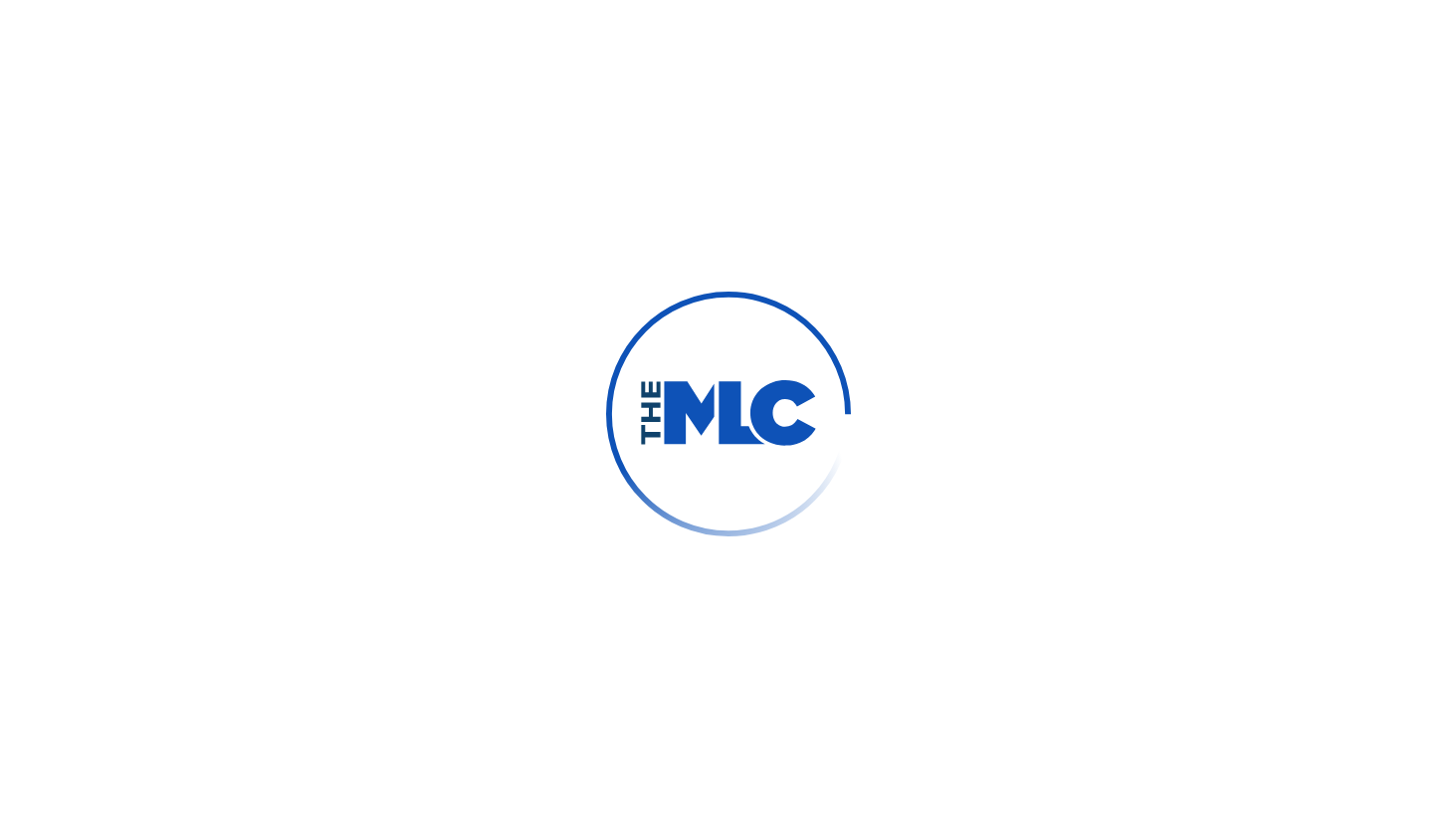 scroll, scrollTop: 0, scrollLeft: 0, axis: both 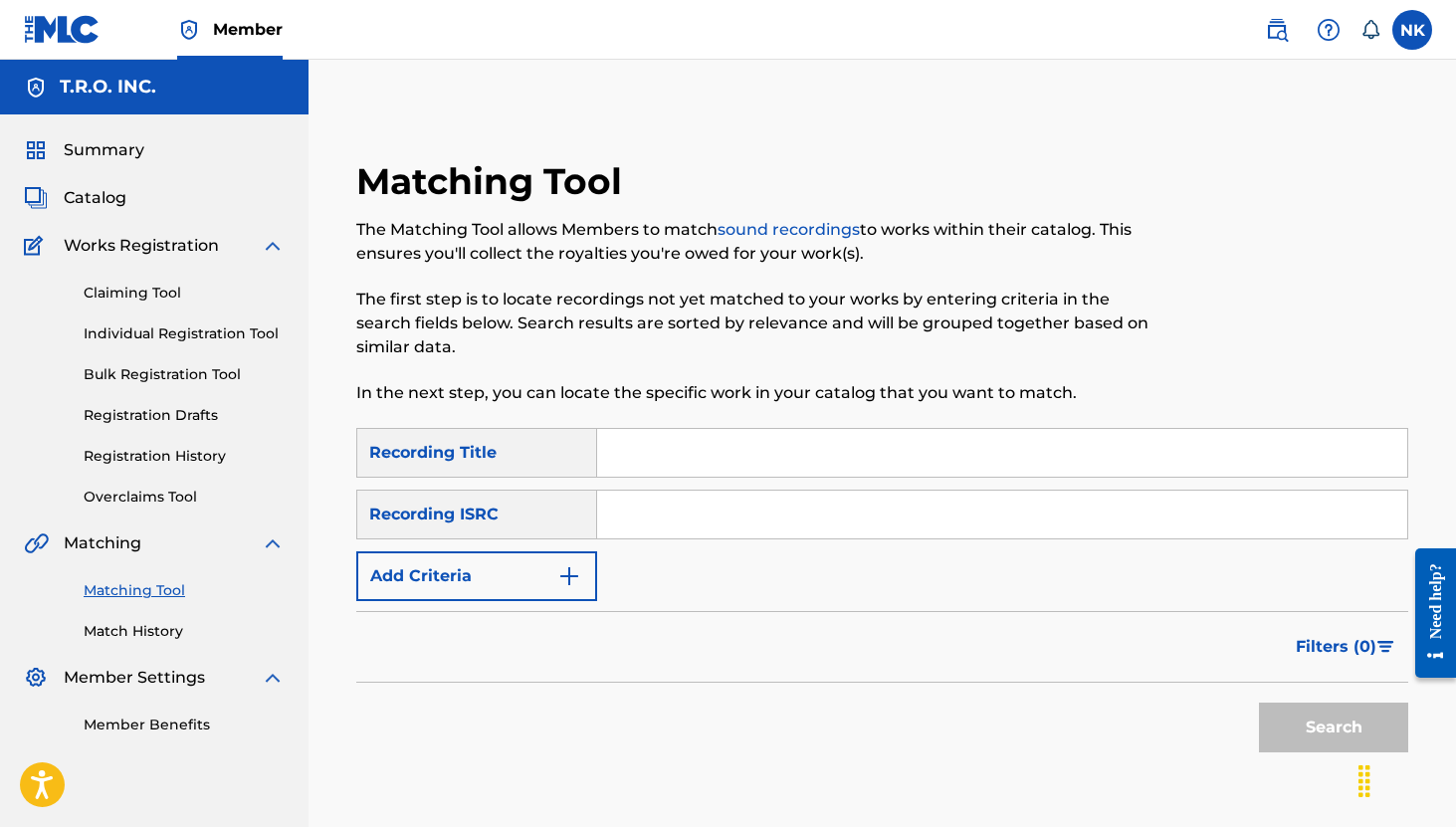click at bounding box center [1002, 453] 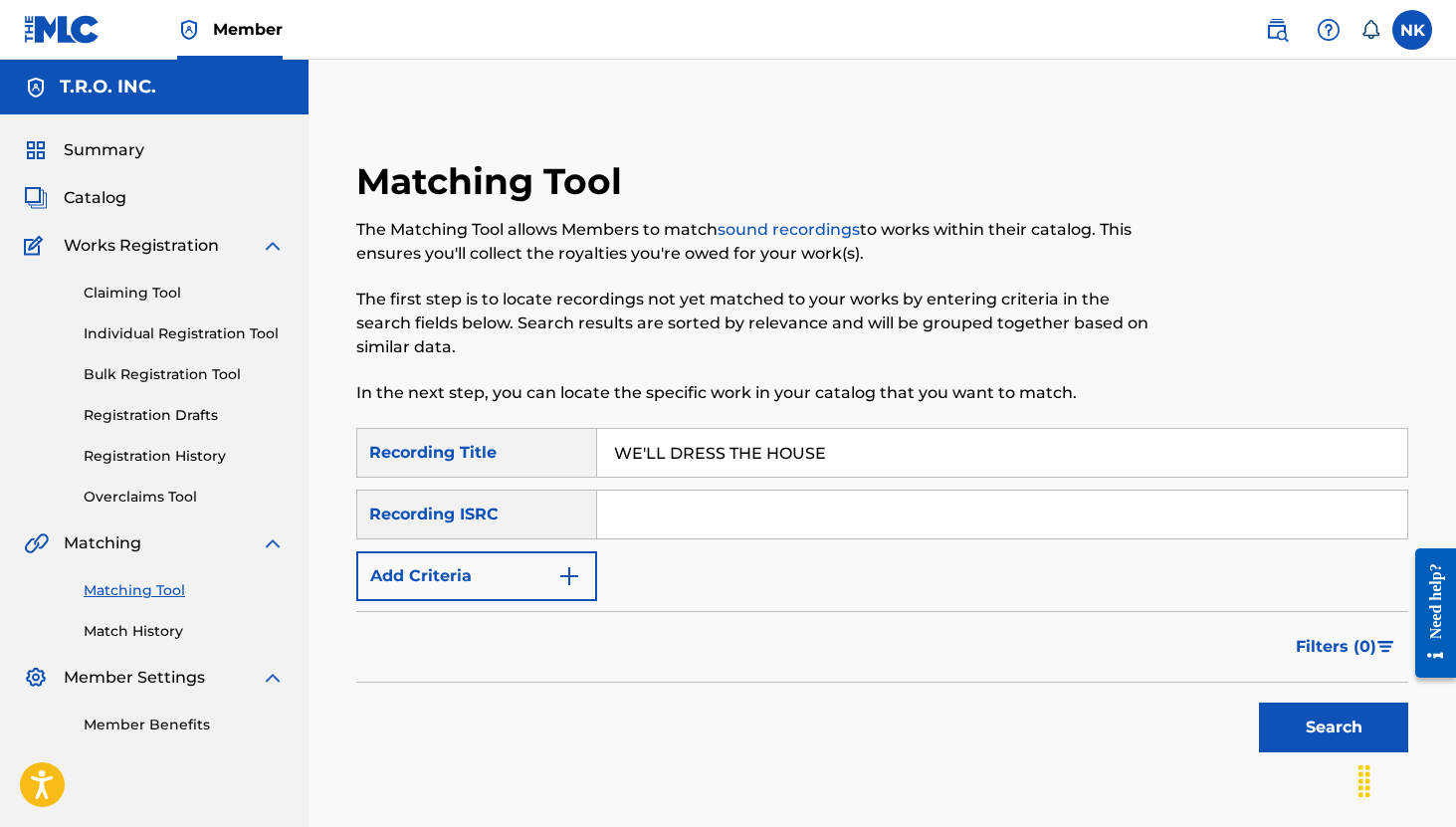 type on "WE'LL DRESS THE HOUSE" 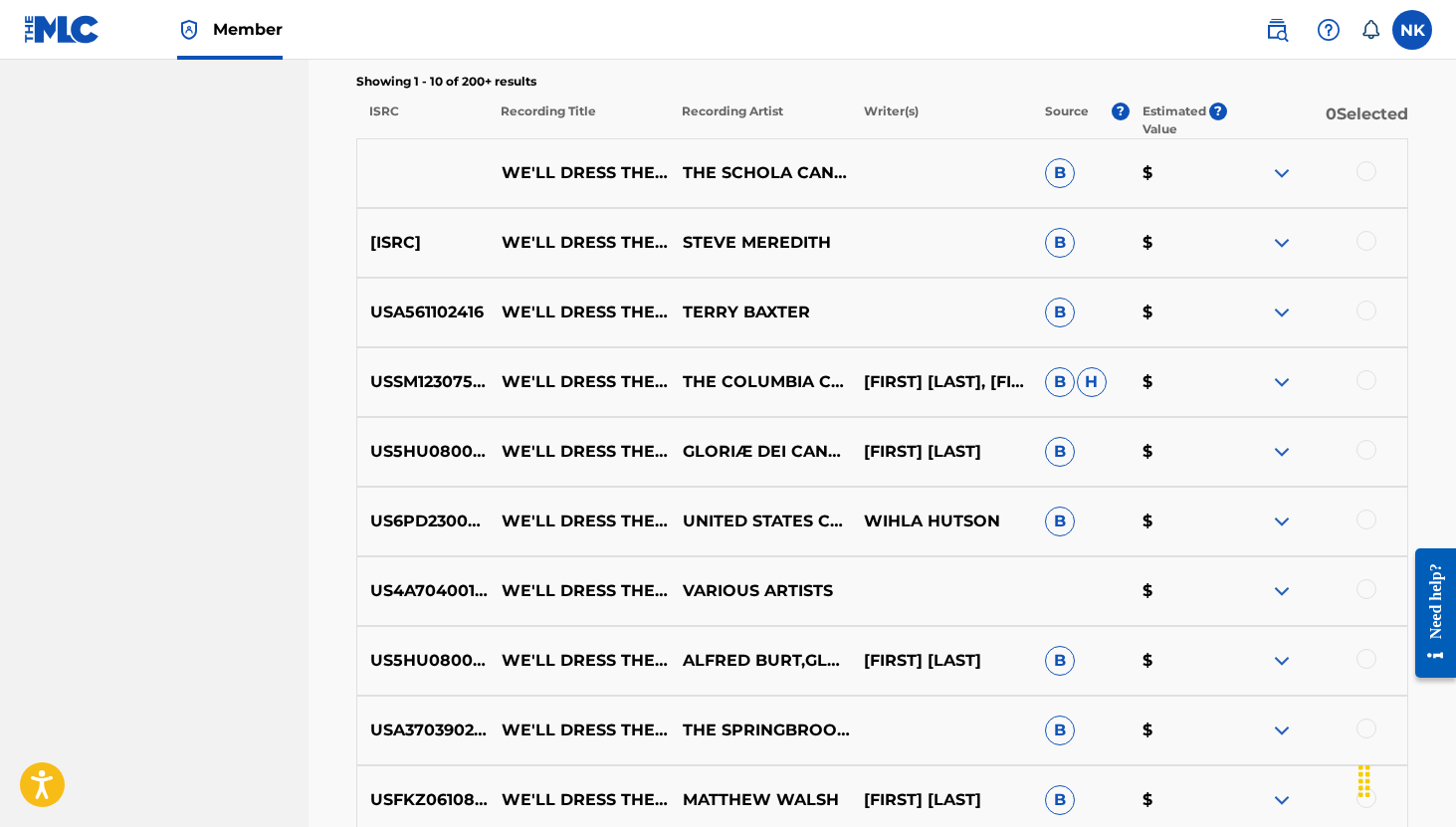 scroll, scrollTop: 732, scrollLeft: 0, axis: vertical 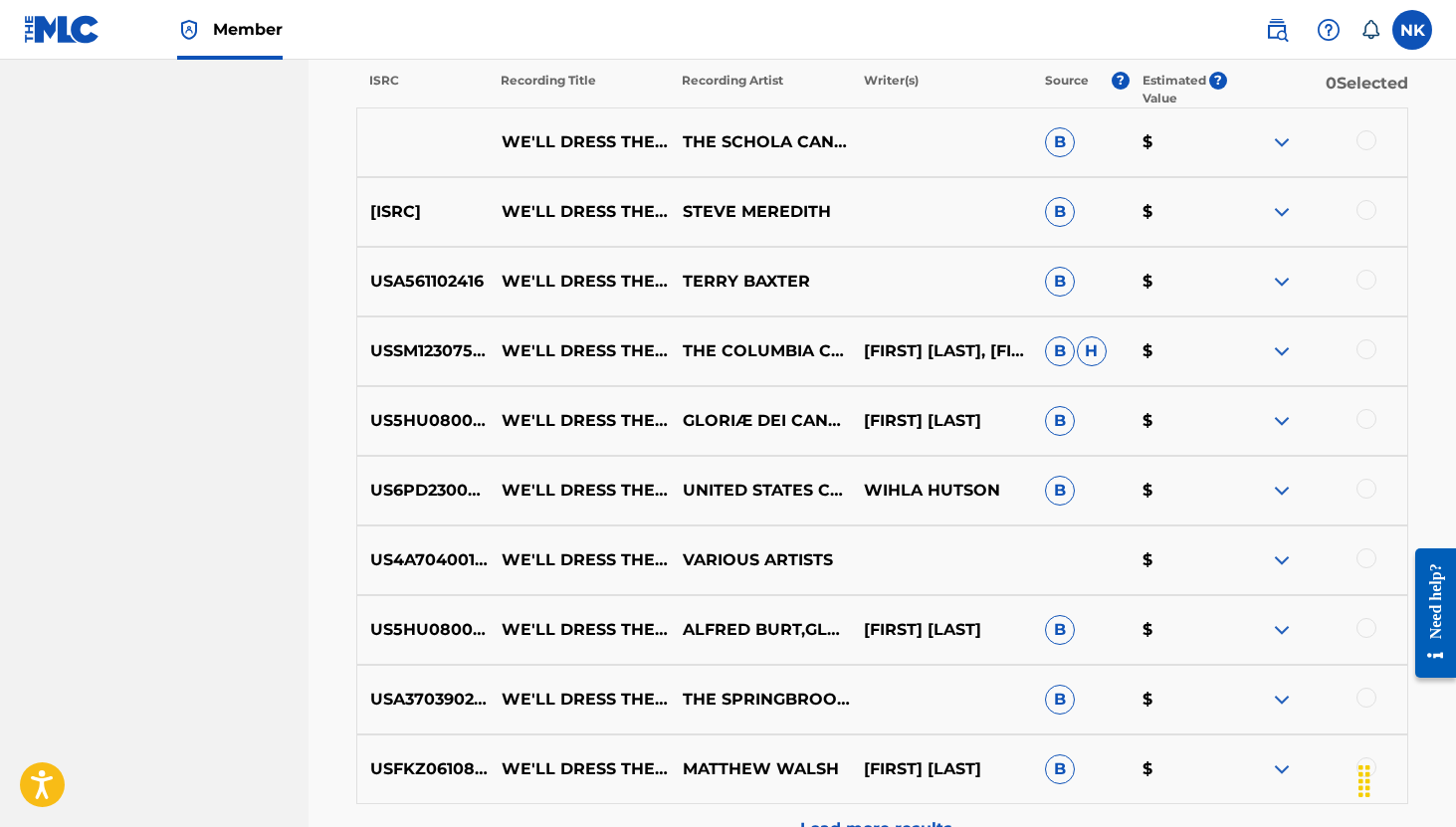 click at bounding box center [1317, 351] 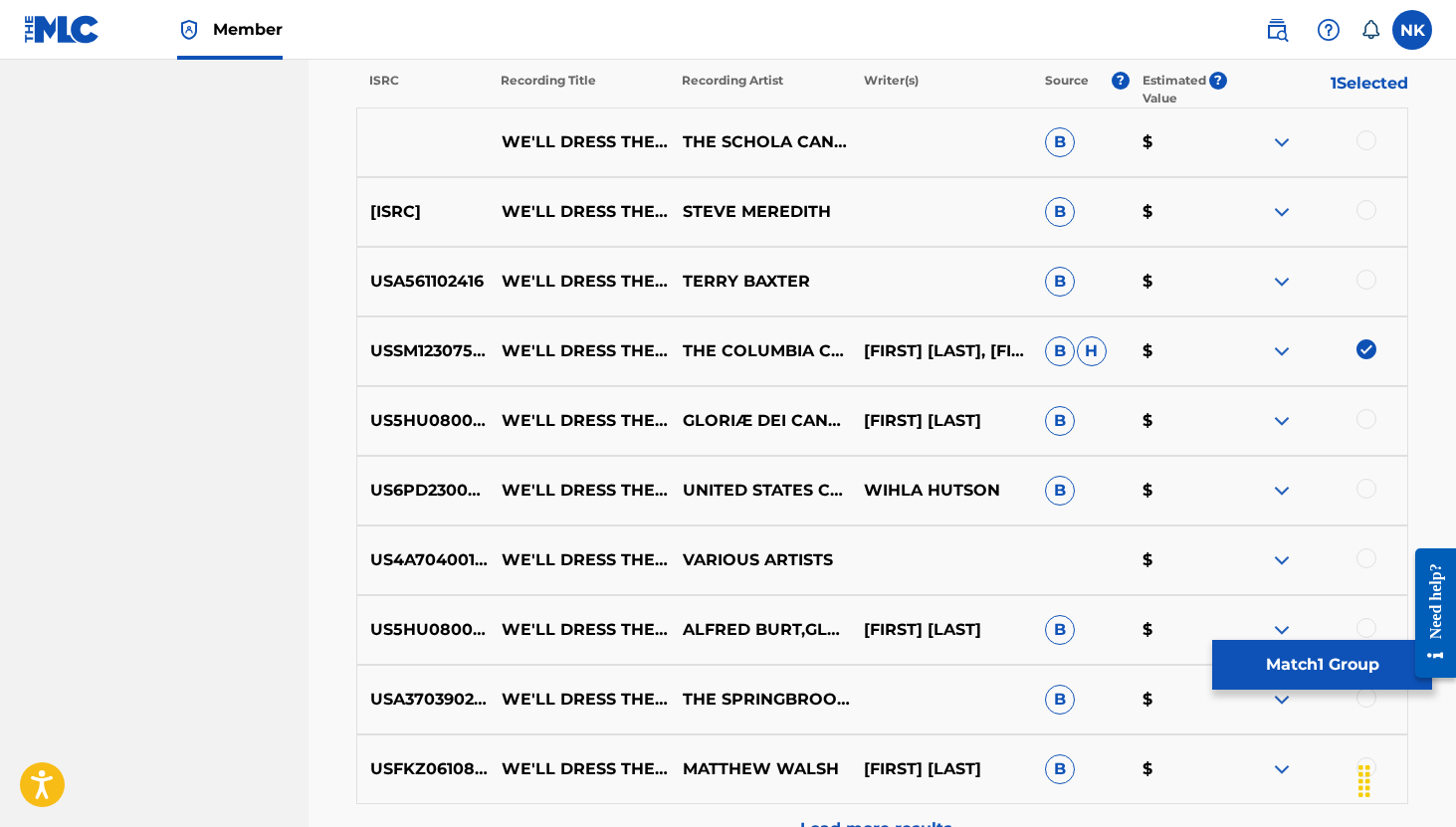 click at bounding box center [1366, 419] 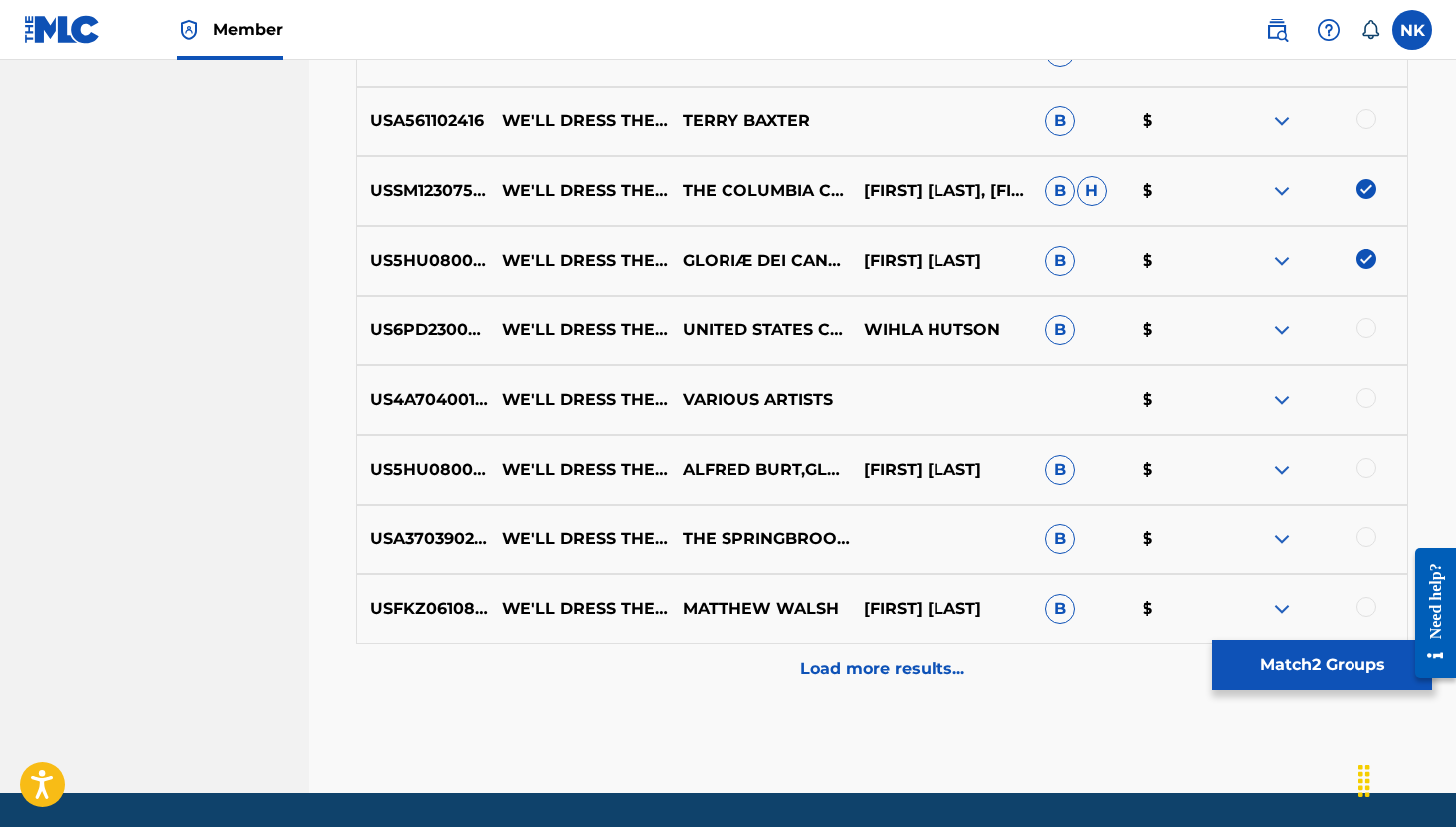 scroll, scrollTop: 916, scrollLeft: 0, axis: vertical 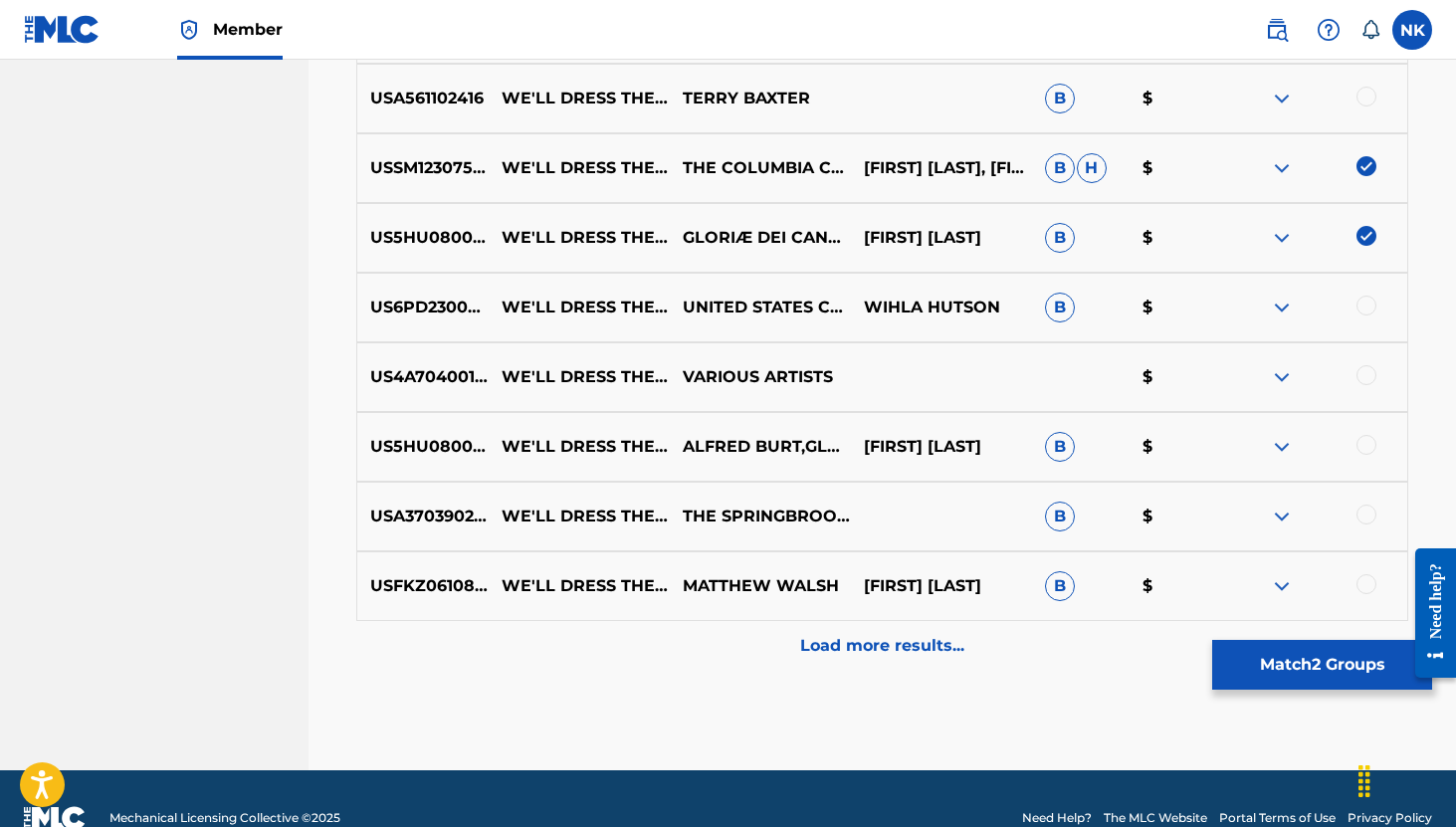 click at bounding box center [1366, 445] 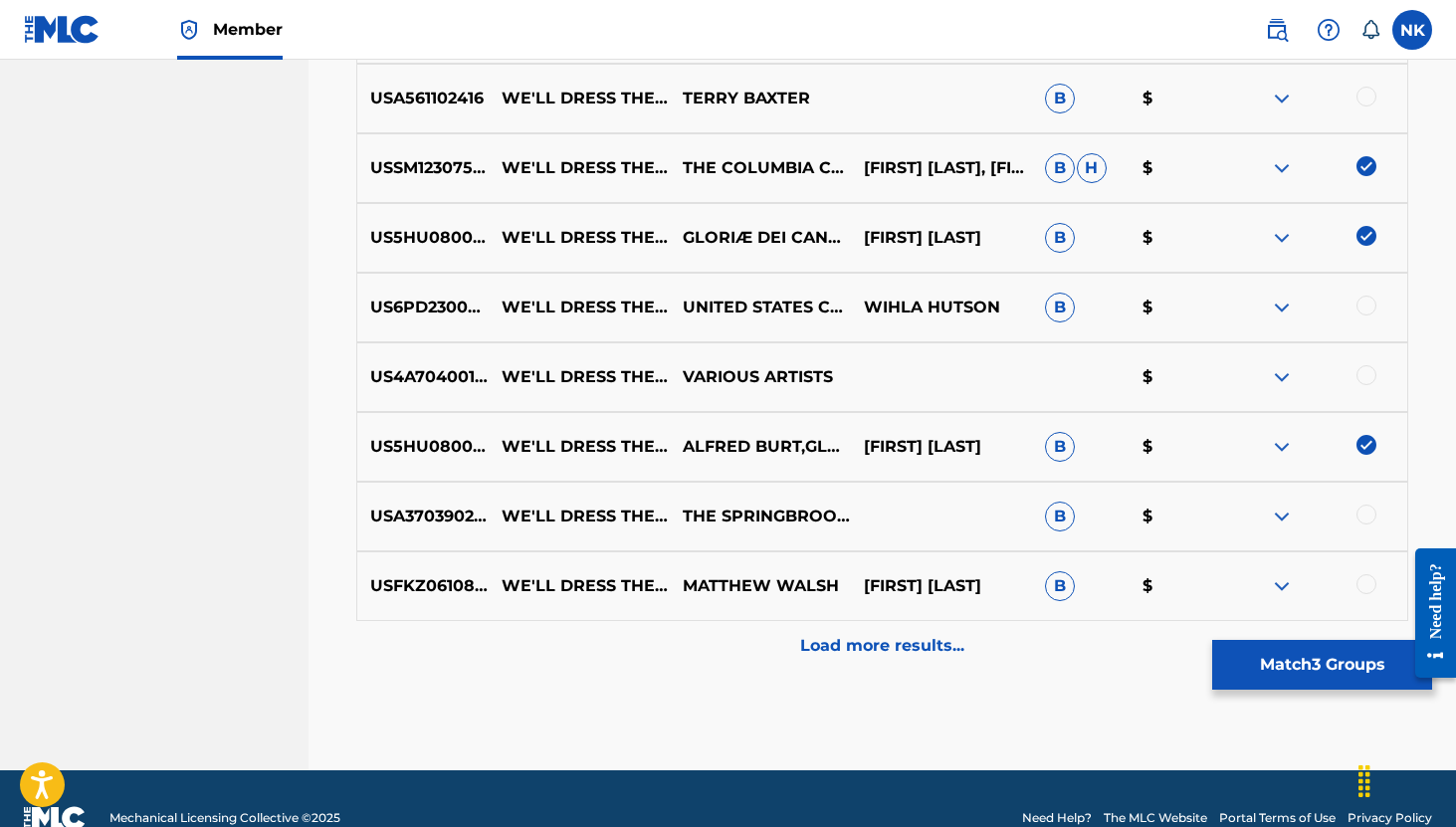 click at bounding box center [1366, 584] 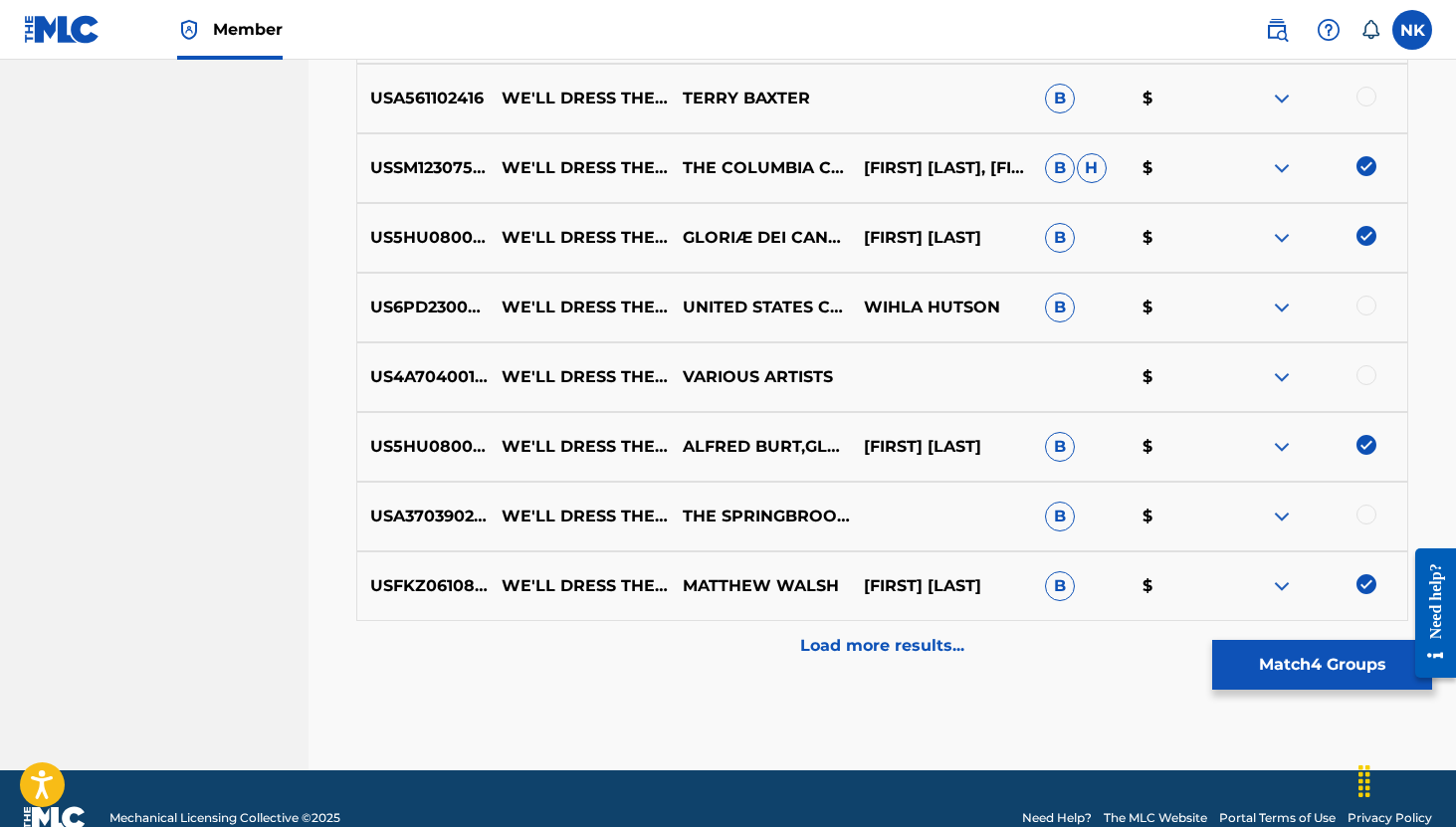 scroll, scrollTop: 954, scrollLeft: 0, axis: vertical 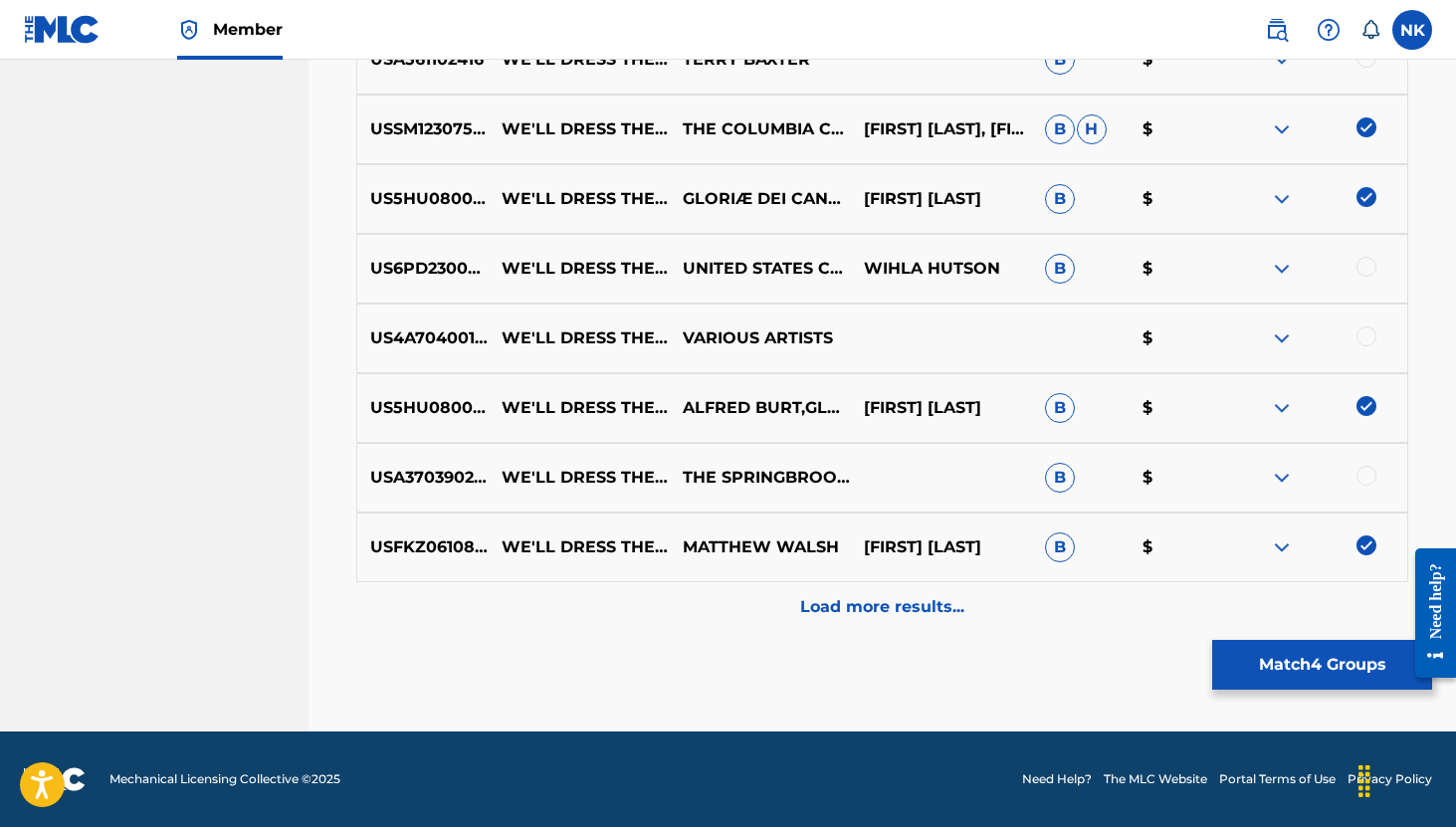click on "Load more results..." at bounding box center (882, 607) 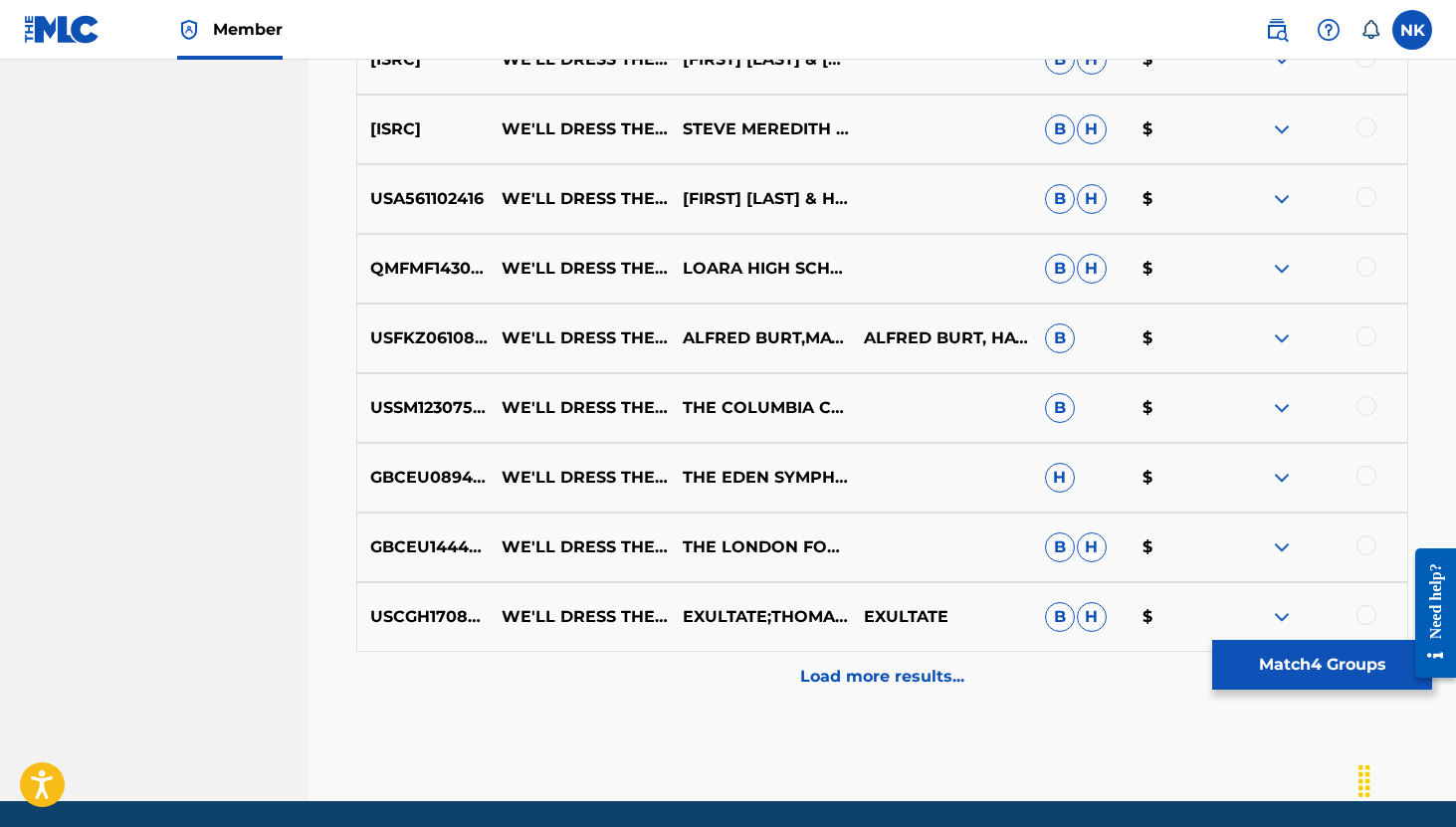 scroll, scrollTop: 1583, scrollLeft: 0, axis: vertical 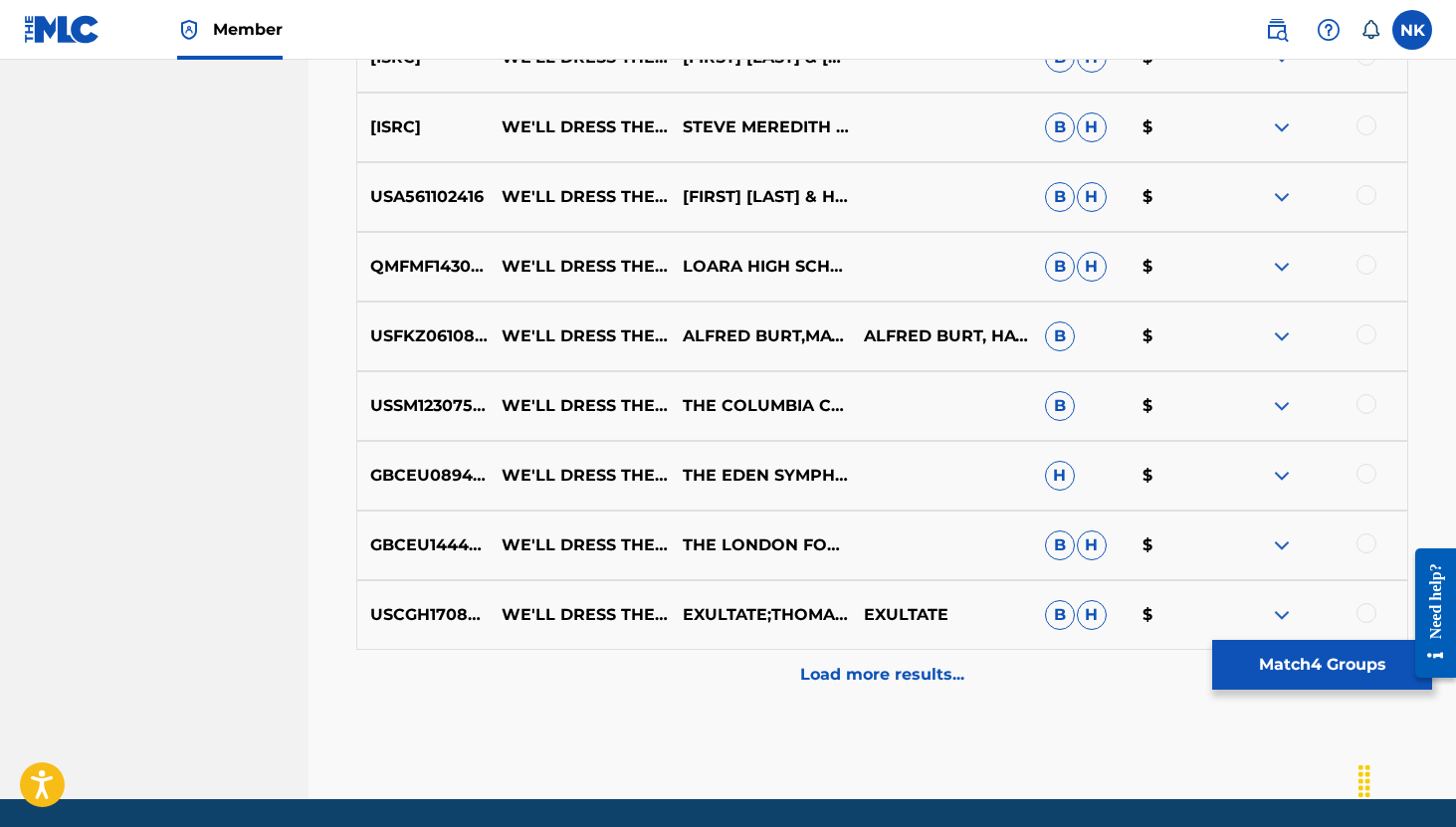 click at bounding box center (1366, 334) 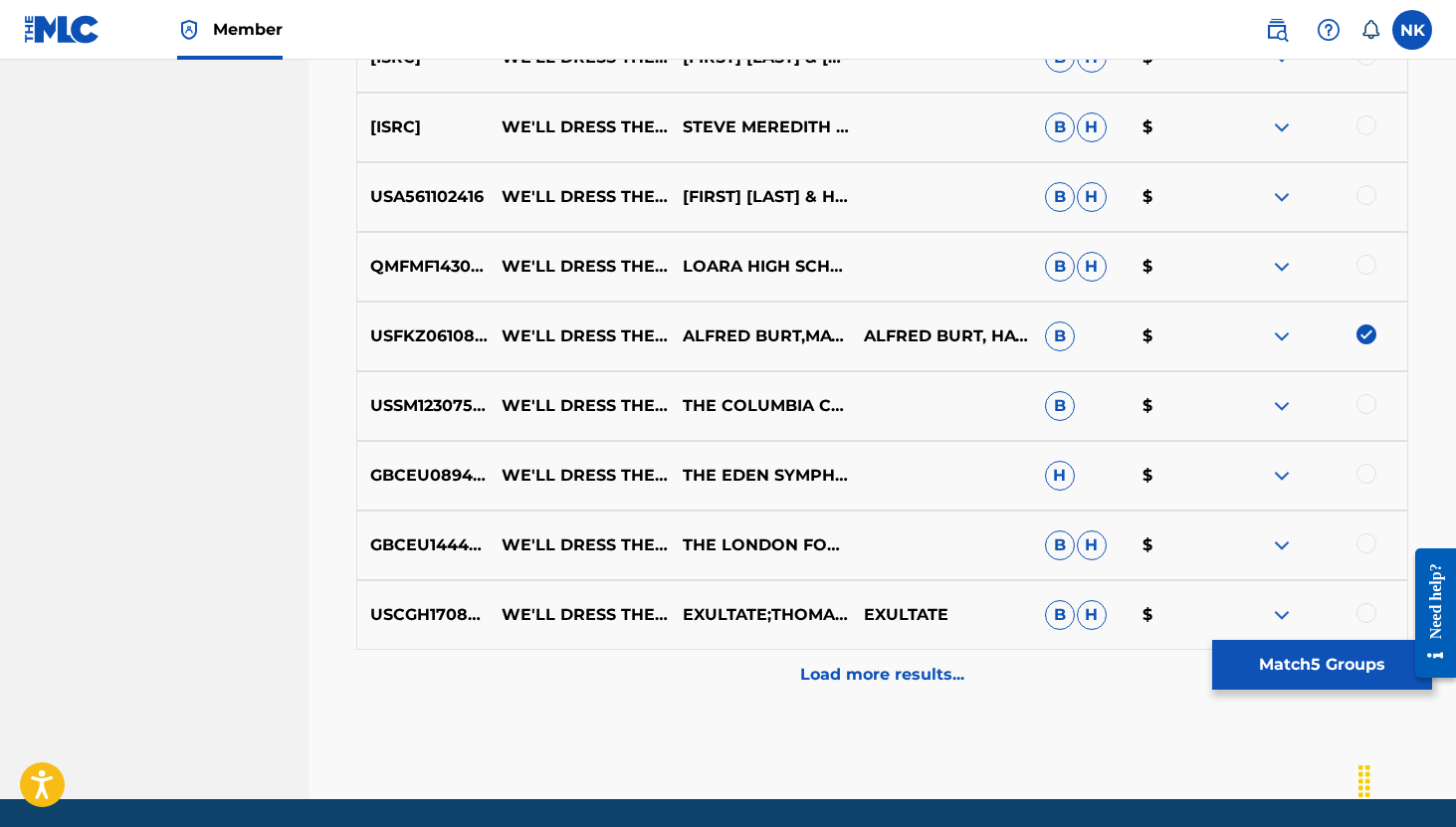 click on "Load more results..." at bounding box center (882, 675) 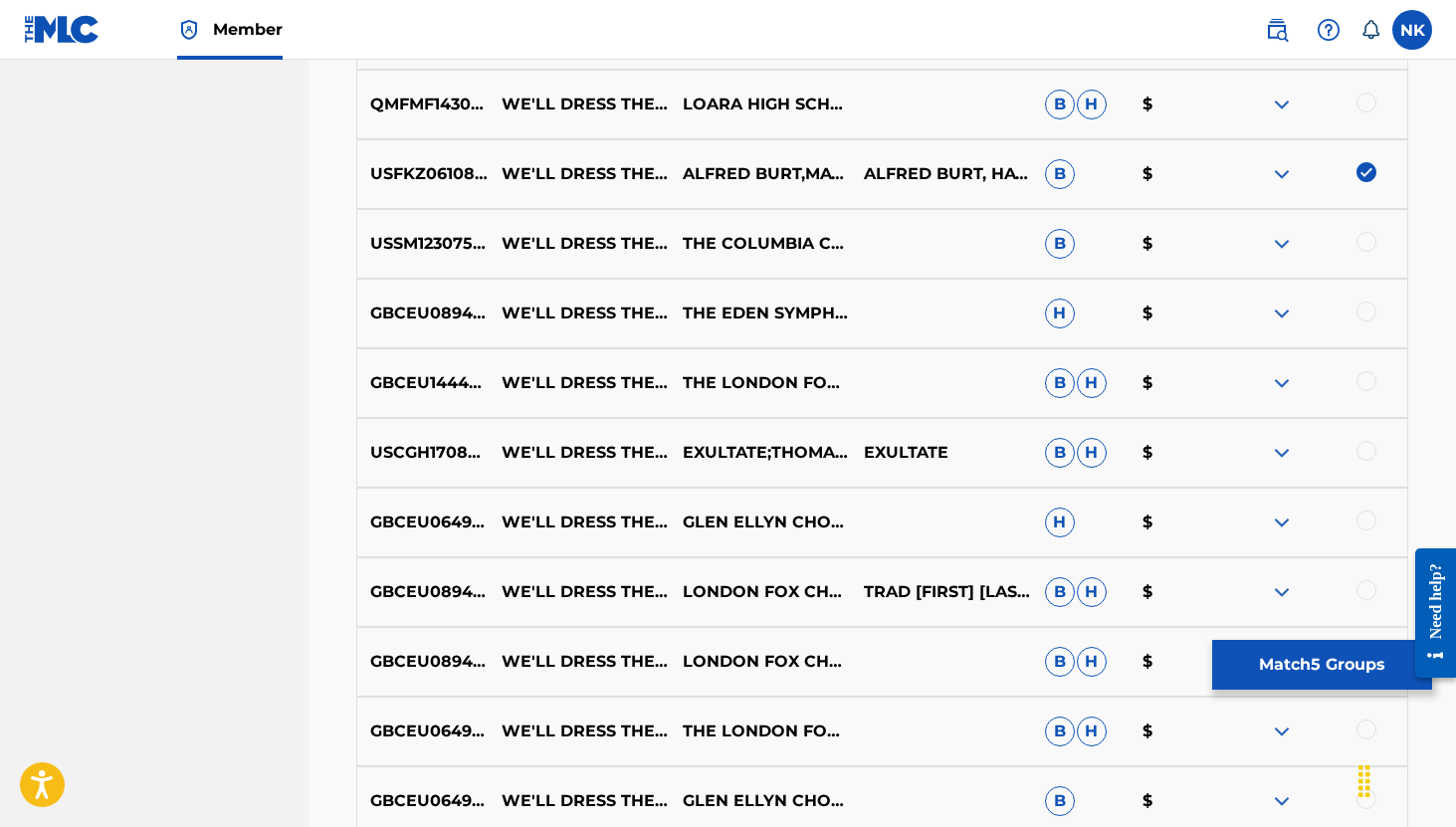 scroll, scrollTop: 1883, scrollLeft: 0, axis: vertical 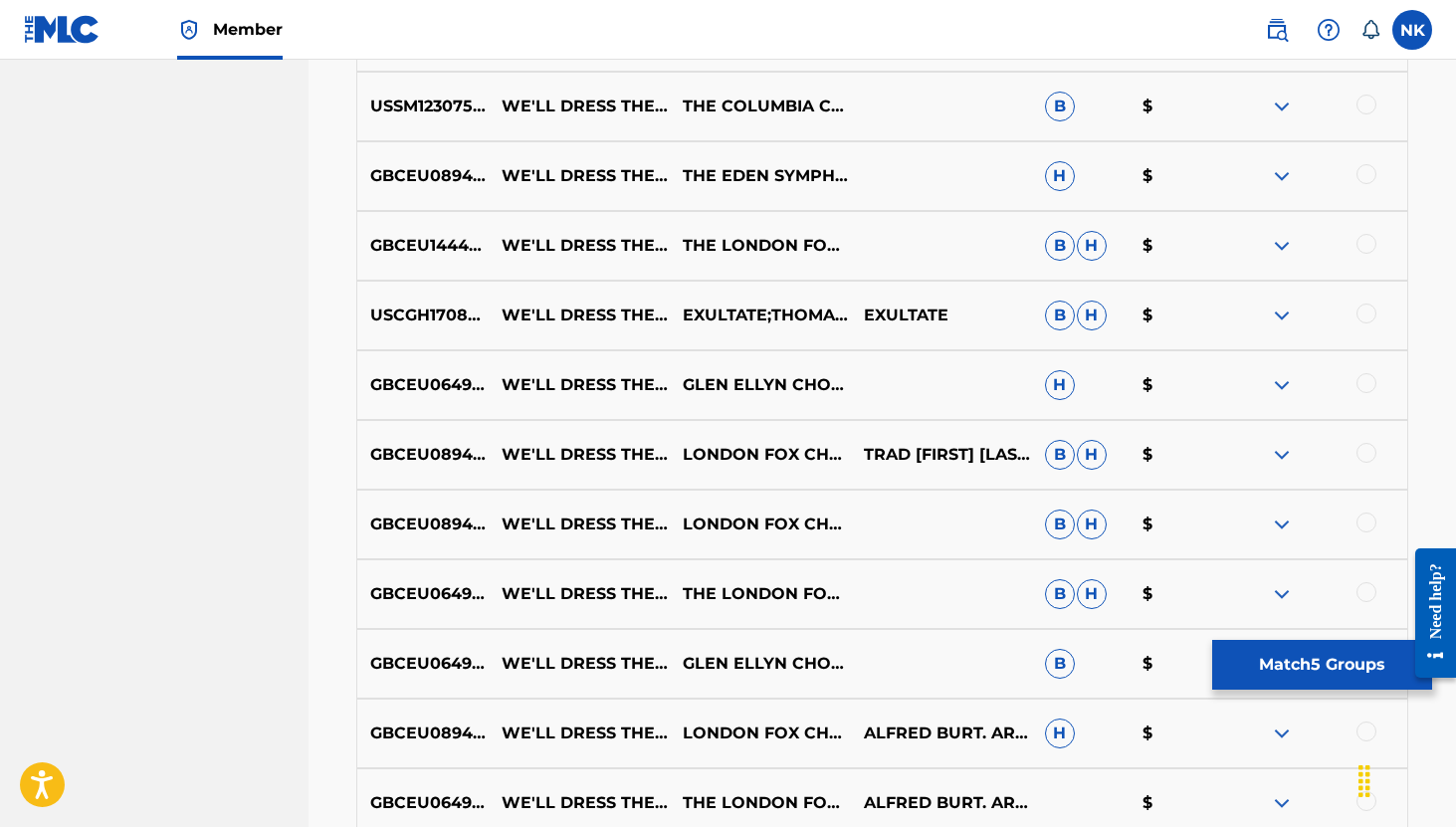 click at bounding box center [1282, 455] 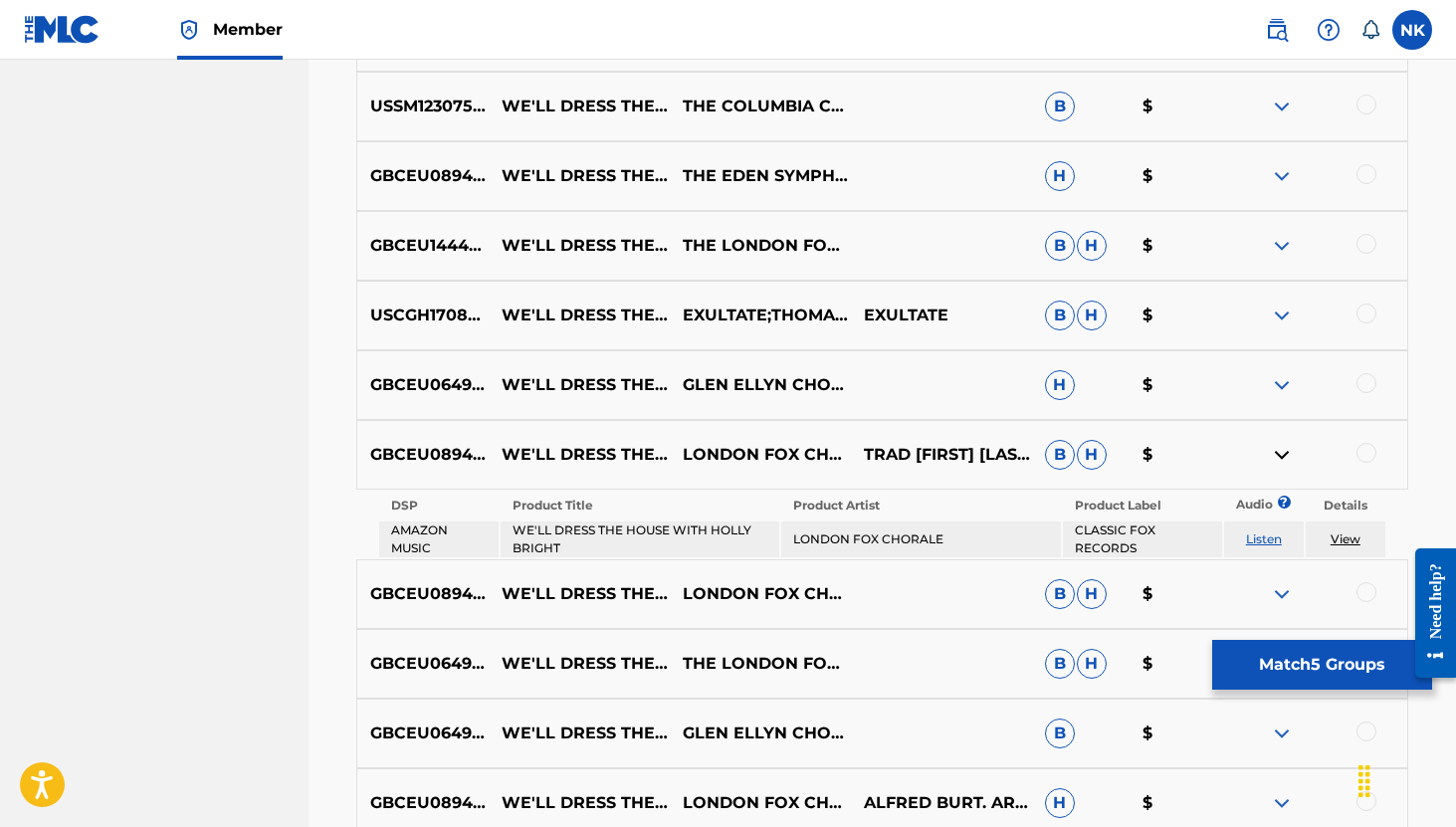 click at bounding box center [1282, 455] 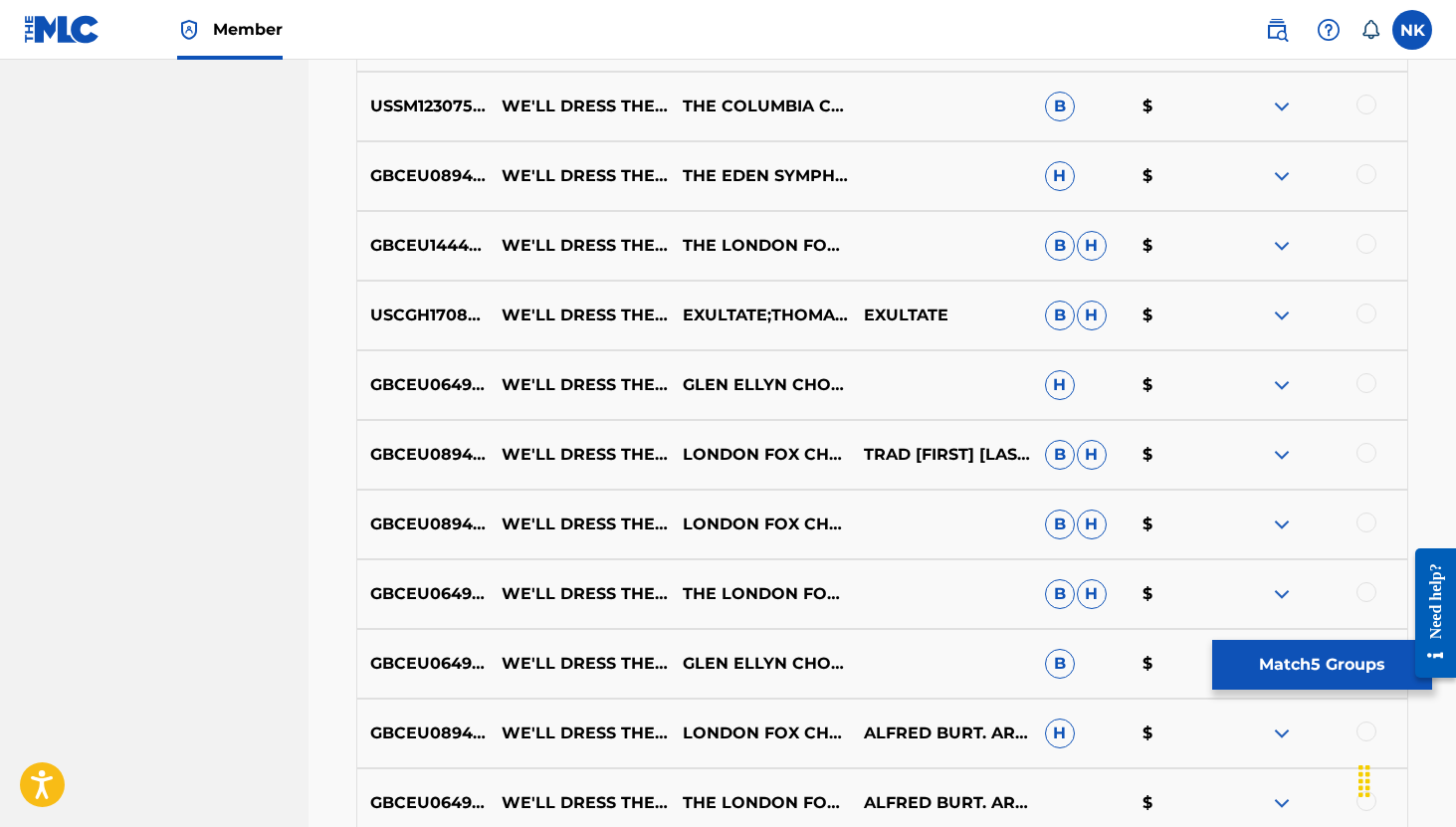 click at bounding box center (1366, 453) 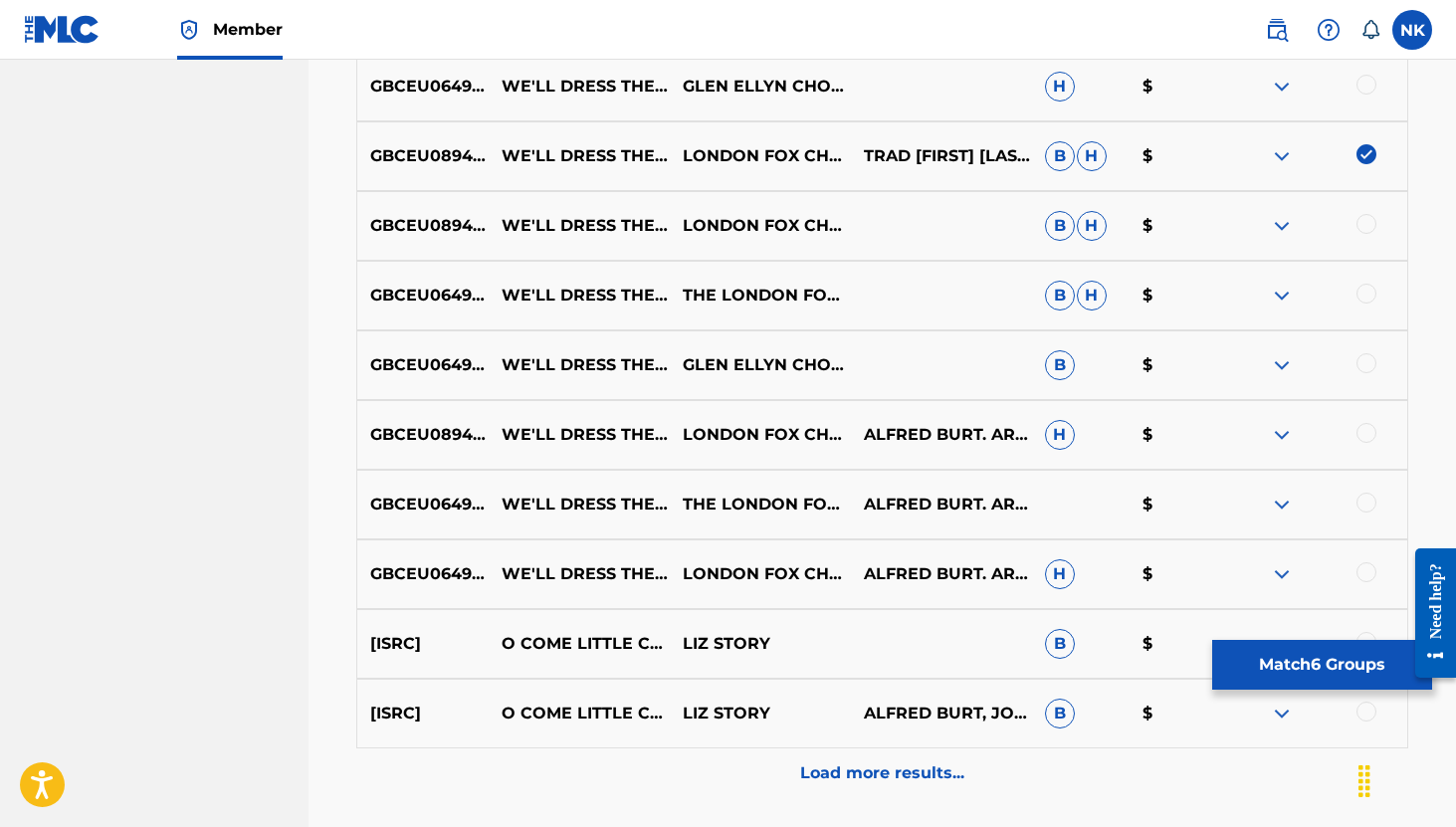 scroll, scrollTop: 2275, scrollLeft: 0, axis: vertical 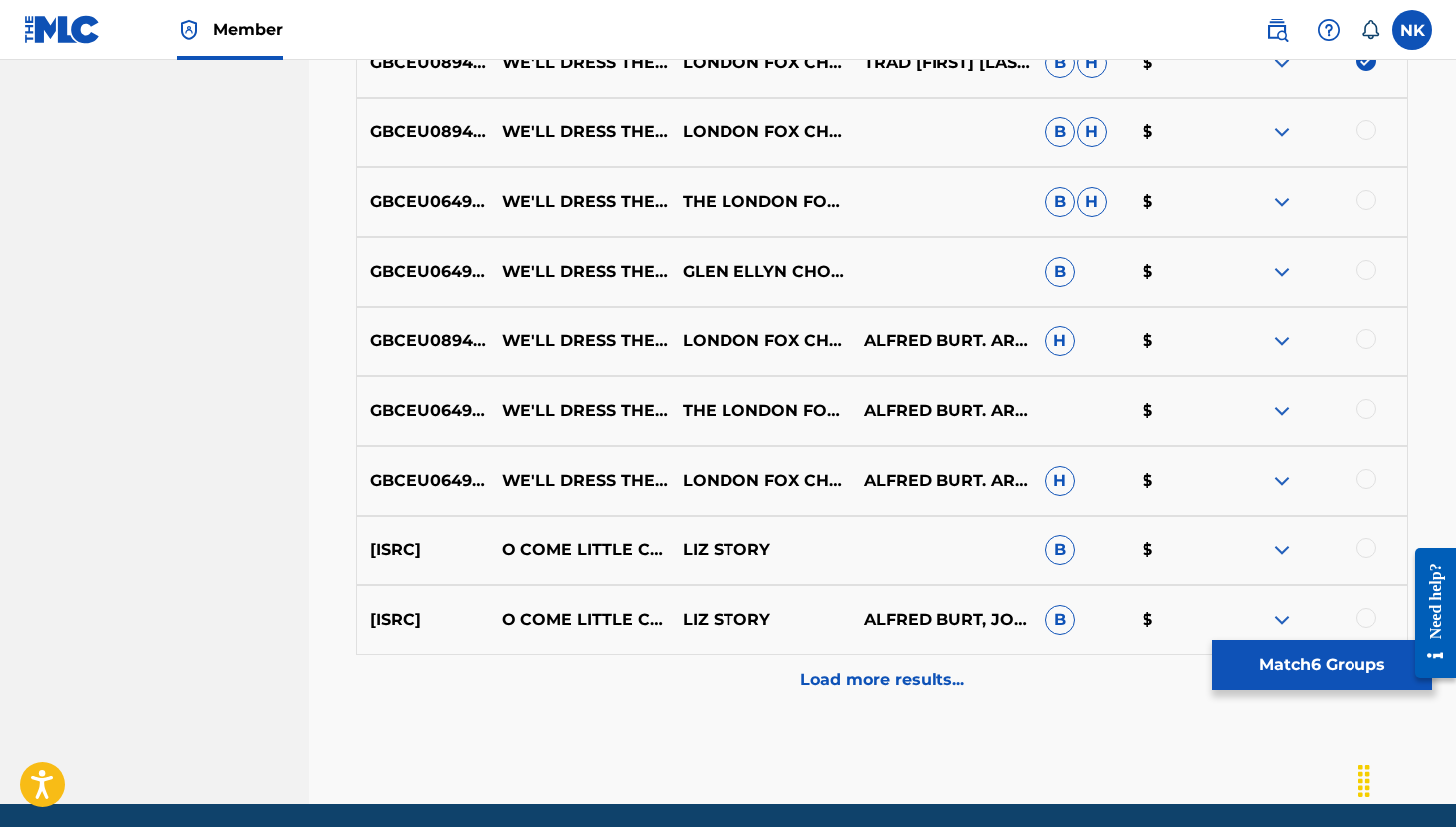 click at bounding box center (1366, 339) 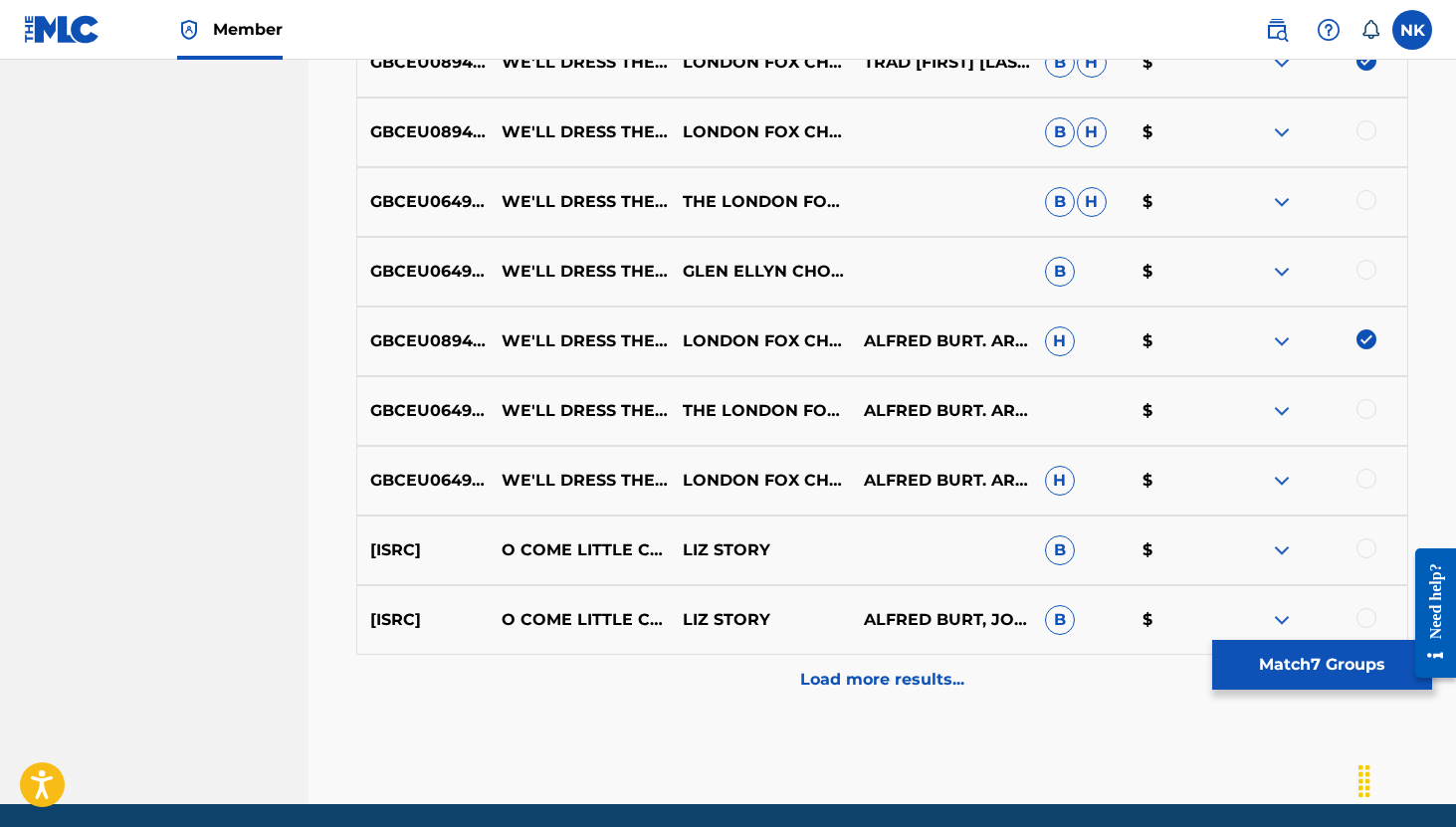 click at bounding box center [1366, 409] 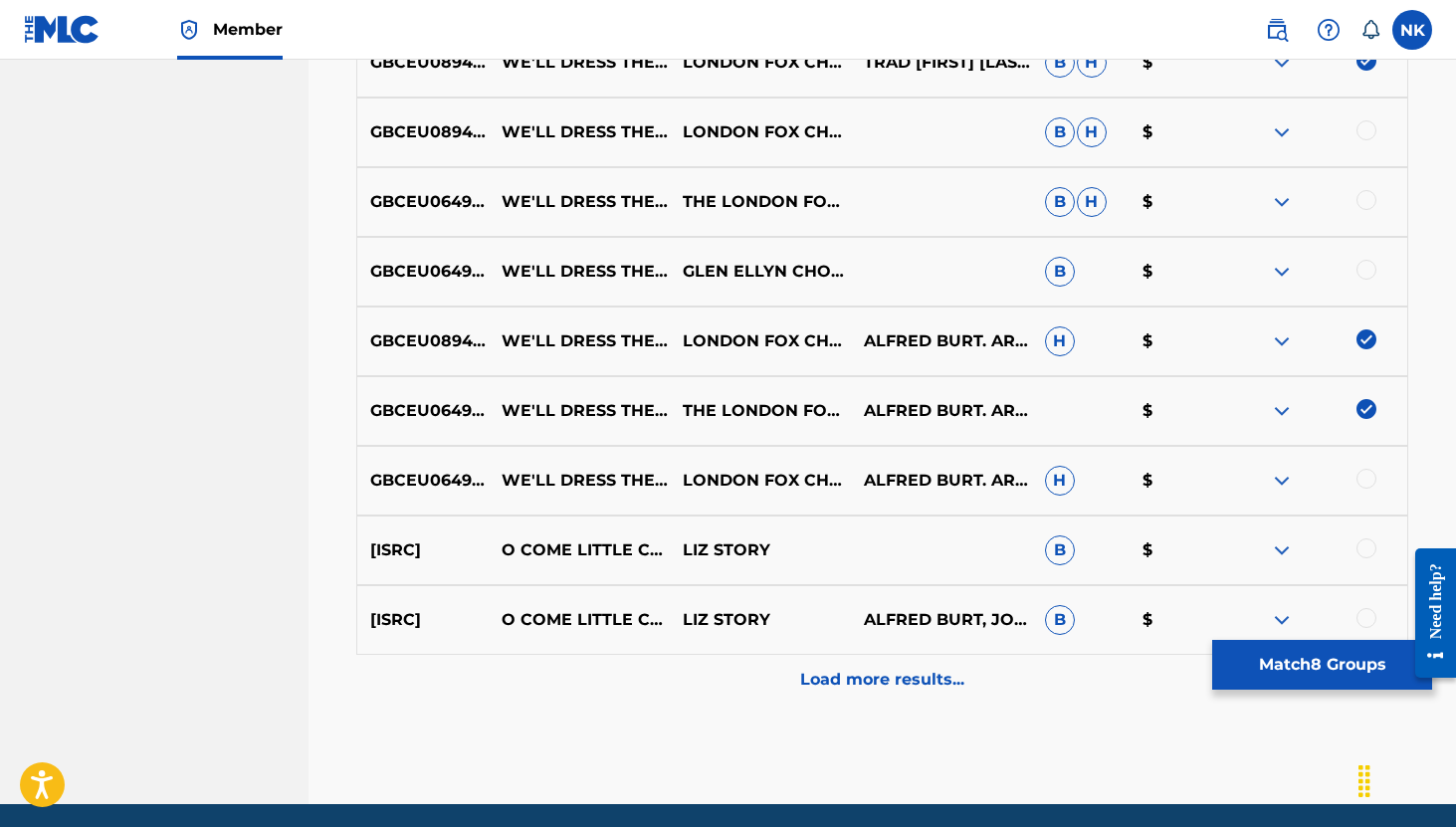 drag, startPoint x: 1368, startPoint y: 475, endPoint x: 1368, endPoint y: 453, distance: 22 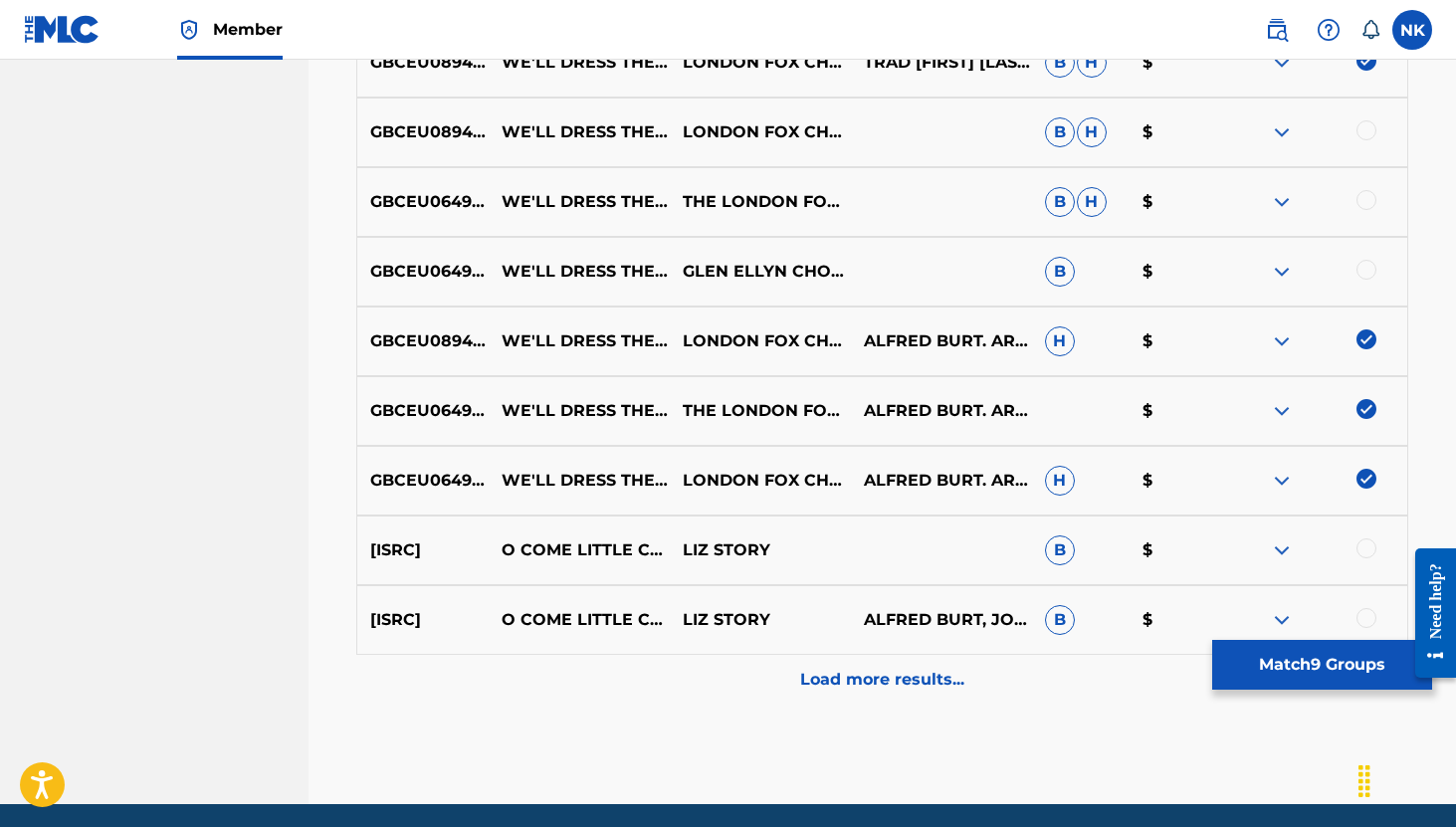click at bounding box center [1366, 618] 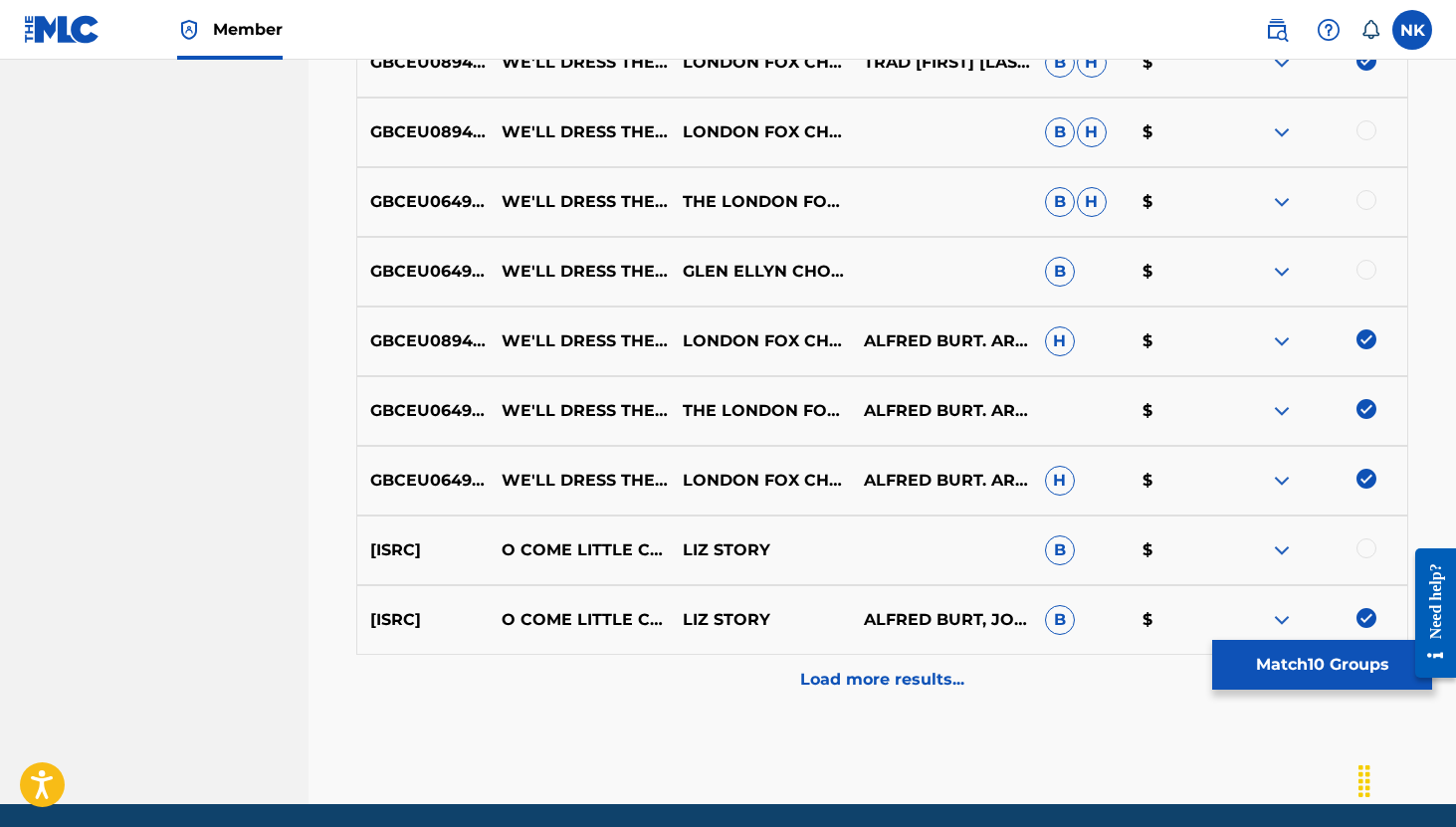 click on "Load more results..." at bounding box center (882, 680) 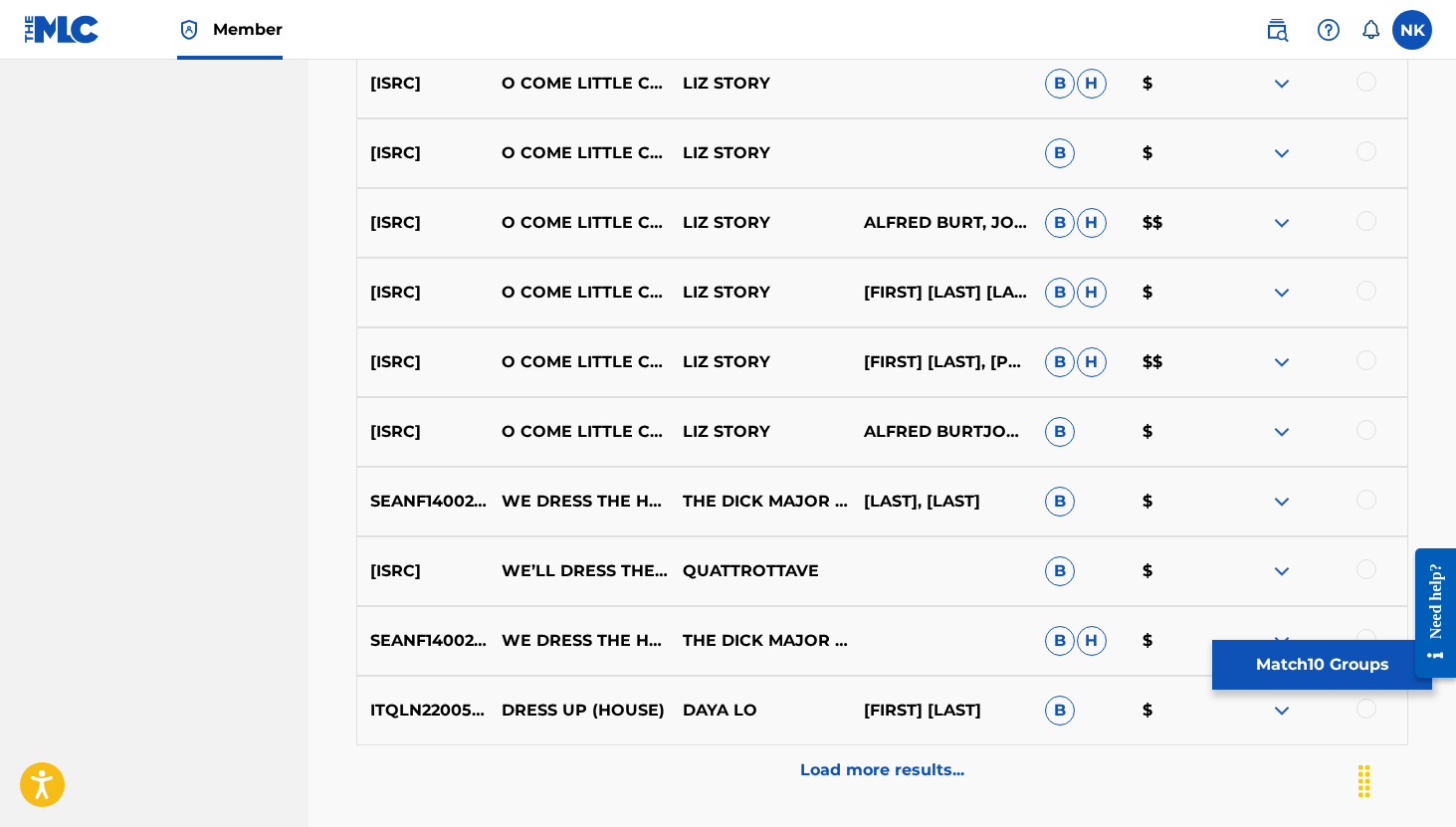 scroll, scrollTop: 2965, scrollLeft: 0, axis: vertical 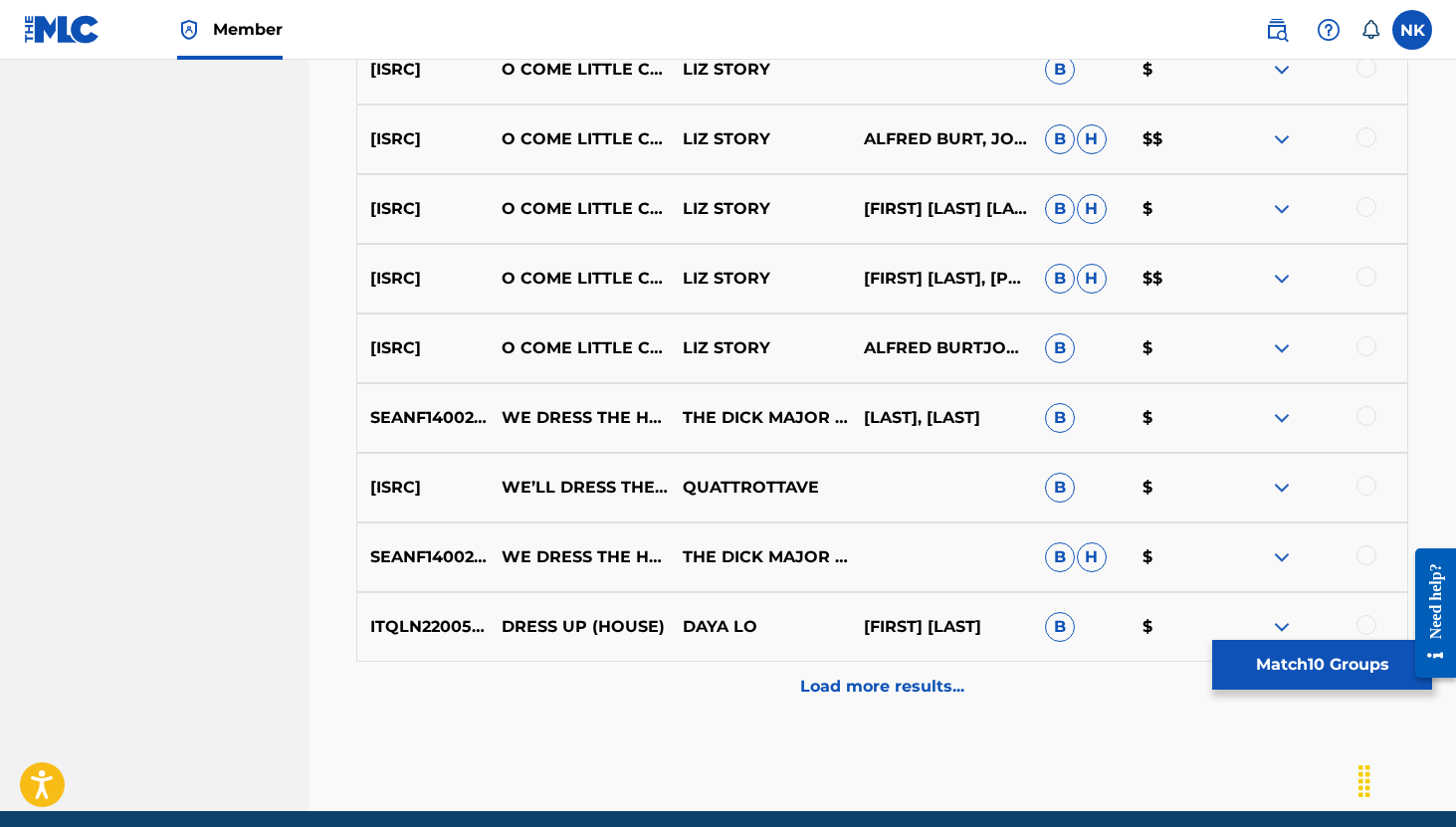 click at bounding box center [1366, 137] 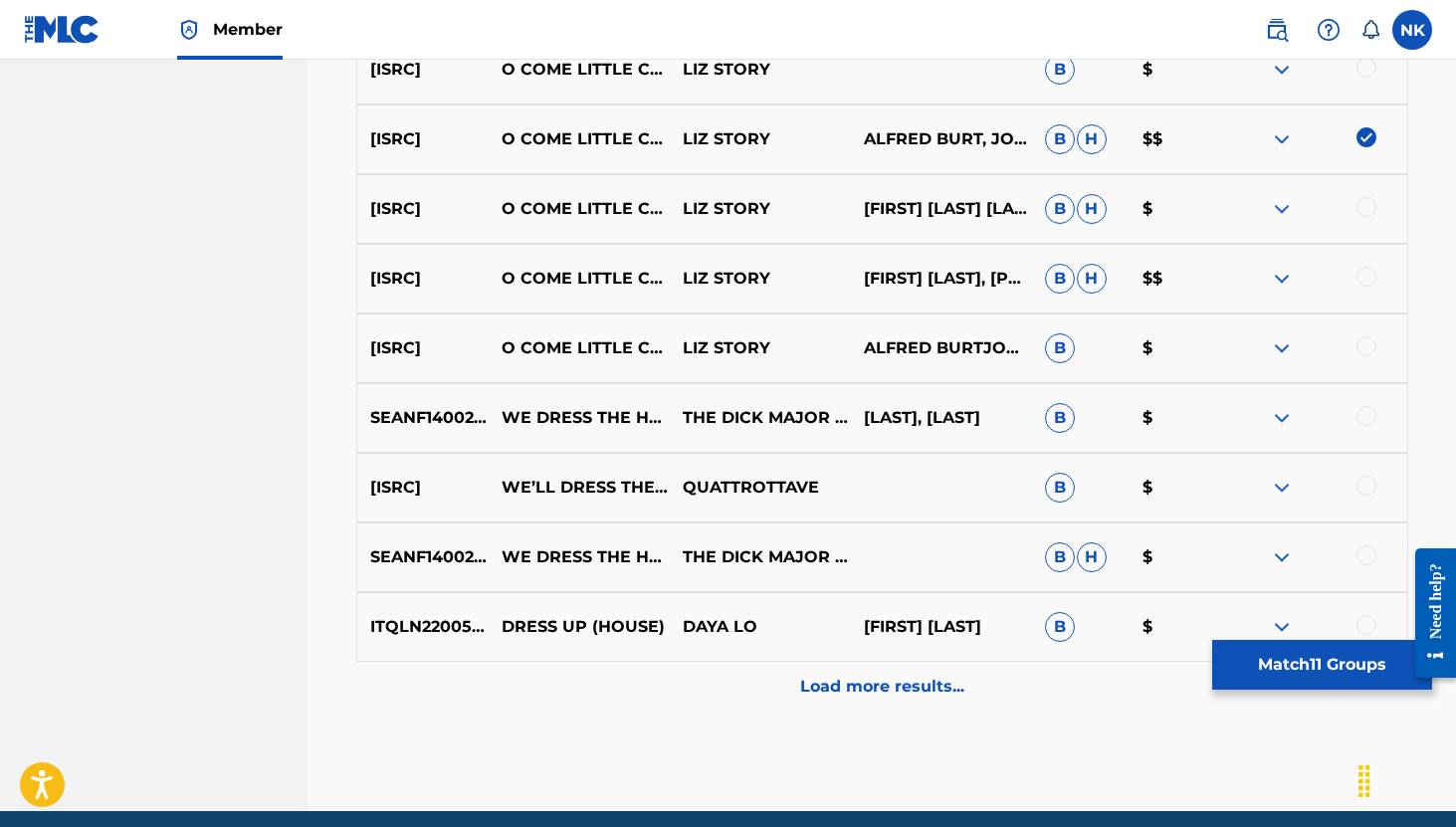 click at bounding box center (1317, 279) 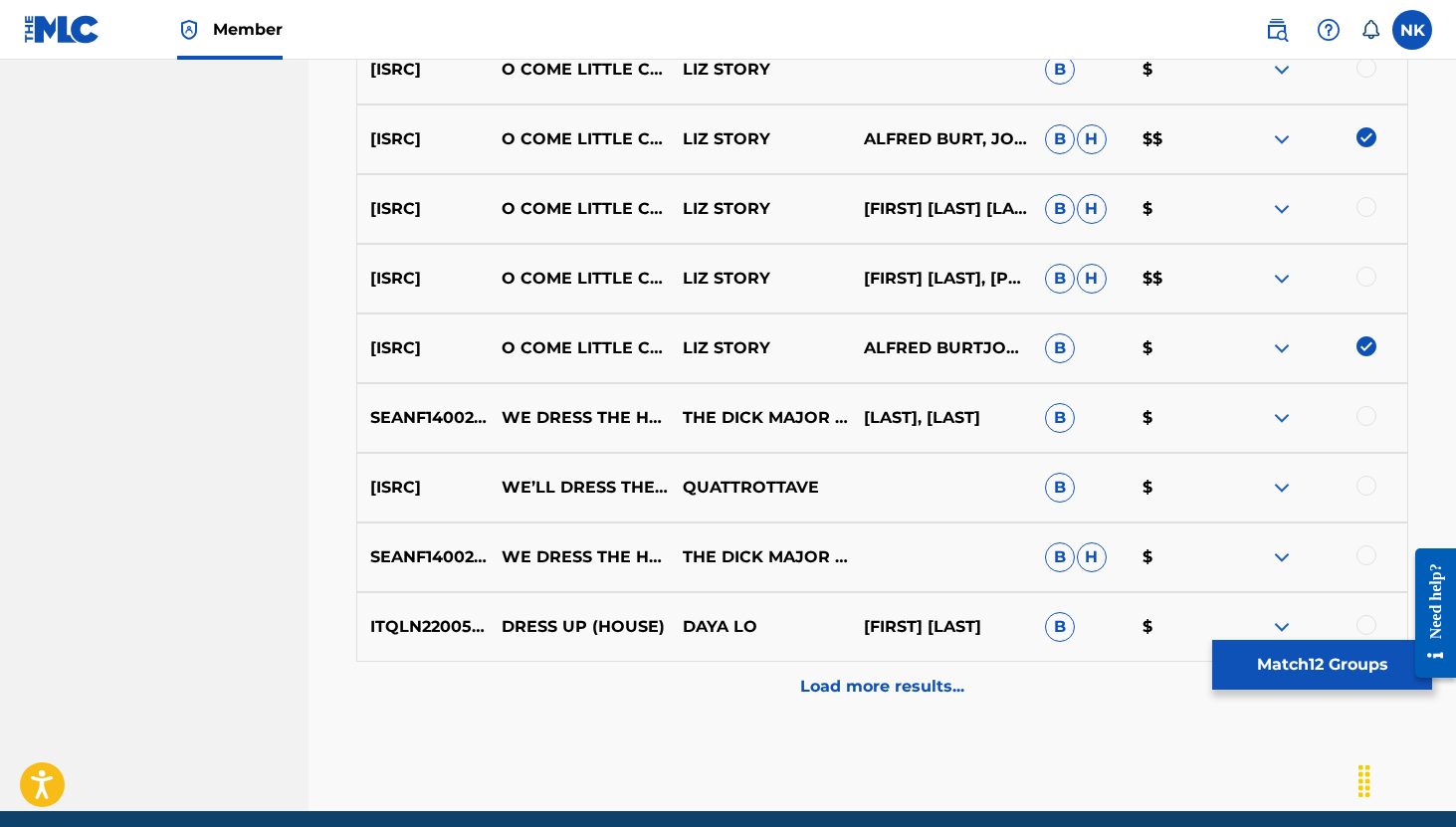 click at bounding box center [1366, 277] 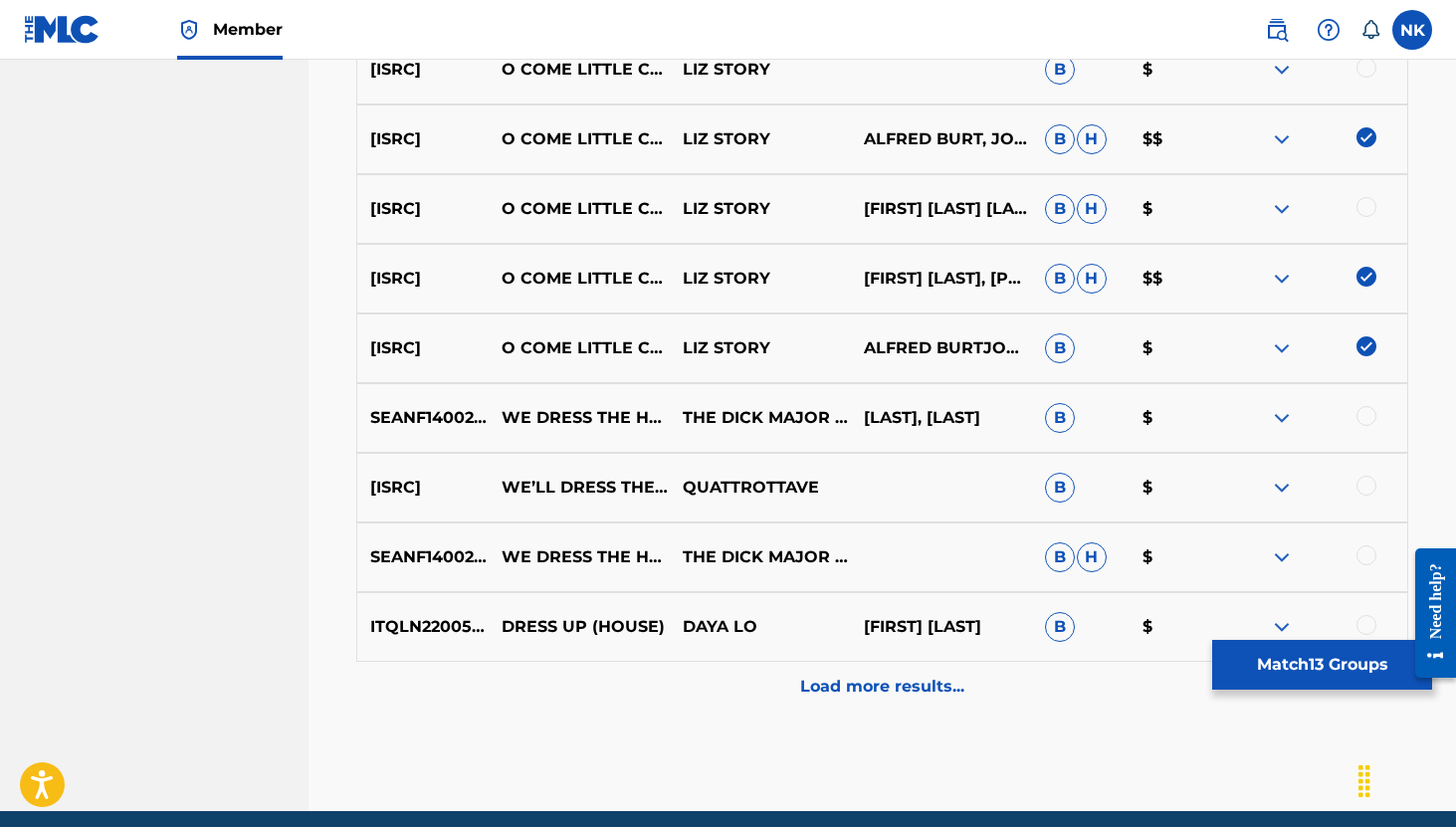 click at bounding box center [1366, 416] 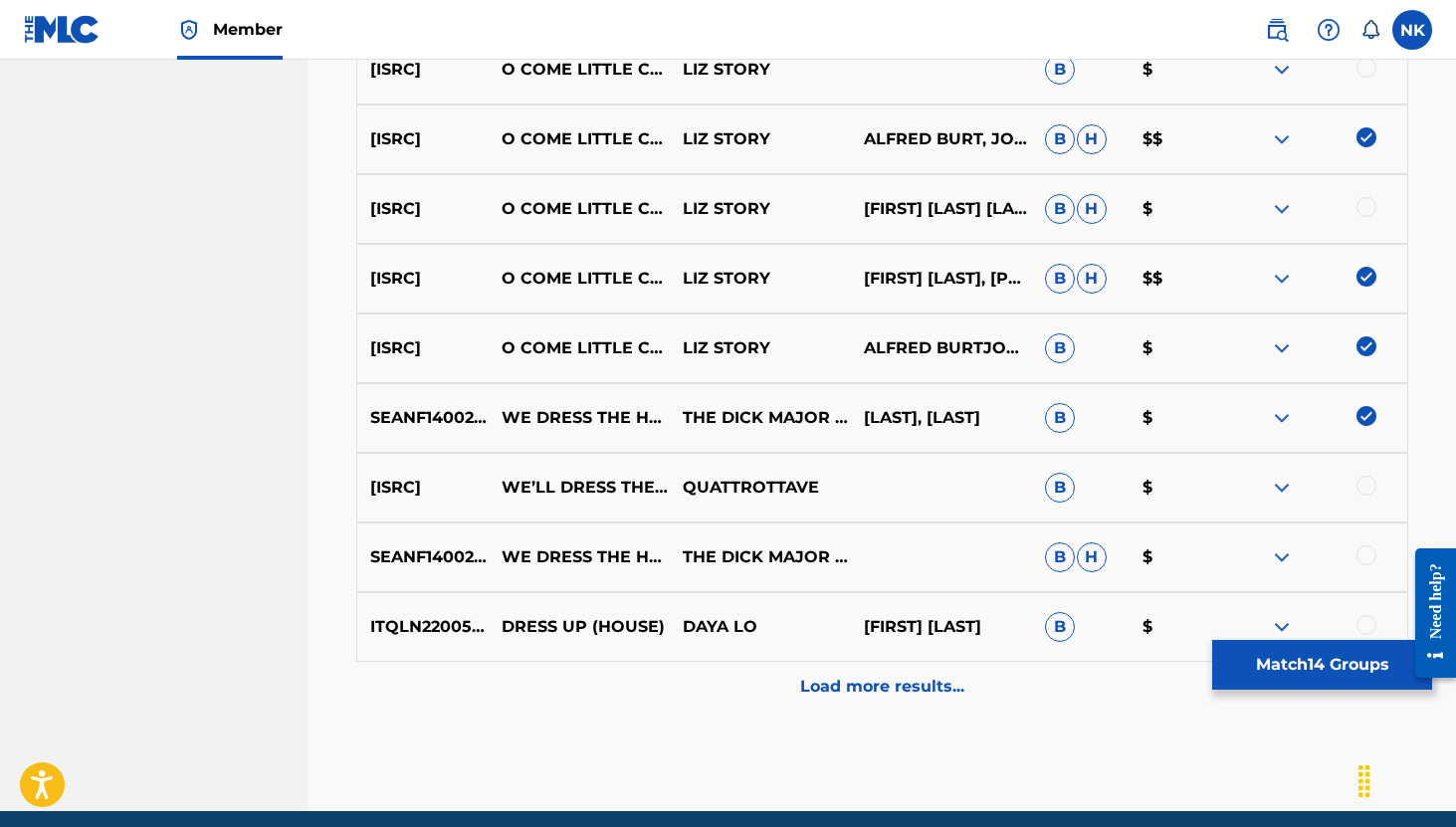 click on "Load more results..." at bounding box center [882, 687] 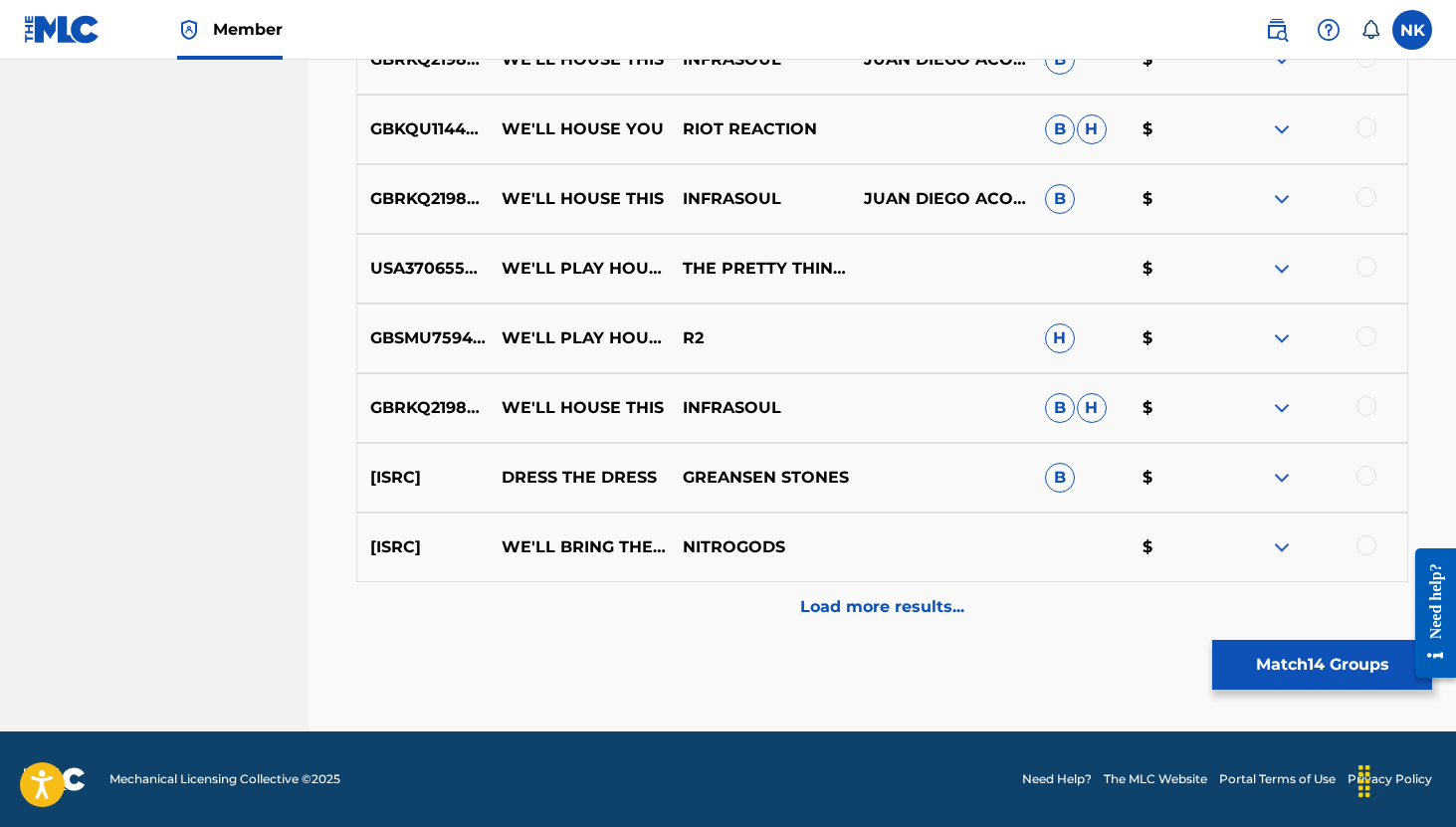 click on "Load more results..." at bounding box center (882, 607) 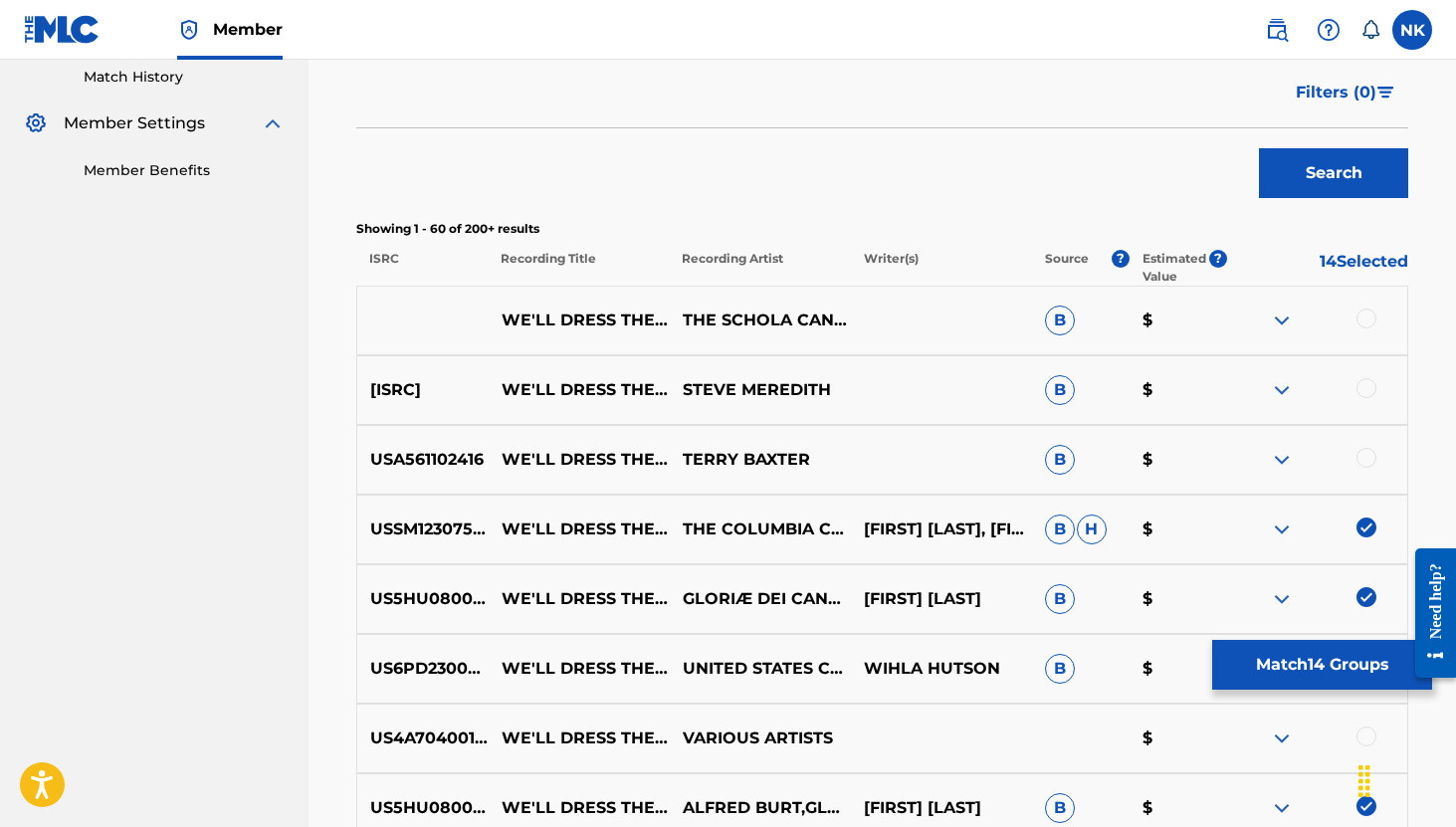 scroll, scrollTop: 569, scrollLeft: 0, axis: vertical 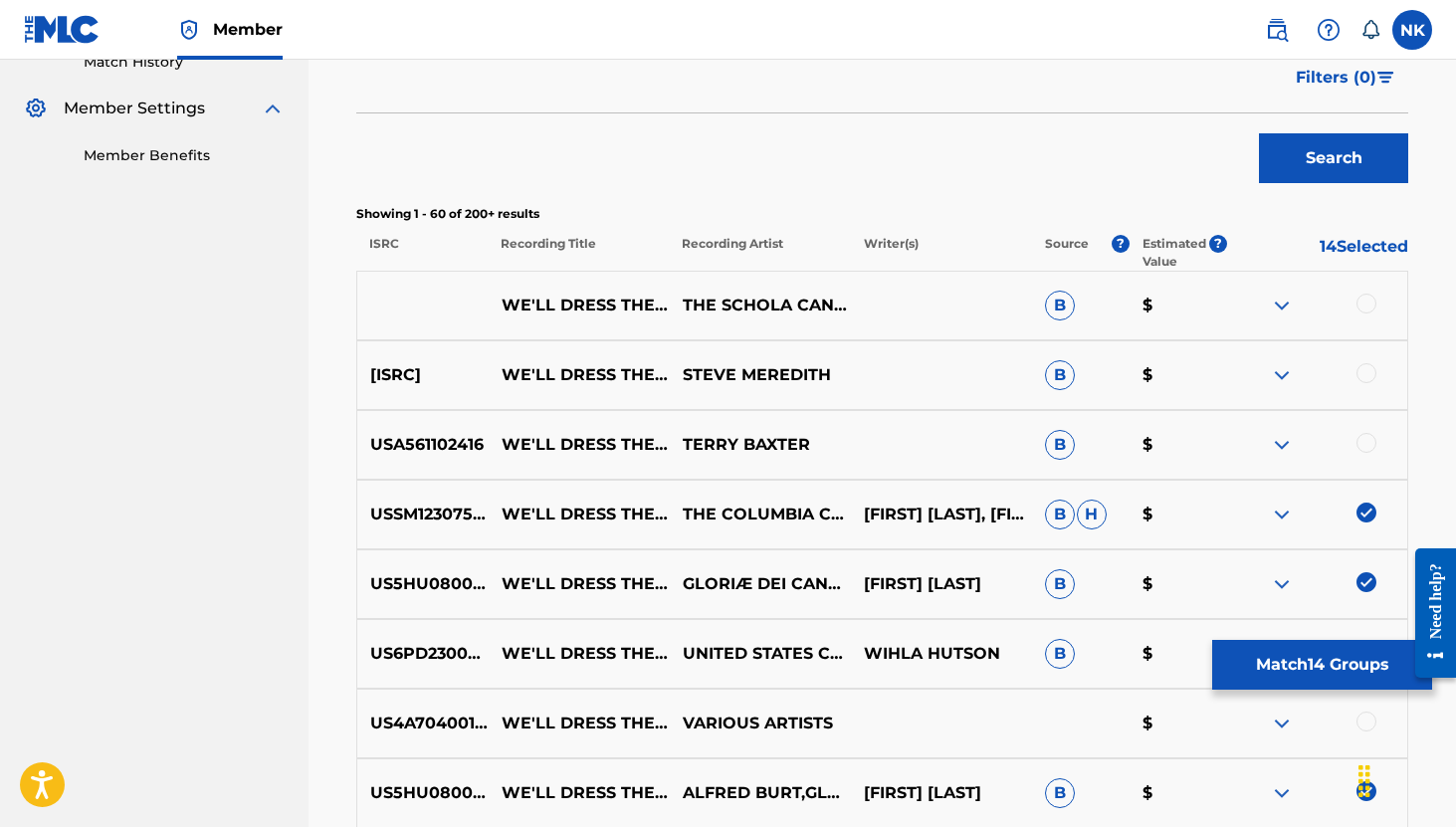 click at bounding box center (1282, 306) 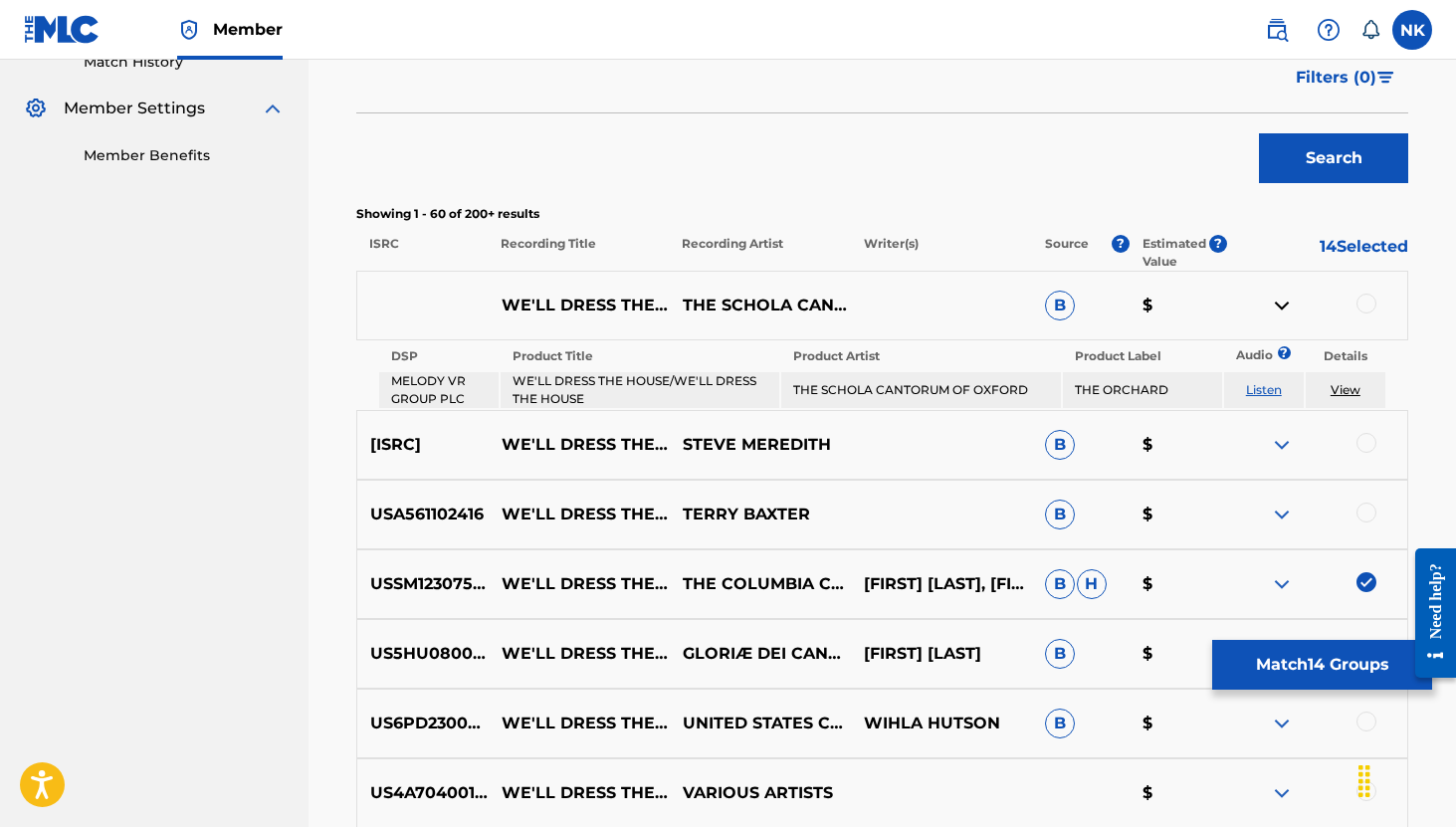 click on "Listen" at bounding box center [1264, 389] 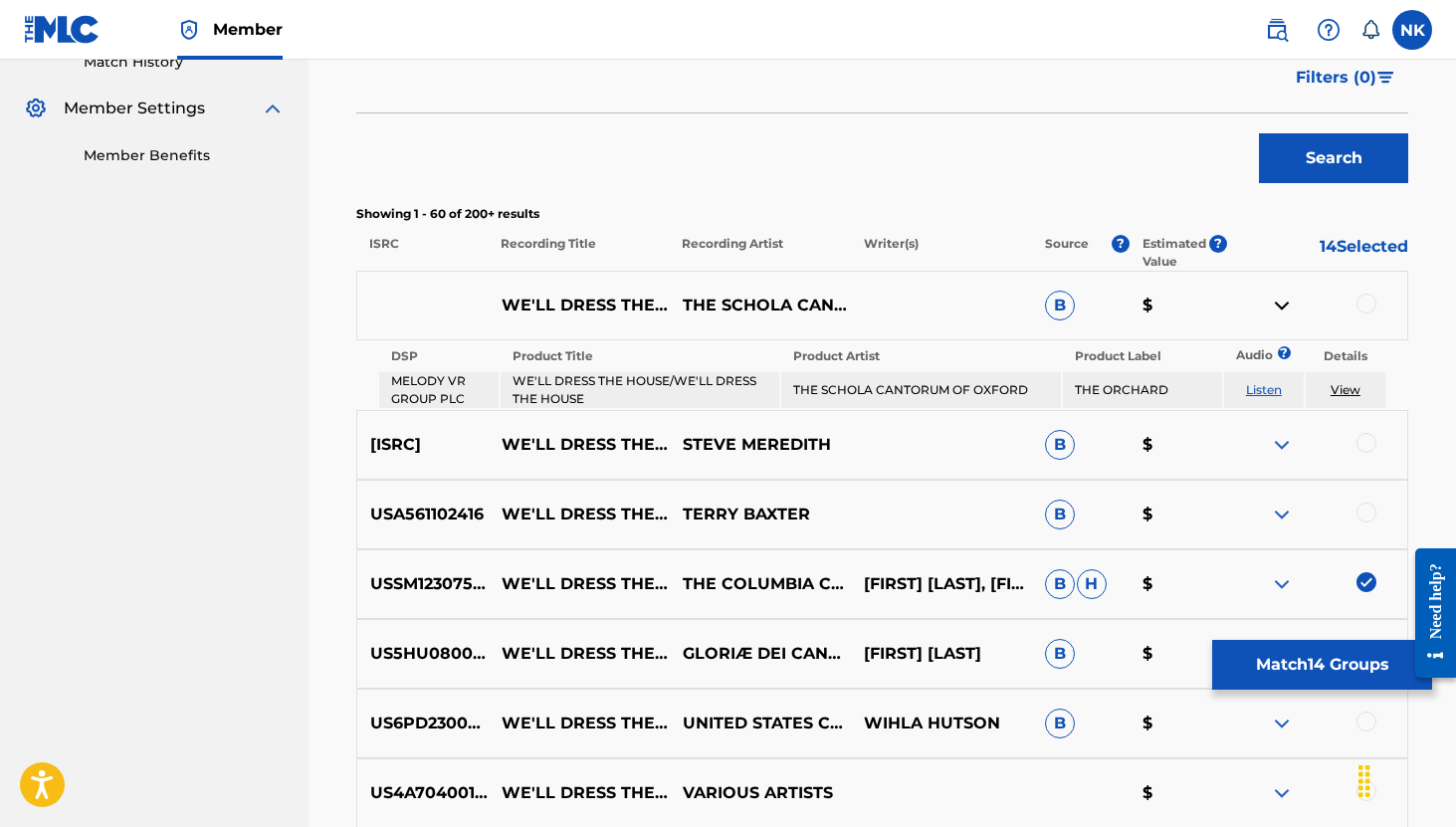 click at bounding box center [1282, 445] 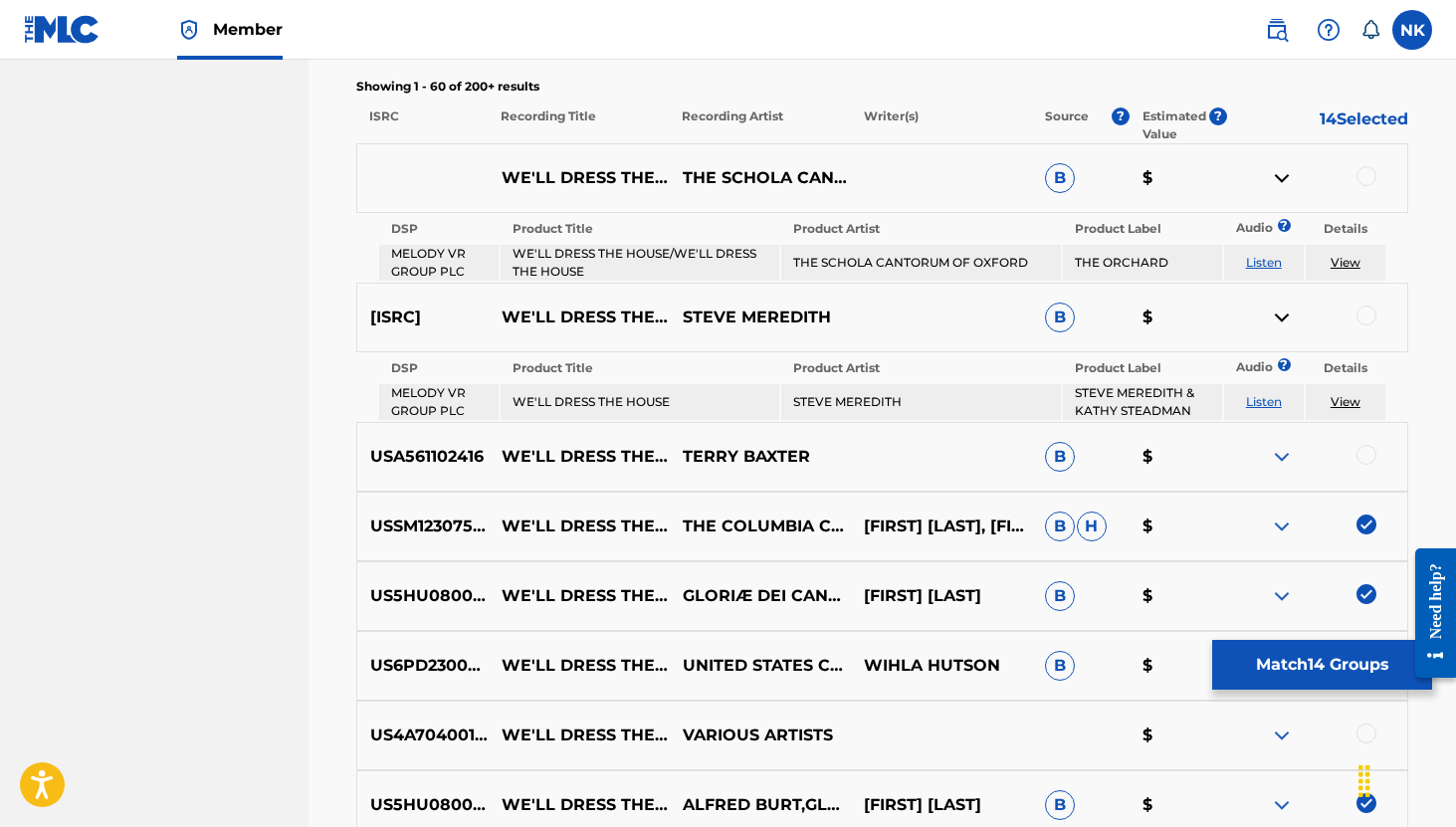 scroll, scrollTop: 727, scrollLeft: 0, axis: vertical 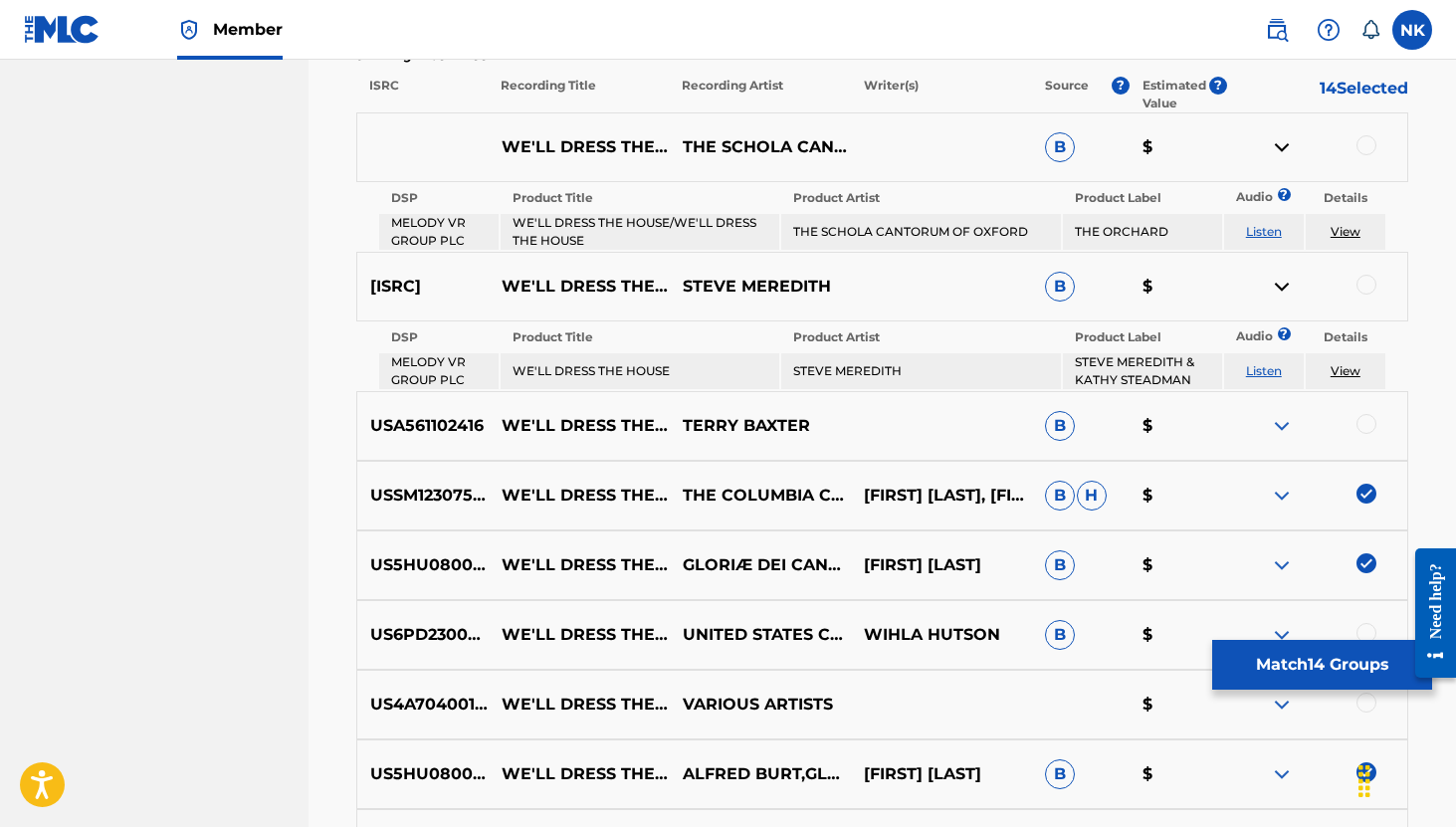 click at bounding box center (1282, 426) 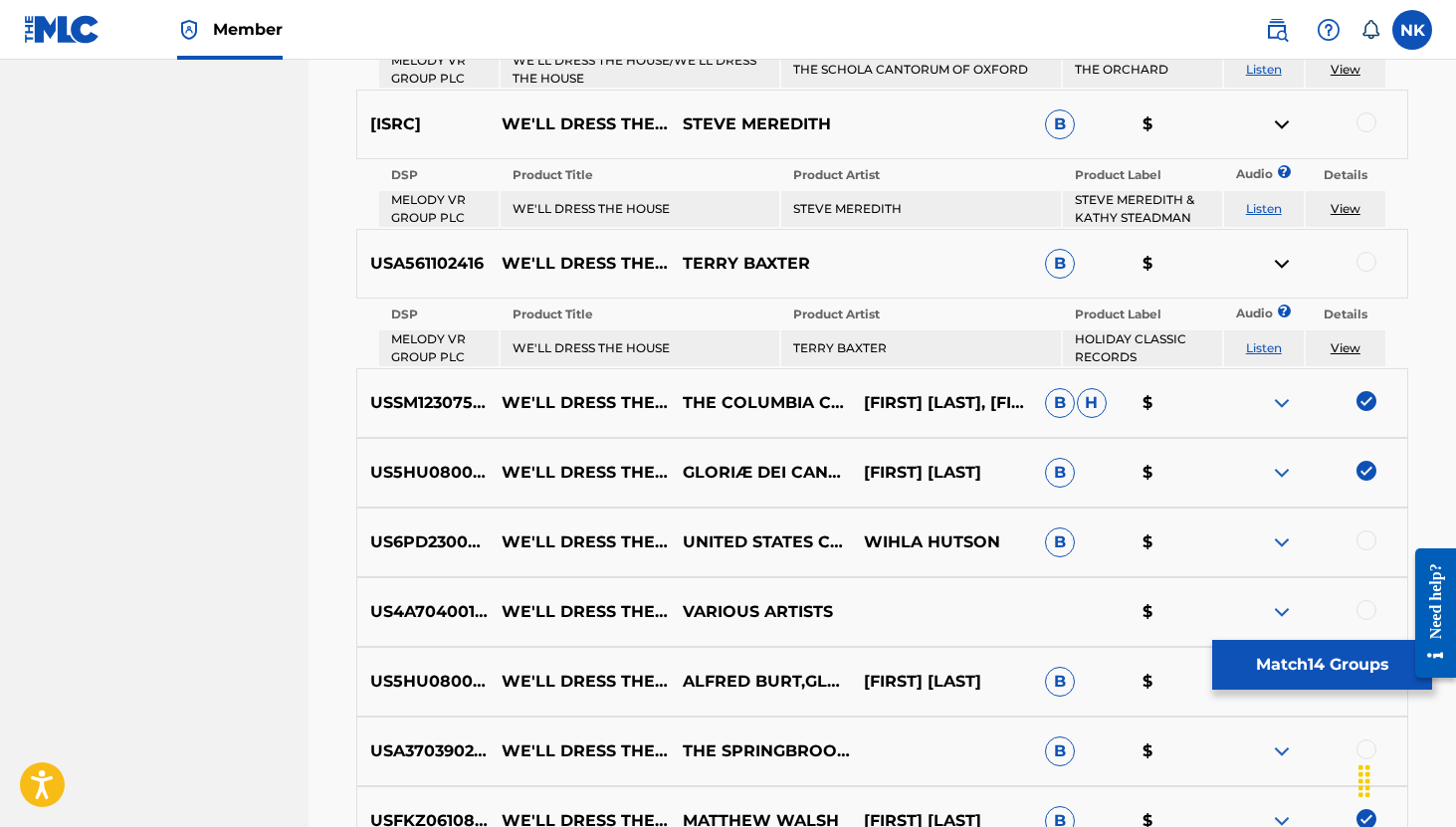 scroll, scrollTop: 892, scrollLeft: 0, axis: vertical 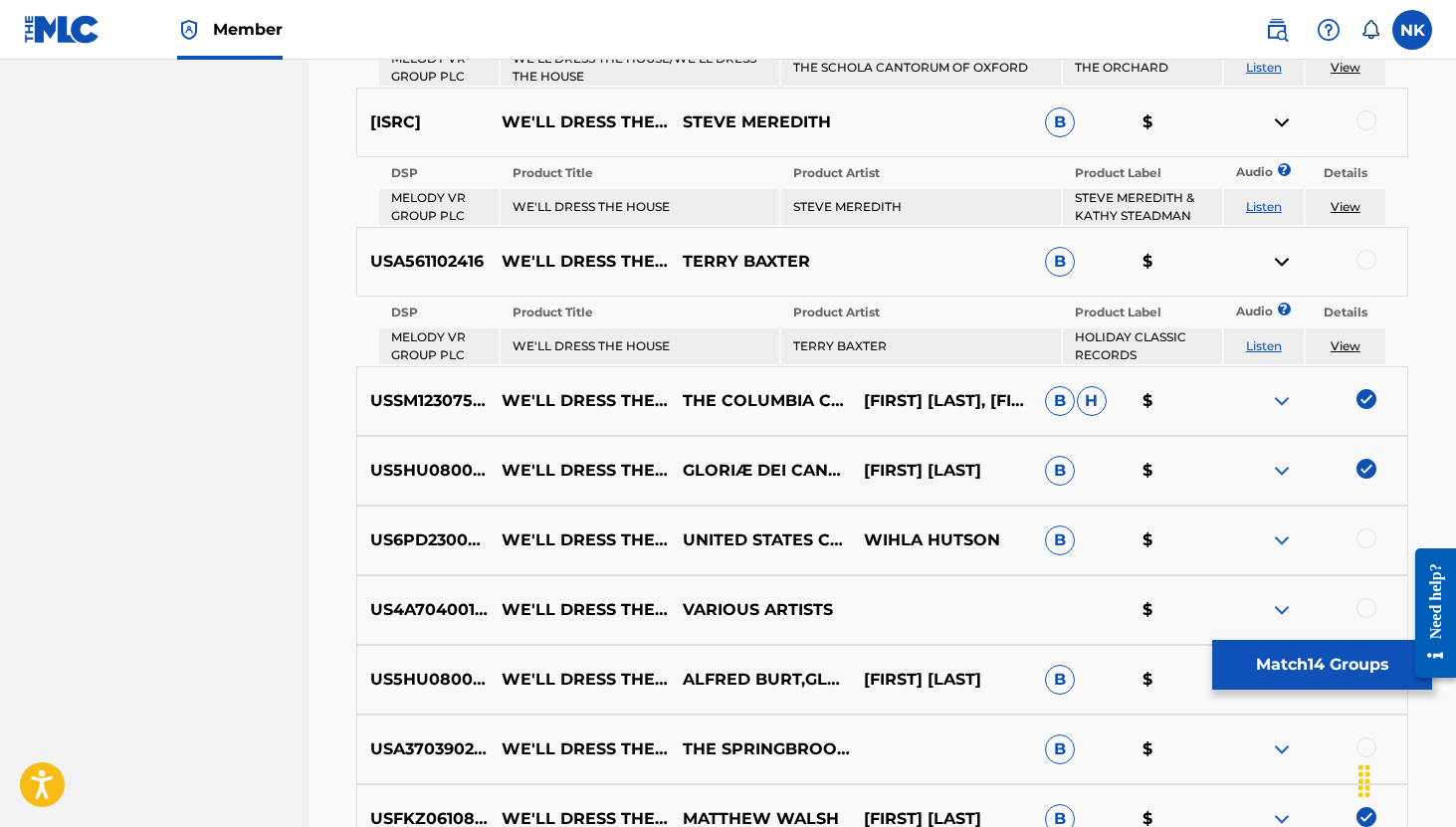 click at bounding box center (1282, 401) 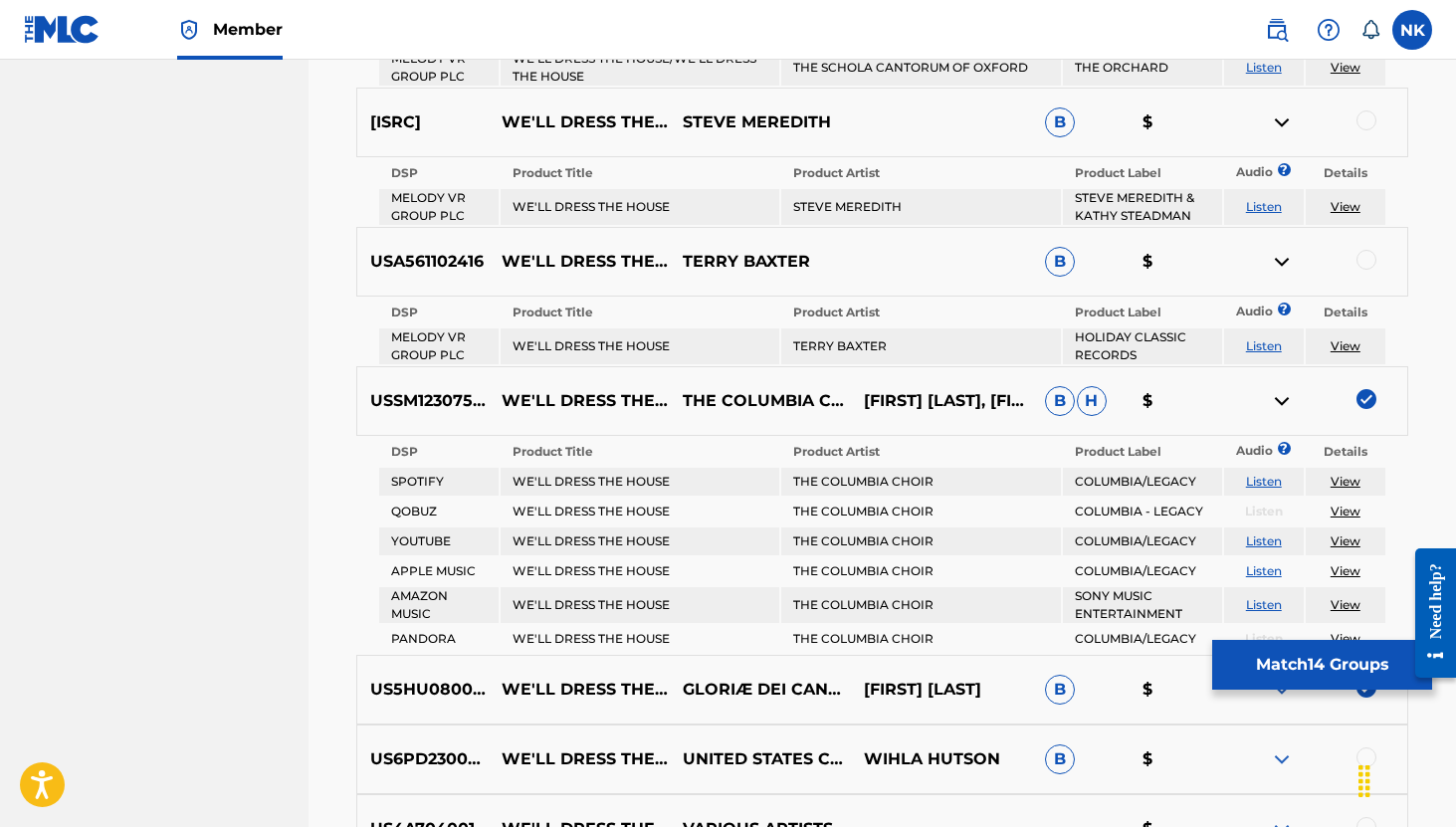 click at bounding box center [1282, 401] 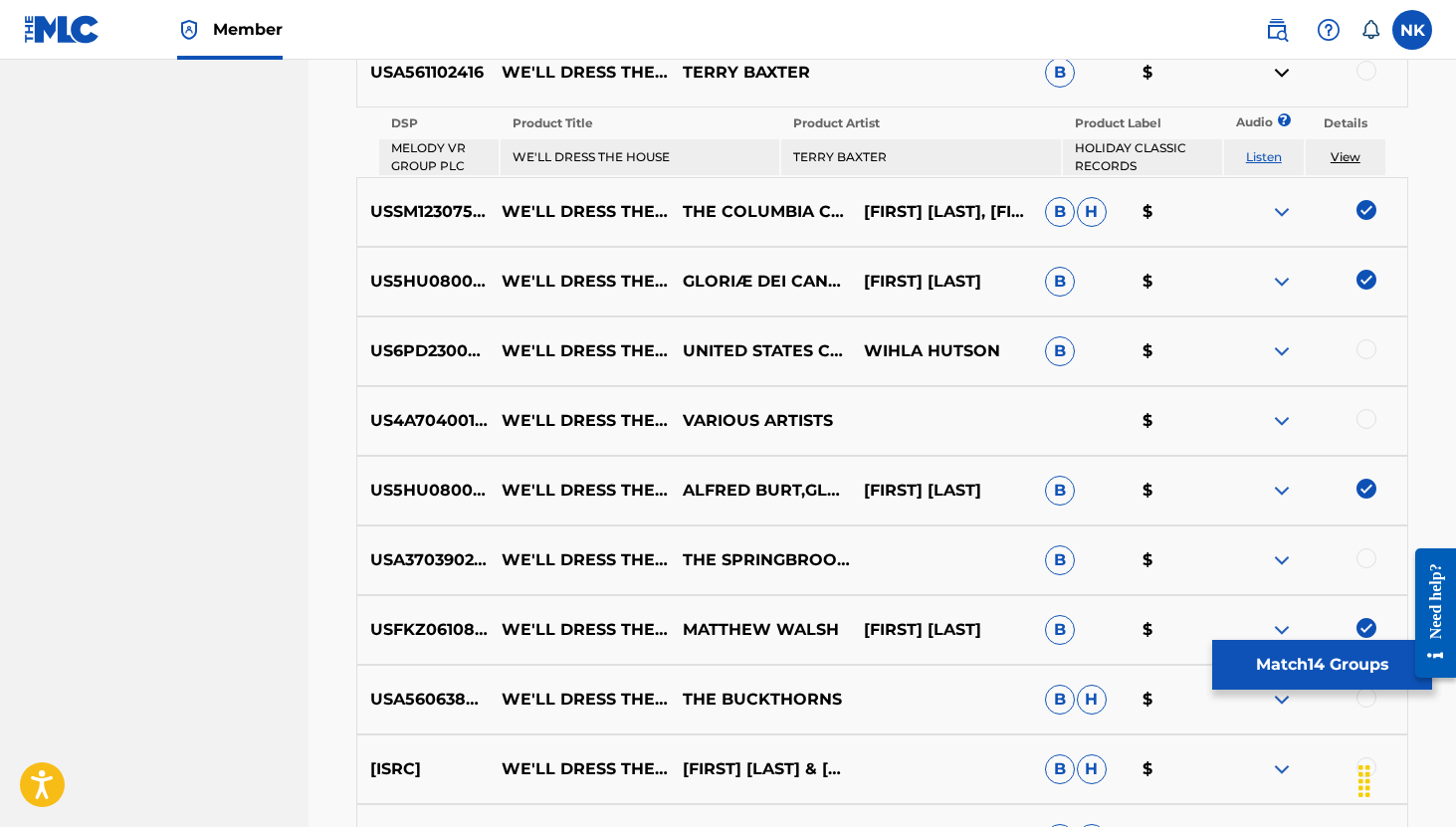 scroll, scrollTop: 1083, scrollLeft: 0, axis: vertical 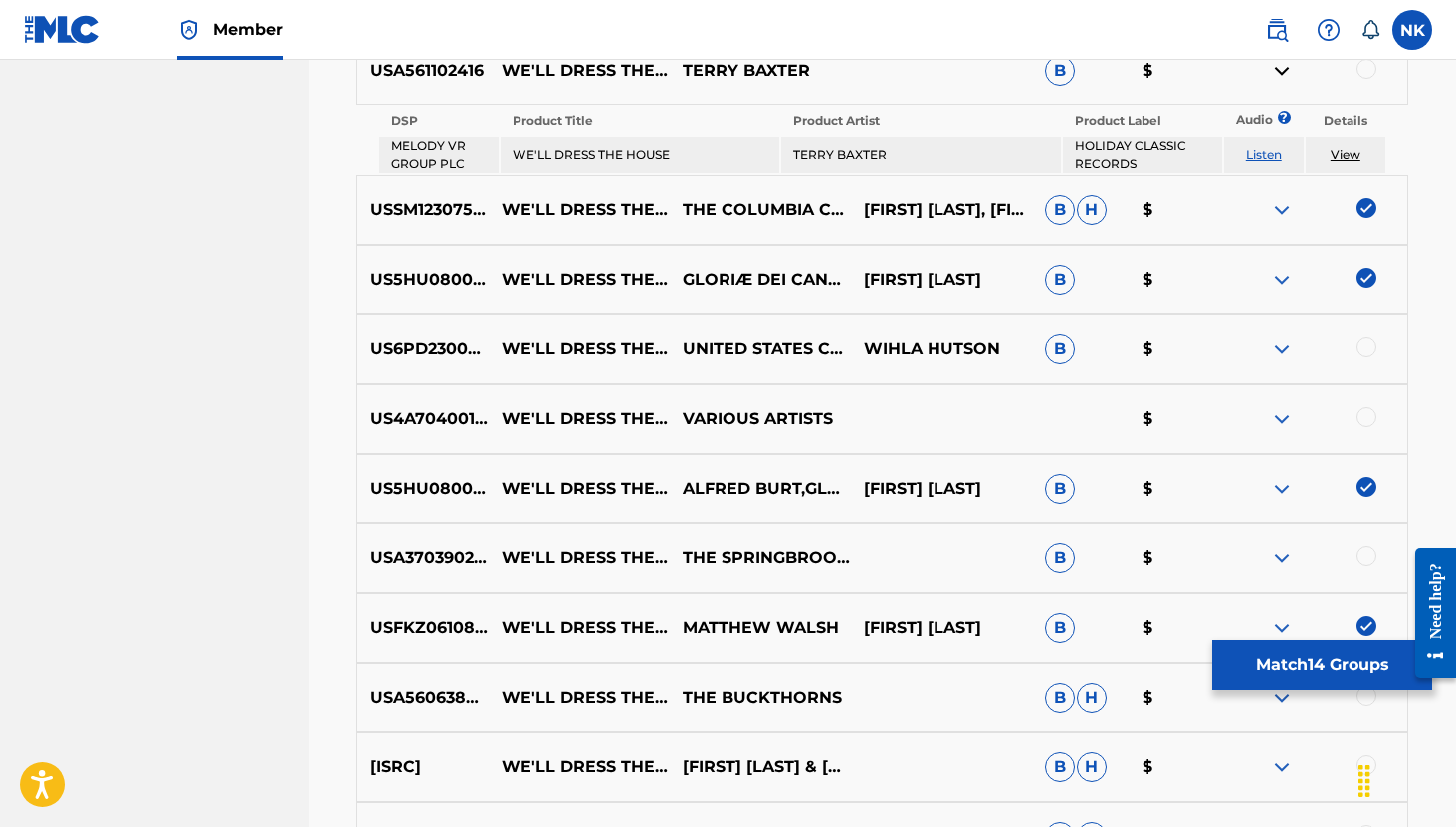 click at bounding box center [1282, 349] 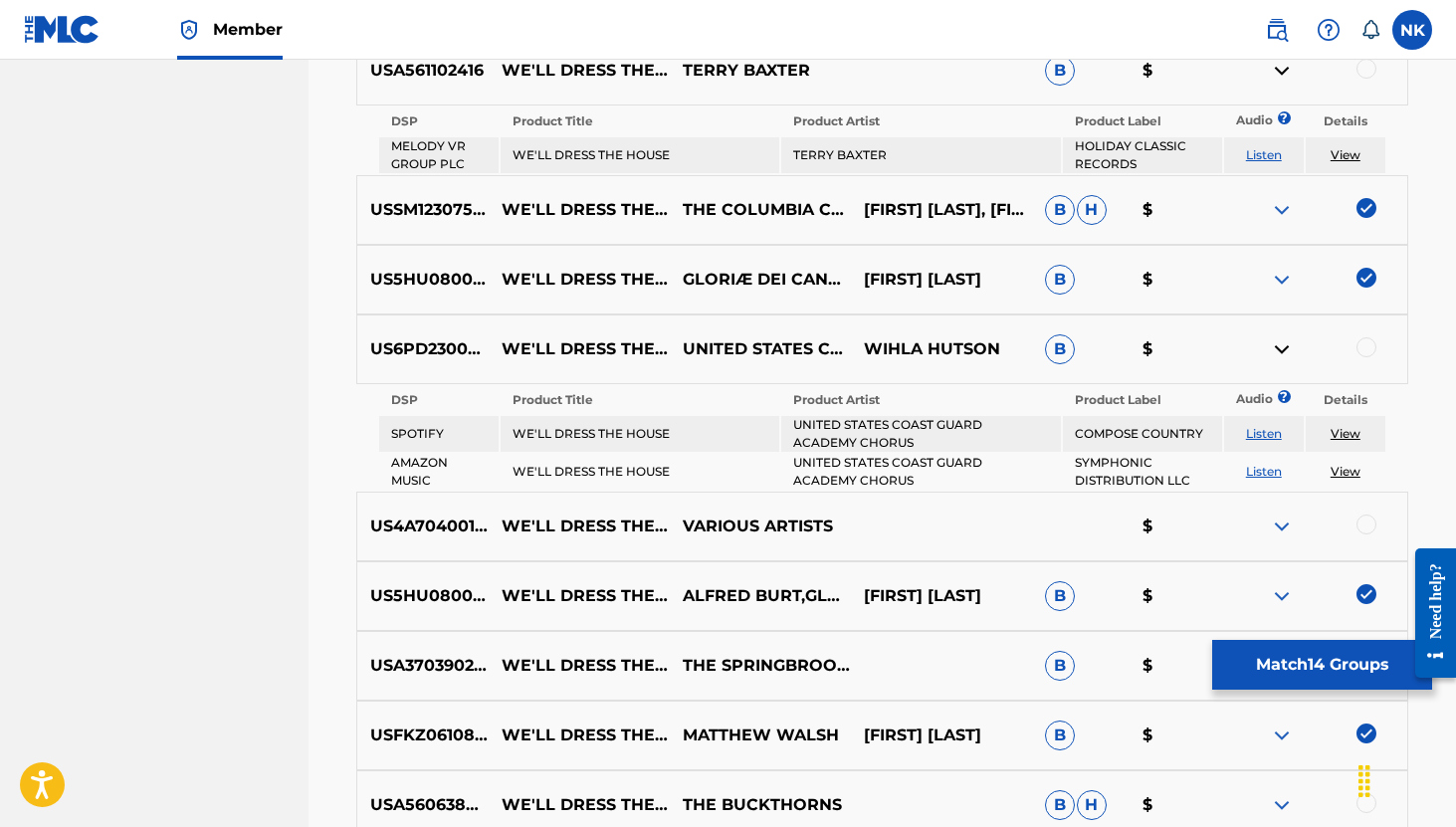 click at bounding box center (1366, 347) 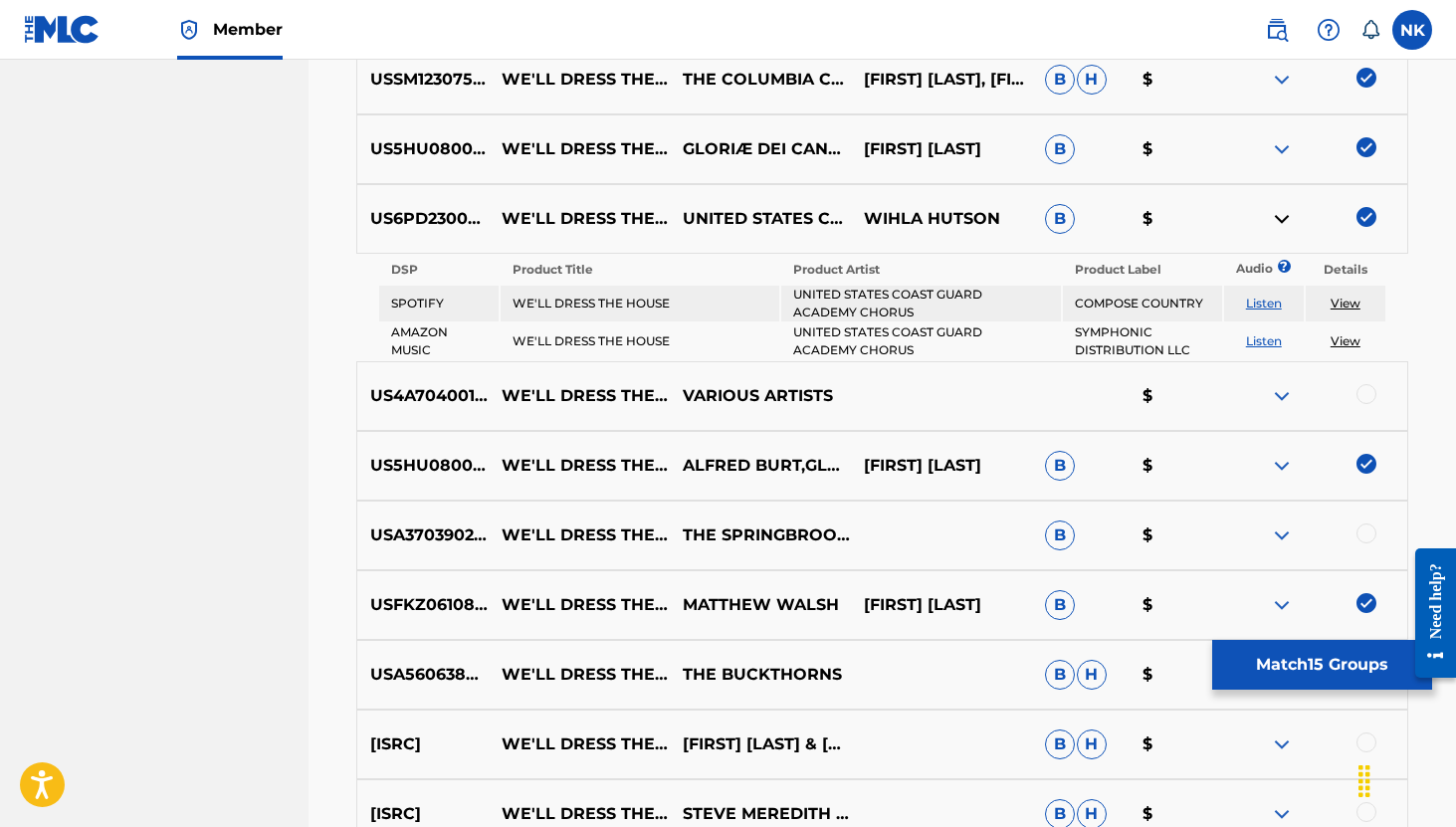 scroll, scrollTop: 1284, scrollLeft: 0, axis: vertical 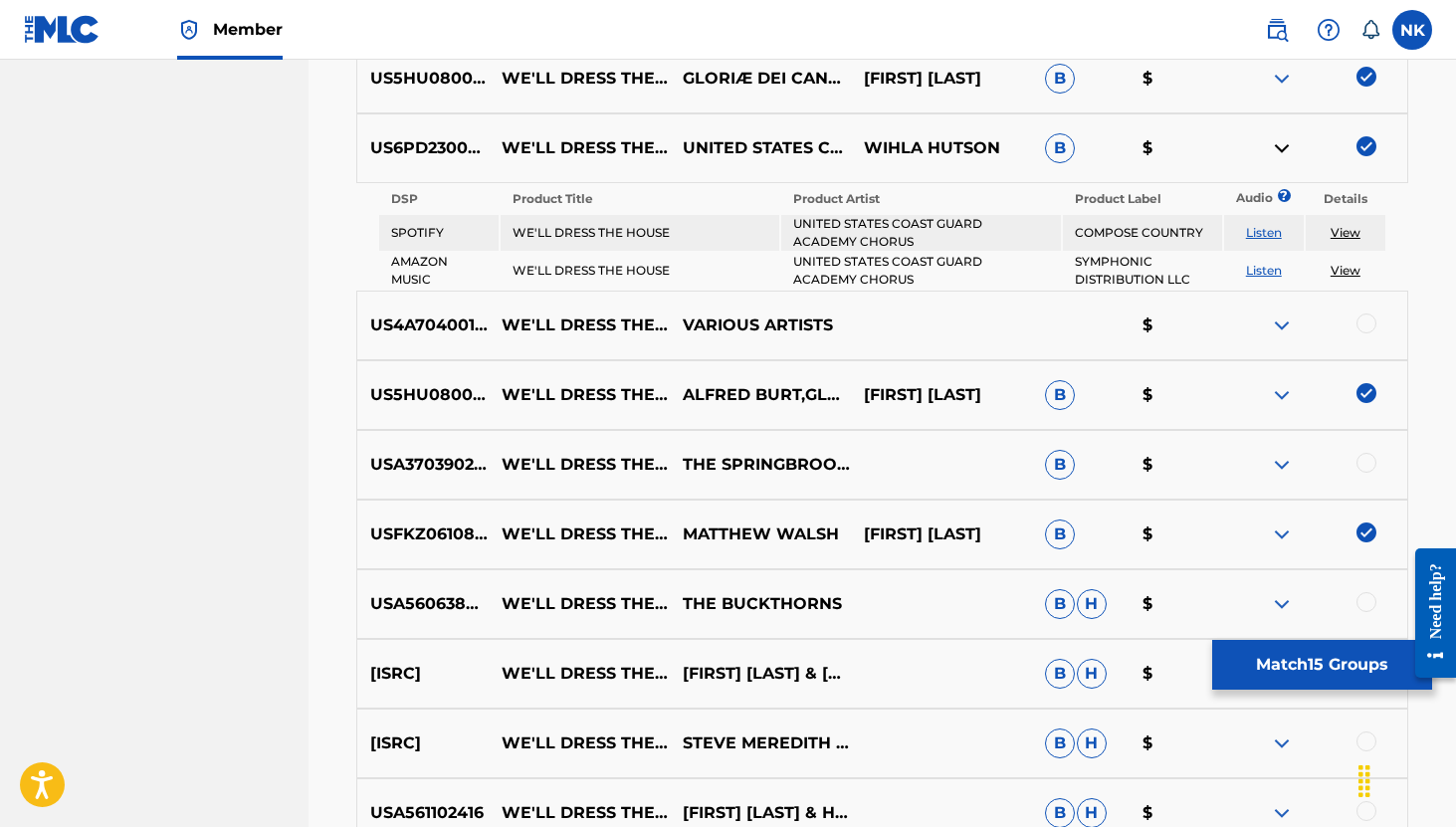 click at bounding box center (1282, 325) 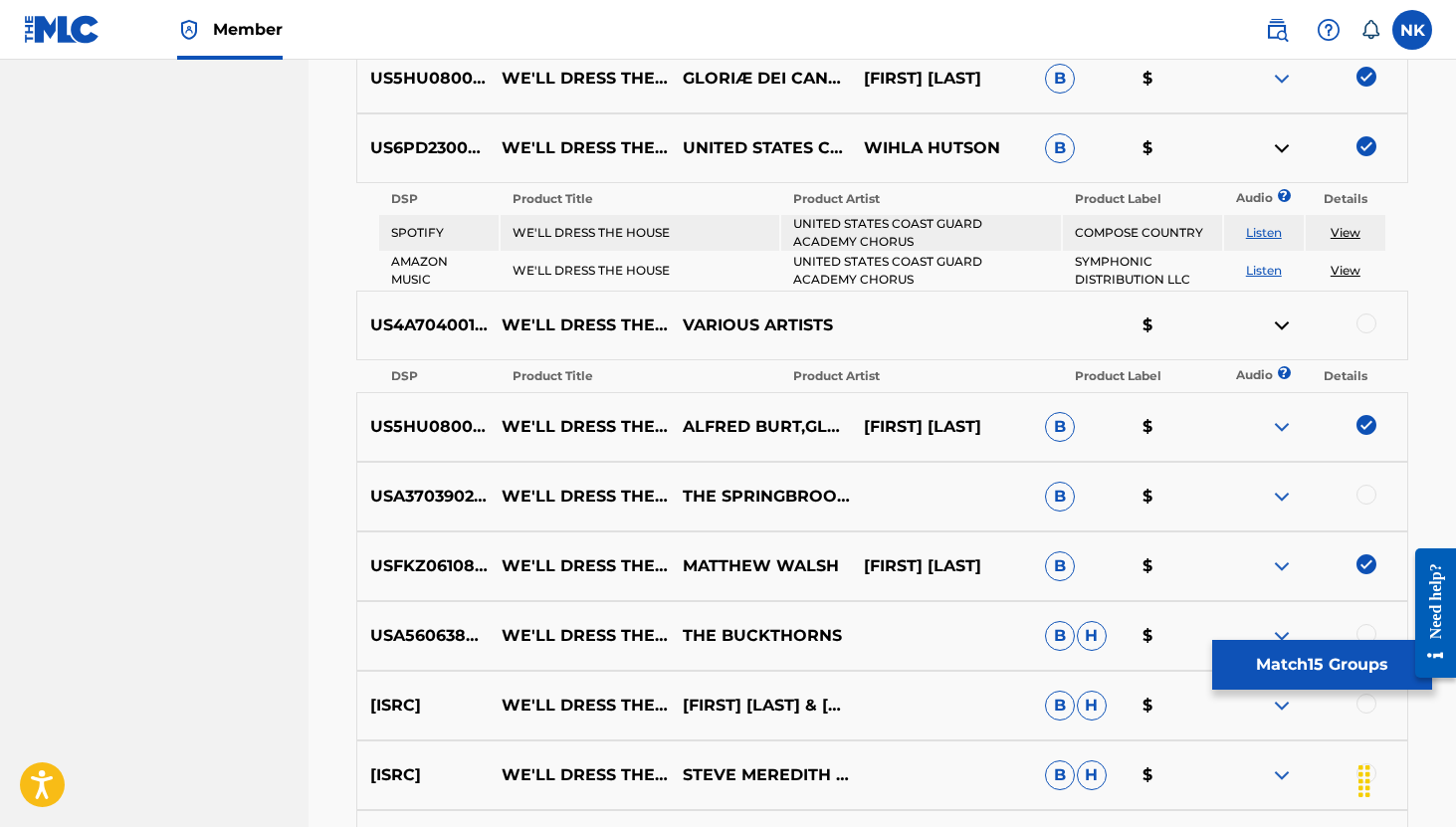 click at bounding box center (1282, 325) 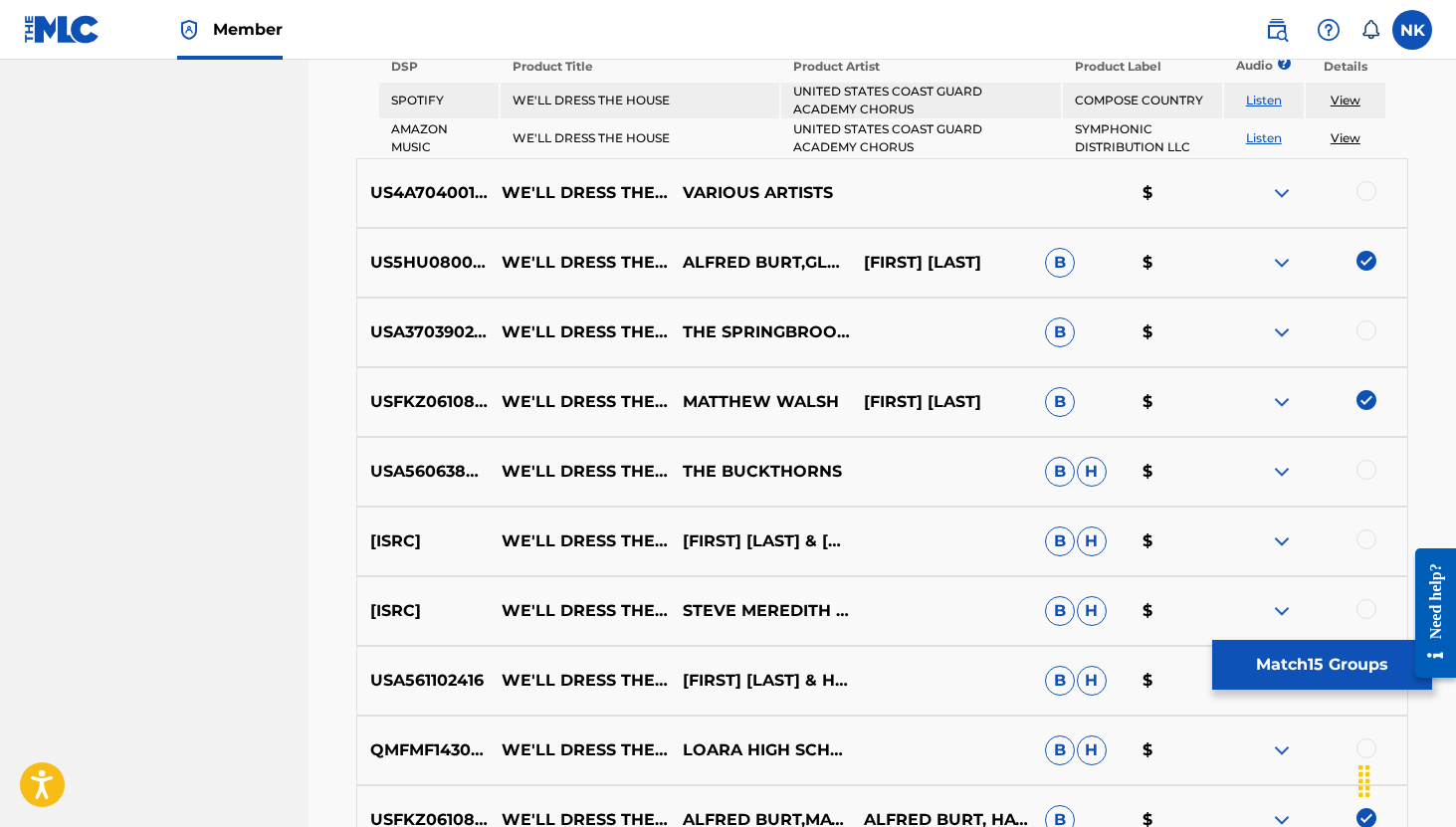 scroll, scrollTop: 1422, scrollLeft: 0, axis: vertical 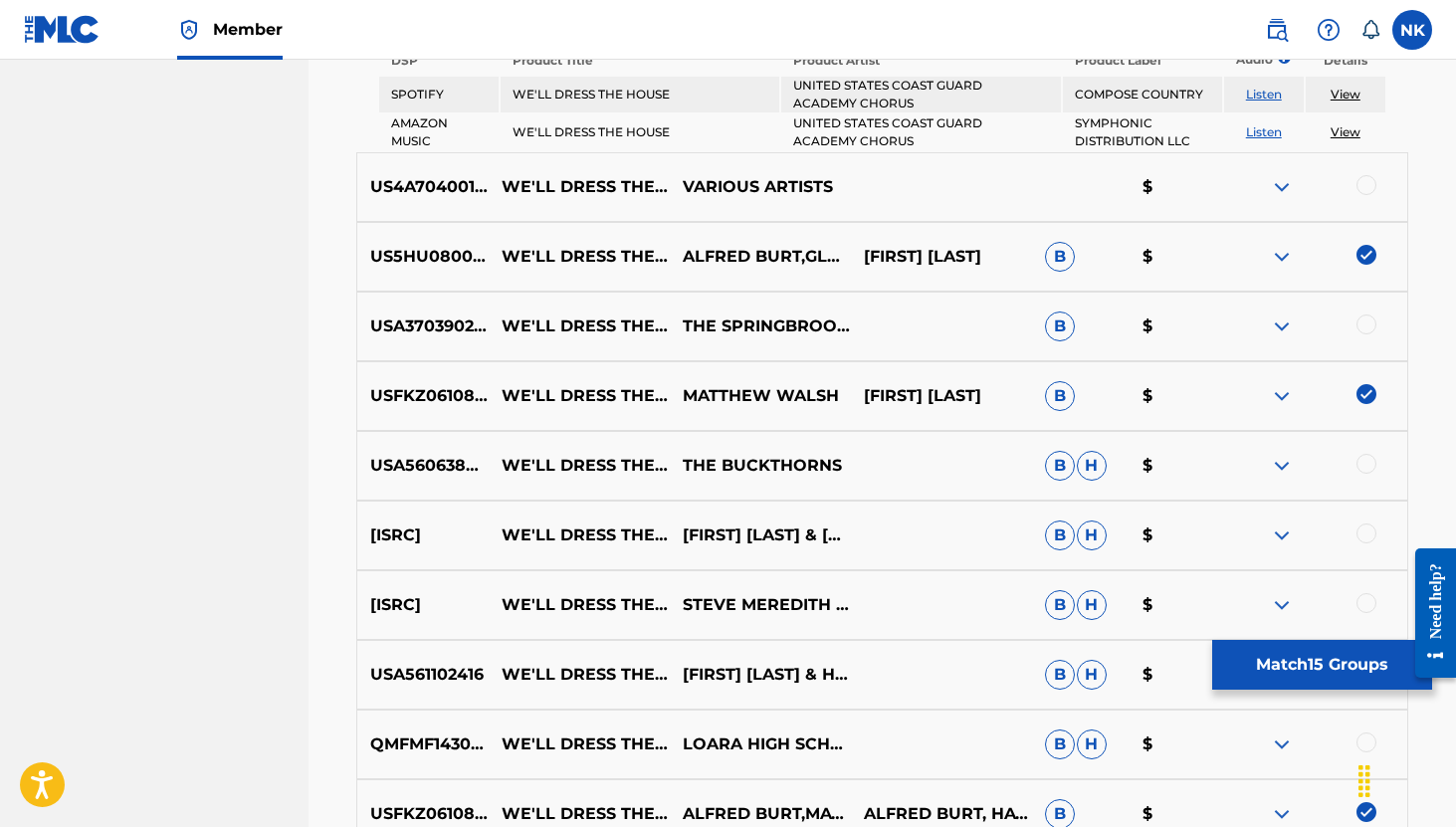 click at bounding box center (1282, 326) 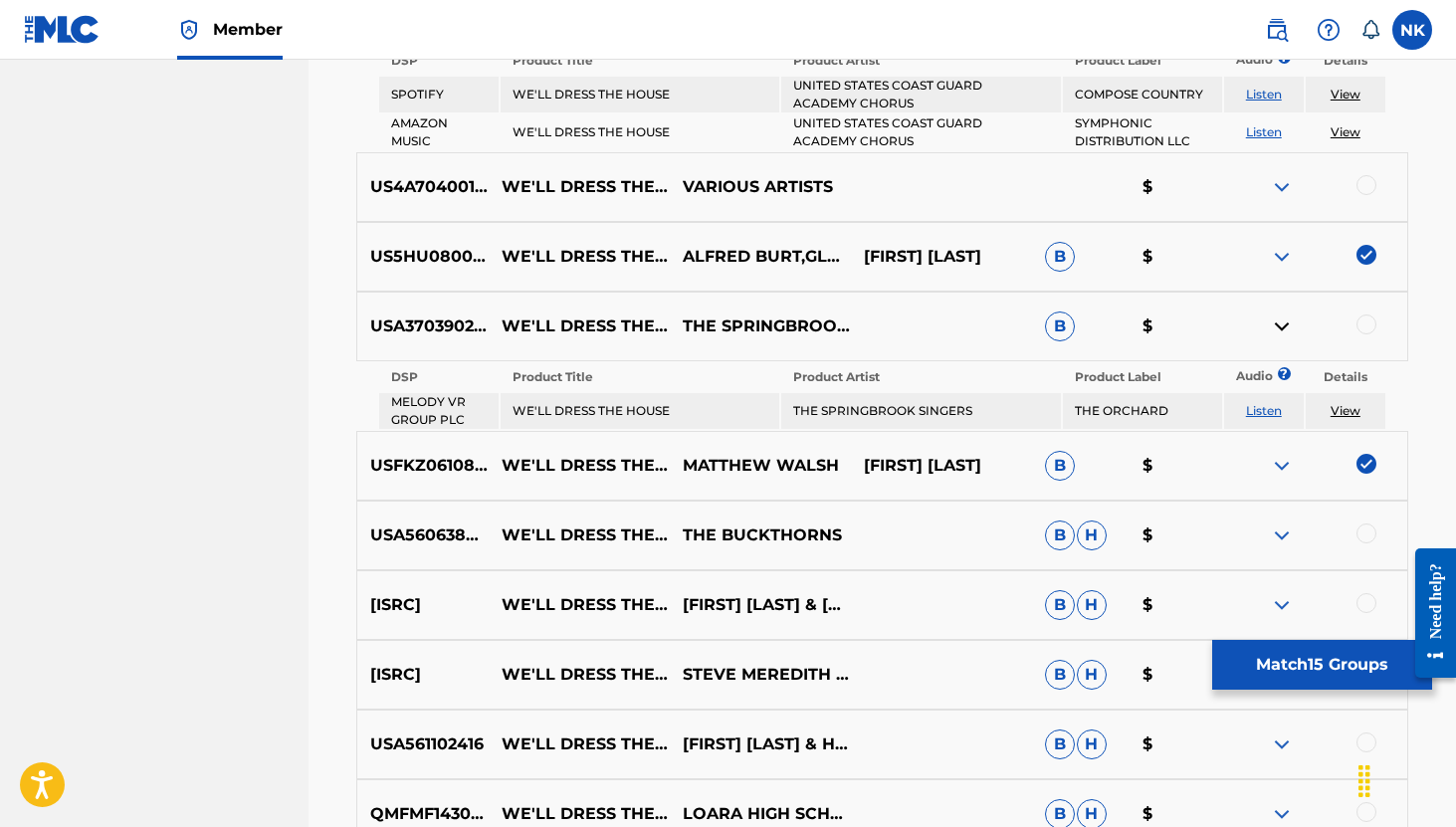 click at bounding box center [1282, 535] 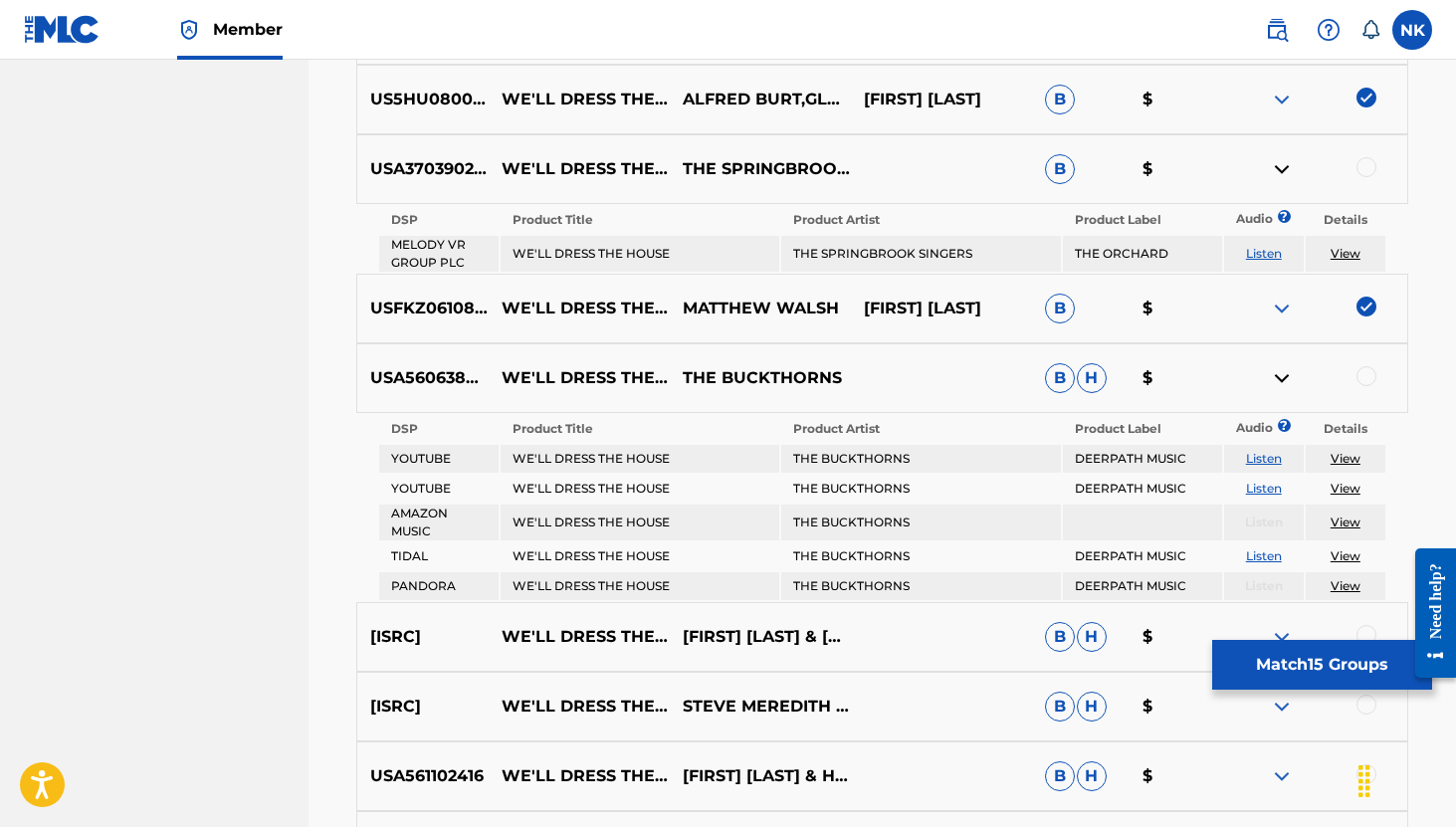 scroll, scrollTop: 1583, scrollLeft: 0, axis: vertical 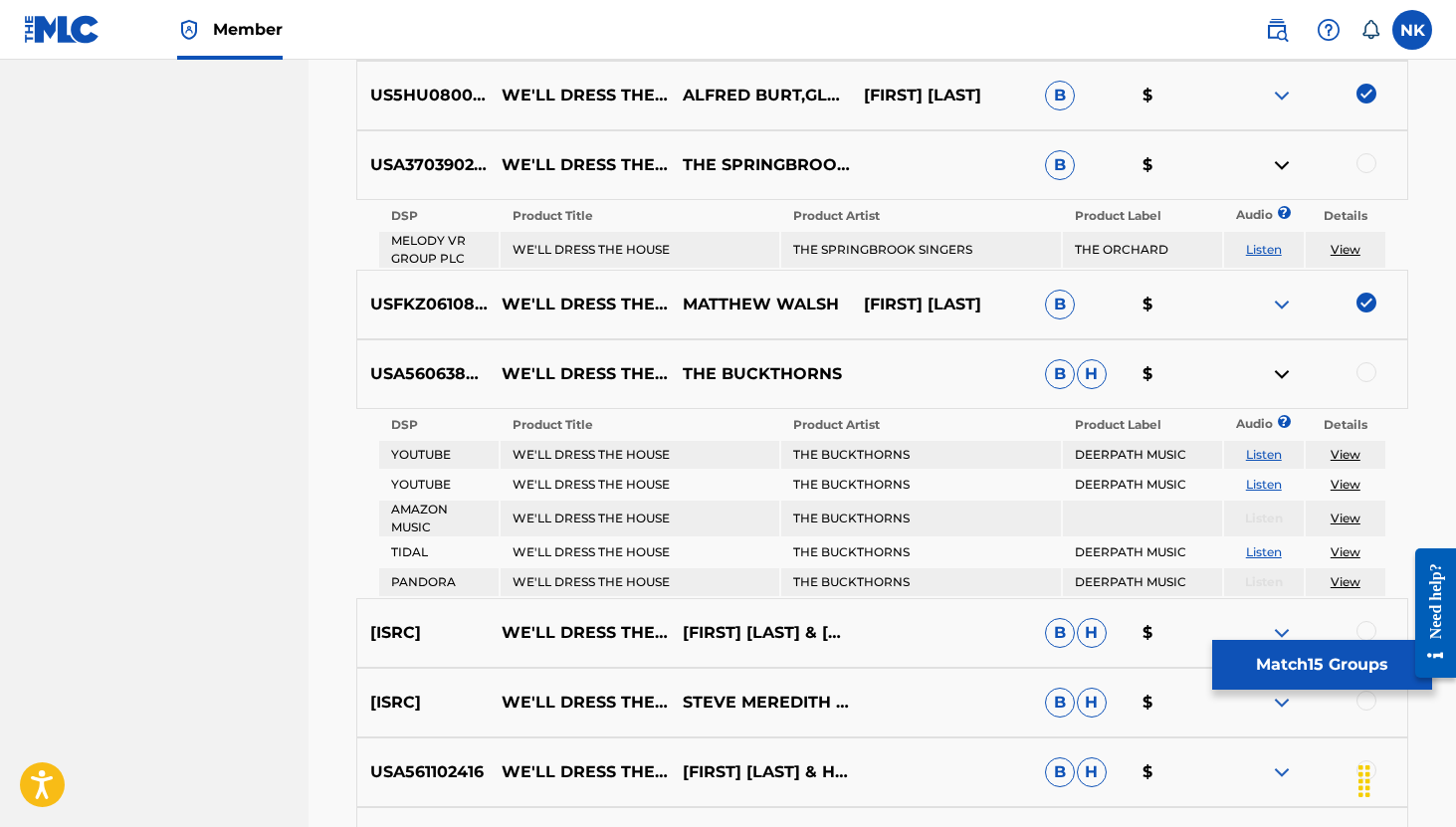 click on "Listen" at bounding box center [1264, 454] 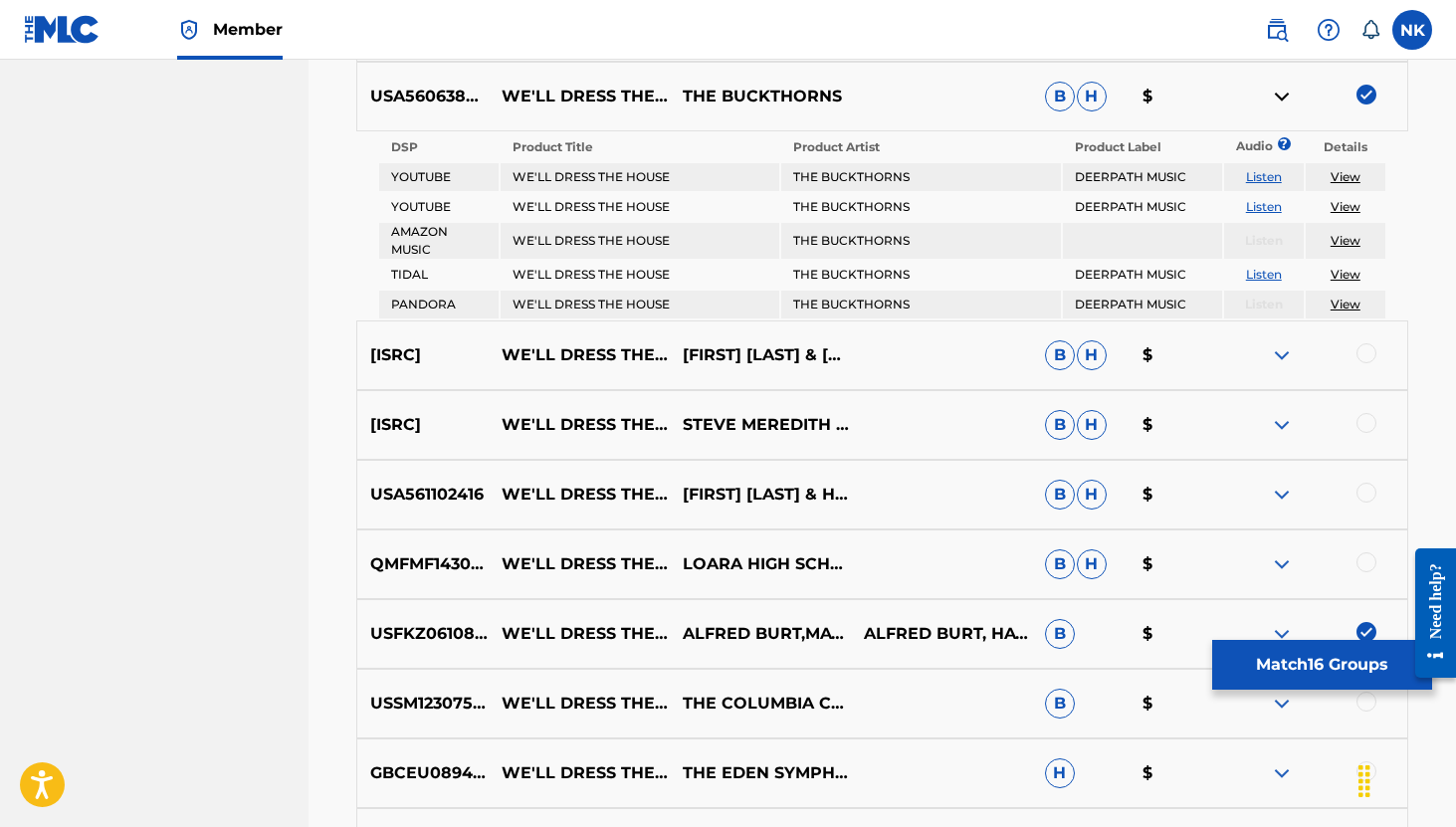 scroll, scrollTop: 1862, scrollLeft: 0, axis: vertical 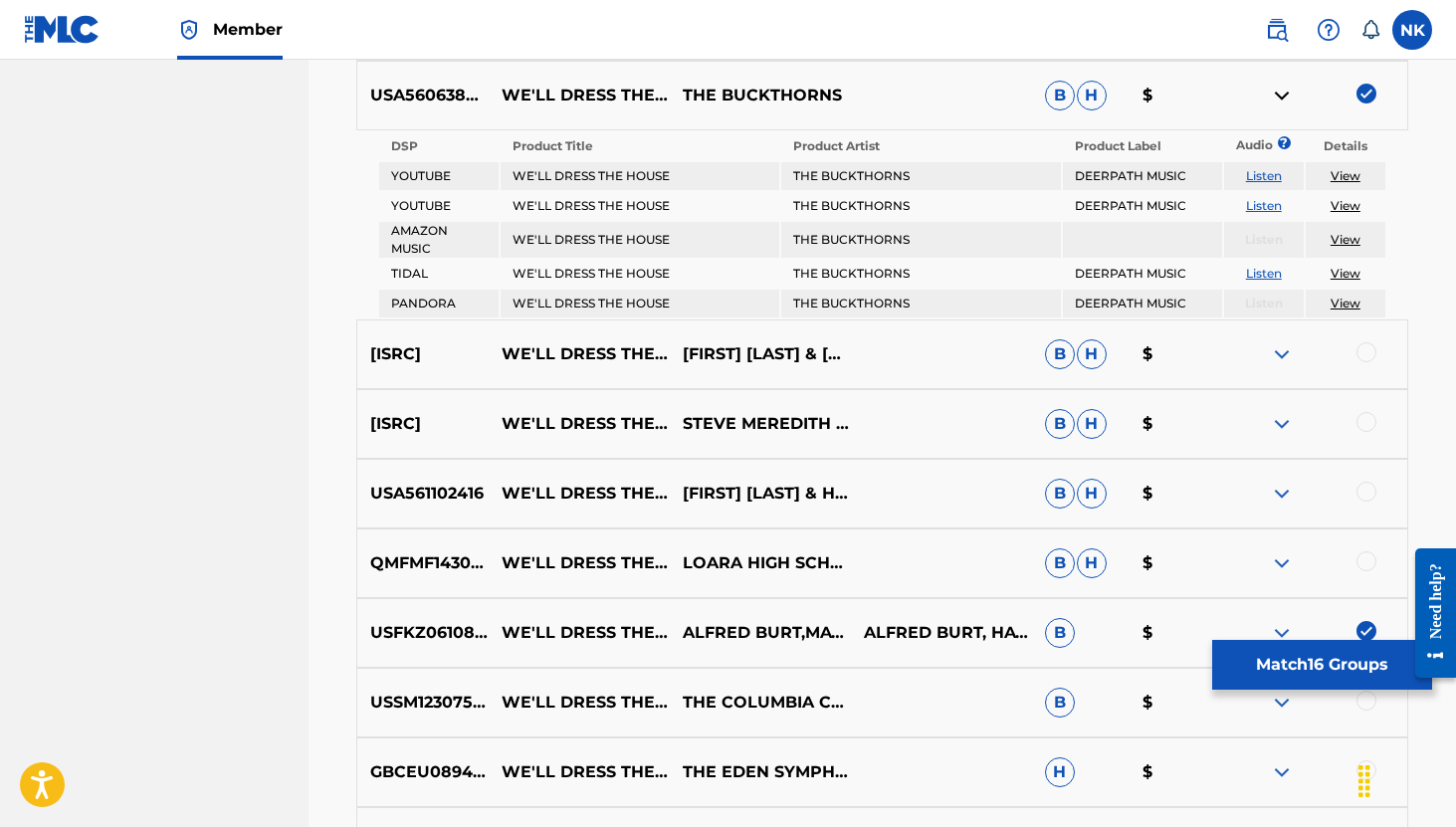 click at bounding box center (1317, 354) 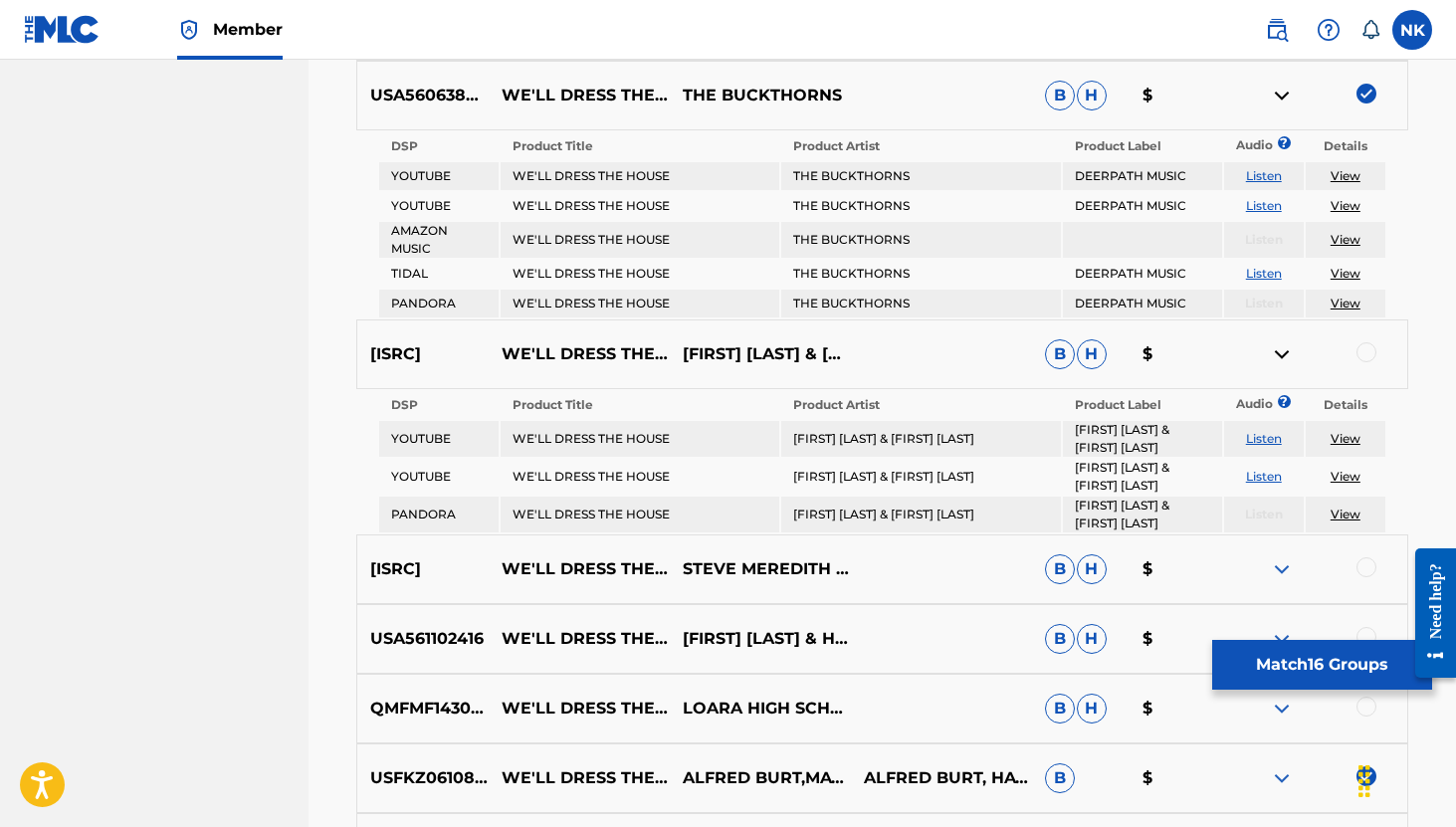 click on "Listen" at bounding box center [1264, 438] 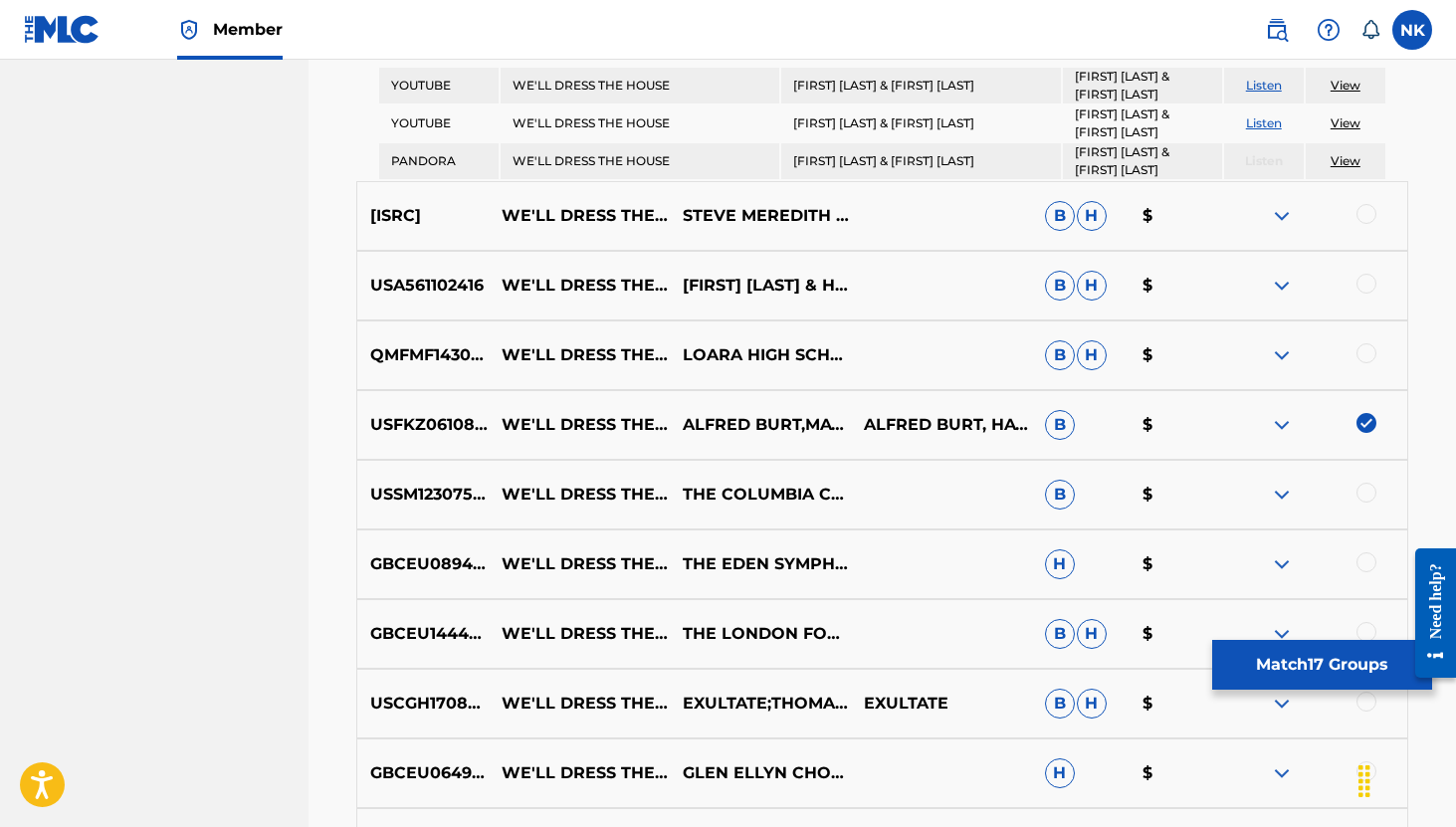 scroll, scrollTop: 2214, scrollLeft: 0, axis: vertical 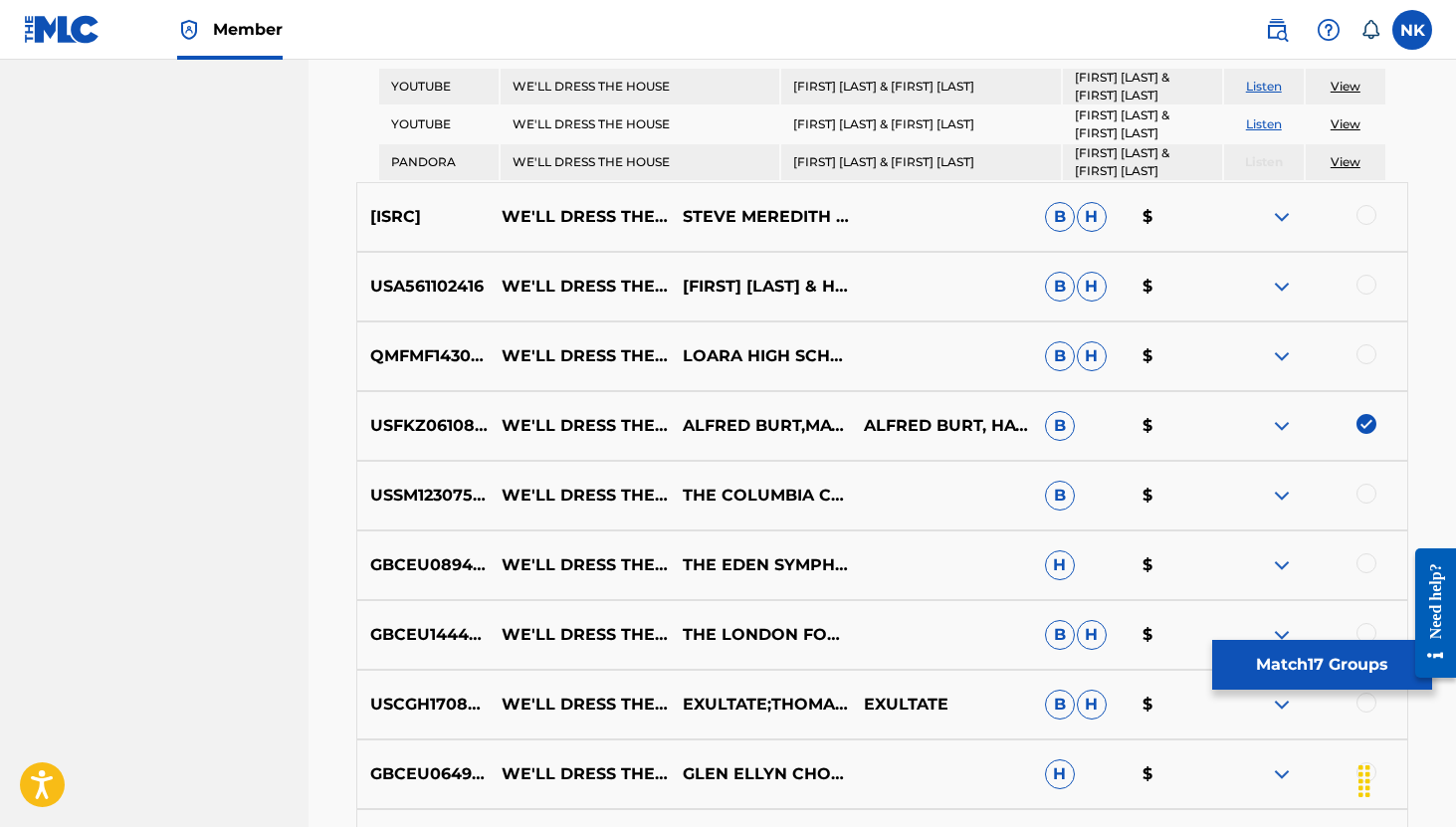 click at bounding box center [1282, 217] 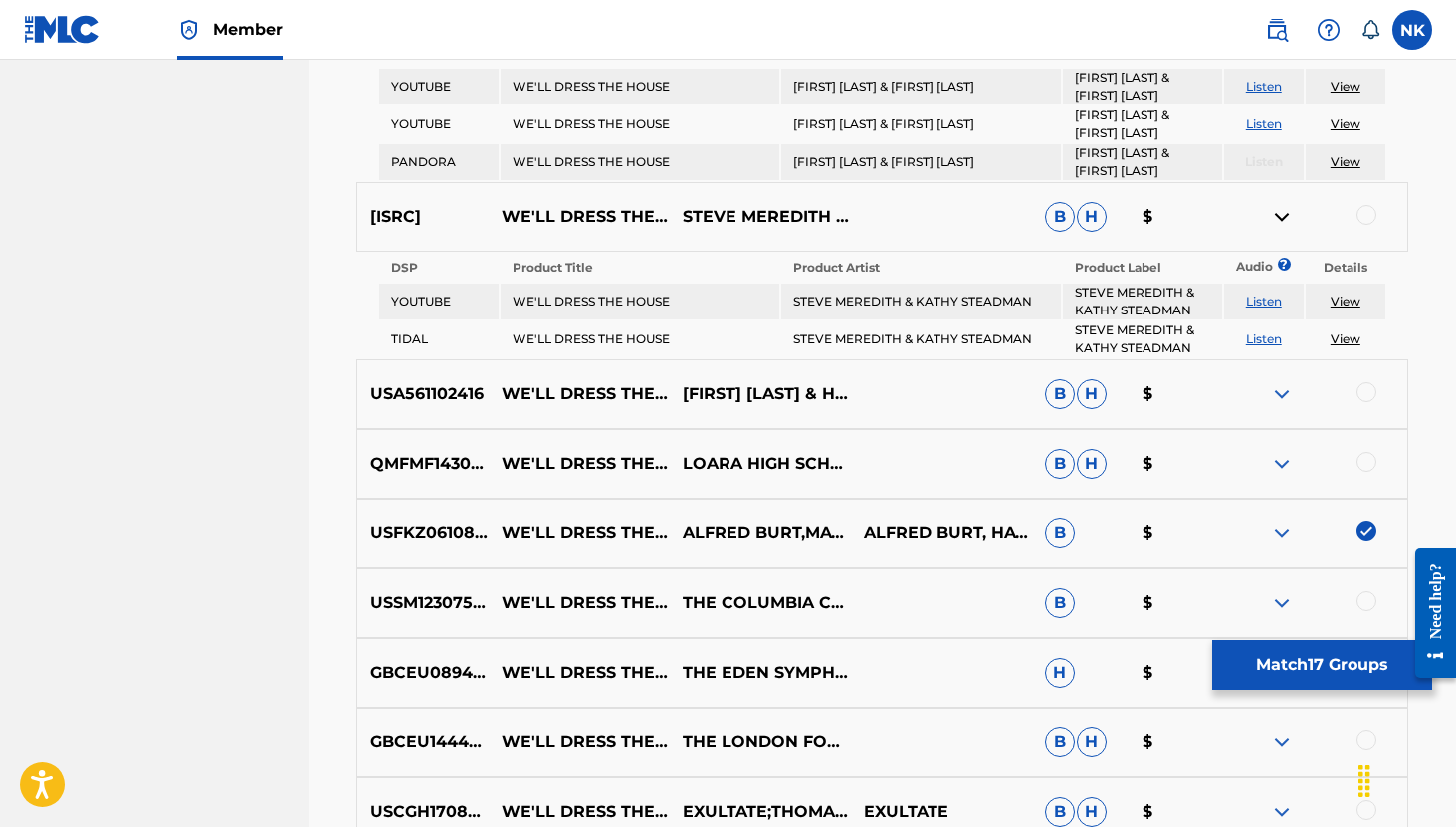 click on "Listen" at bounding box center [1264, 301] 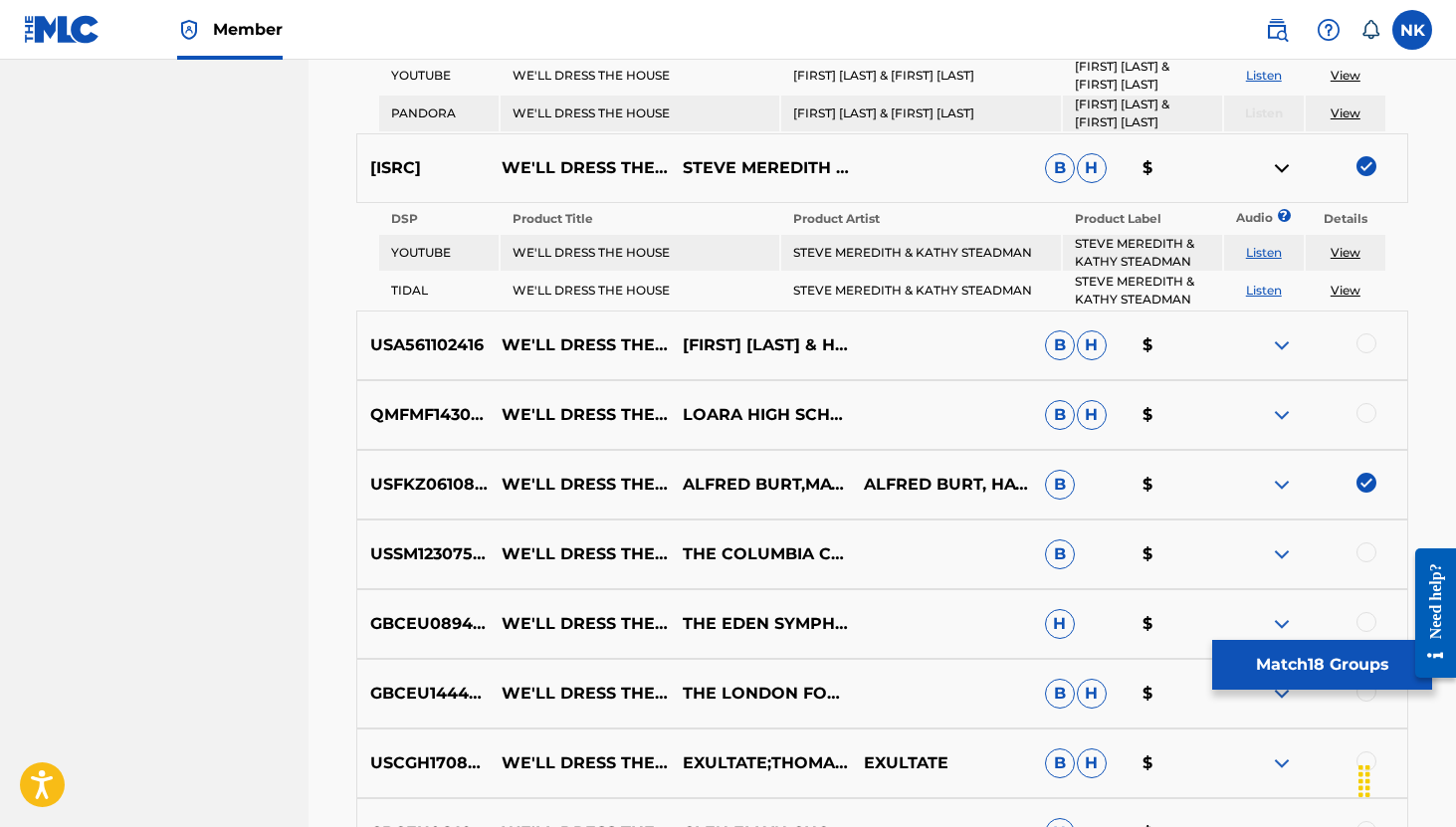 scroll, scrollTop: 2289, scrollLeft: 0, axis: vertical 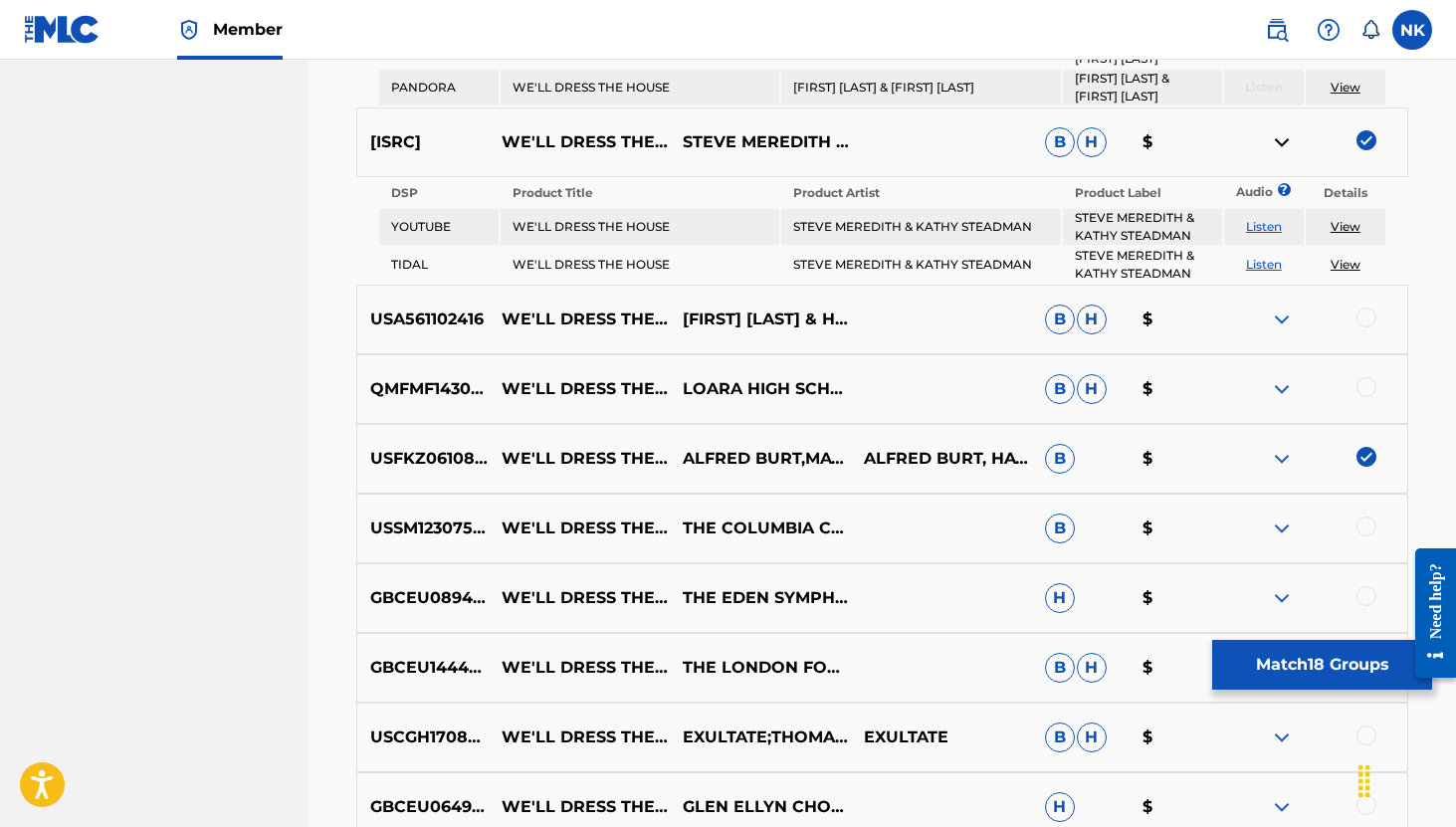 click on "USA561102416 WE'LL DRESS THE HOUSE TERRY BAXTER & HIS ORCHESTRA B H $" at bounding box center [882, 319] 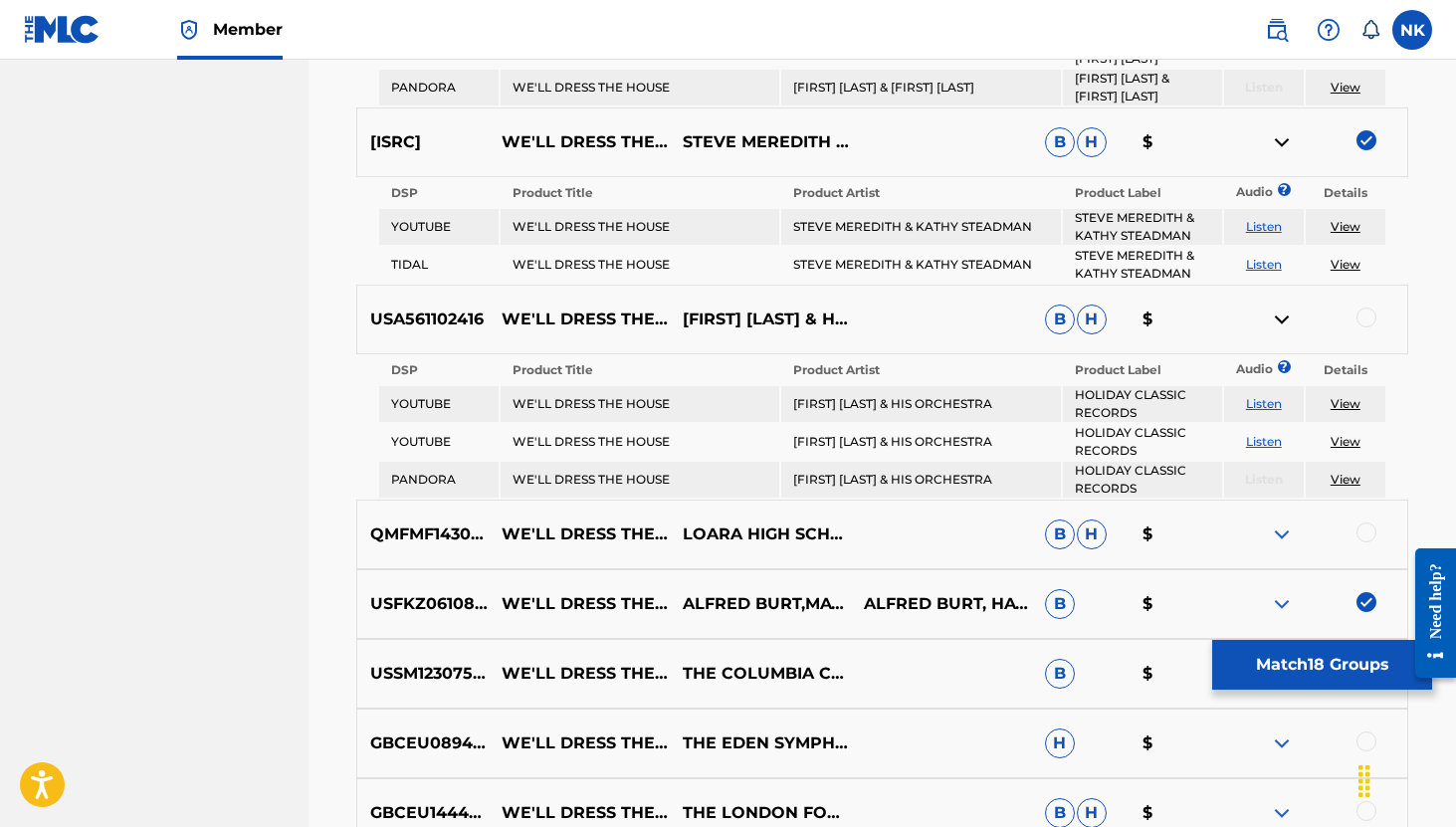 click on "Listen" at bounding box center [1264, 441] 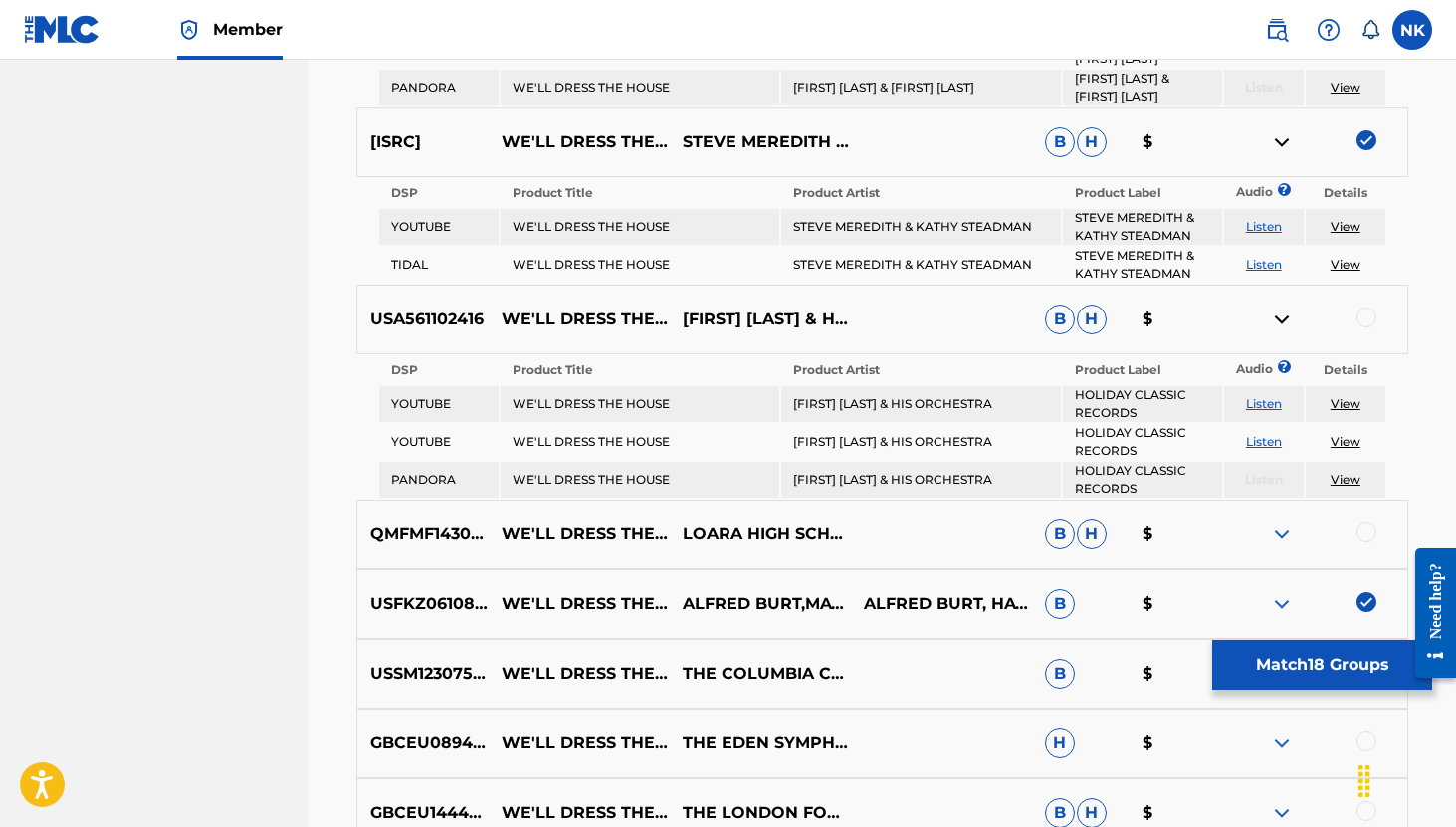 click at bounding box center (1366, 317) 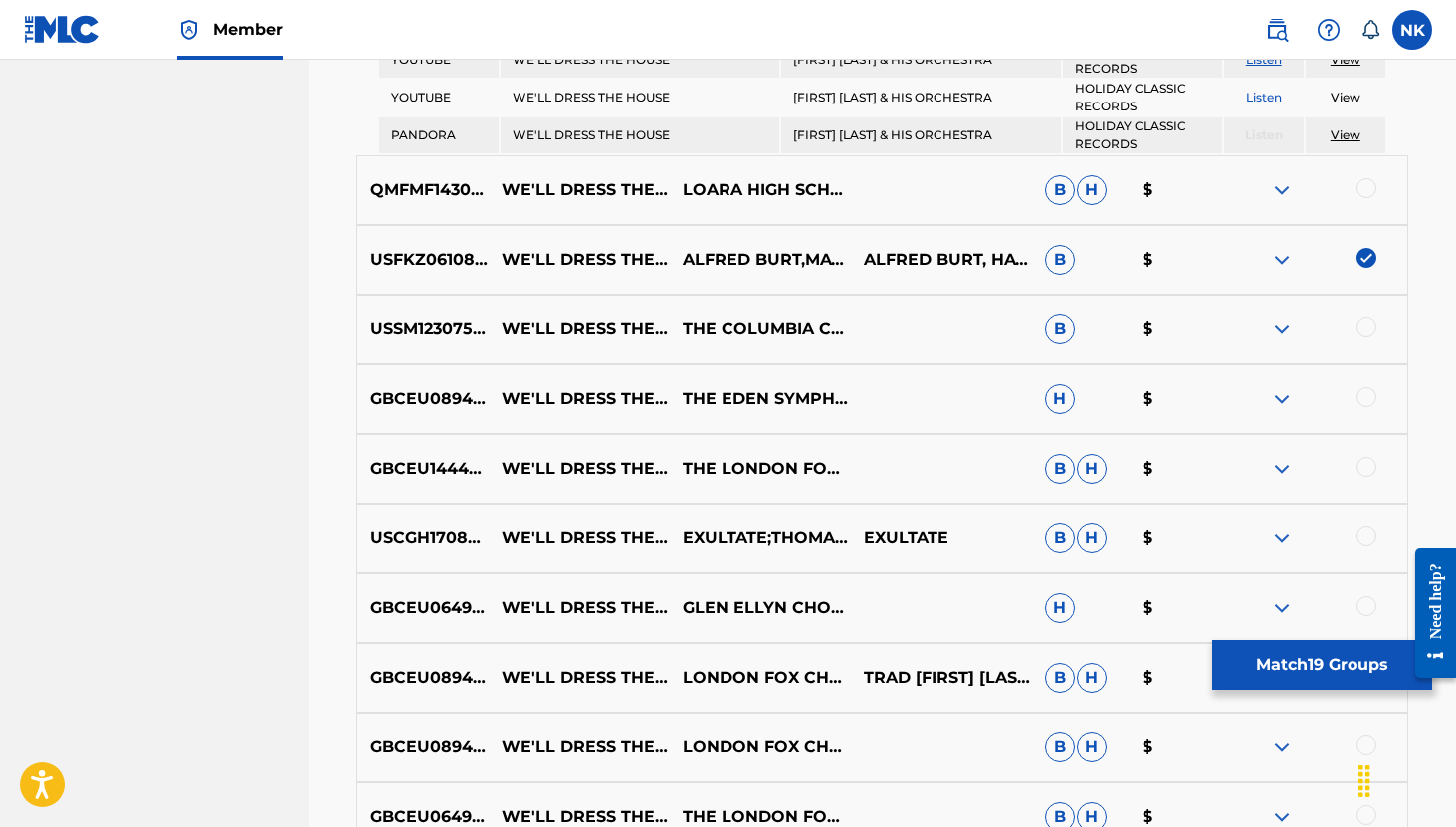 scroll, scrollTop: 2631, scrollLeft: 0, axis: vertical 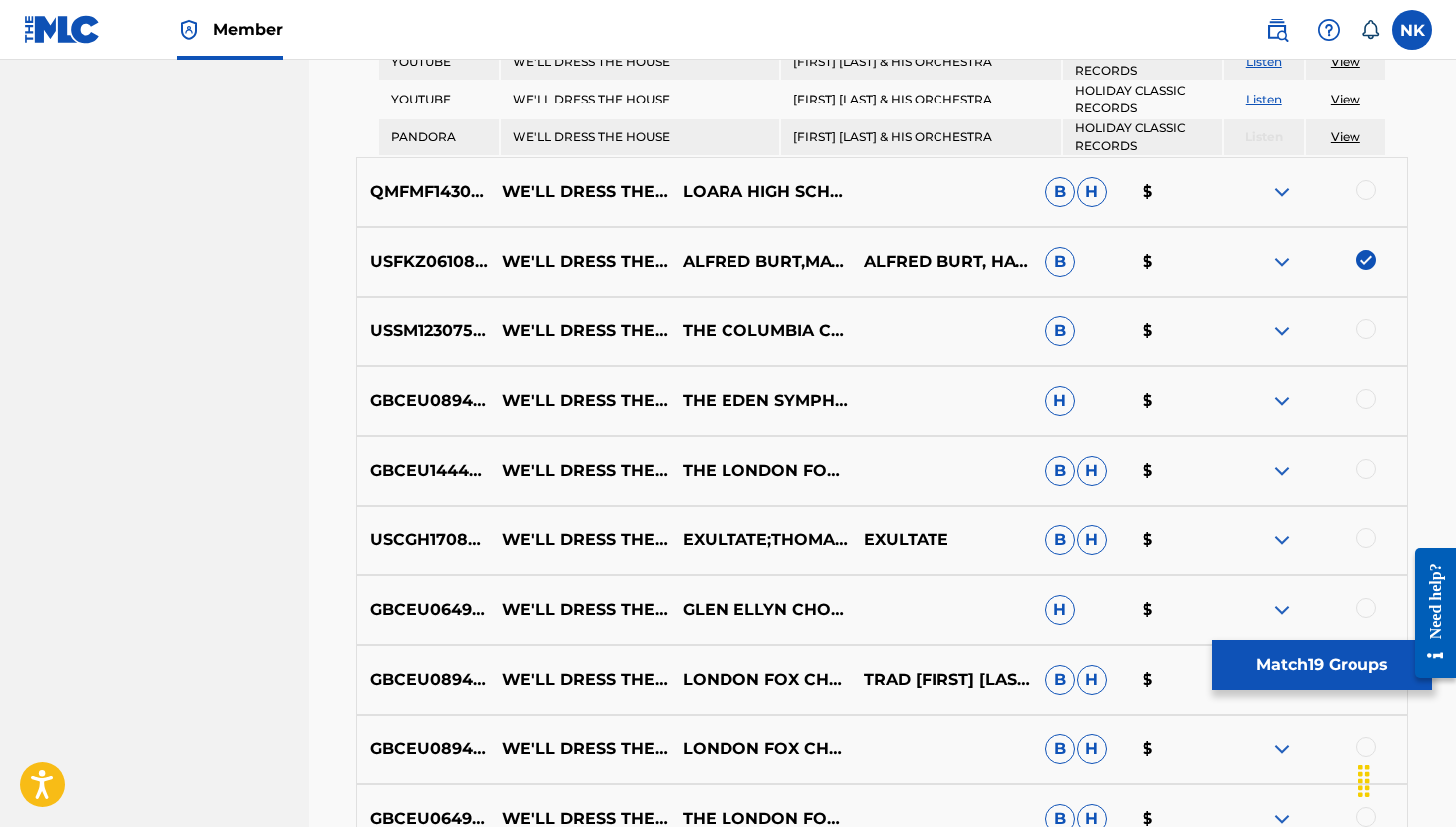 click at bounding box center (1282, 192) 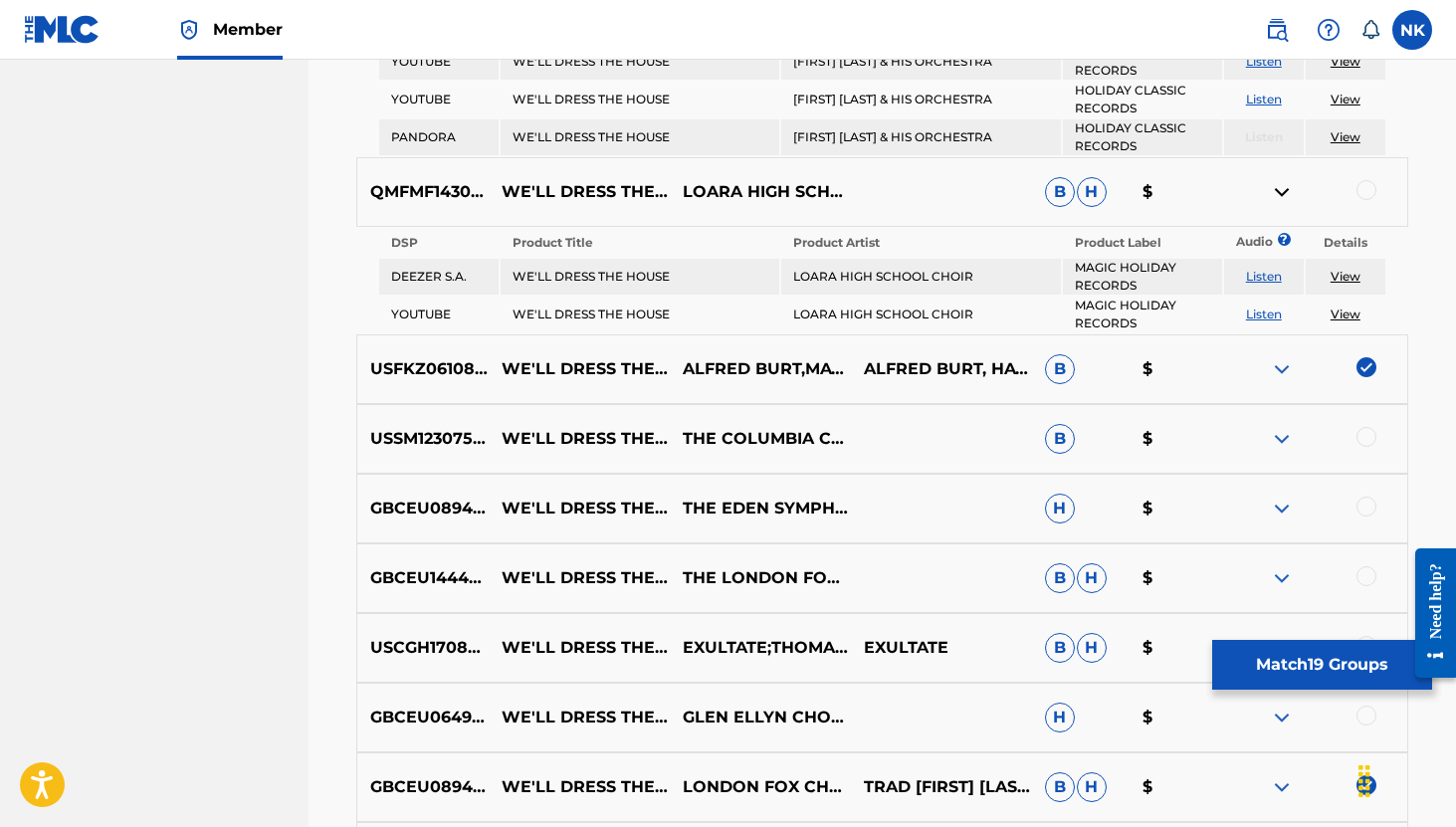 click on "Listen" at bounding box center [1264, 313] 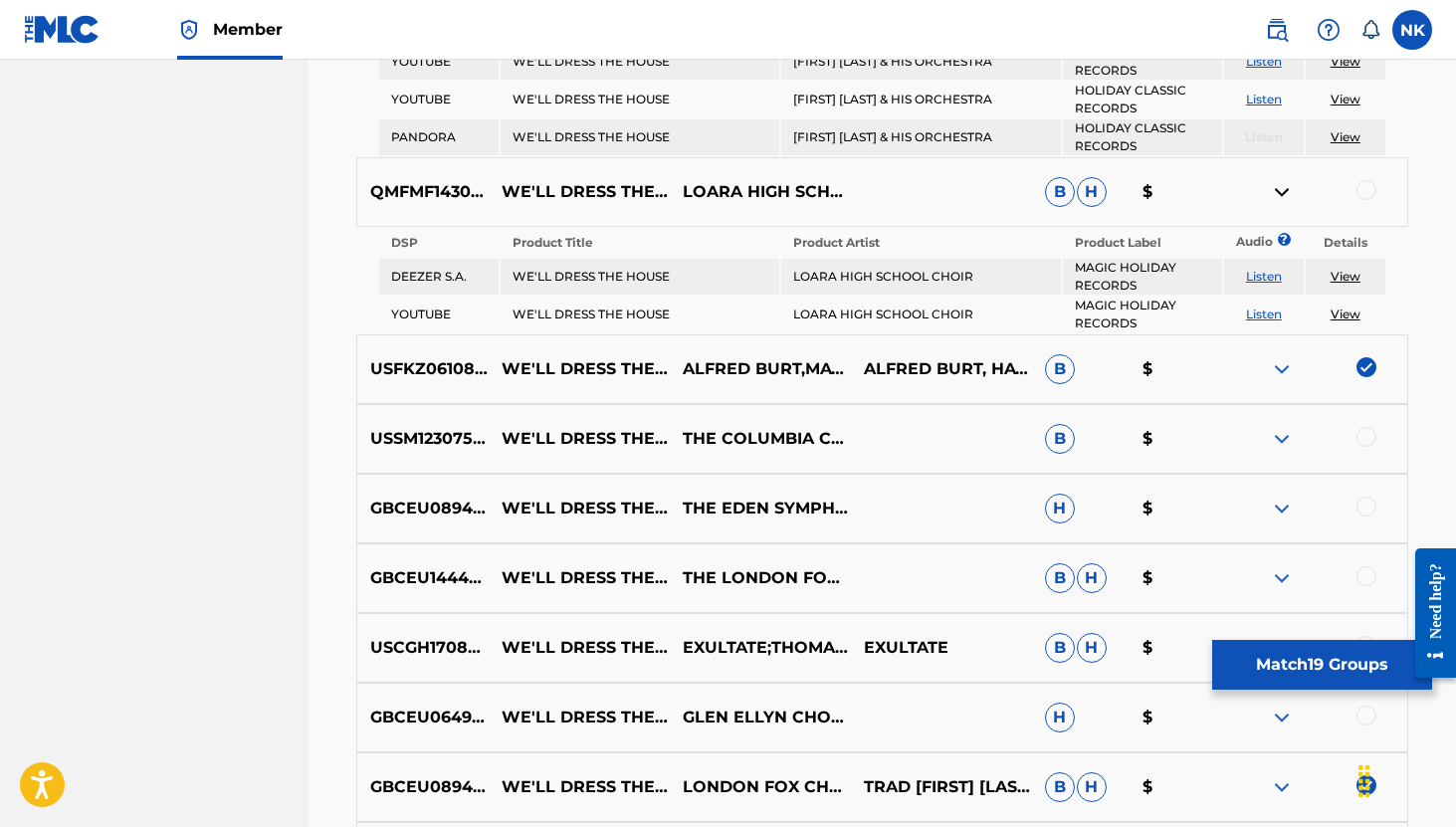 click at bounding box center [1366, 190] 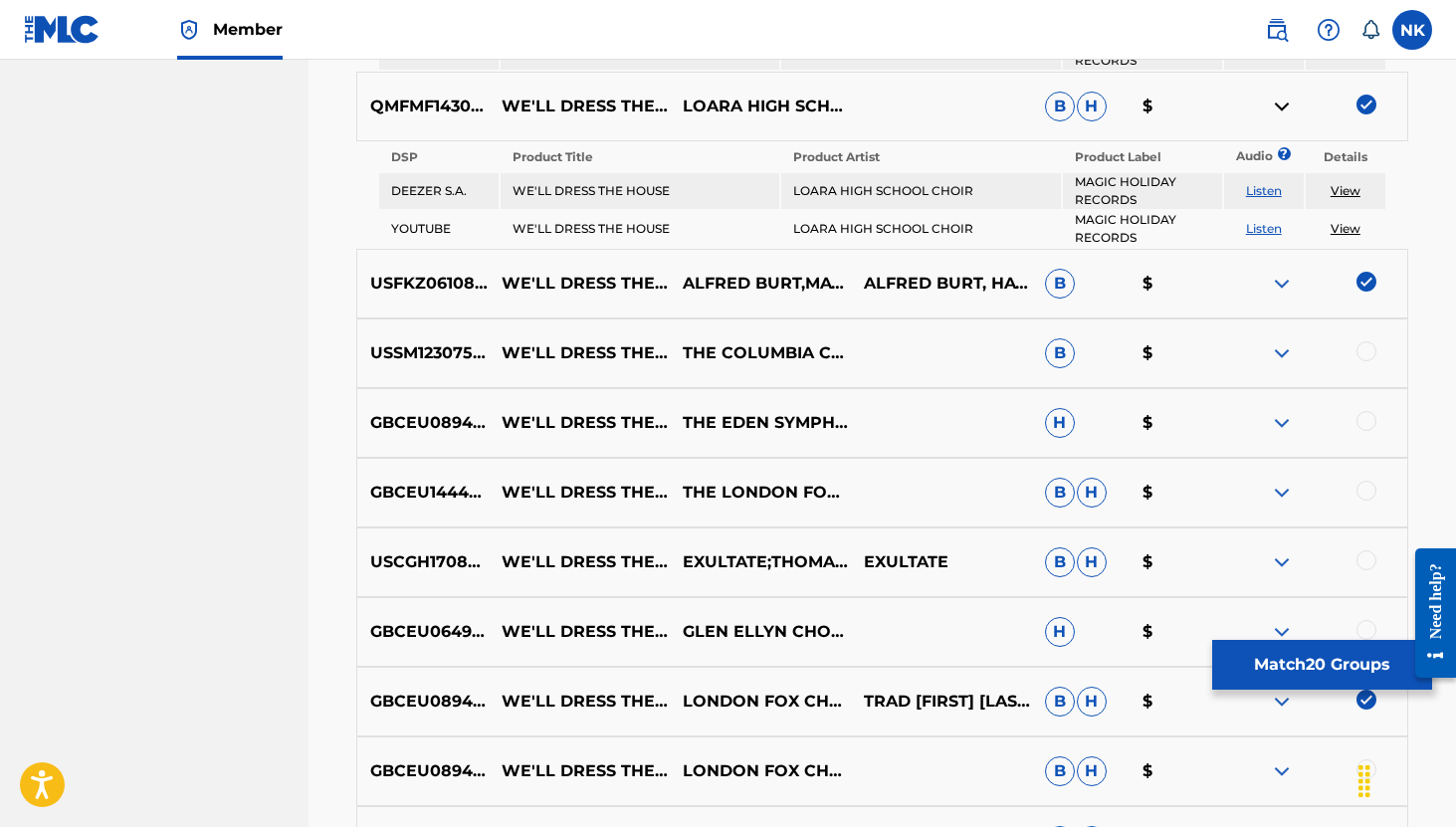 scroll, scrollTop: 2728, scrollLeft: 0, axis: vertical 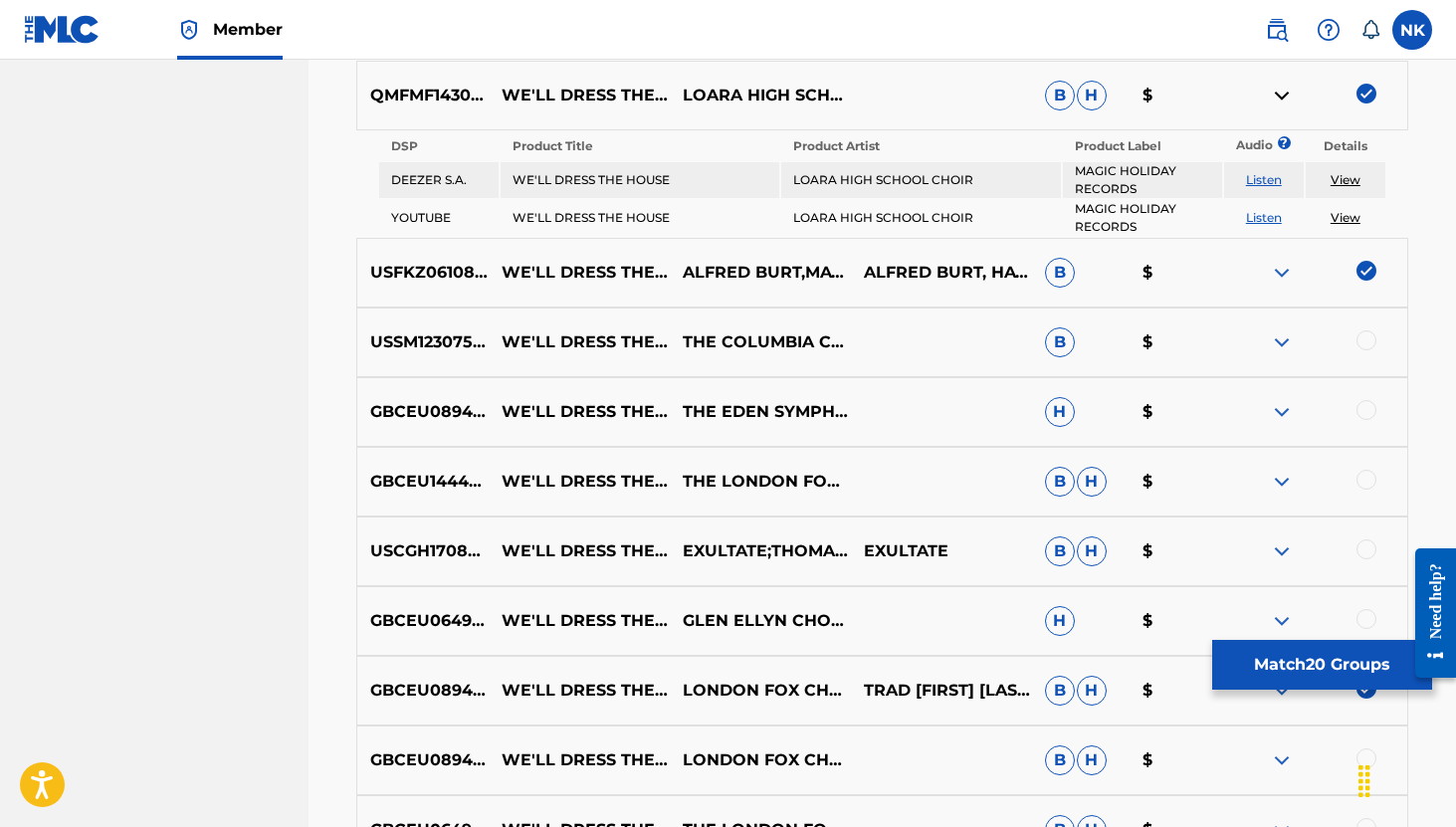 click on "USSM12307536 WE'LL DRESS THE HOUSE THE COLUMBIA CHOIR B $" at bounding box center [882, 342] 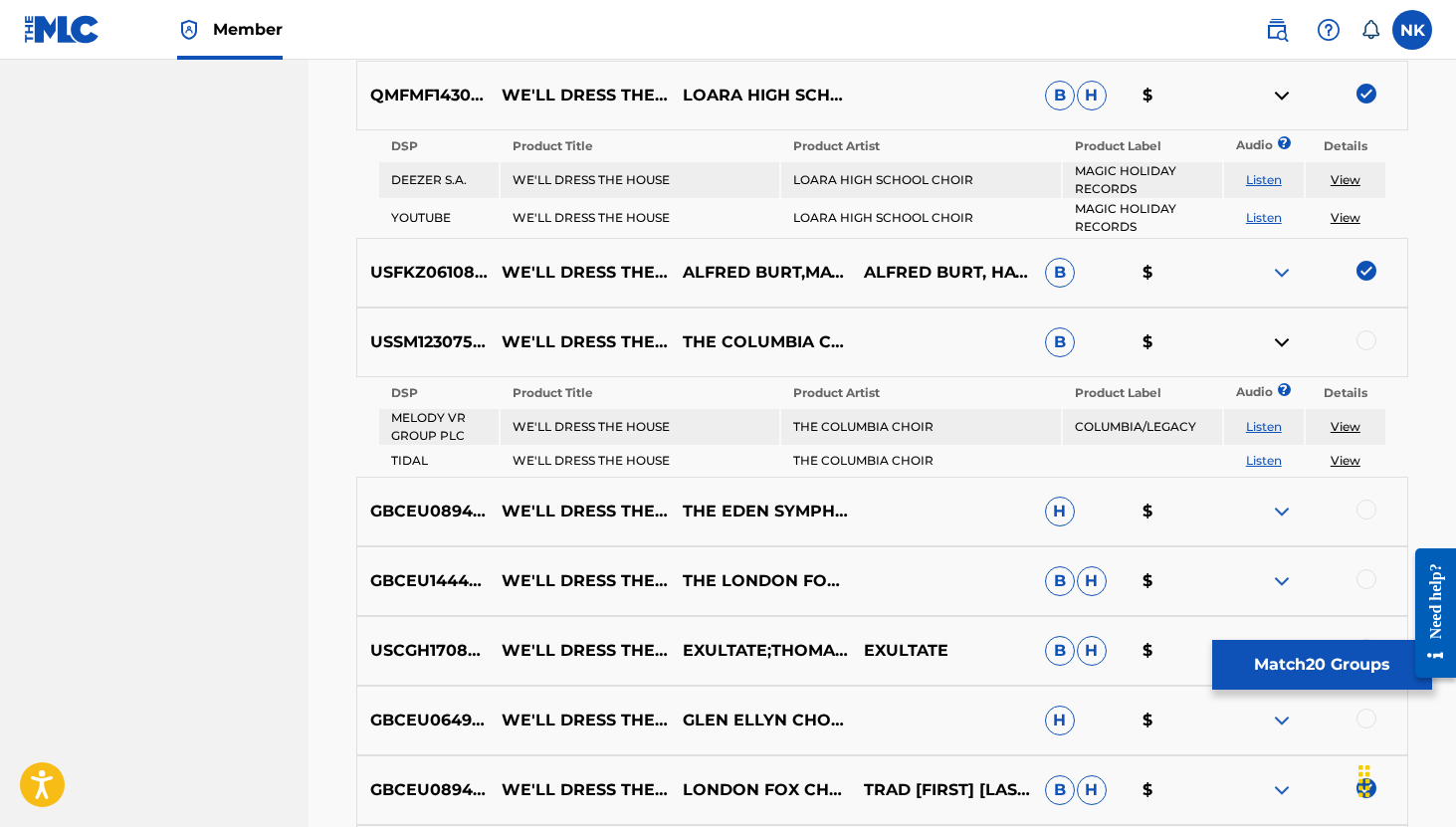 click on "USSM12307536 WE'LL DRESS THE HOUSE THE COLUMBIA CHOIR B $" at bounding box center (882, 342) 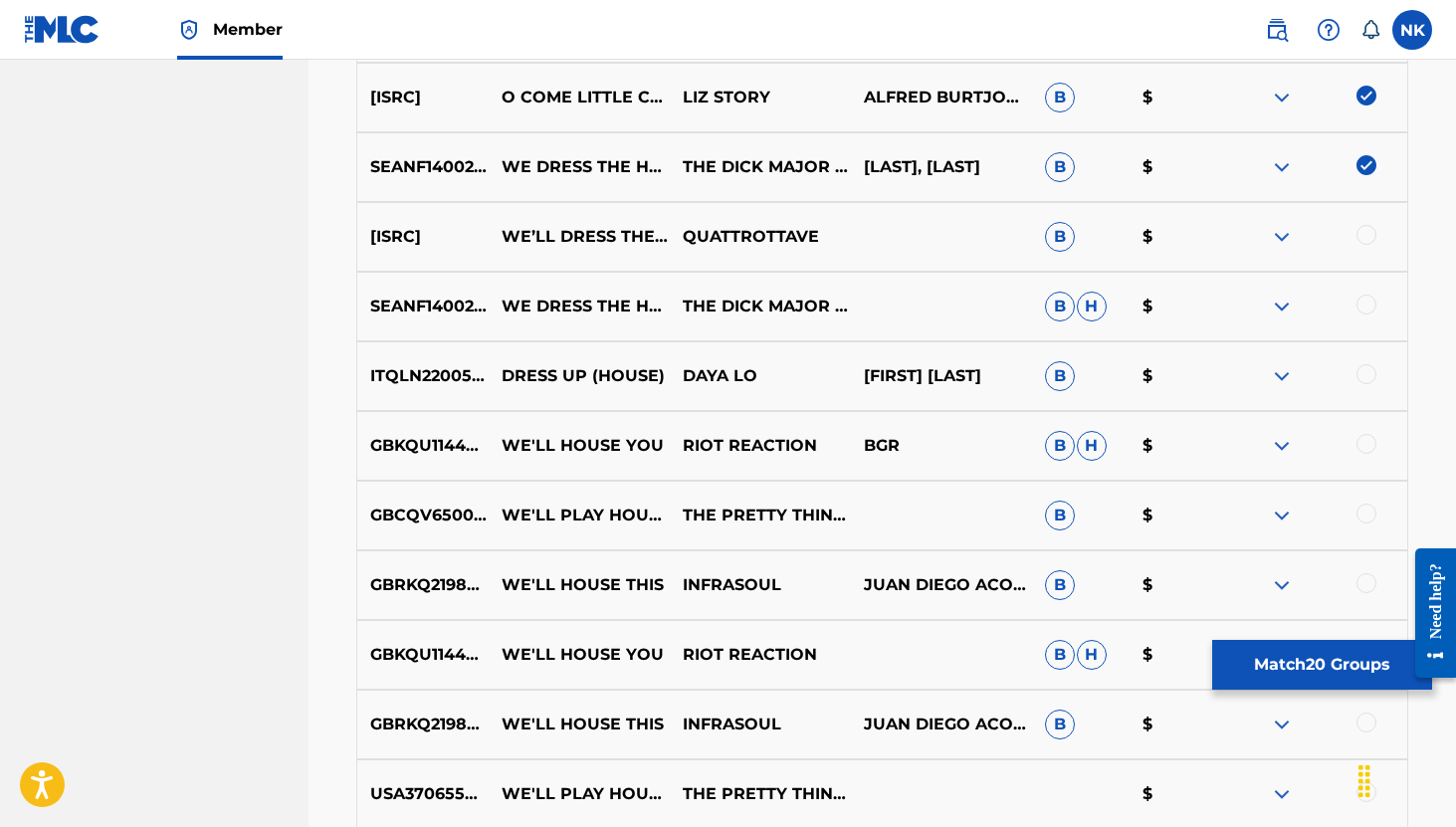 scroll, scrollTop: 4295, scrollLeft: 0, axis: vertical 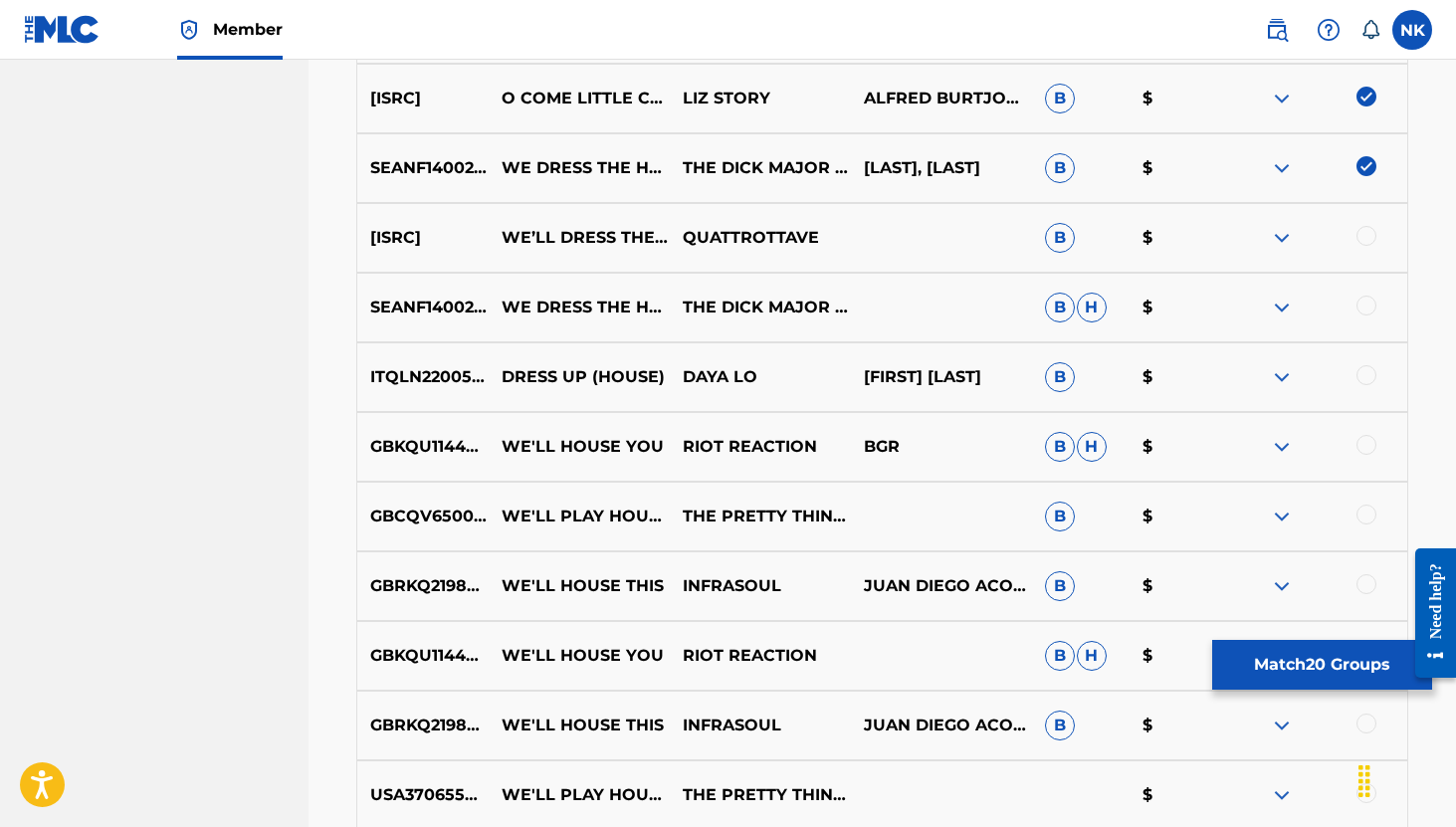 click at bounding box center (1282, 238) 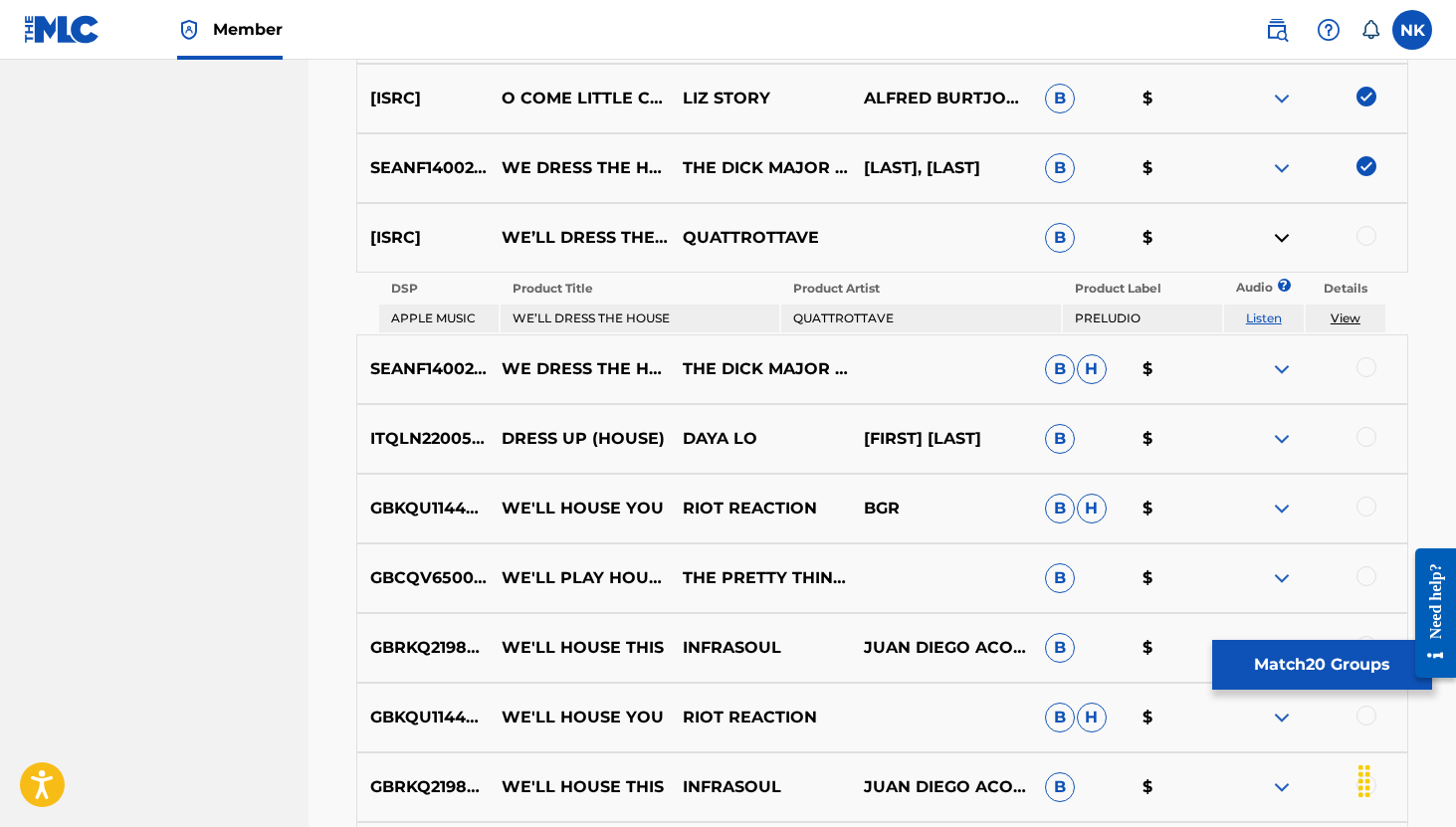 click on "Listen" at bounding box center [1264, 317] 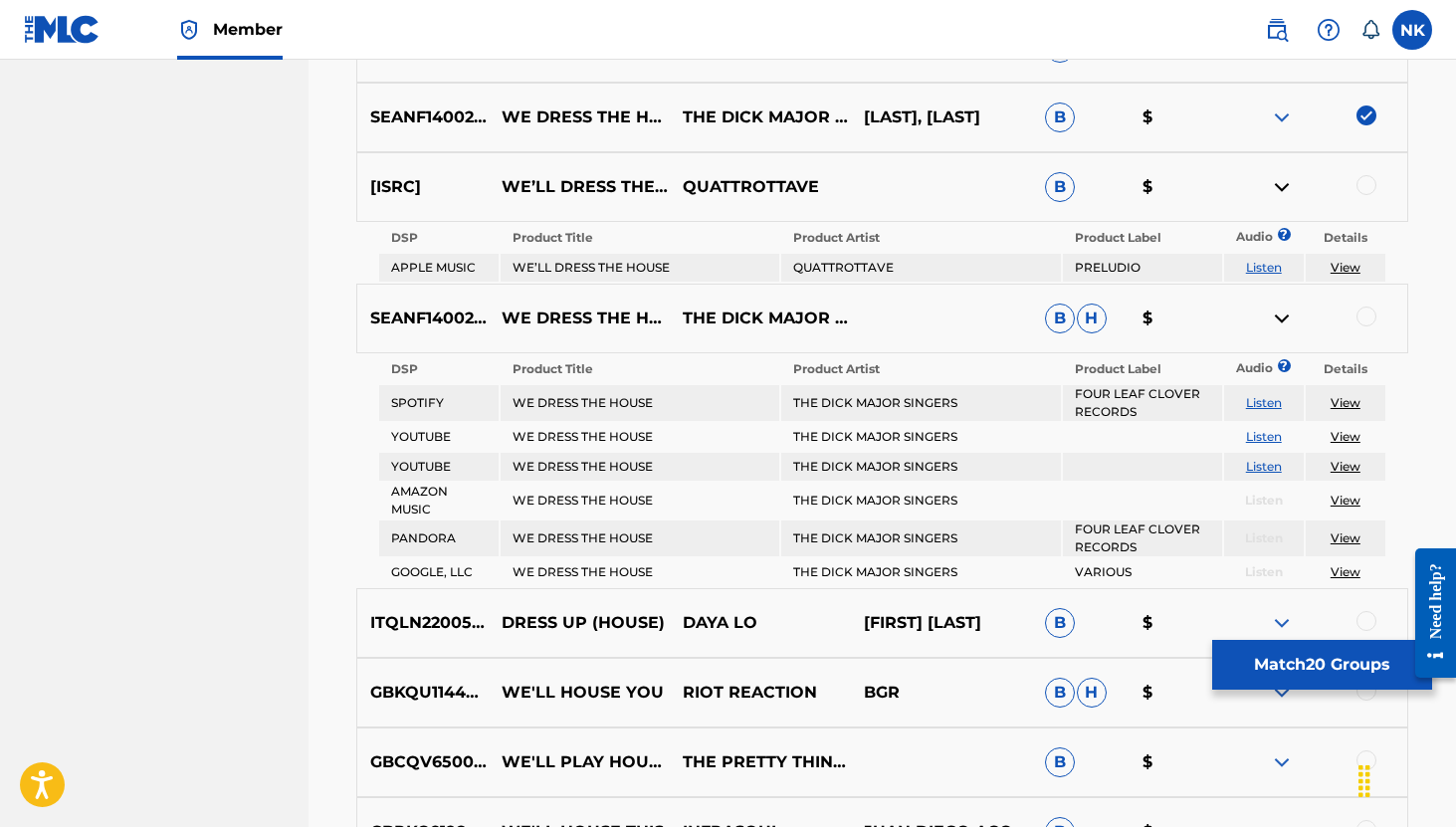 scroll, scrollTop: 4347, scrollLeft: 0, axis: vertical 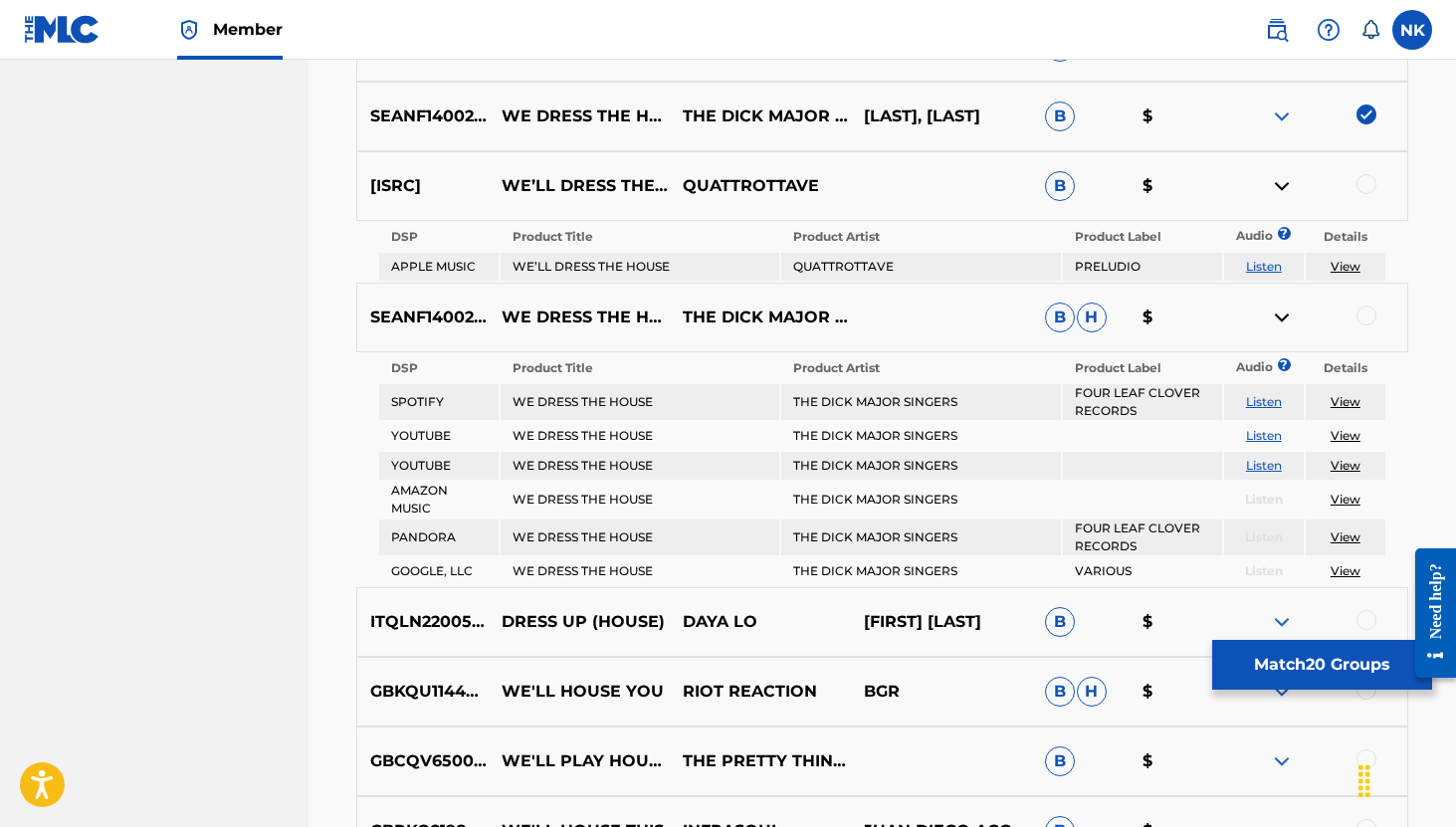 click on "Listen" at bounding box center [1264, 435] 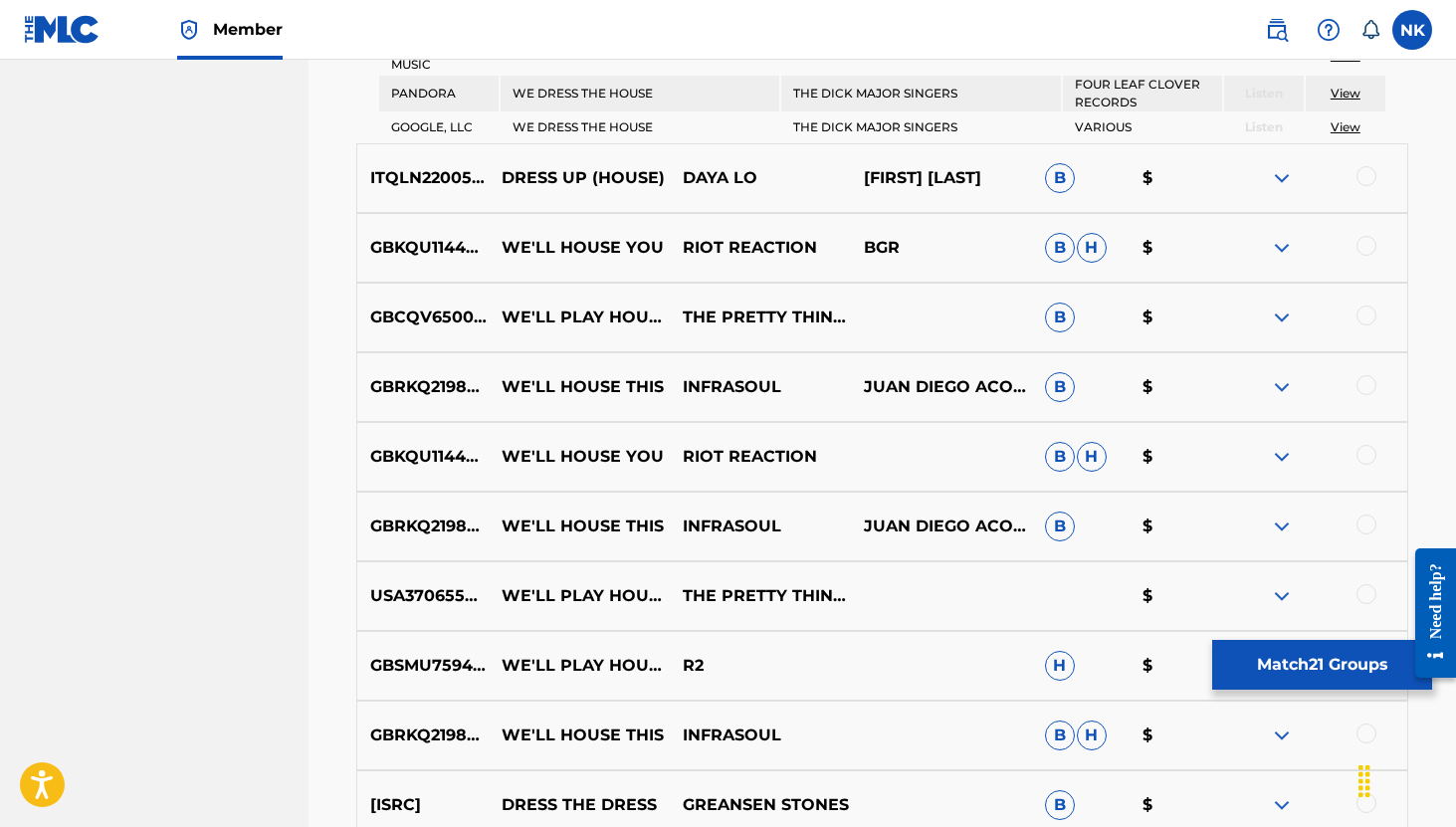 scroll, scrollTop: 4785, scrollLeft: 0, axis: vertical 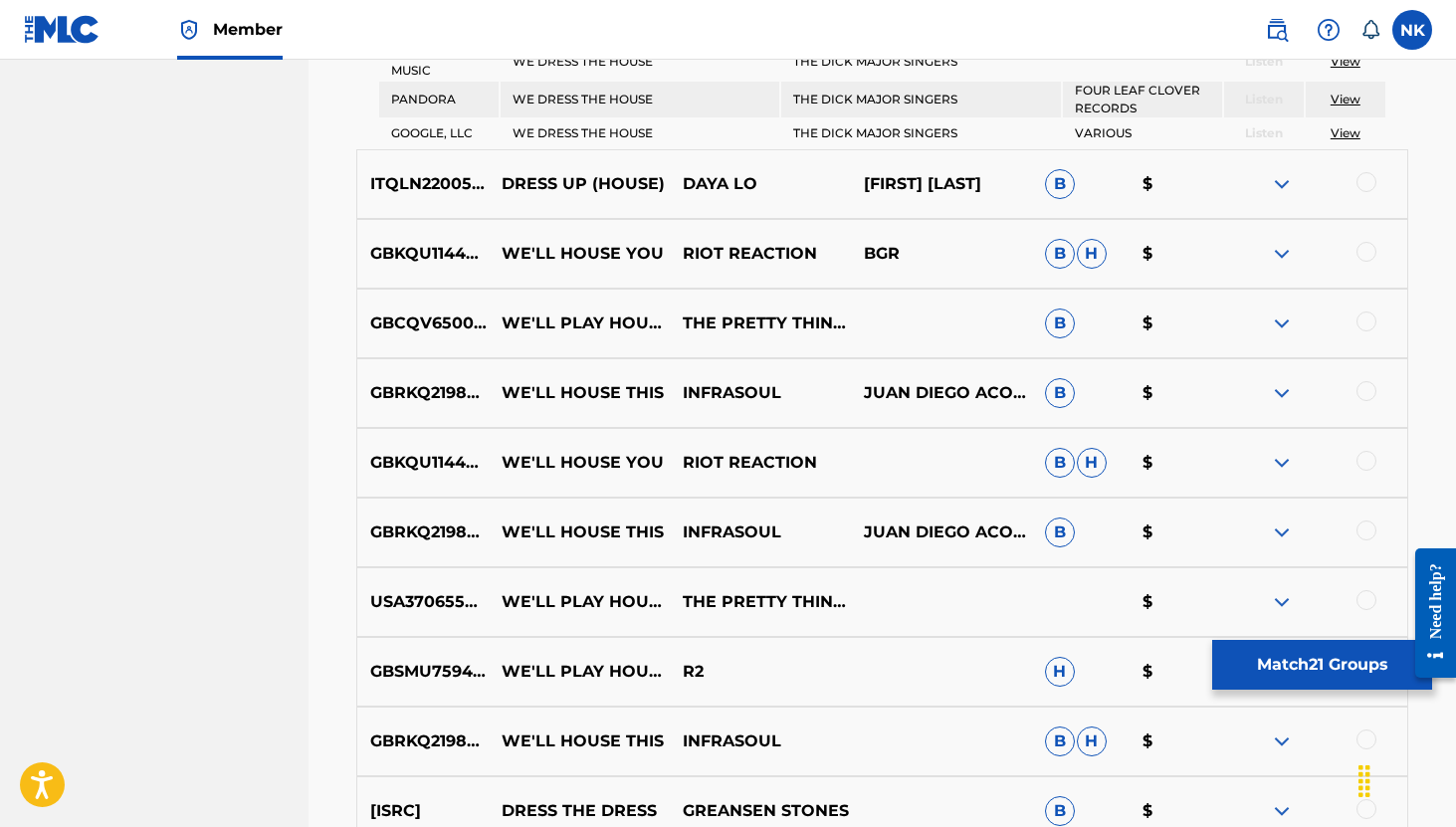 click at bounding box center [1282, 254] 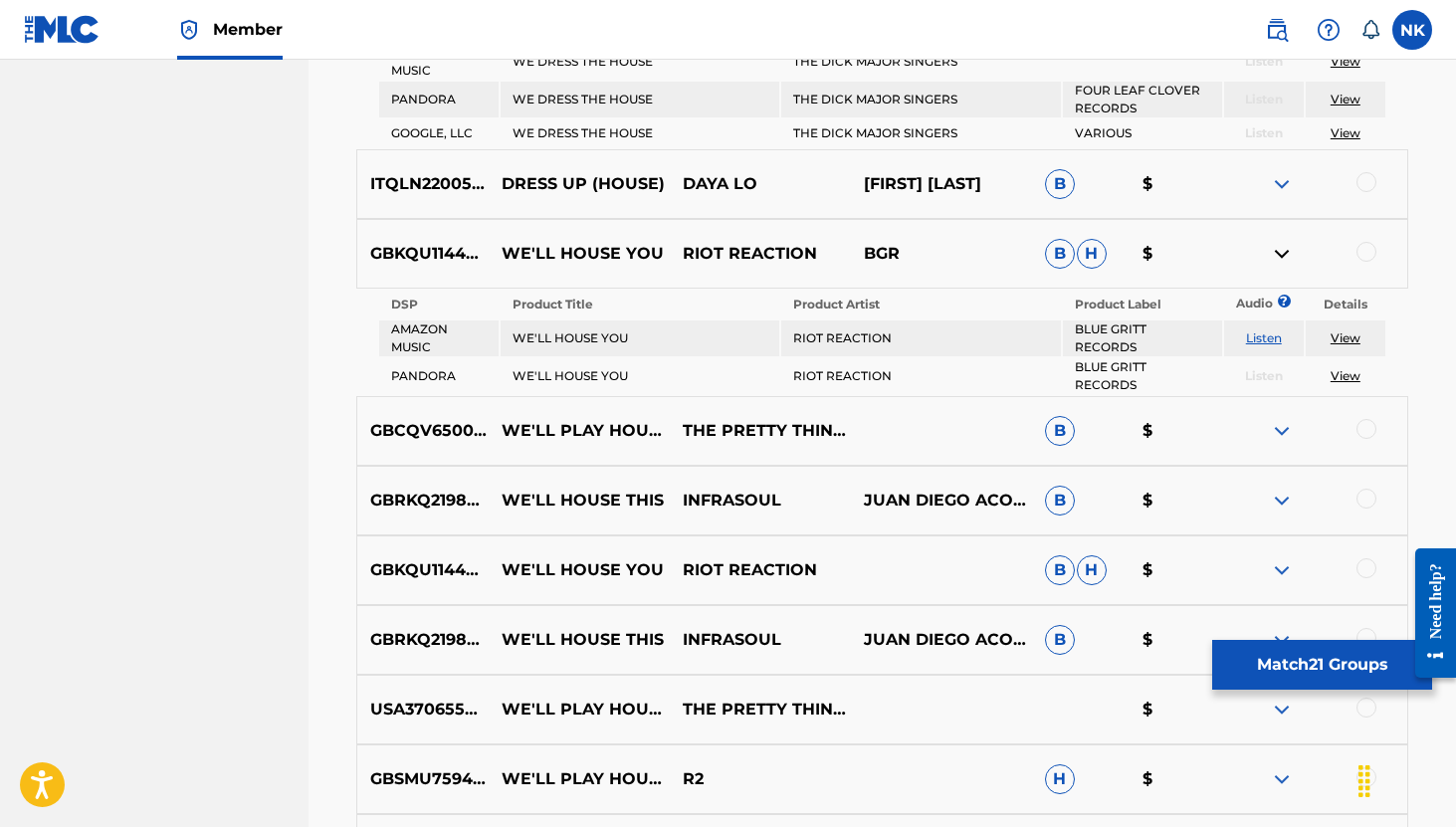 click on "Listen" at bounding box center (1264, 337) 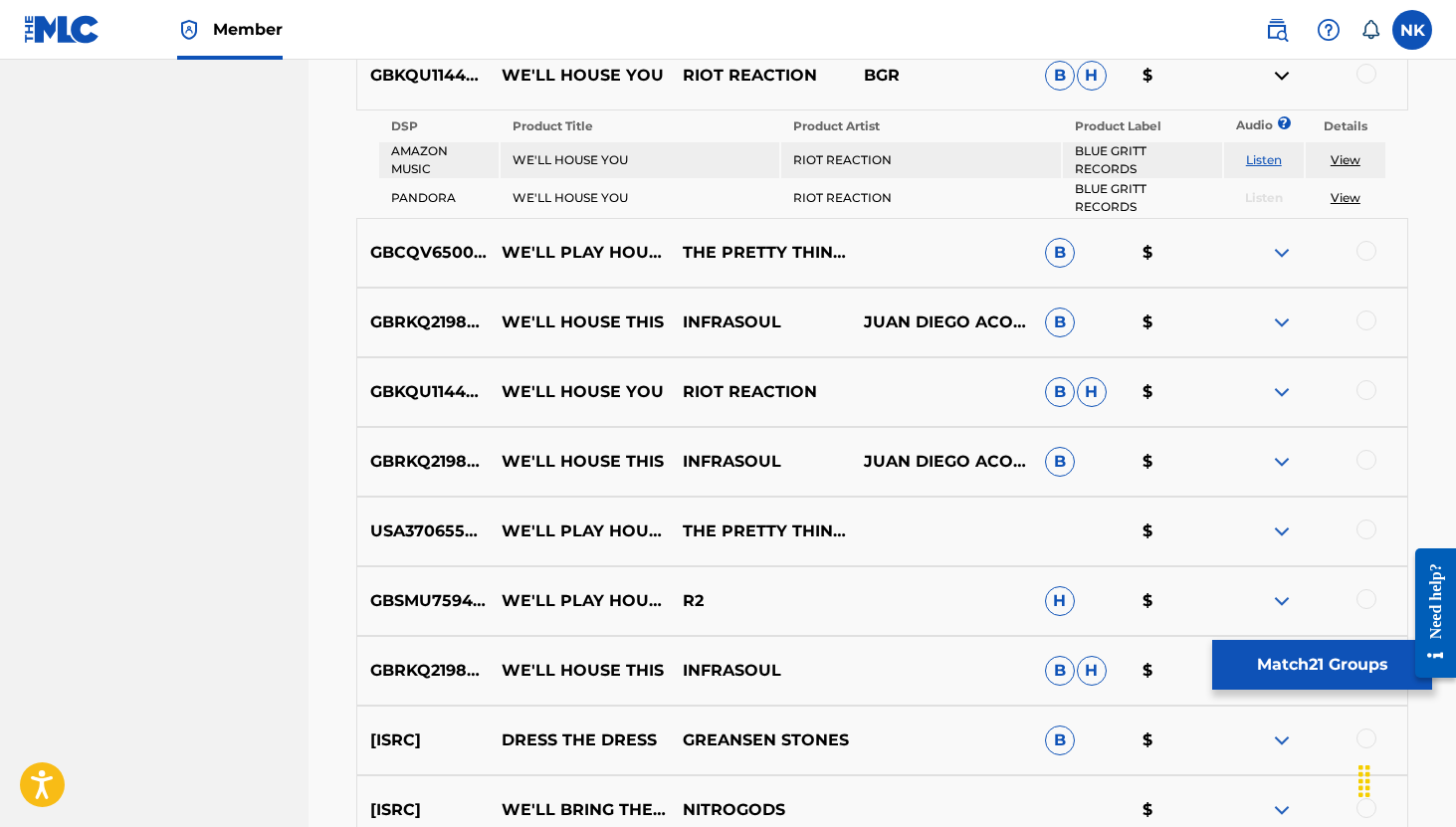 scroll, scrollTop: 4962, scrollLeft: 0, axis: vertical 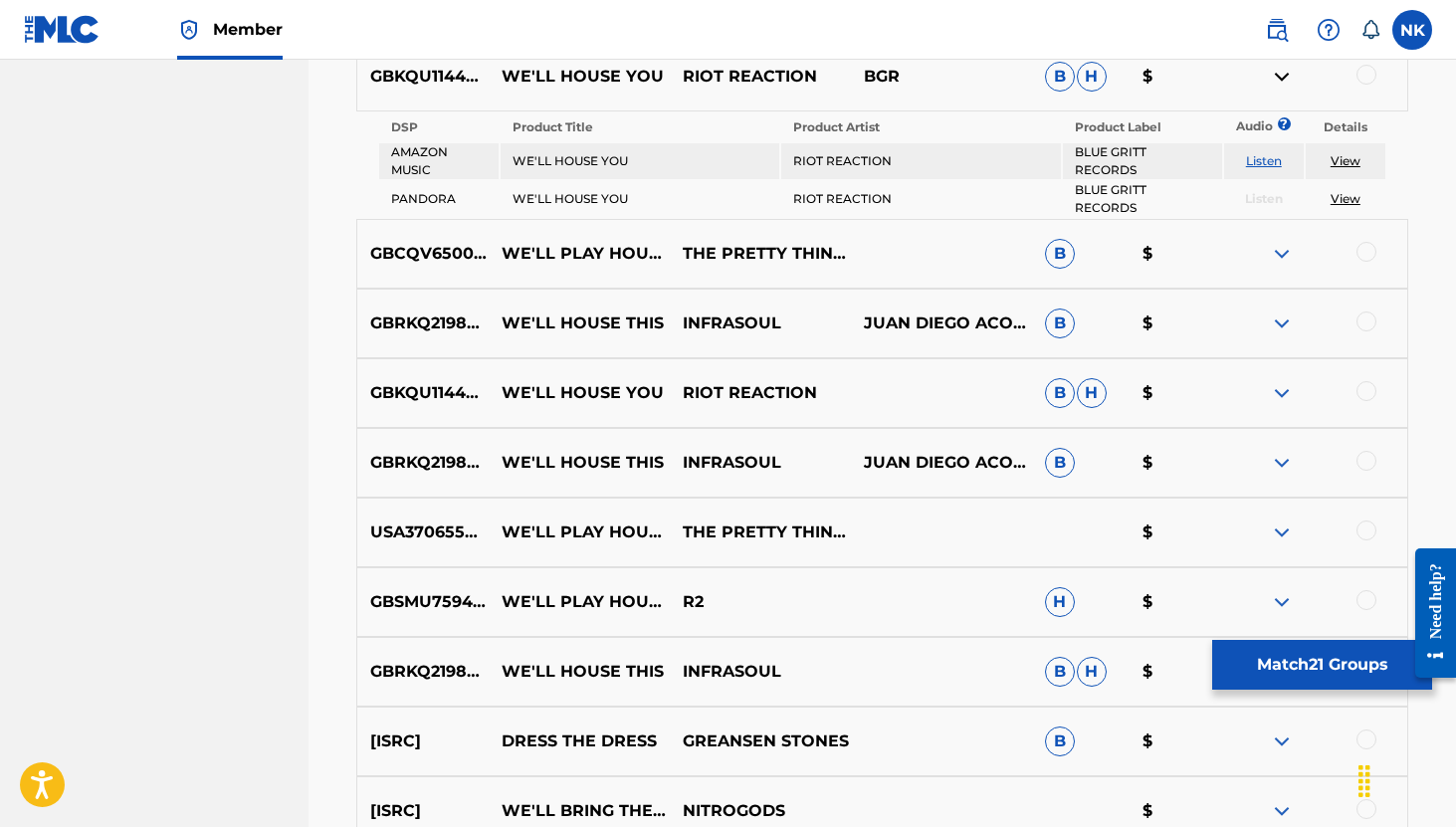 click at bounding box center (1282, 254) 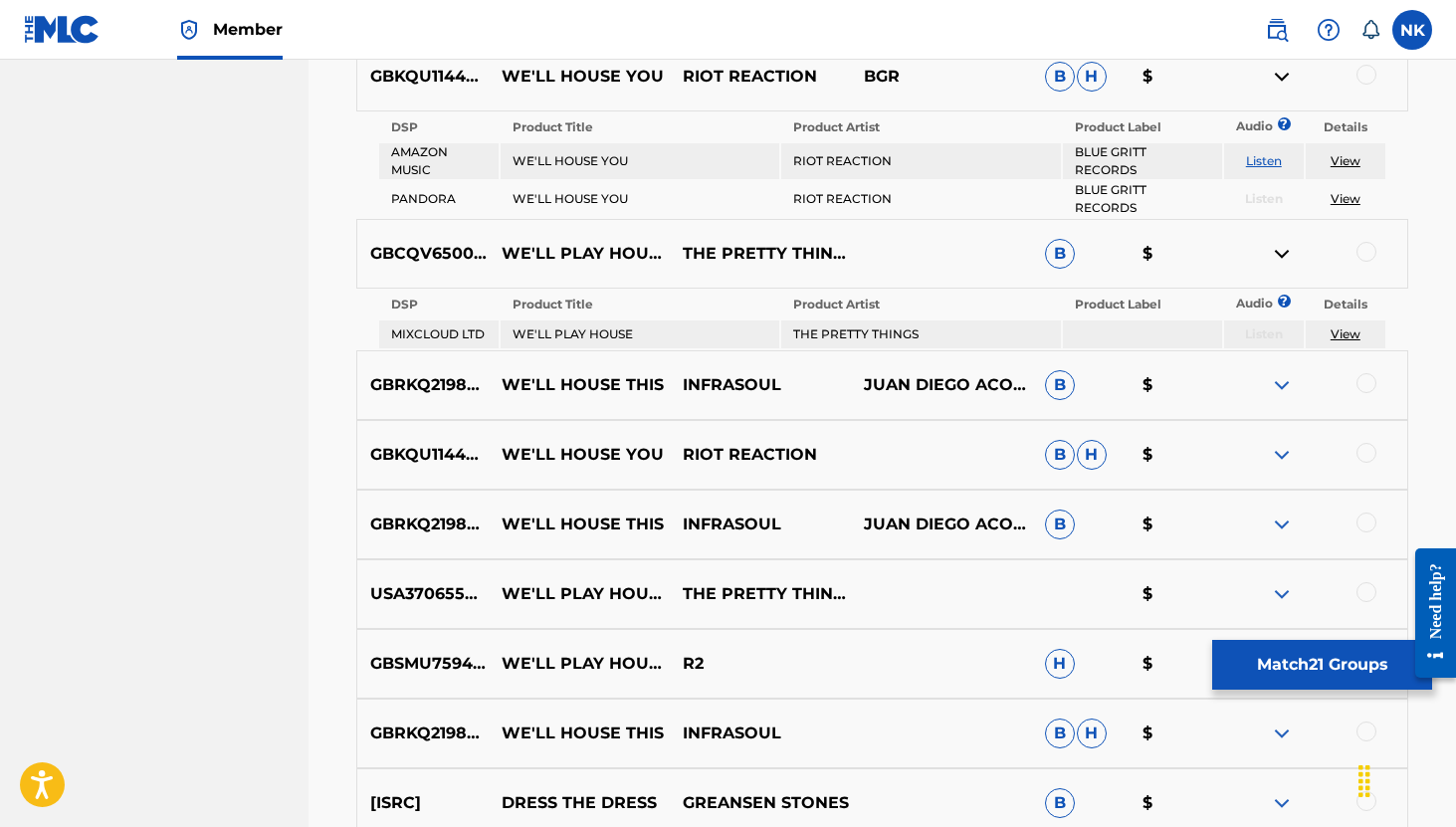 click on "GBRKQ2198454 WE'LL HOUSE THIS INFRASOUL JUAN DIEGO ACOSTA B $" at bounding box center (882, 385) 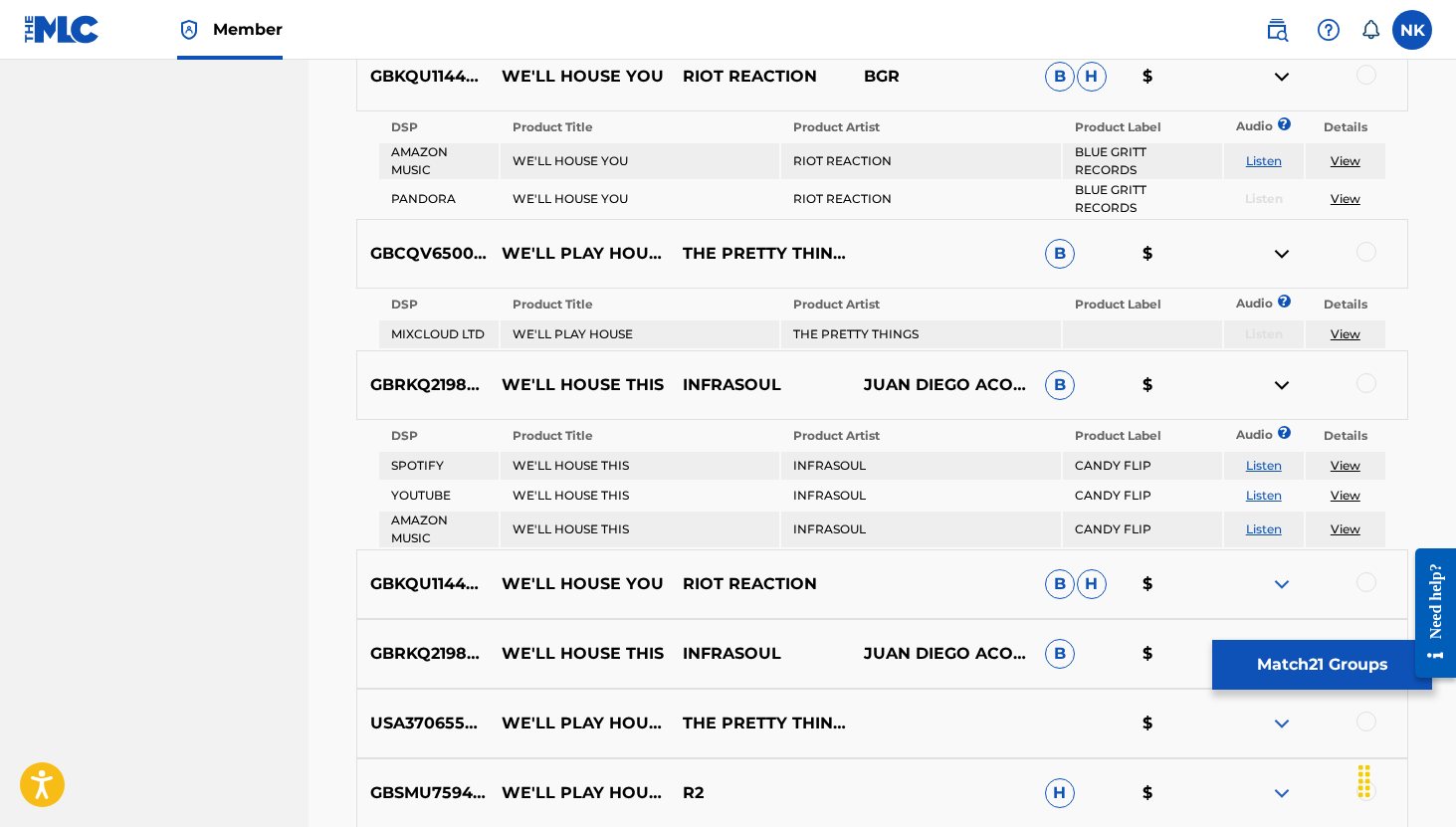 scroll, scrollTop: 5201, scrollLeft: 0, axis: vertical 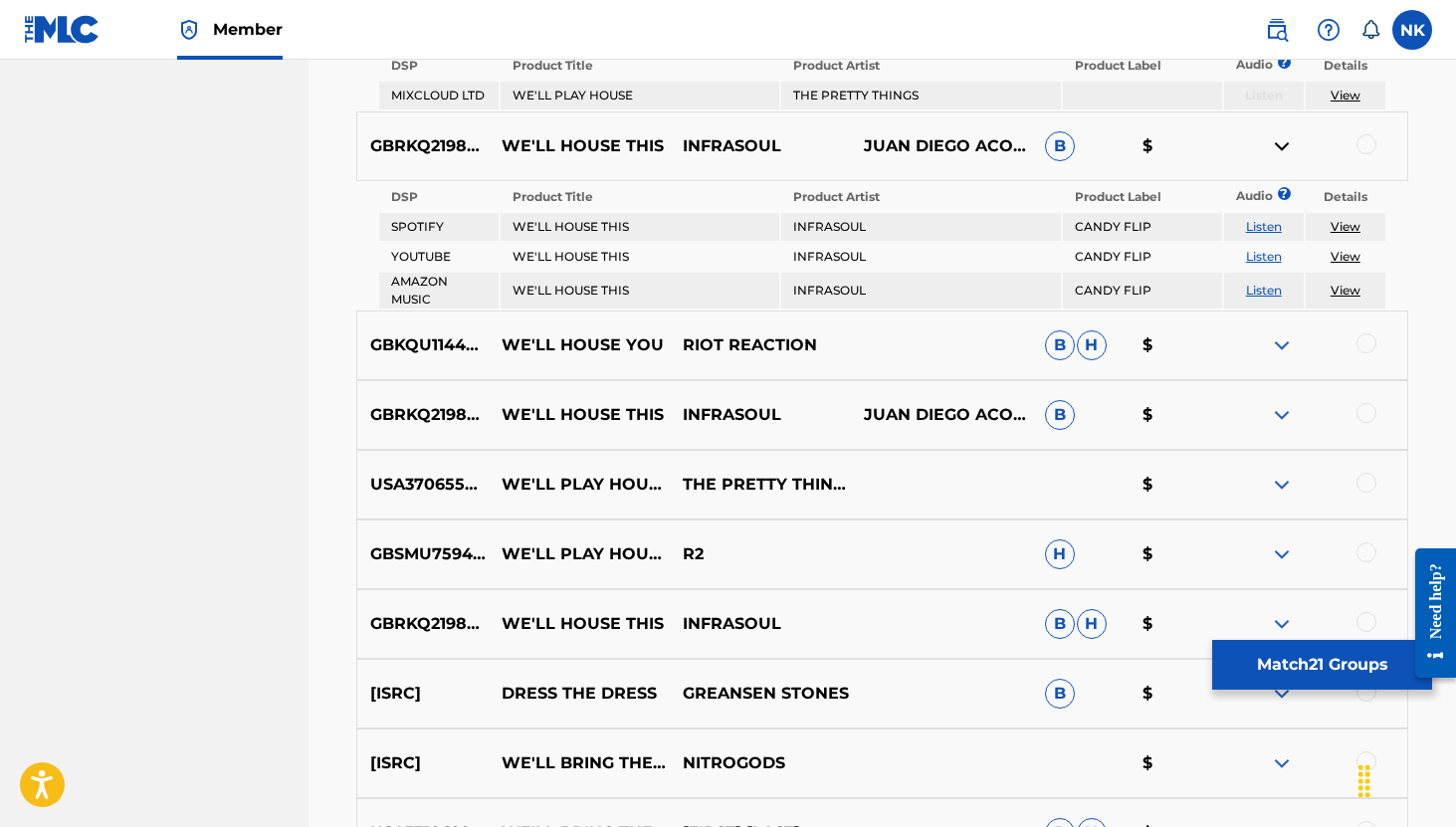 click at bounding box center [1282, 345] 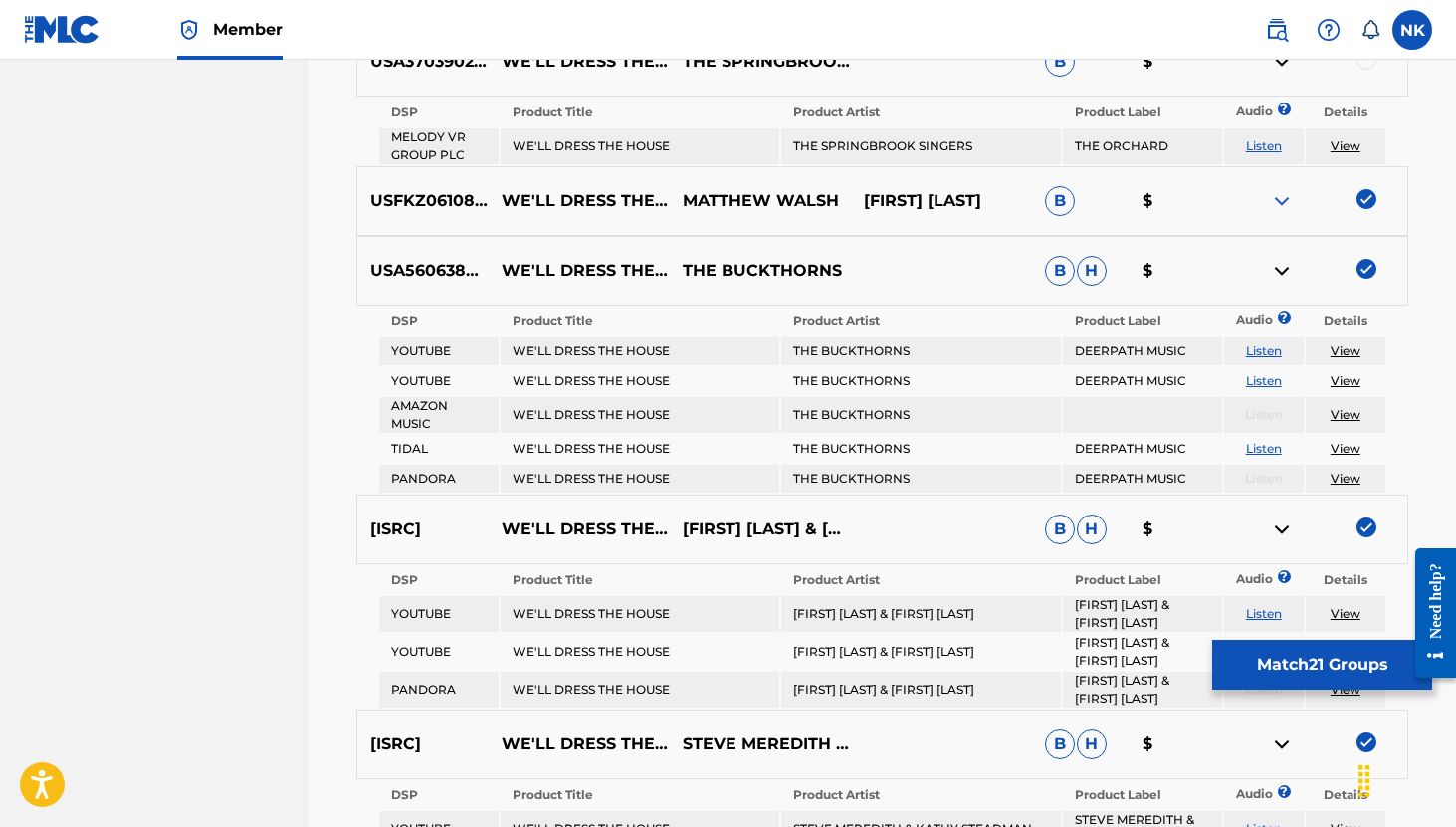 scroll, scrollTop: 0, scrollLeft: 0, axis: both 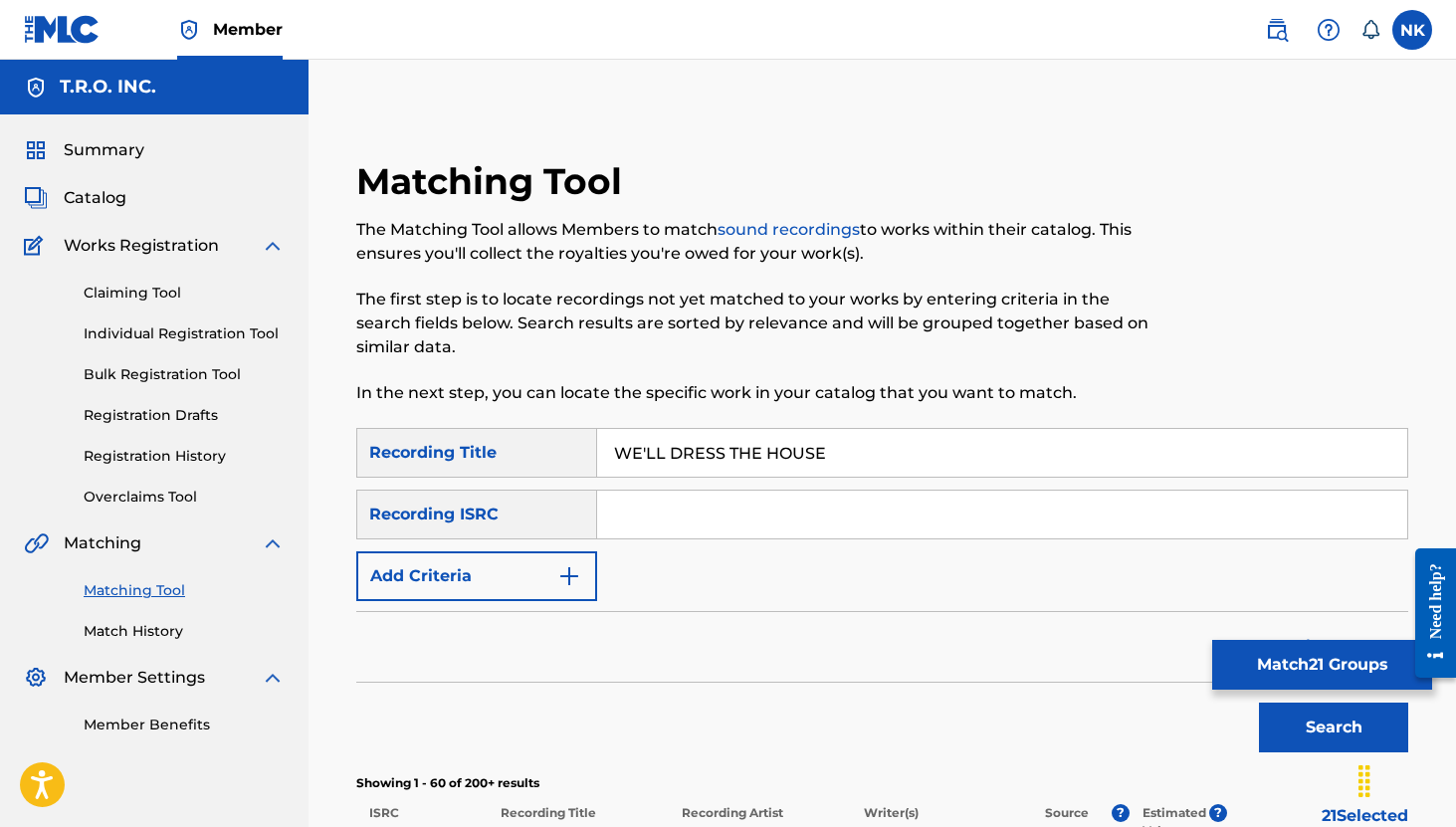 click on "SearchWithCriteria7ecede0b-9eed-4cbf-bda8-75bbed0be8c1 Recording Title WE'LL DRESS THE HOUSE SearchWithCriteriac731259c-4702-44bc-b94f-416d4ee7af76 Recording ISRC Add Criteria Filter Estimated Value All $$$$$ $$$$ $$$ $$ $ Source All Blanket License Historical Unmatched Remove Filters Apply Filters Filters ( 0 ) Search" at bounding box center (882, 595) 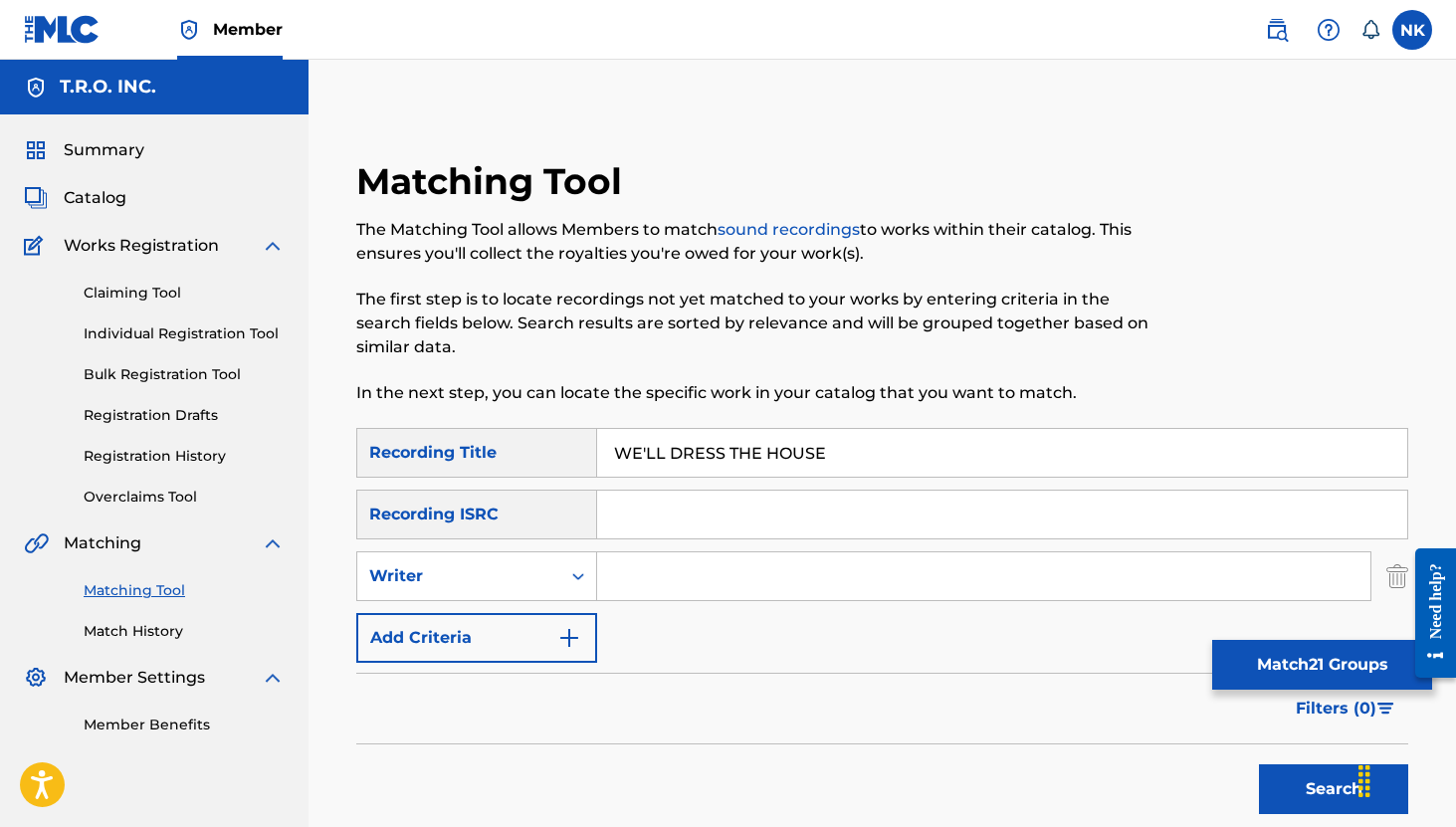 click at bounding box center (983, 576) 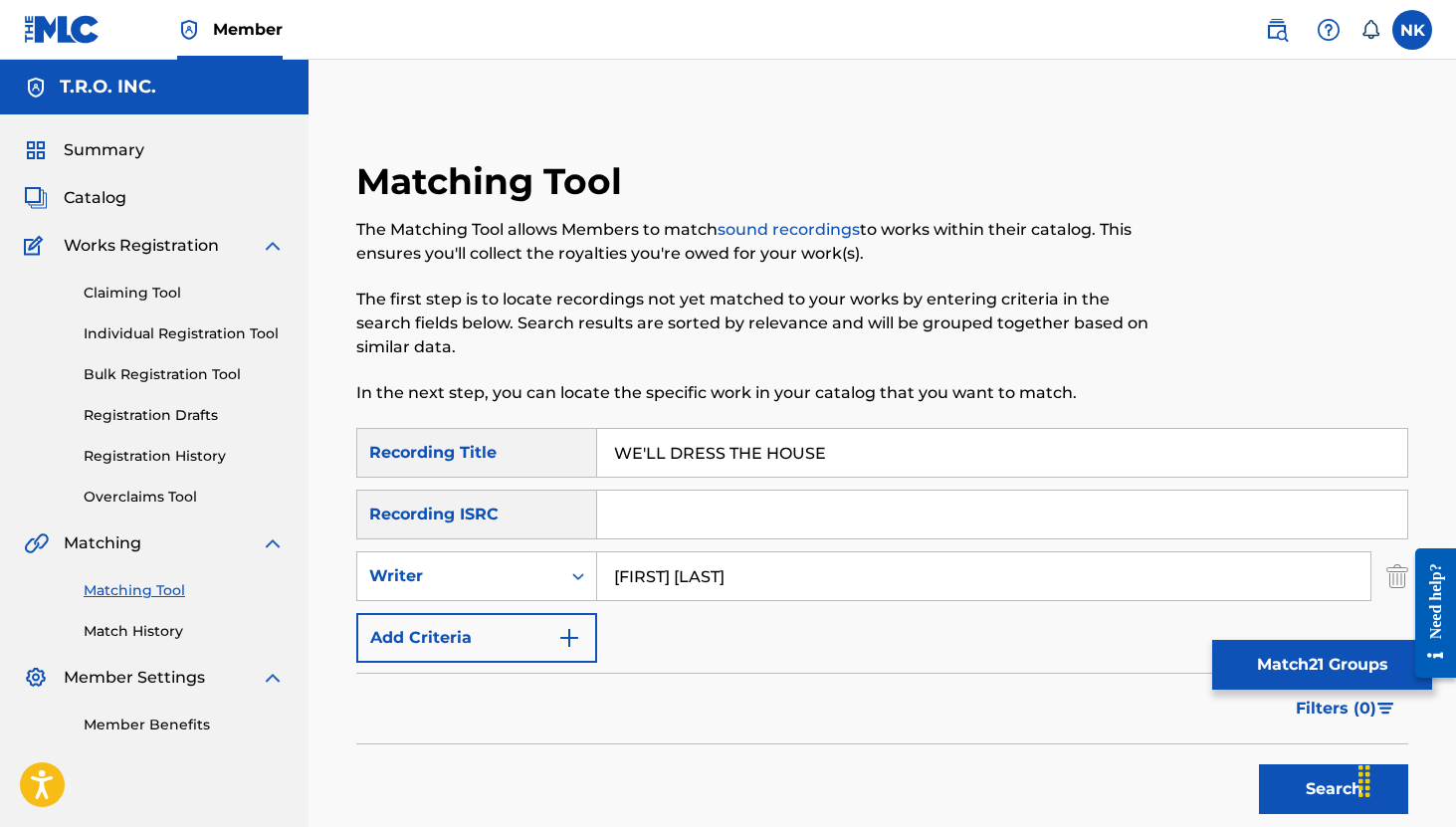 type on "[FIRST] [LAST] [LAST]" 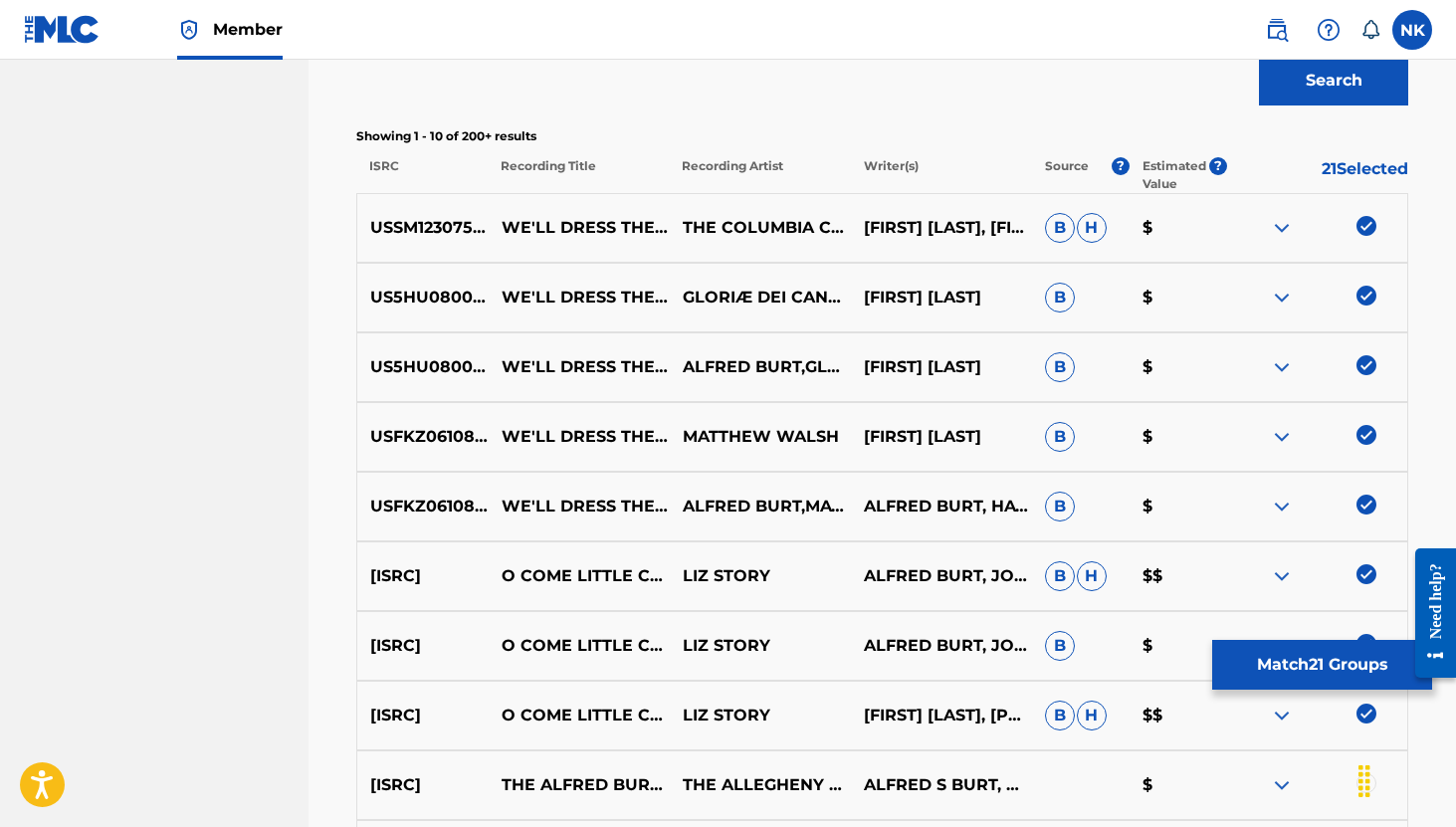 scroll, scrollTop: 1016, scrollLeft: 0, axis: vertical 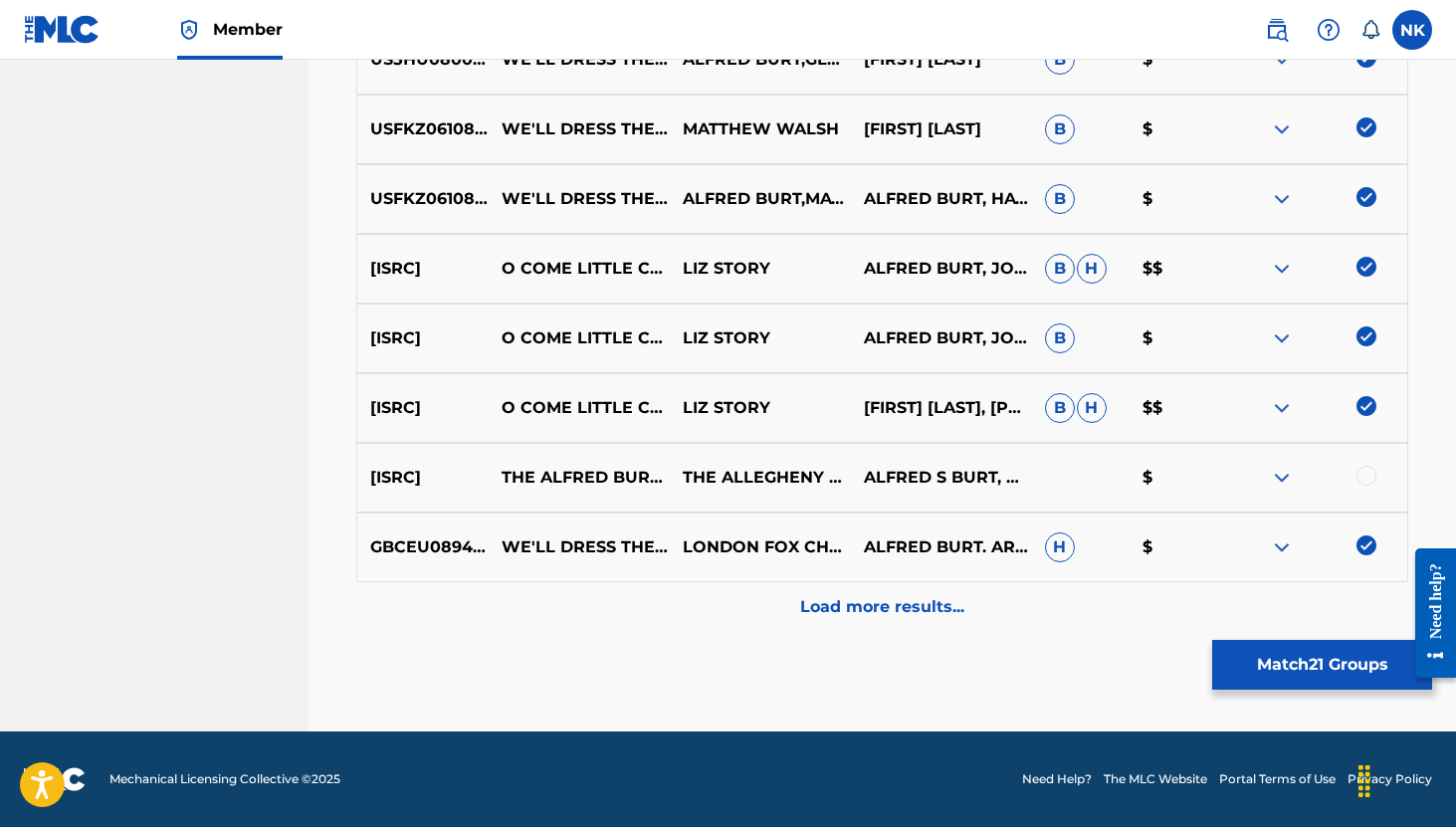 click at bounding box center (1317, 478) 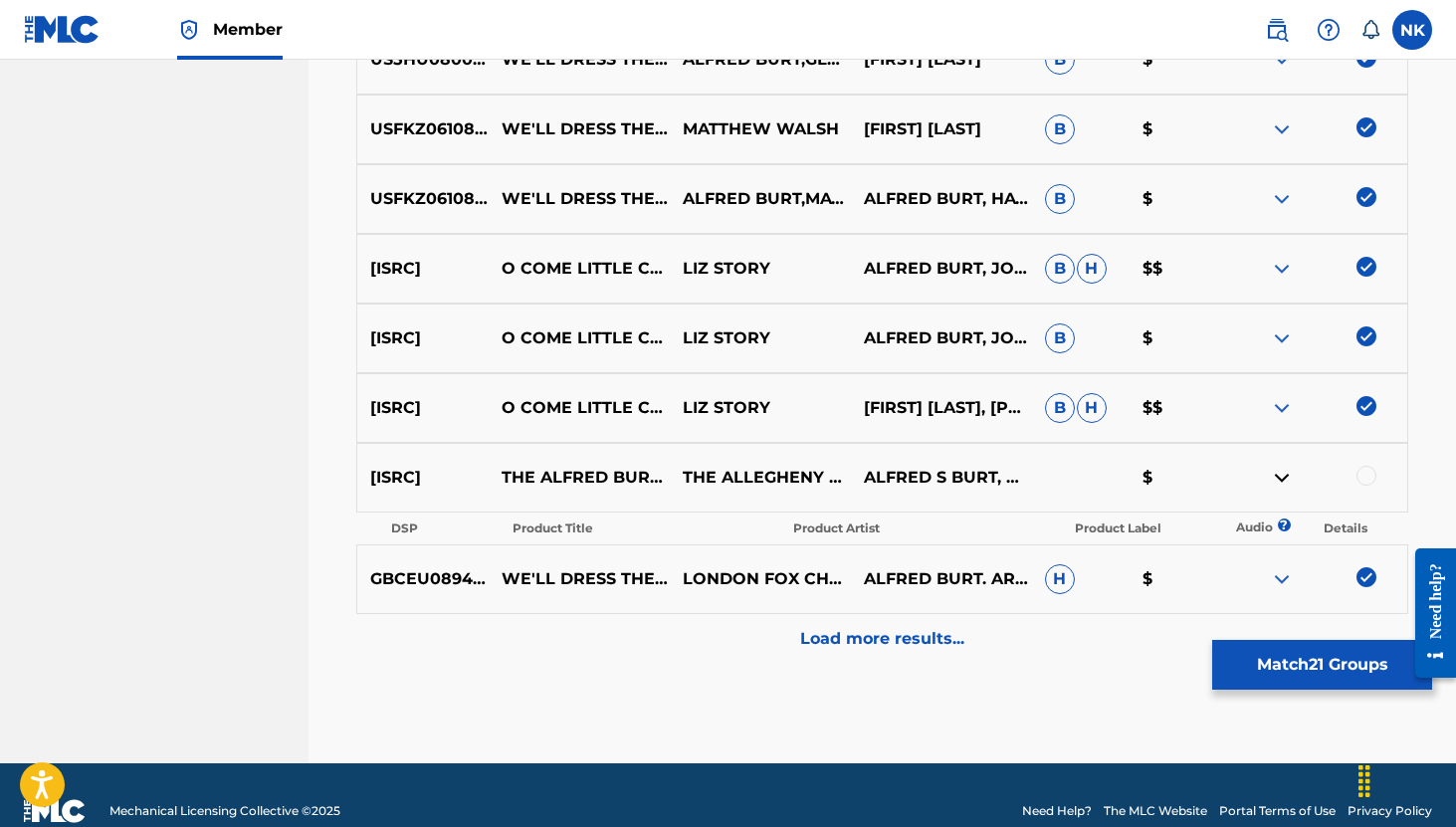 click at bounding box center [1366, 476] 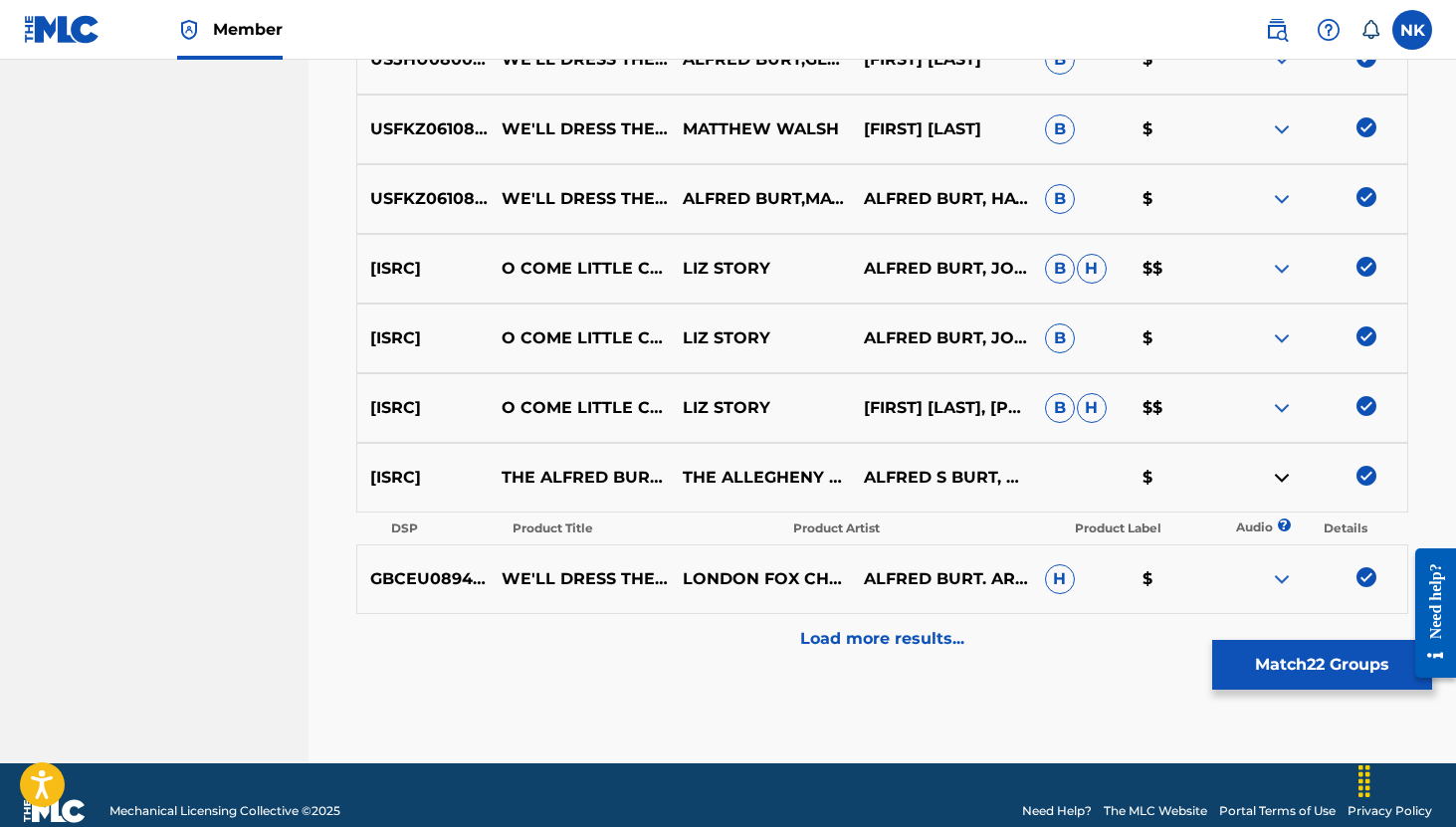 click on "Load more results..." at bounding box center [882, 639] 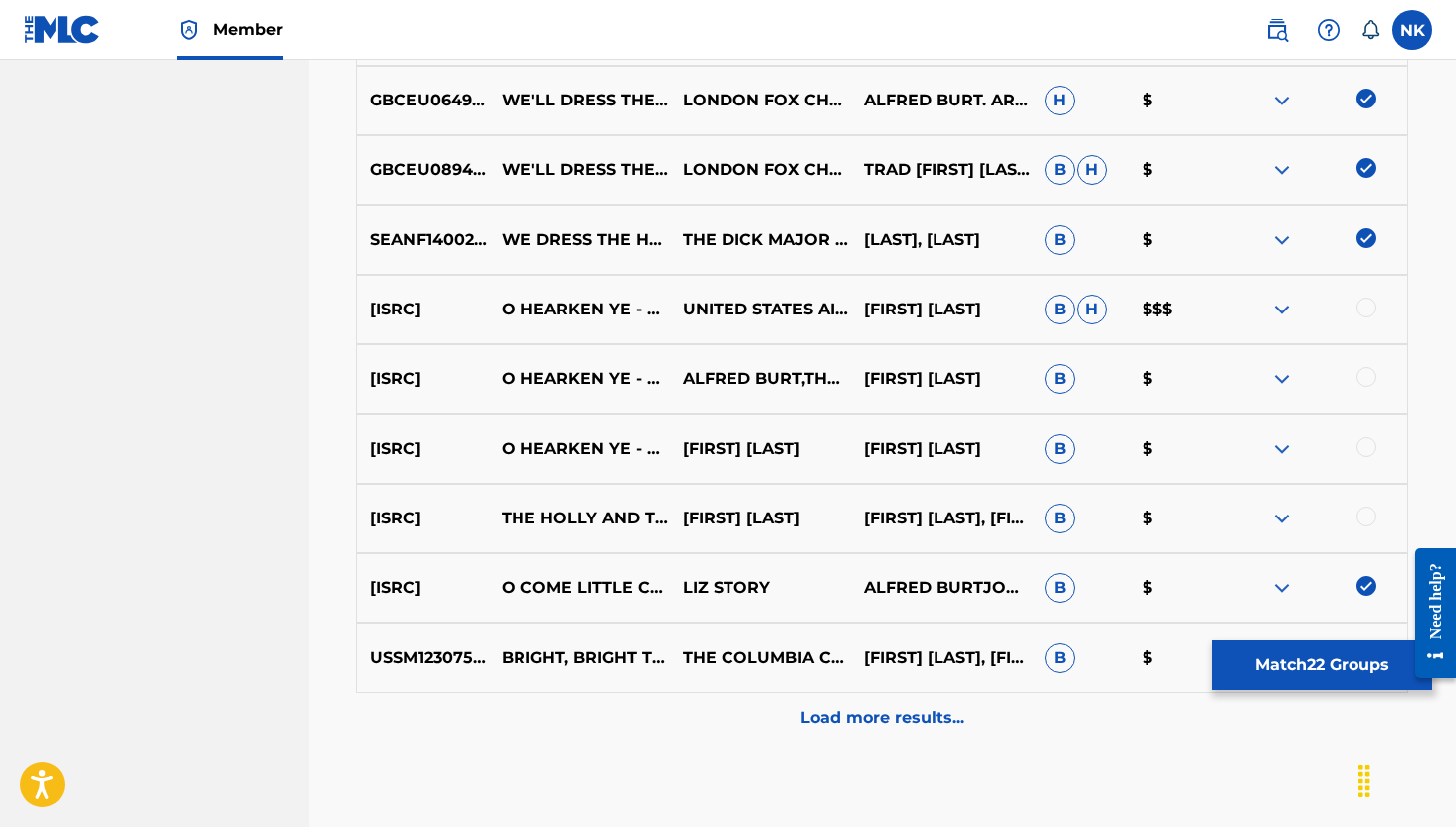 scroll, scrollTop: 1603, scrollLeft: 0, axis: vertical 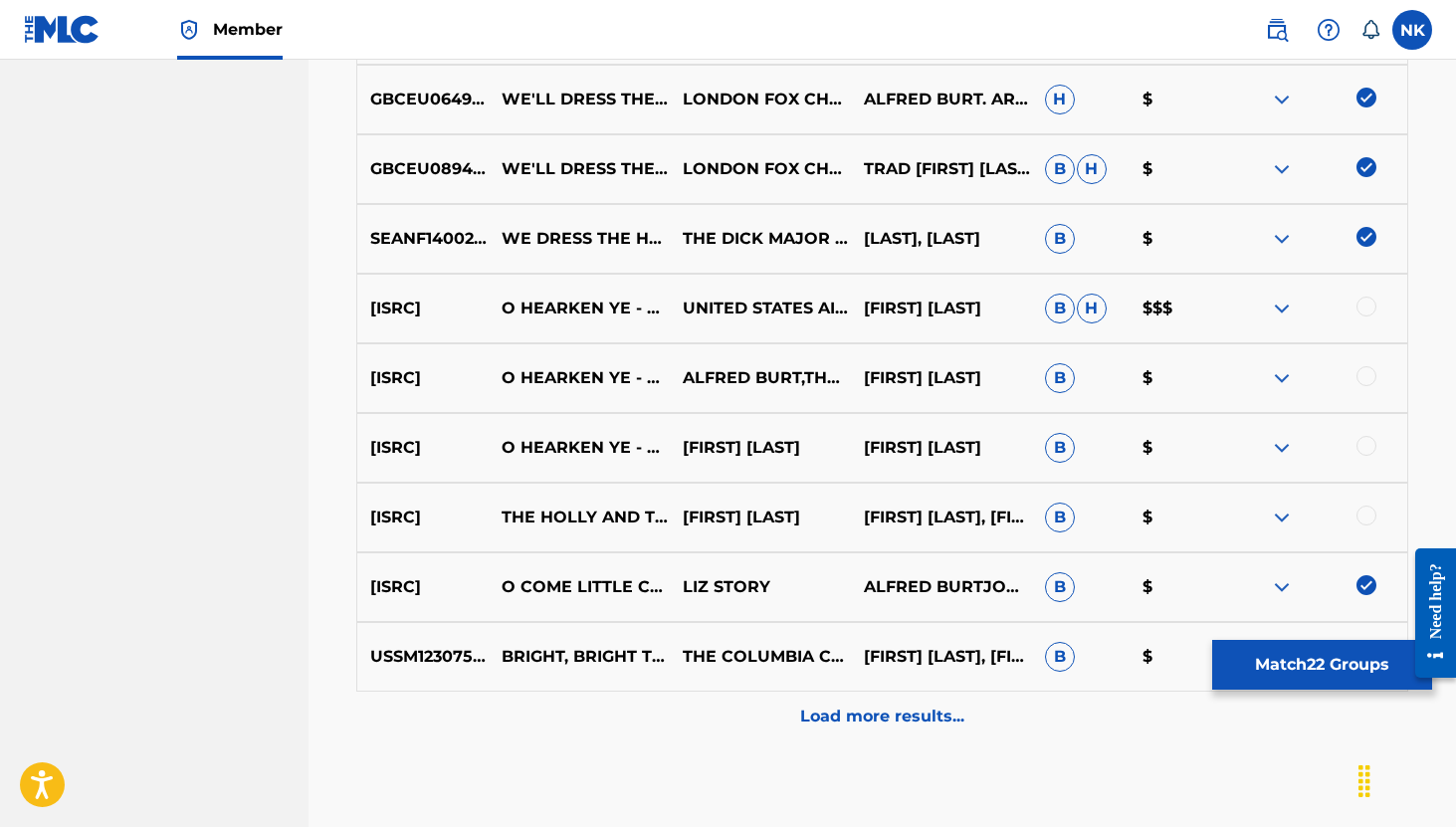 click on "USA5R0355502 O HEARKEN YE - ALL ON A CHRISTMAS MORNING - SOME CHILDREN SEE HIM - WE'LL DRESS THE HOUSE - AH, BLEAK AND CHILL THE WINTRY WIND - BRIGHT, BRIGHT THE HOLLY BERRIES - JESU PARVULE - CAROLING … UNITED STATES AIR FORCE SYMPHONY ORCHESTRA ALFRED BURT B H $$$" at bounding box center [882, 309] 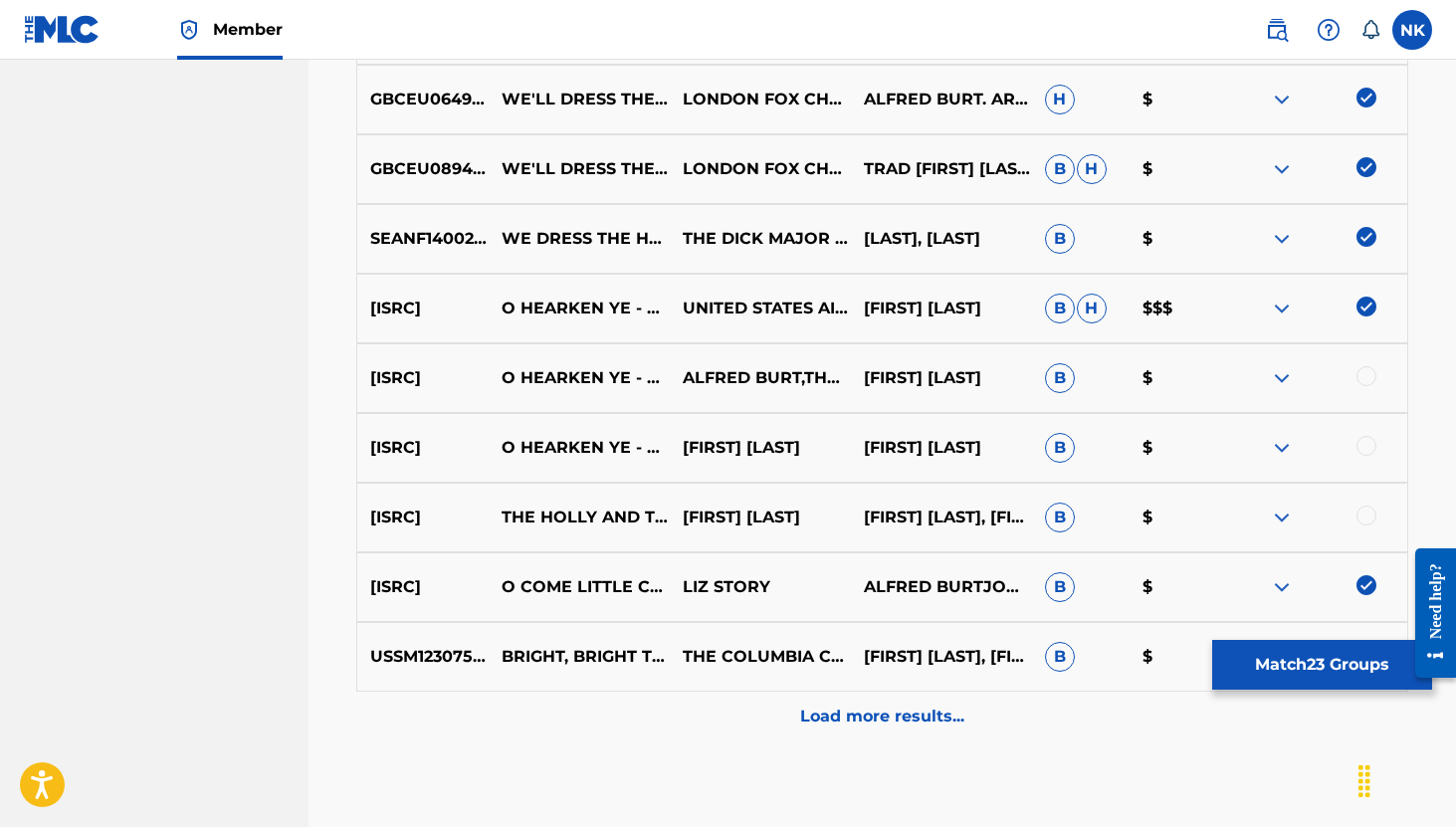 click on "USA5R0355502 O HEARKEN YE - ALL ON A CHRISTMAS MORNING - SOME CHILDREN SEE HIM - WE'LL DRESS THE HOUSE - AH, BLEAK AND CHILL THE WINTRY WIND - BRIGHT, BRIGHT THE HOLLY BERRIES - JESU PARVULE - CAROLING … ALFRED BURT,THE UNITED STATES AIR FORCE SYMPHONY ORCHESTRA ALFRED BURT B $" at bounding box center [882, 378] 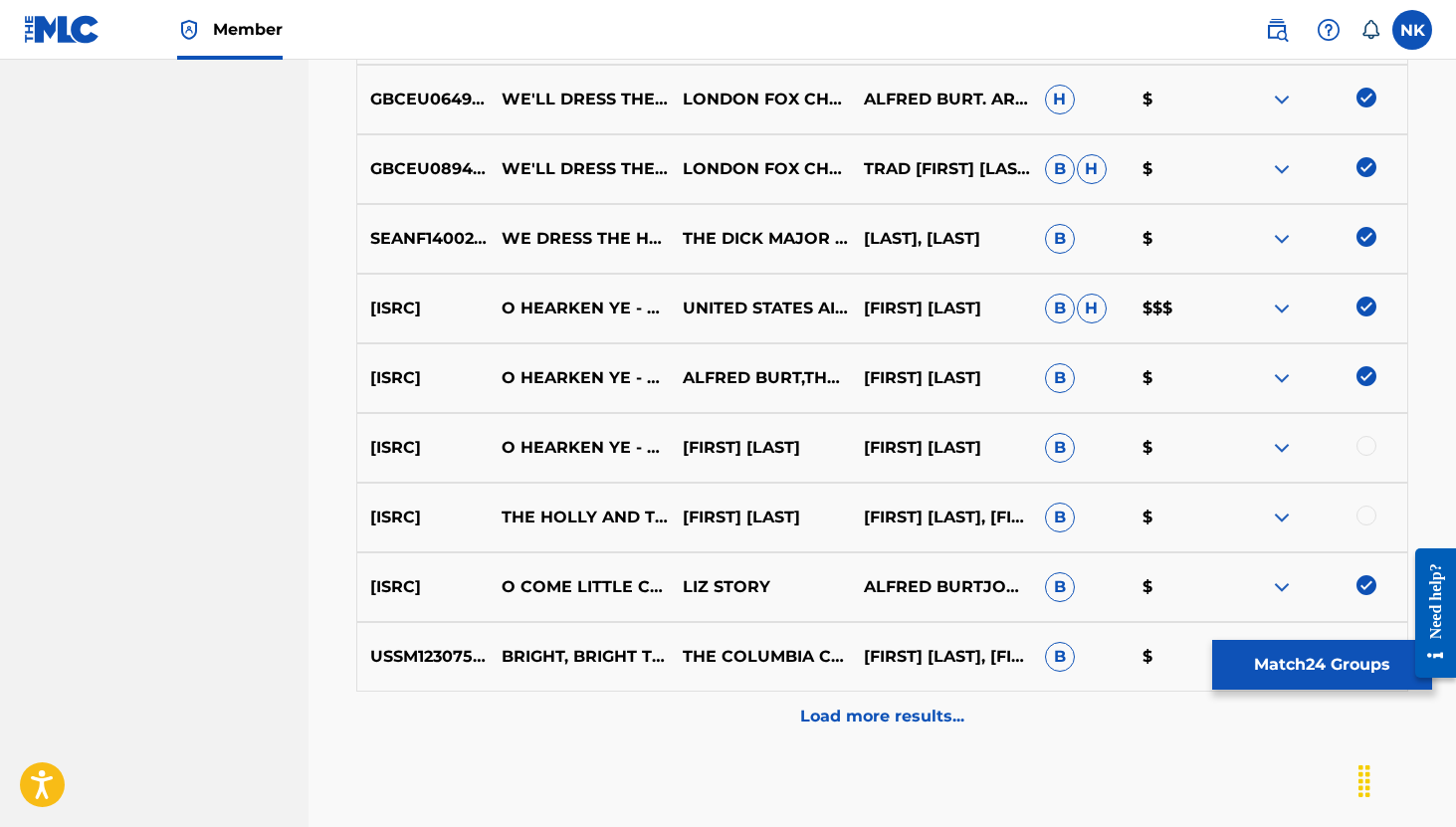 click at bounding box center (1366, 446) 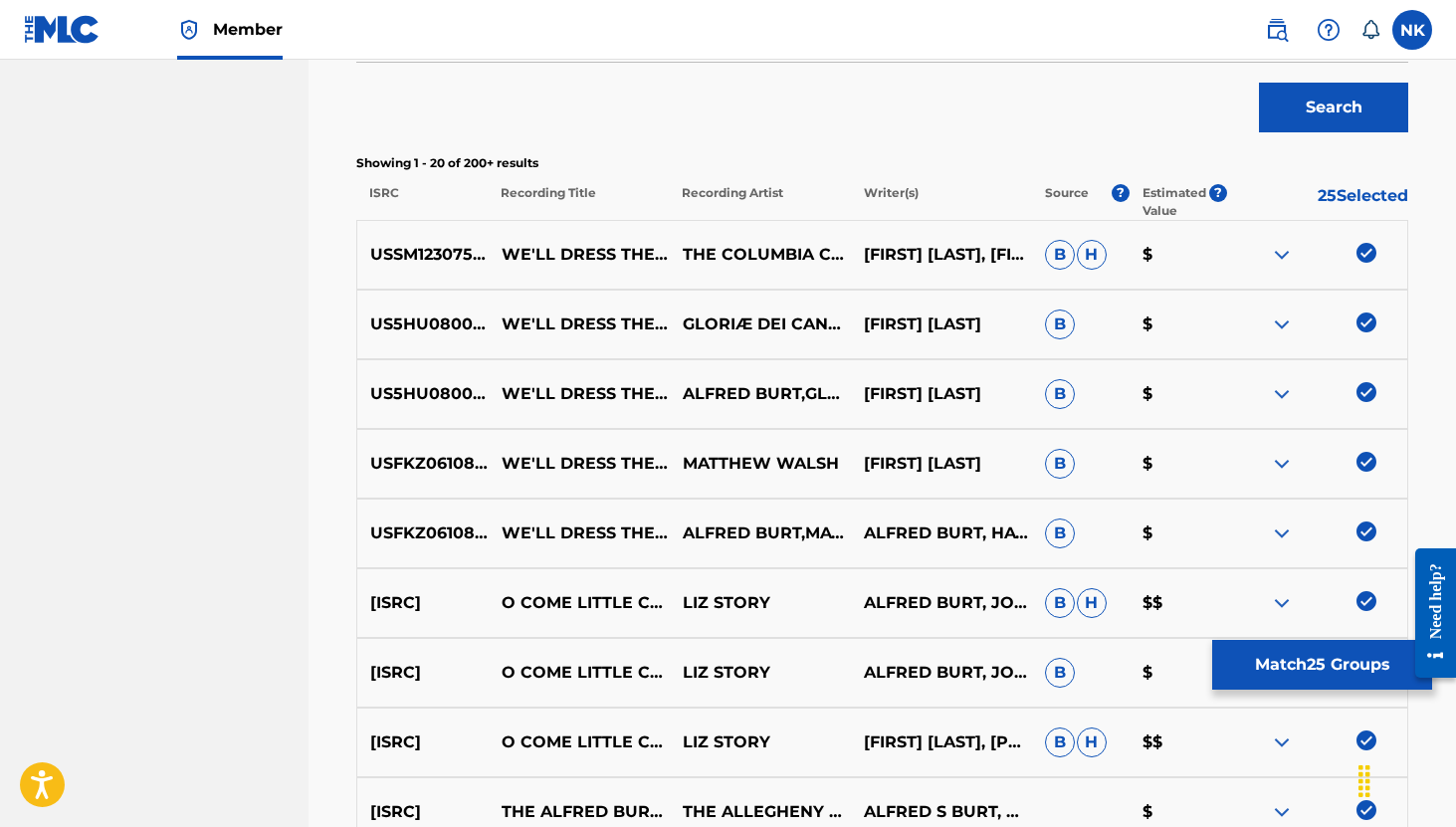 scroll, scrollTop: 0, scrollLeft: 0, axis: both 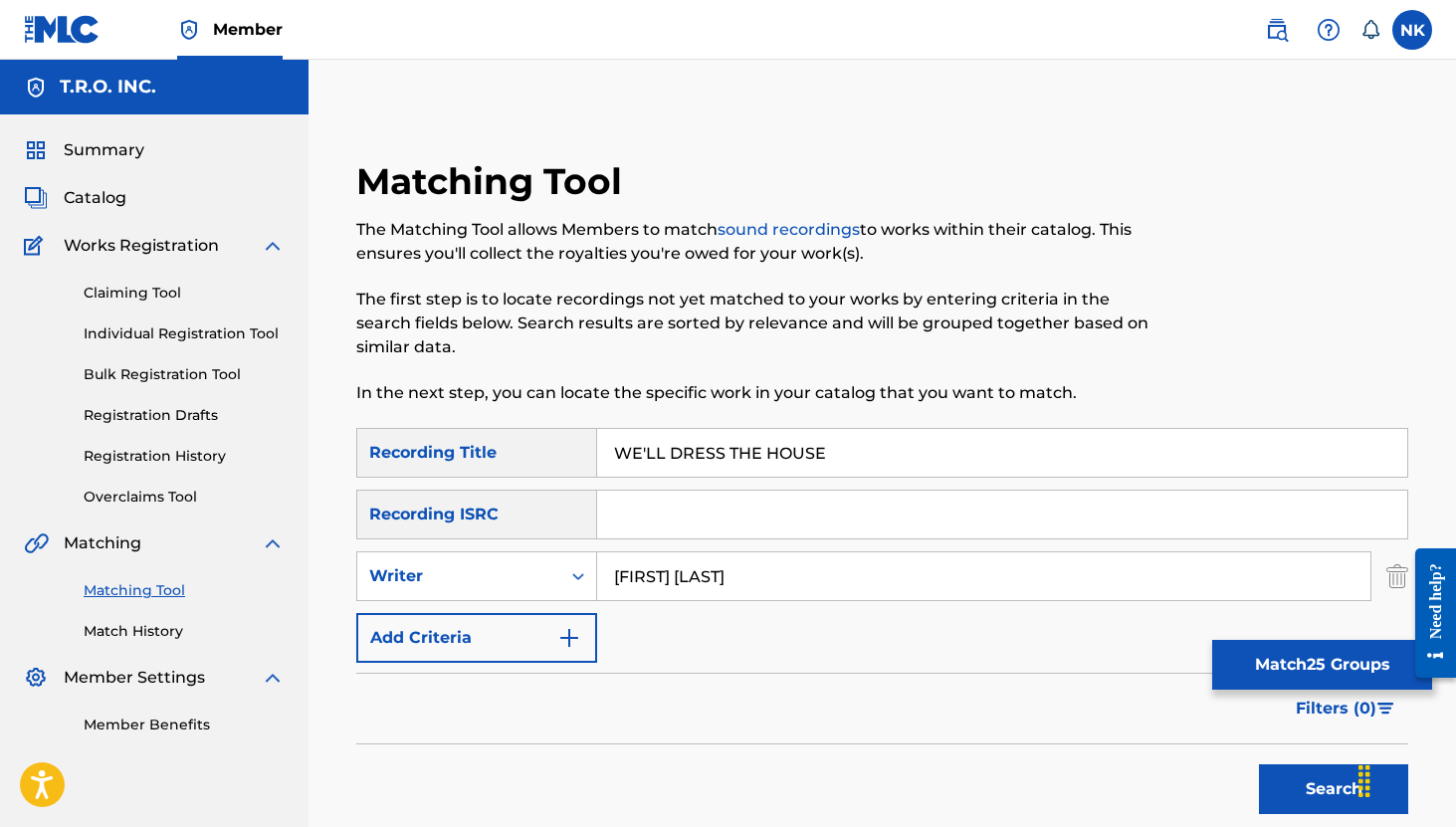 click on "Match  25 Groups" at bounding box center [1322, 665] 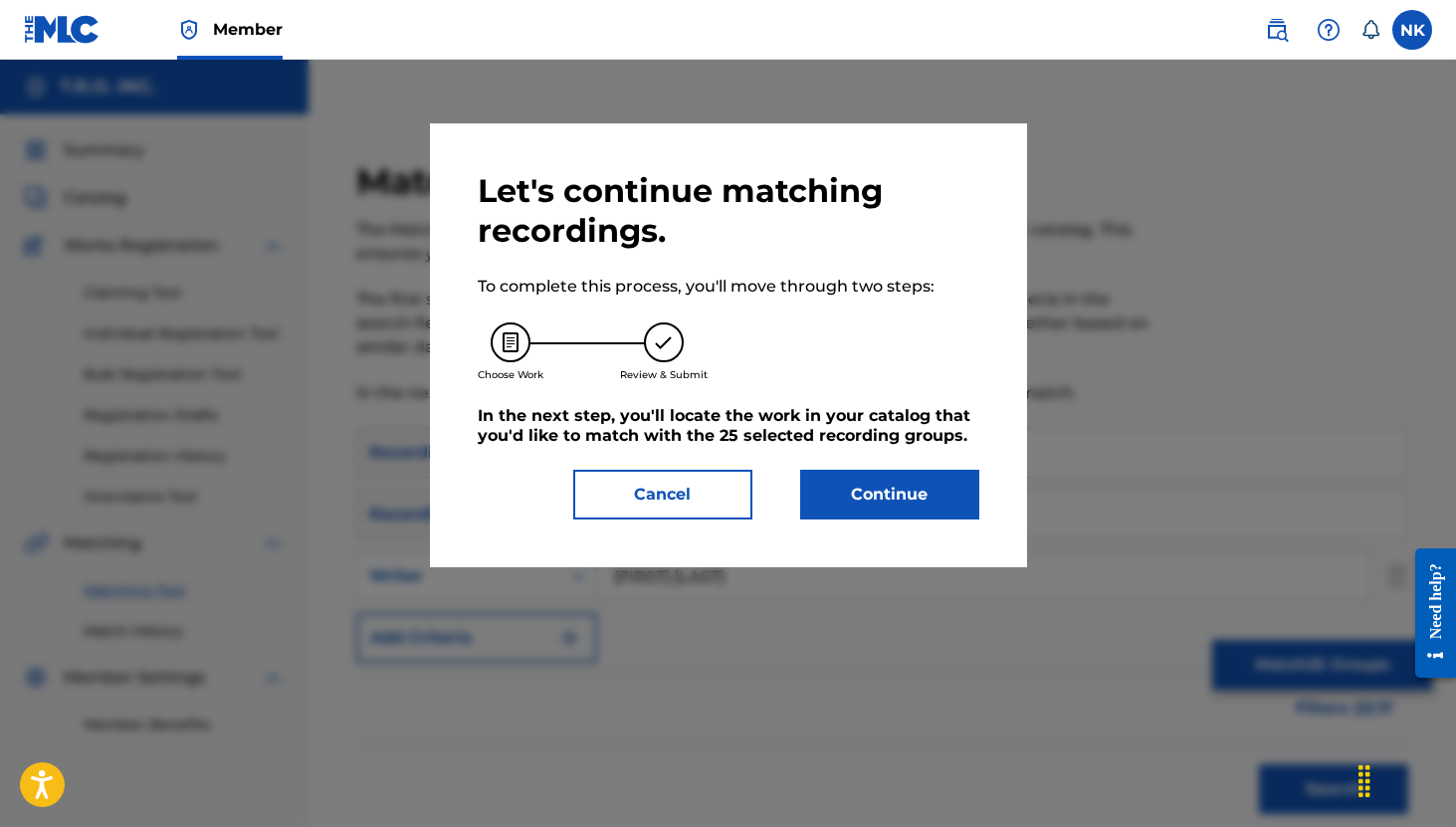 click on "Continue" at bounding box center (890, 495) 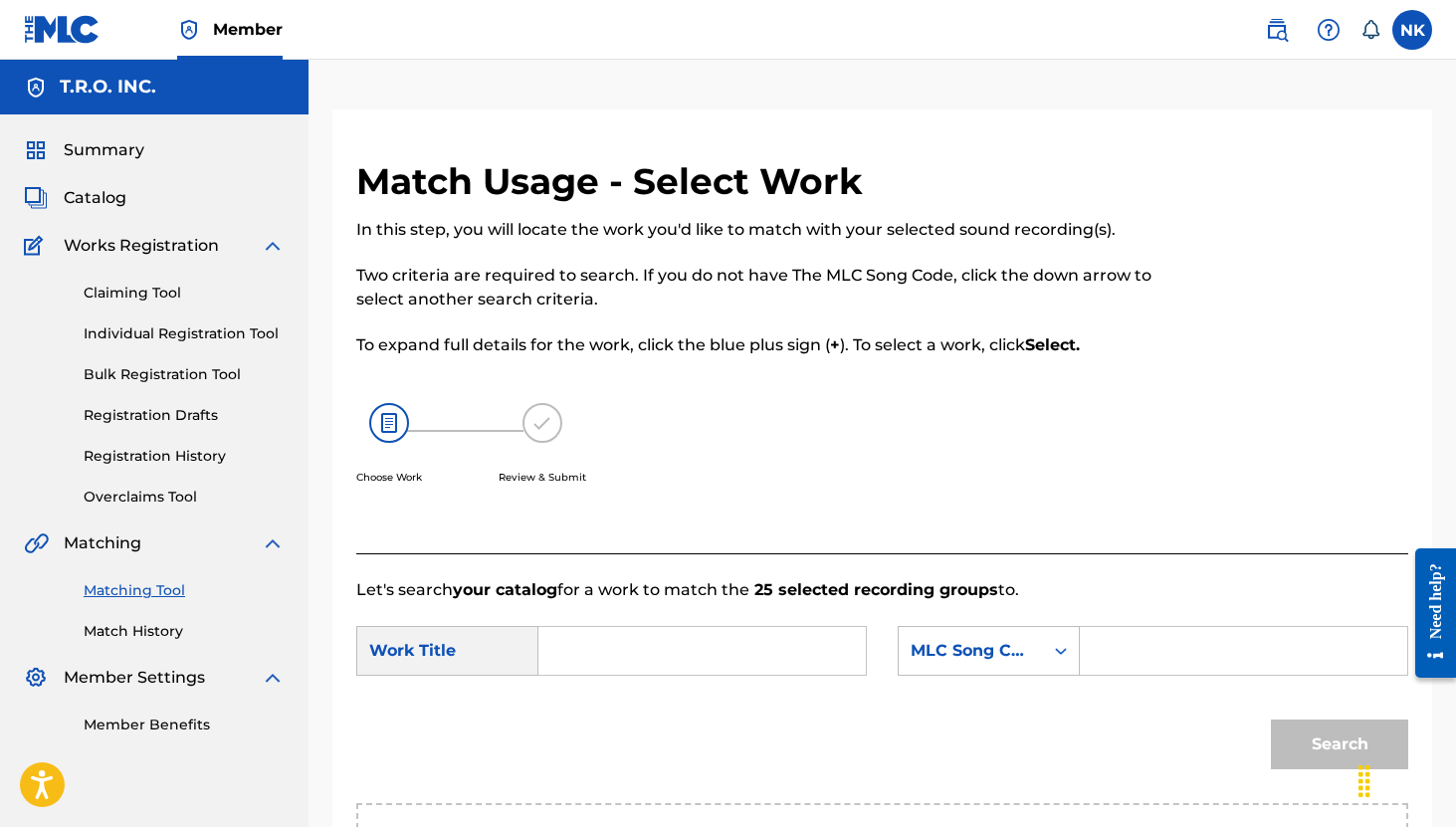 scroll, scrollTop: 296, scrollLeft: 0, axis: vertical 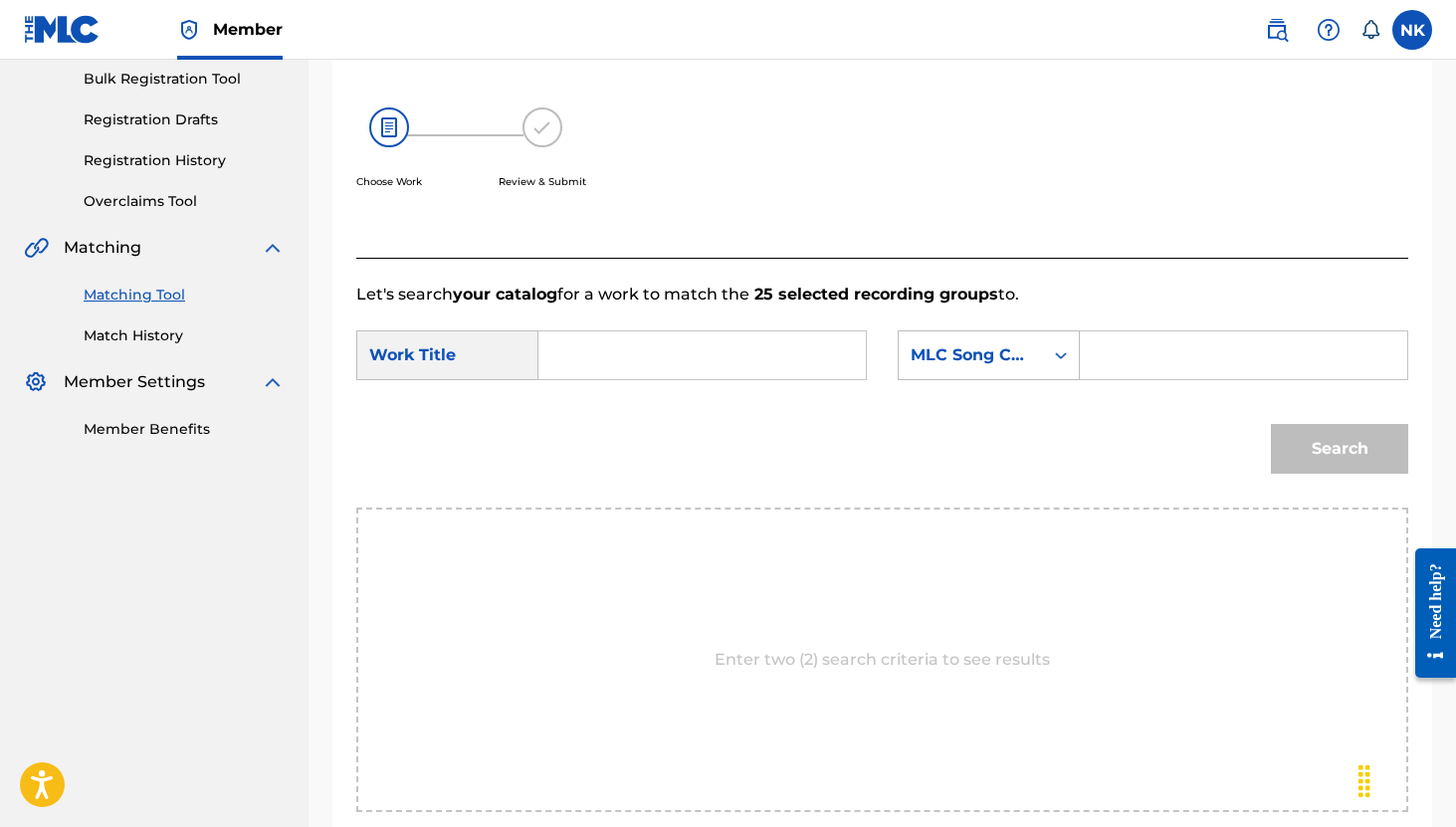 click at bounding box center (702, 355) 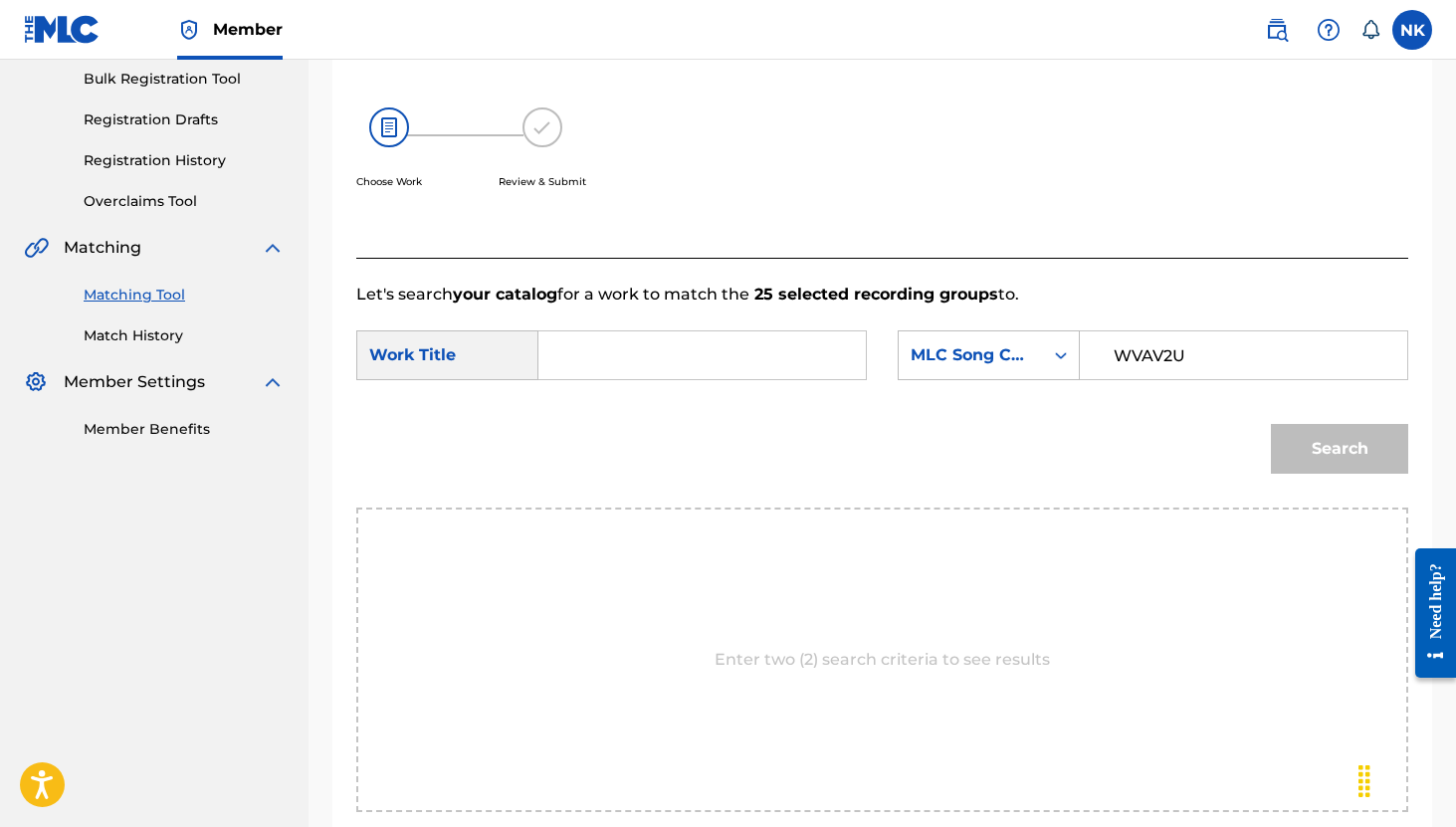 type on "WVAV2U" 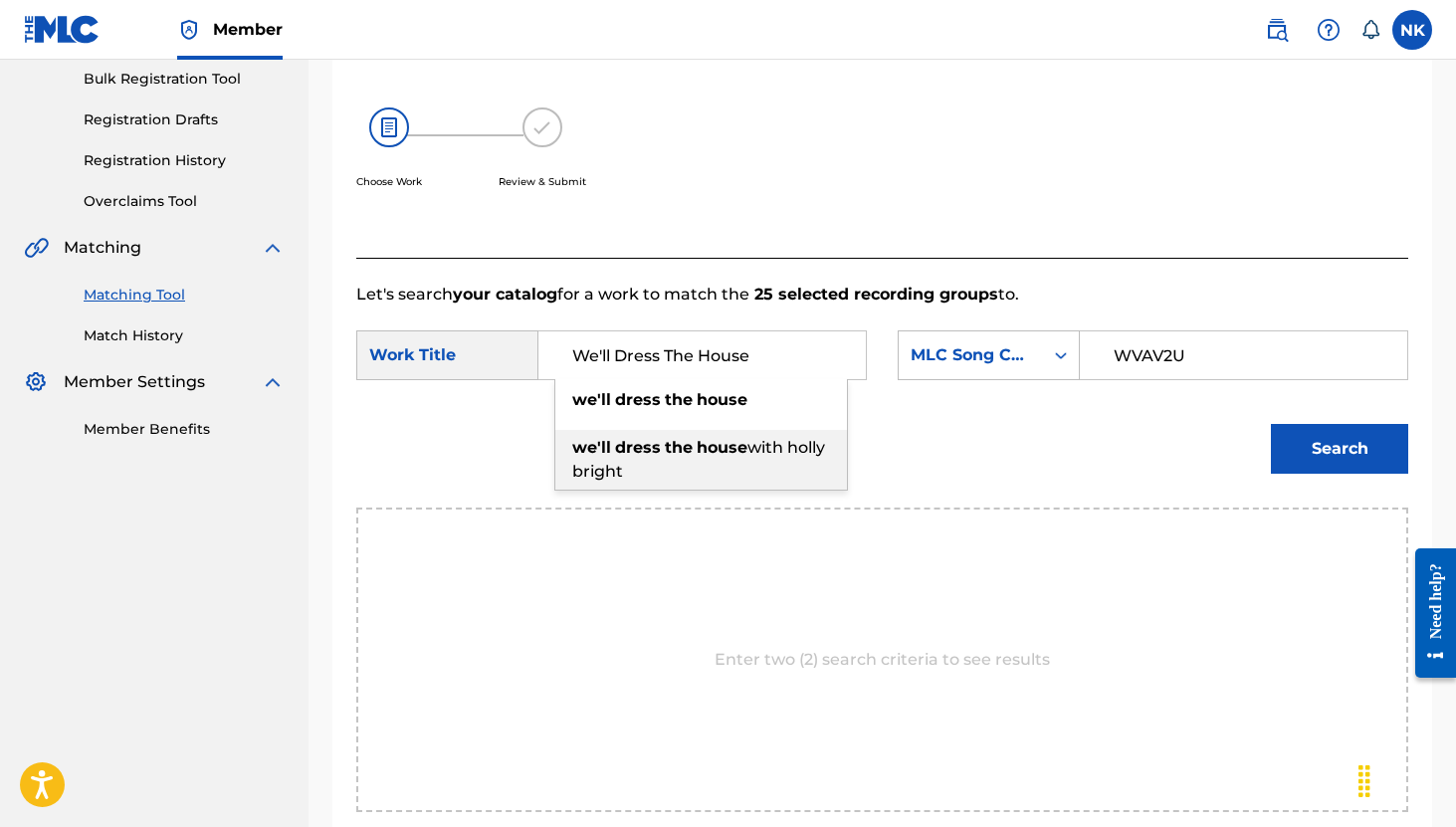 click on "we'll   dress   the   house  with holly bright" at bounding box center (701, 460) 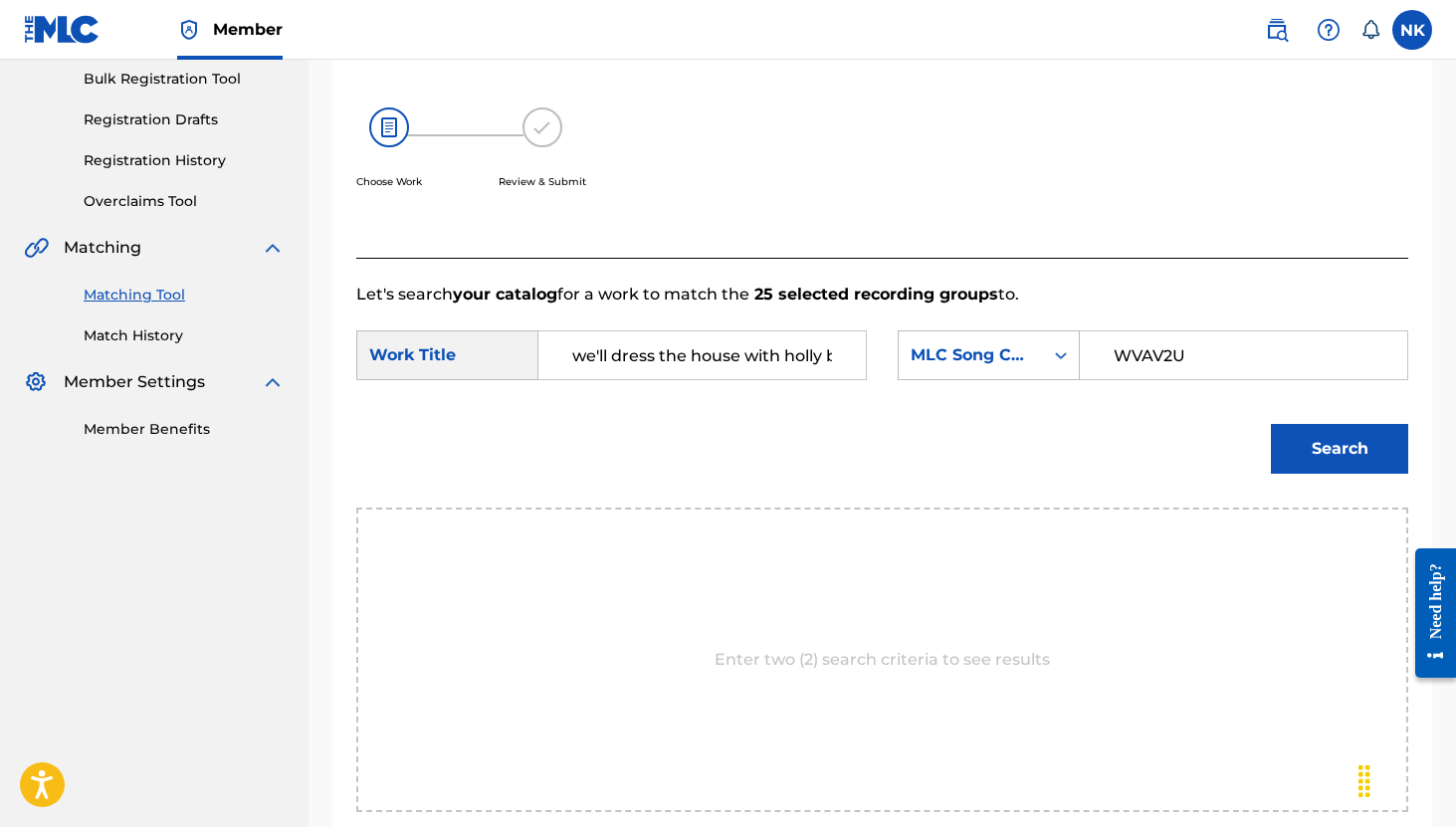 click on "Search" at bounding box center (1340, 449) 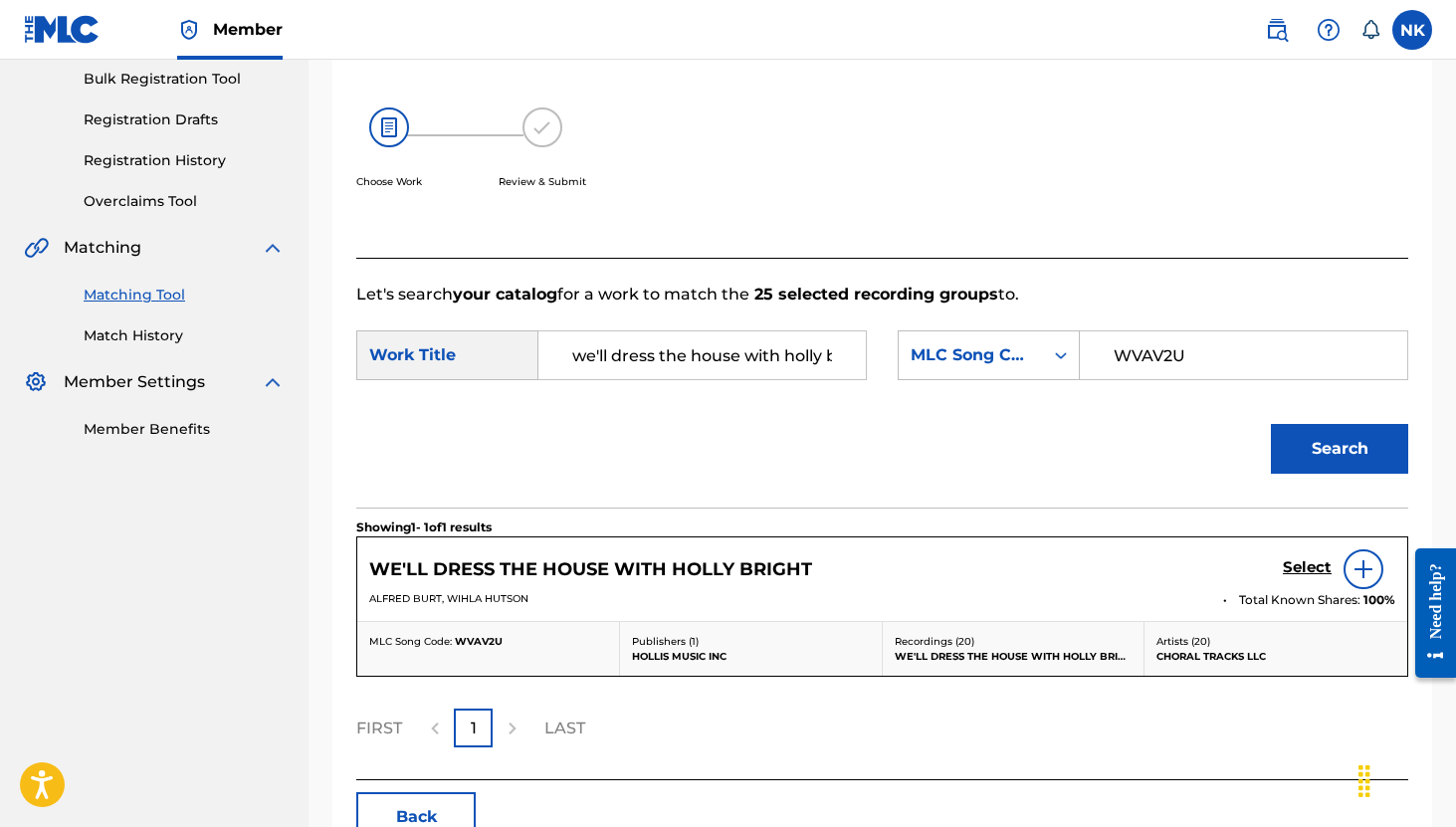 scroll, scrollTop: 418, scrollLeft: 0, axis: vertical 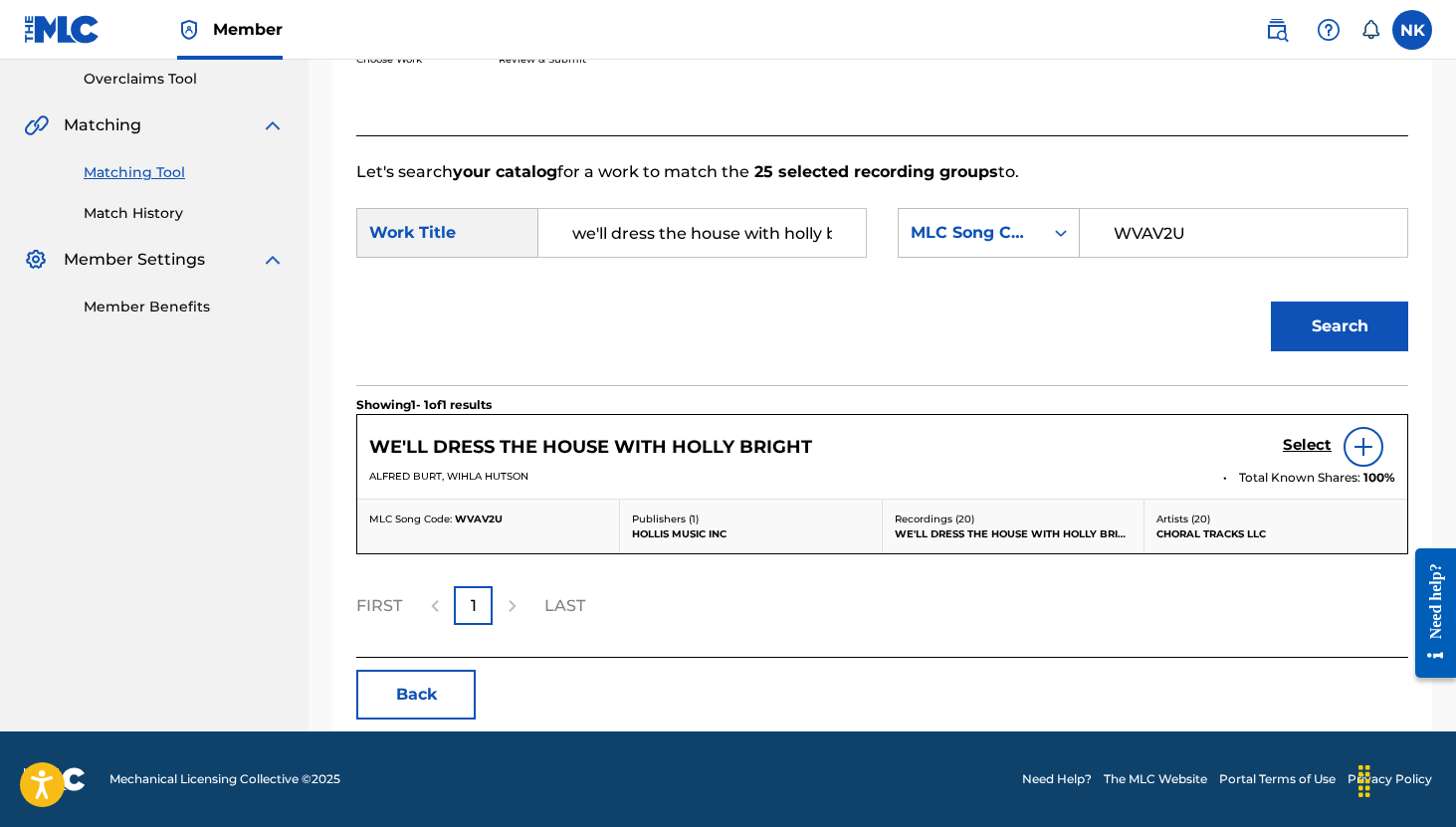 click on "Select" at bounding box center [1307, 445] 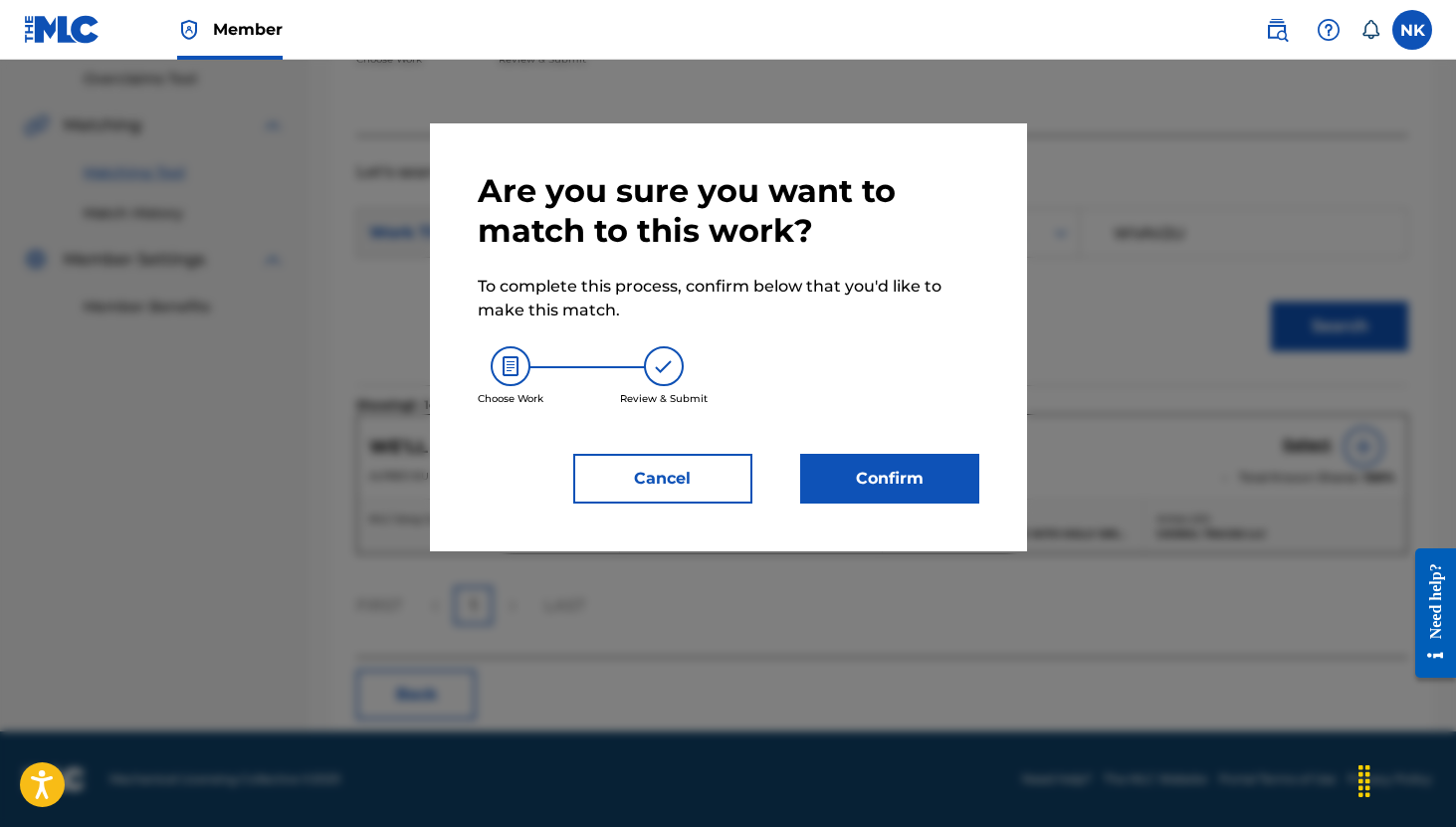 click on "Confirm" at bounding box center [890, 479] 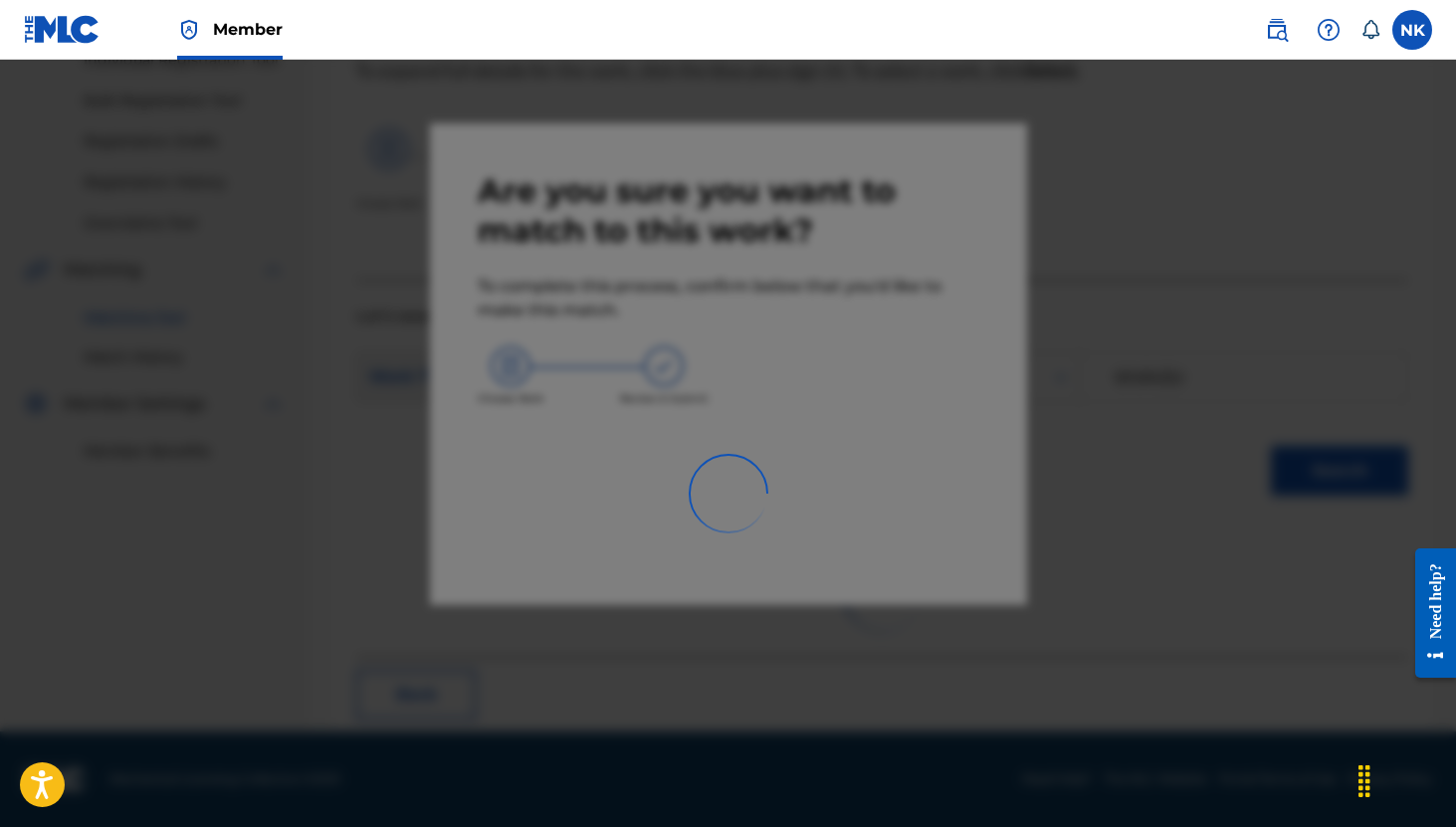scroll, scrollTop: 73, scrollLeft: 0, axis: vertical 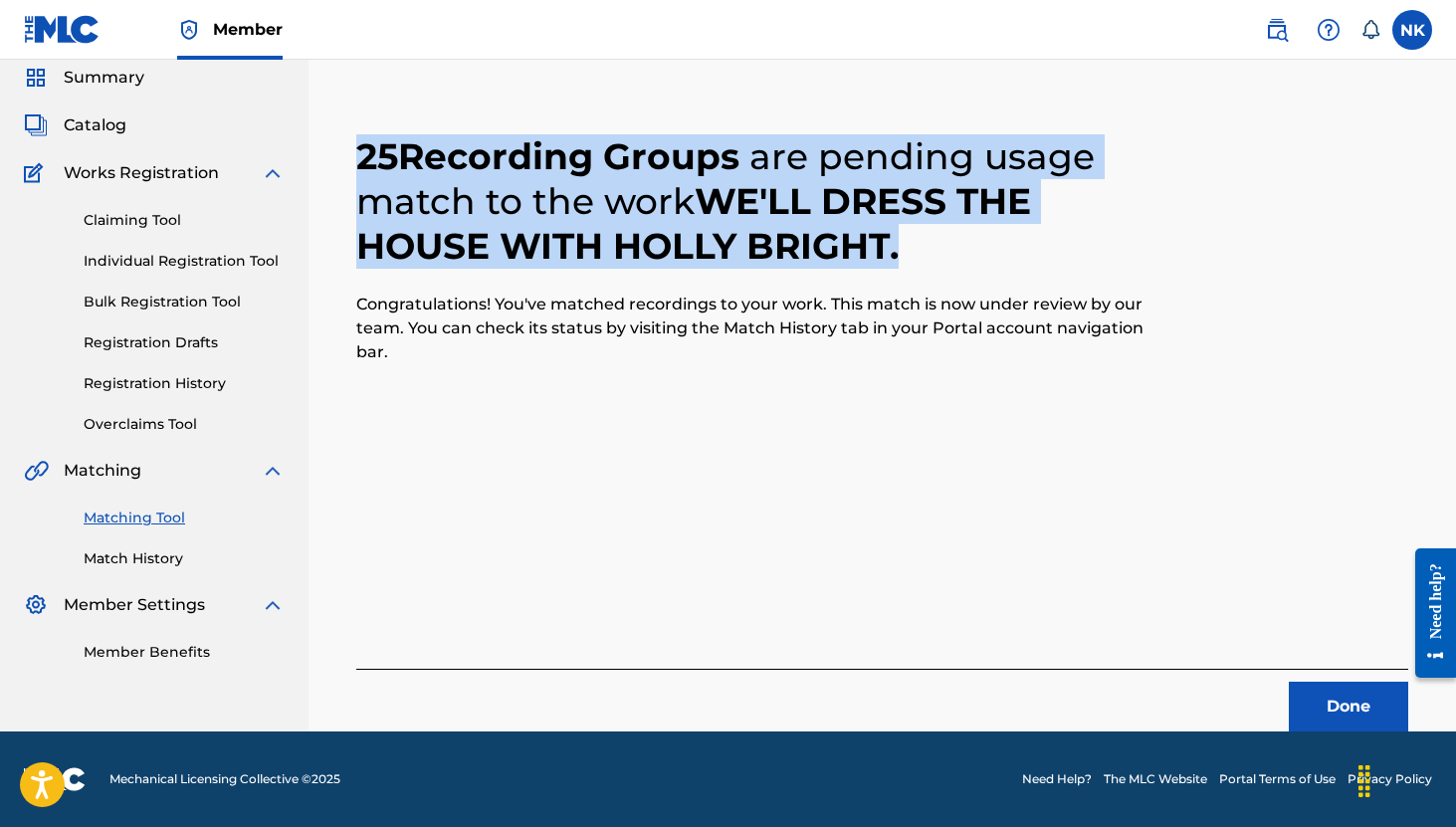 drag, startPoint x: 347, startPoint y: 158, endPoint x: 1018, endPoint y: 265, distance: 679.4777 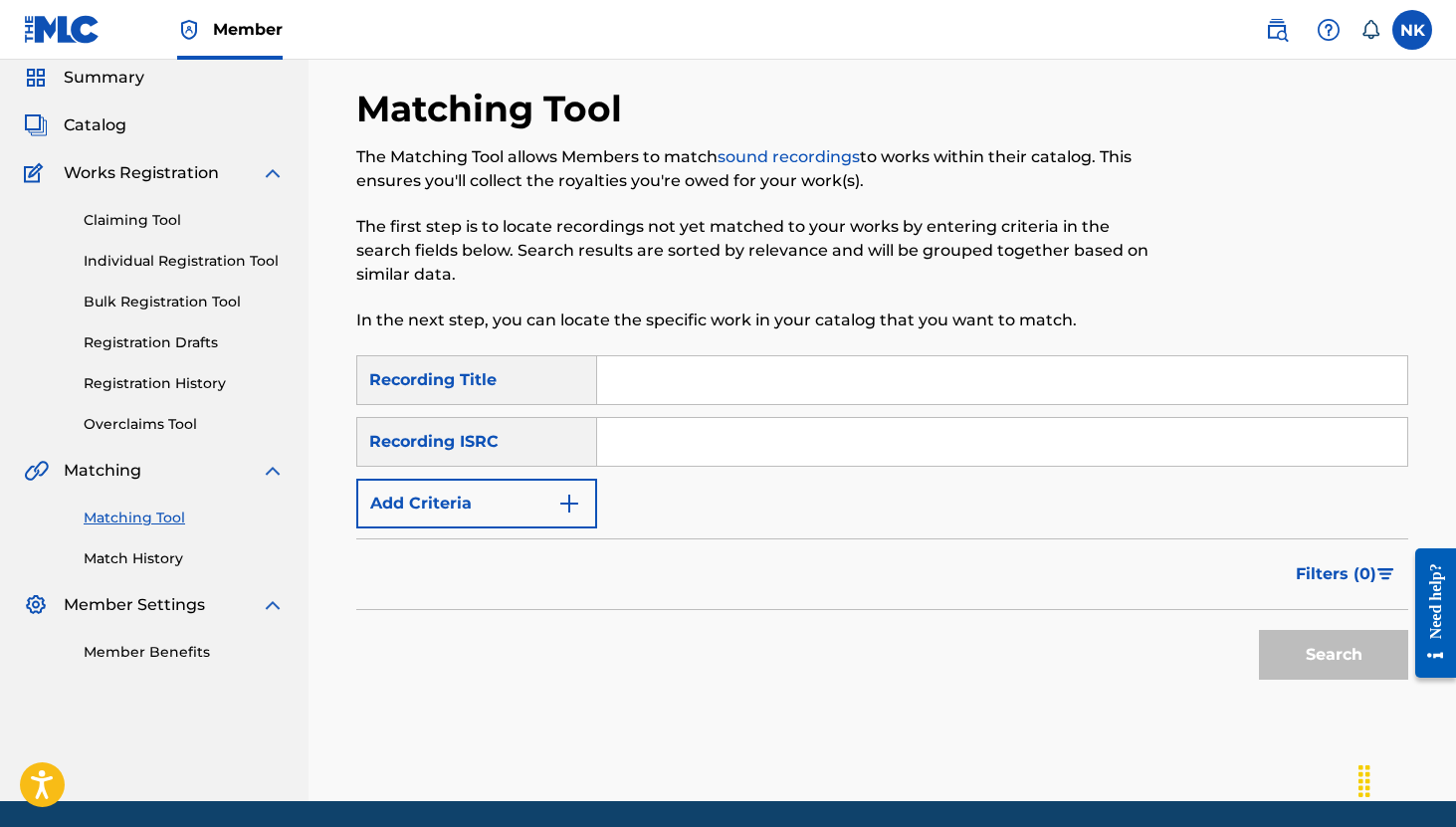 click at bounding box center (1002, 380) 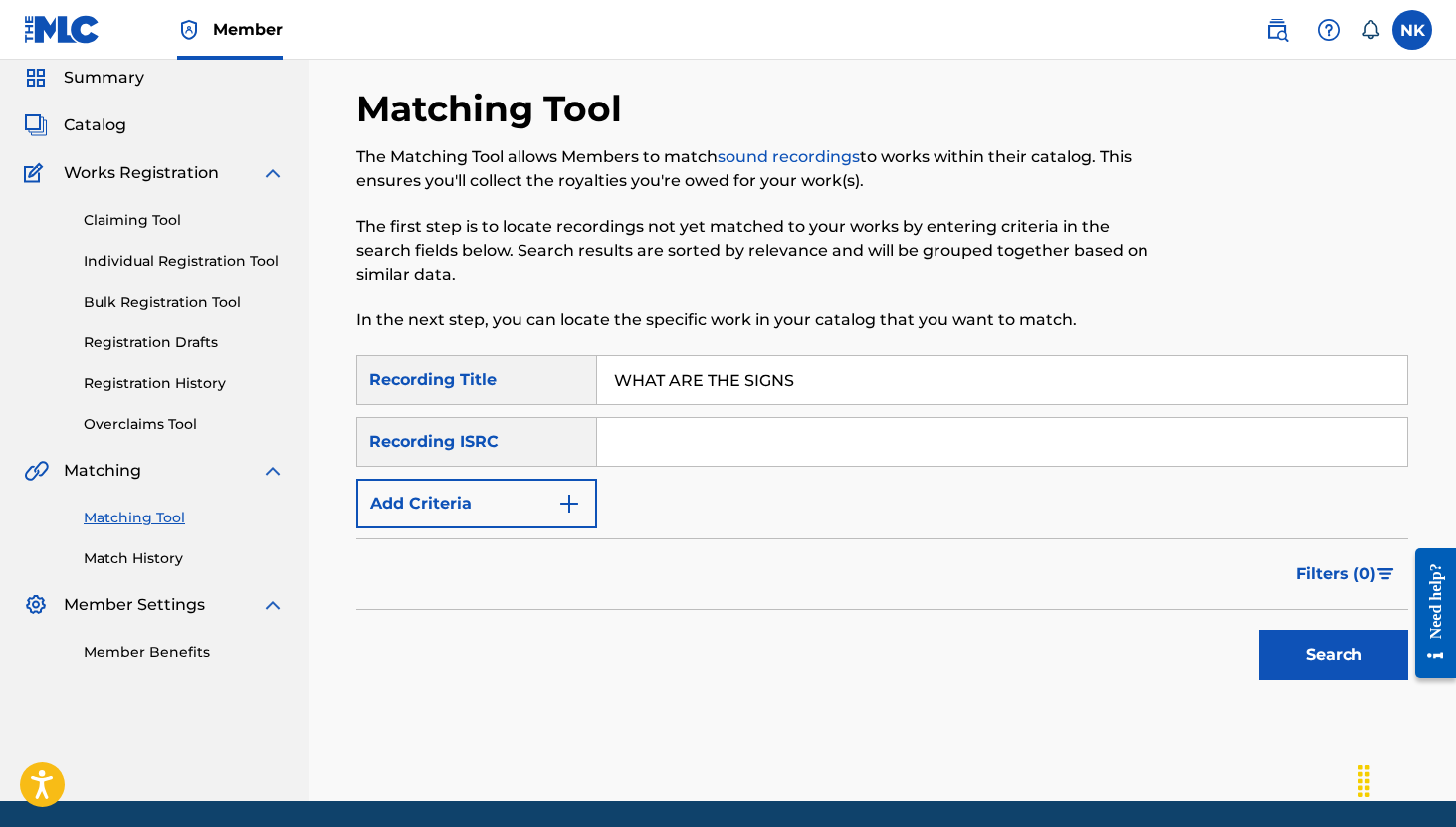 type on "WHAT ARE THE SIGNS" 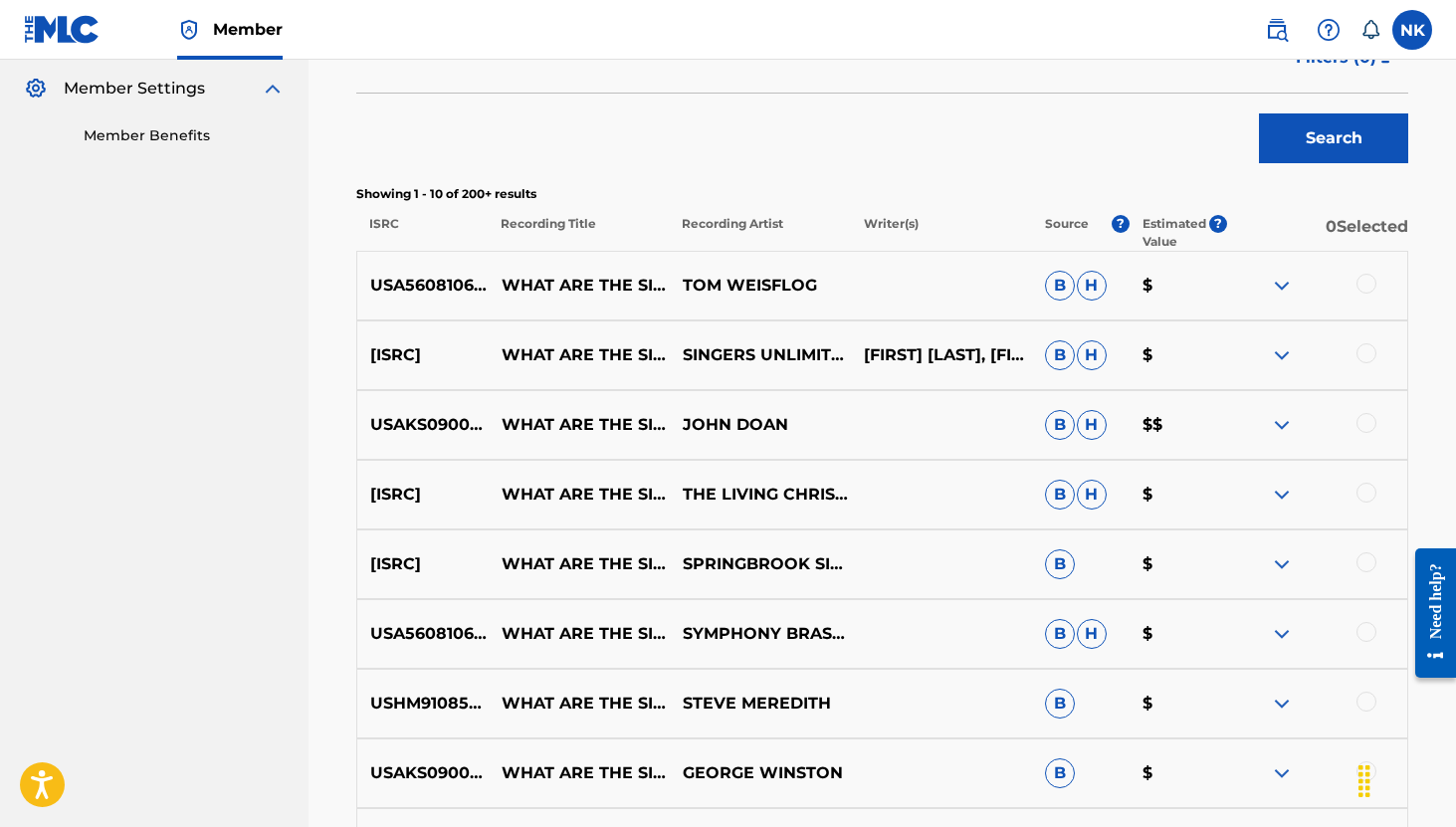 scroll, scrollTop: 720, scrollLeft: 0, axis: vertical 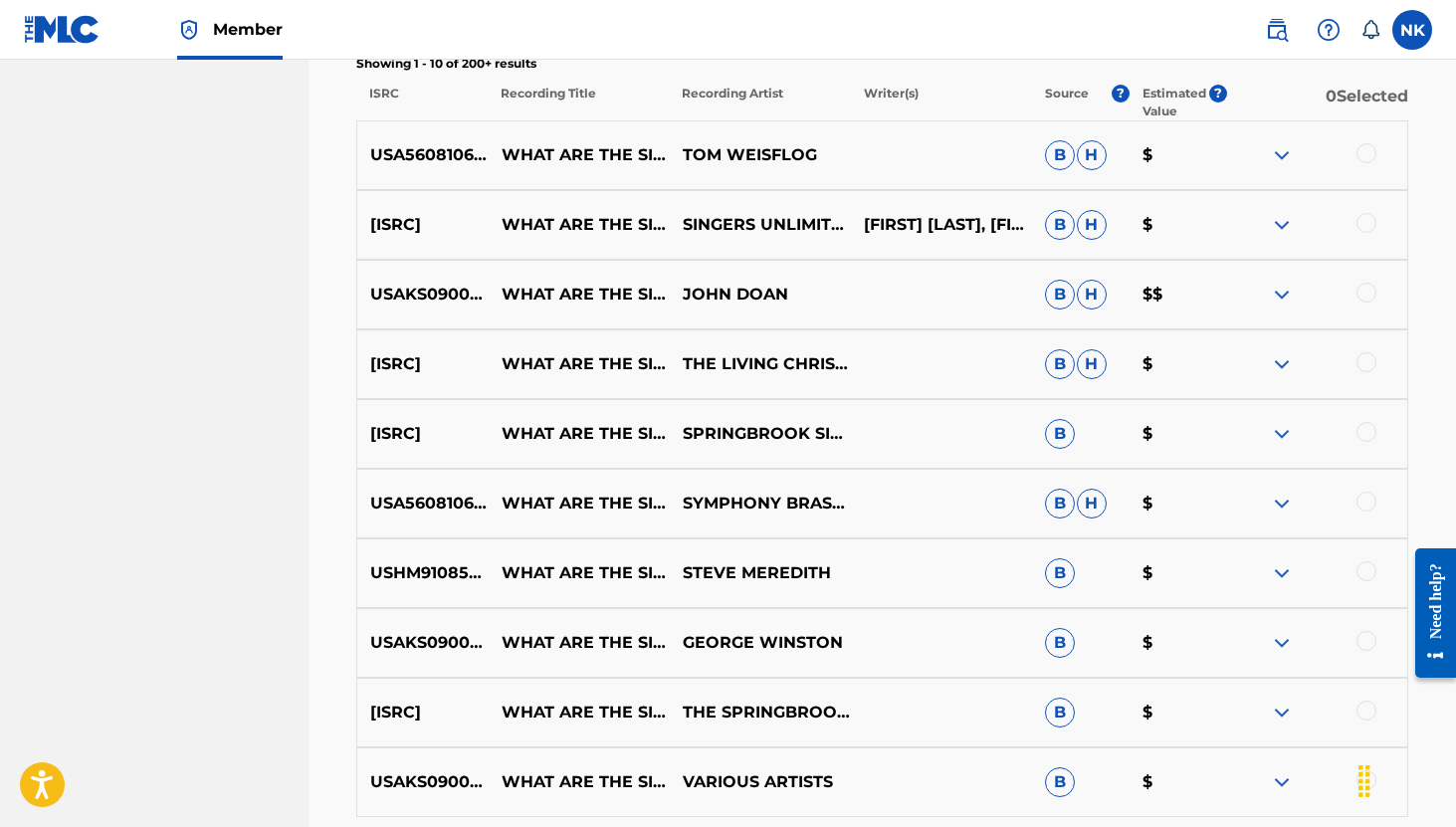 click at bounding box center [1366, 223] 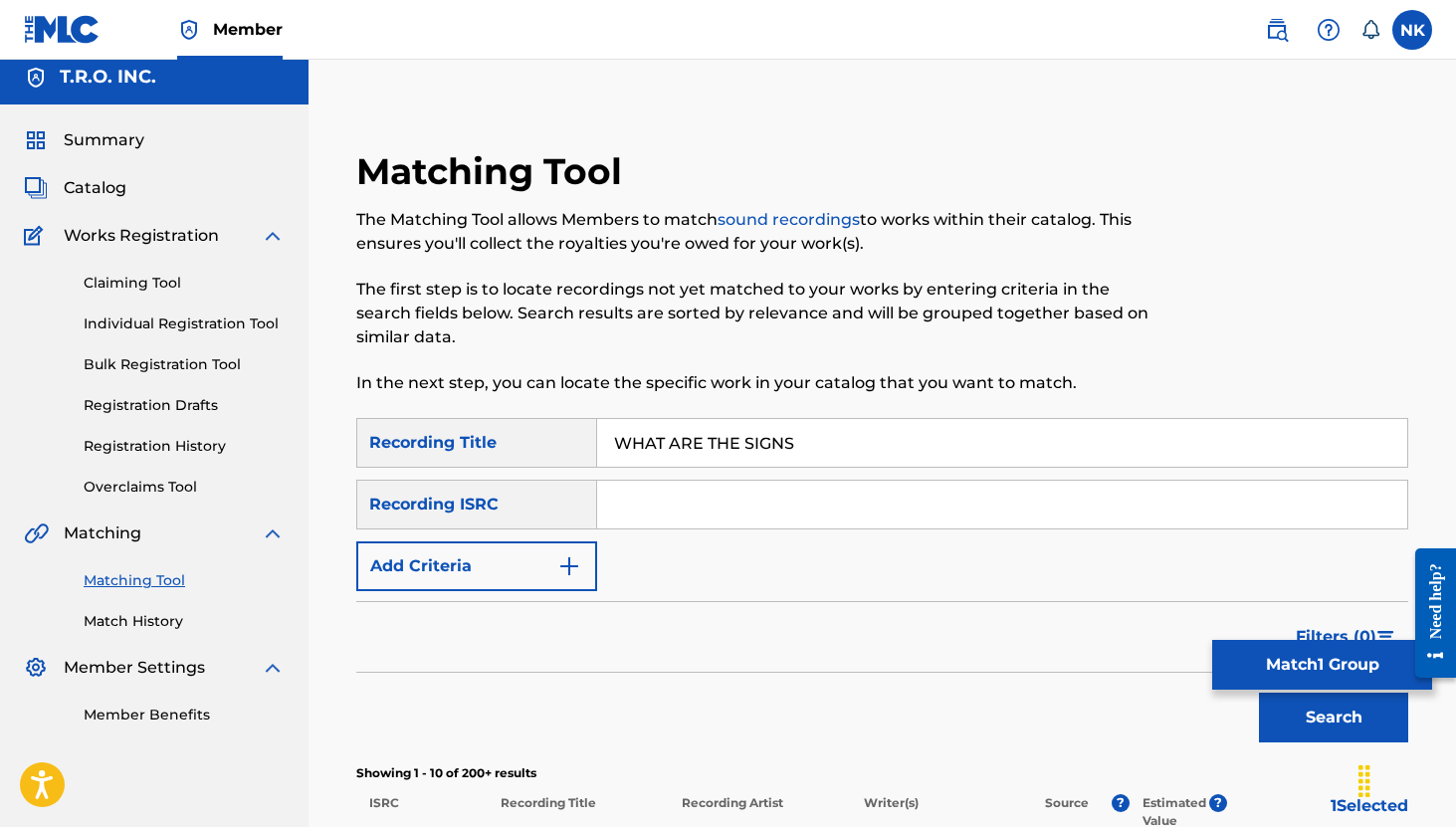scroll, scrollTop: 0, scrollLeft: 0, axis: both 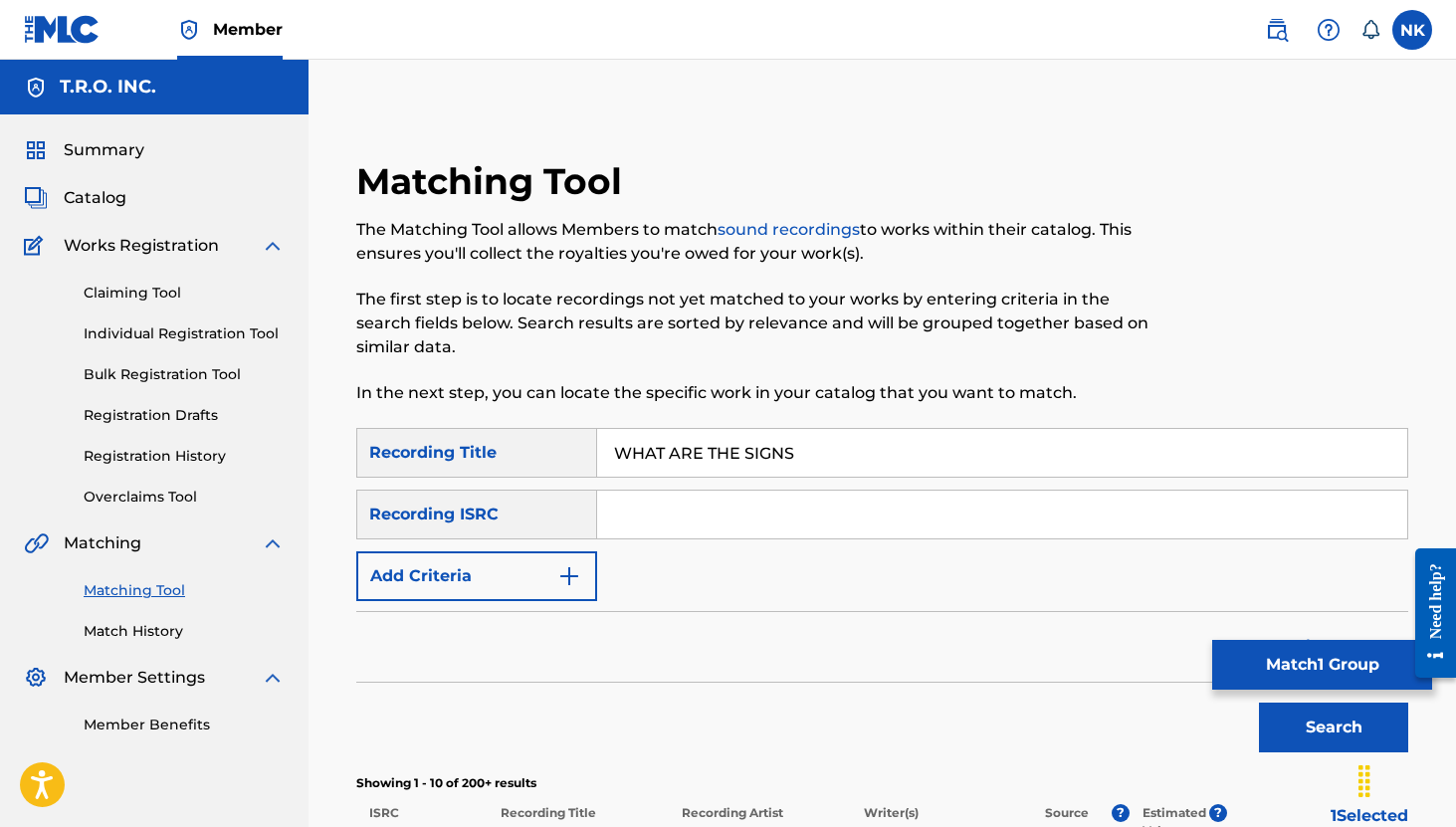 click on "Add Criteria" at bounding box center (477, 576) 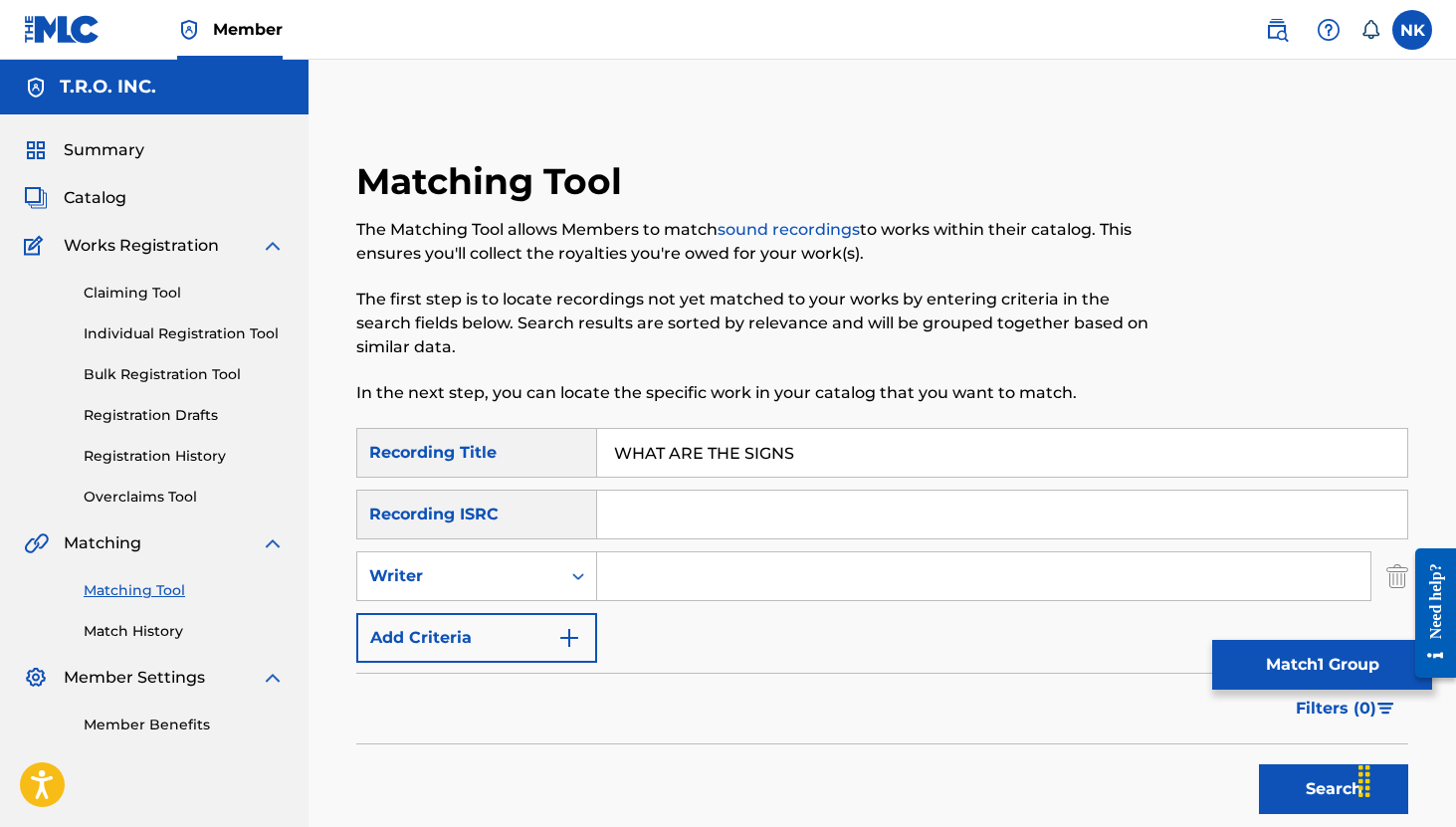 click at bounding box center [983, 576] 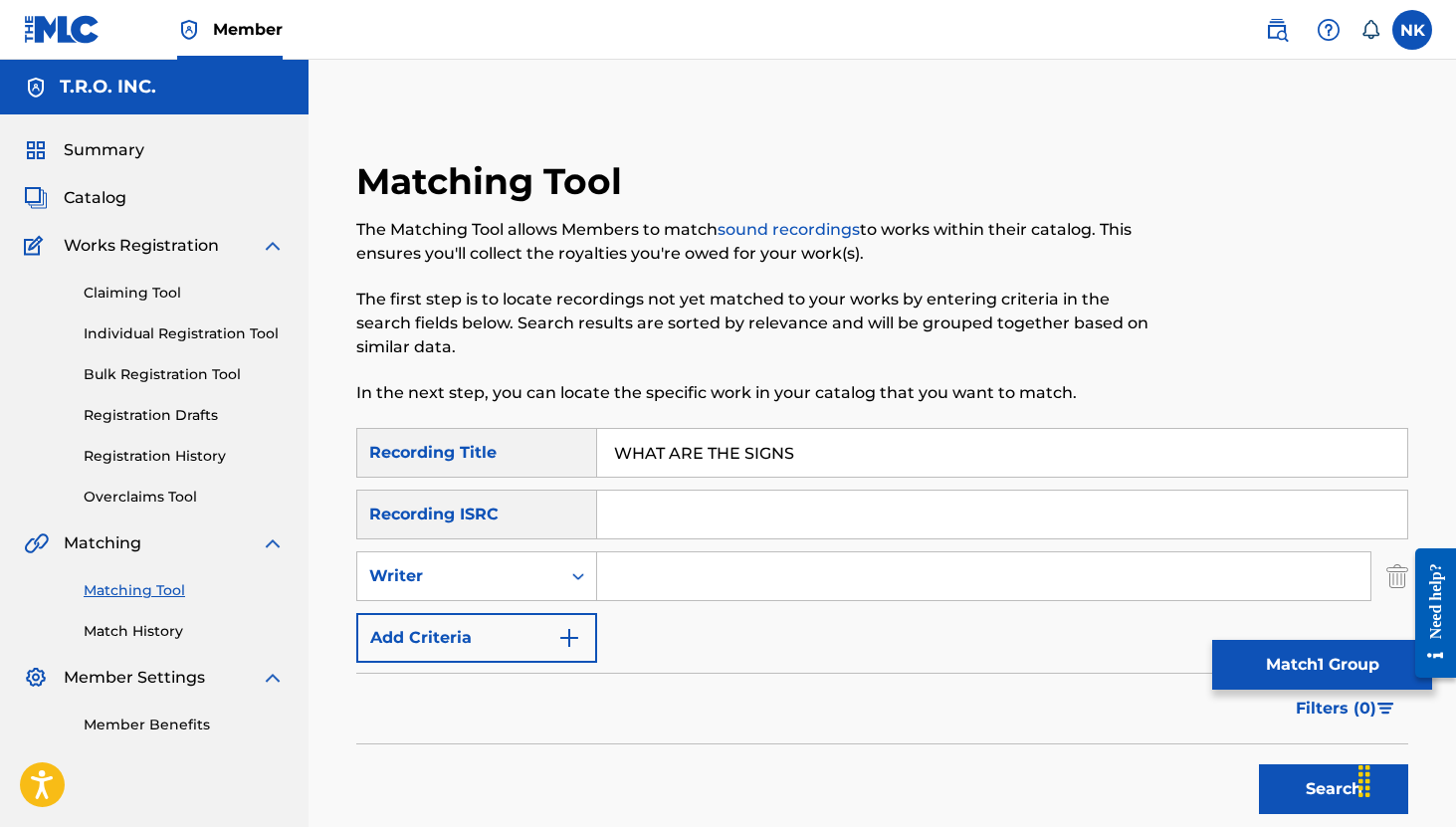 paste on "Bates G. Burt & Alfred S" 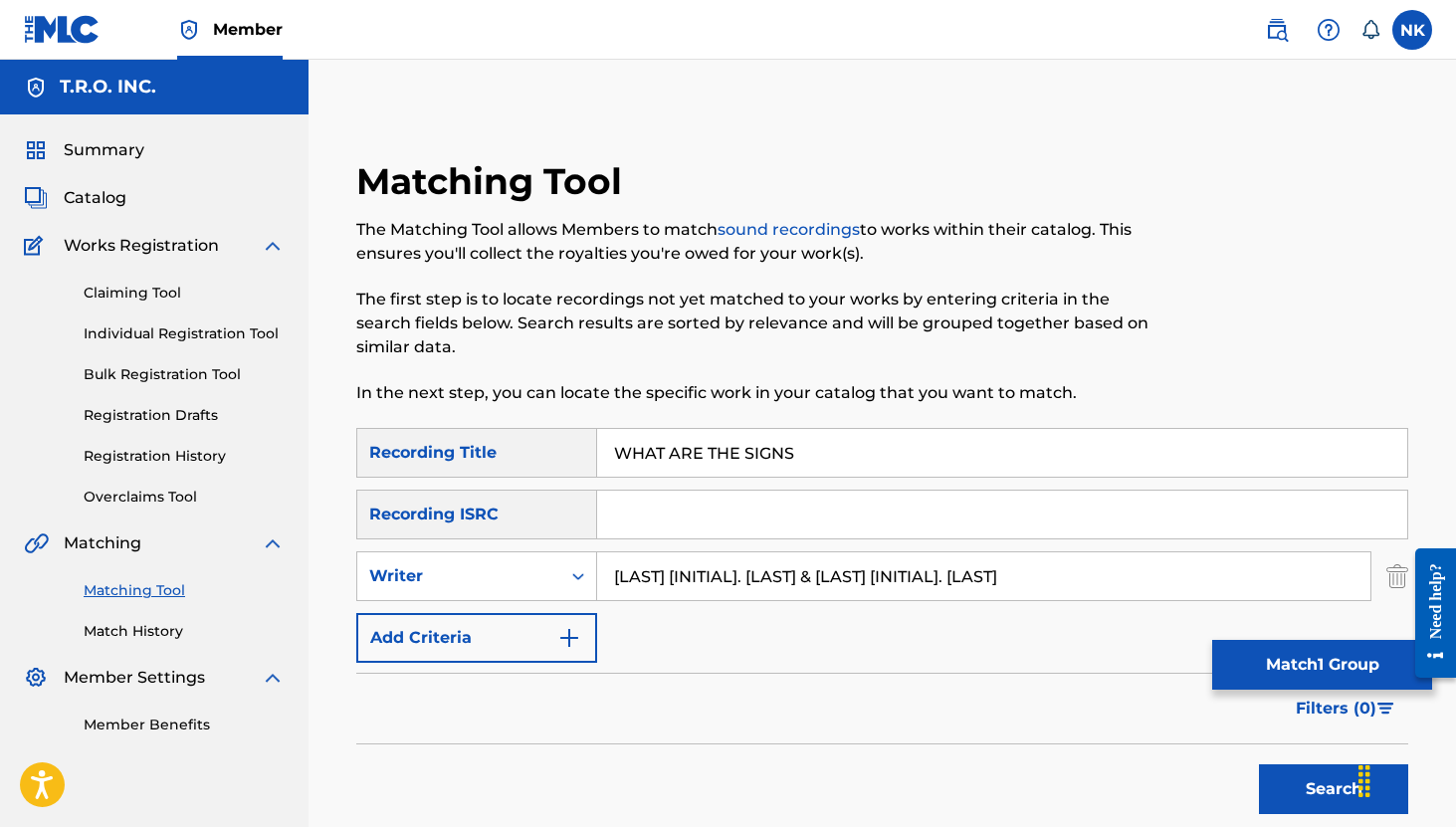 type on "Bates G. Burt & Alfred S. Burt" 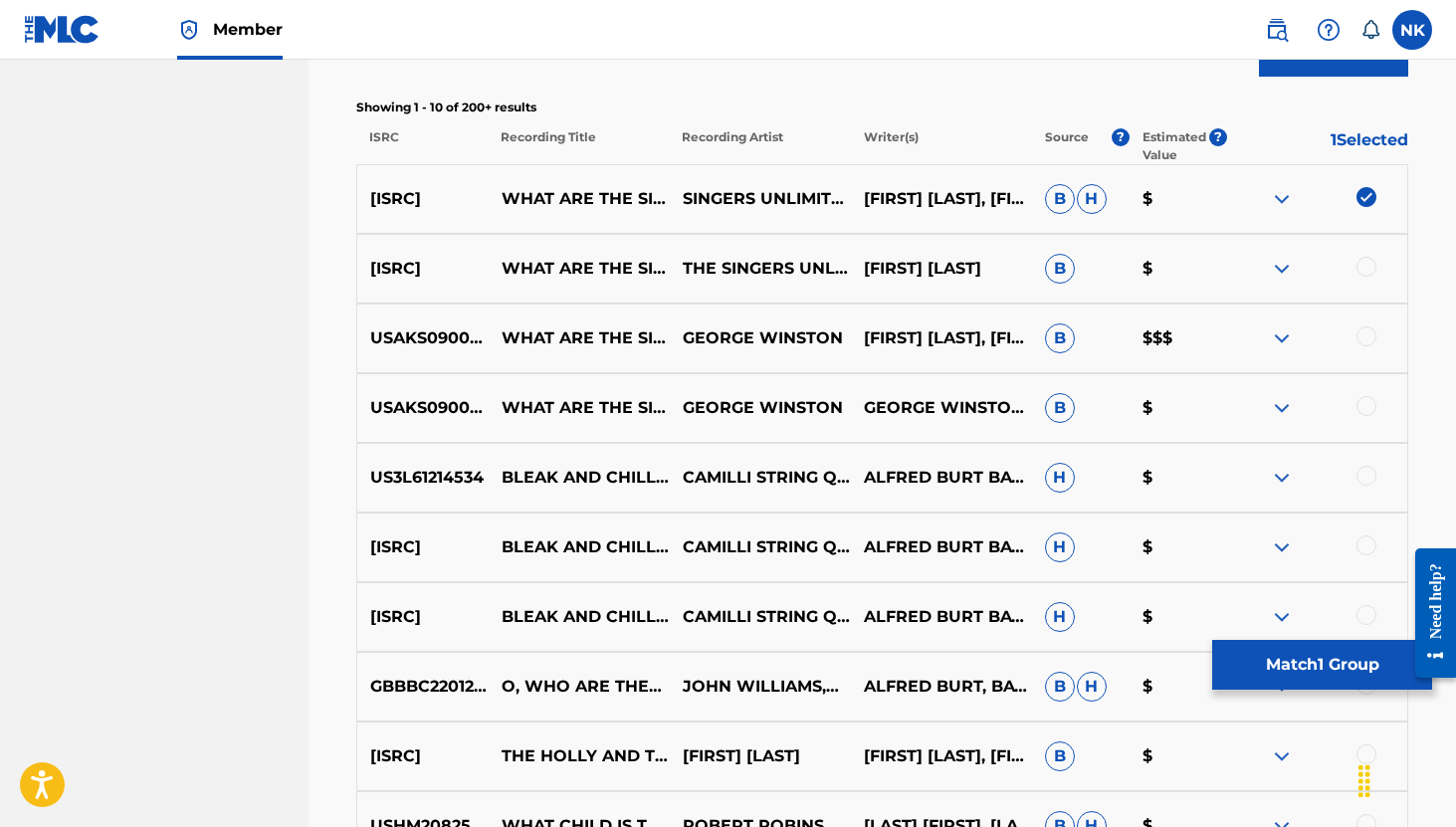 scroll, scrollTop: 739, scrollLeft: 0, axis: vertical 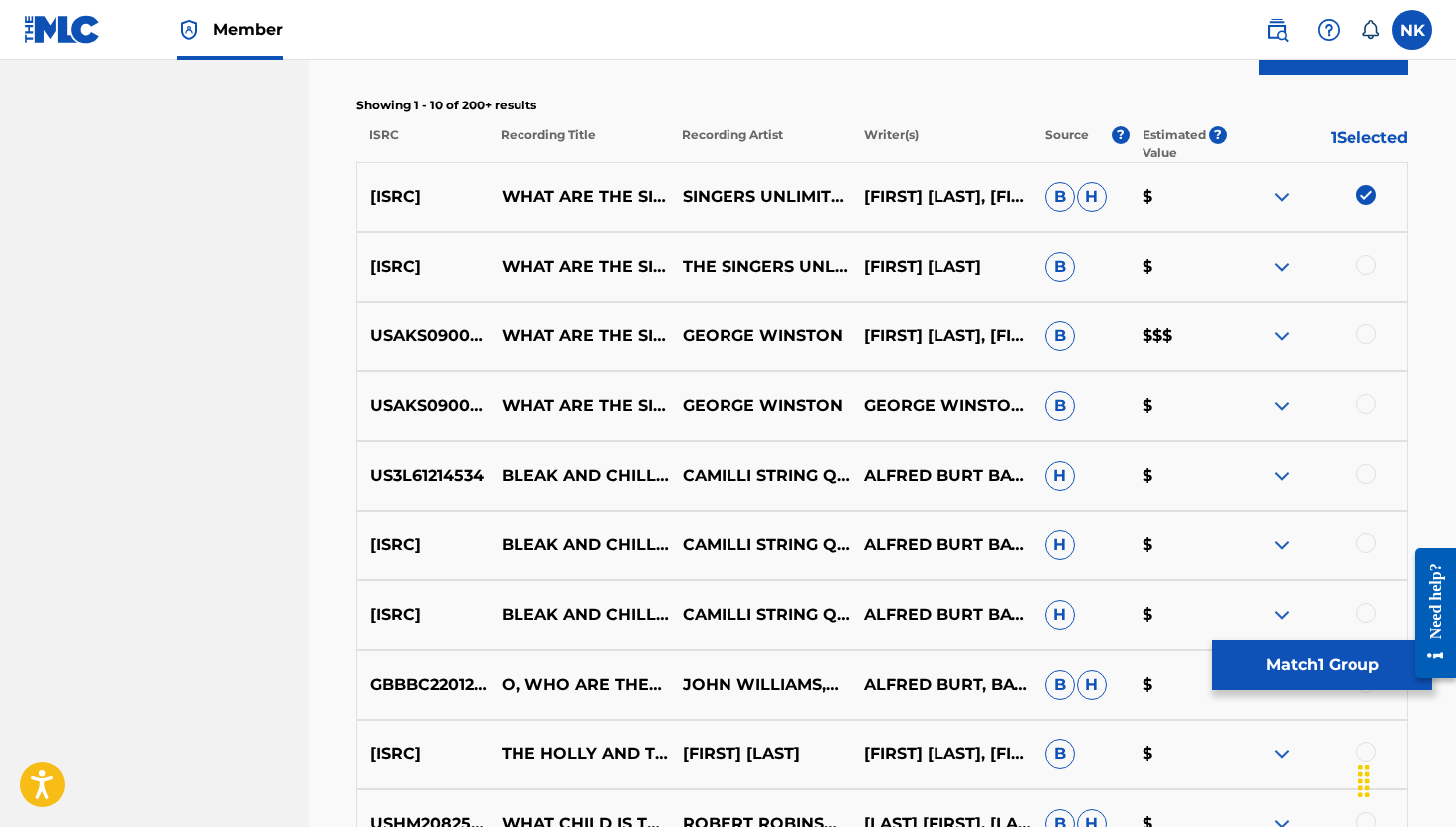 click at bounding box center [1366, 334] 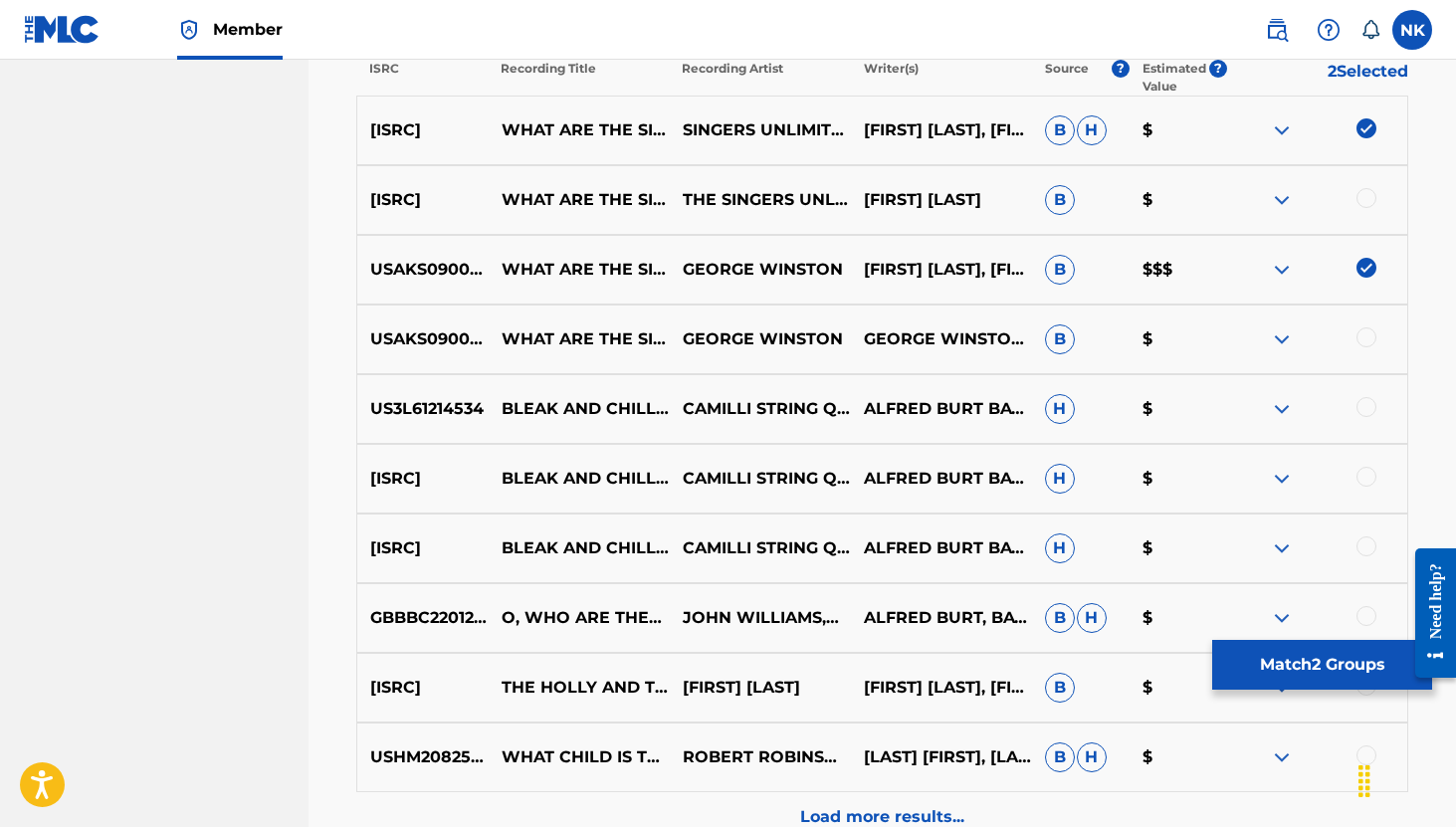 scroll, scrollTop: 822, scrollLeft: 0, axis: vertical 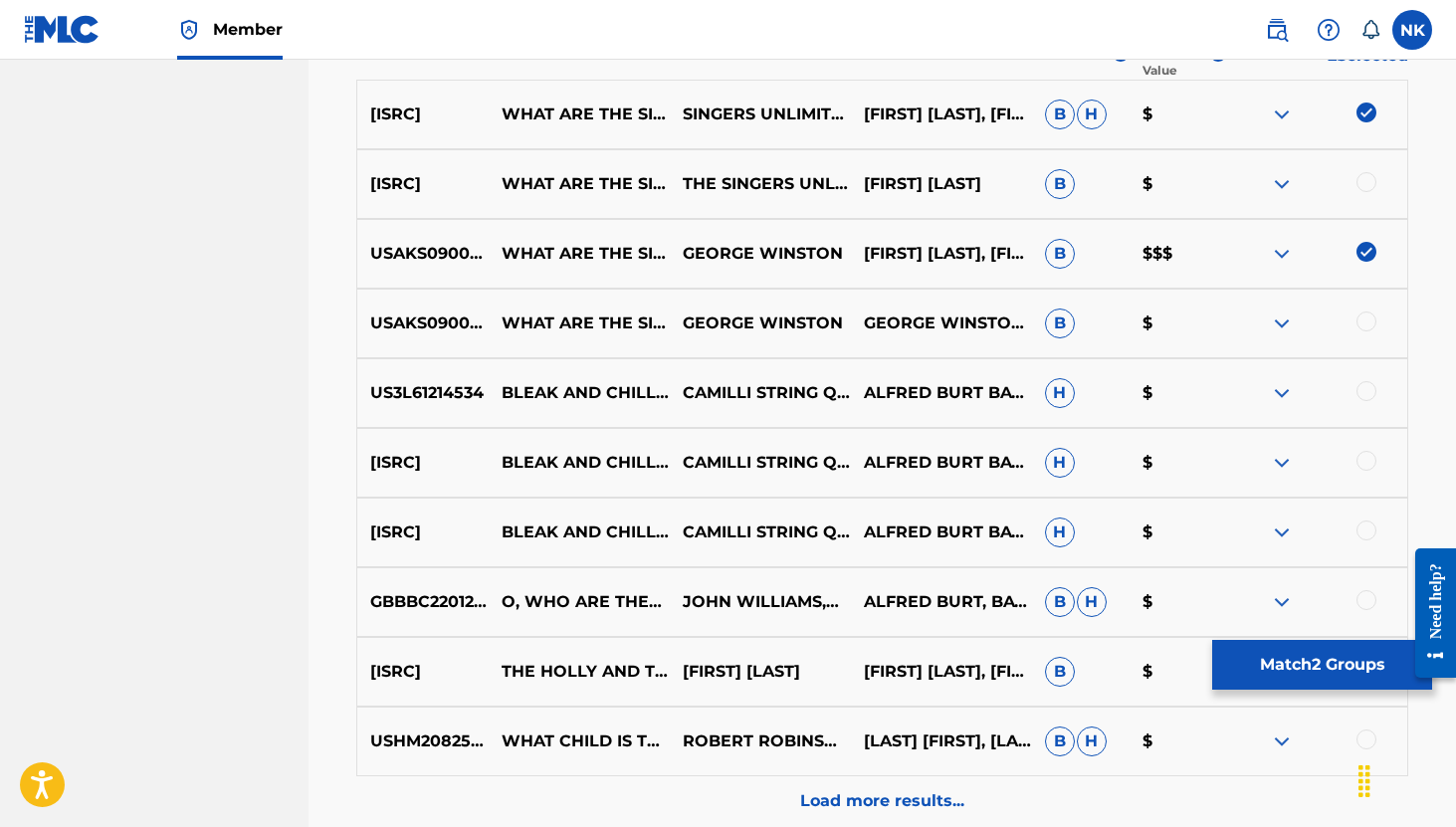click at bounding box center (1366, 391) 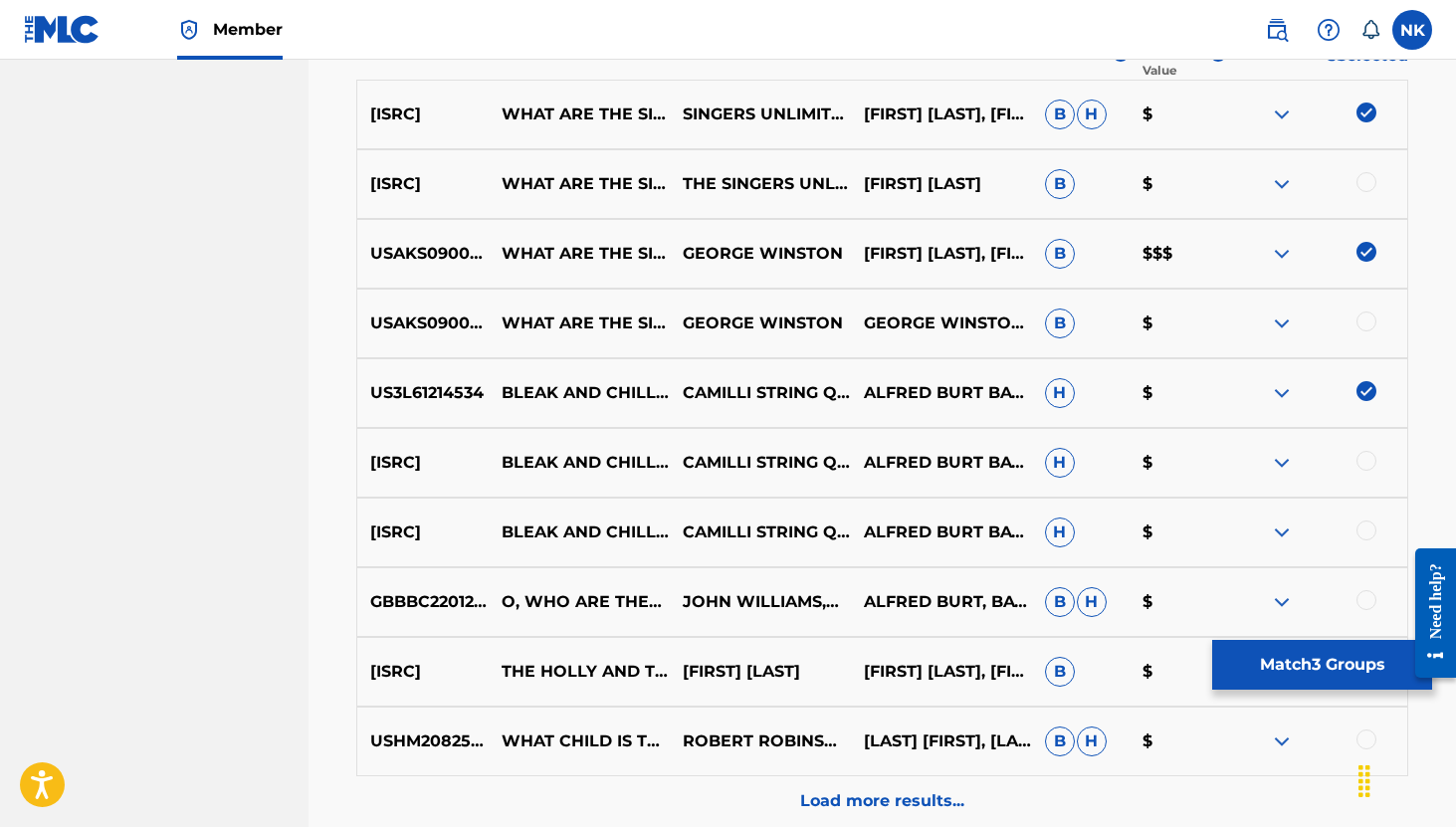 click at bounding box center (1366, 391) 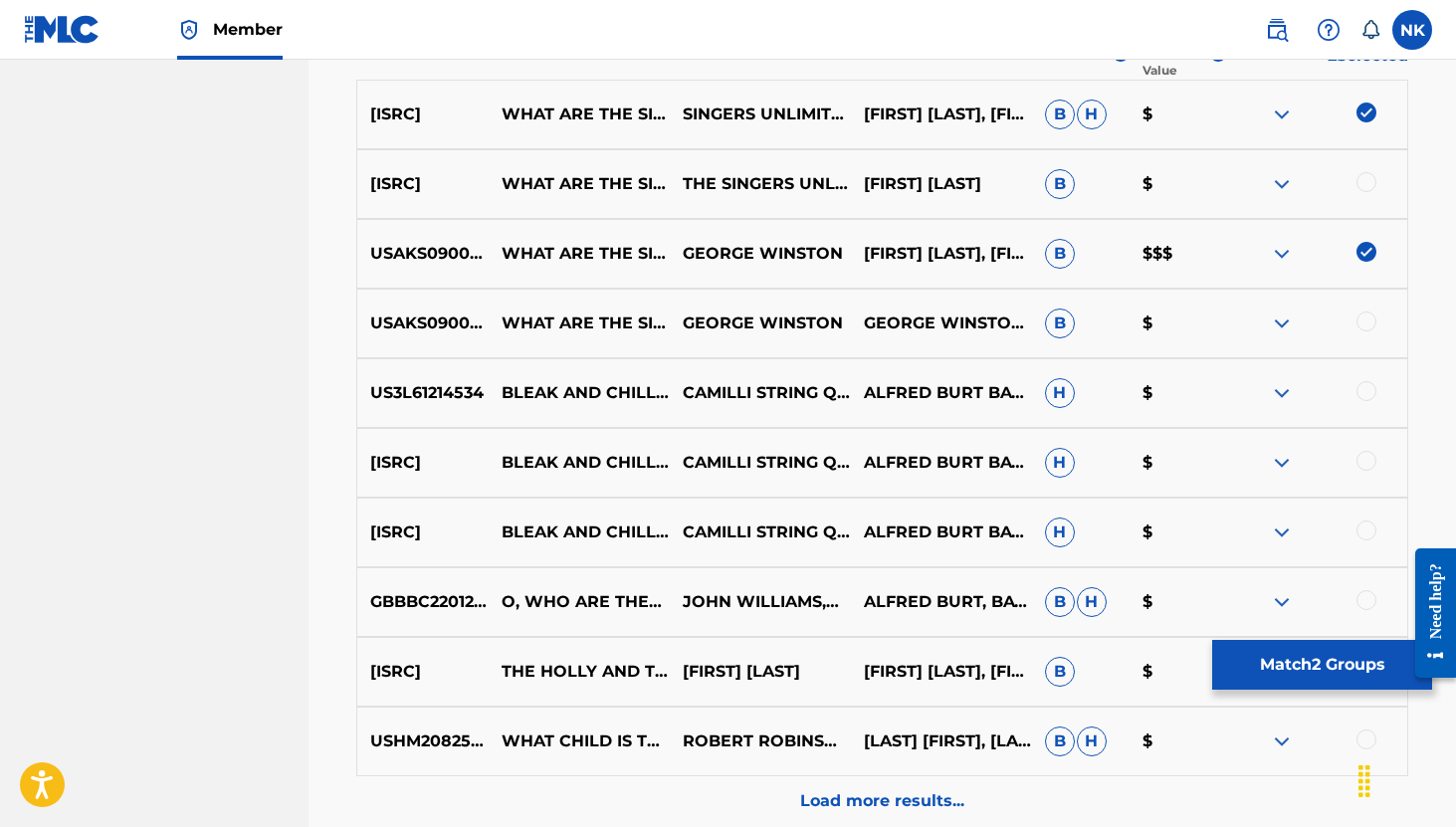 click at bounding box center [1366, 252] 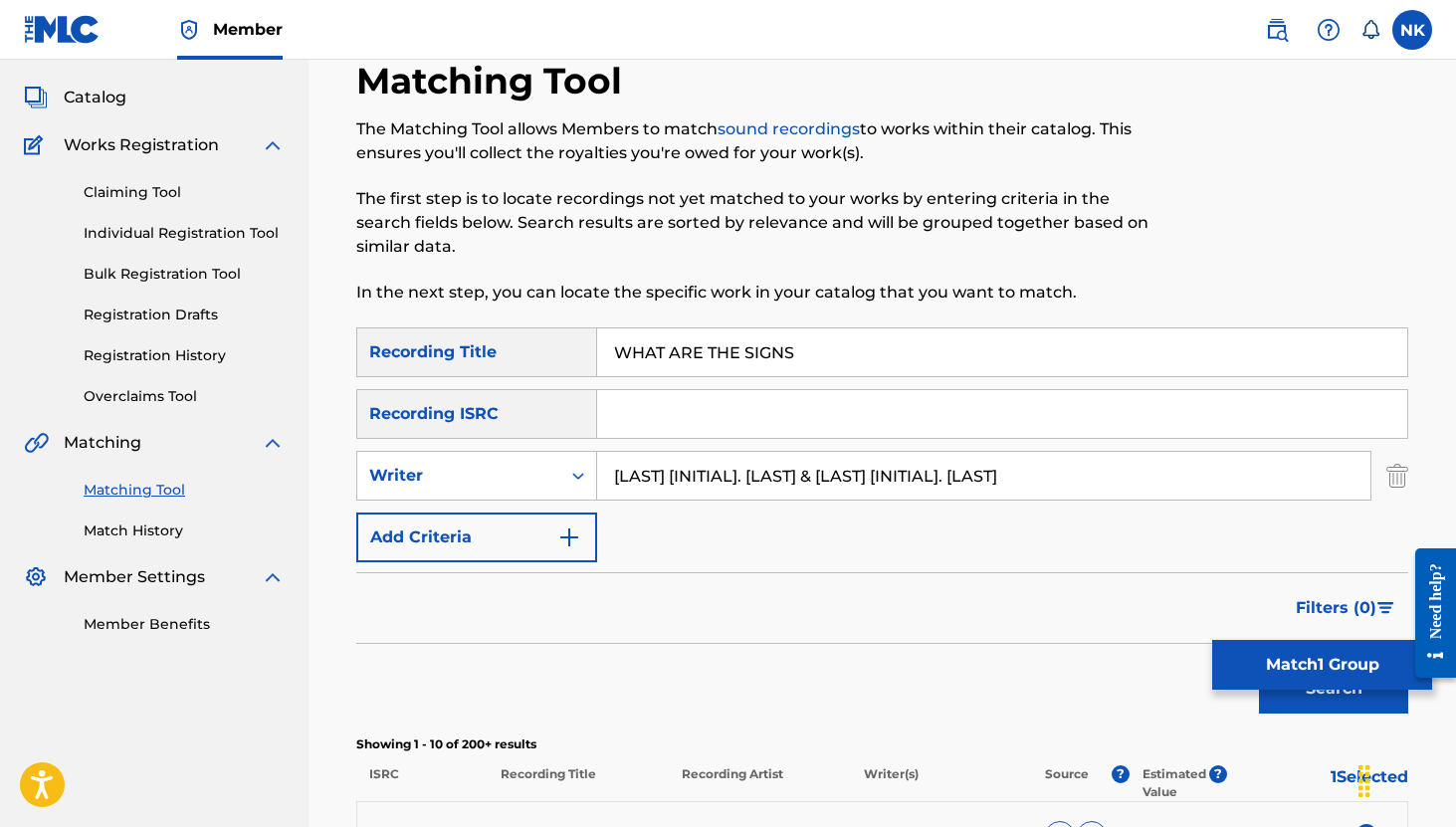 scroll, scrollTop: 0, scrollLeft: 0, axis: both 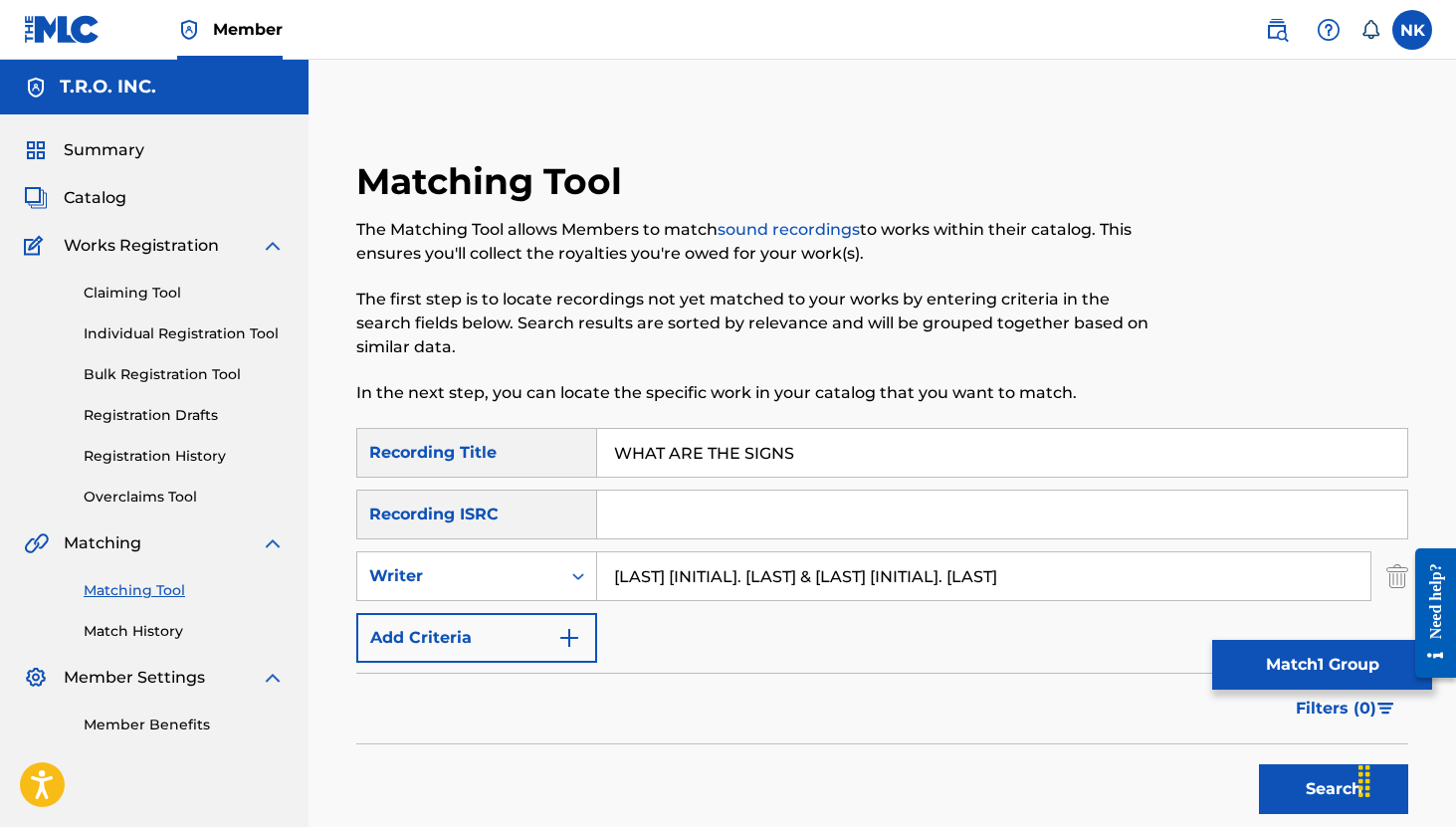 click at bounding box center (1397, 576) 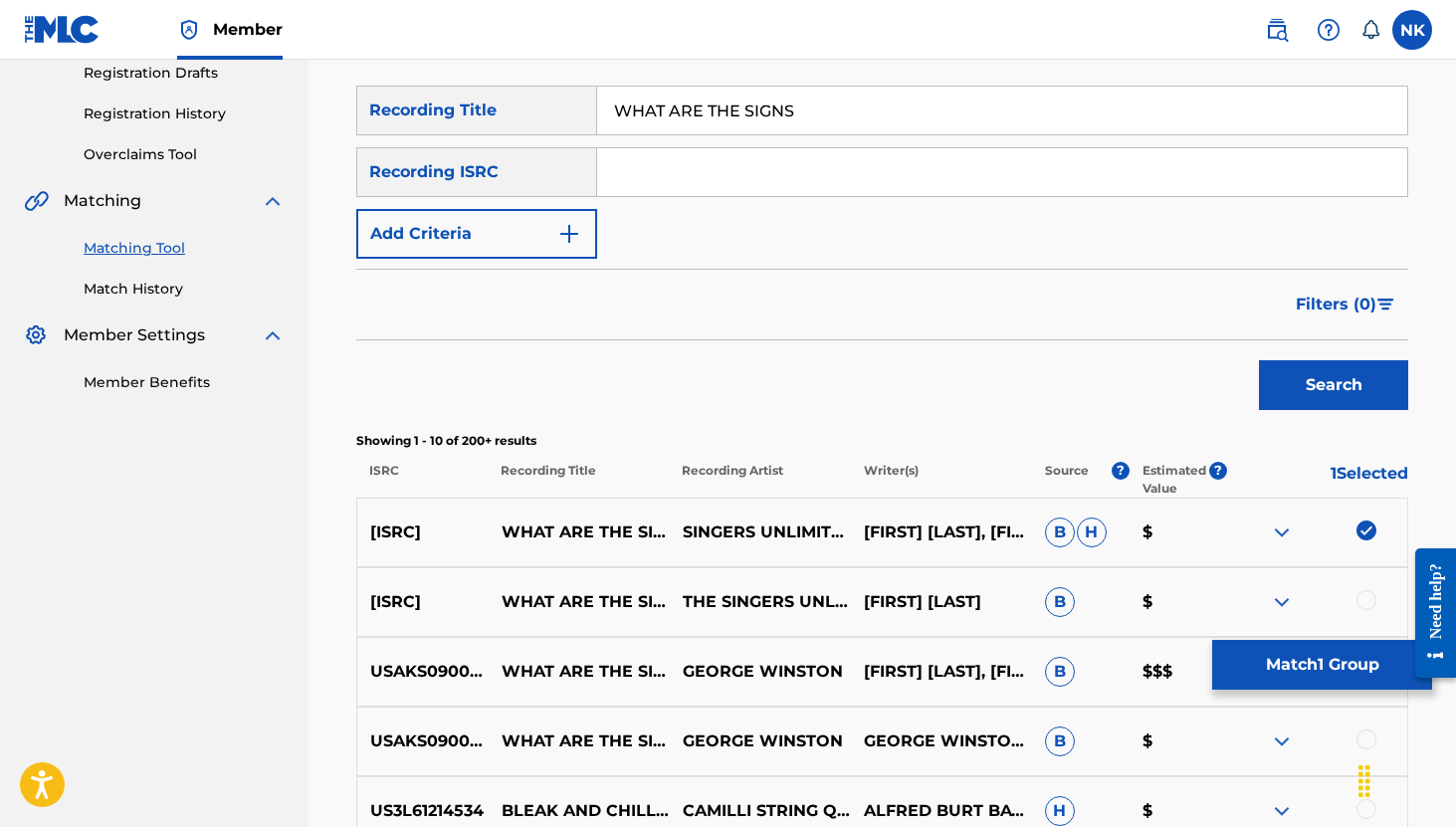 scroll, scrollTop: 637, scrollLeft: 0, axis: vertical 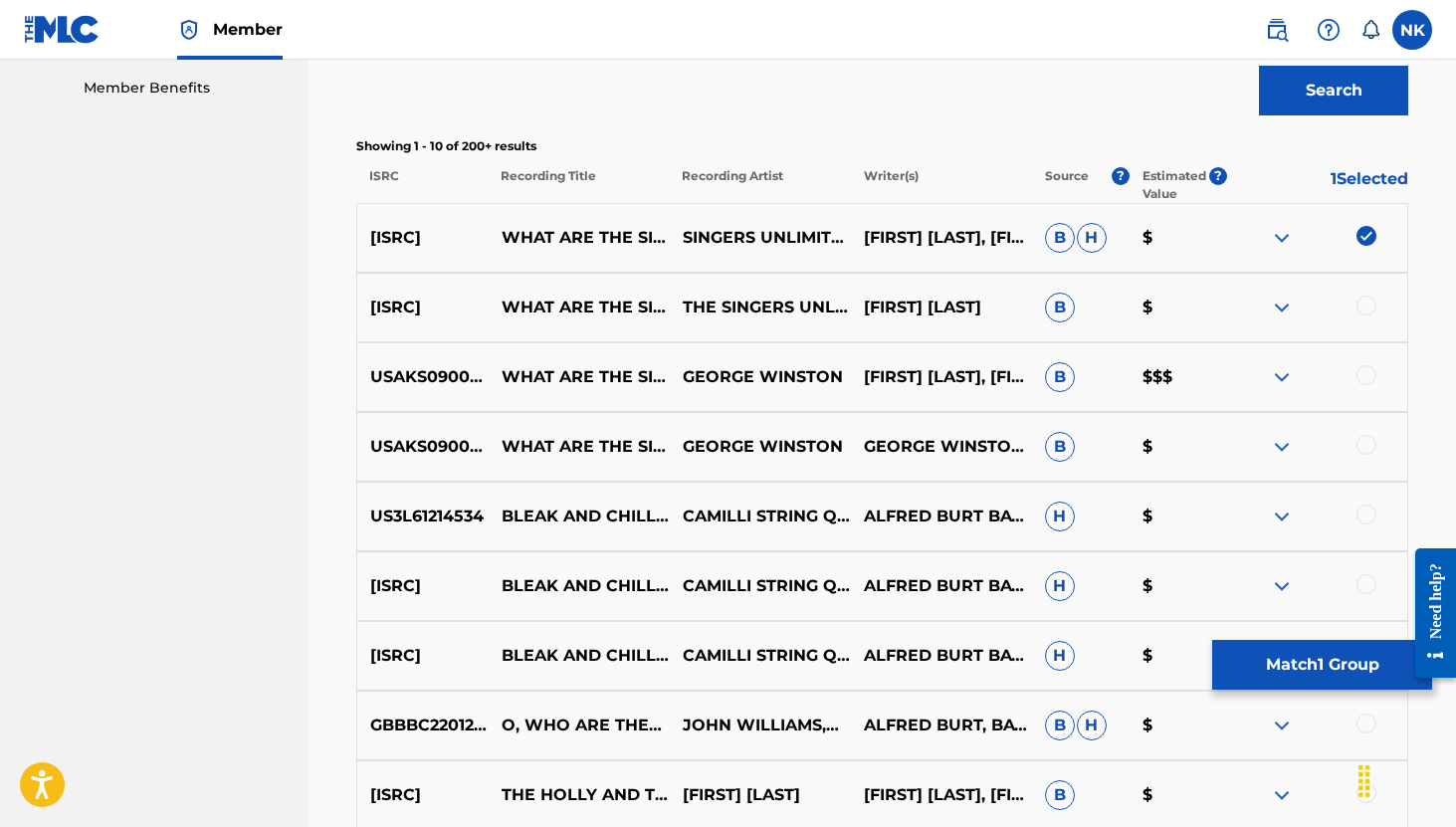 click on "Search" at bounding box center [1334, 91] 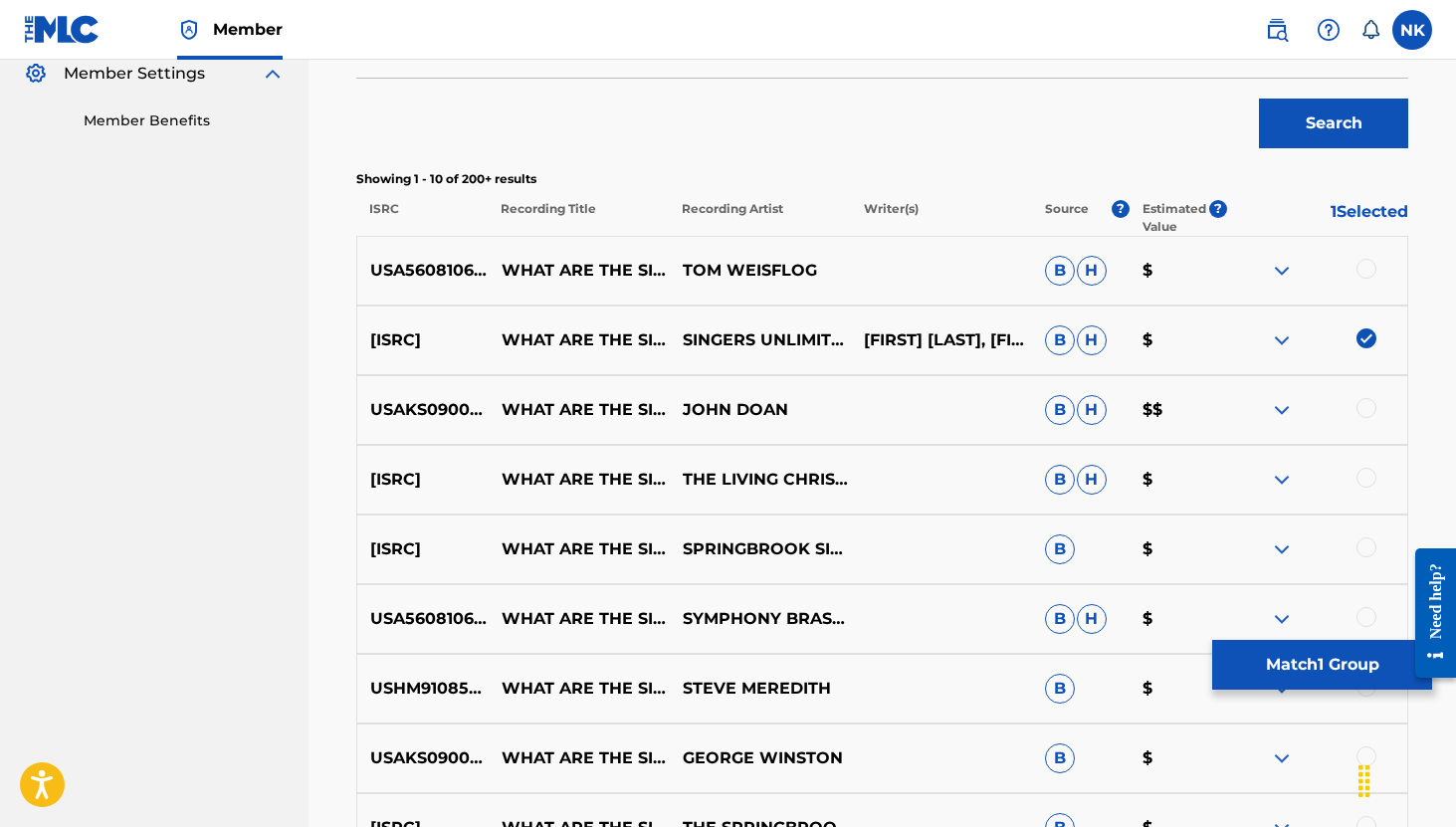 scroll, scrollTop: 603, scrollLeft: 0, axis: vertical 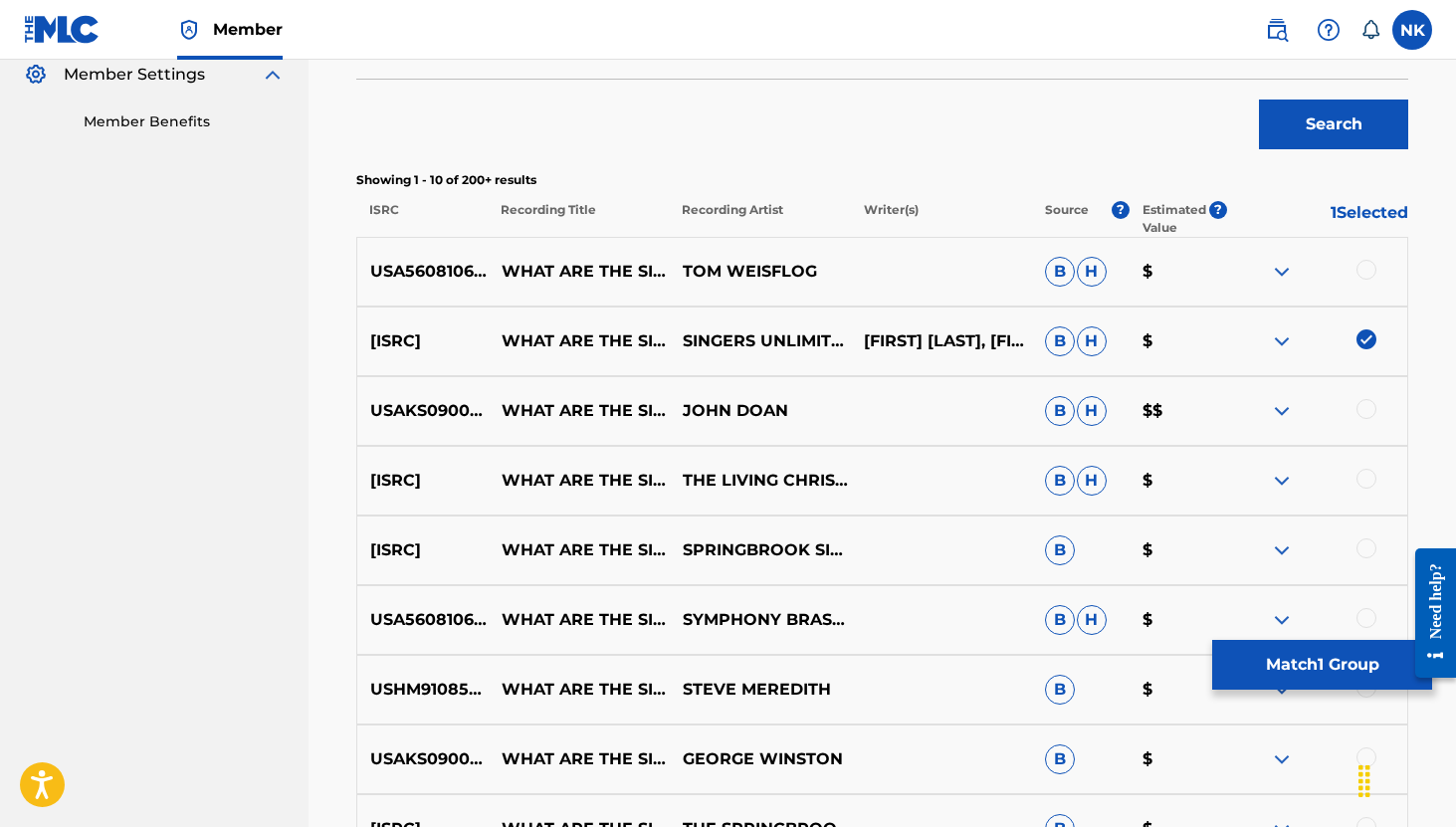 click at bounding box center [1317, 272] 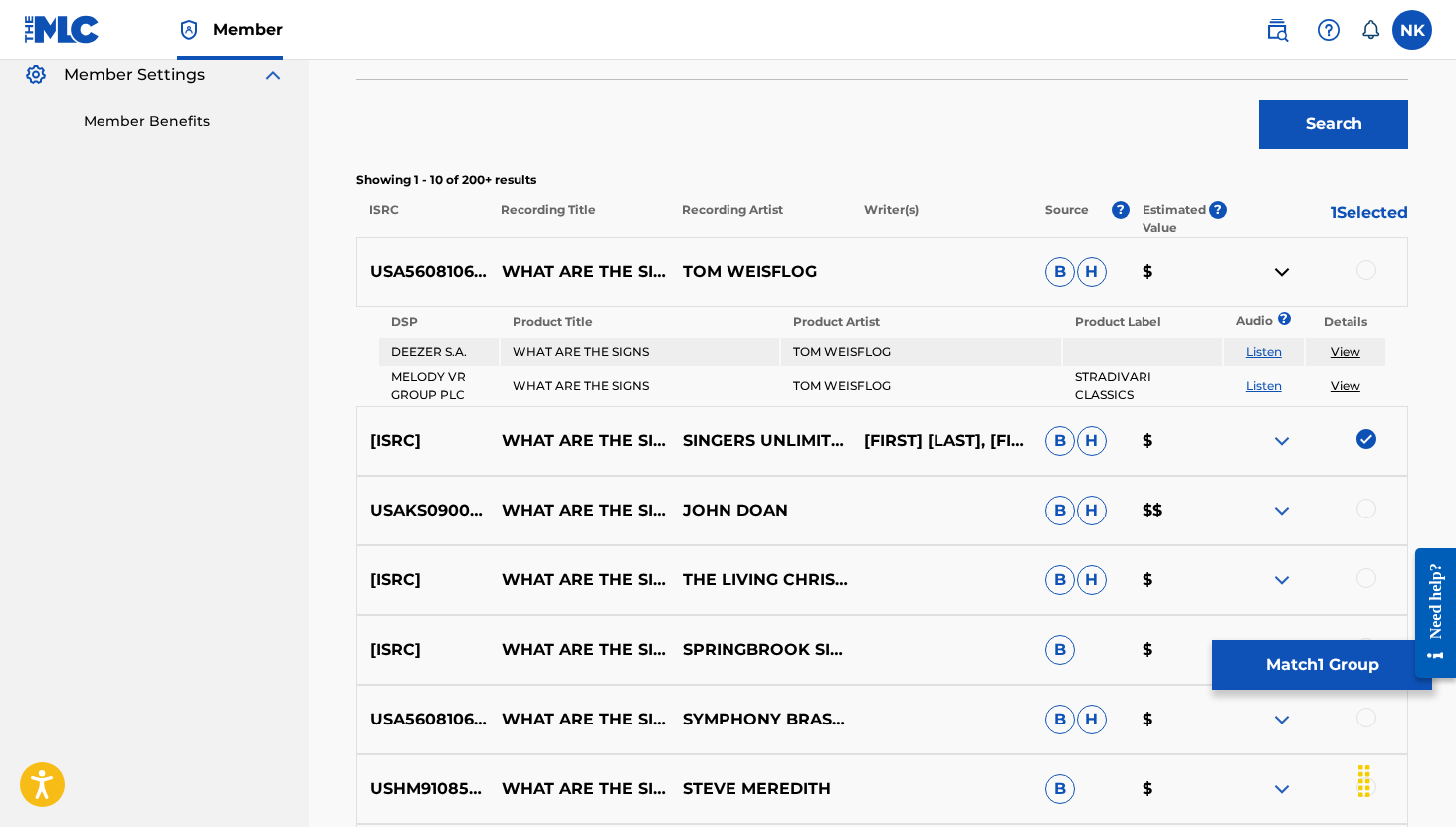 click at bounding box center [1282, 511] 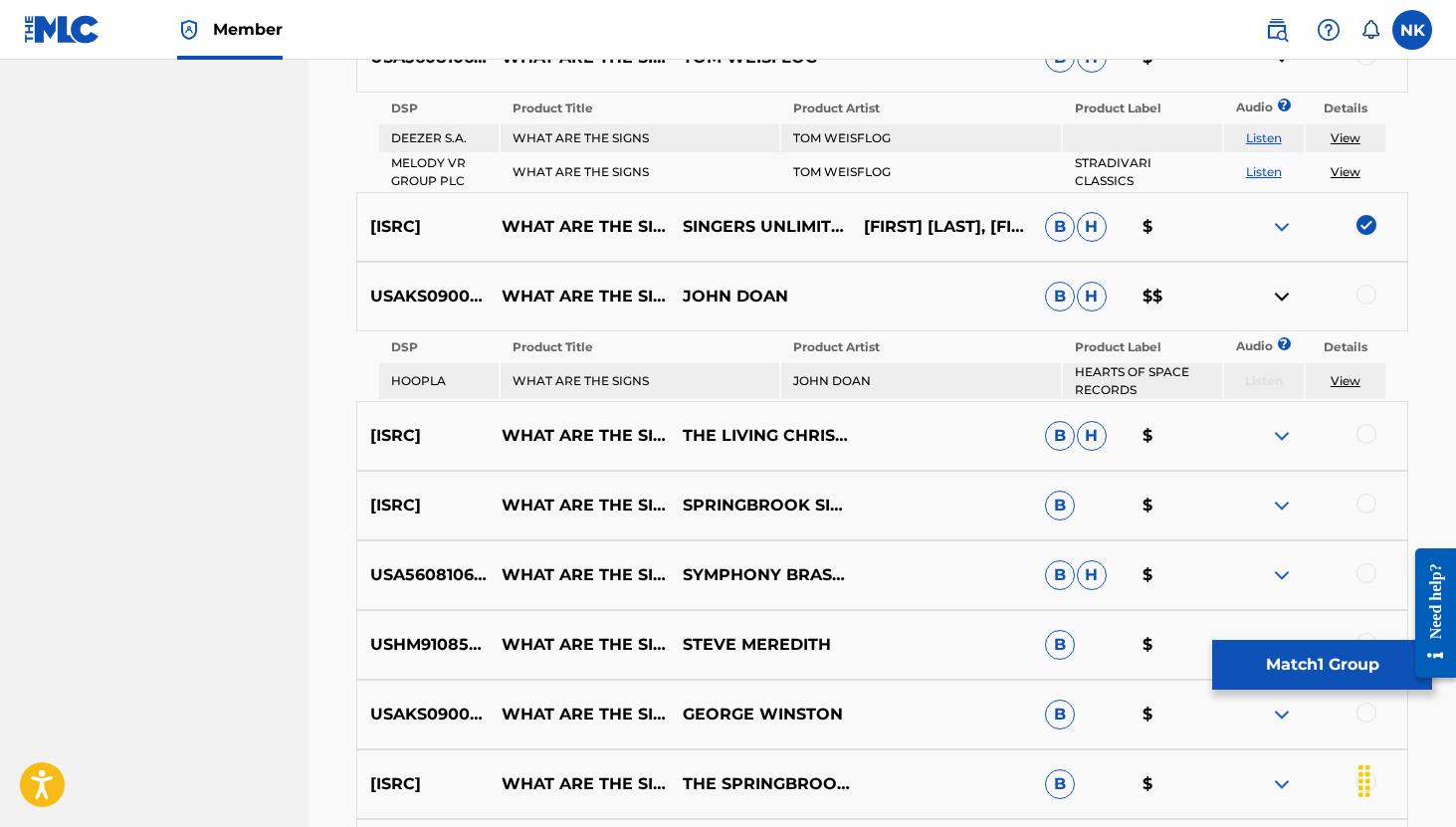 scroll, scrollTop: 818, scrollLeft: 0, axis: vertical 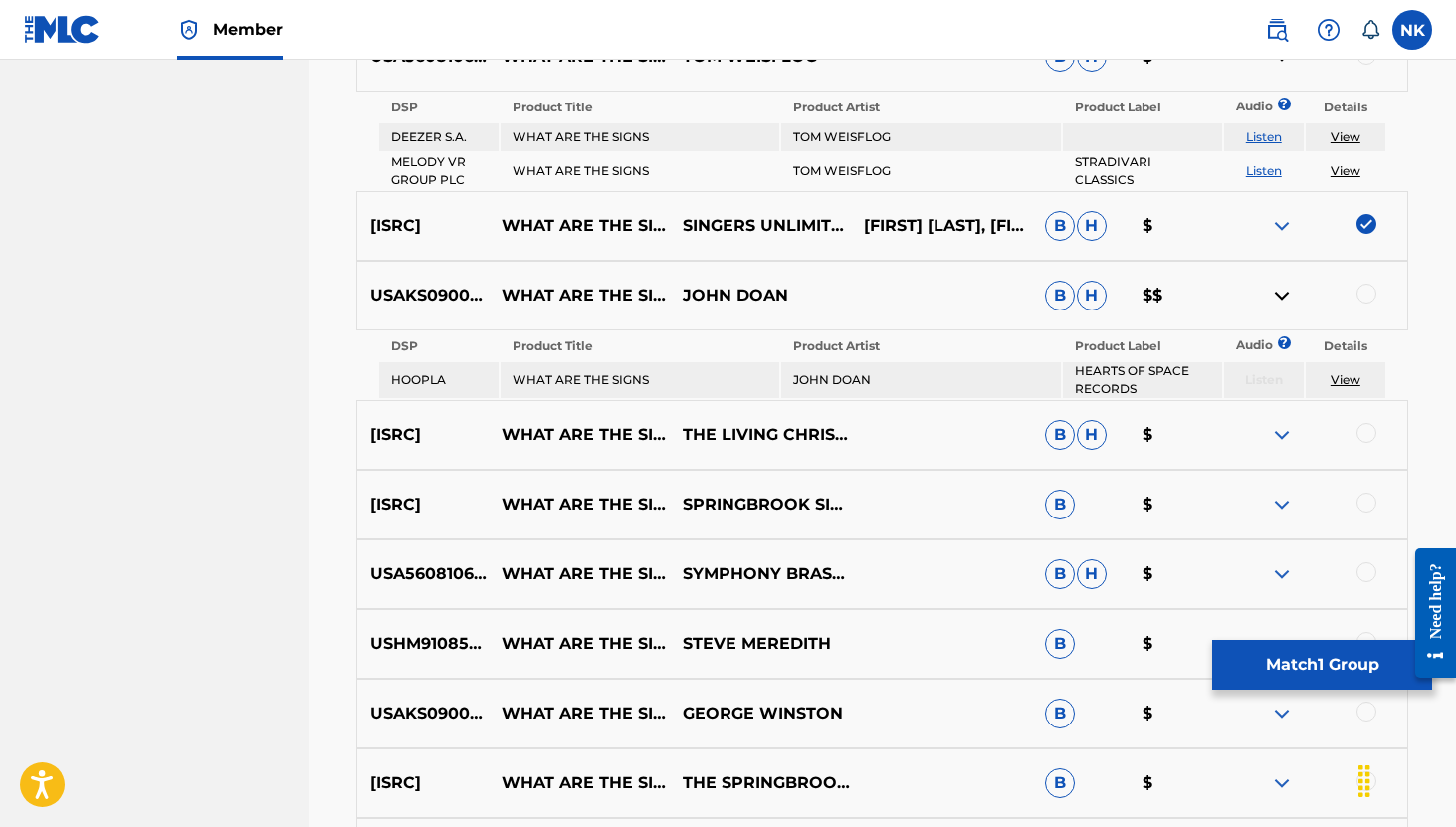 click at bounding box center [1282, 435] 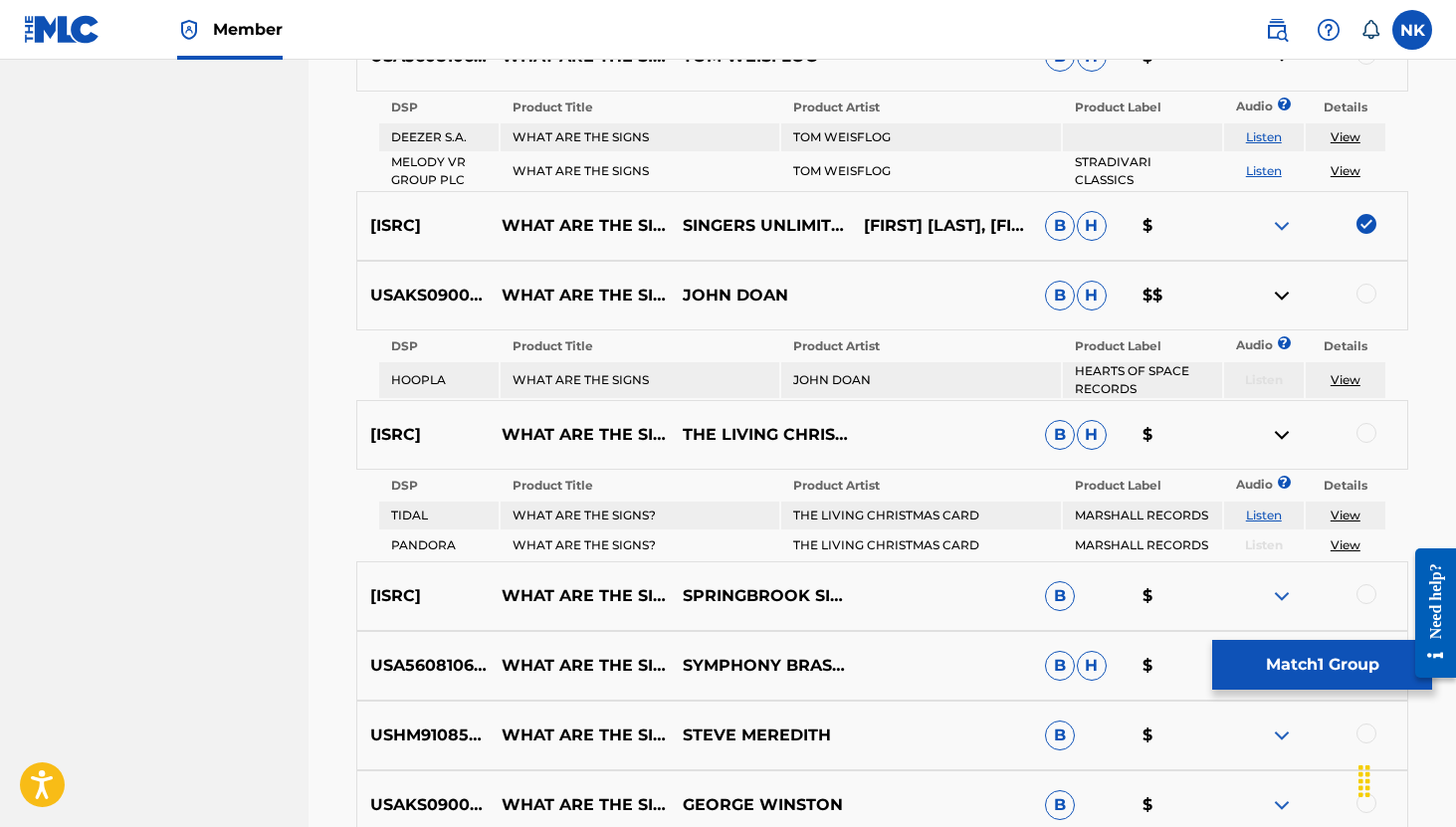 scroll, scrollTop: 1022, scrollLeft: 0, axis: vertical 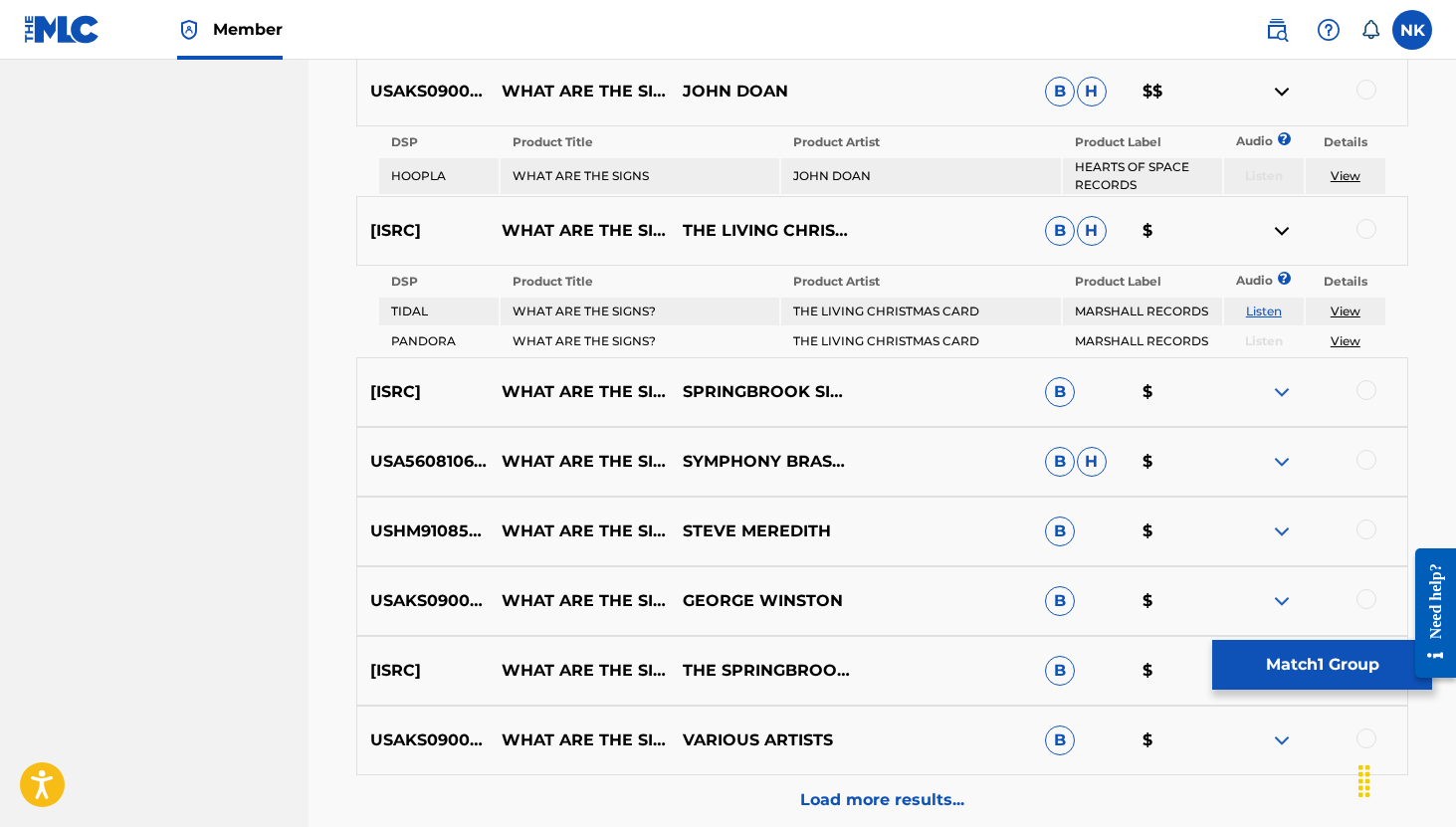 click at bounding box center (1282, 392) 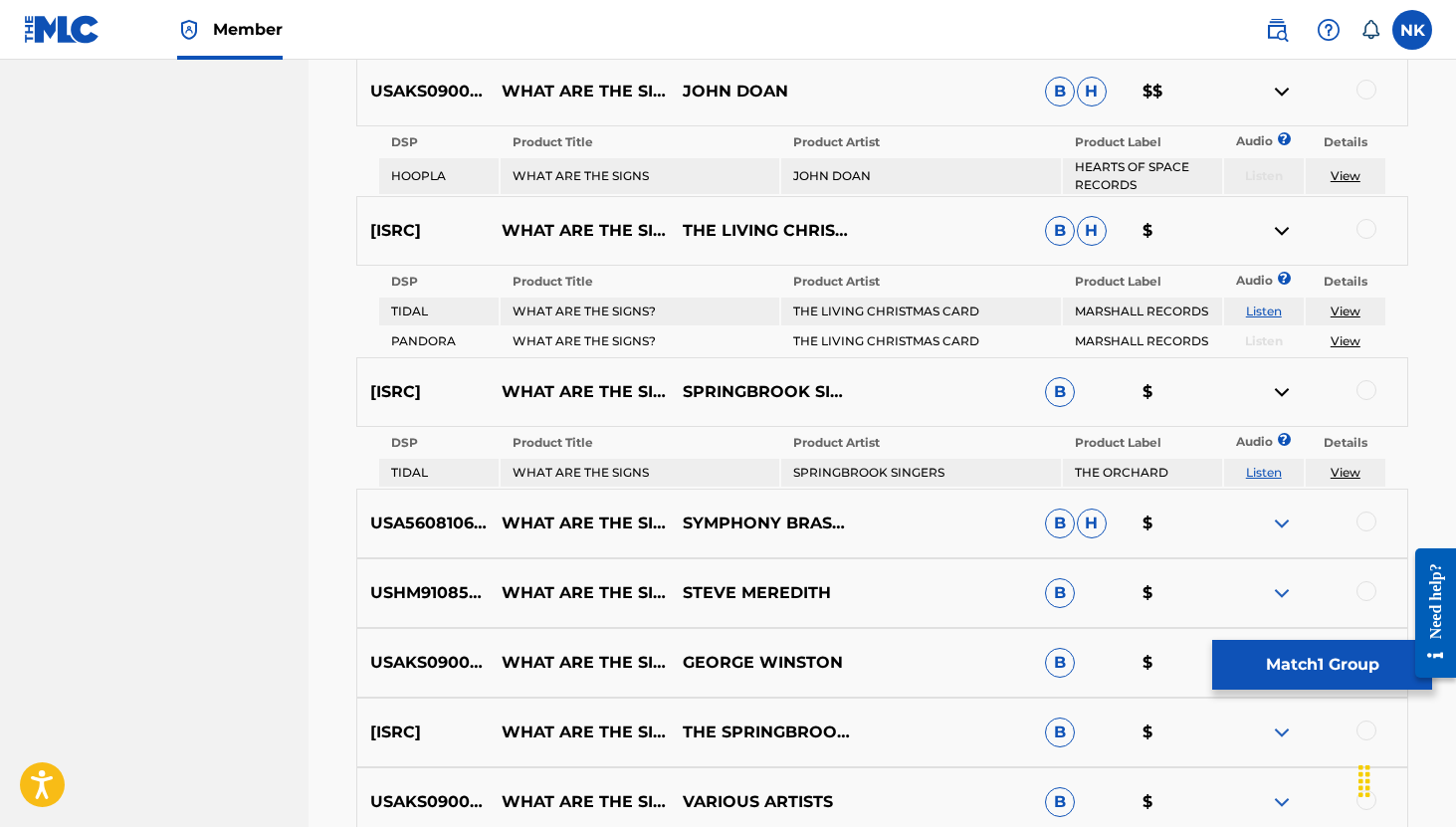click at bounding box center [1282, 523] 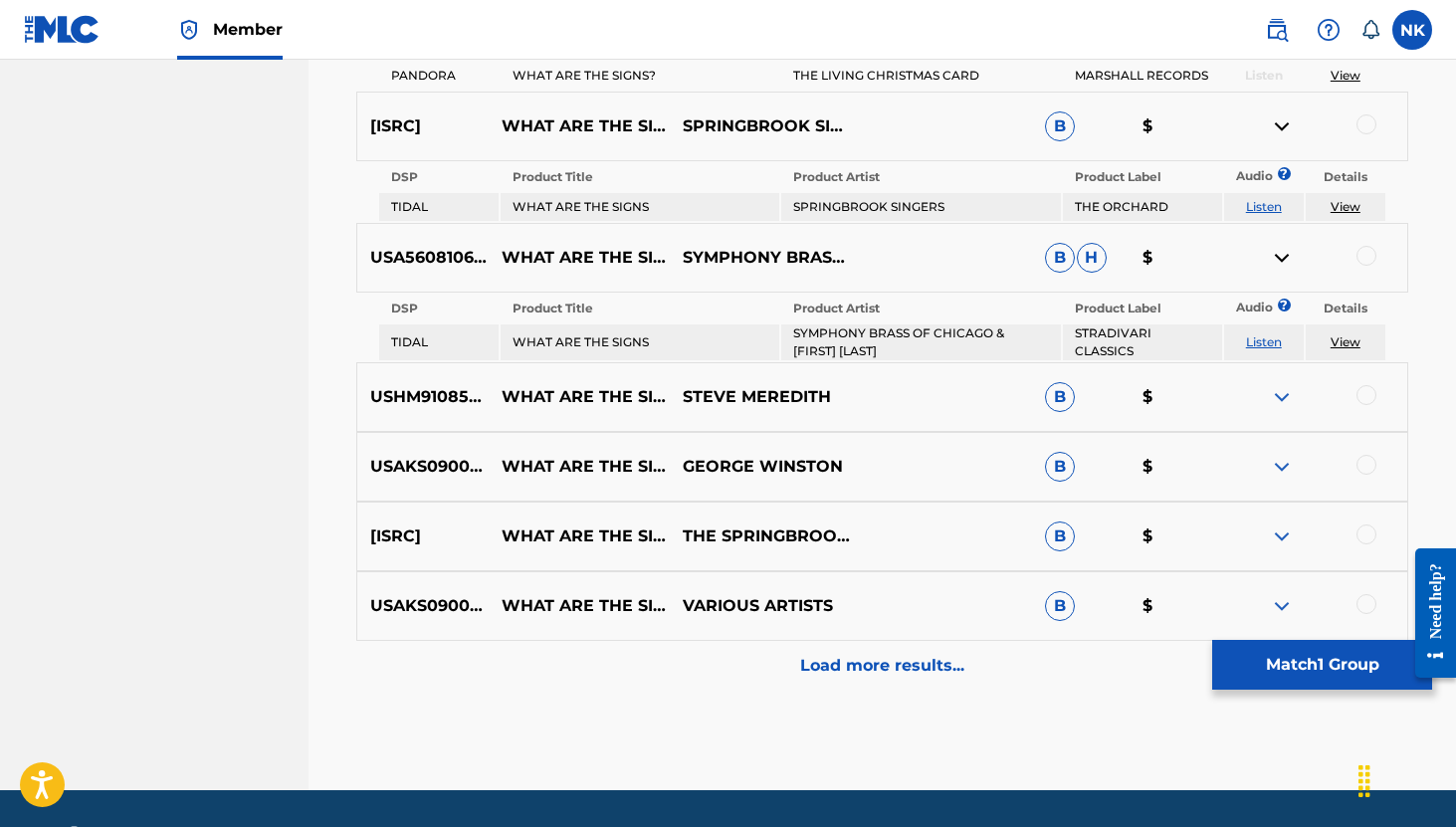 scroll, scrollTop: 1292, scrollLeft: 0, axis: vertical 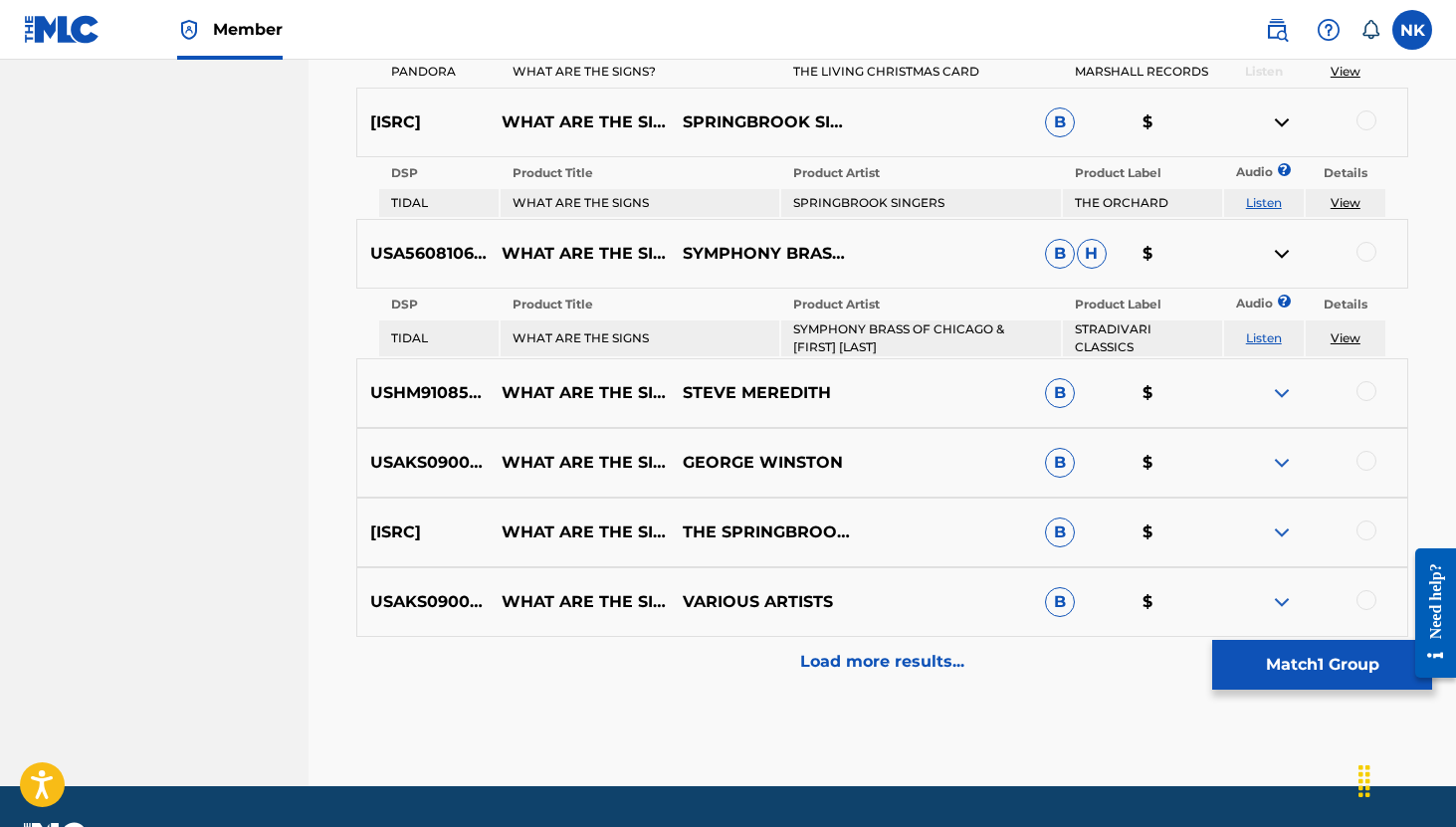 click at bounding box center [1282, 393] 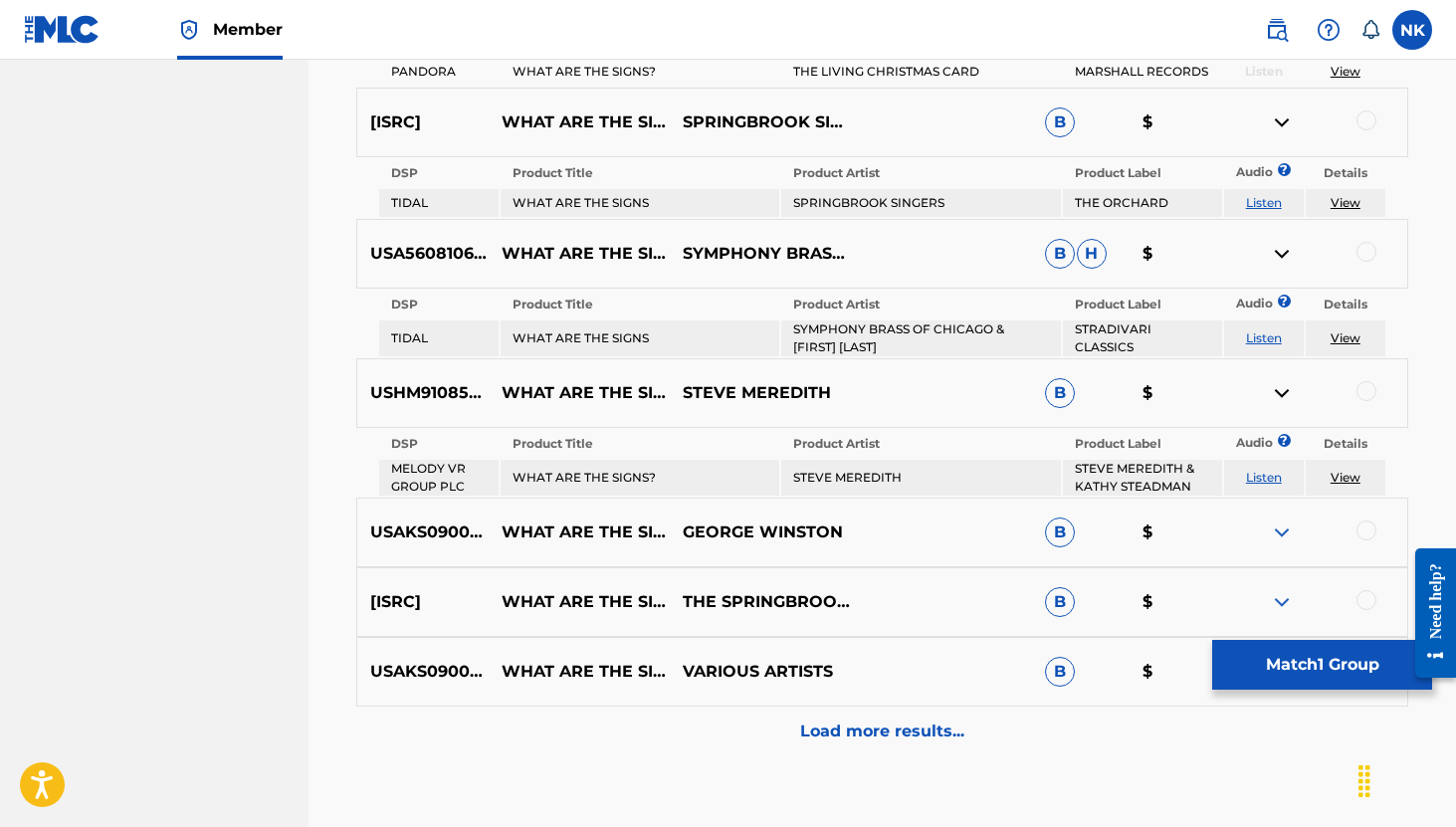 click at bounding box center [1282, 532] 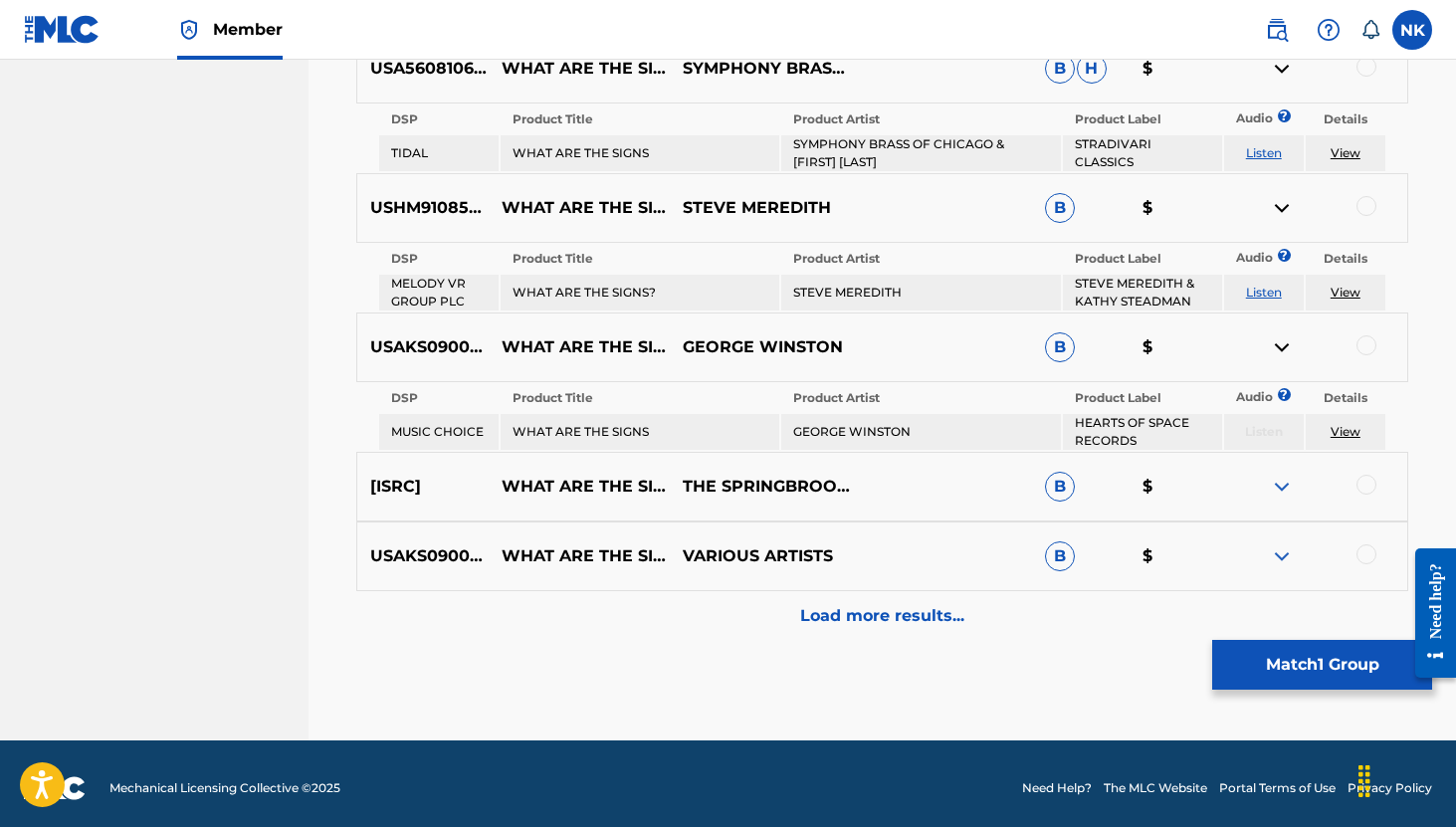 scroll, scrollTop: 1486, scrollLeft: 0, axis: vertical 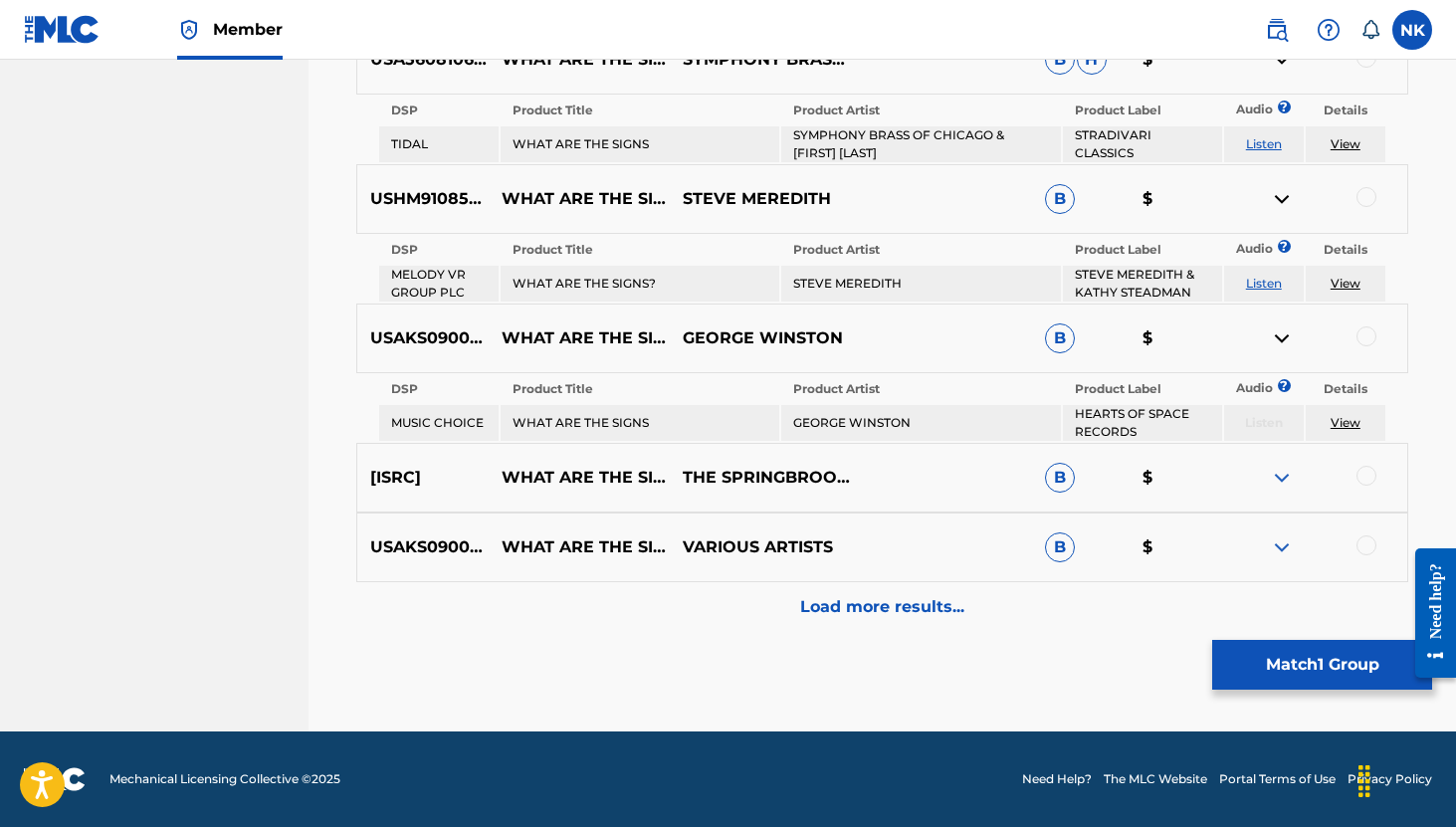 click at bounding box center [1282, 478] 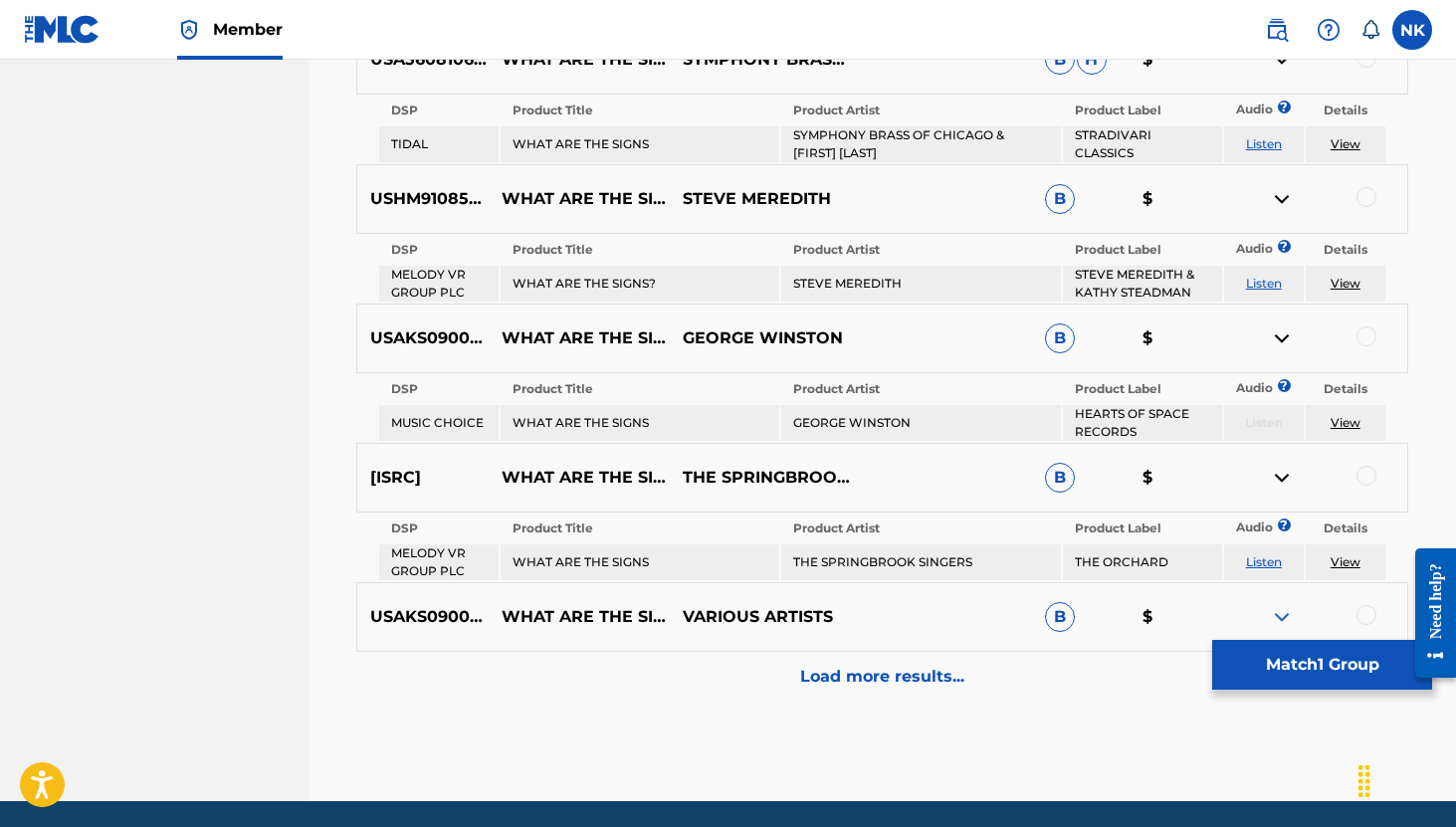 click at bounding box center [1282, 617] 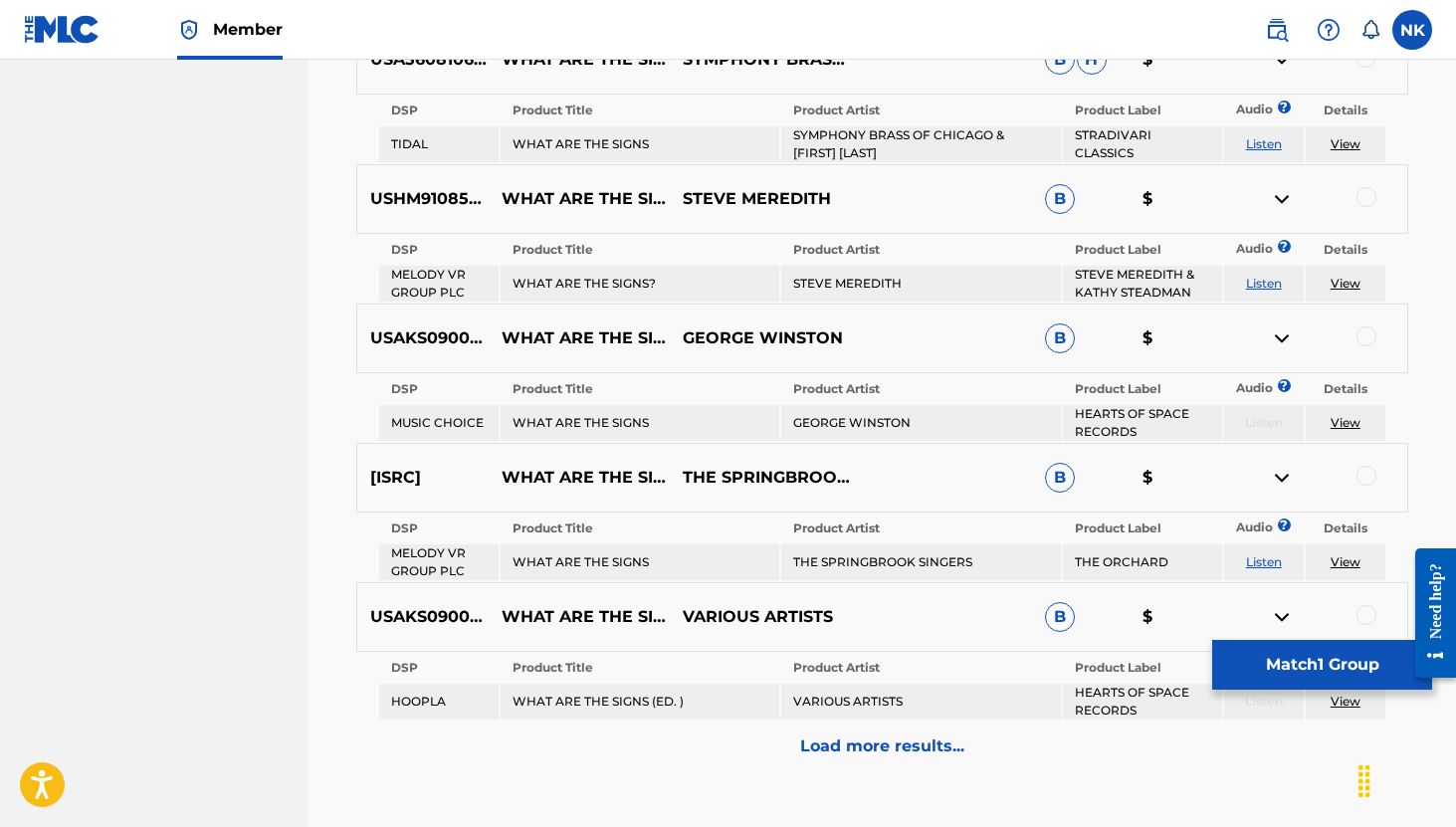 click on "Load more results..." at bounding box center [882, 746] 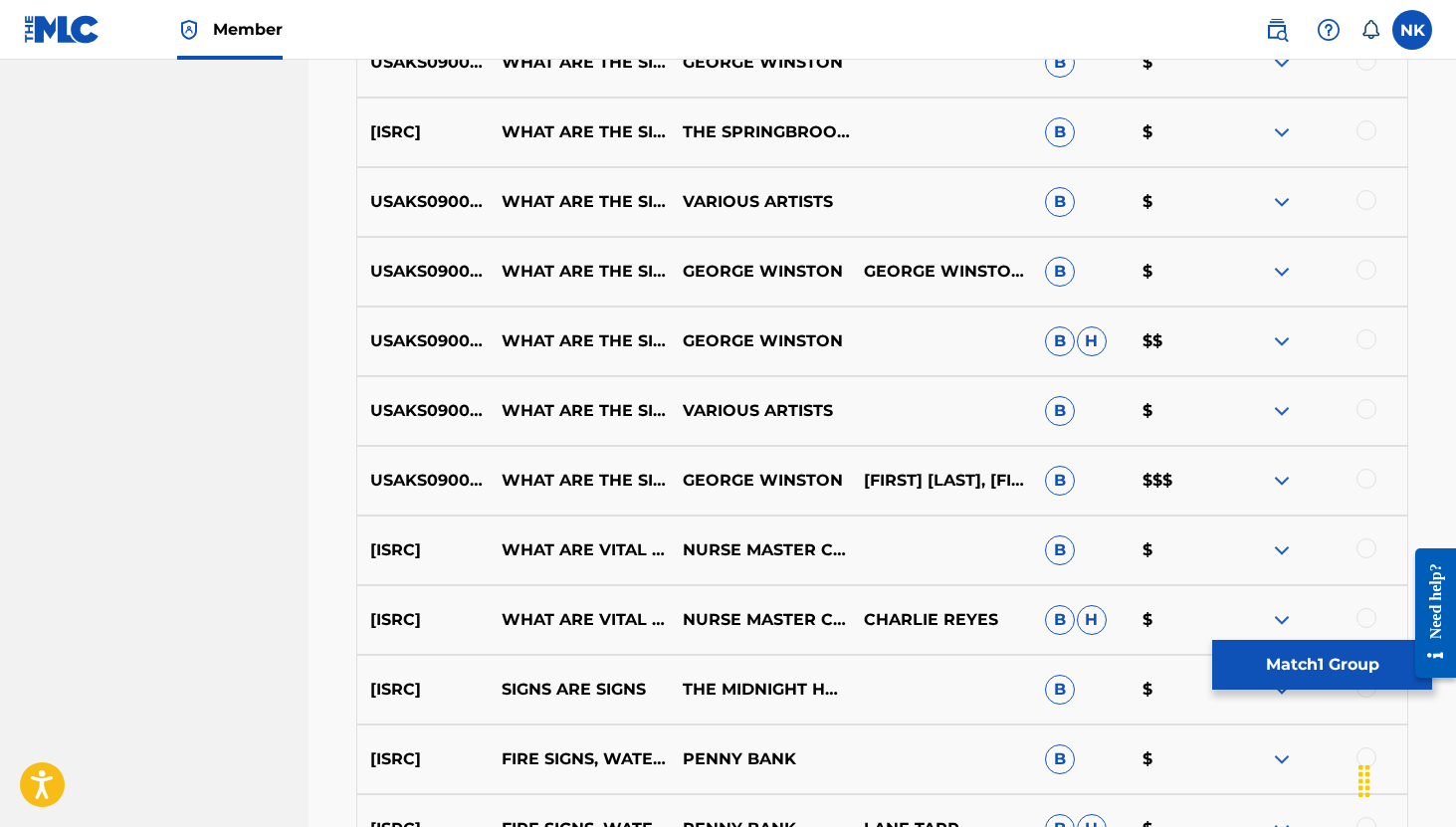 scroll, scrollTop: 1302, scrollLeft: 0, axis: vertical 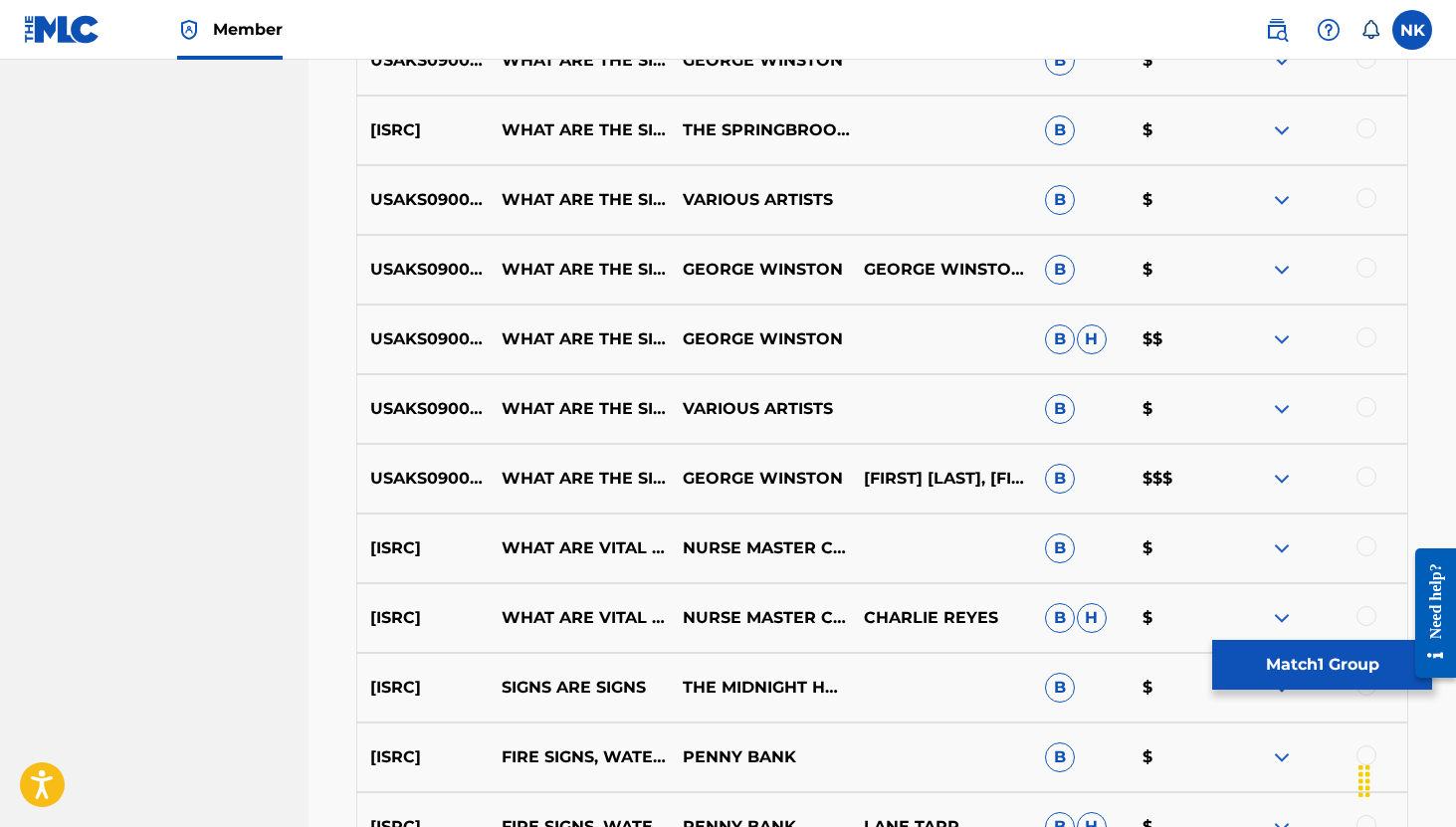 click at bounding box center (1317, 479) 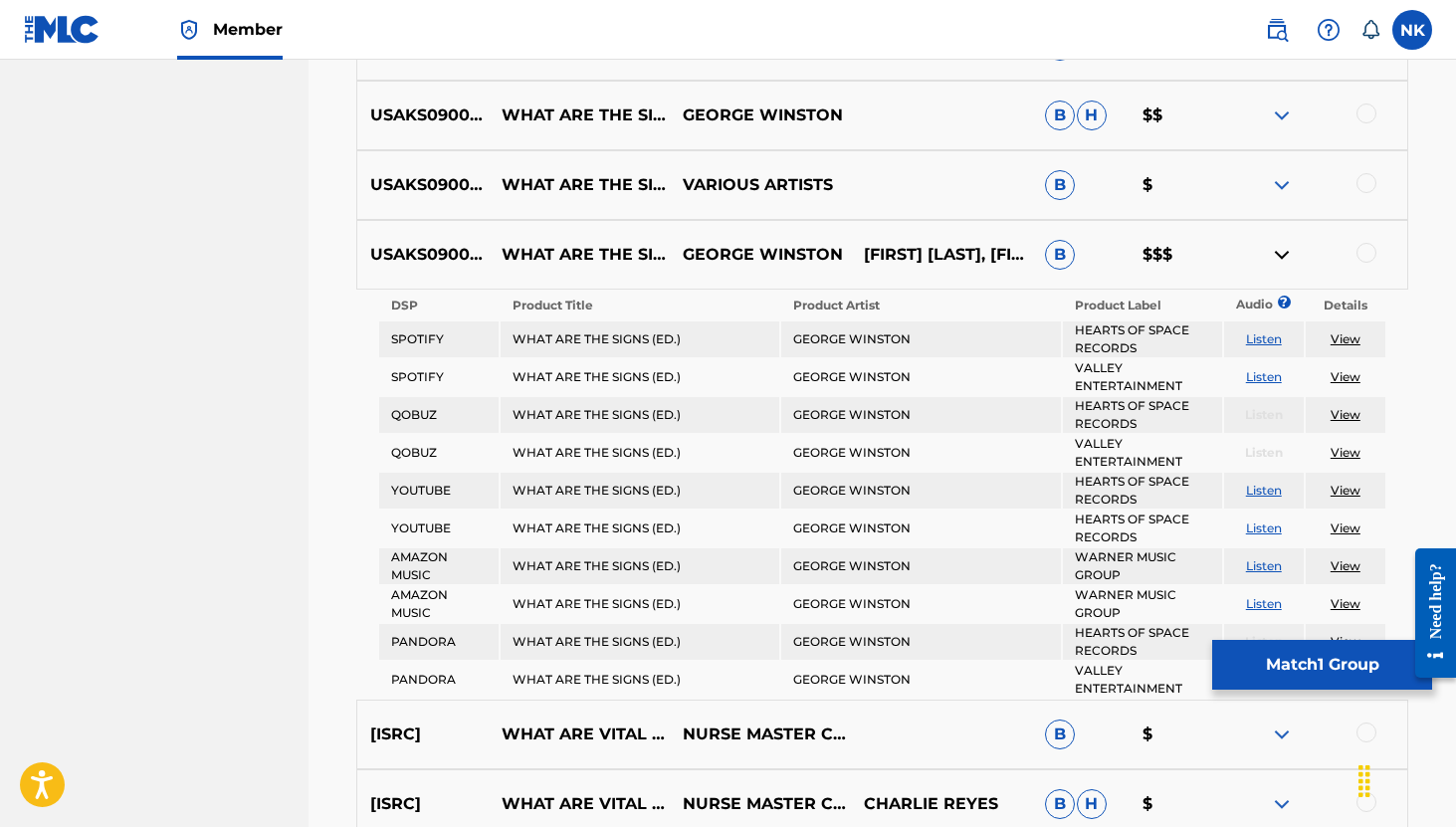 scroll, scrollTop: 1527, scrollLeft: 0, axis: vertical 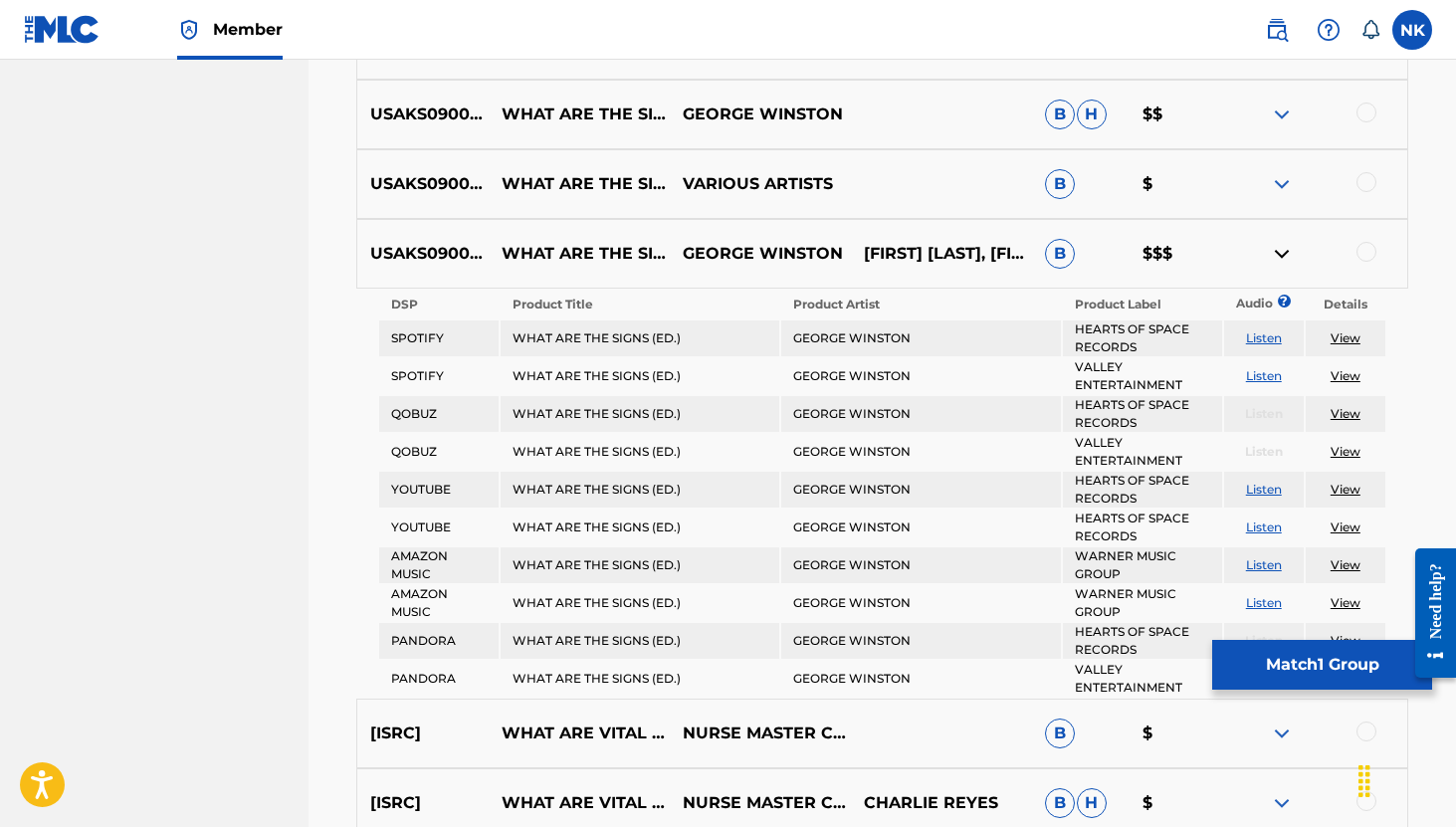 click on "Listen" at bounding box center [1264, 489] 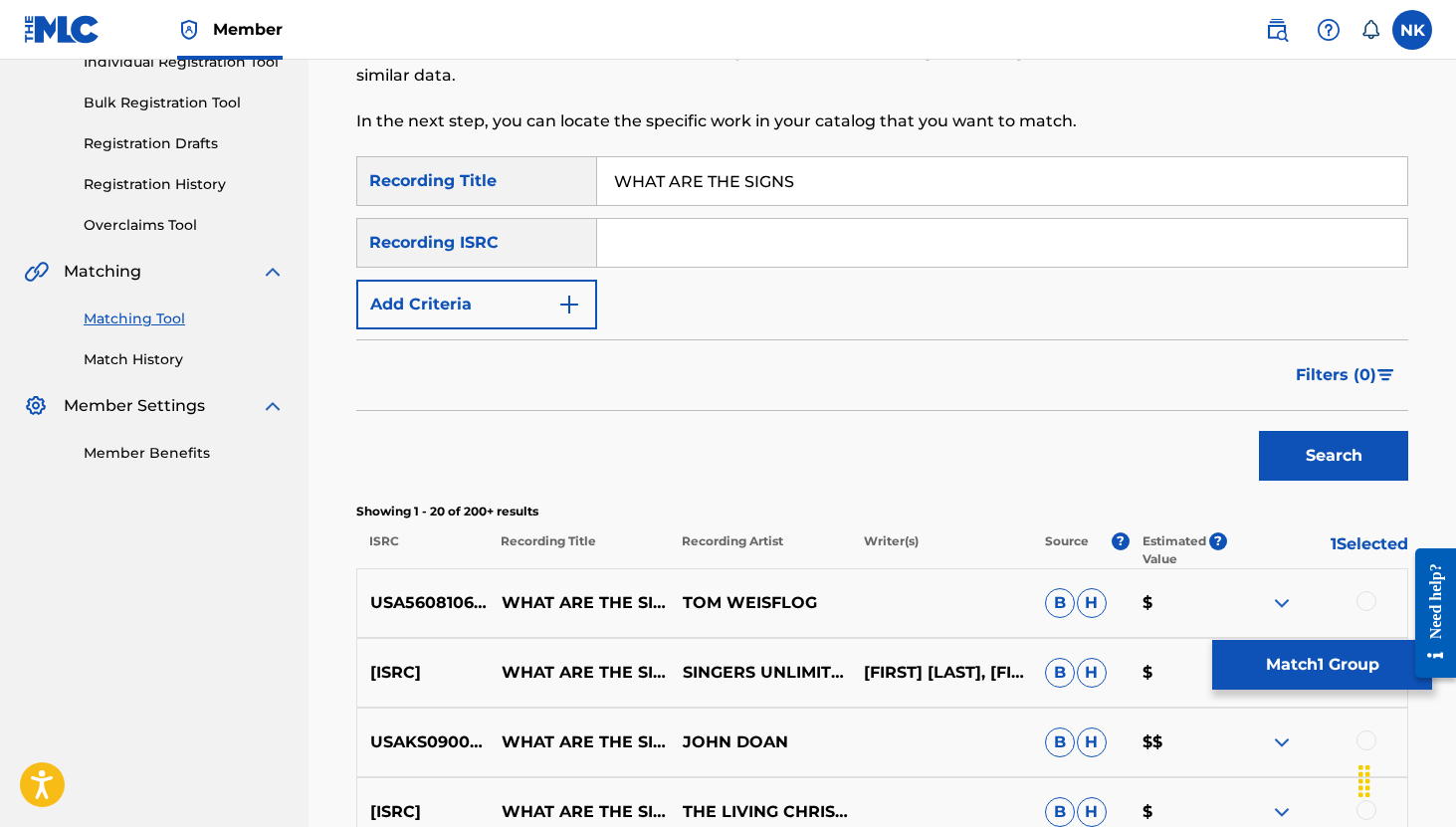 scroll, scrollTop: 371, scrollLeft: 0, axis: vertical 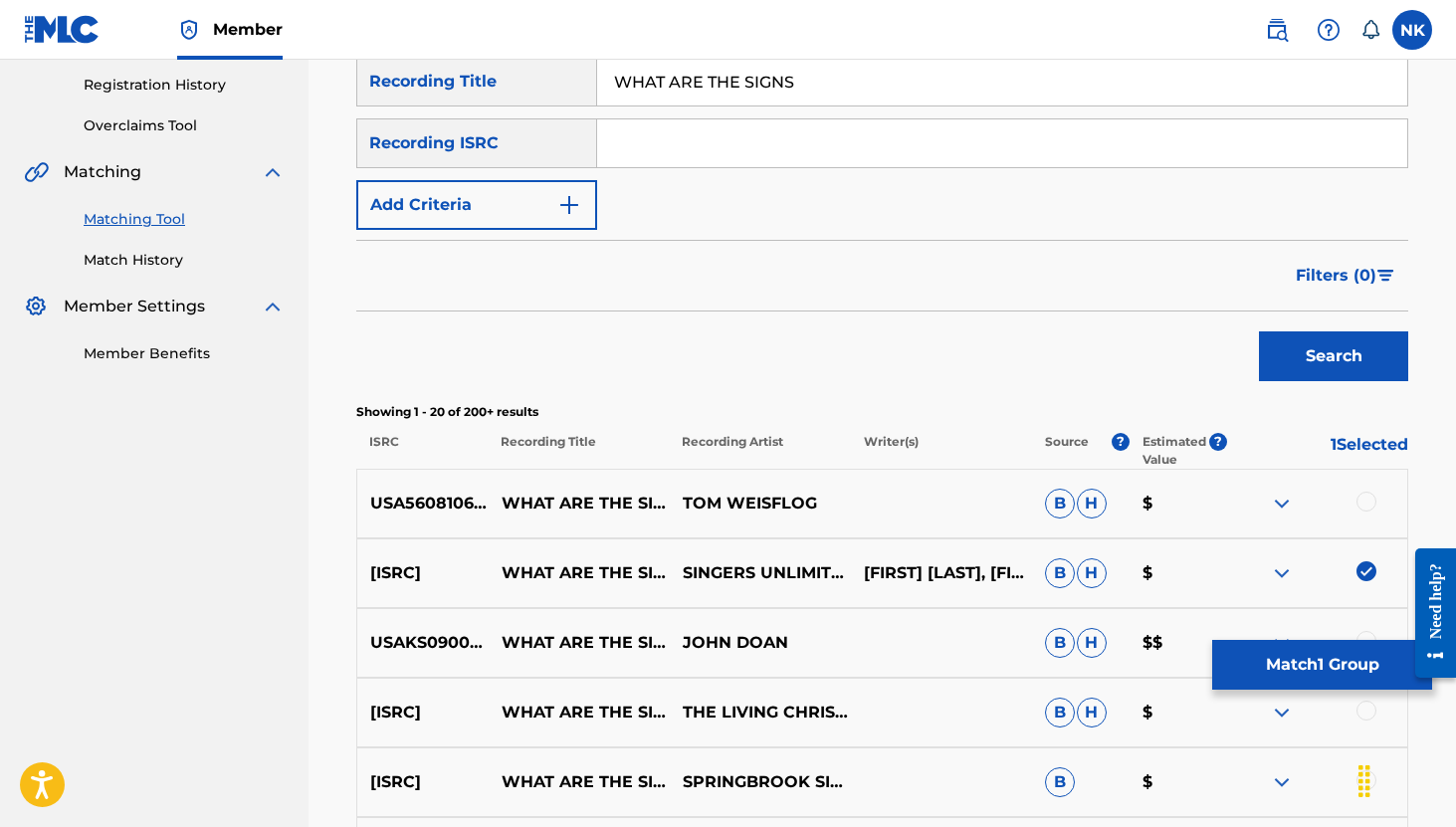 click on "Match  1 Group" at bounding box center [1322, 665] 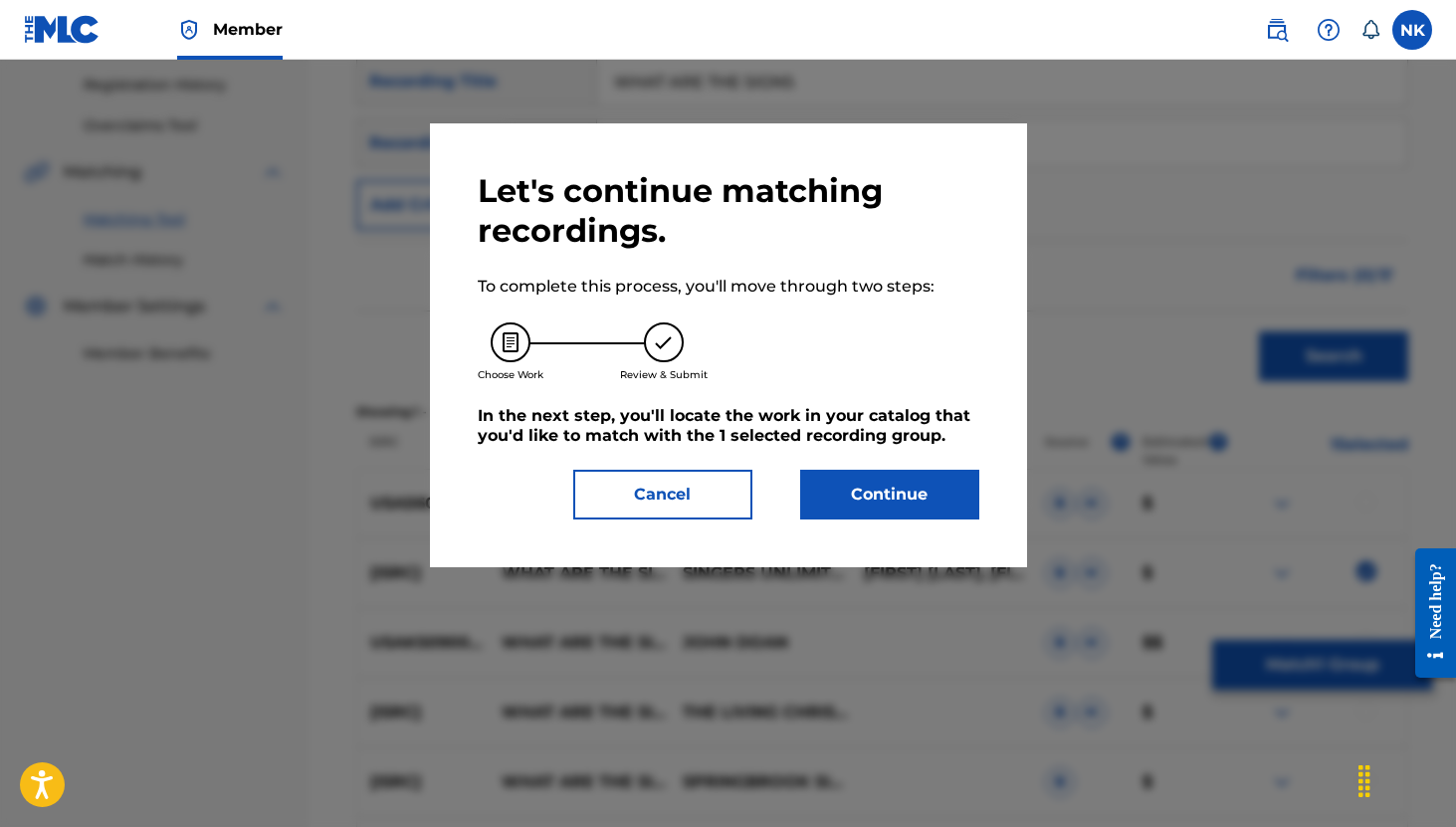 click on "Continue" at bounding box center (890, 495) 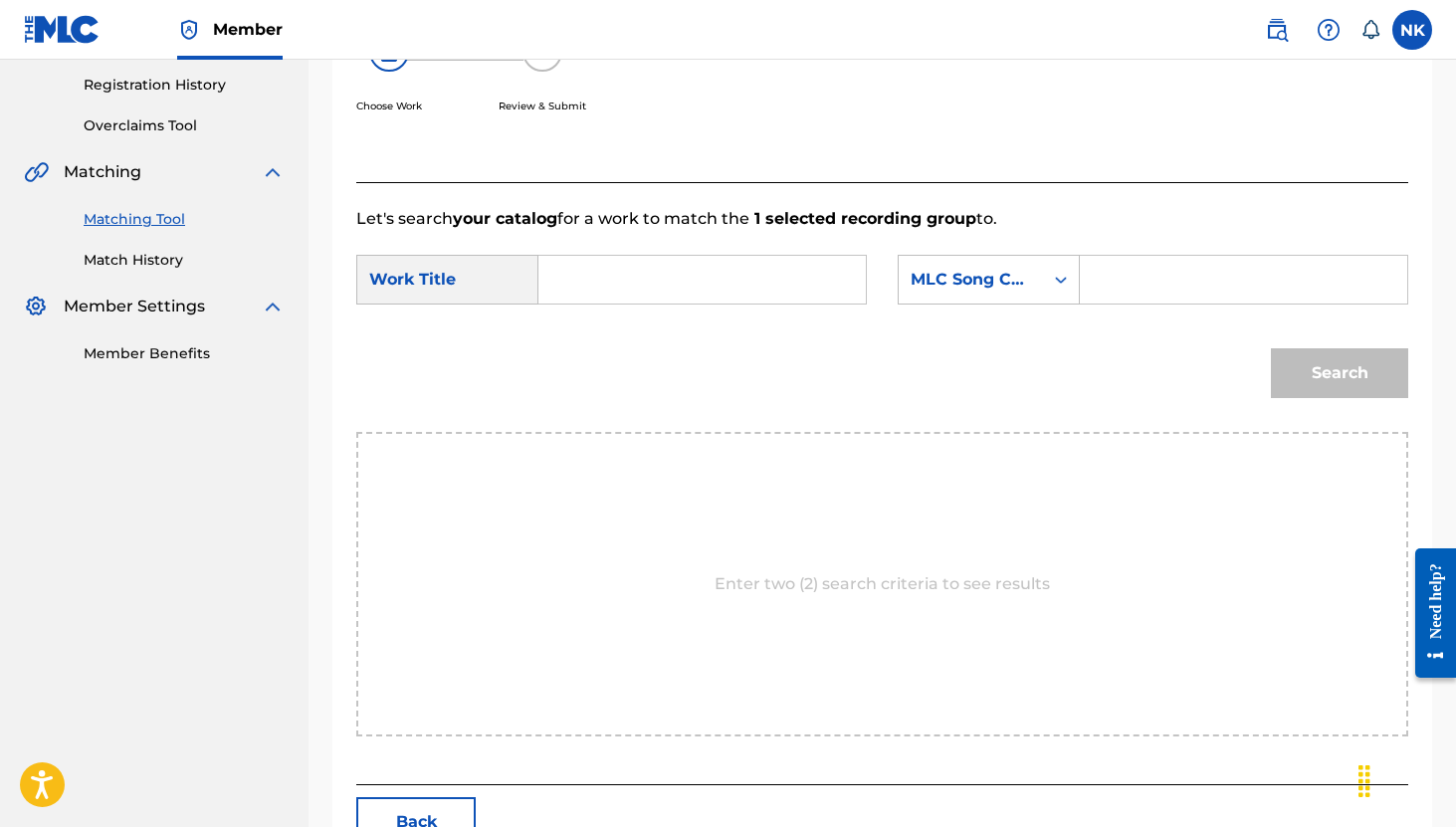 click at bounding box center (1243, 280) 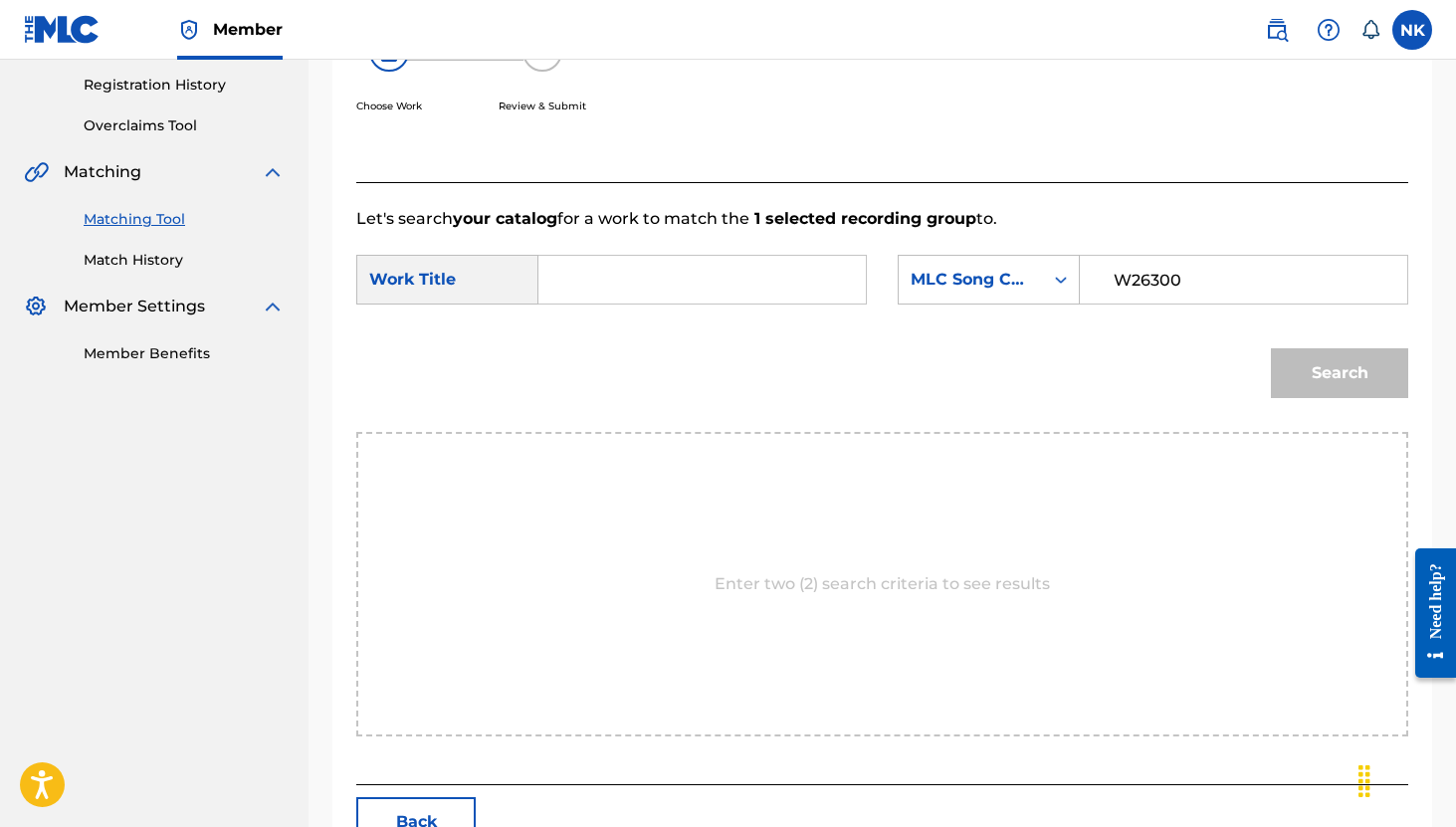 type on "W26300" 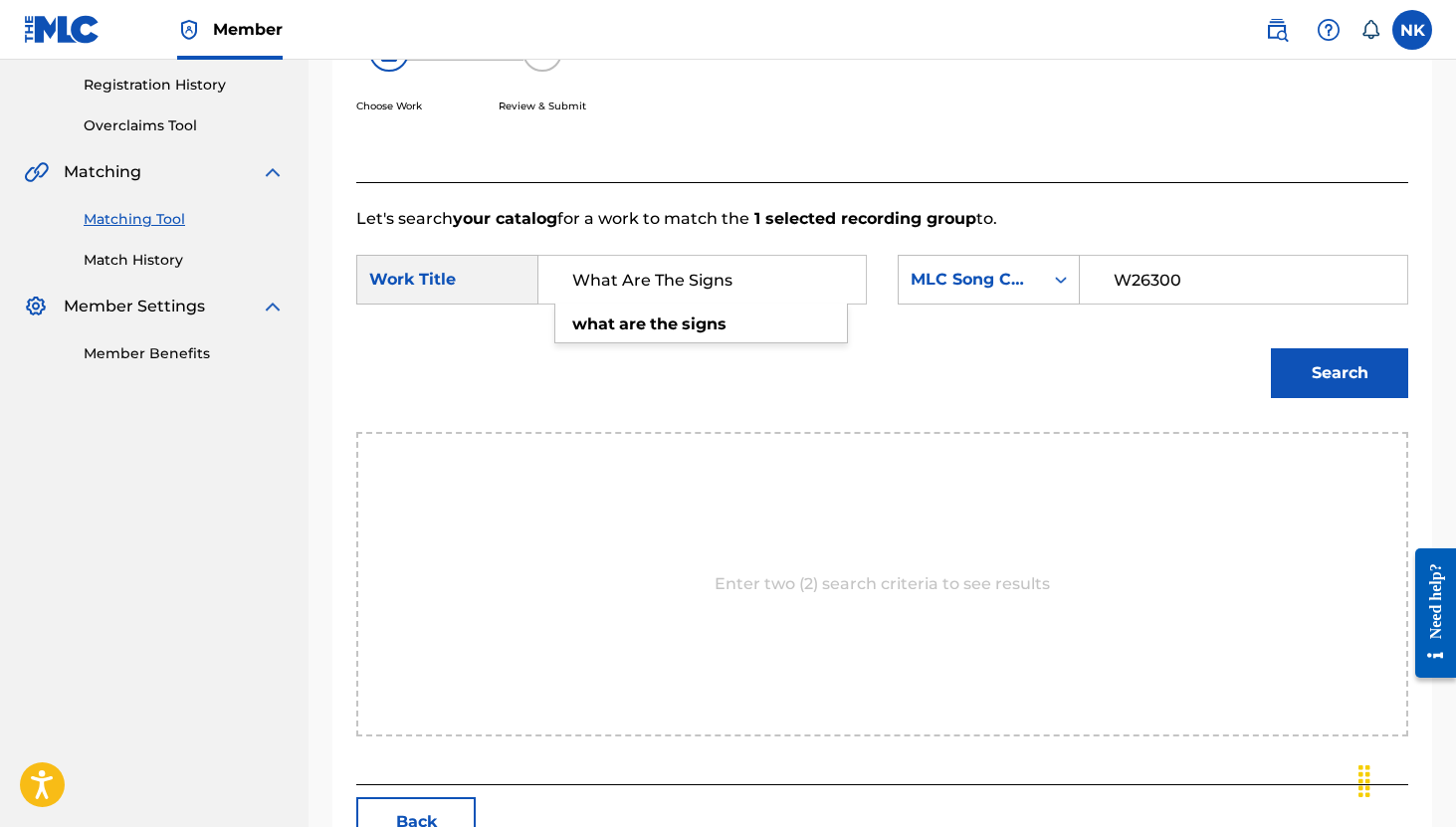 type on "What Are The Signs" 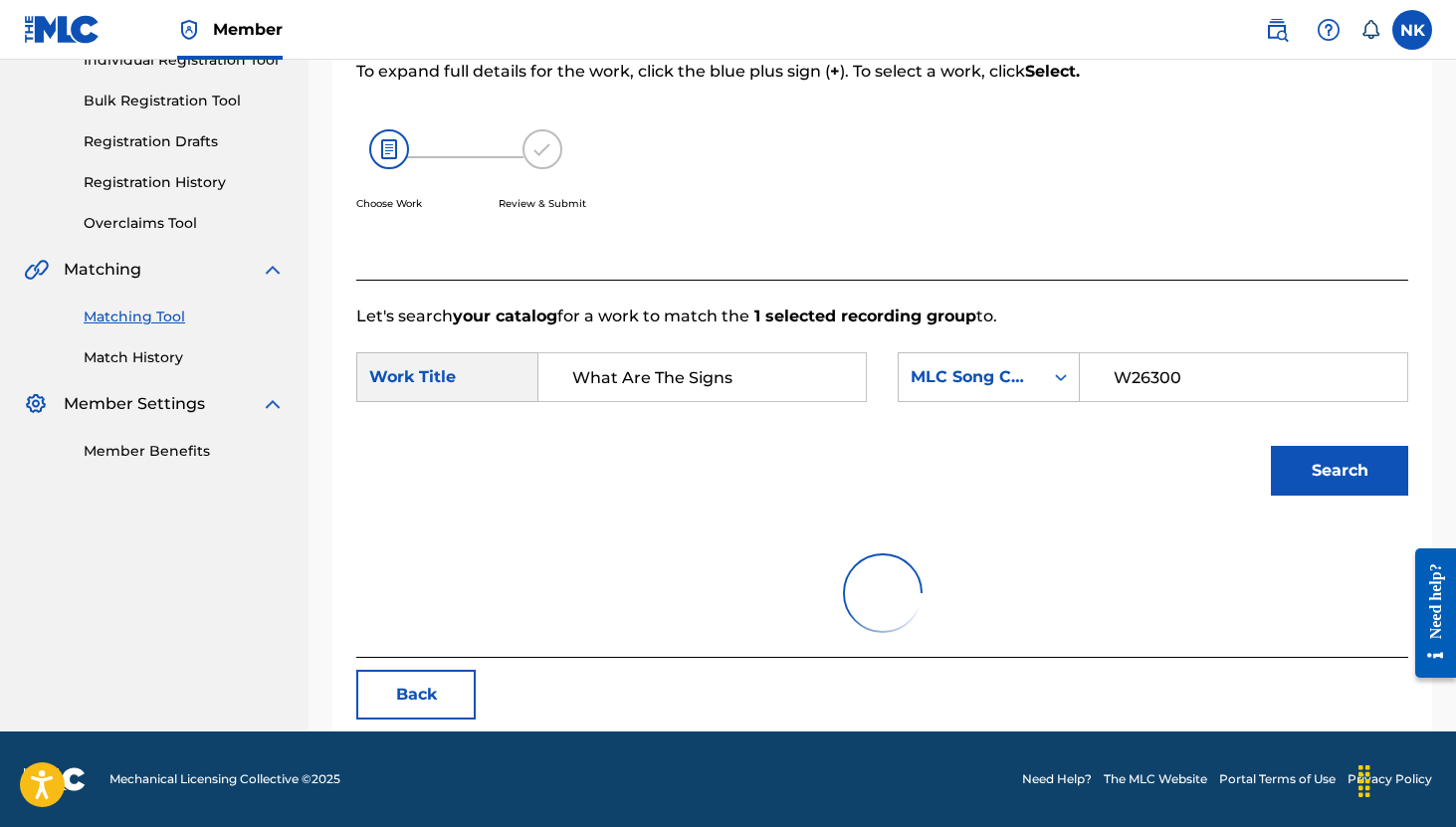 scroll, scrollTop: 371, scrollLeft: 0, axis: vertical 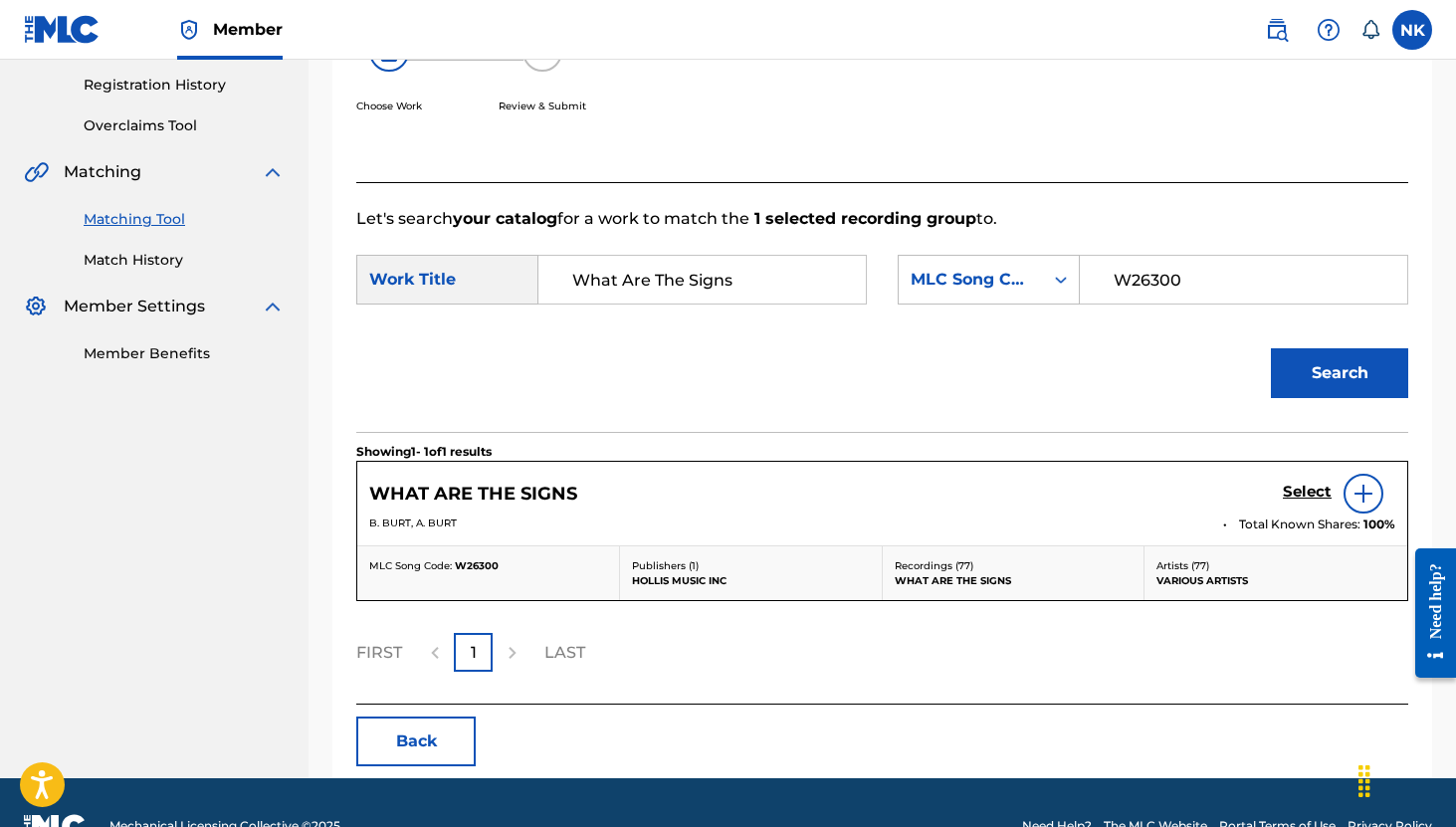 click on "Select" at bounding box center (1307, 492) 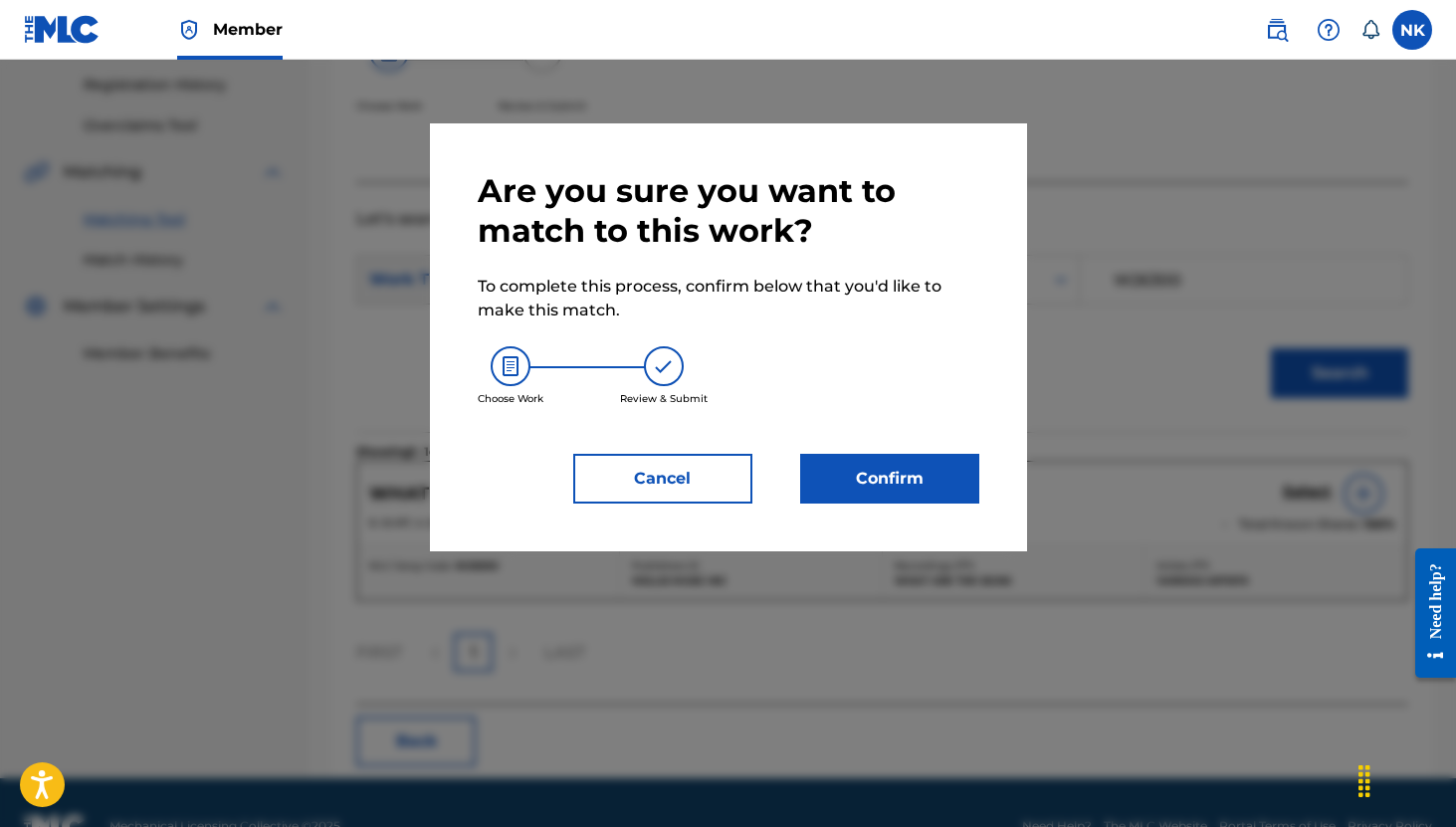 click on "Confirm" at bounding box center (890, 479) 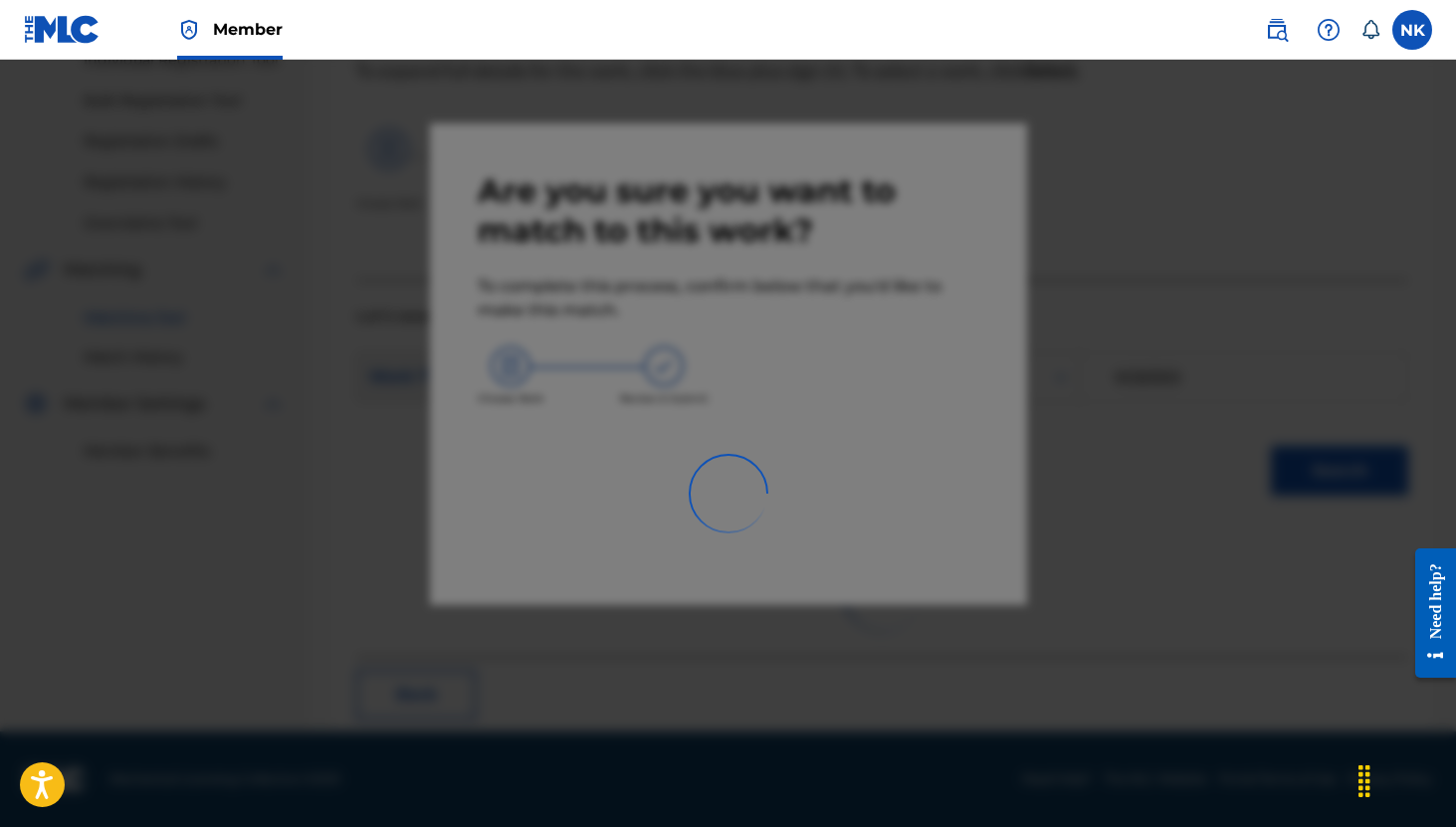 scroll, scrollTop: 73, scrollLeft: 0, axis: vertical 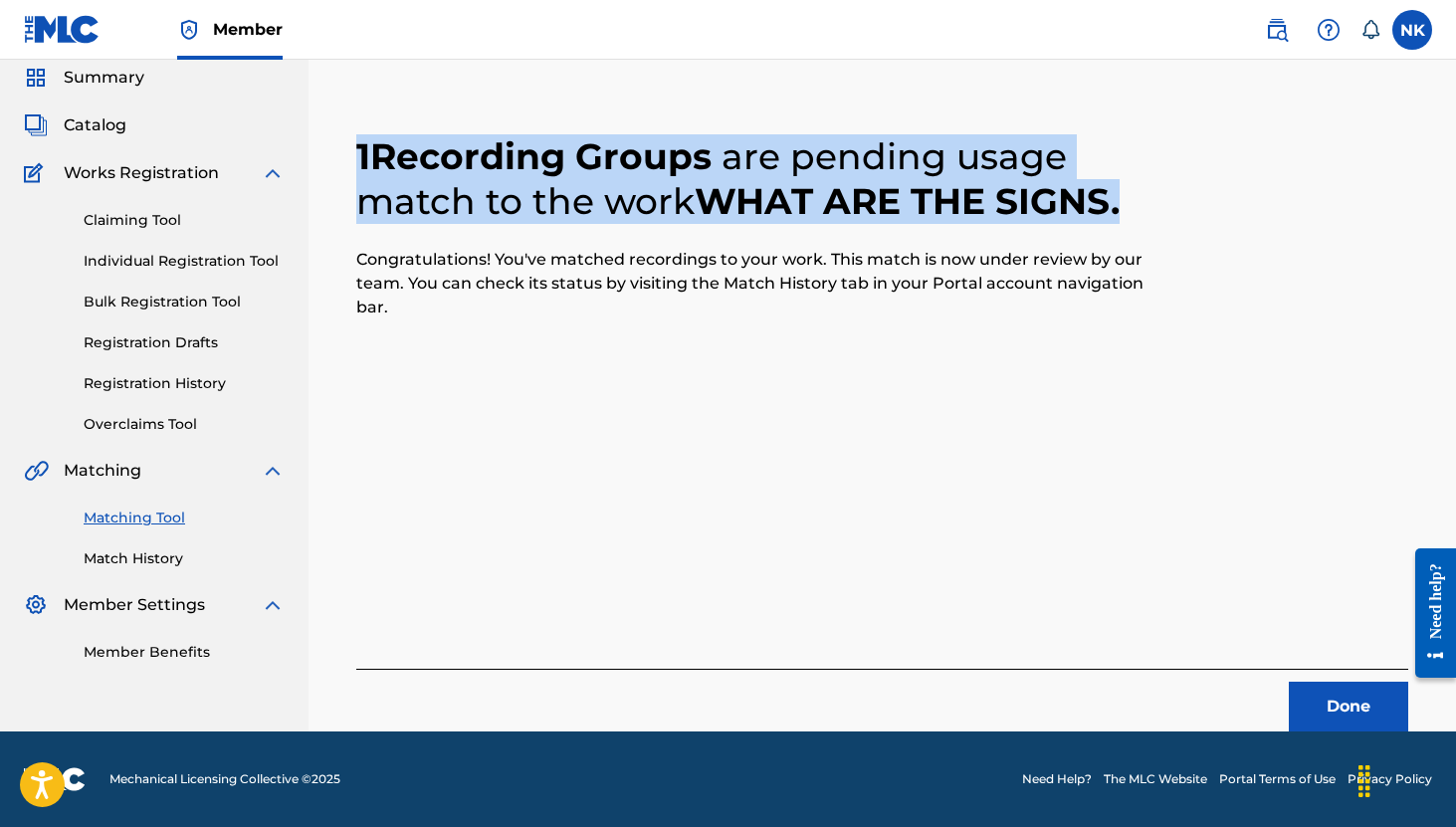 drag, startPoint x: 1152, startPoint y: 209, endPoint x: 325, endPoint y: 135, distance: 830.3042 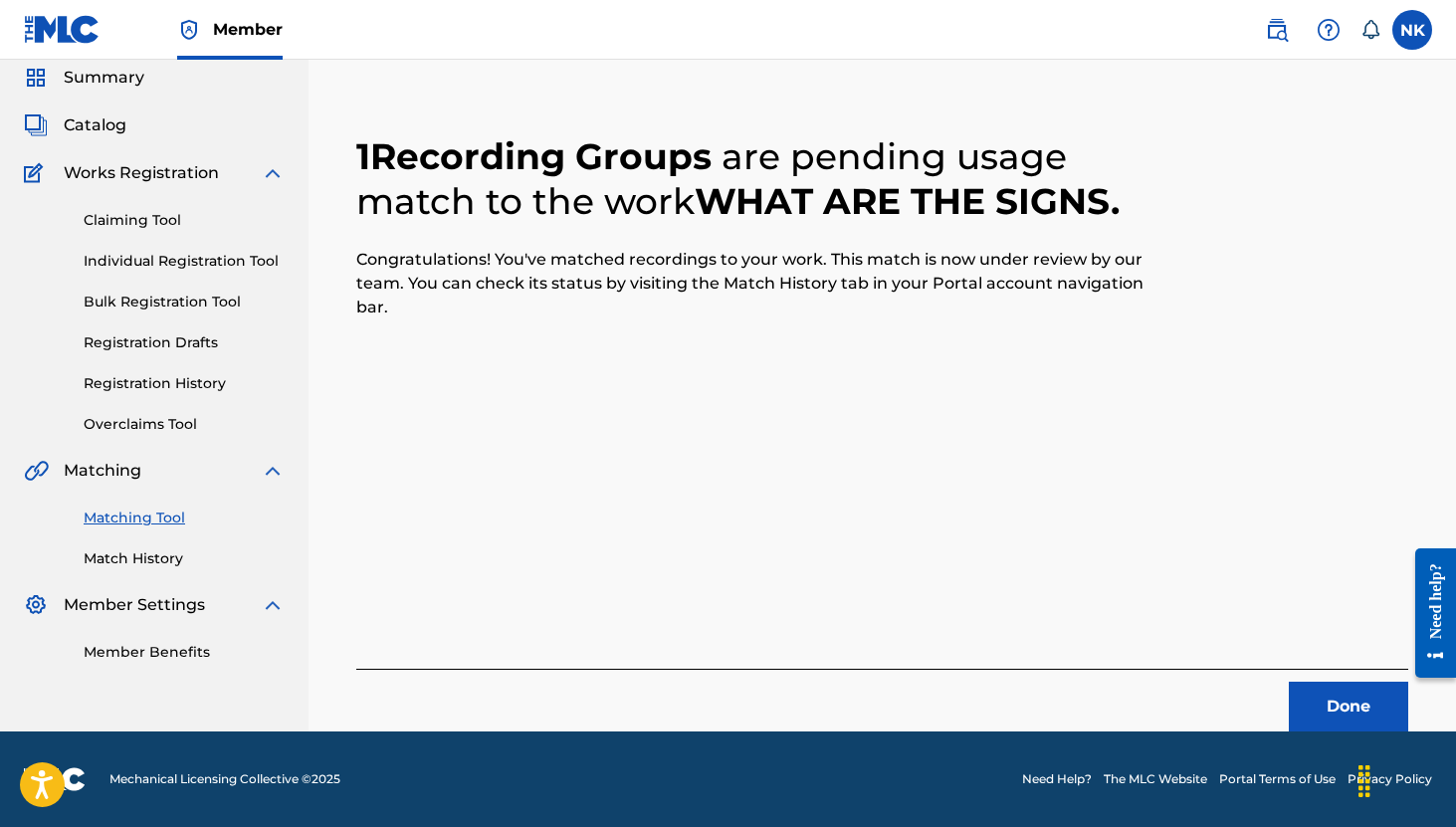 click on "1  Recording Groups   are pending usage match to the work  WHAT ARE THE SIGNS . Congratulations! You've matched recordings to your work. This match is now under review by our team. You can check its status by visiting the Match History tab in your Portal account navigation bar. Done" at bounding box center (882, 384) 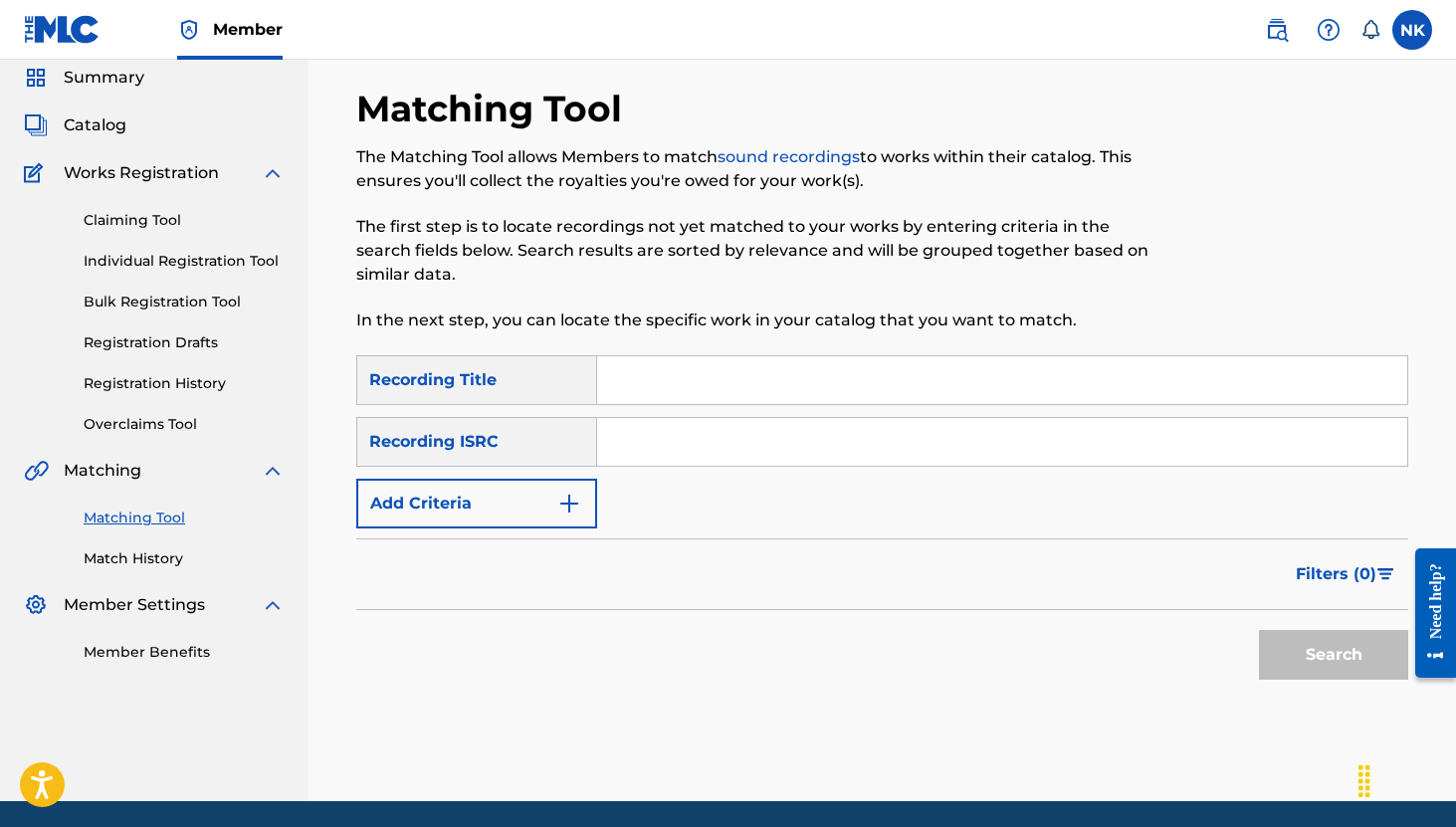 click at bounding box center (1002, 380) 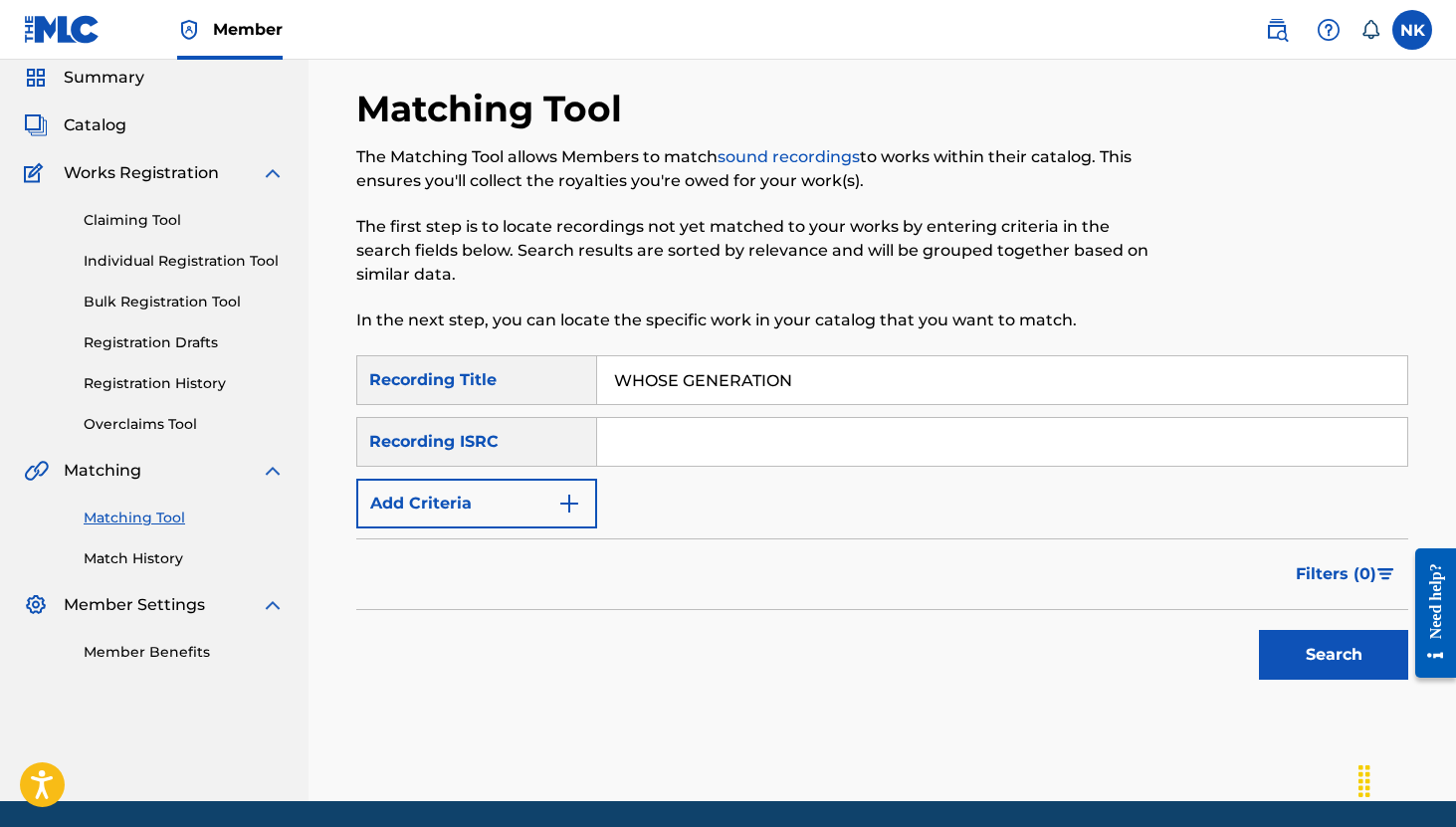 type on "WHOSE GENERATION" 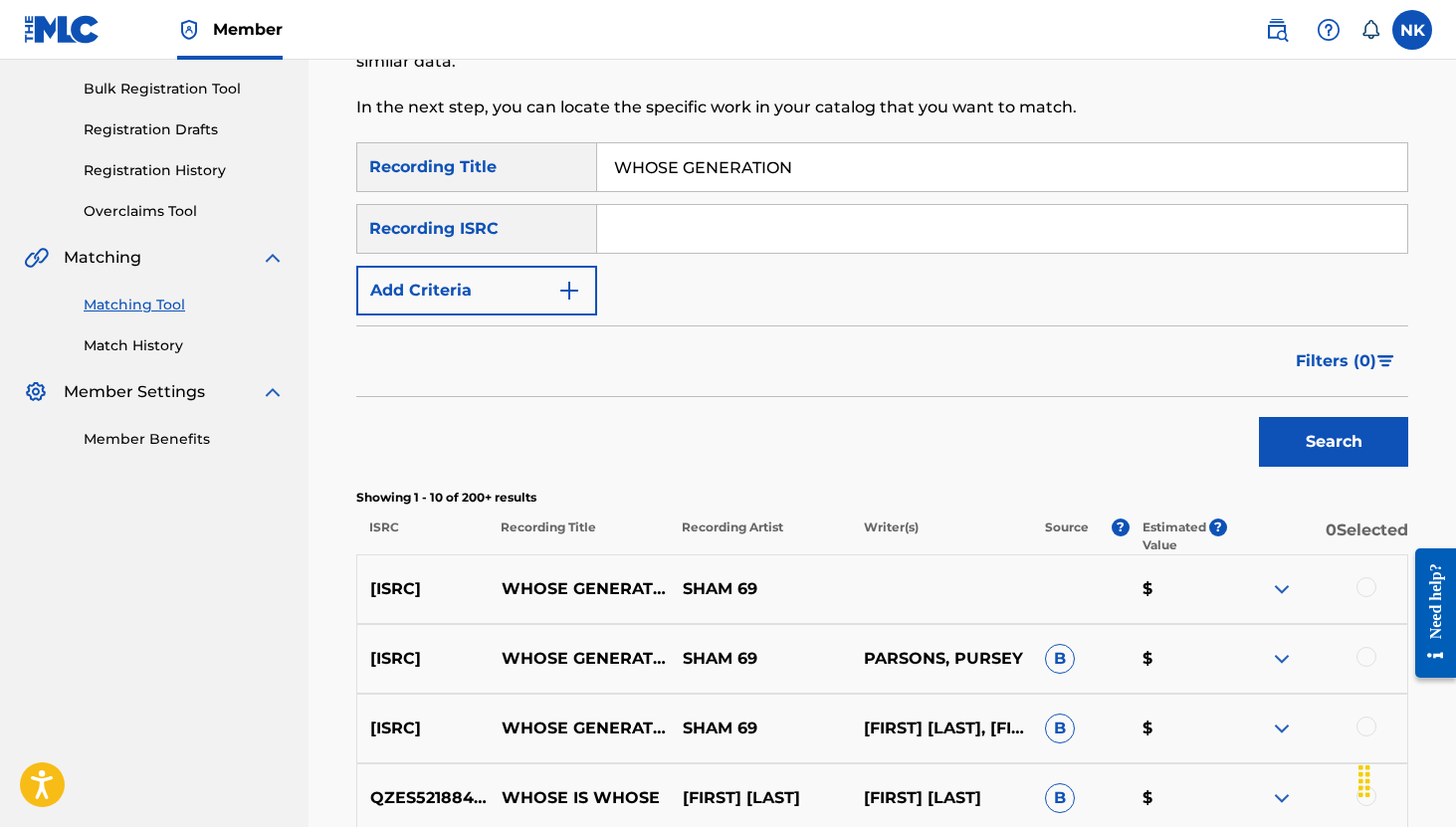 scroll, scrollTop: 290, scrollLeft: 0, axis: vertical 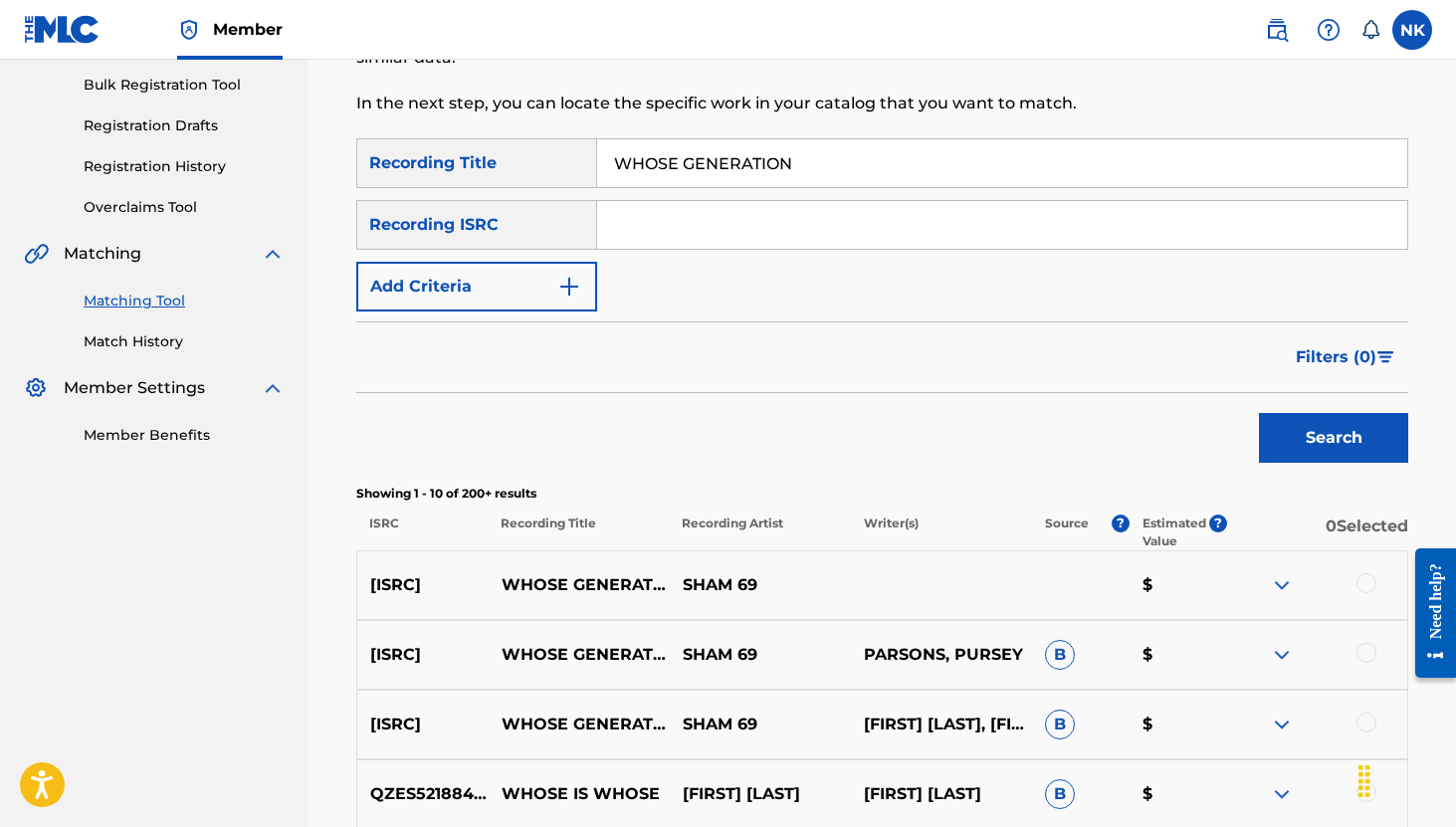 click at bounding box center [1002, 225] 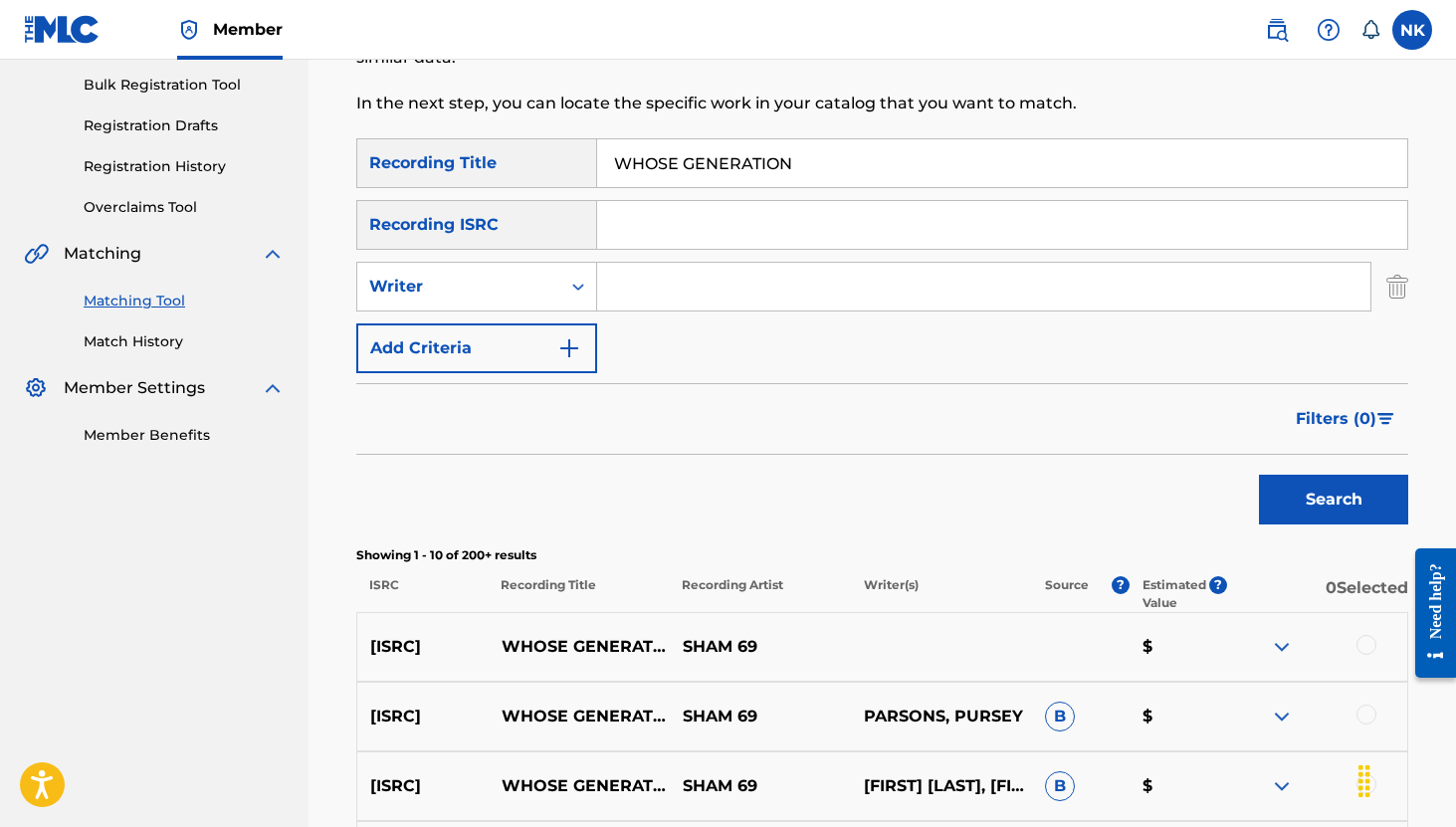 click at bounding box center [983, 287] 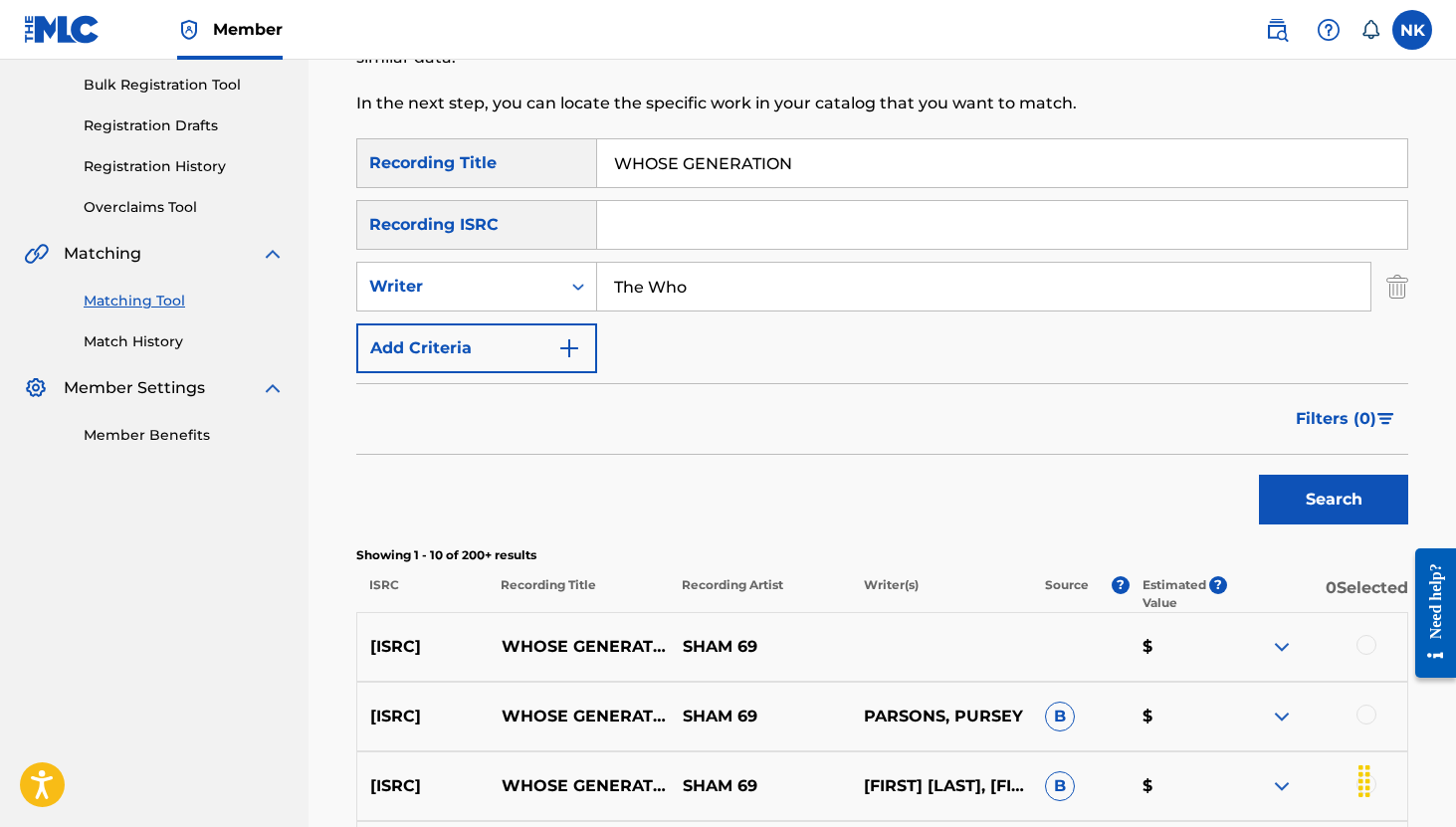 type on "The Who" 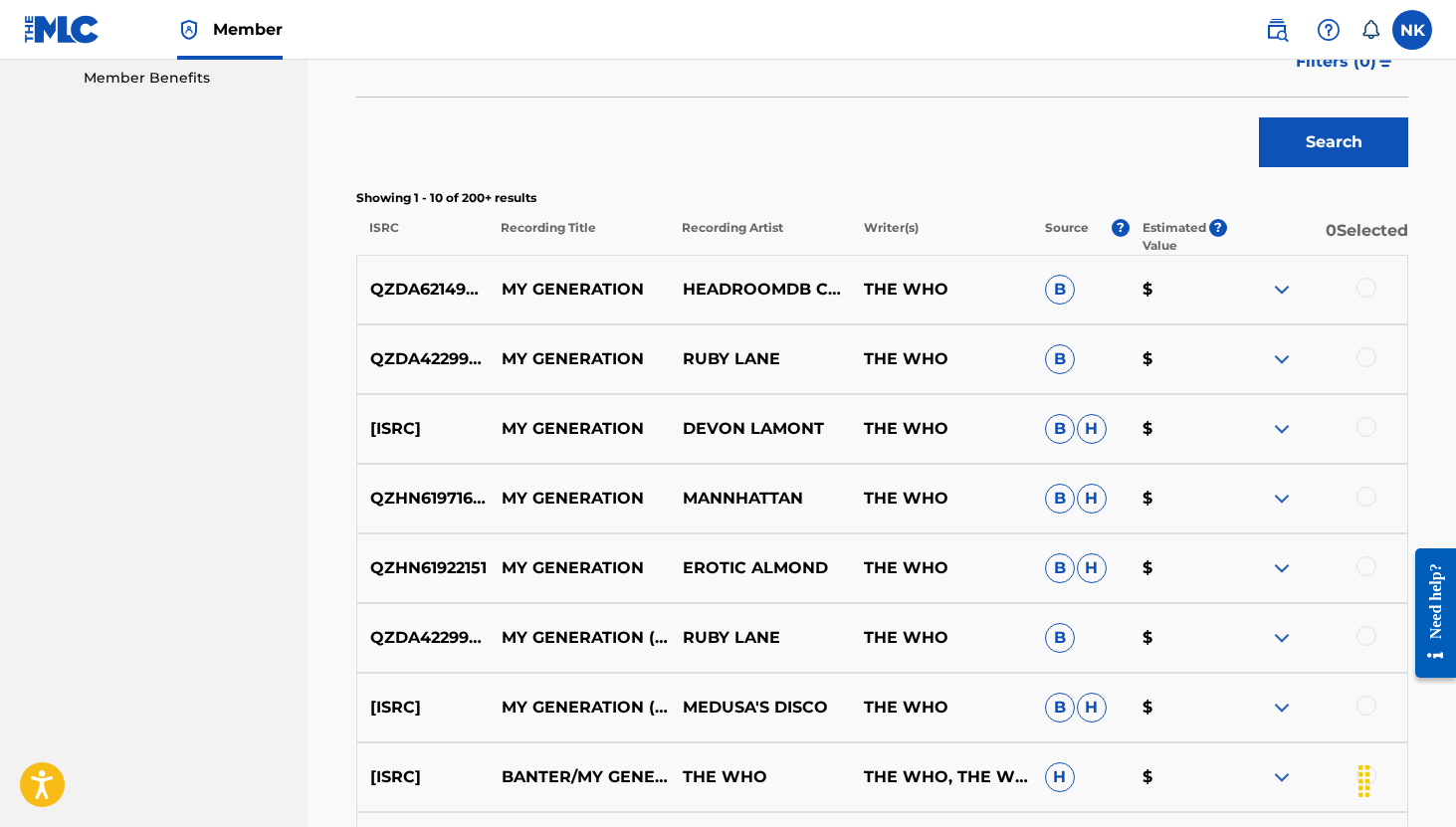 scroll, scrollTop: 686, scrollLeft: 0, axis: vertical 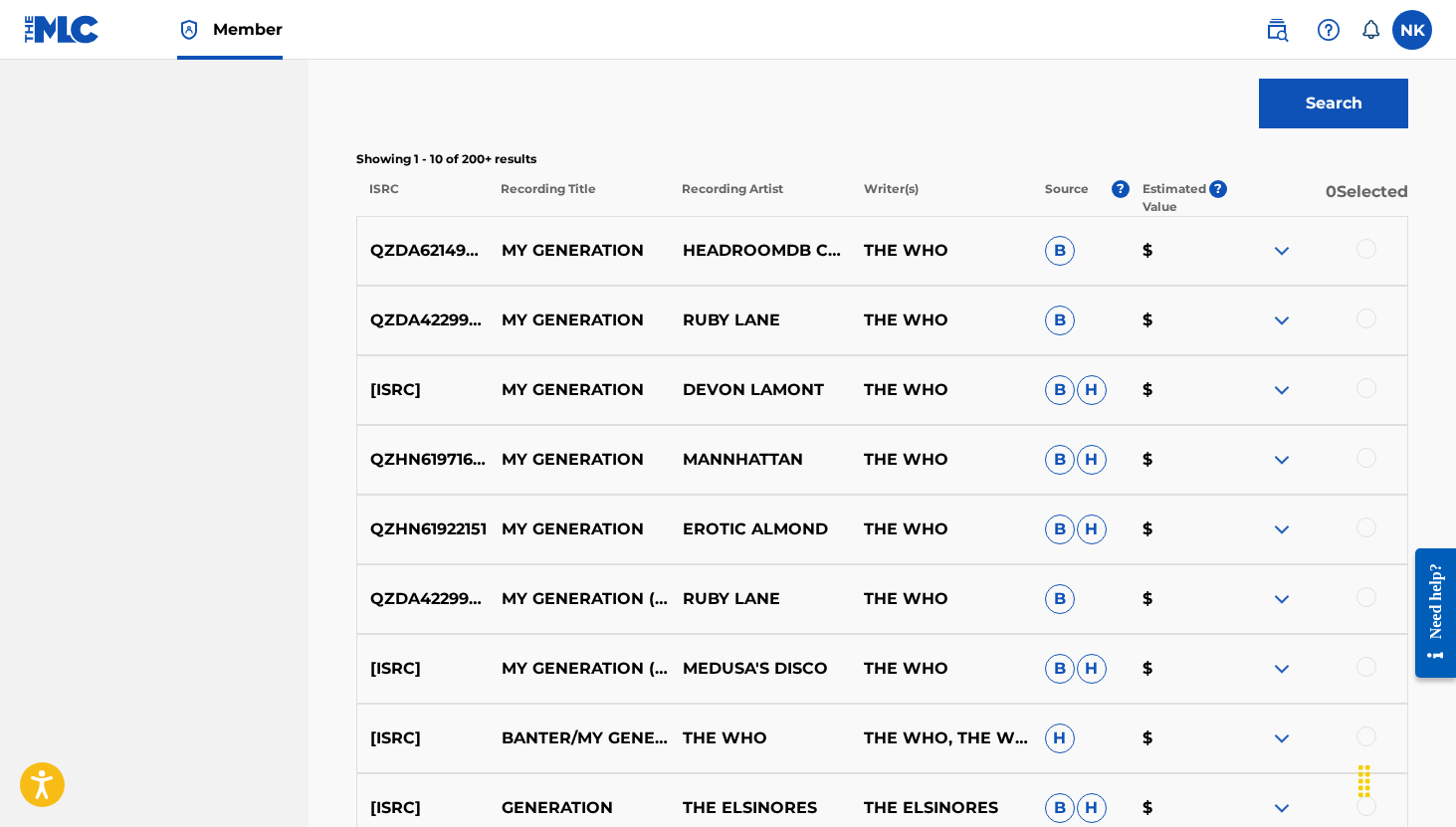 click on "QZDA62149659 MY GENERATION HEADROOMDB COVERS,KIYO CATO THE WHO B $" at bounding box center (882, 251) 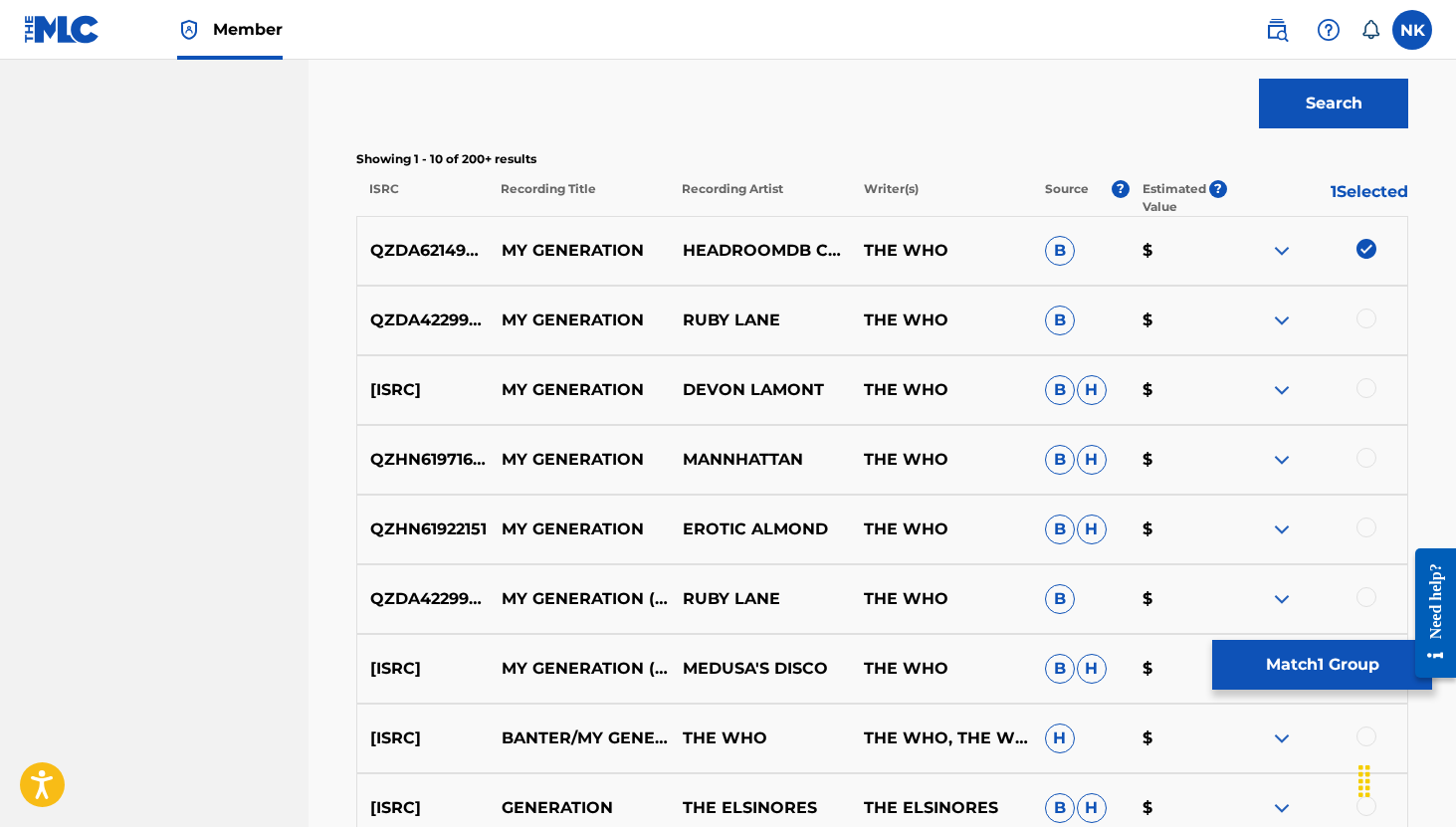 click at bounding box center (1366, 318) 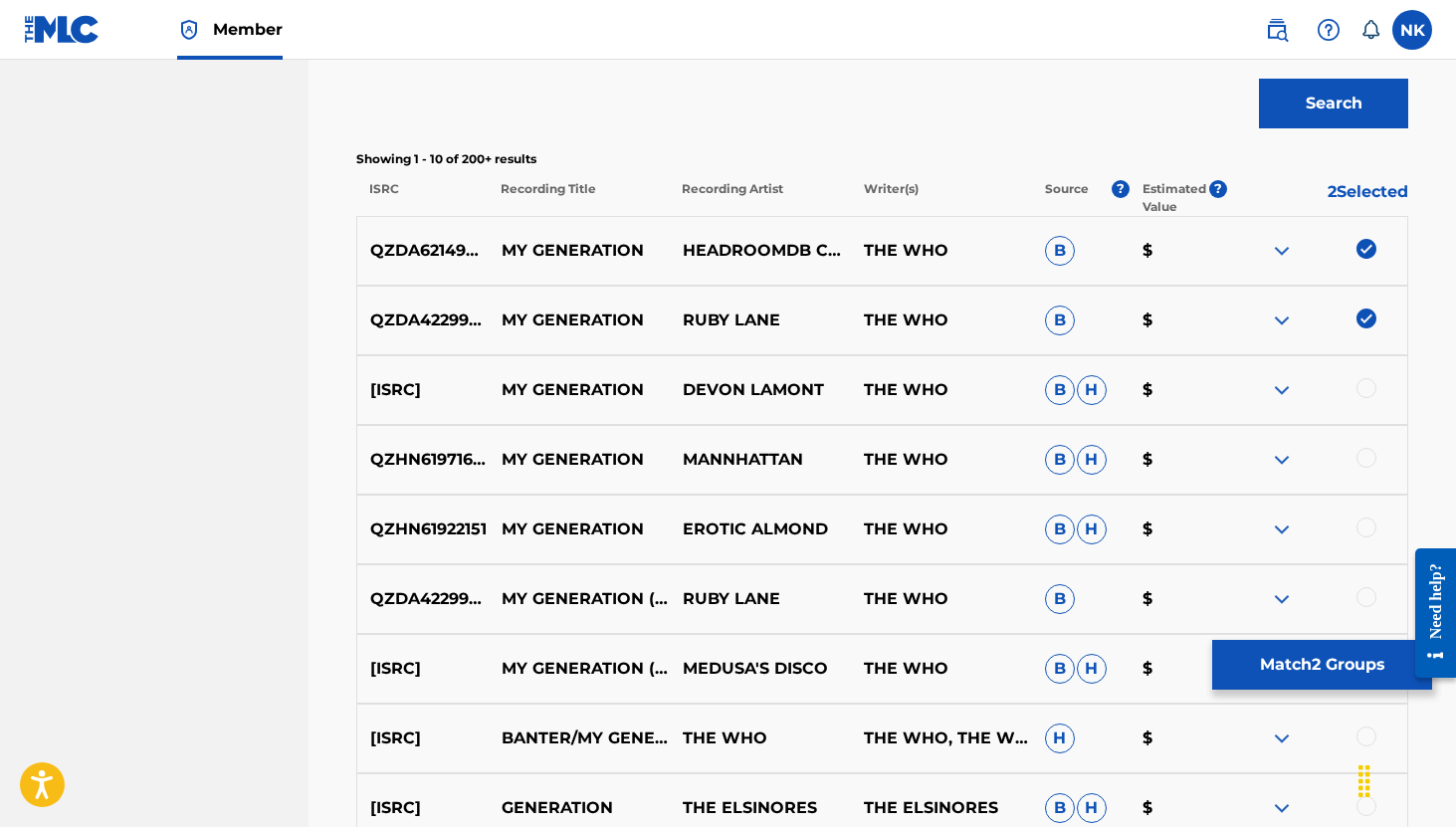 click at bounding box center [1366, 388] 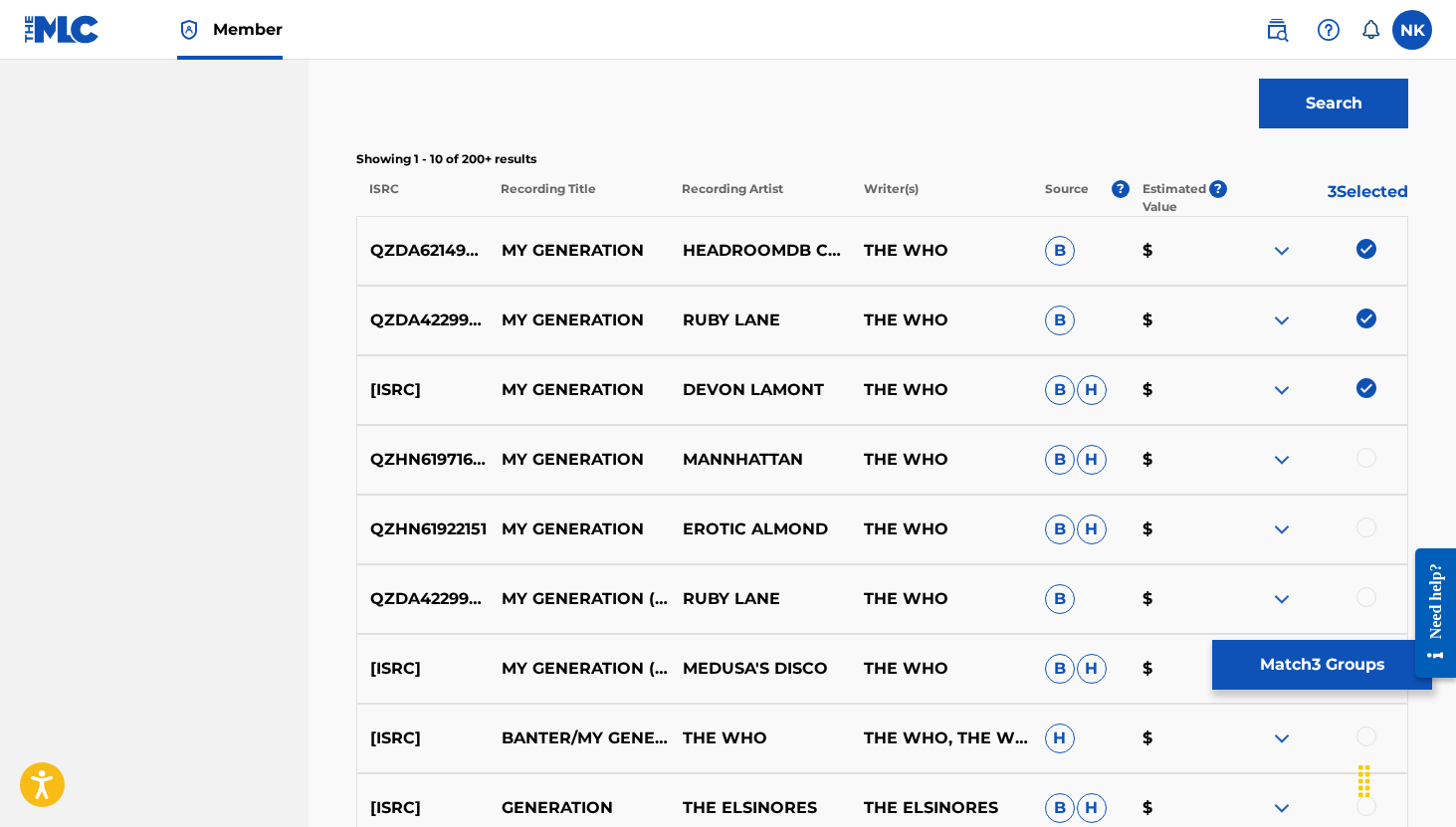 click on "QZHN61971691 MY GENERATION MANNHATTAN THE WHO B H $" at bounding box center (882, 460) 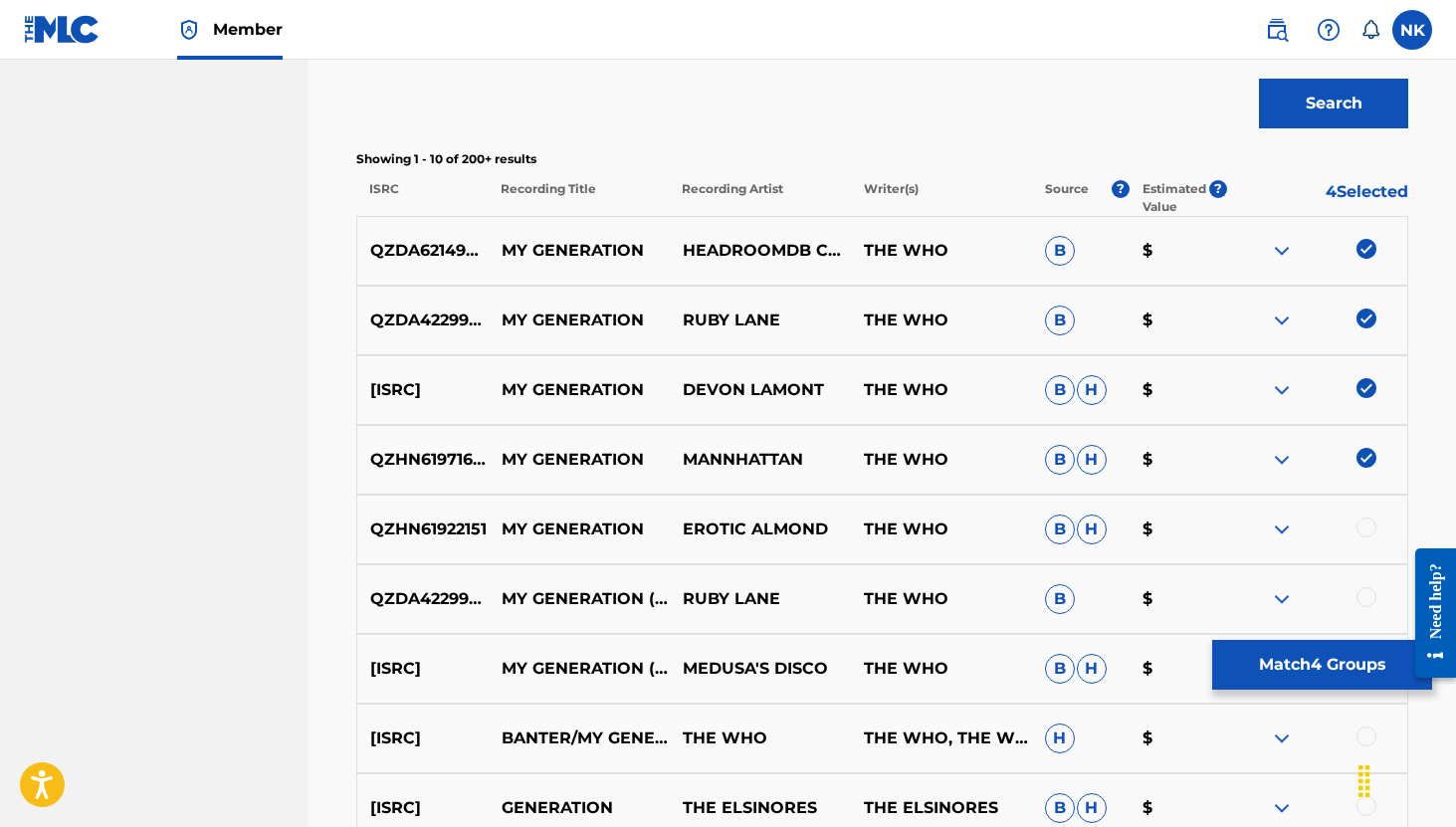 click at bounding box center [1366, 527] 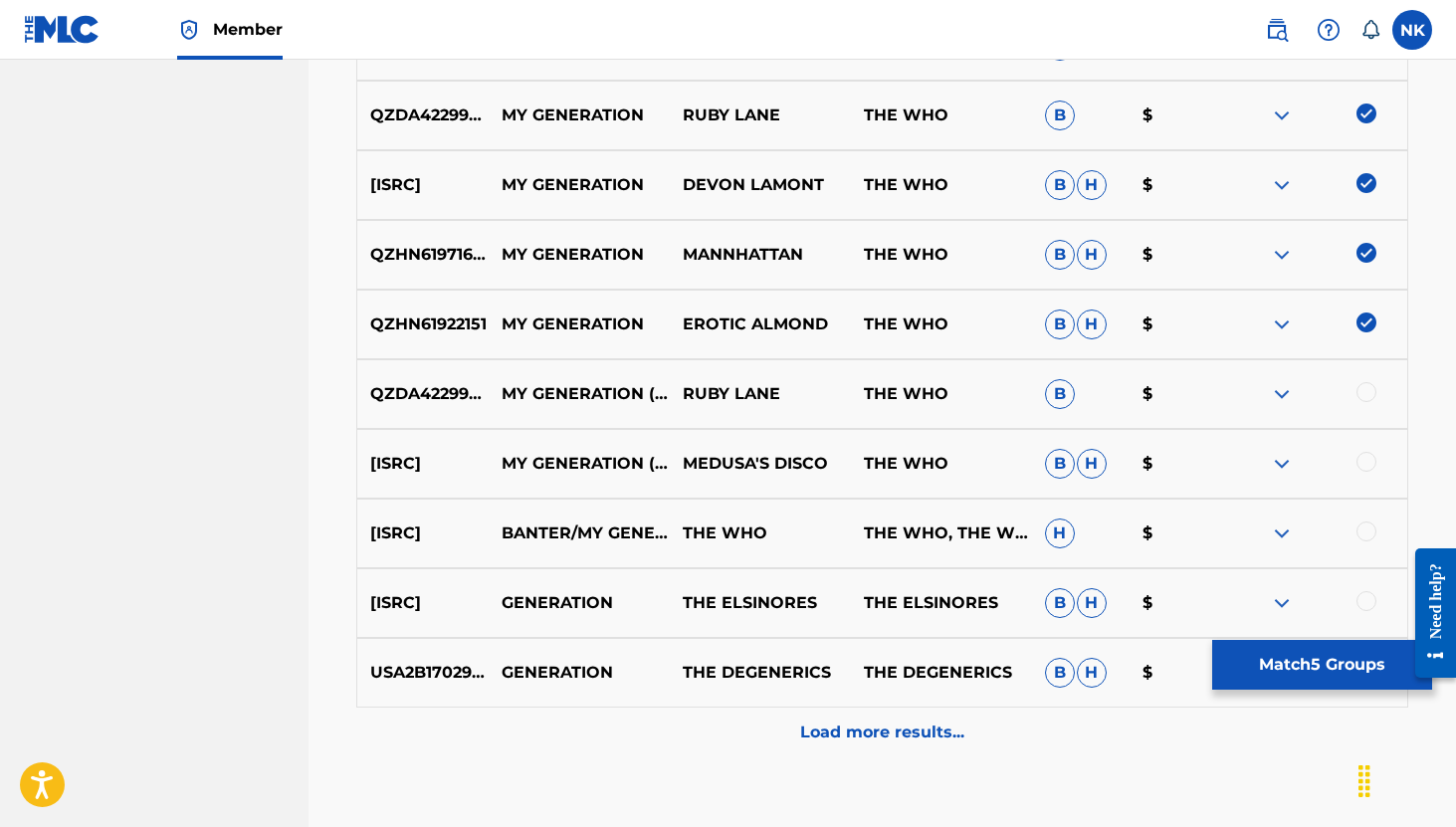 scroll, scrollTop: 892, scrollLeft: 0, axis: vertical 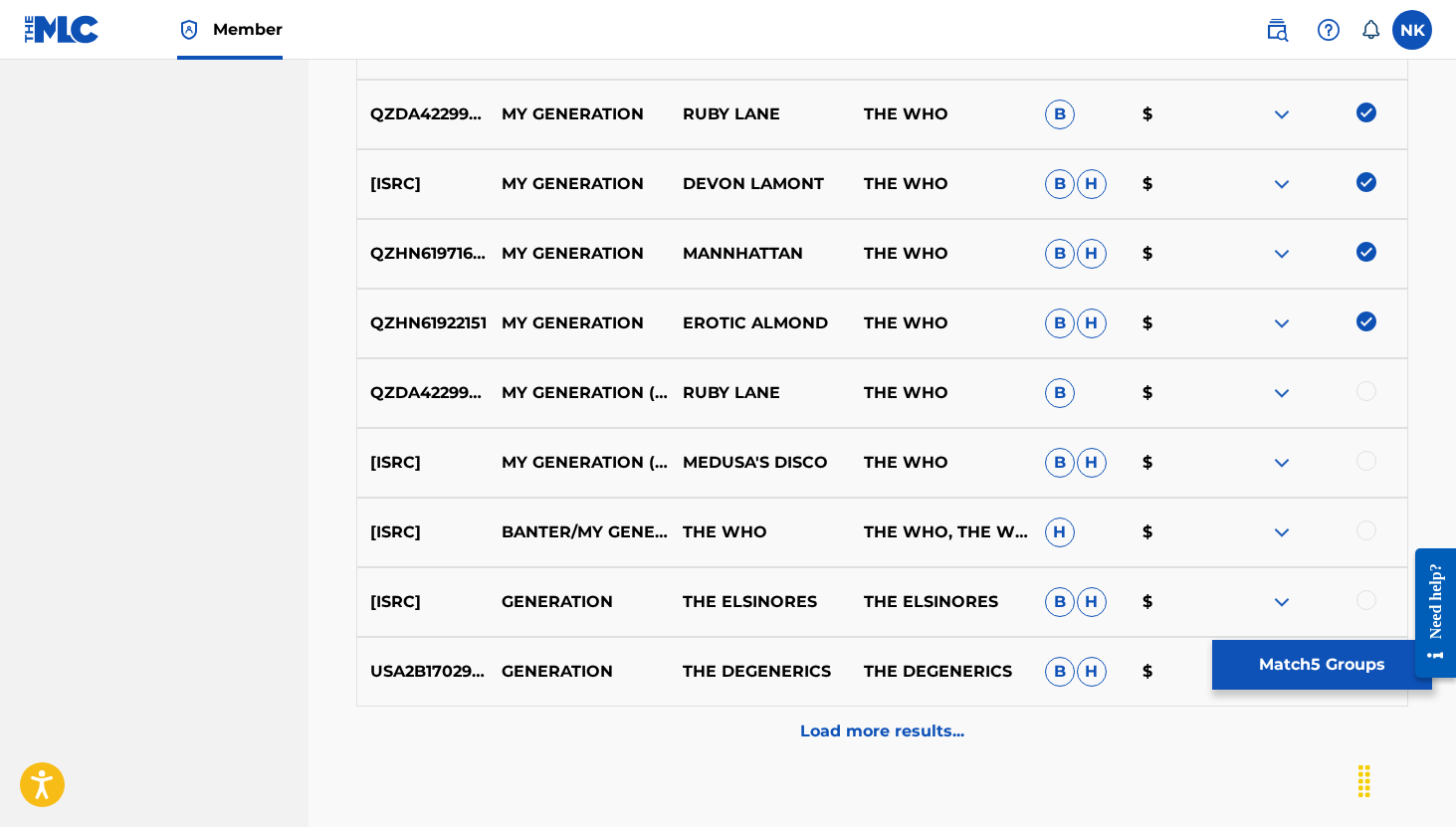 click at bounding box center [1366, 391] 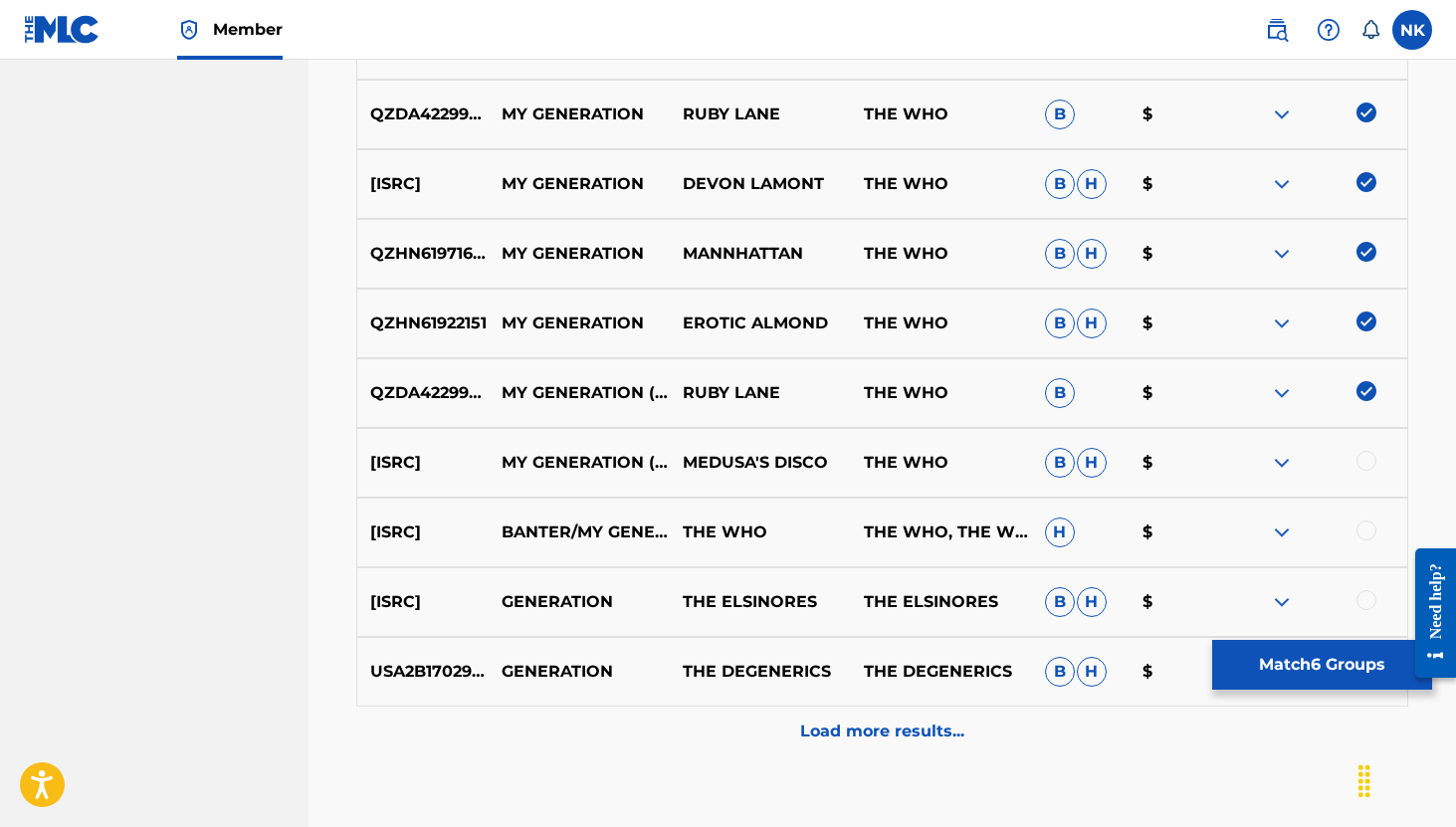 click at bounding box center [1366, 461] 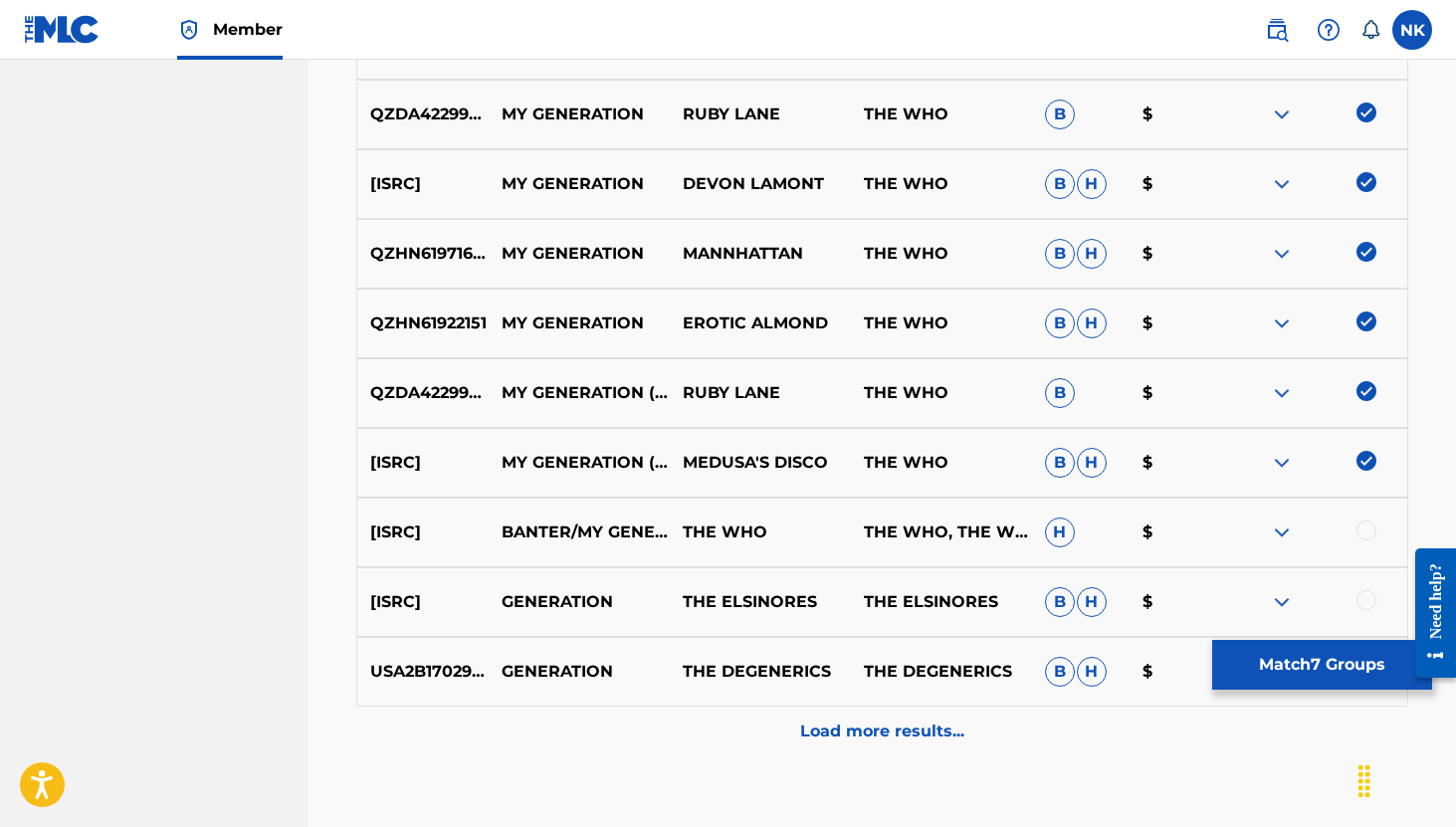 click at bounding box center [1366, 530] 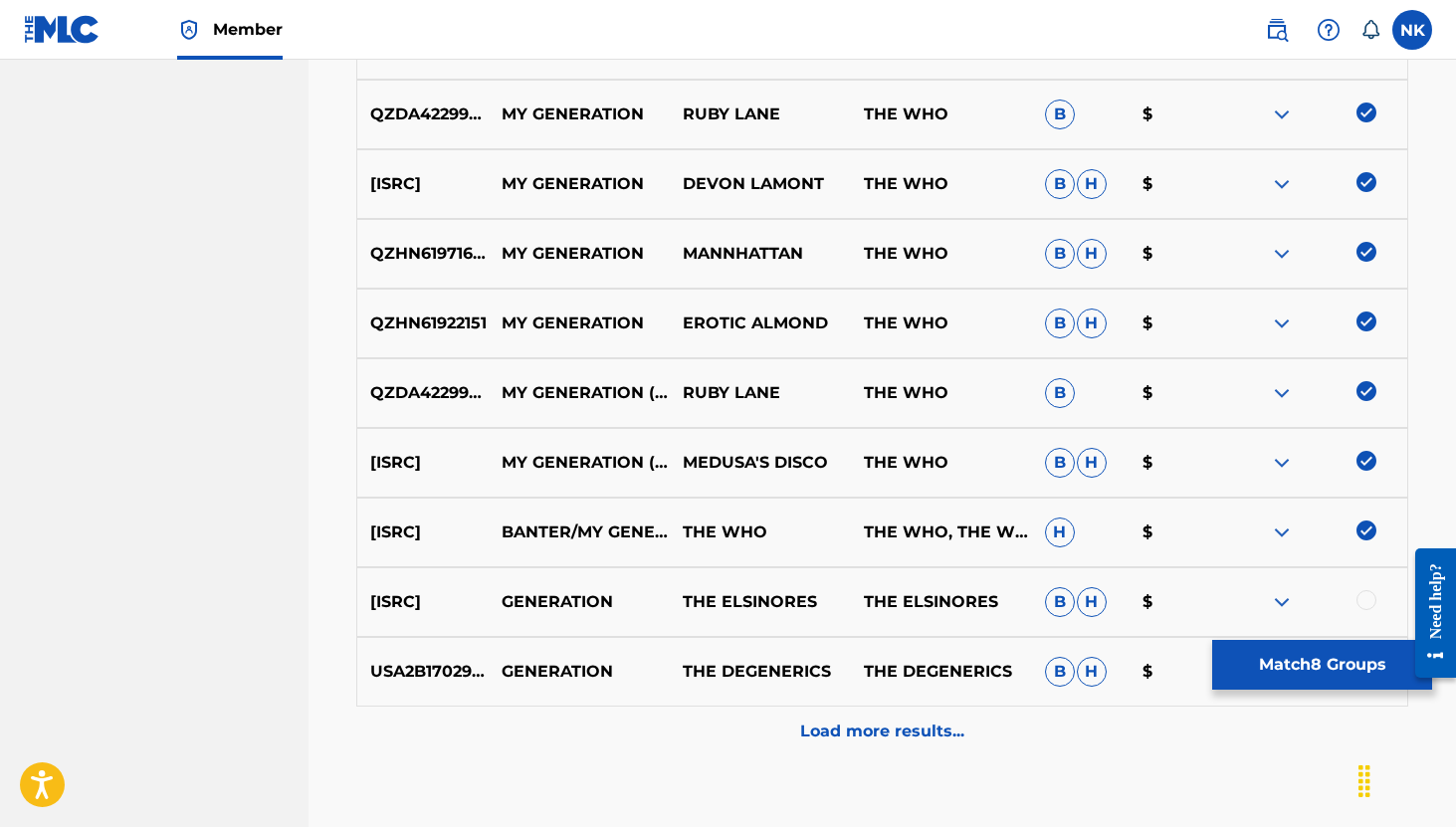scroll, scrollTop: 1016, scrollLeft: 0, axis: vertical 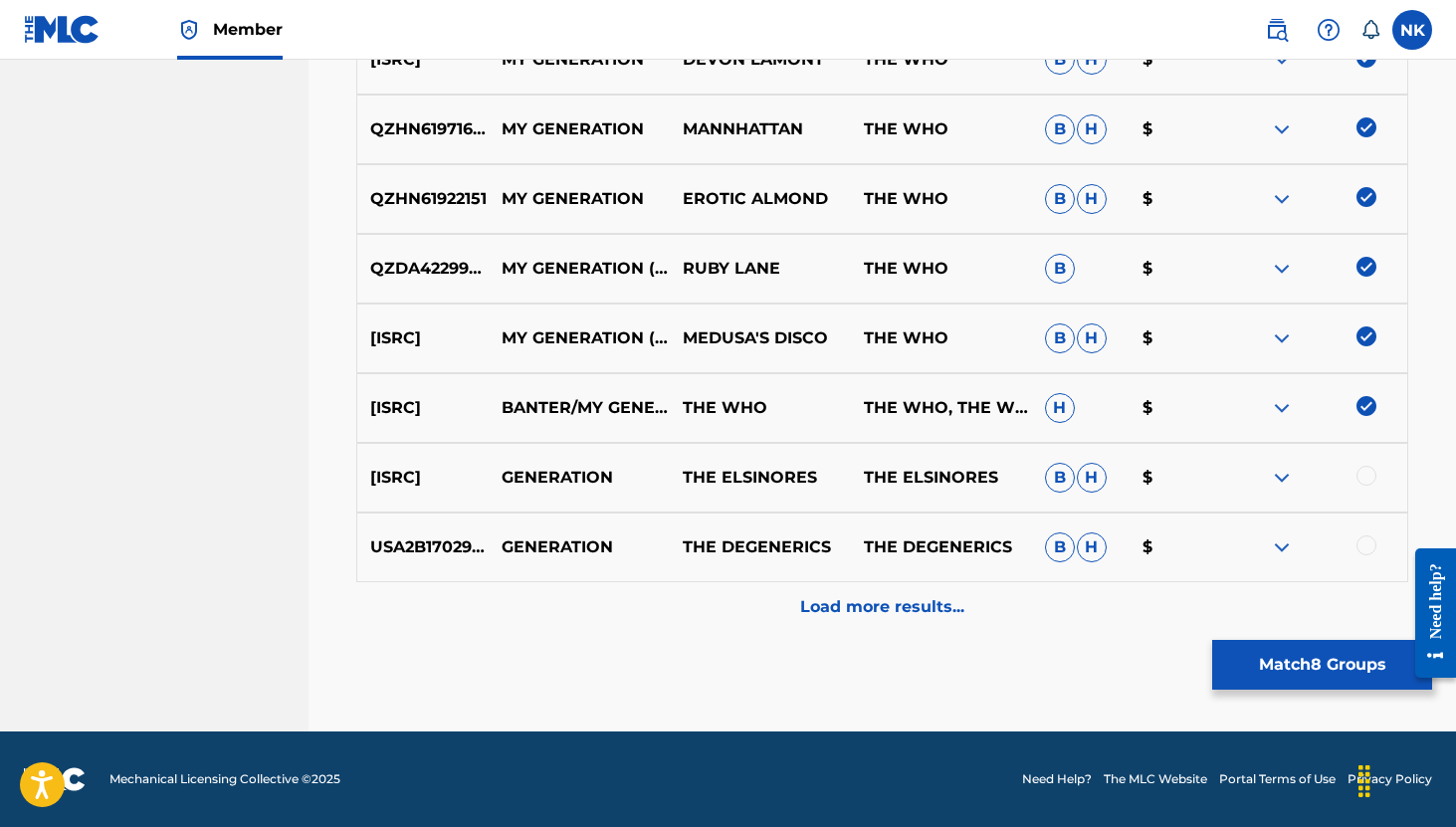 click at bounding box center [1366, 476] 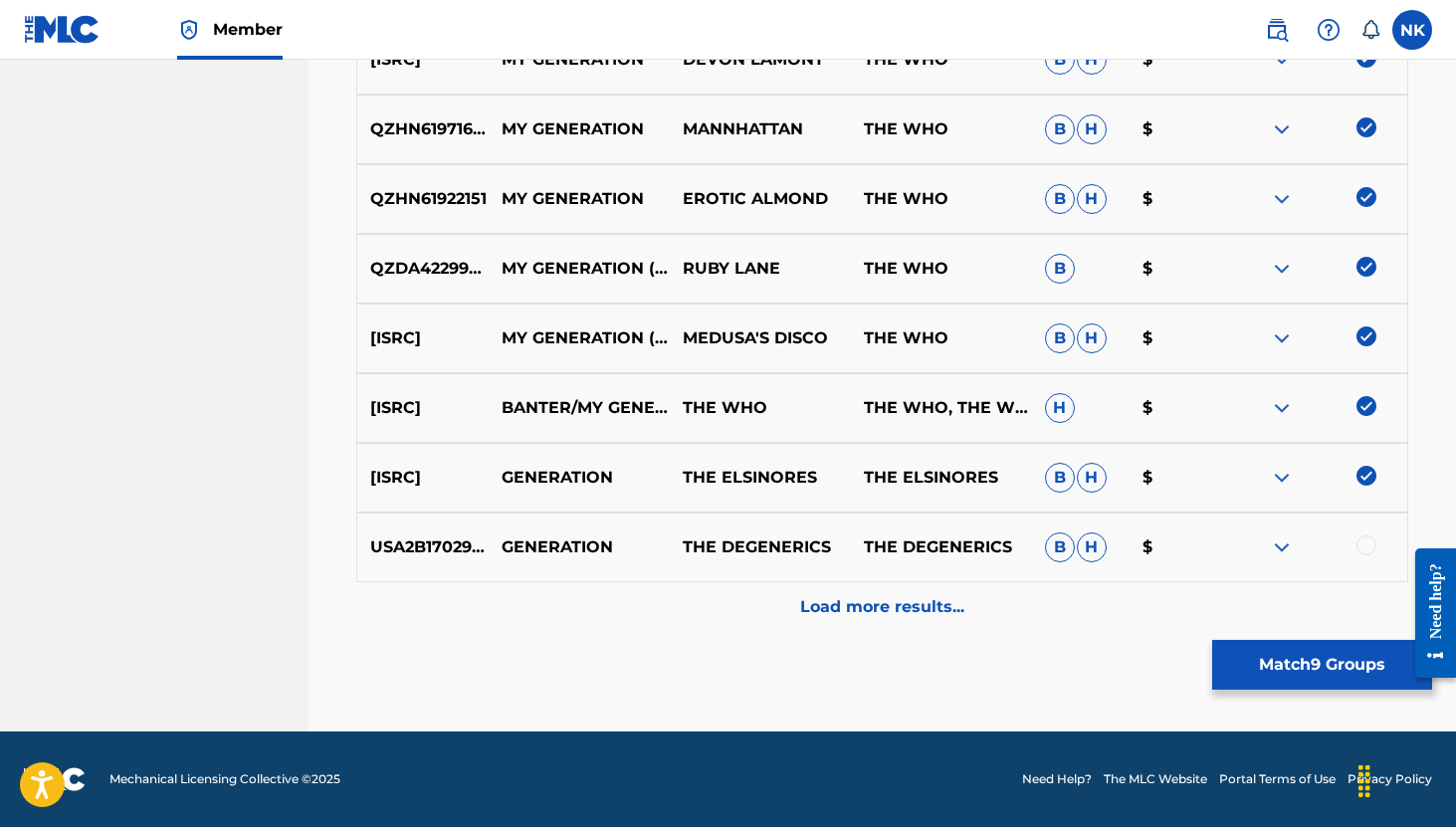 click at bounding box center [1366, 545] 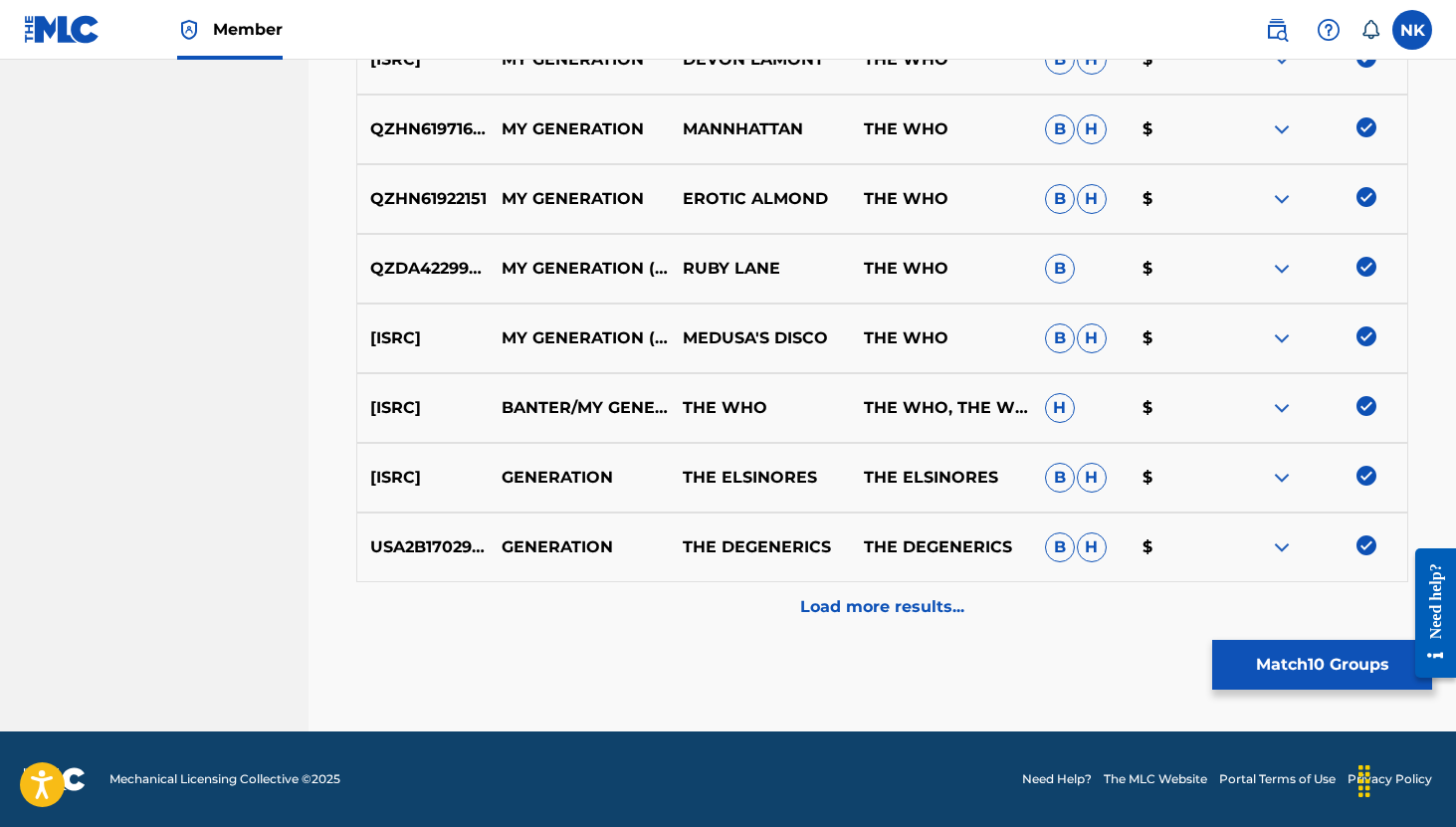 click on "Load more results..." at bounding box center (882, 607) 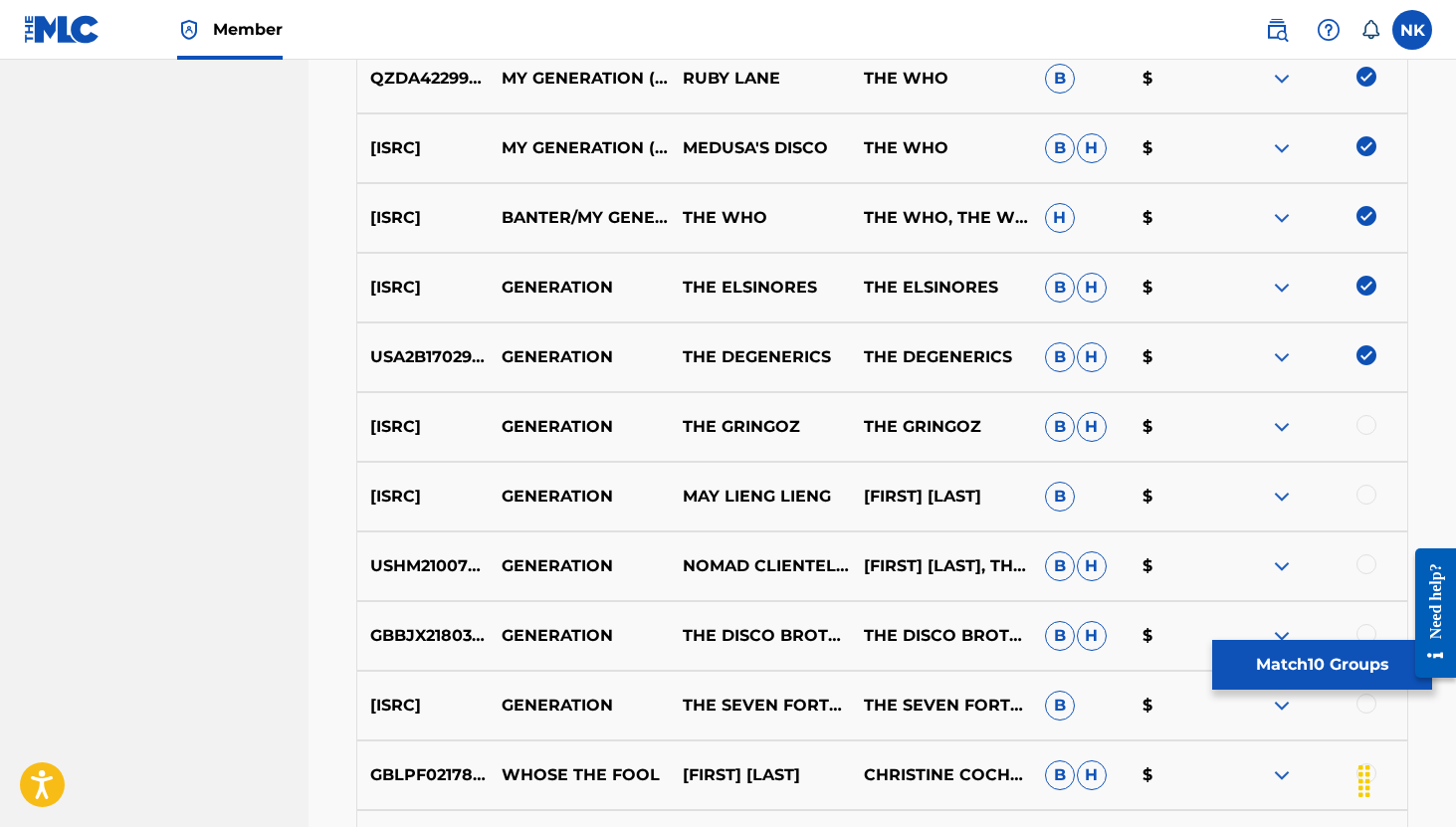 scroll, scrollTop: 1210, scrollLeft: 0, axis: vertical 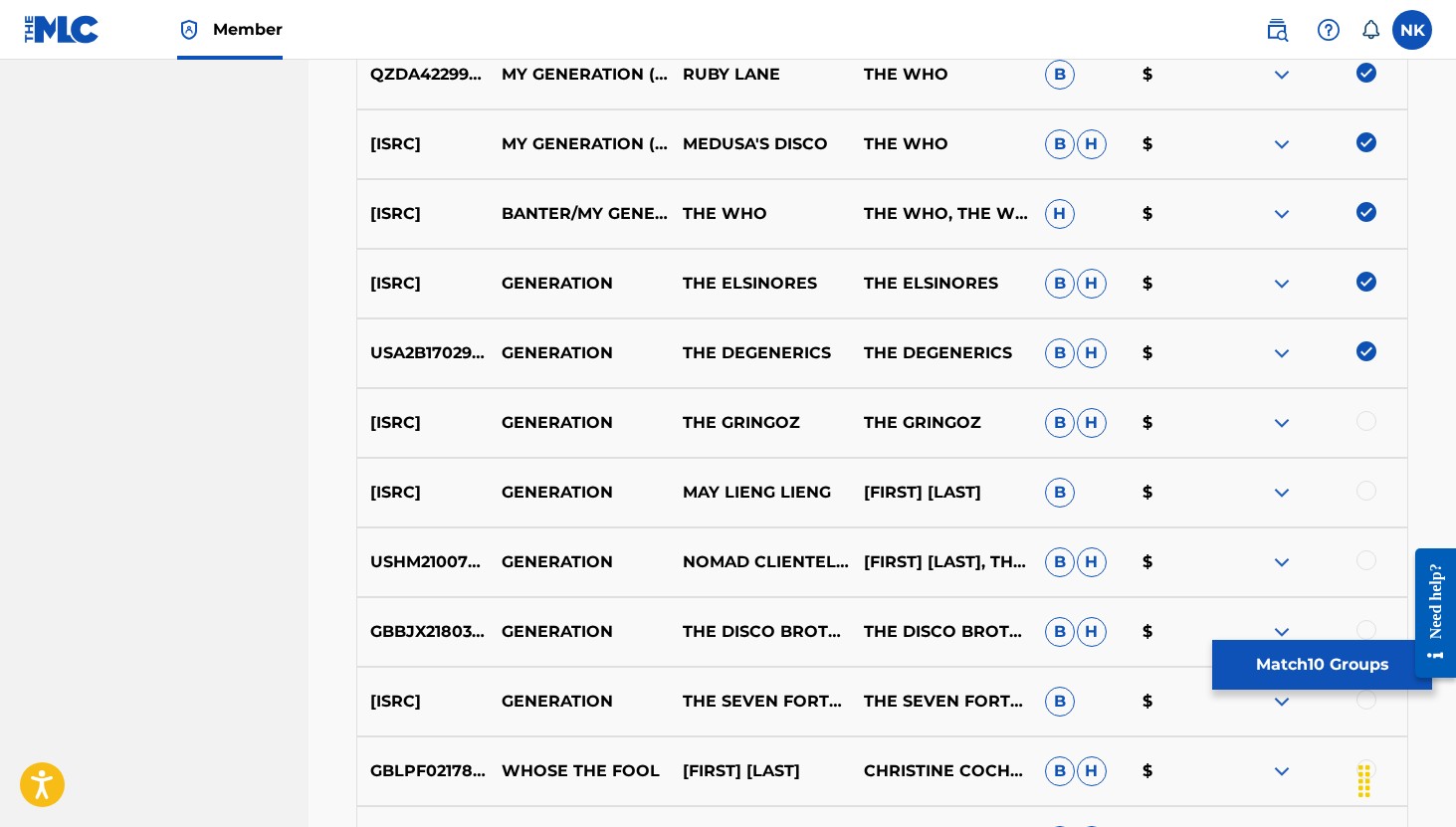 click at bounding box center (1366, 282) 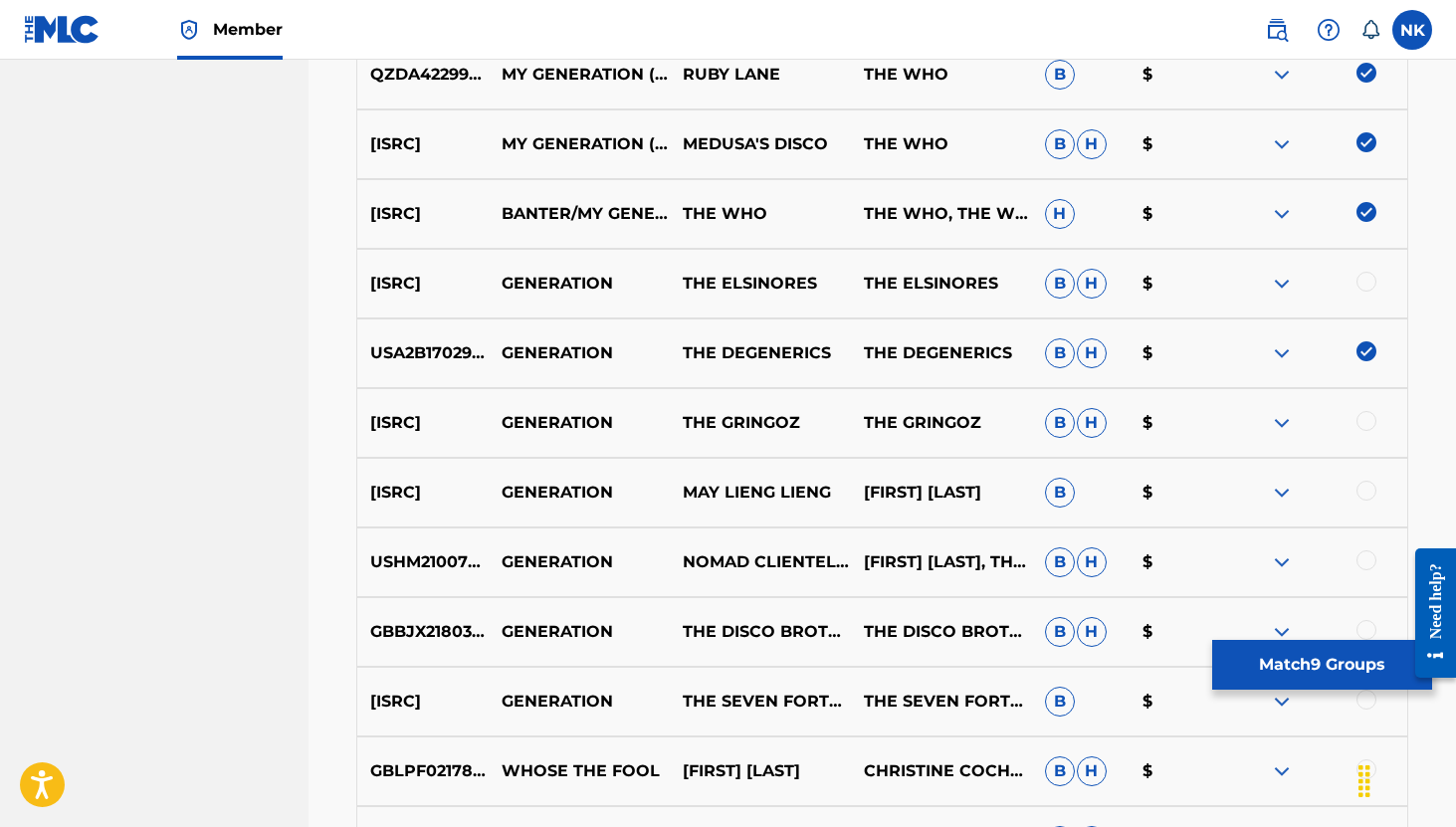 click at bounding box center [1366, 351] 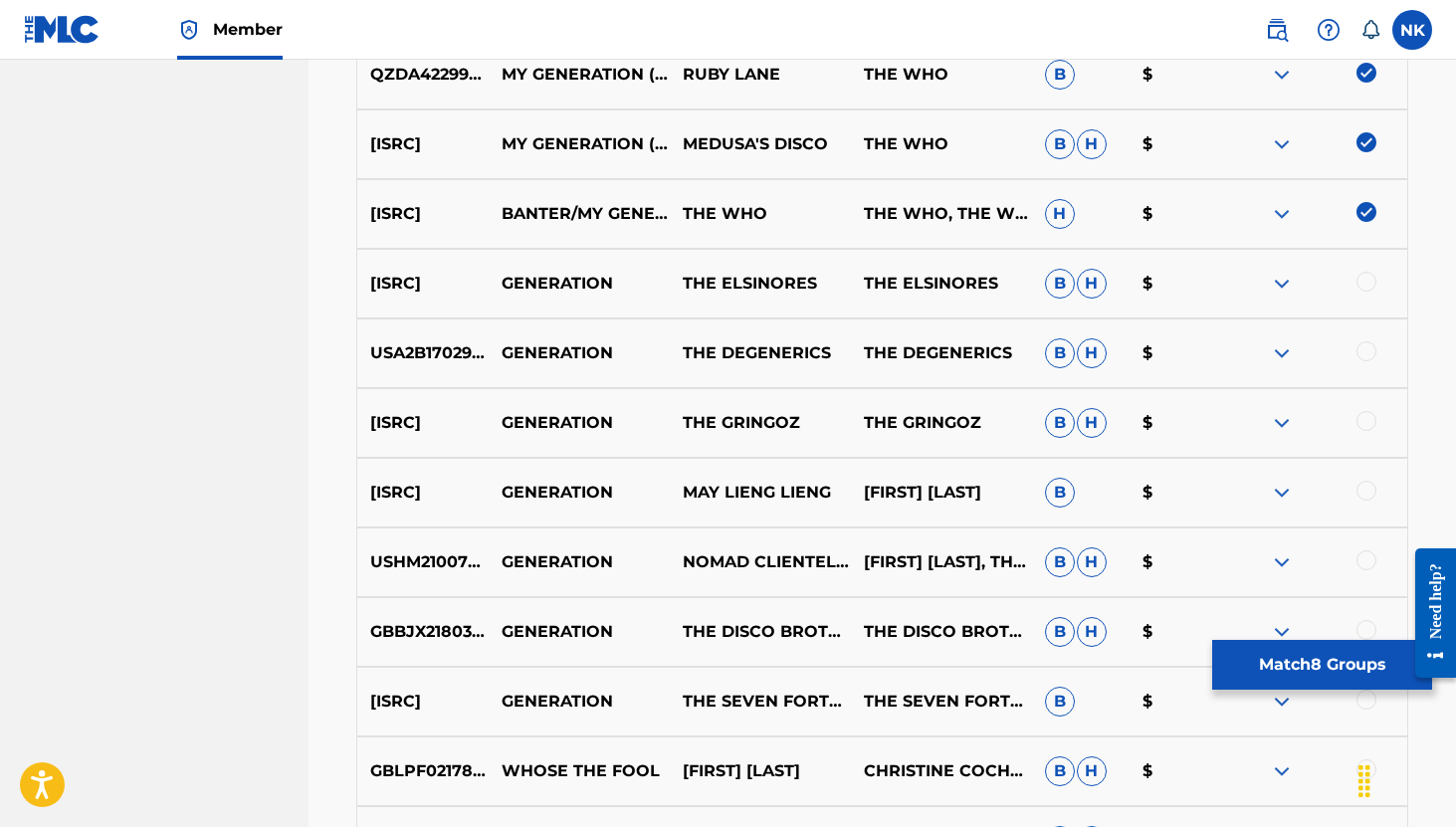 click at bounding box center [1282, 284] 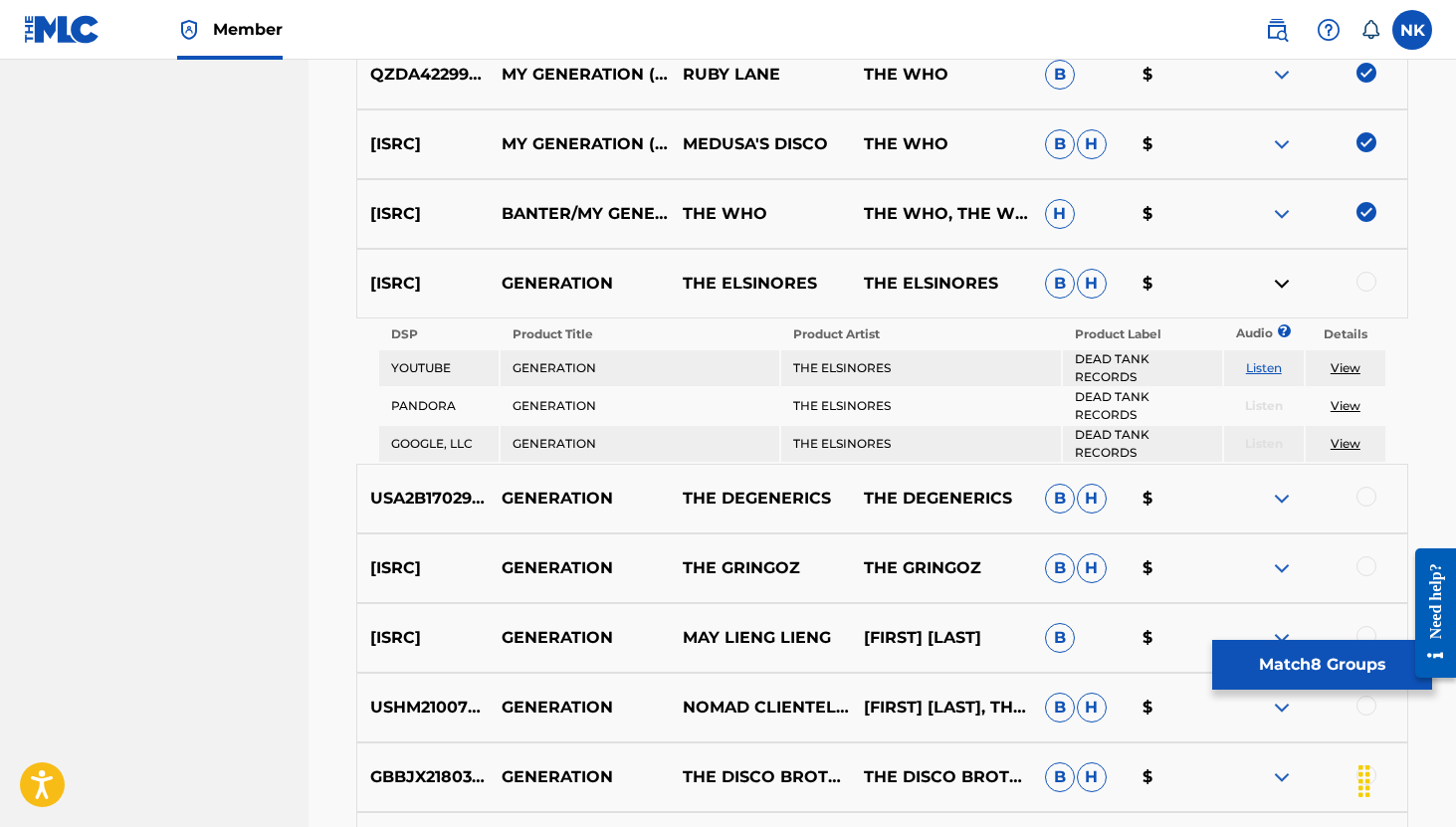 click on "Listen" at bounding box center [1264, 367] 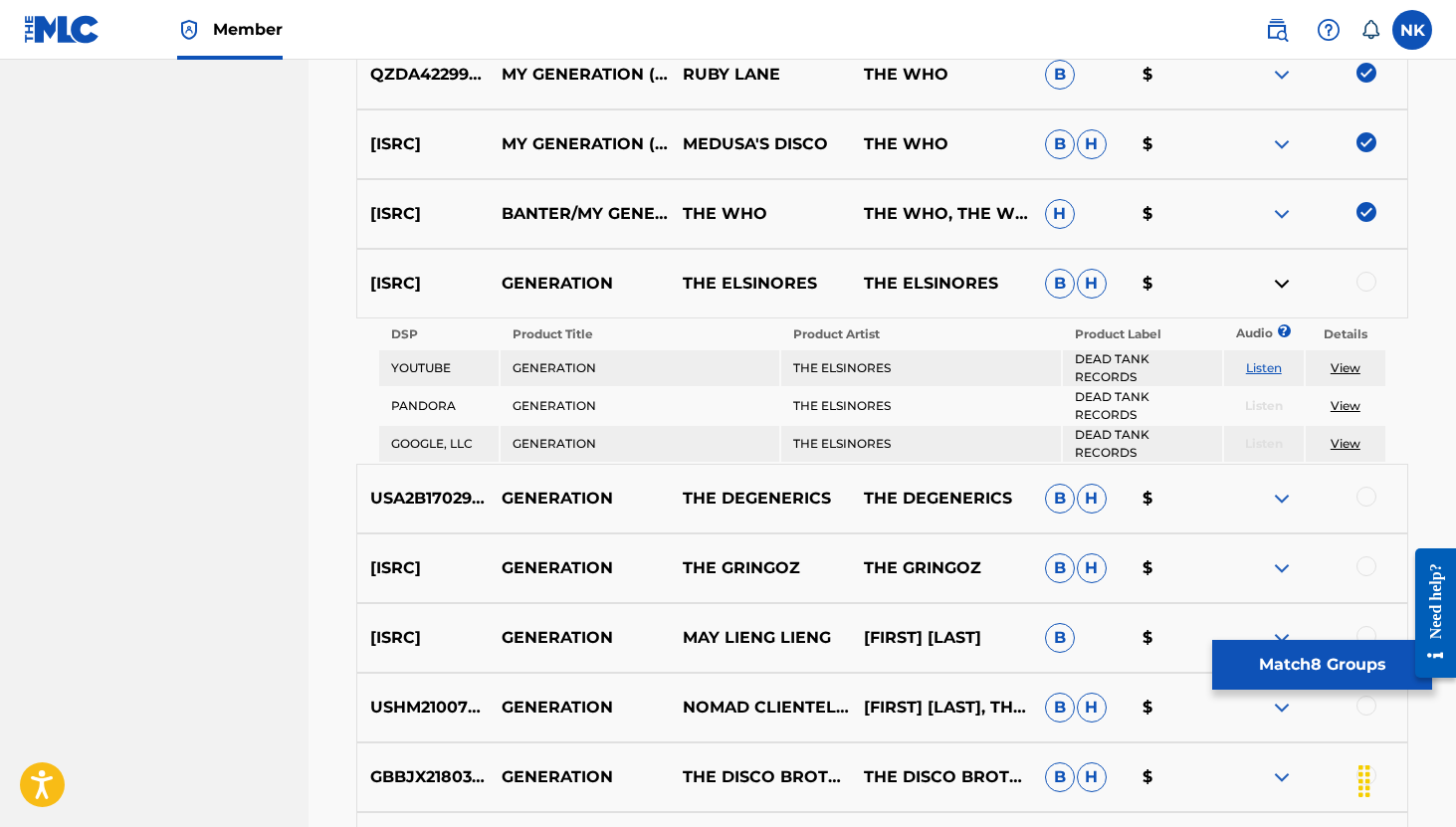 scroll, scrollTop: 0, scrollLeft: 0, axis: both 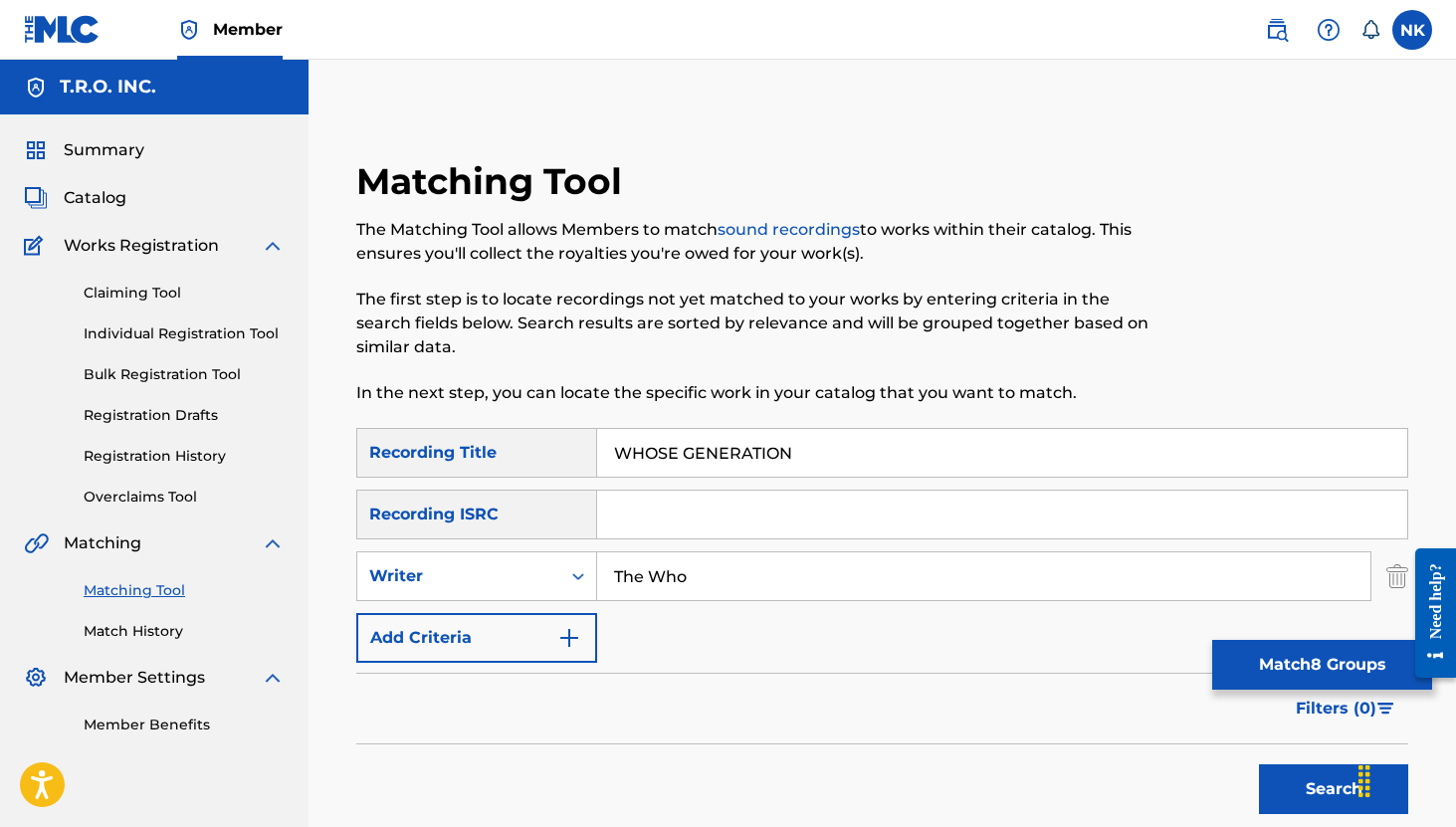 click on "WHOSE GENERATION" at bounding box center [1002, 453] 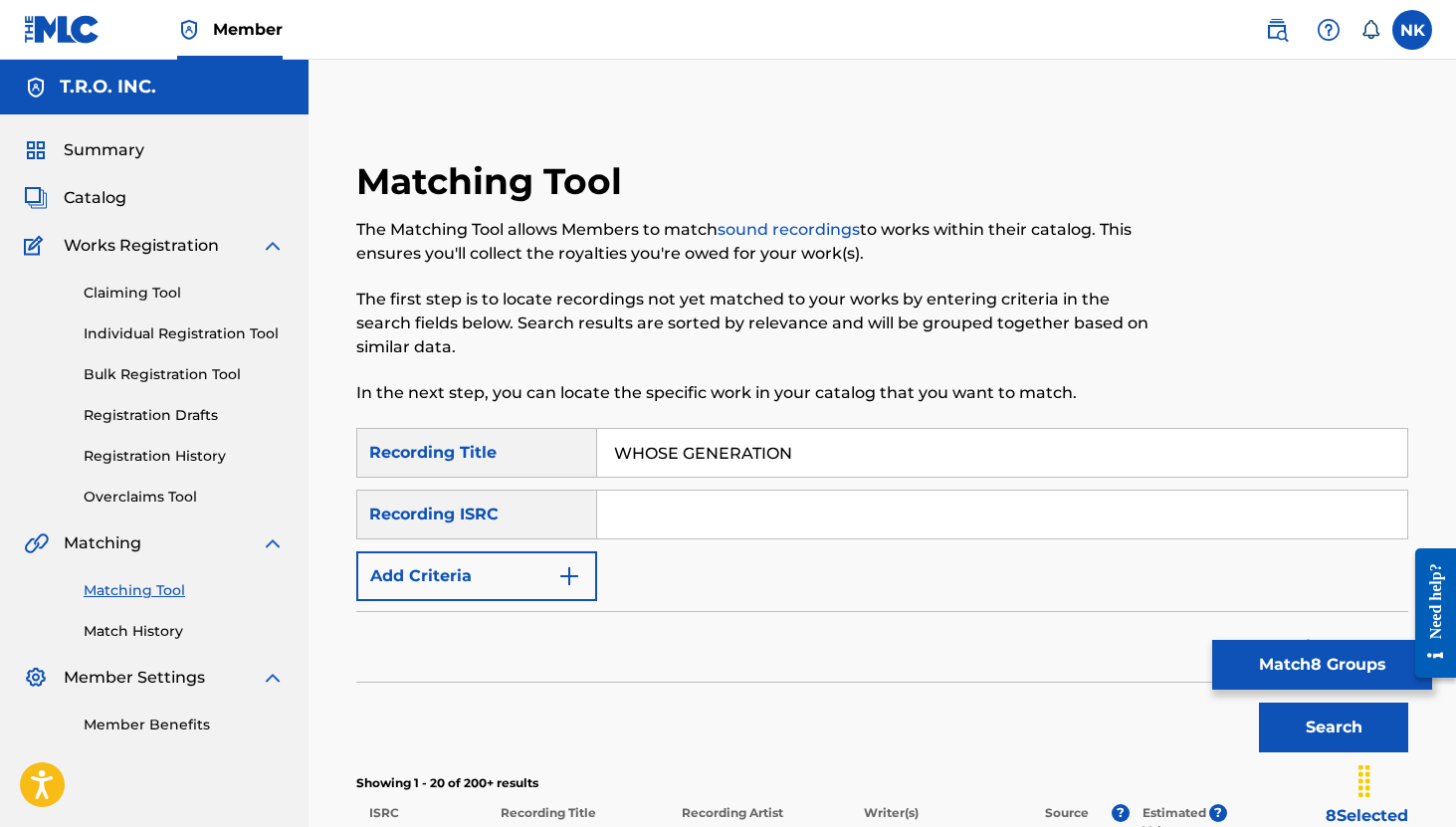 click on "Search" at bounding box center [1334, 727] 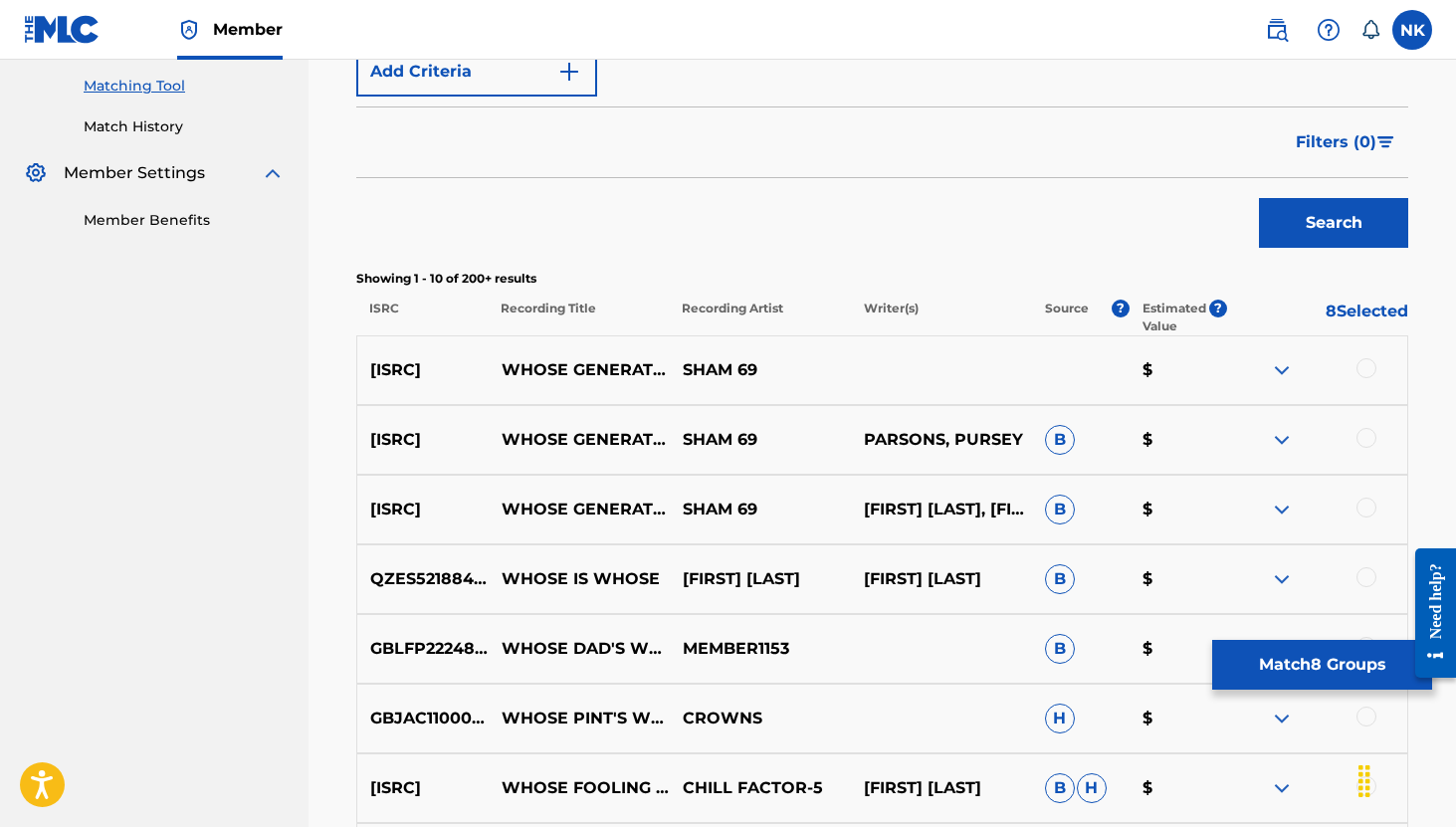 scroll, scrollTop: 508, scrollLeft: 0, axis: vertical 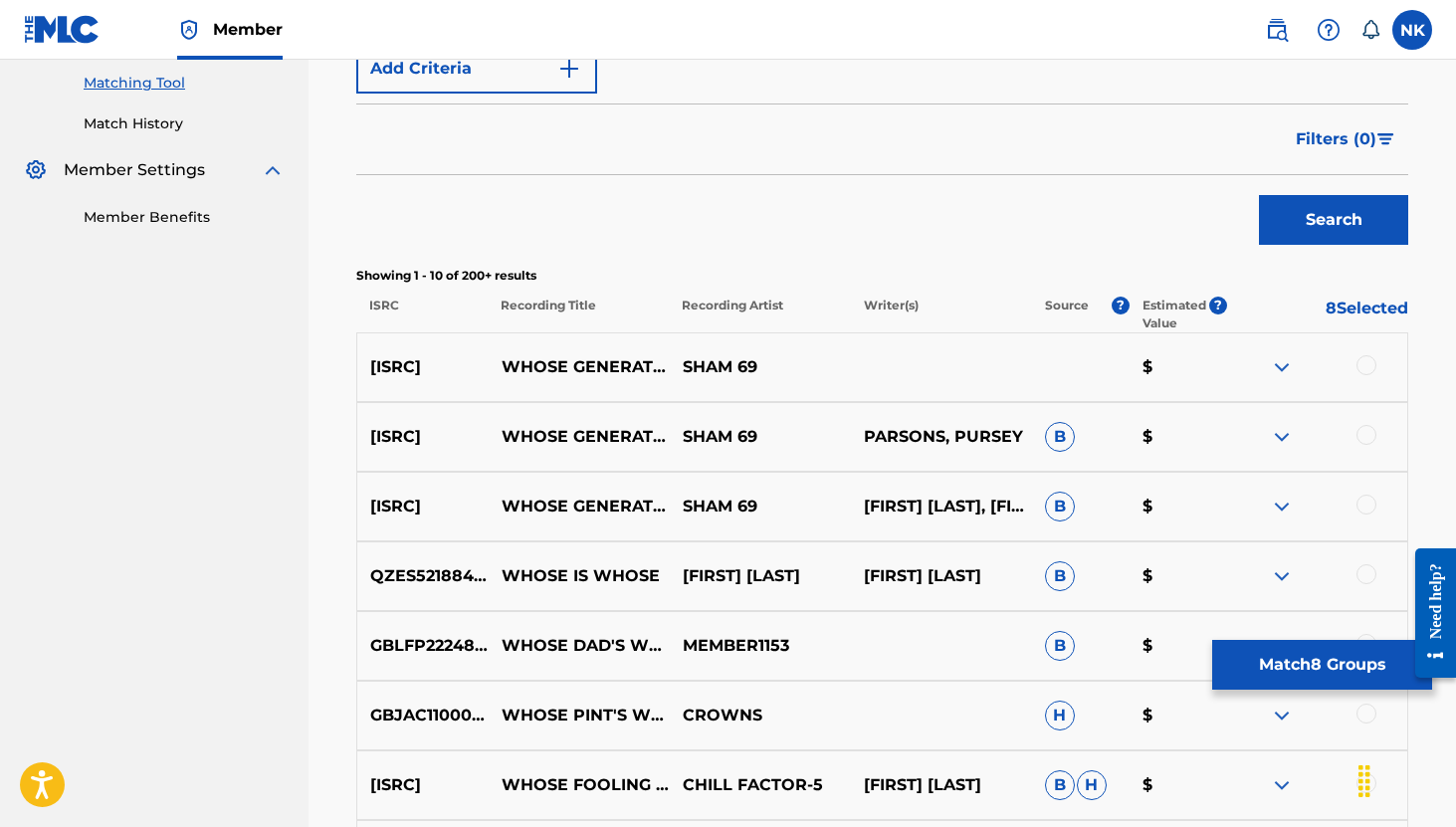click at bounding box center [1282, 367] 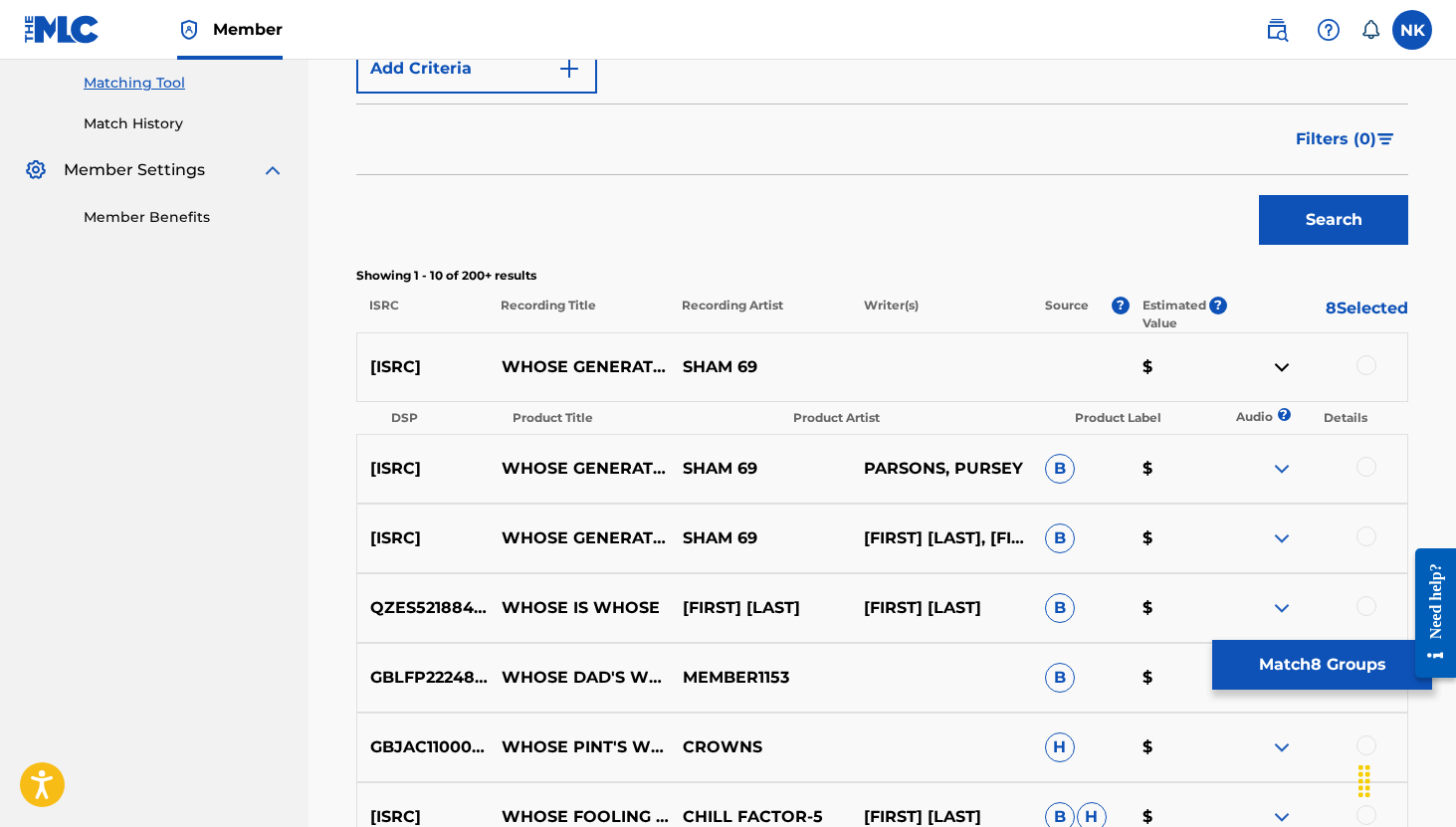 click at bounding box center (1282, 469) 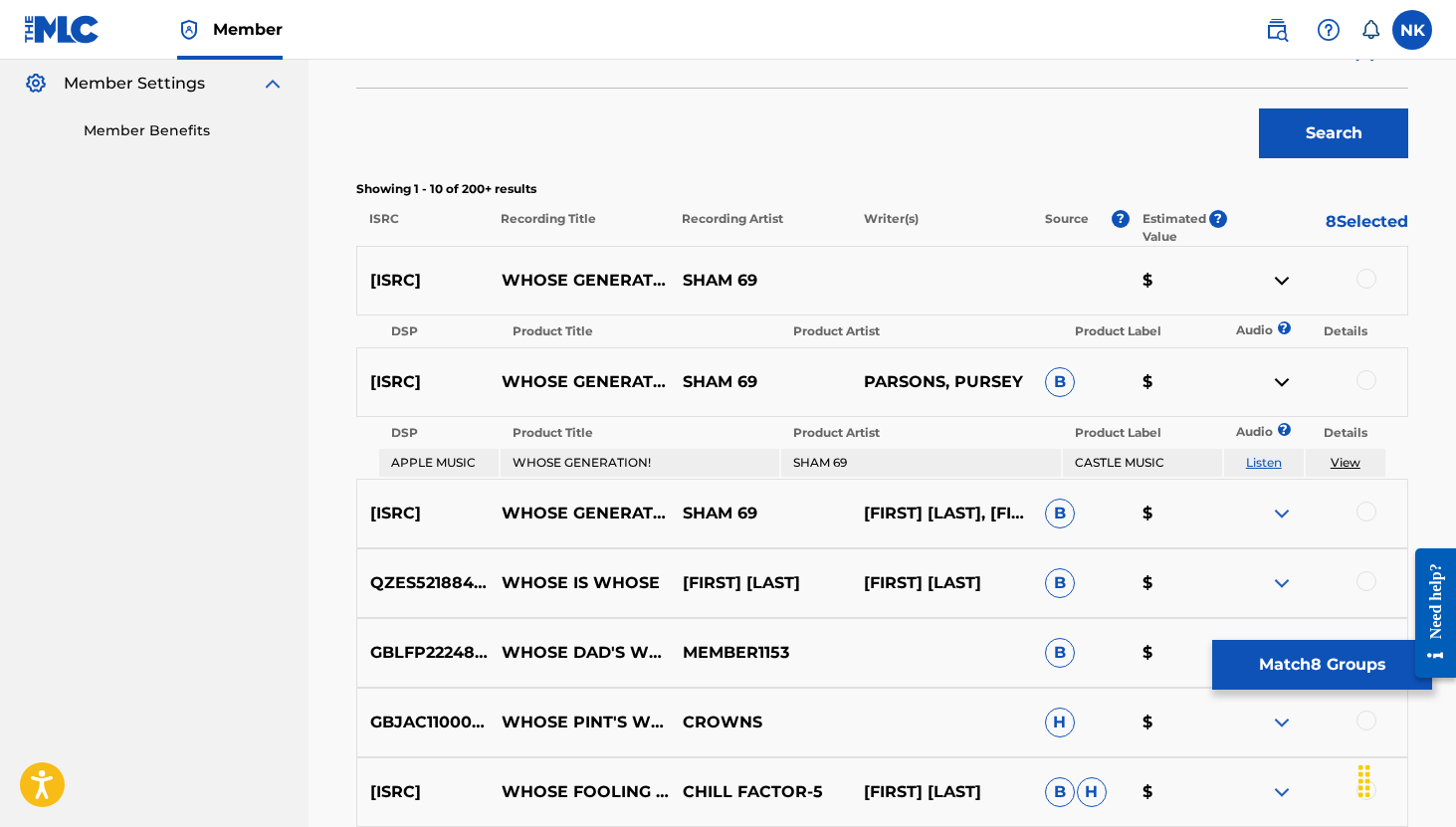 scroll, scrollTop: 636, scrollLeft: 0, axis: vertical 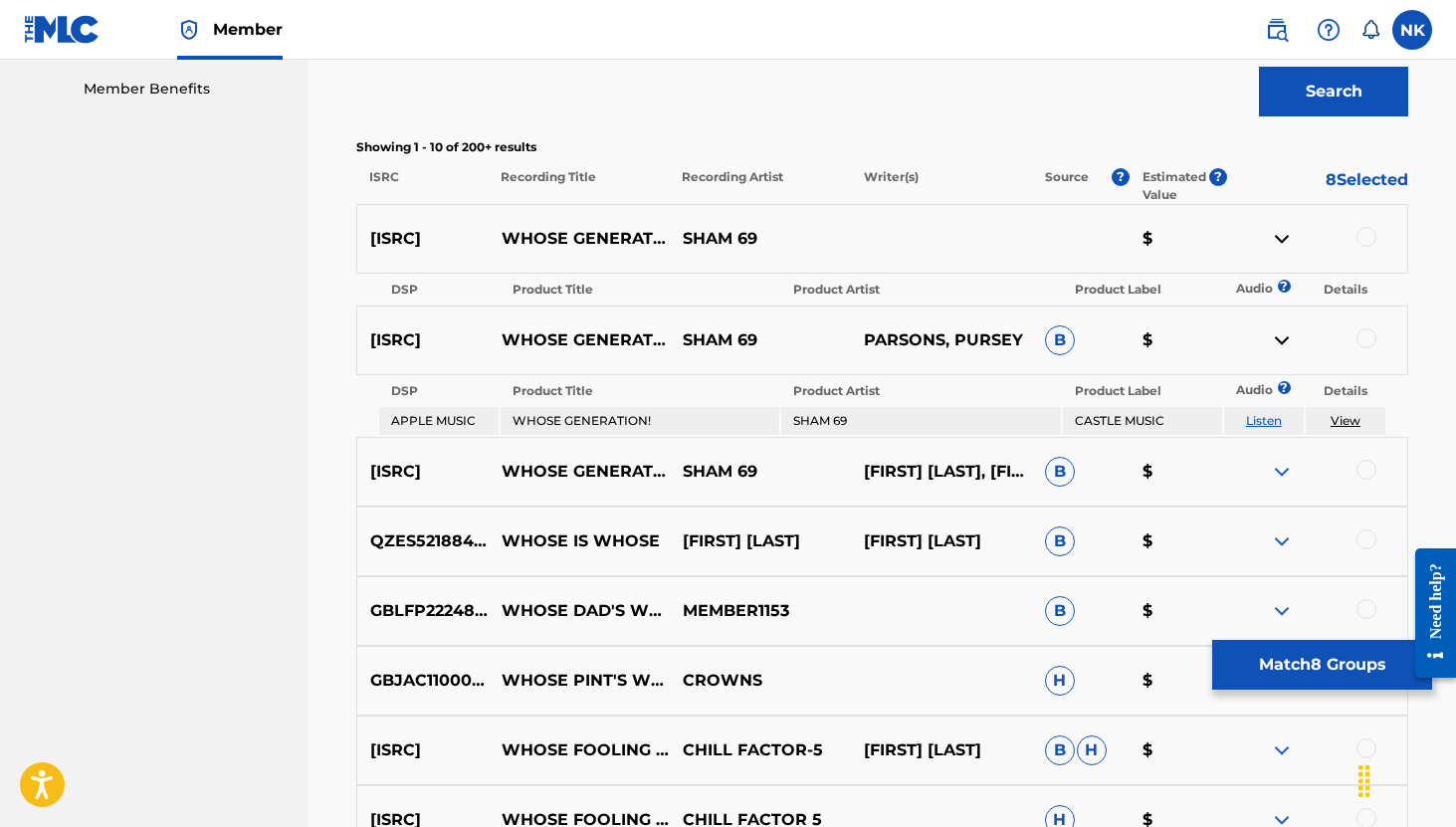 click on "Listen" at bounding box center [1264, 420] 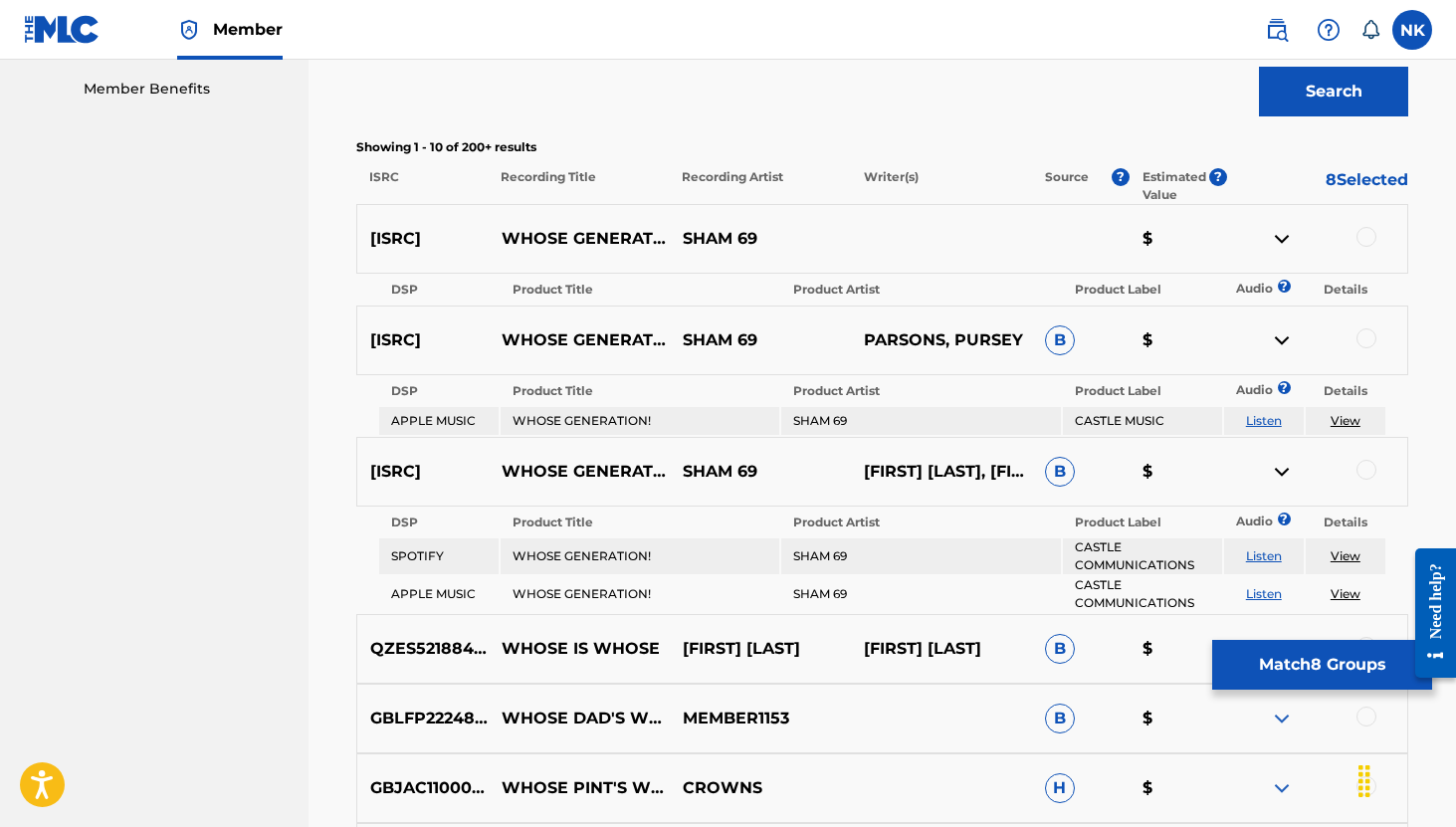 click on "Listen" at bounding box center [1264, 593] 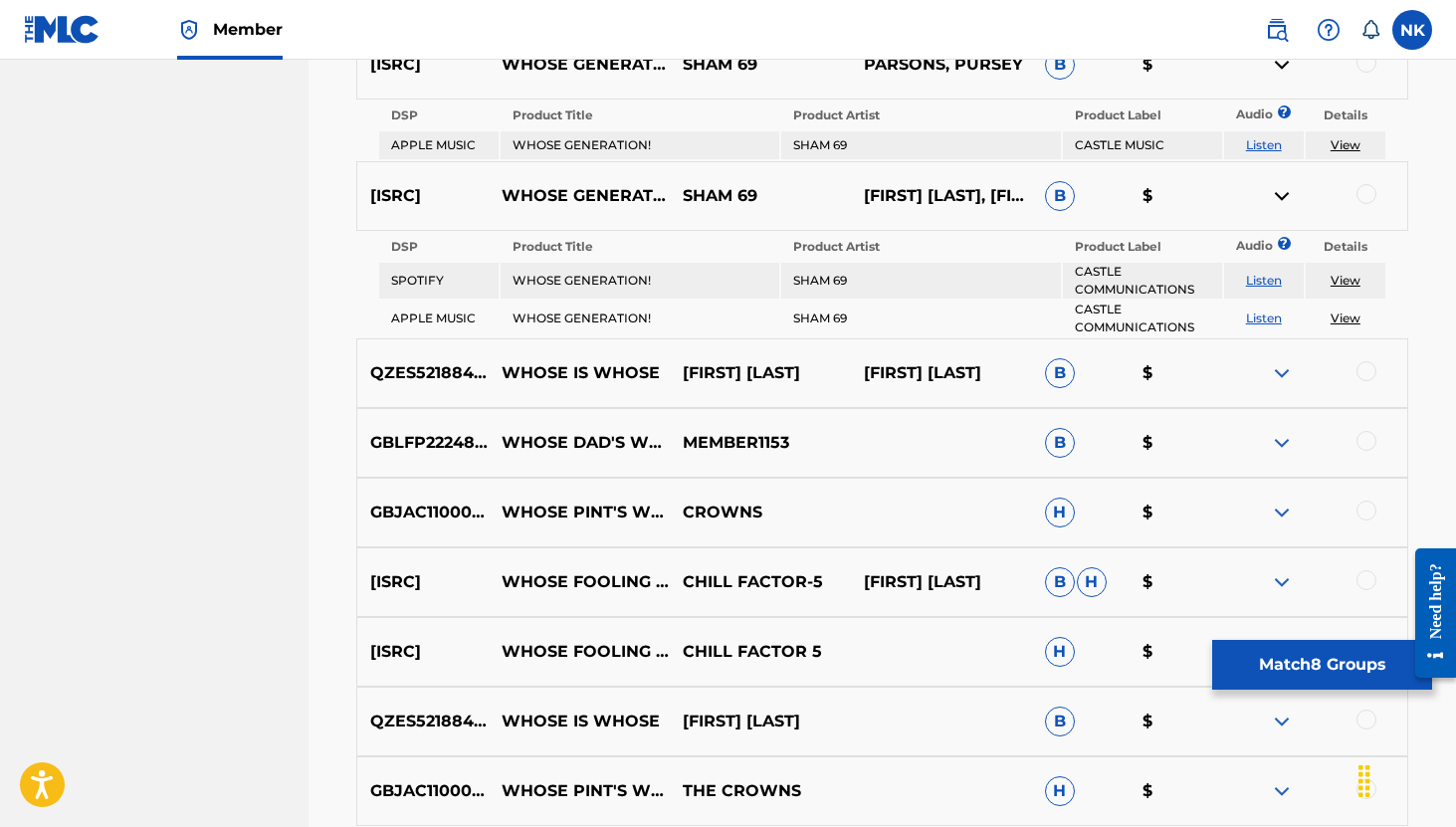 scroll, scrollTop: 962, scrollLeft: 0, axis: vertical 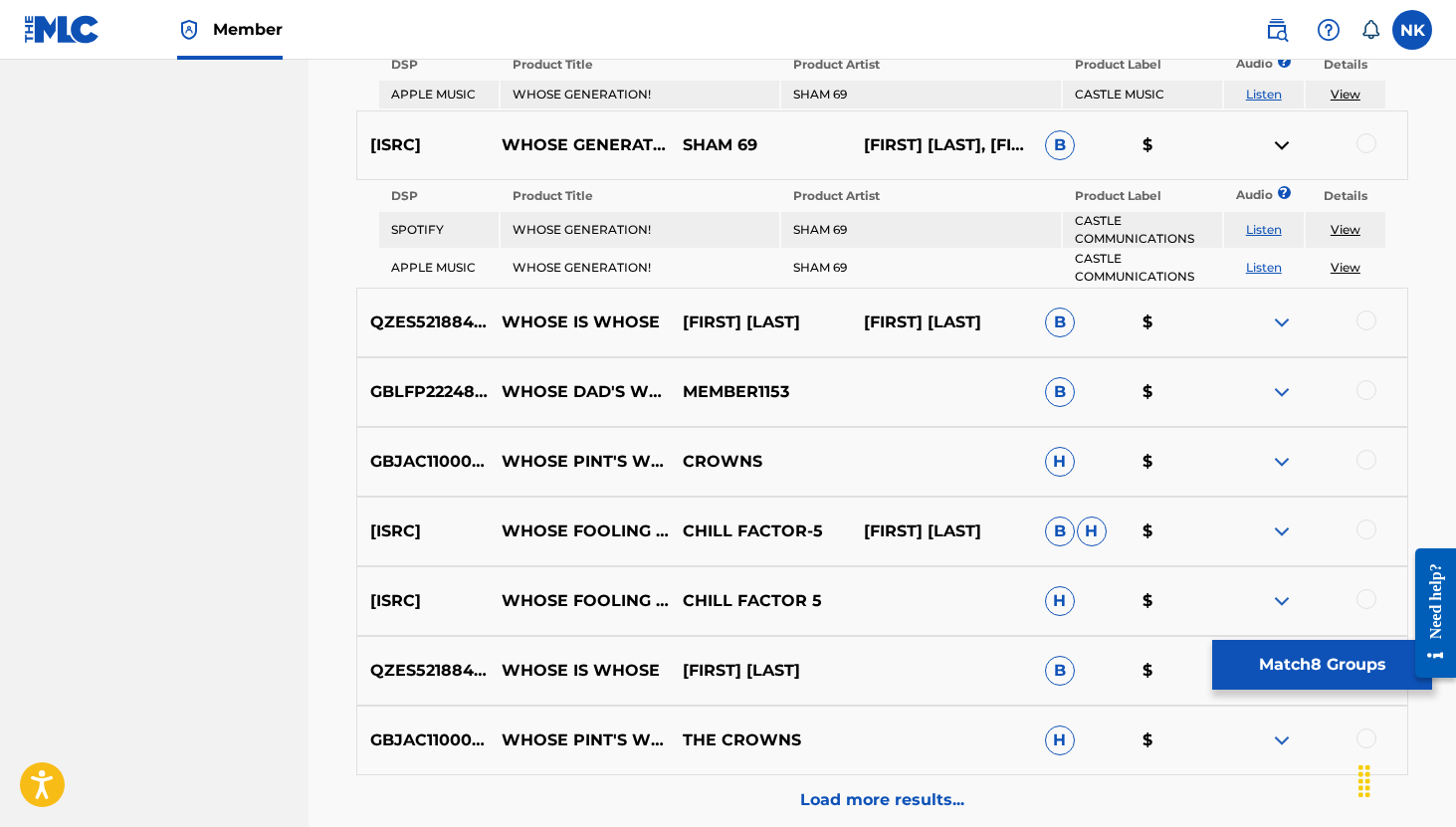 click at bounding box center (1317, 392) 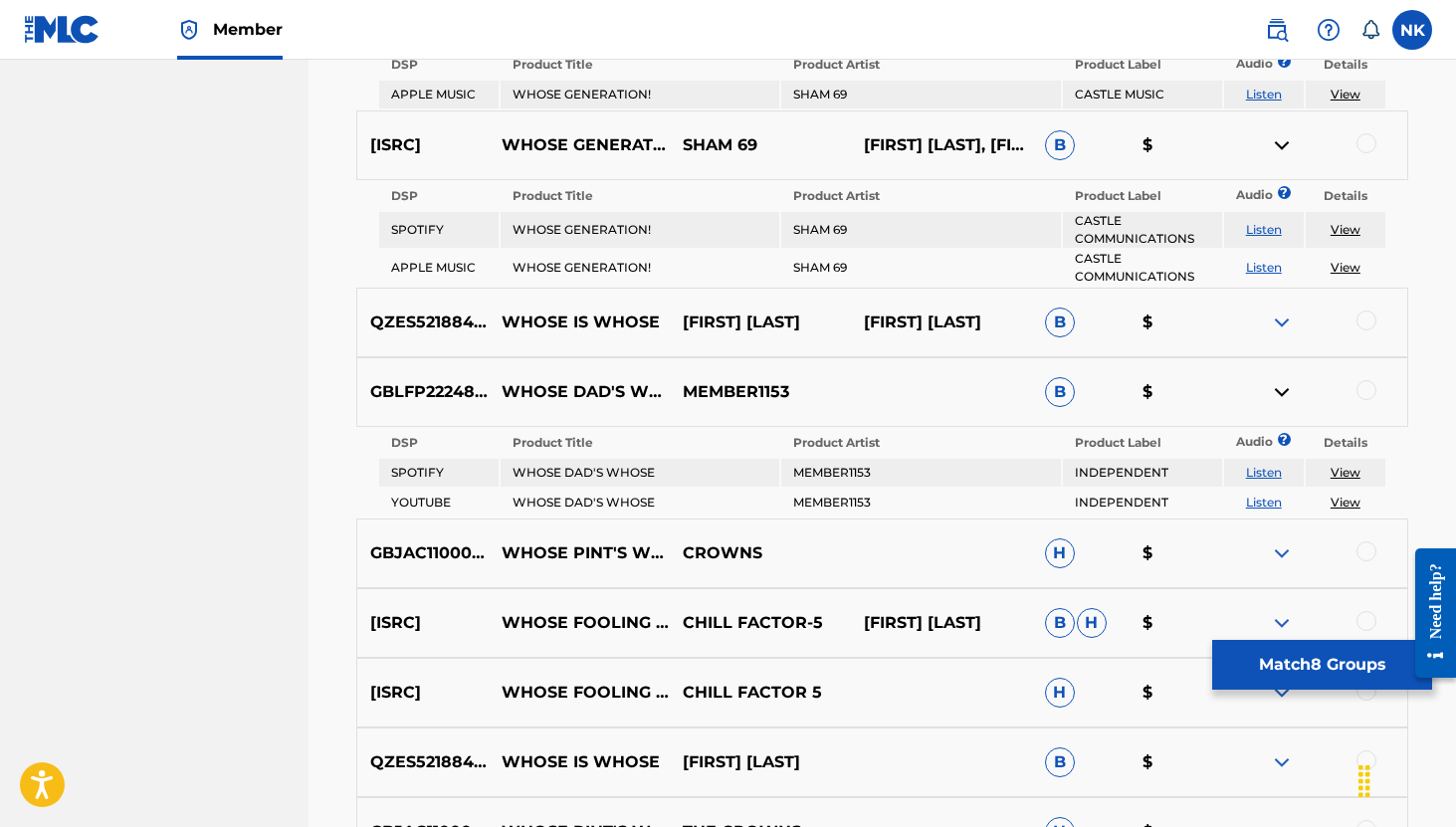 click on "Listen" at bounding box center [1264, 502] 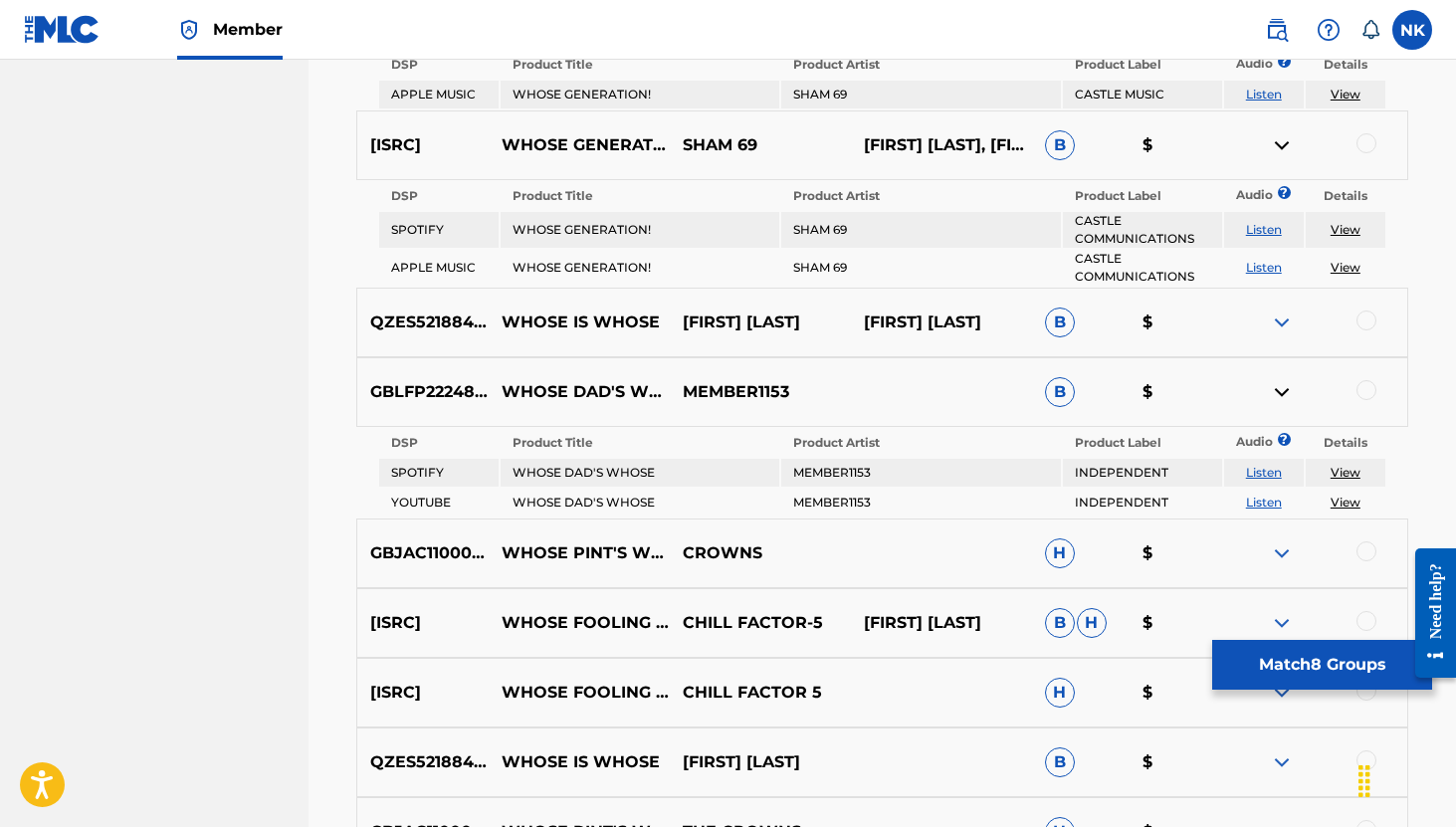 scroll, scrollTop: 0, scrollLeft: 0, axis: both 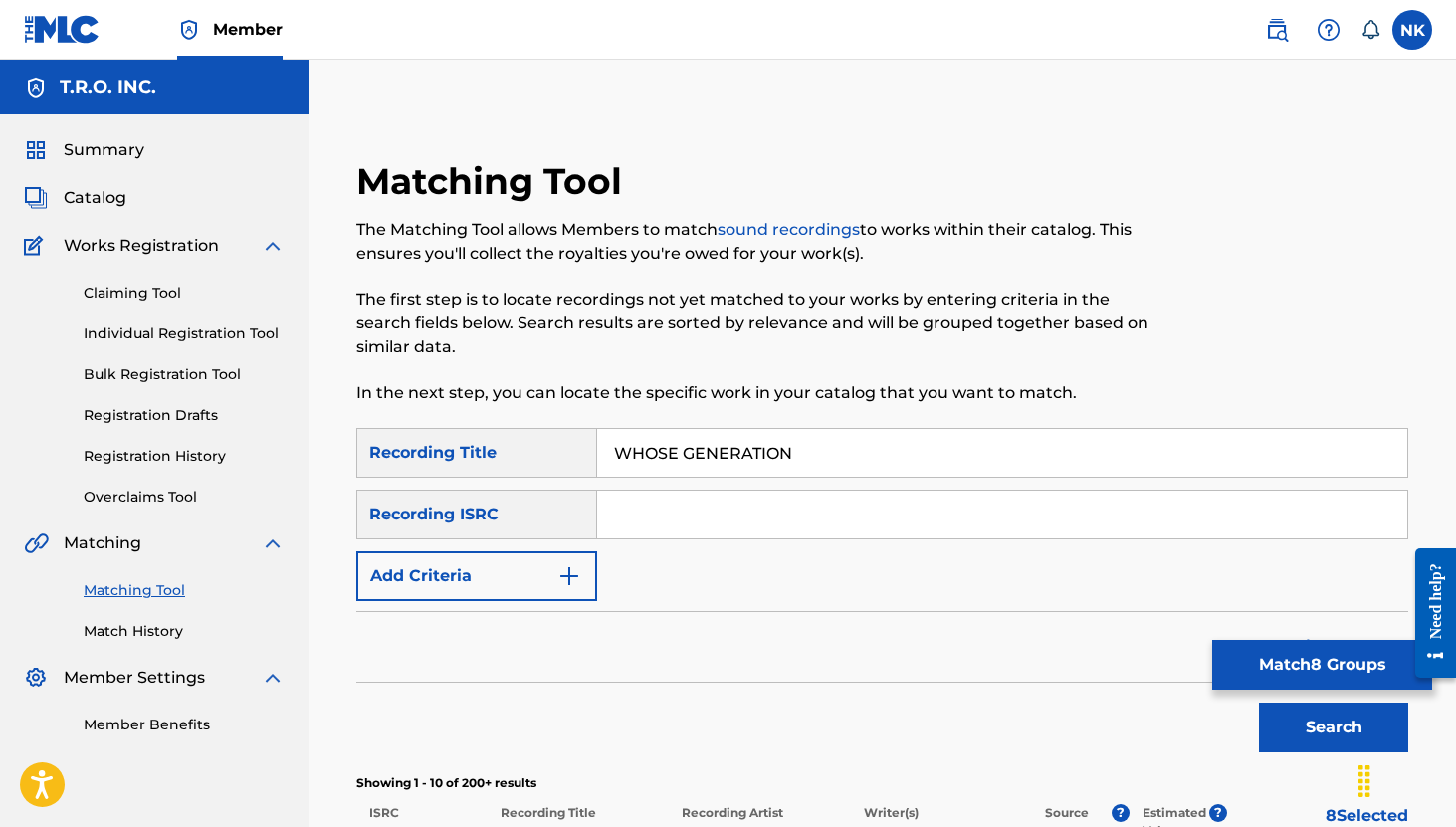 click on "Match  8 Groups" at bounding box center (1322, 665) 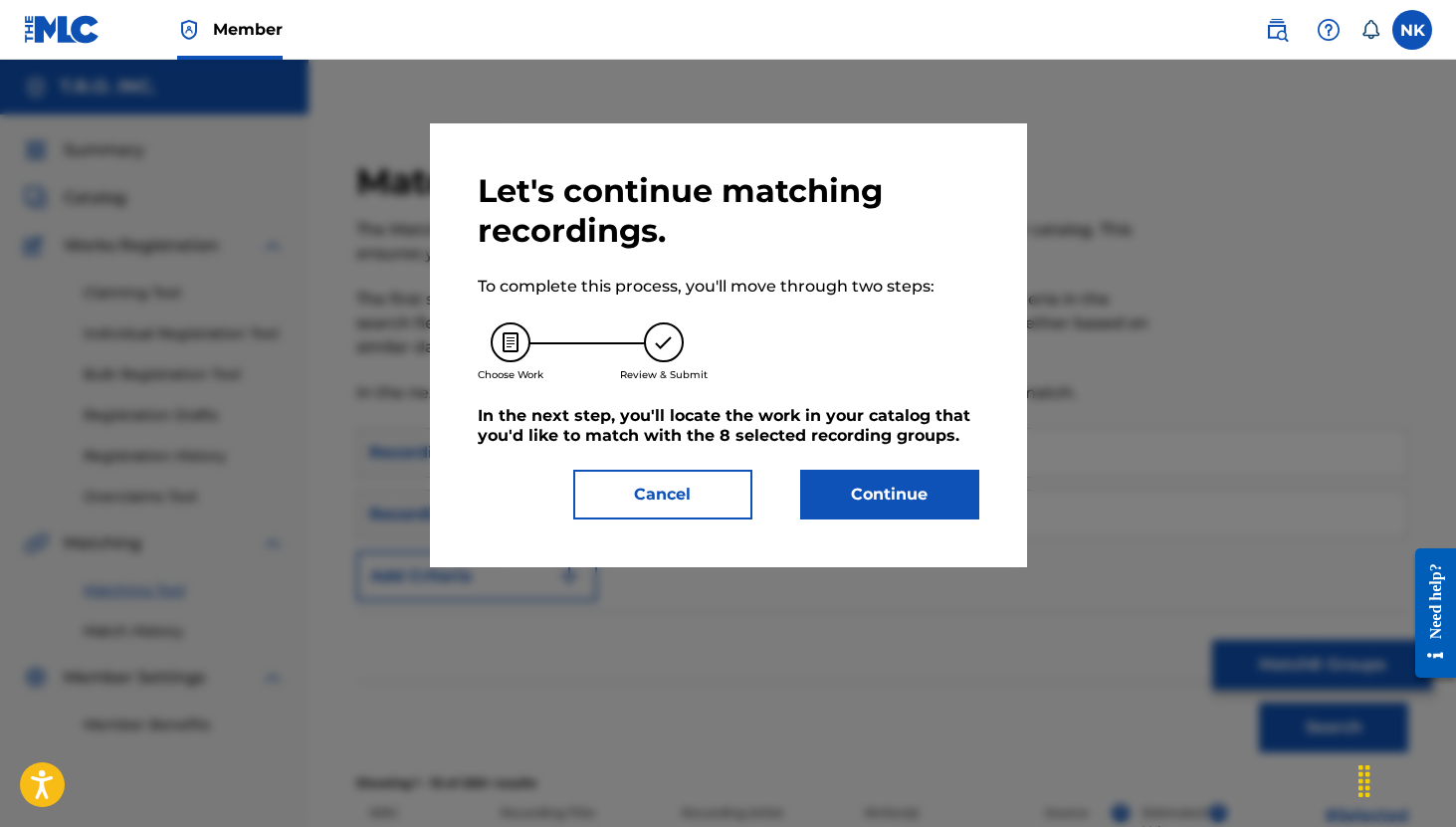 click on "Continue" at bounding box center [890, 495] 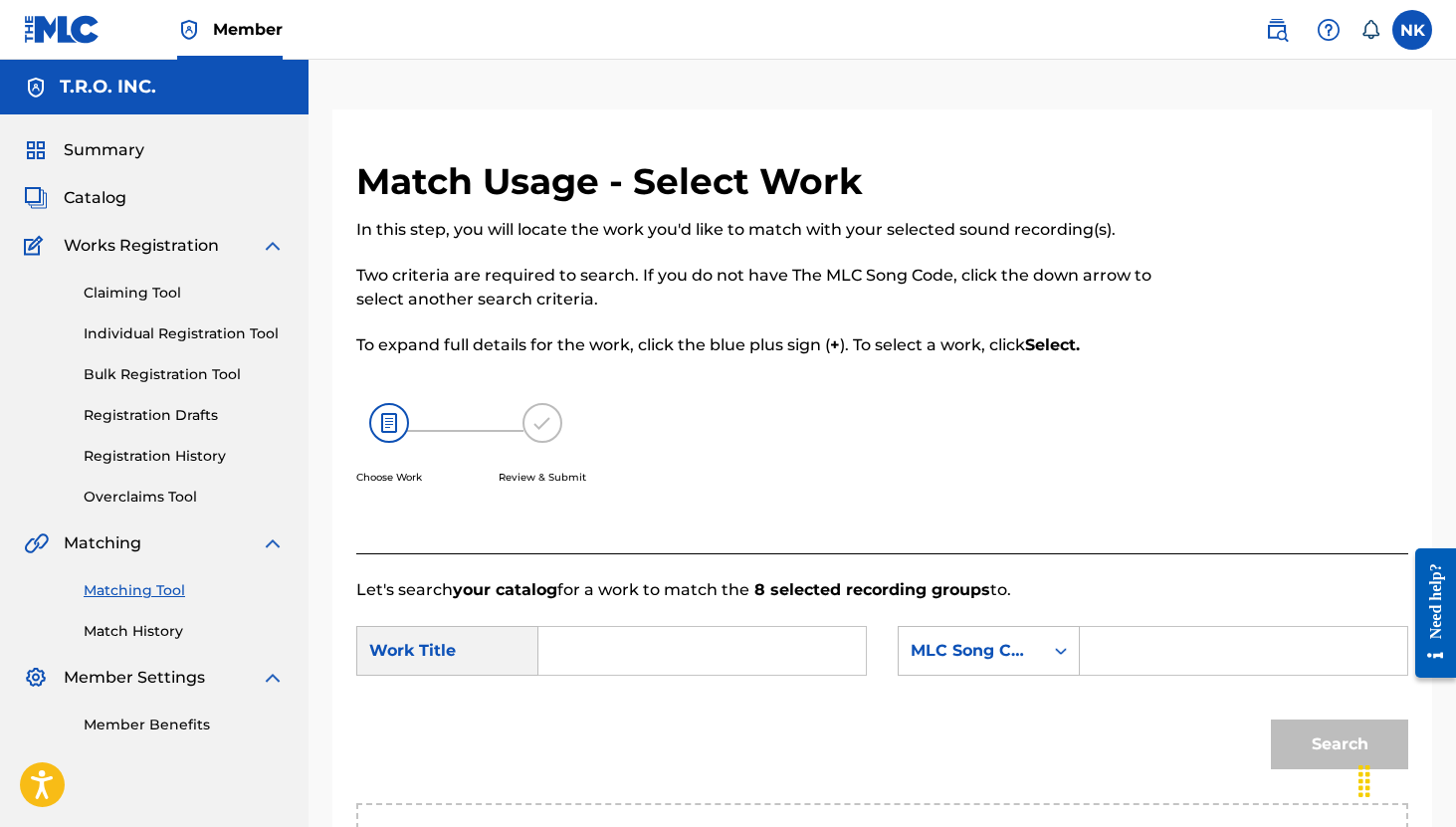 click at bounding box center (702, 651) 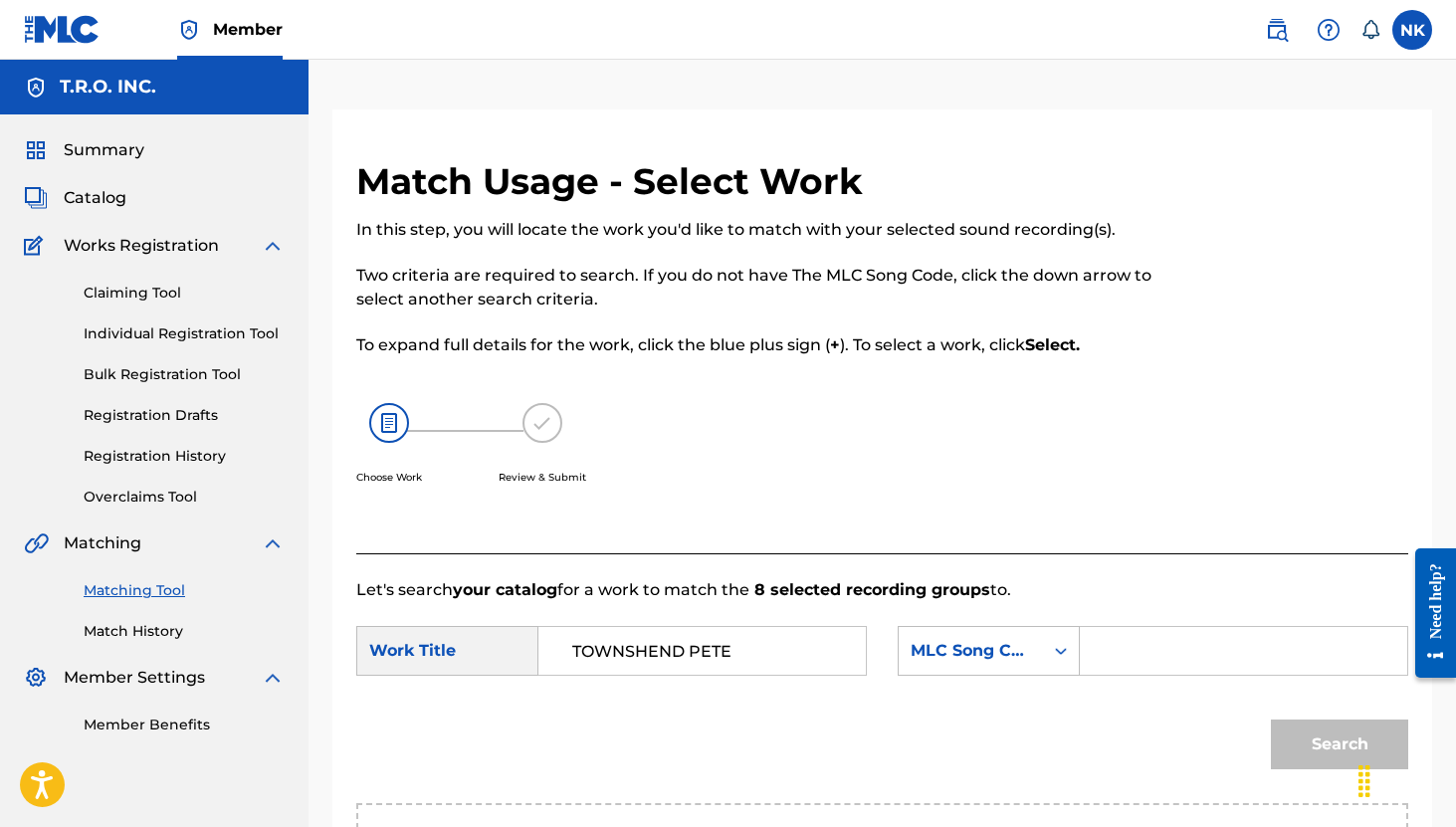click on "TOWNSHEND PETE" at bounding box center (702, 651) 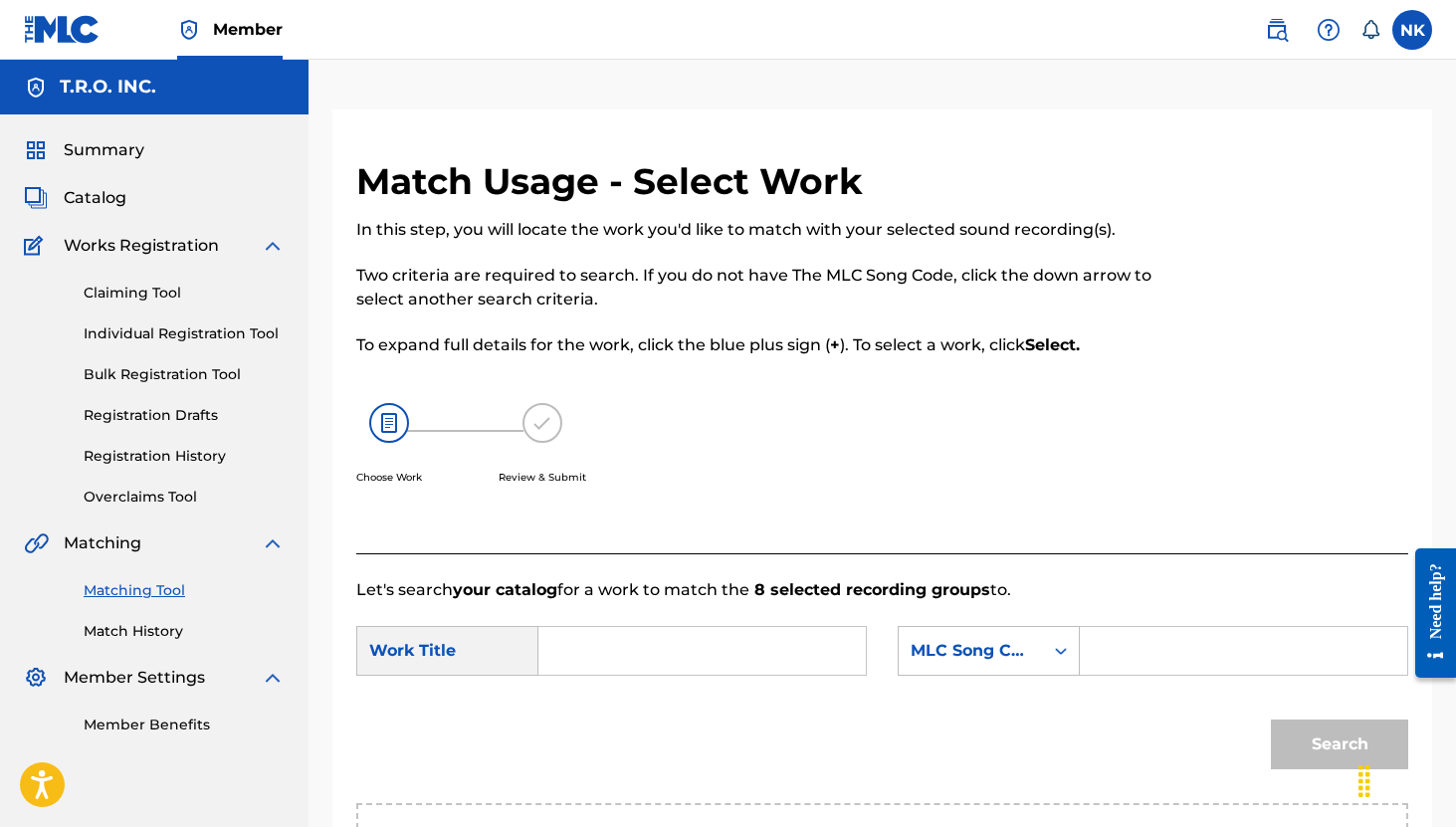 paste on "TOWNSHEND PETE" 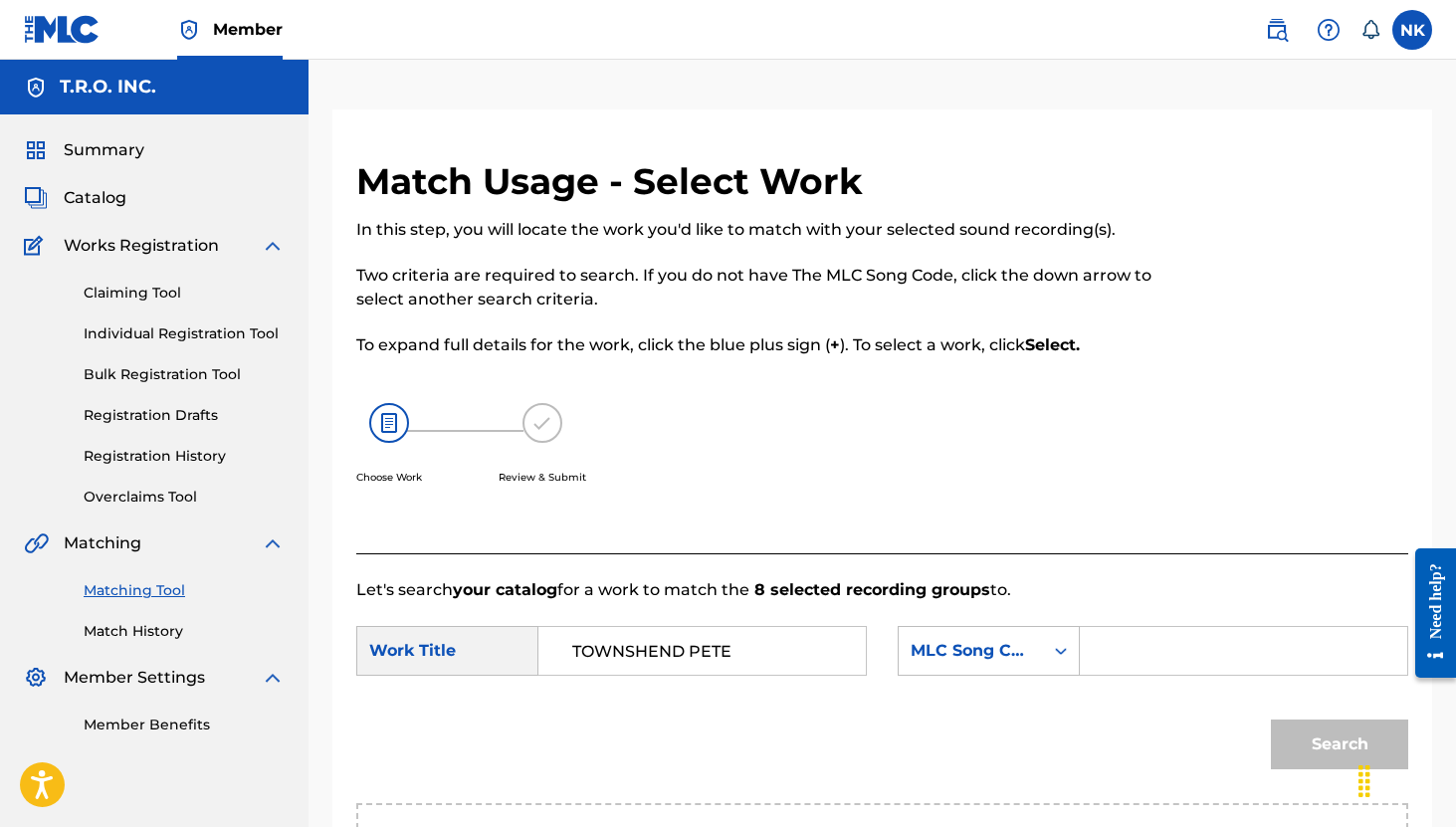click on "TOWNSHEND PETE" at bounding box center [702, 651] 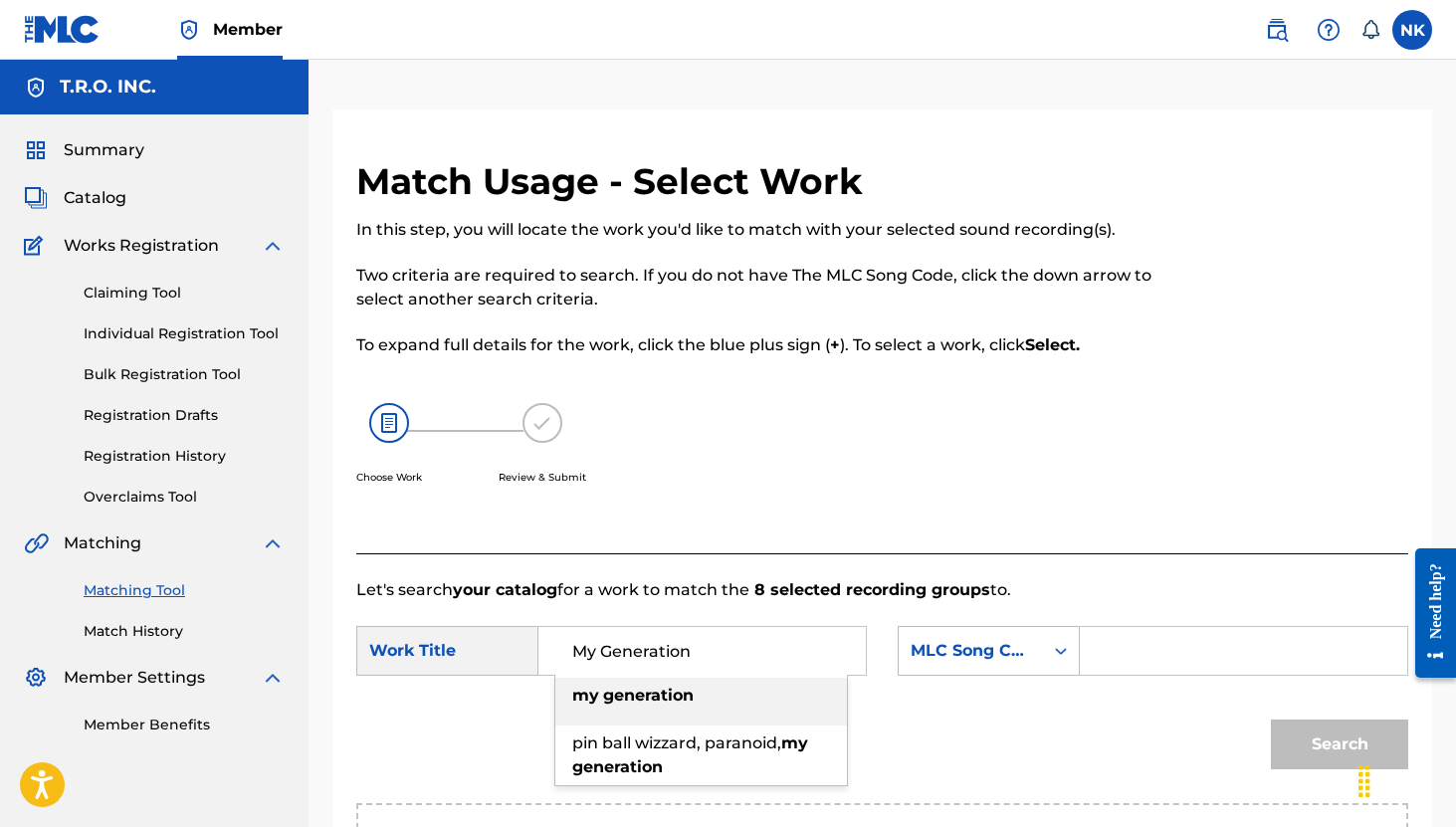 click on "my   generation" at bounding box center (701, 696) 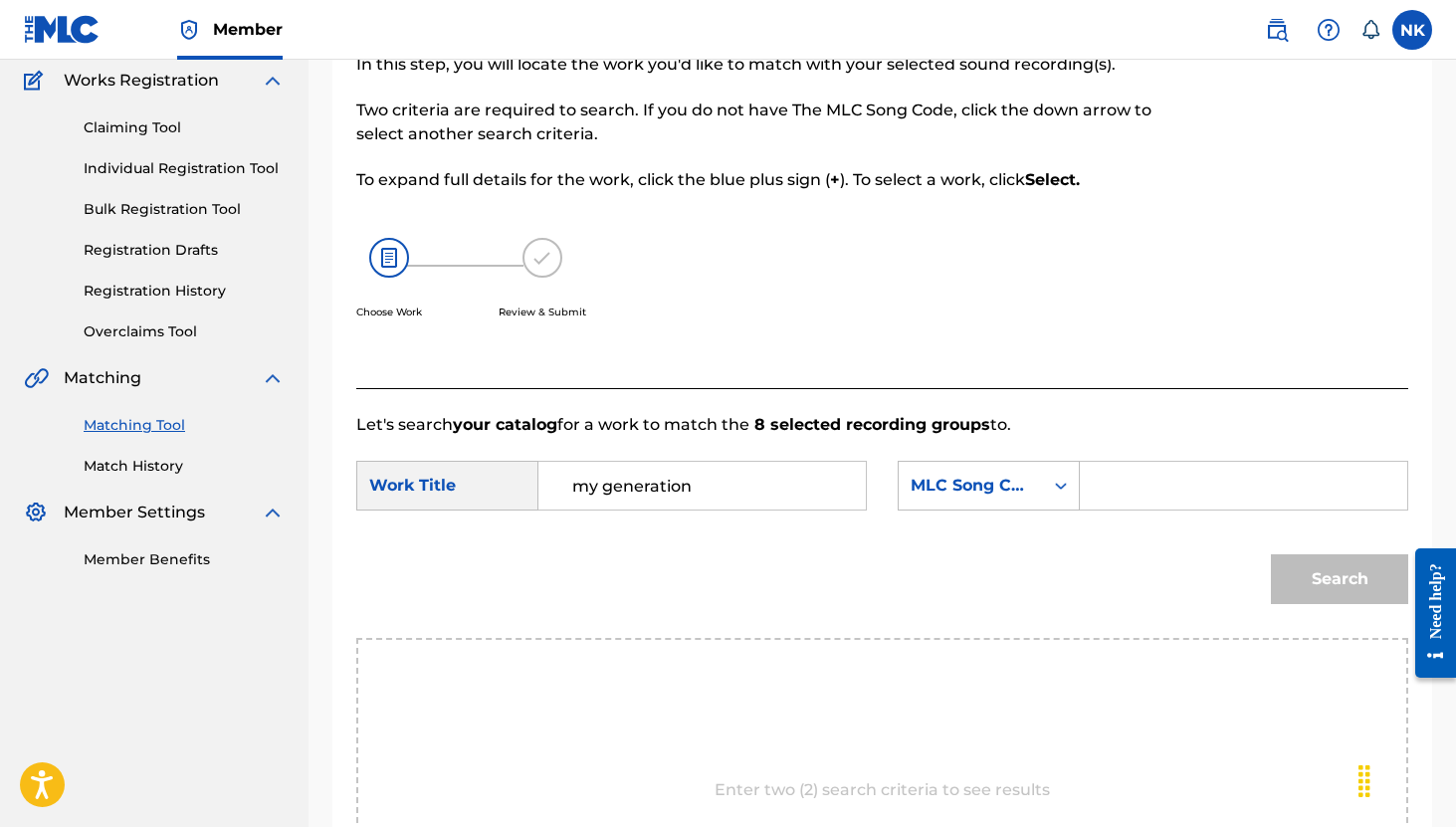 scroll, scrollTop: 179, scrollLeft: 0, axis: vertical 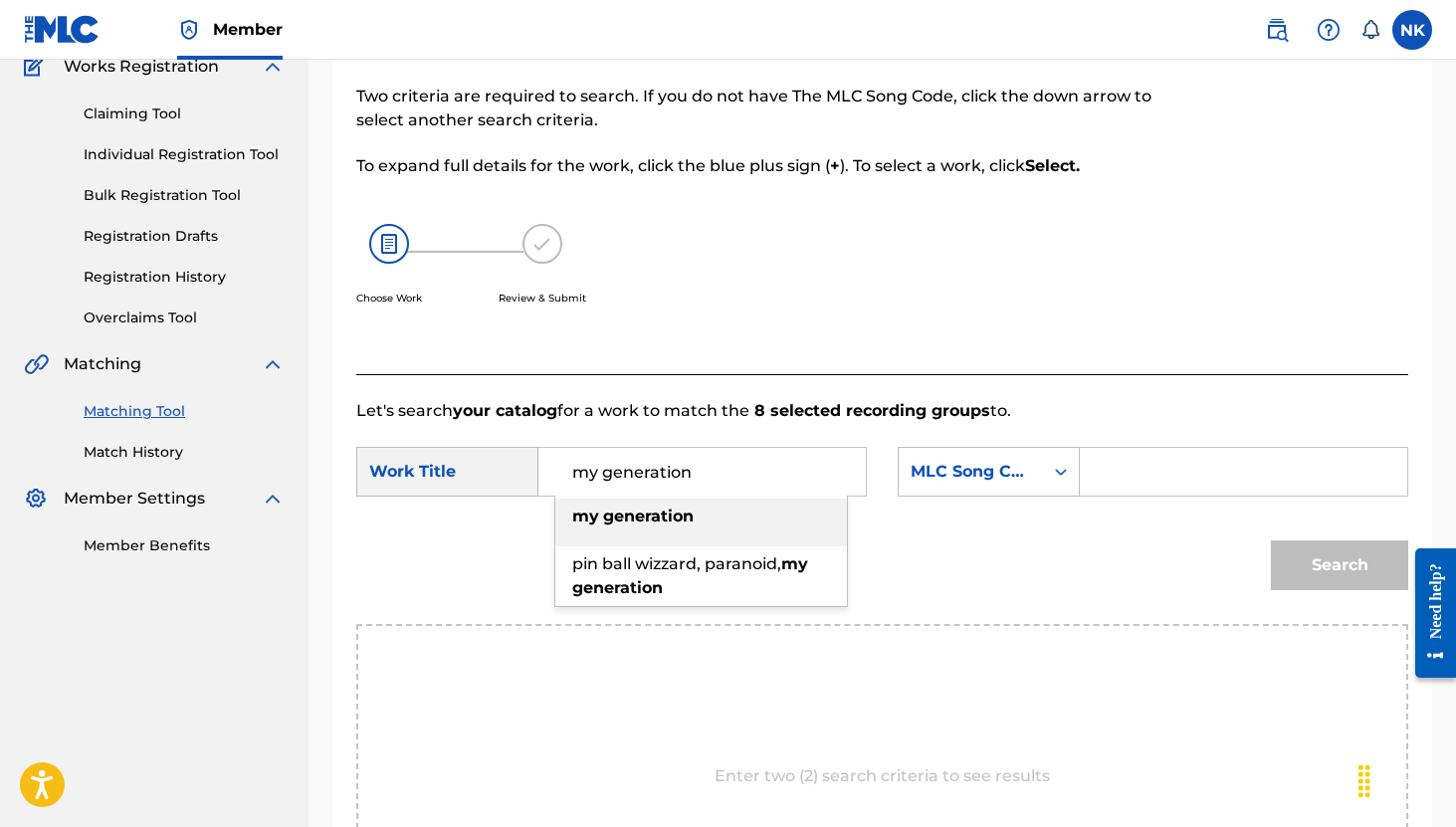 click at bounding box center (1243, 472) 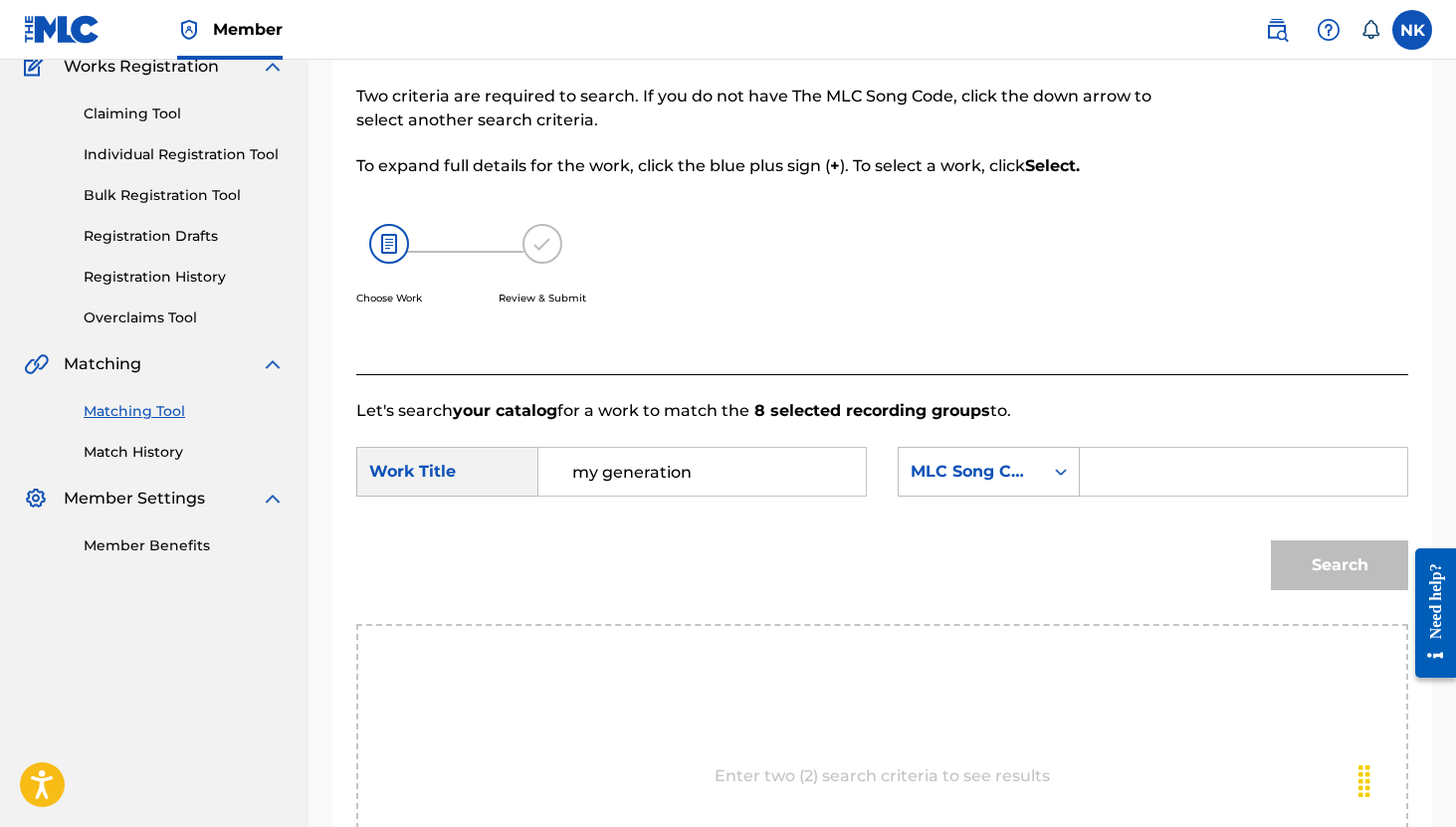 paste on "M74550" 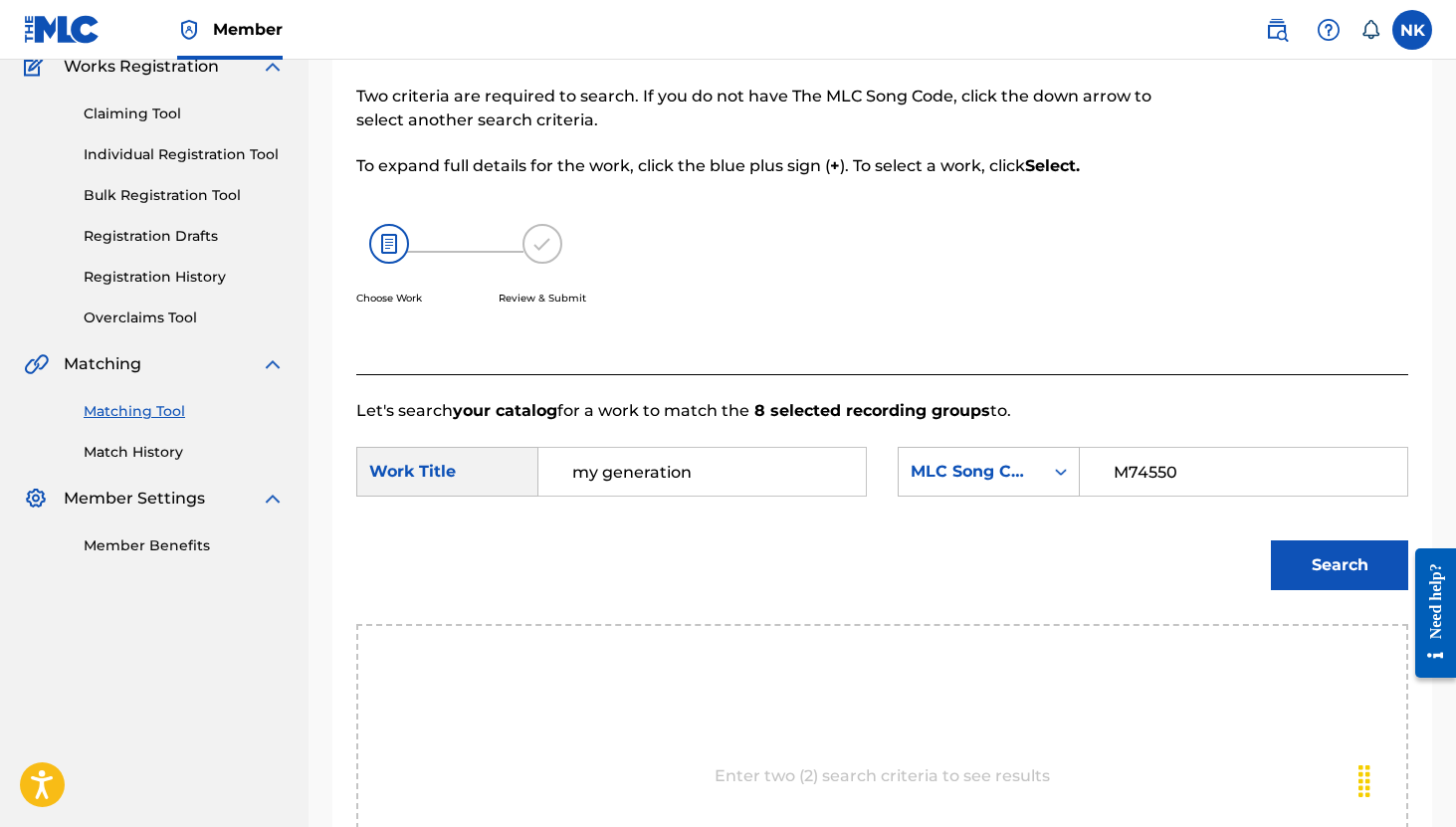 type on "M74550" 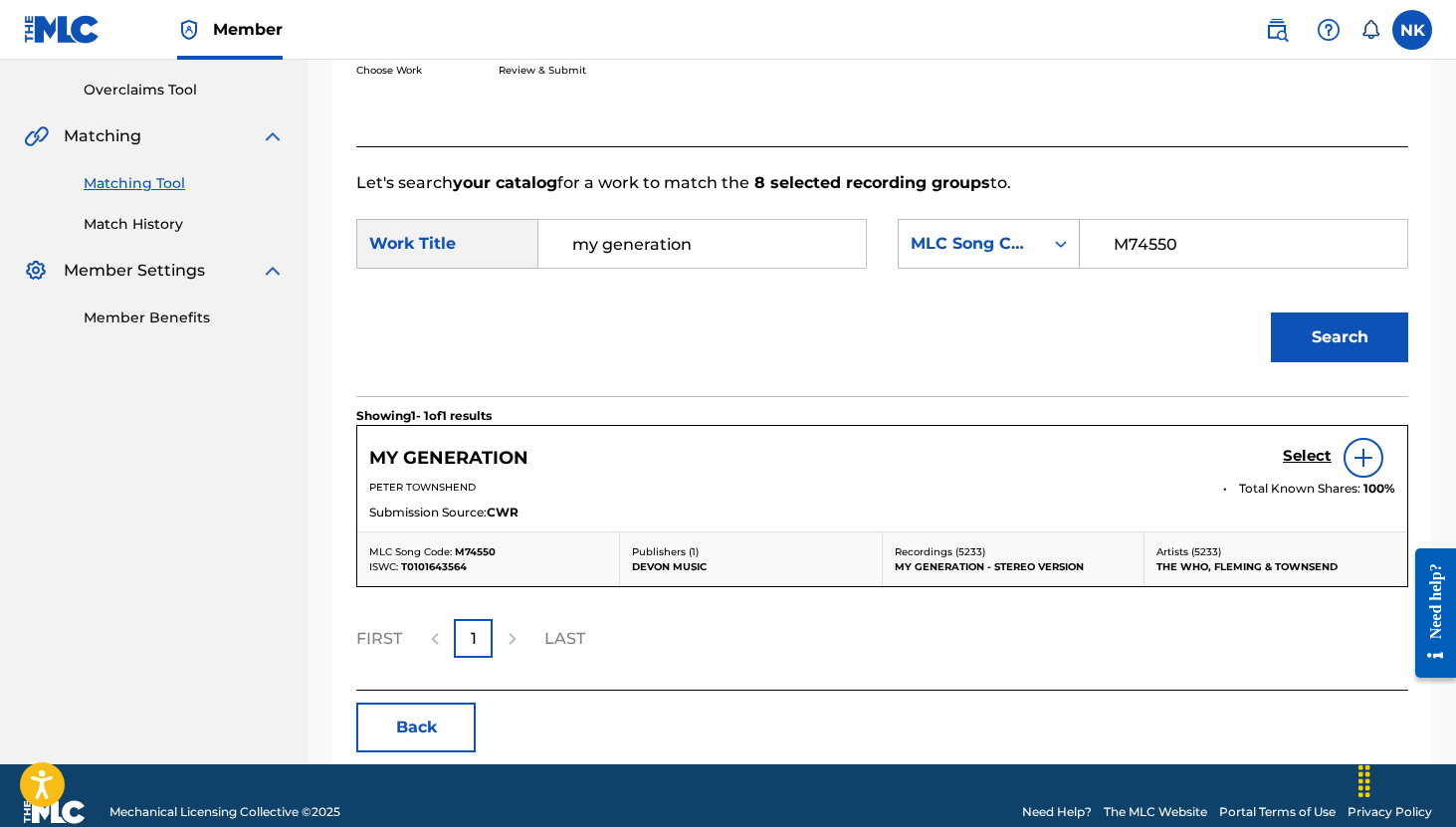 scroll, scrollTop: 440, scrollLeft: 0, axis: vertical 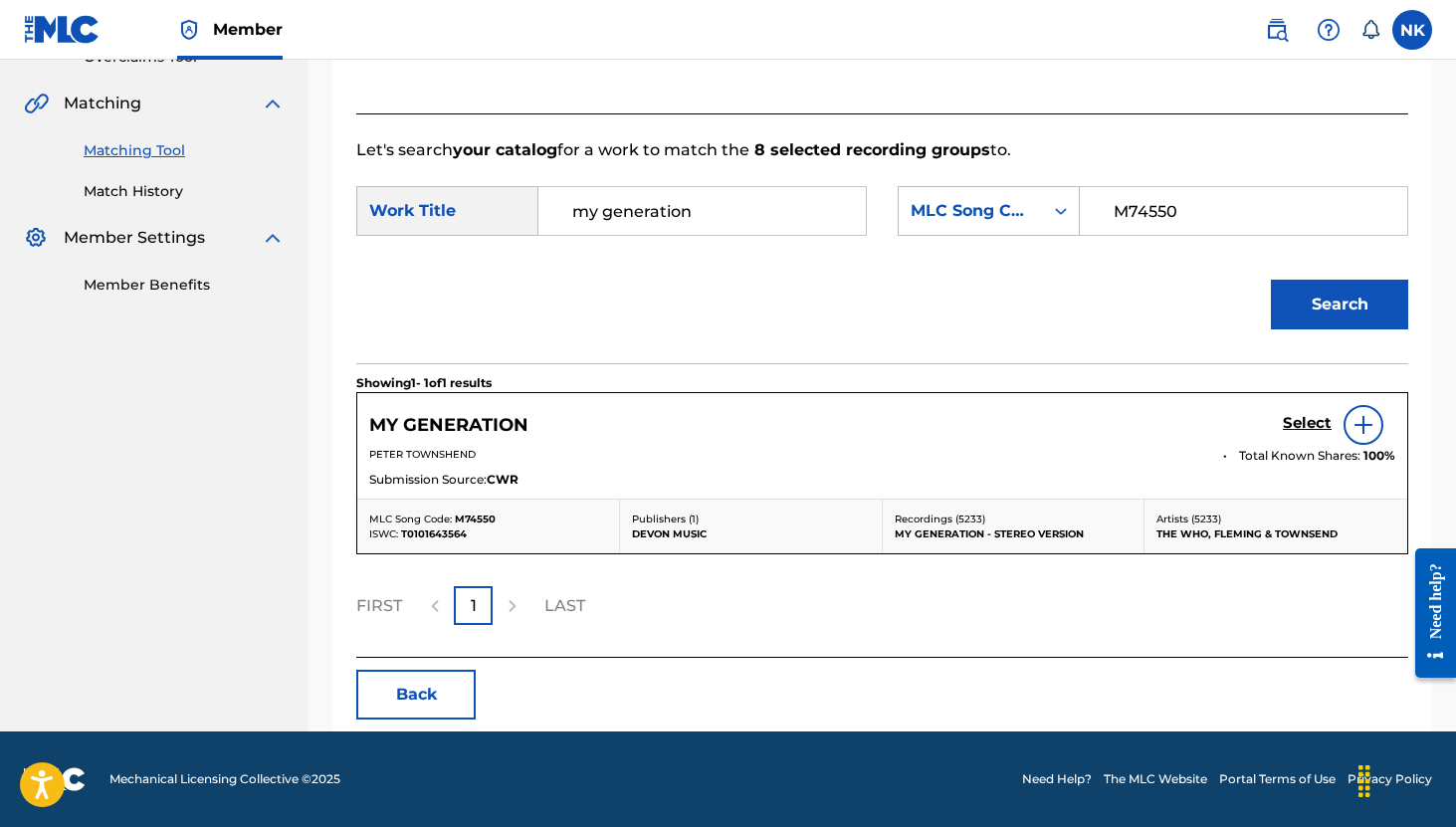 click on "Select" at bounding box center (1307, 423) 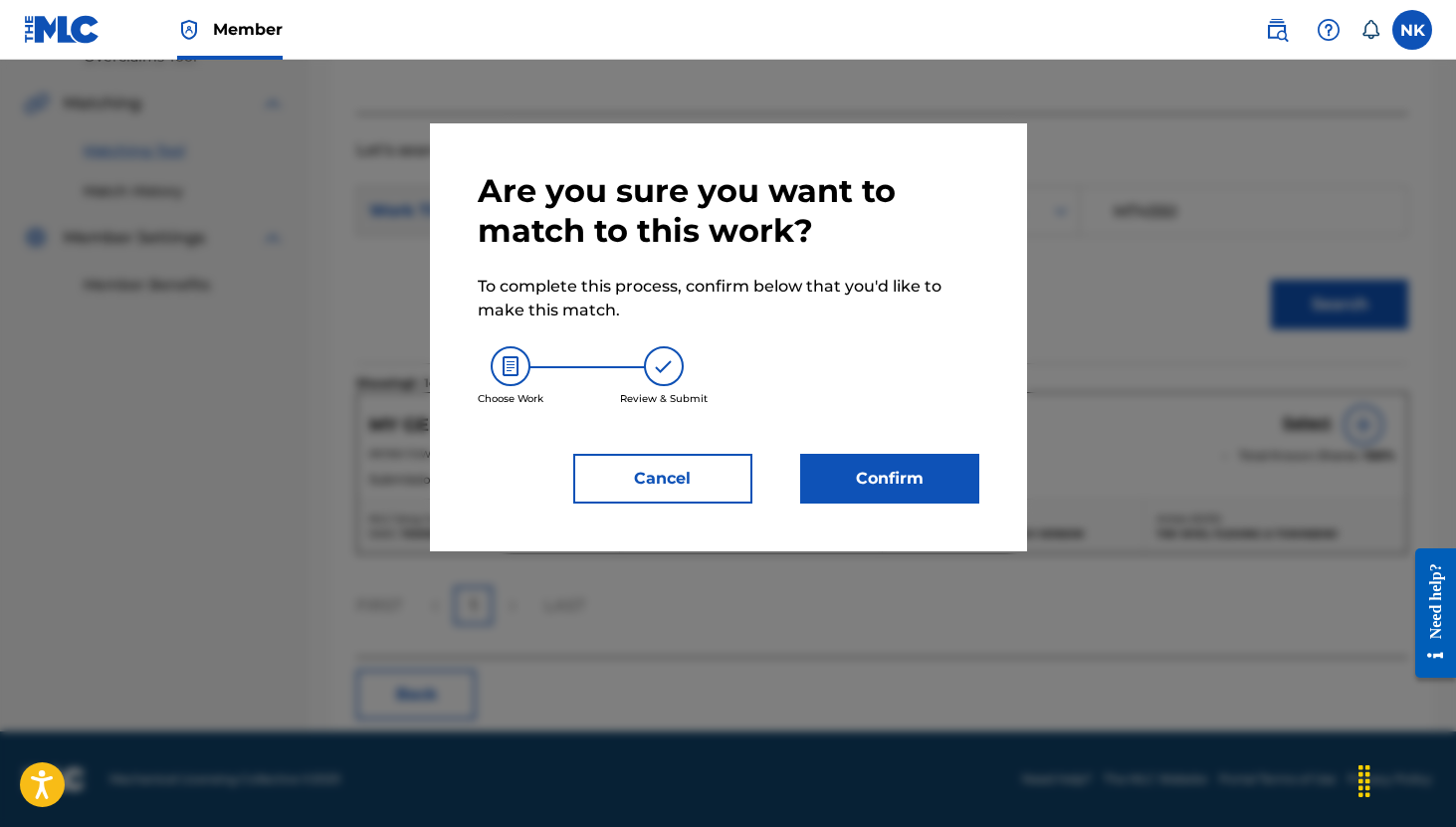 click on "Confirm" at bounding box center (890, 479) 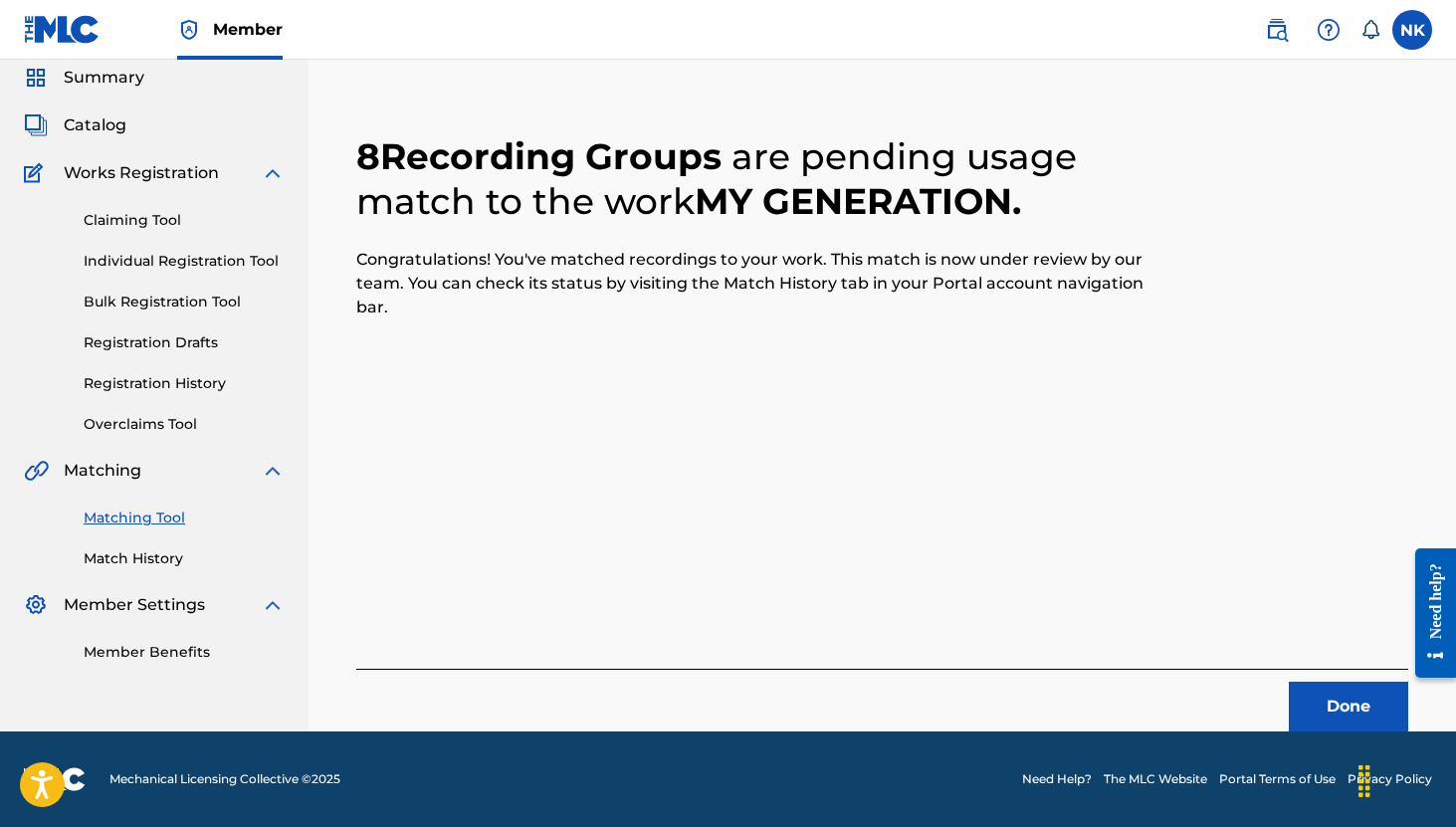 scroll, scrollTop: 73, scrollLeft: 0, axis: vertical 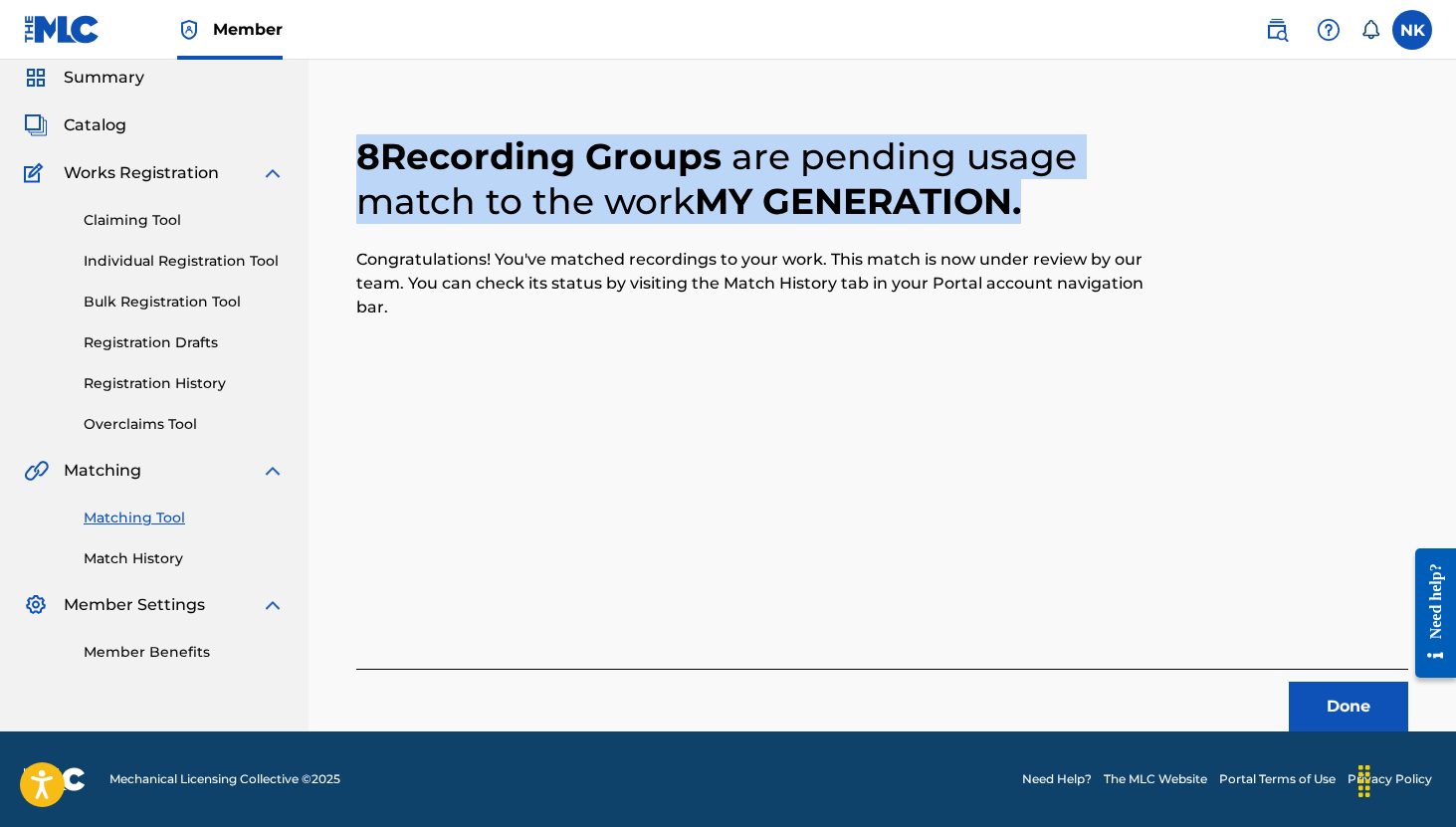 drag, startPoint x: 341, startPoint y: 150, endPoint x: 1241, endPoint y: 207, distance: 901.8032 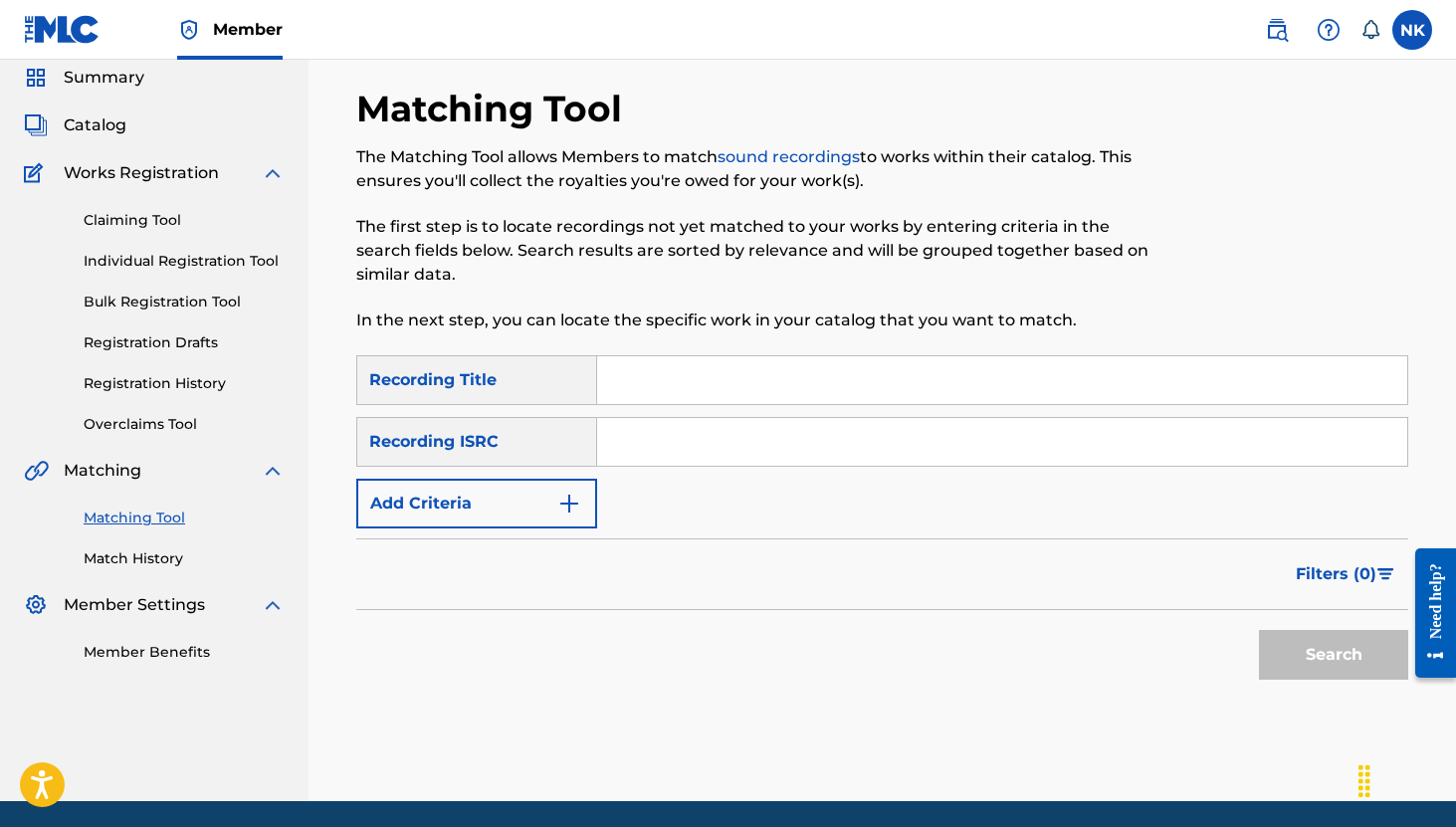 click at bounding box center (1002, 380) 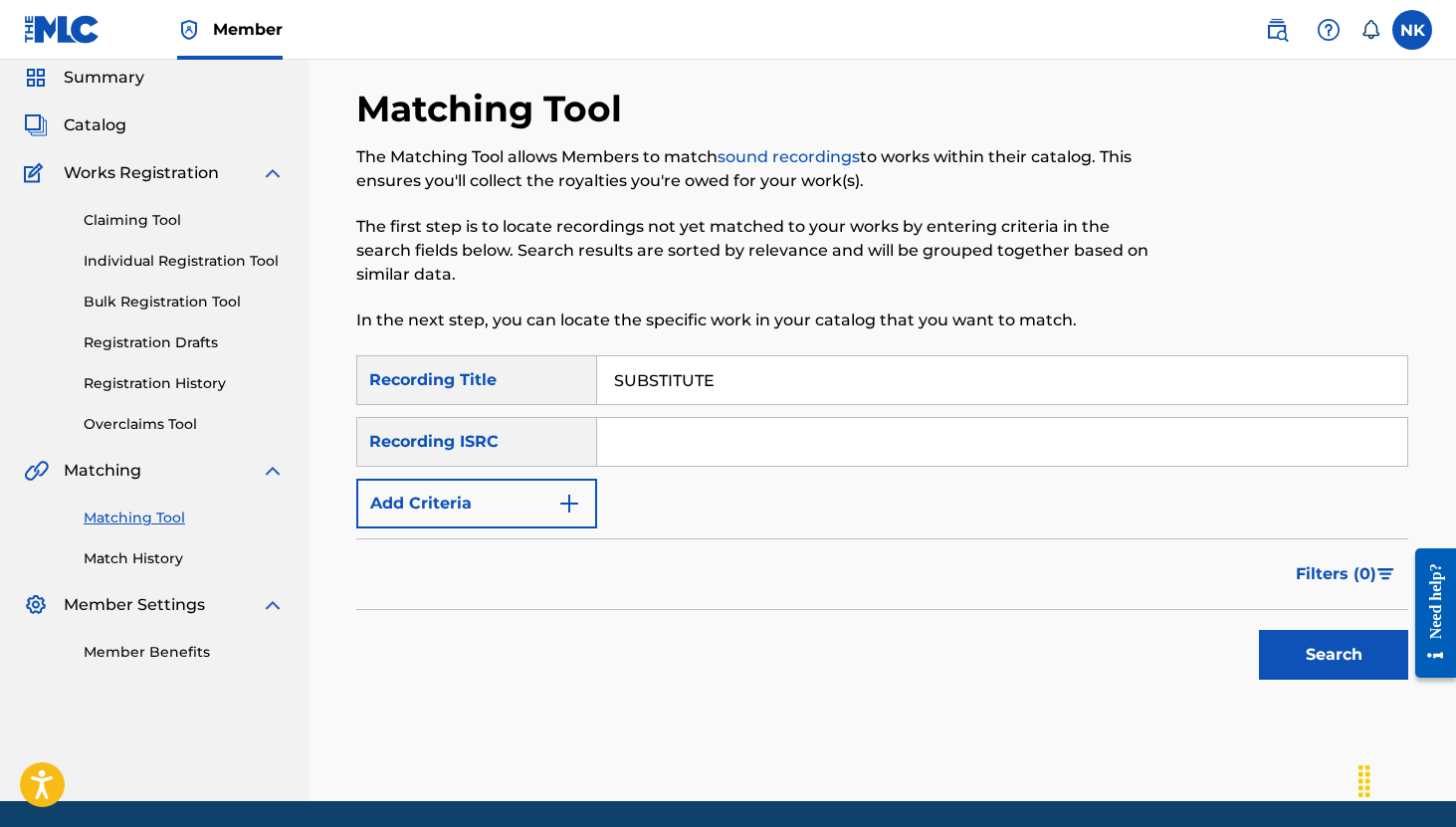 scroll, scrollTop: 142, scrollLeft: 0, axis: vertical 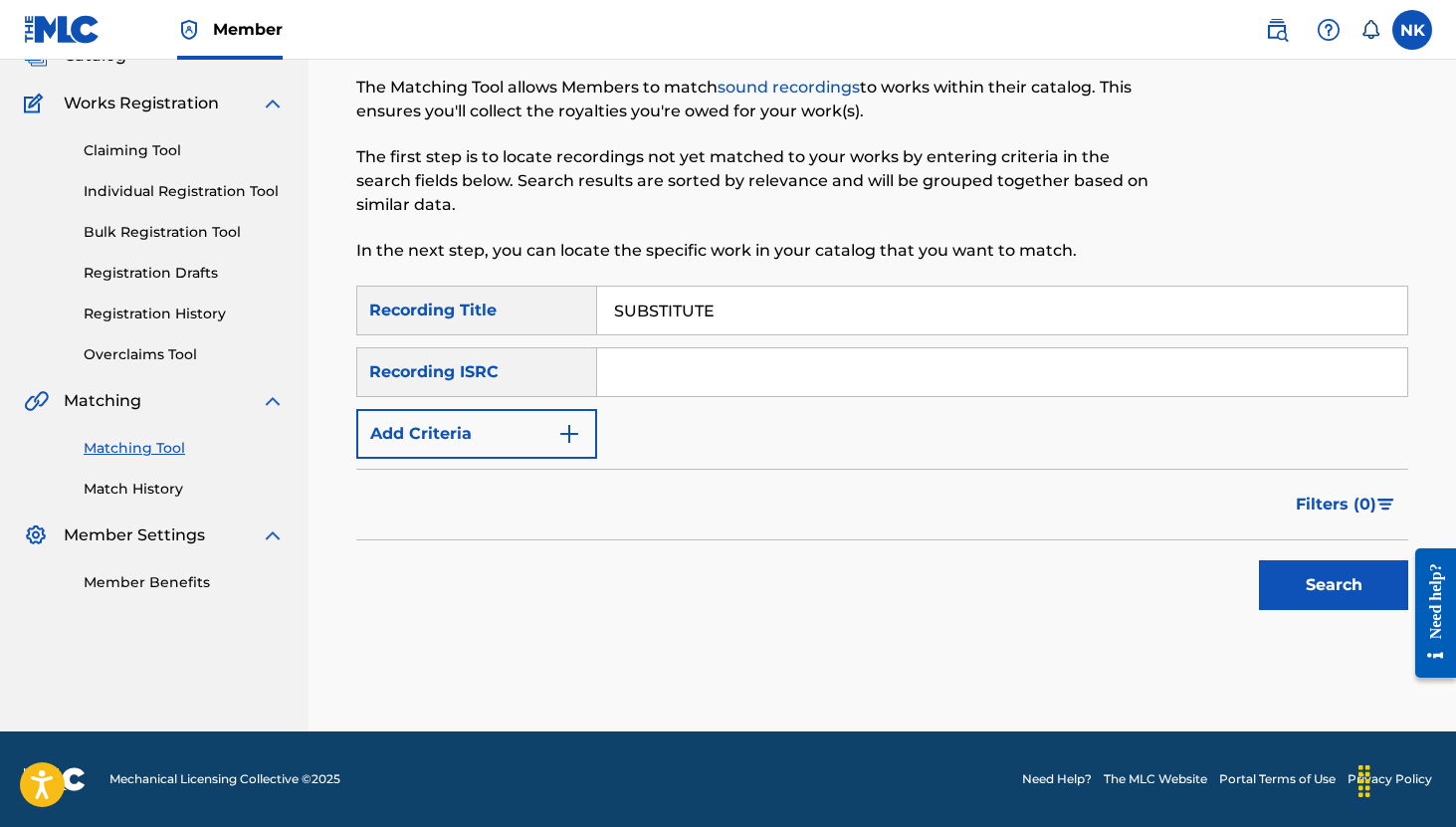 type on "SUBSTITUTE" 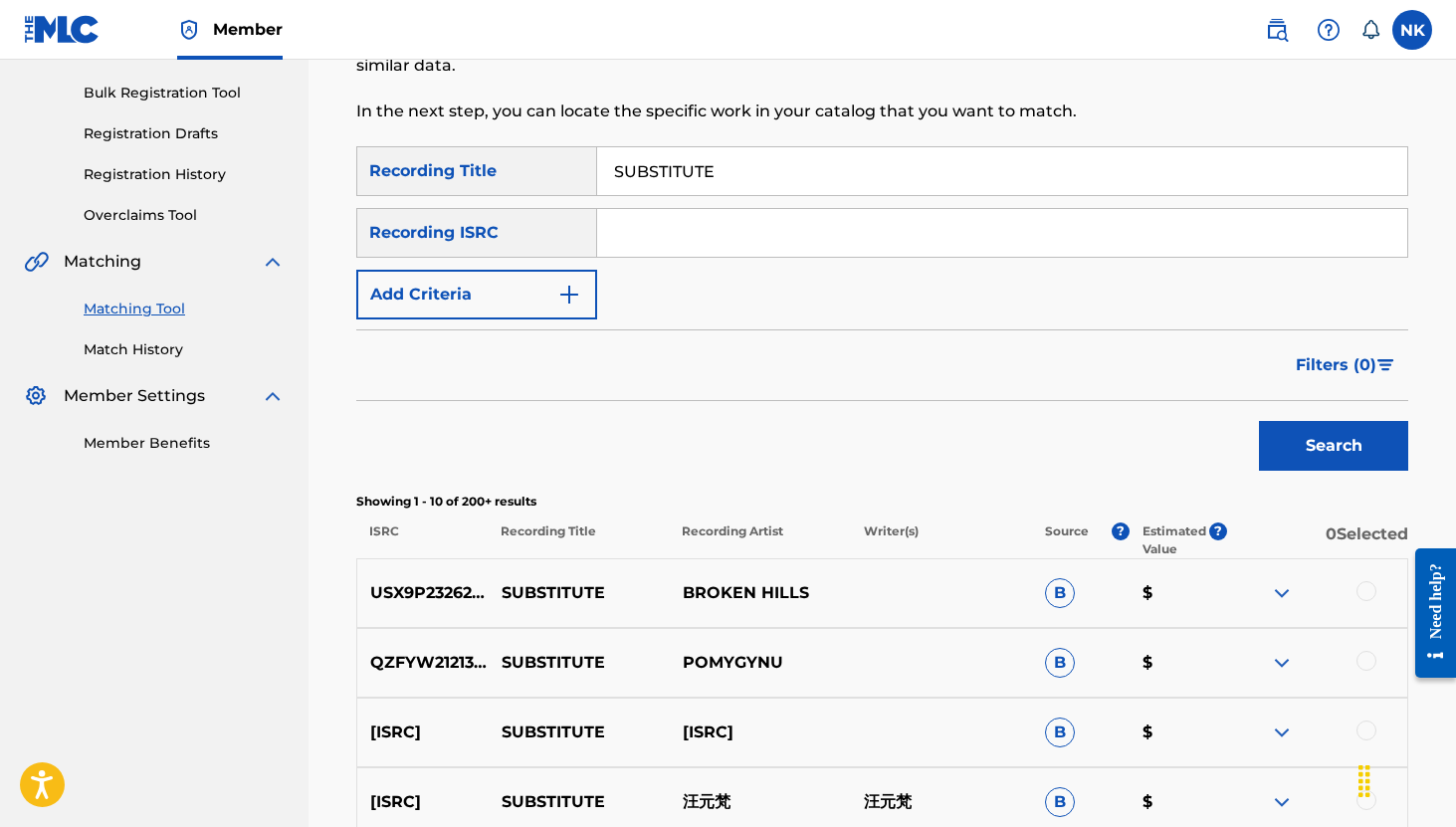 scroll, scrollTop: 249, scrollLeft: 0, axis: vertical 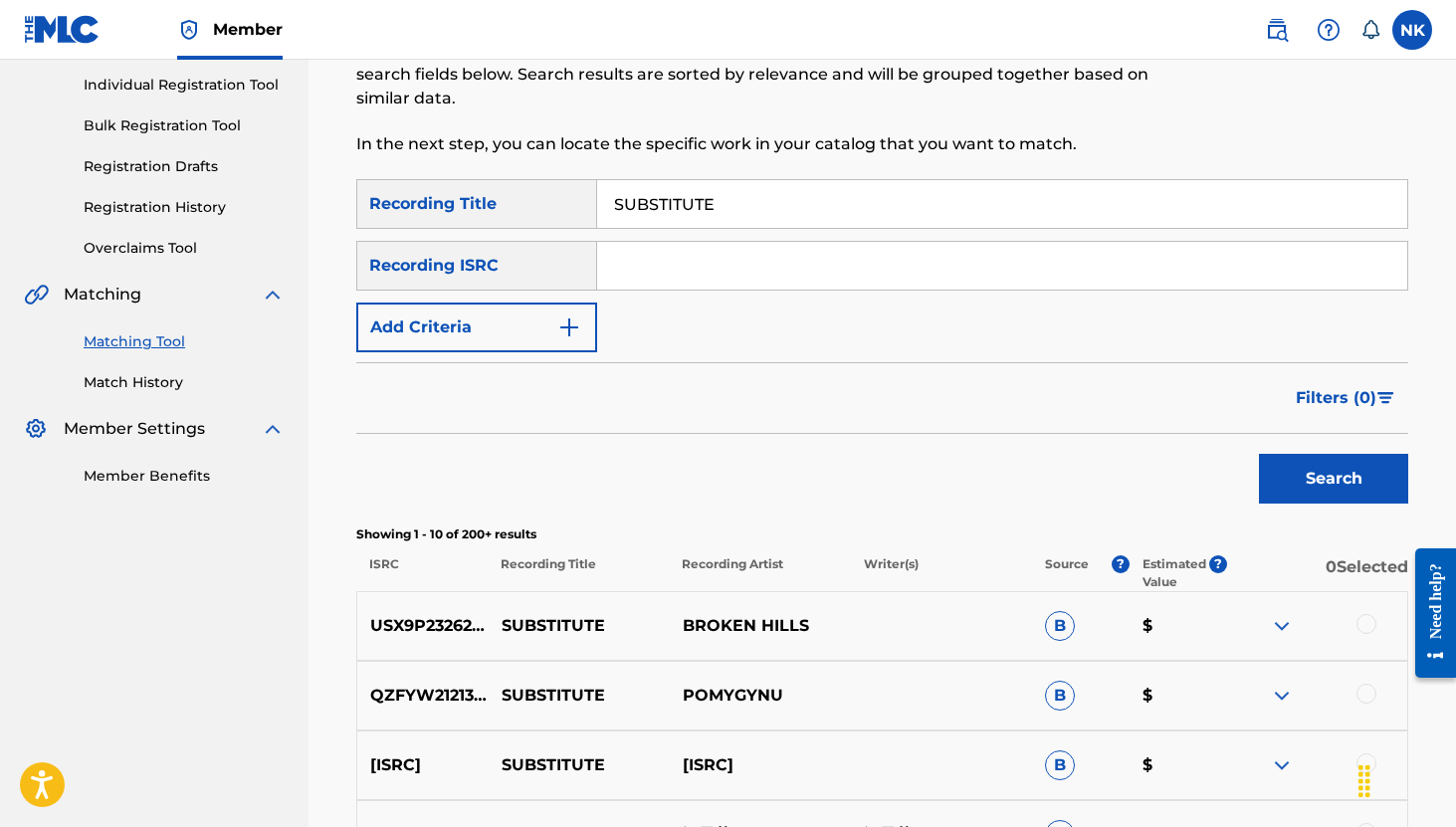 click on "Add Criteria" at bounding box center (477, 327) 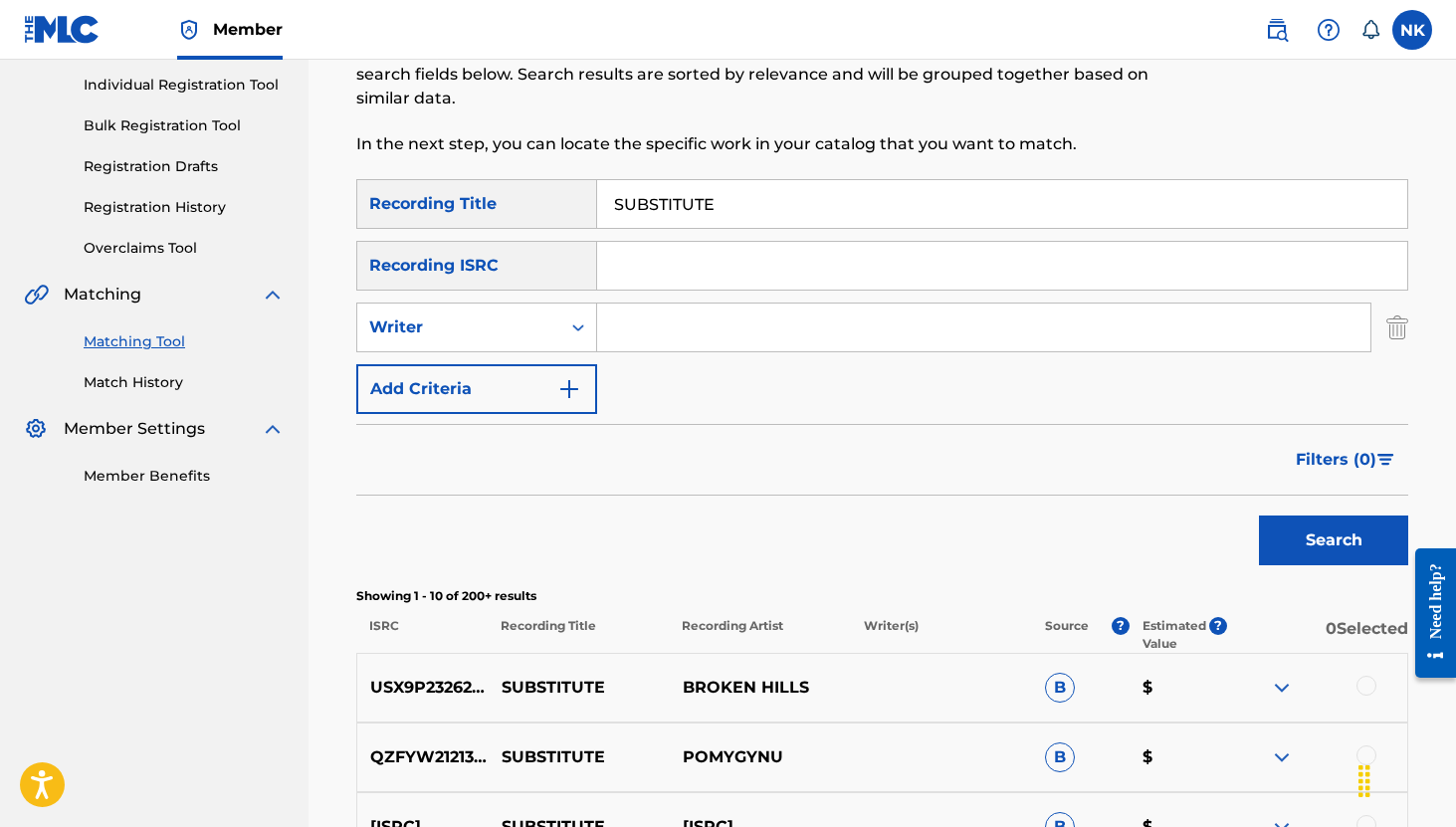 click at bounding box center (983, 327) 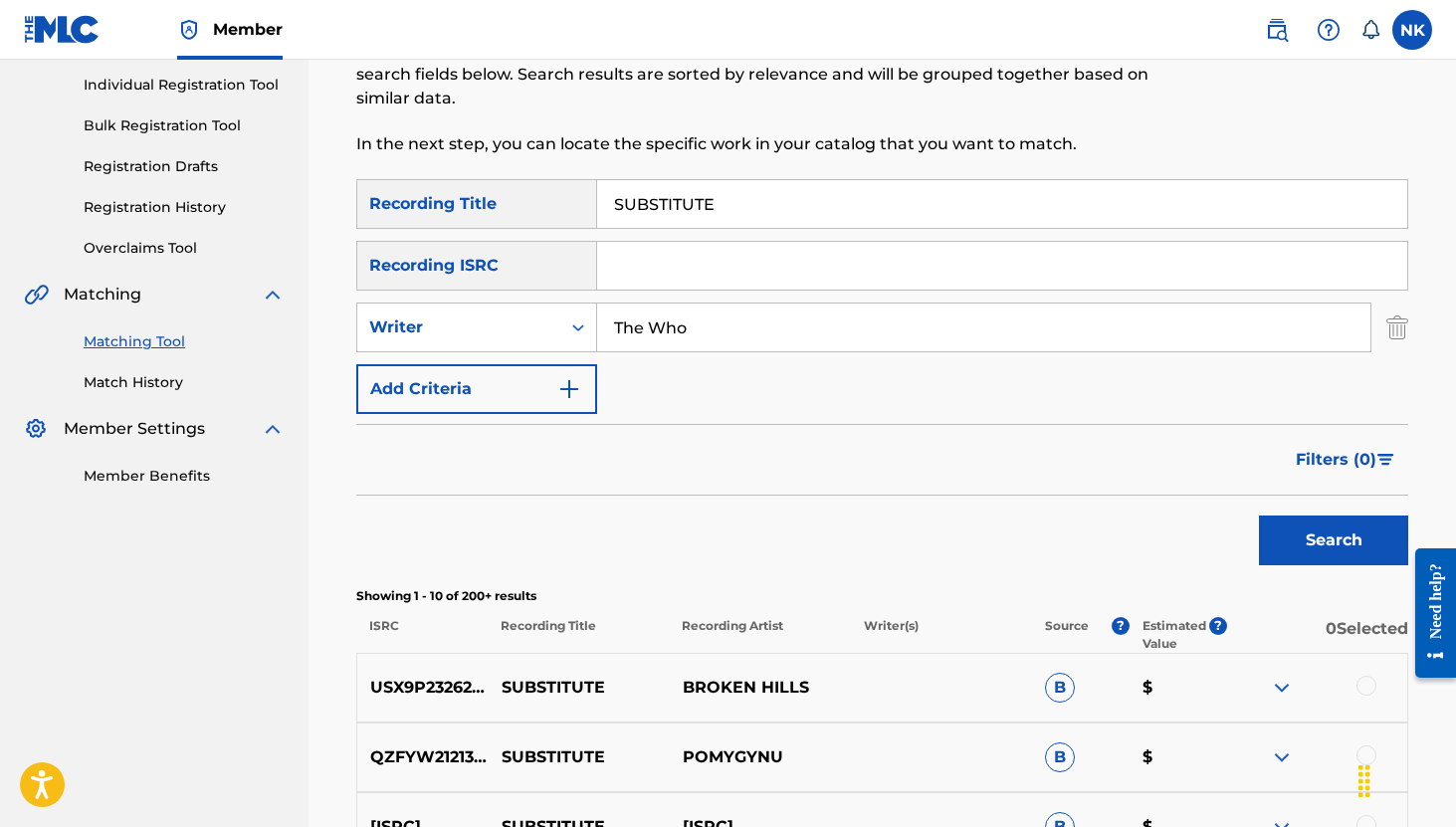 type on "The Who" 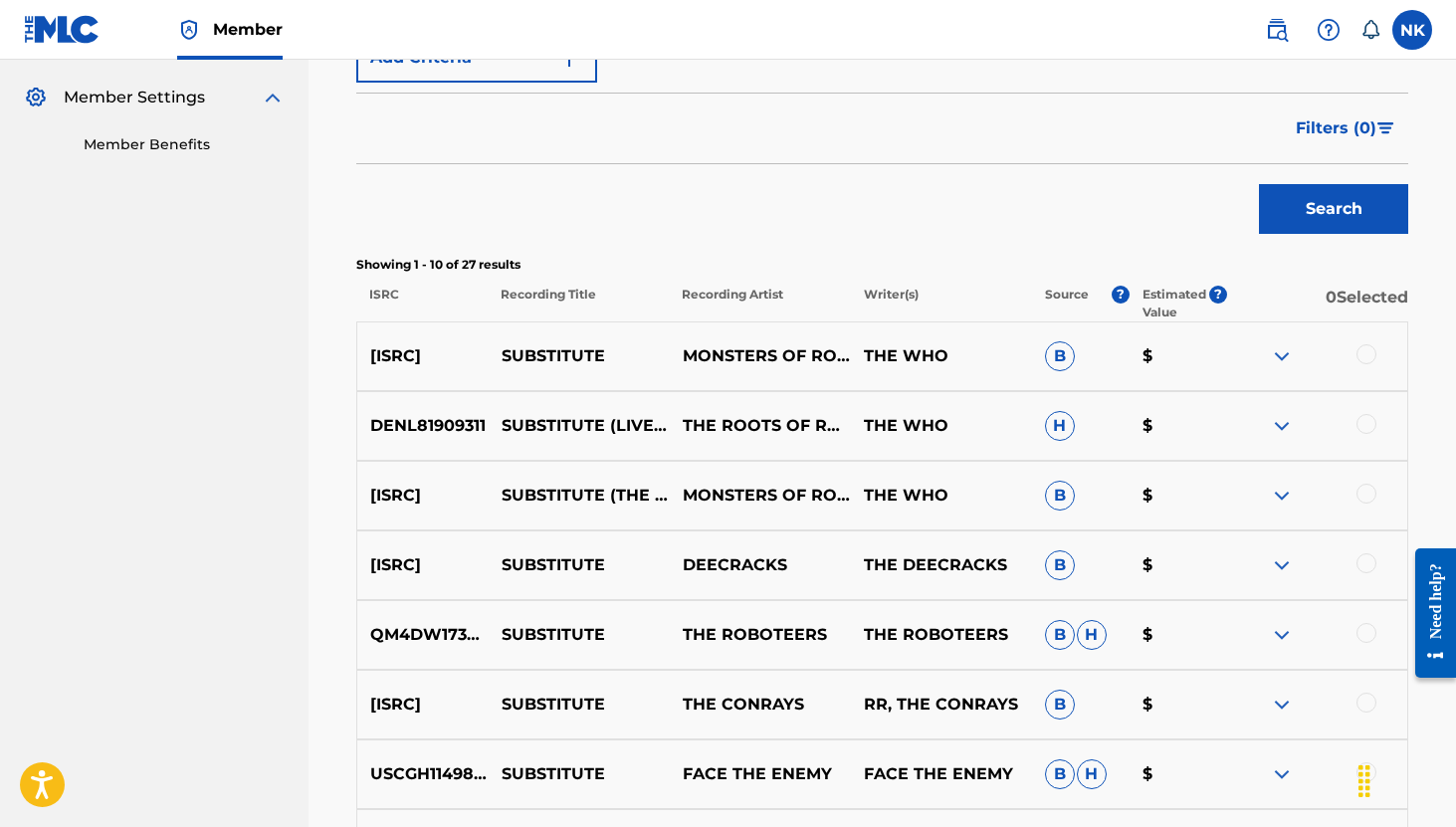 scroll, scrollTop: 586, scrollLeft: 0, axis: vertical 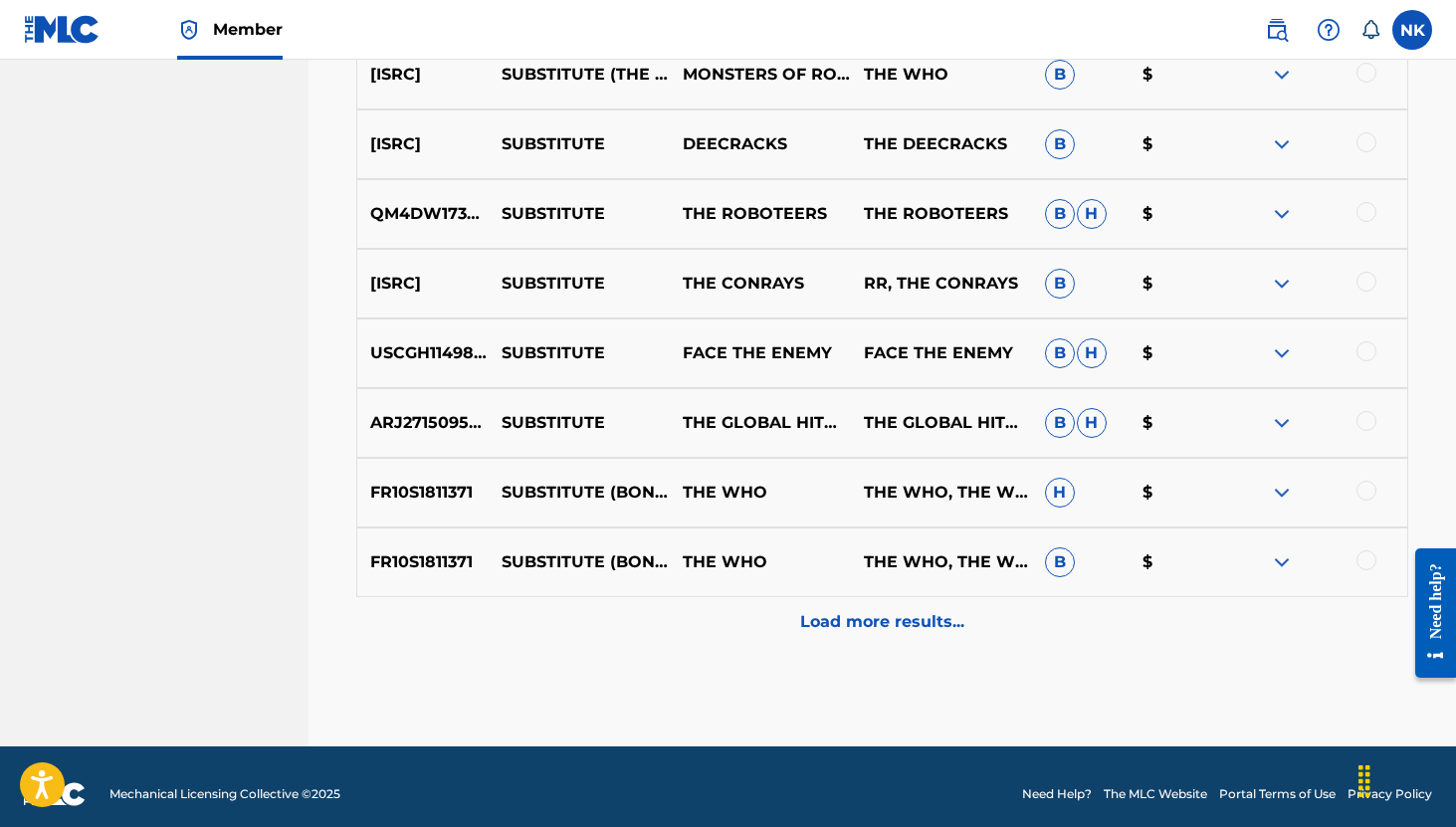 click on "Load more results..." at bounding box center [882, 622] 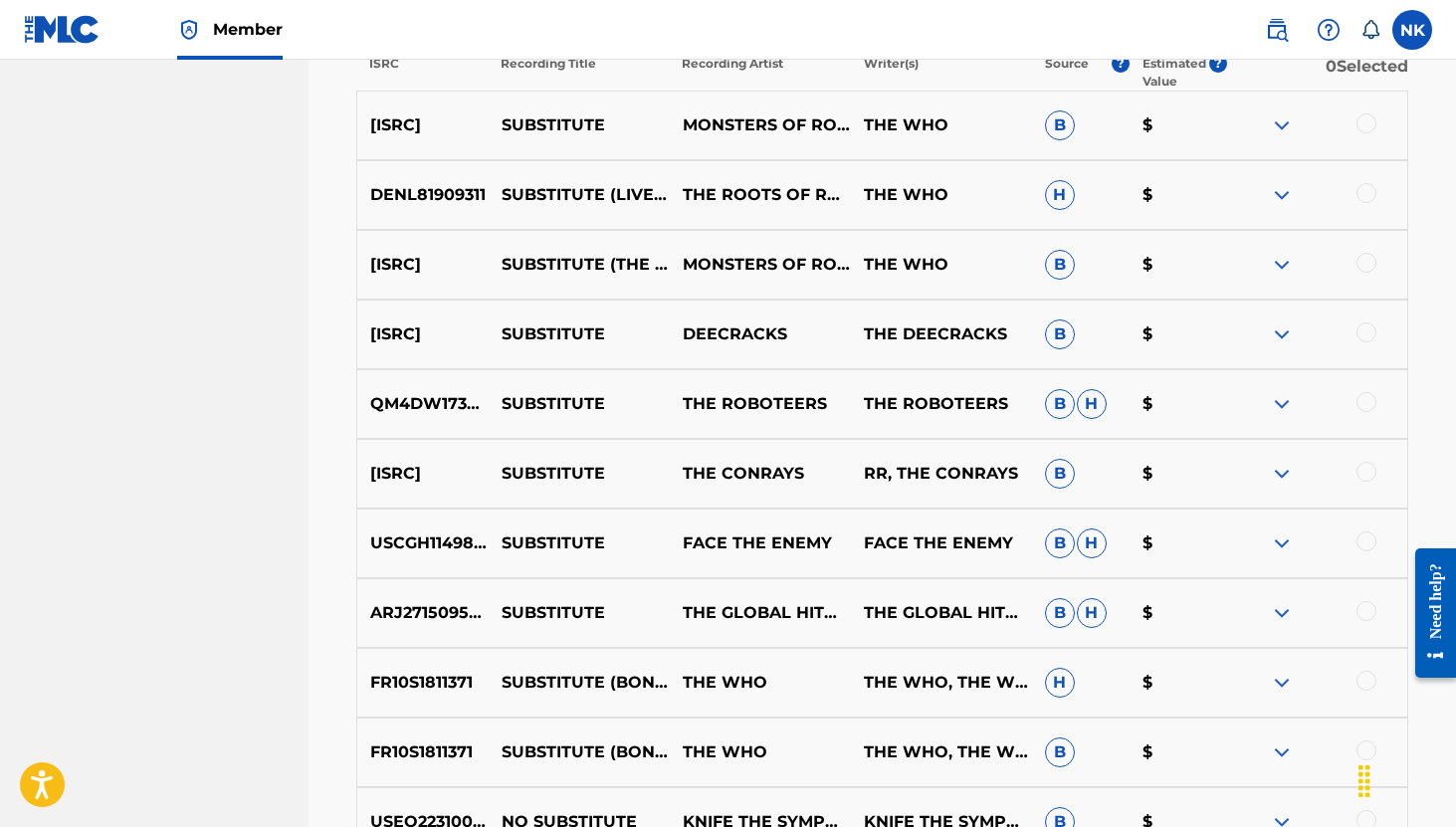 scroll, scrollTop: 759, scrollLeft: 0, axis: vertical 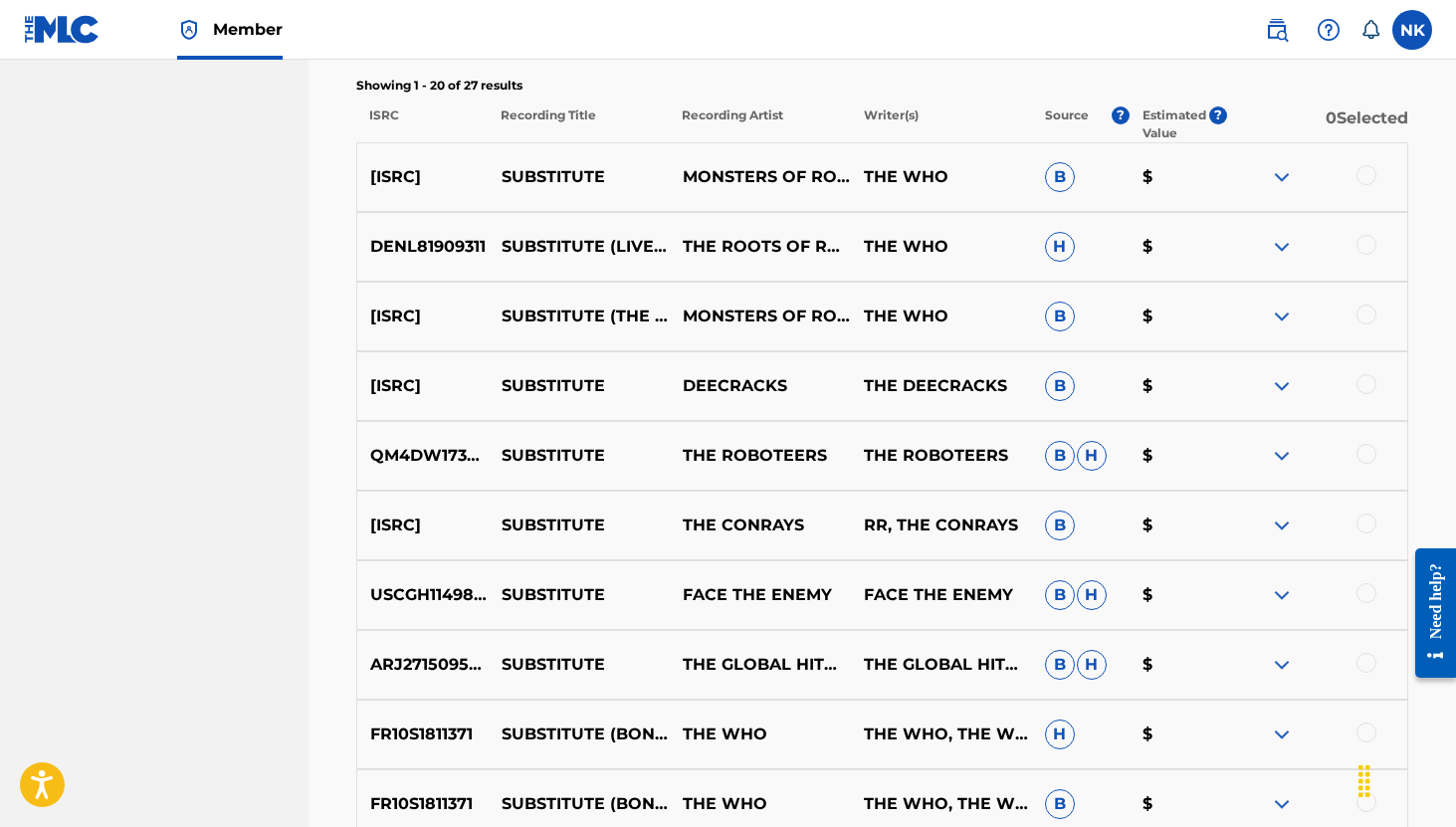 click at bounding box center [1366, 175] 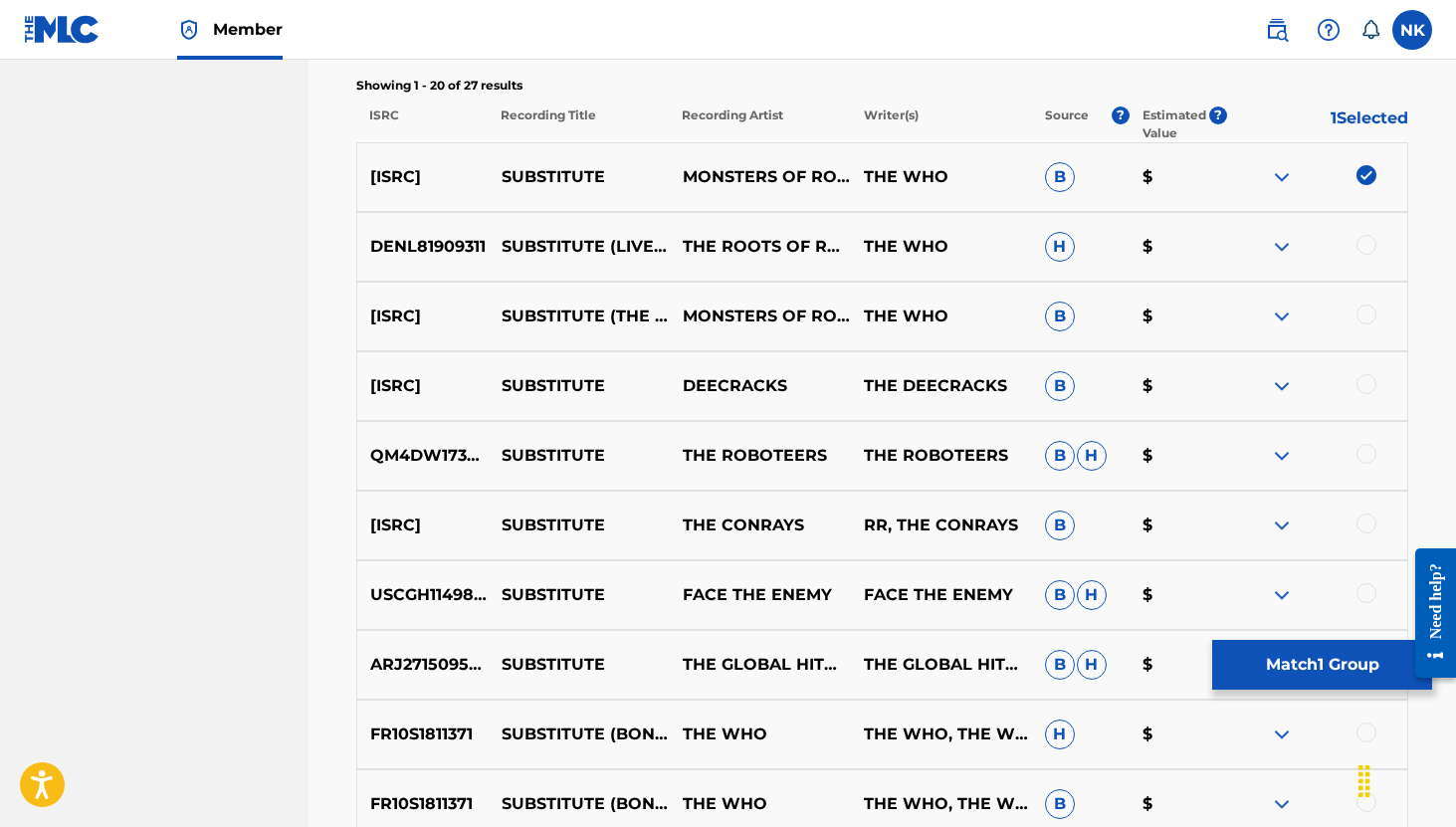 click at bounding box center [1366, 245] 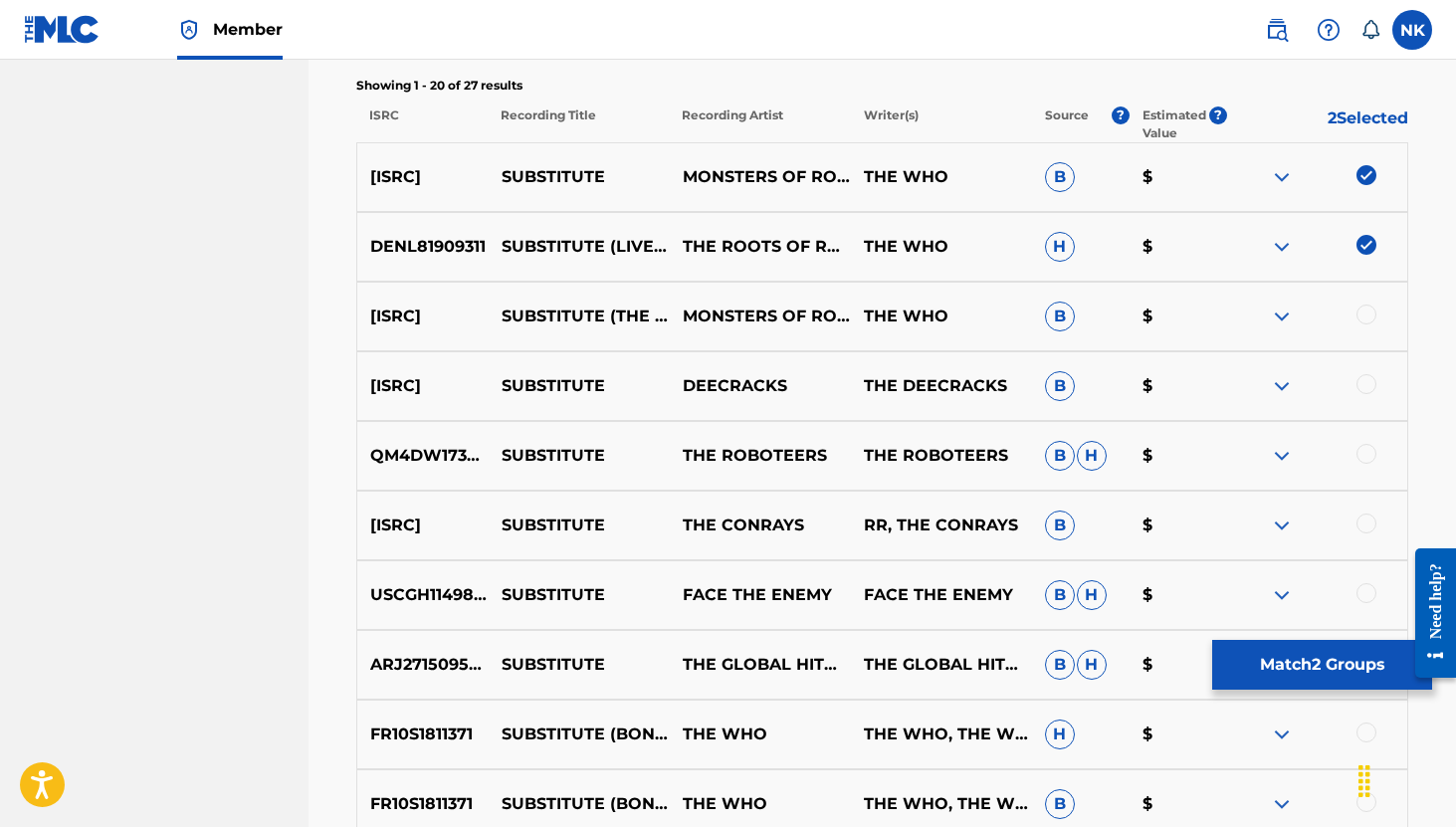 click at bounding box center [1366, 314] 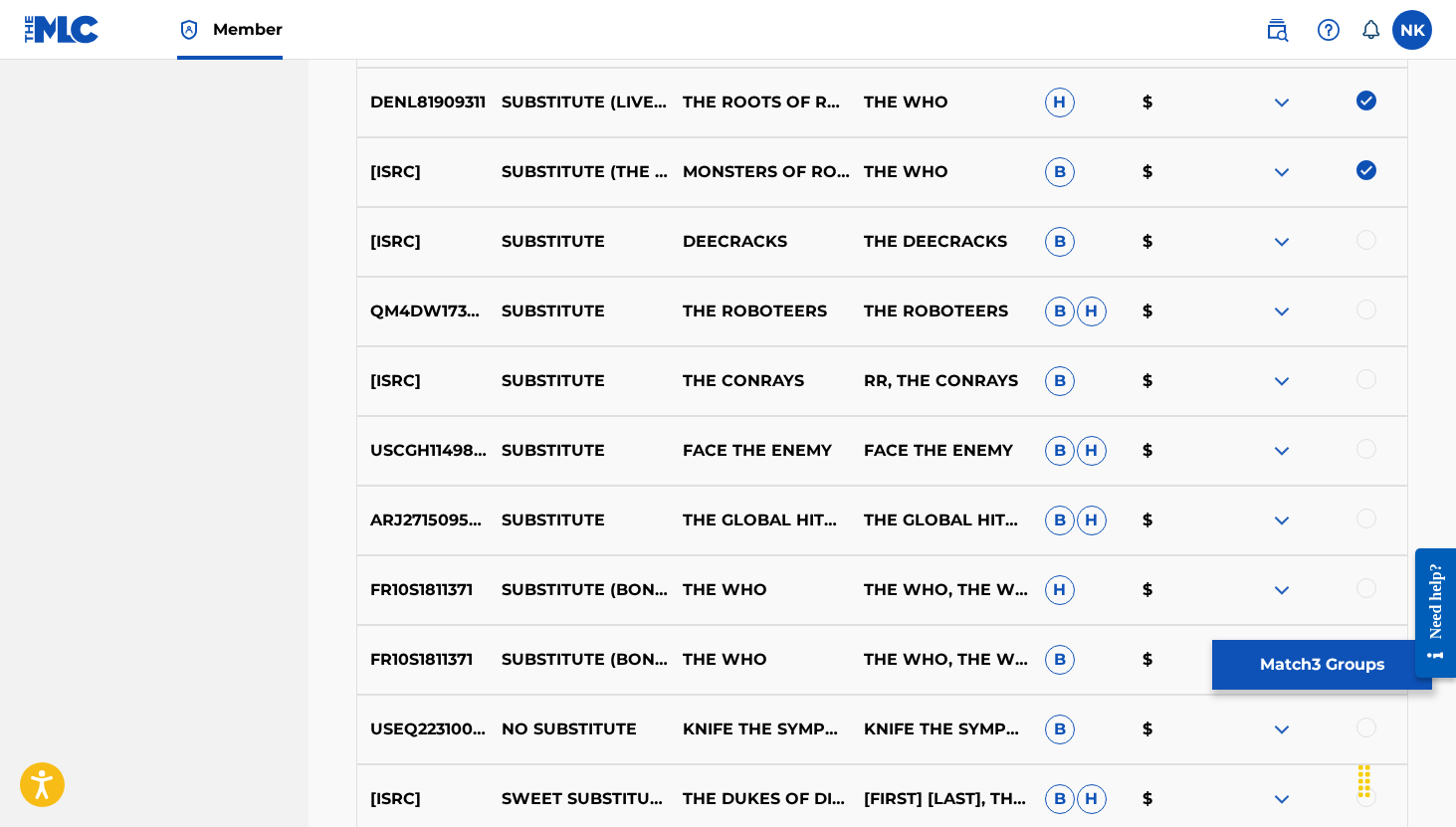 scroll, scrollTop: 924, scrollLeft: 0, axis: vertical 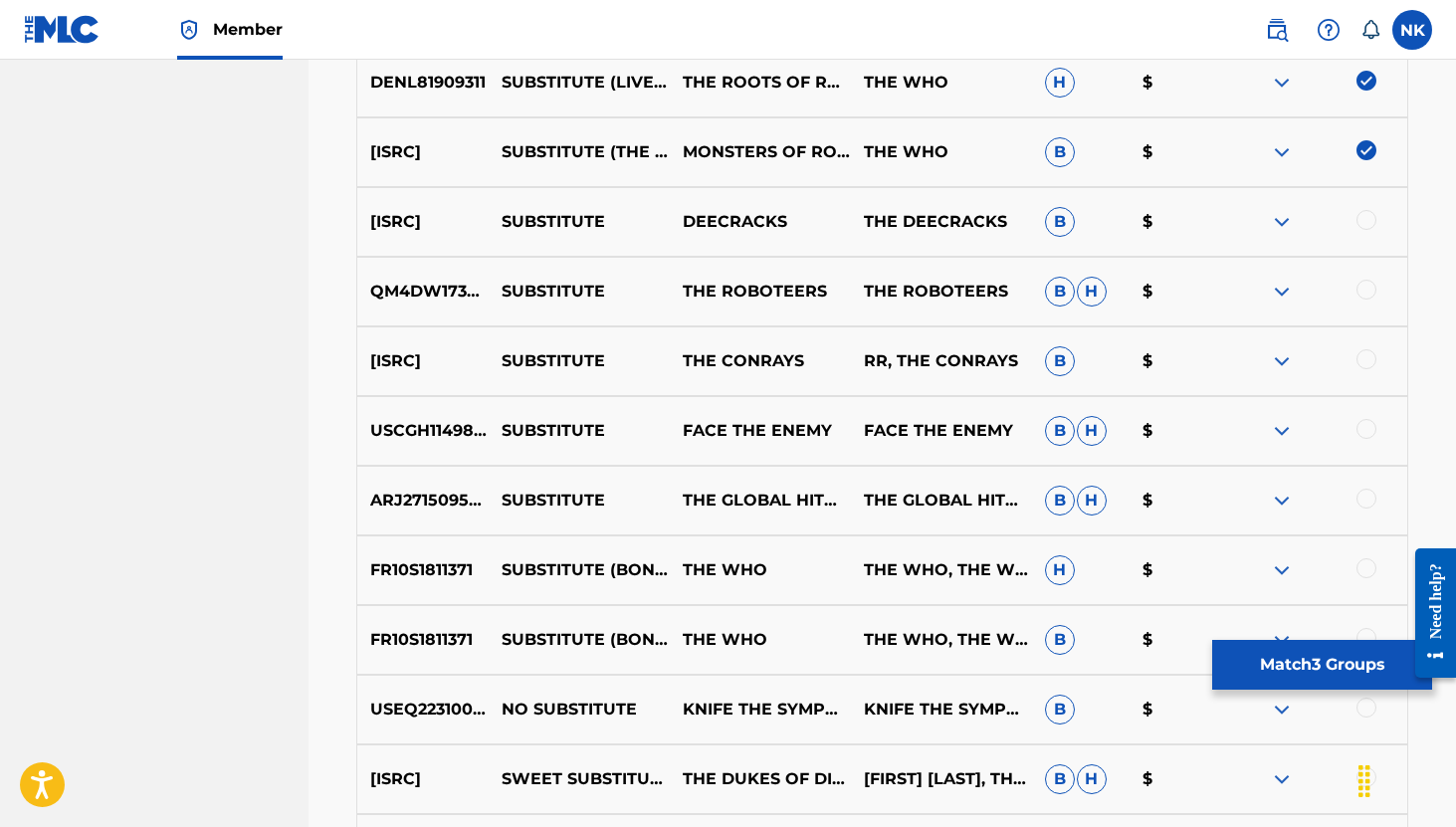 click at bounding box center [1366, 568] 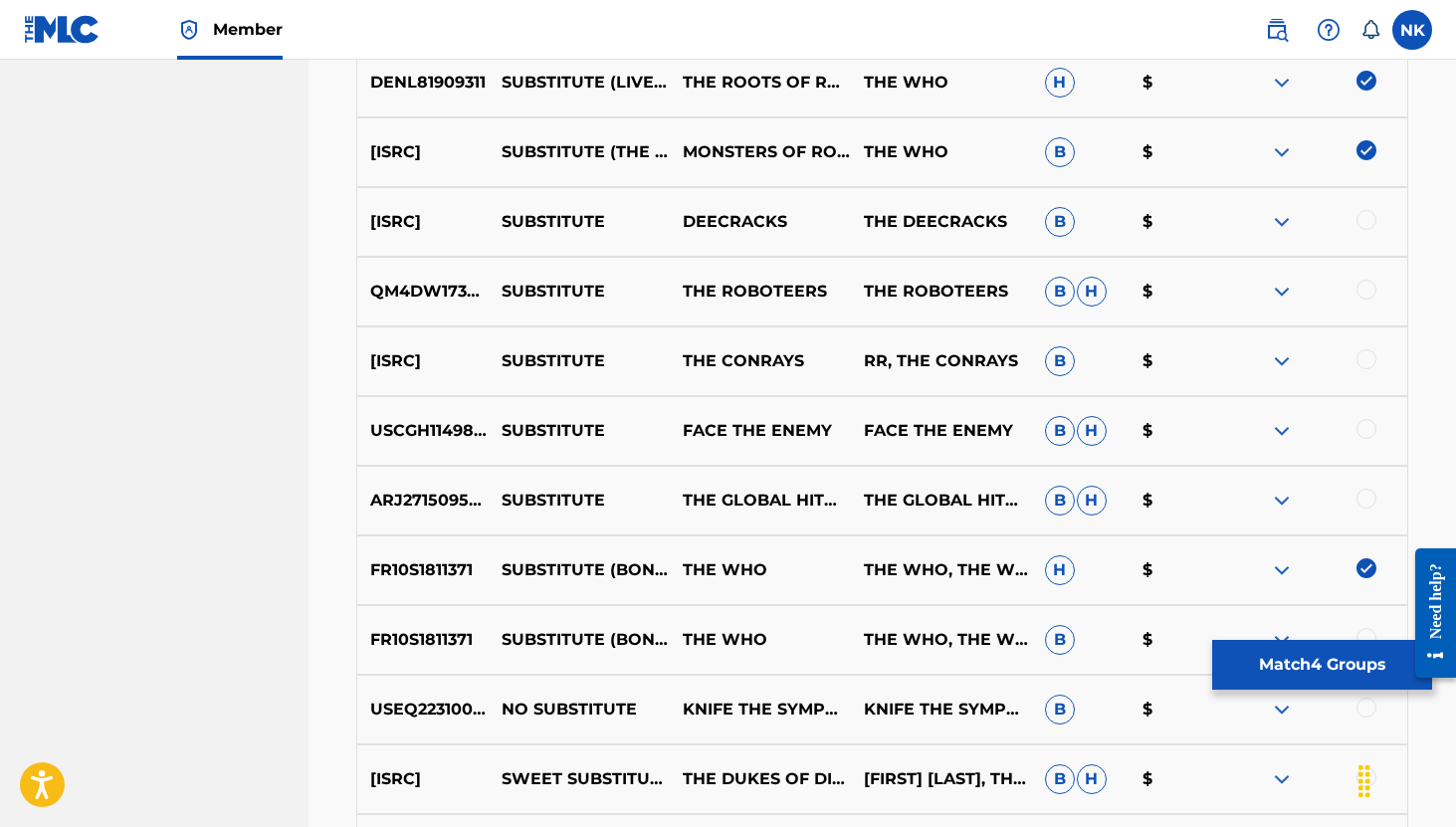 scroll, scrollTop: 1043, scrollLeft: 0, axis: vertical 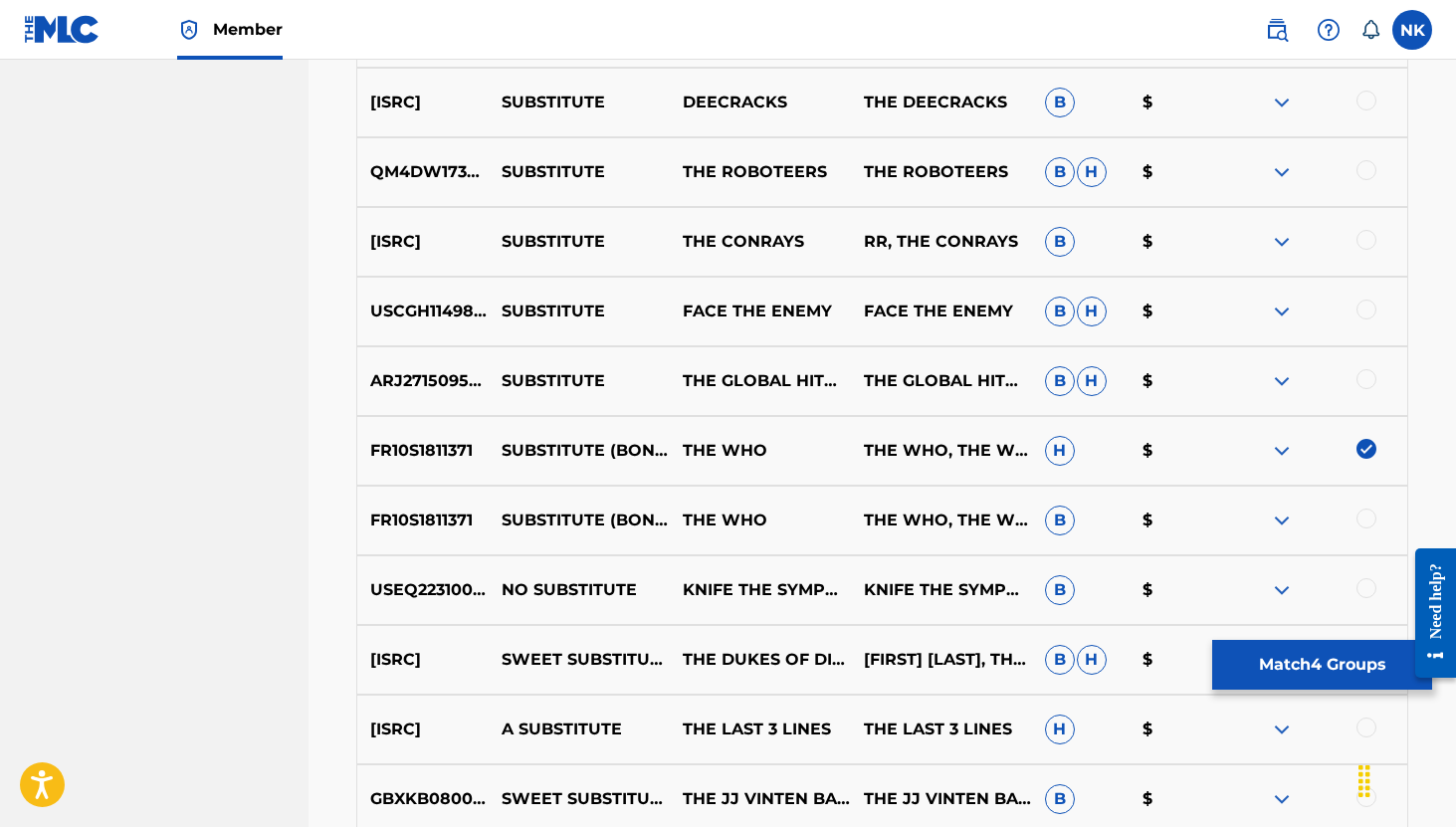 click at bounding box center (1366, 518) 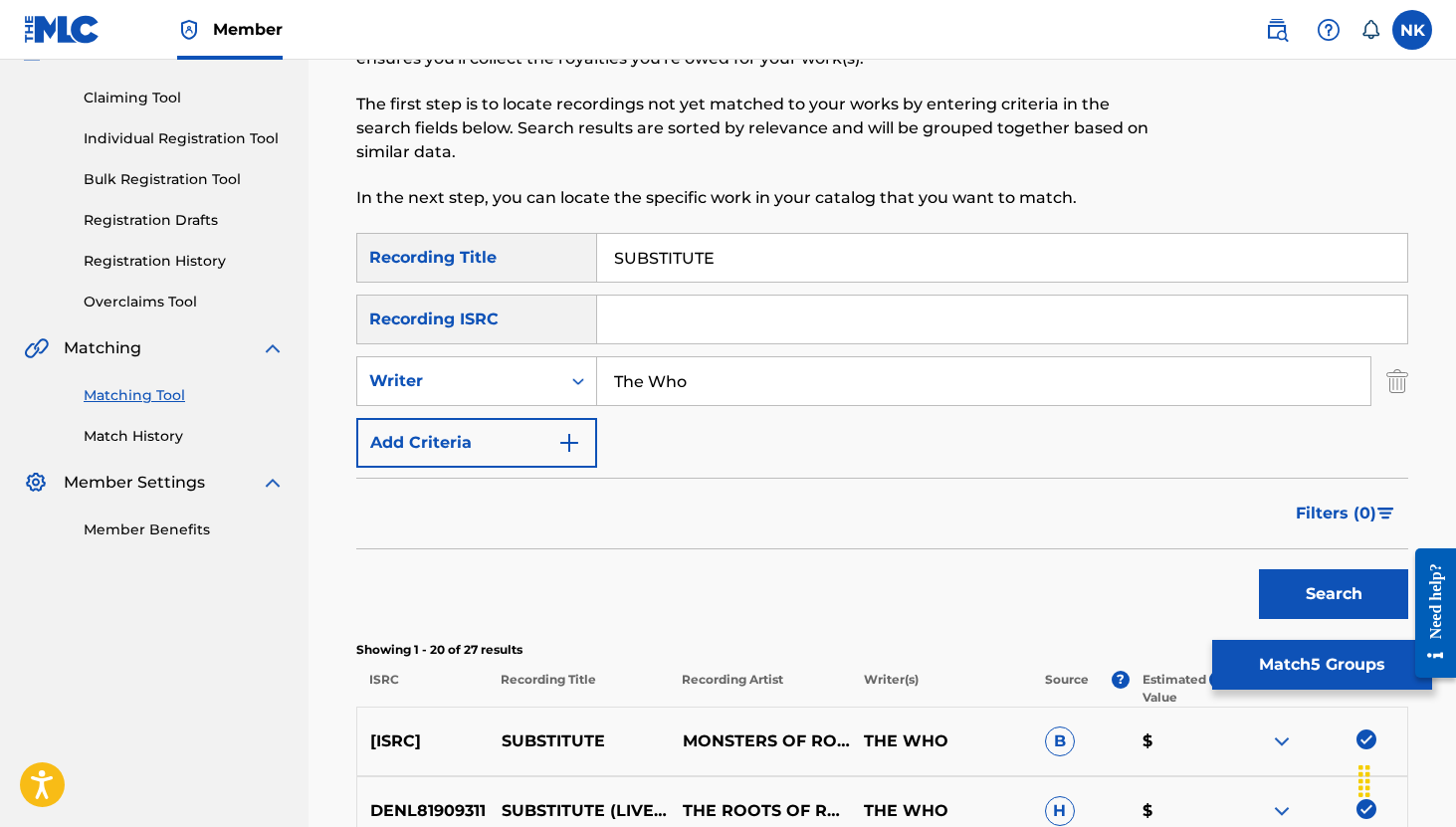 scroll, scrollTop: 0, scrollLeft: 0, axis: both 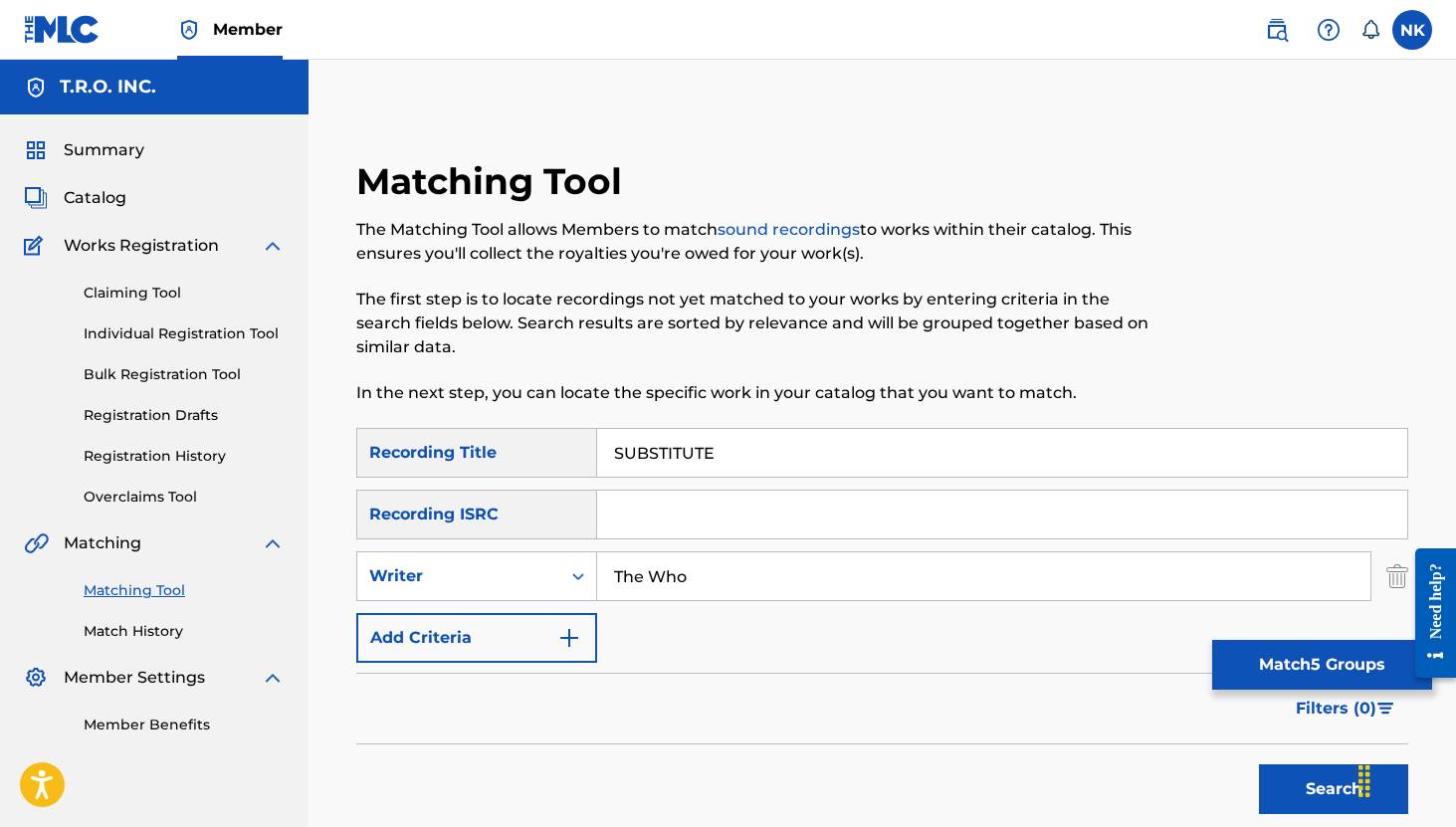 click on "The Who" at bounding box center [983, 576] 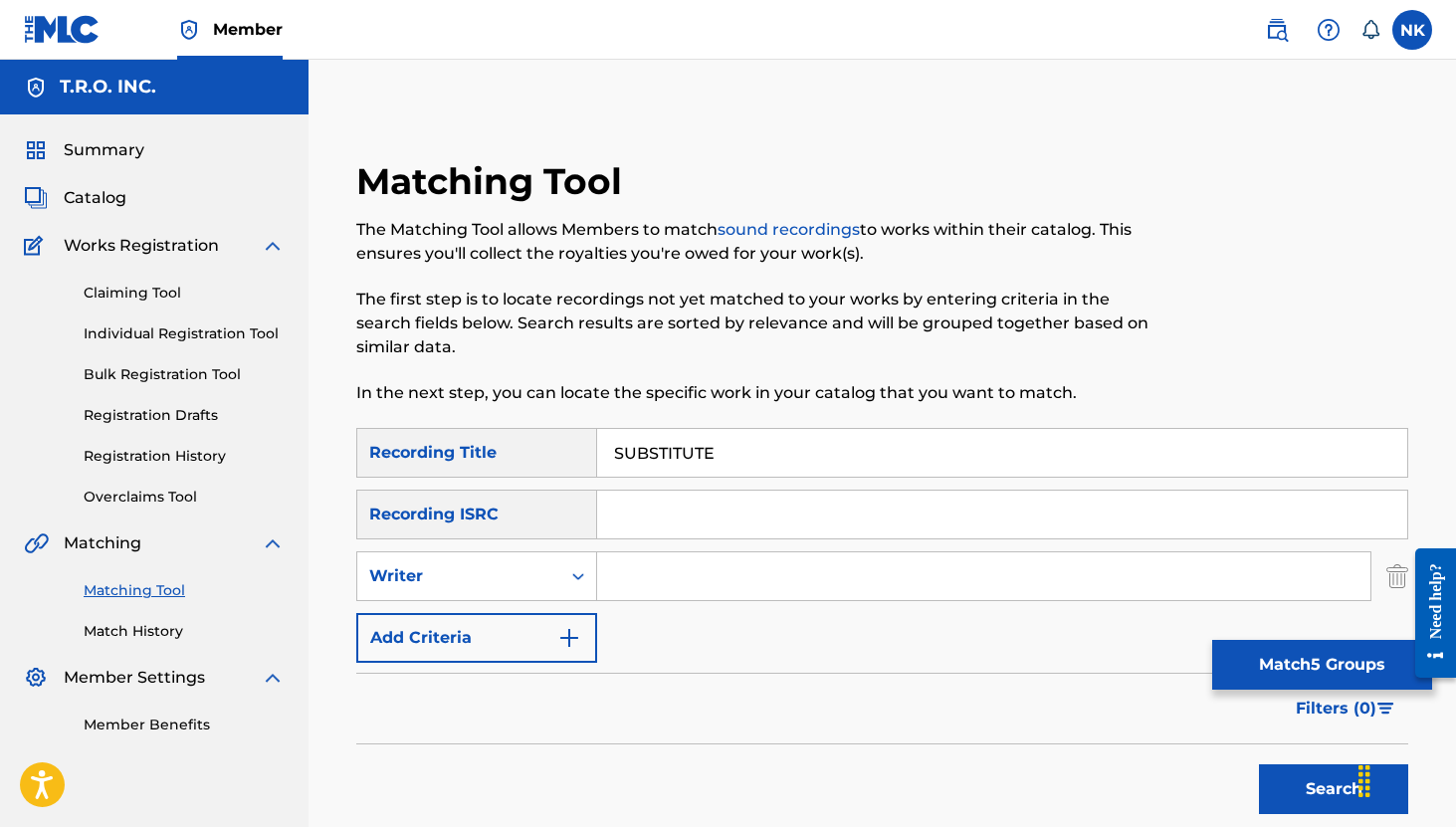 paste on "TOWNSHEND" 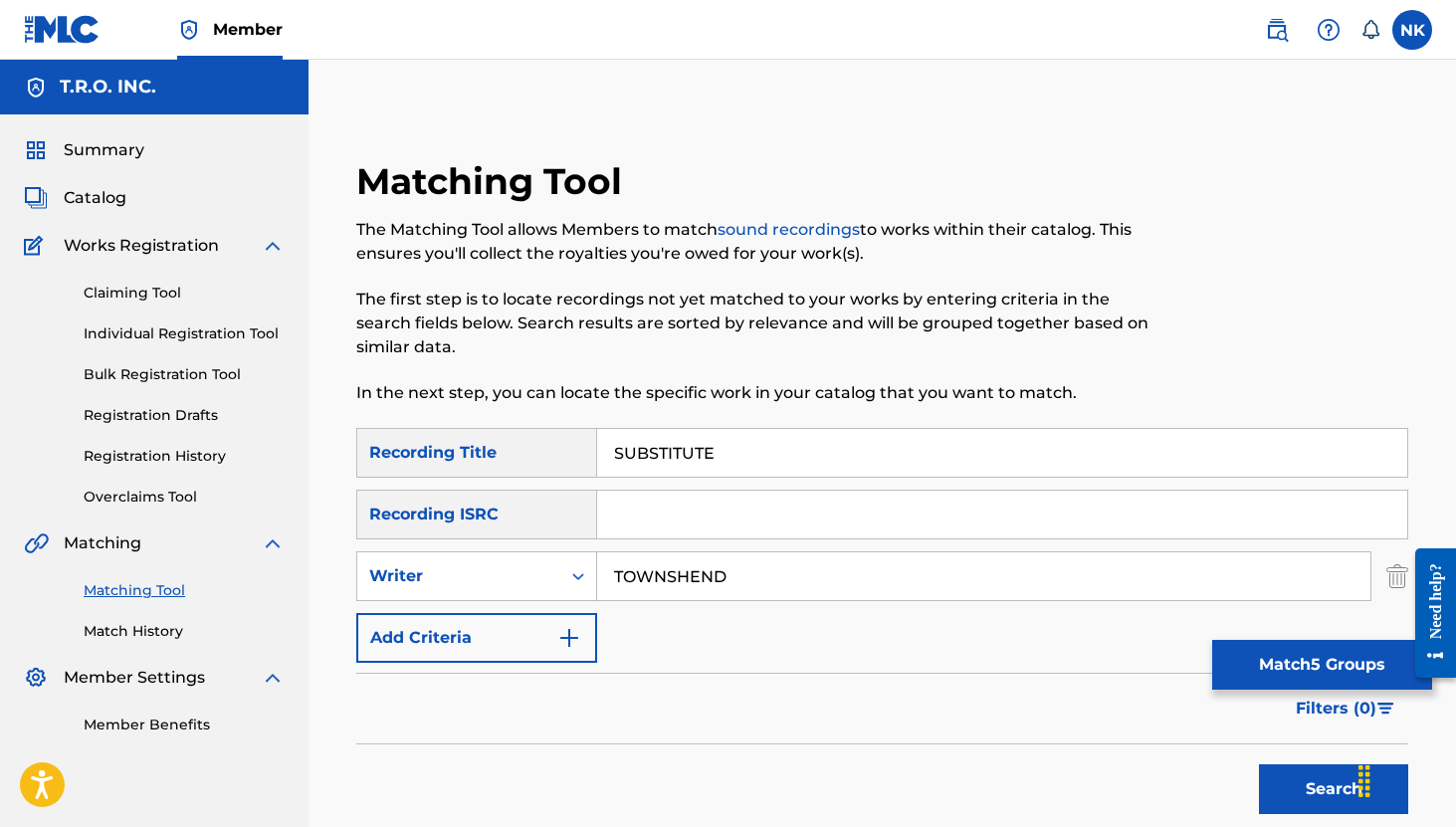 type on "TOWNSHEND" 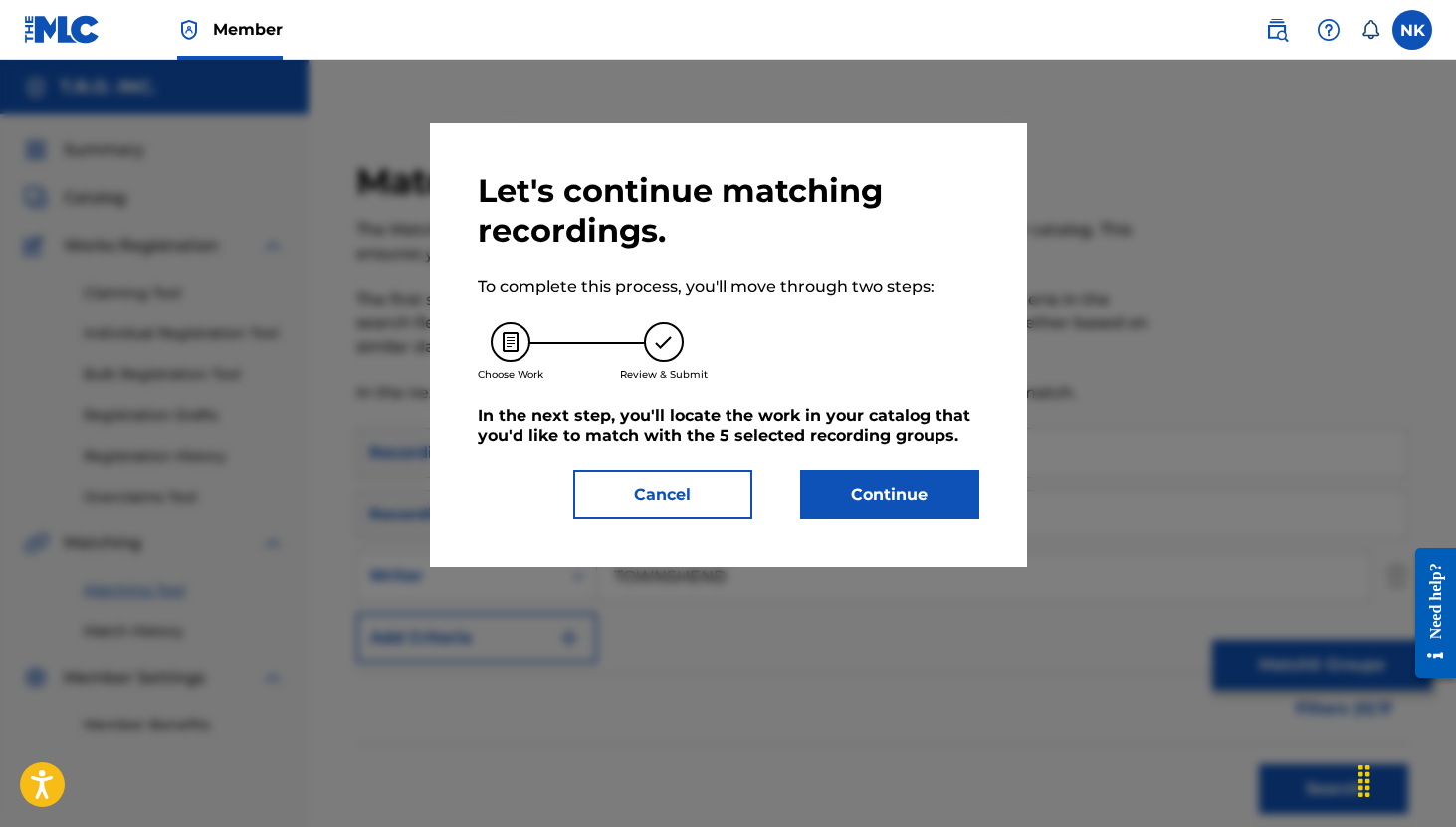 click on "Cancel" at bounding box center (663, 495) 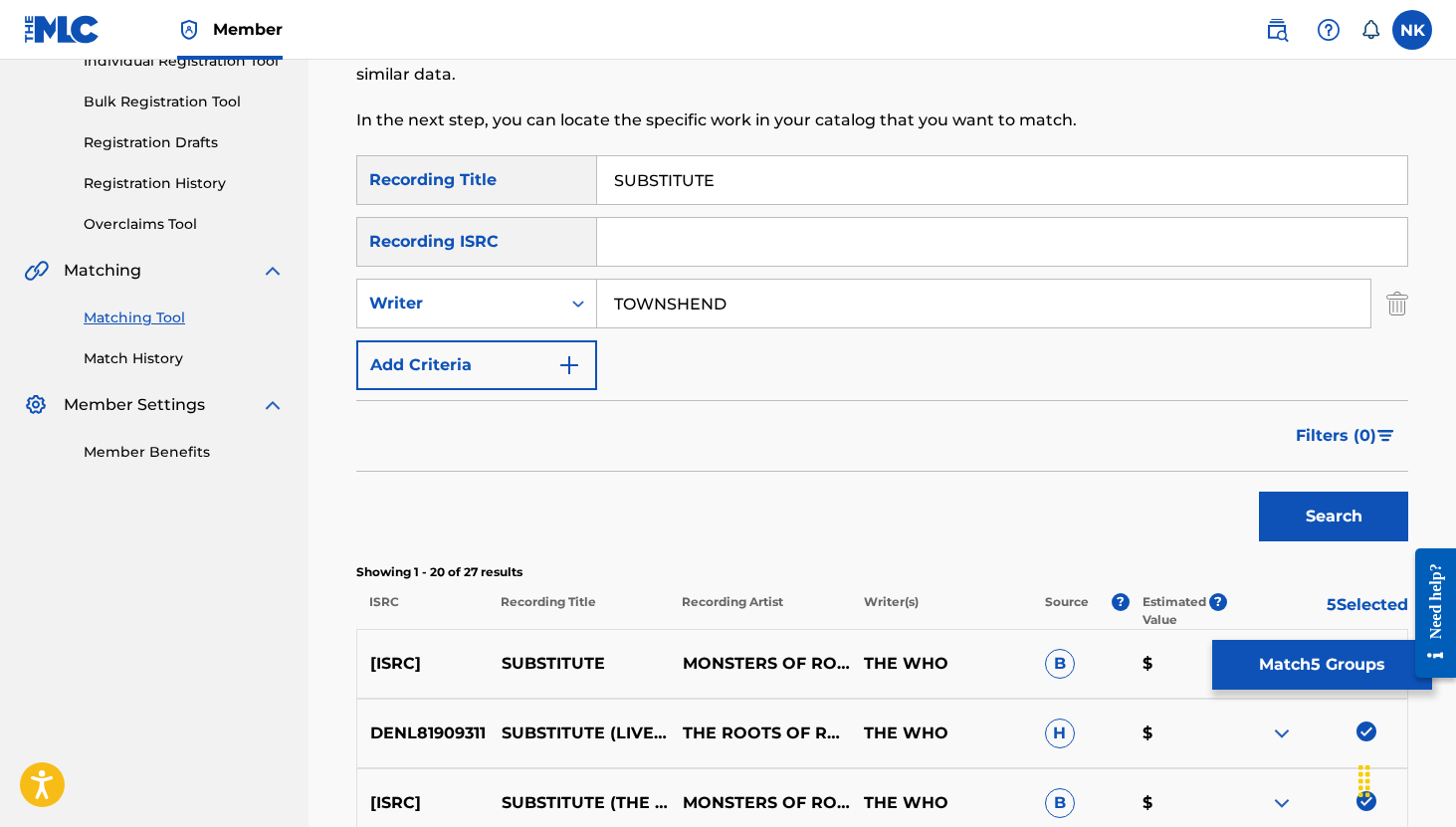 scroll, scrollTop: 284, scrollLeft: 0, axis: vertical 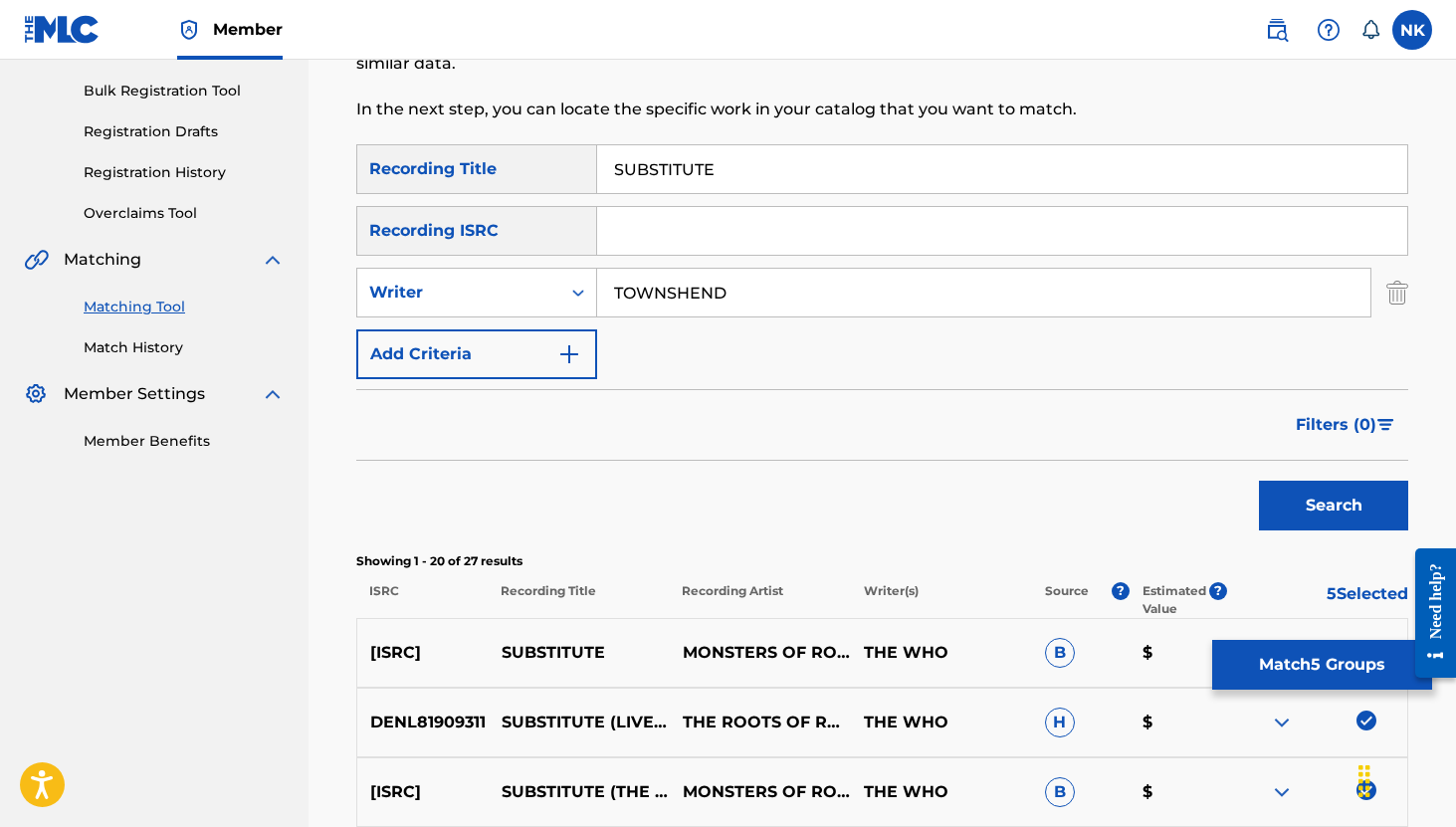 click on "Search" at bounding box center [1334, 506] 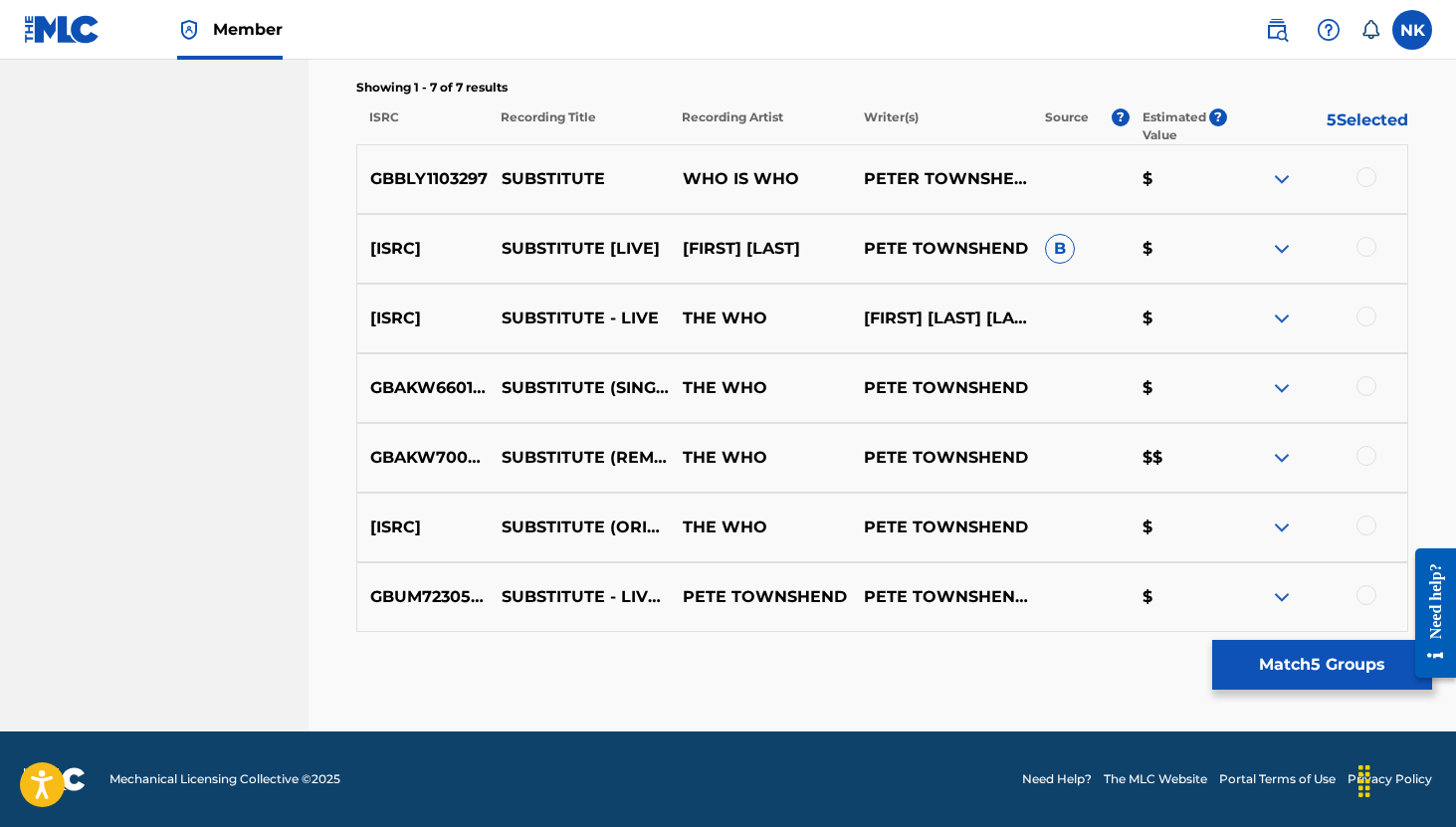 scroll, scrollTop: 756, scrollLeft: 0, axis: vertical 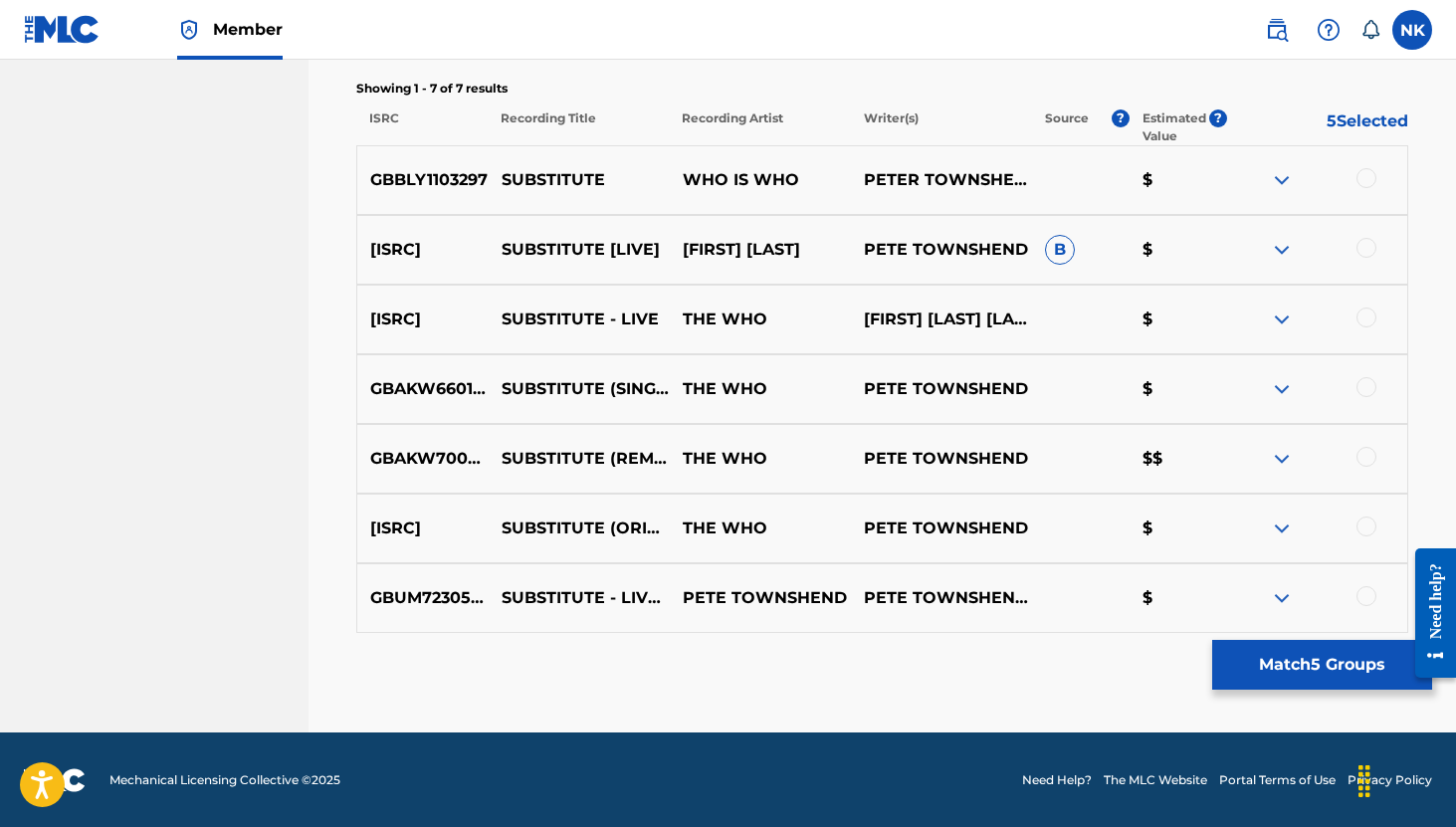 click at bounding box center (1366, 178) 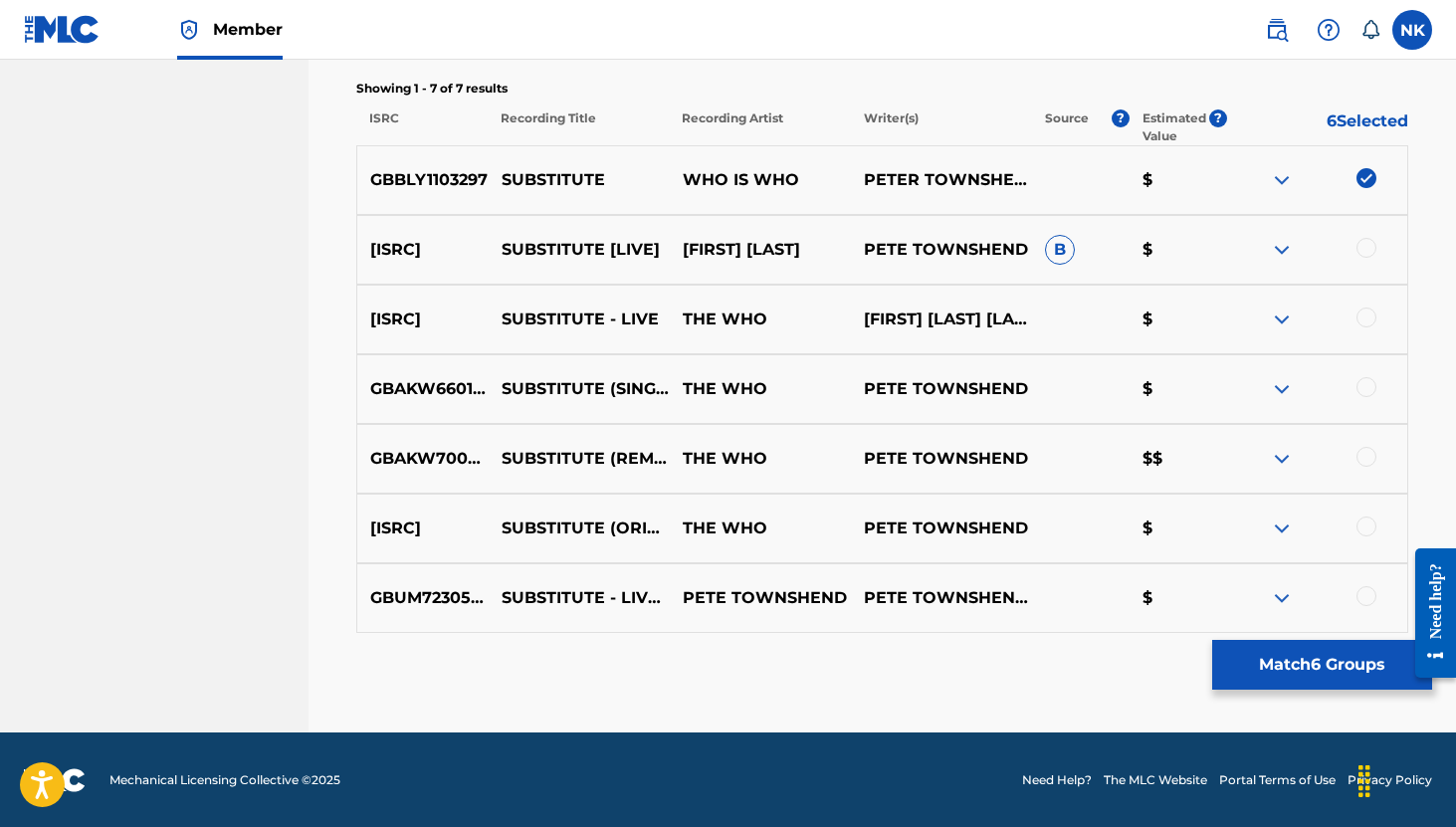 click at bounding box center [1366, 248] 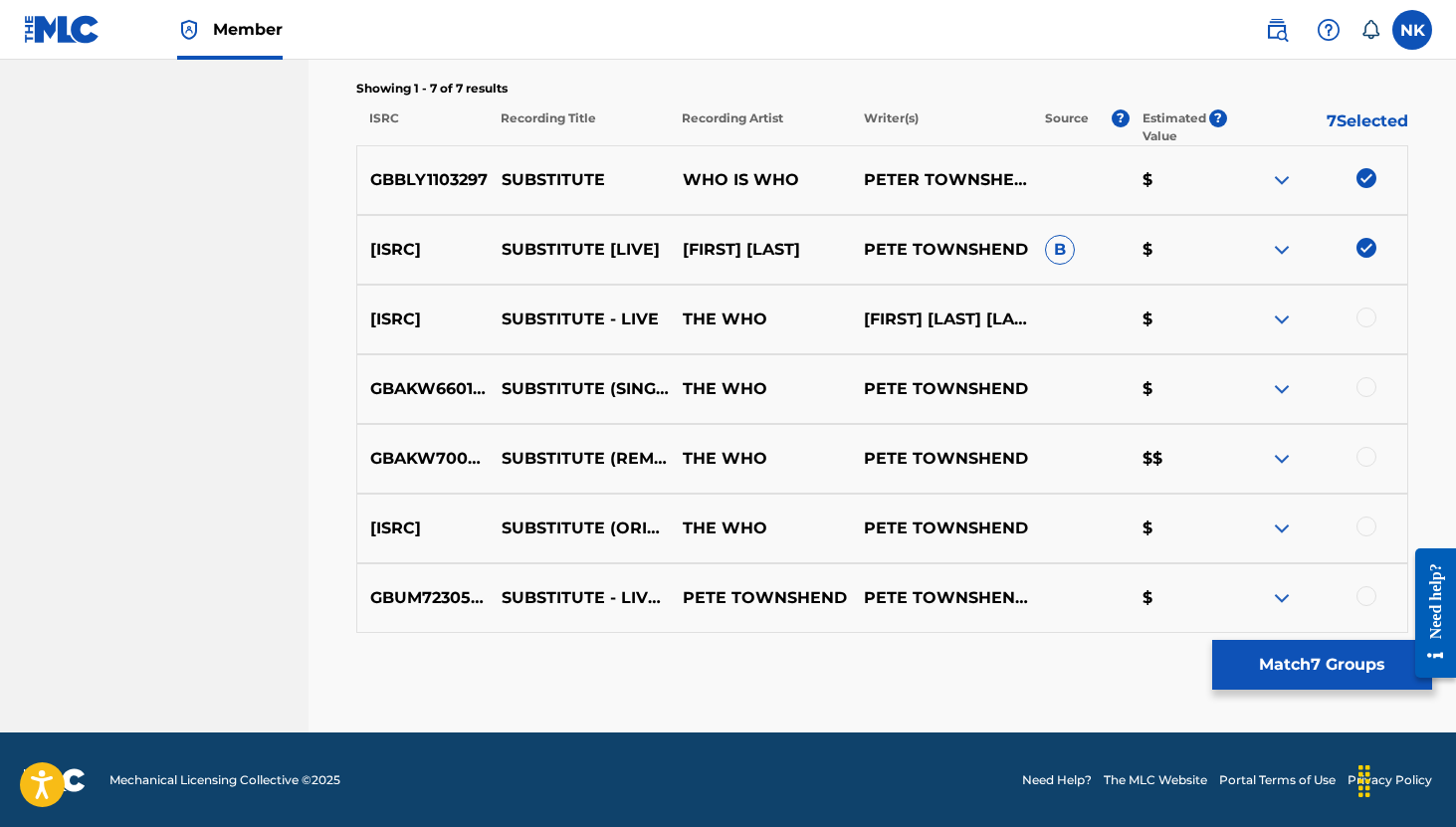 click at bounding box center (1366, 317) 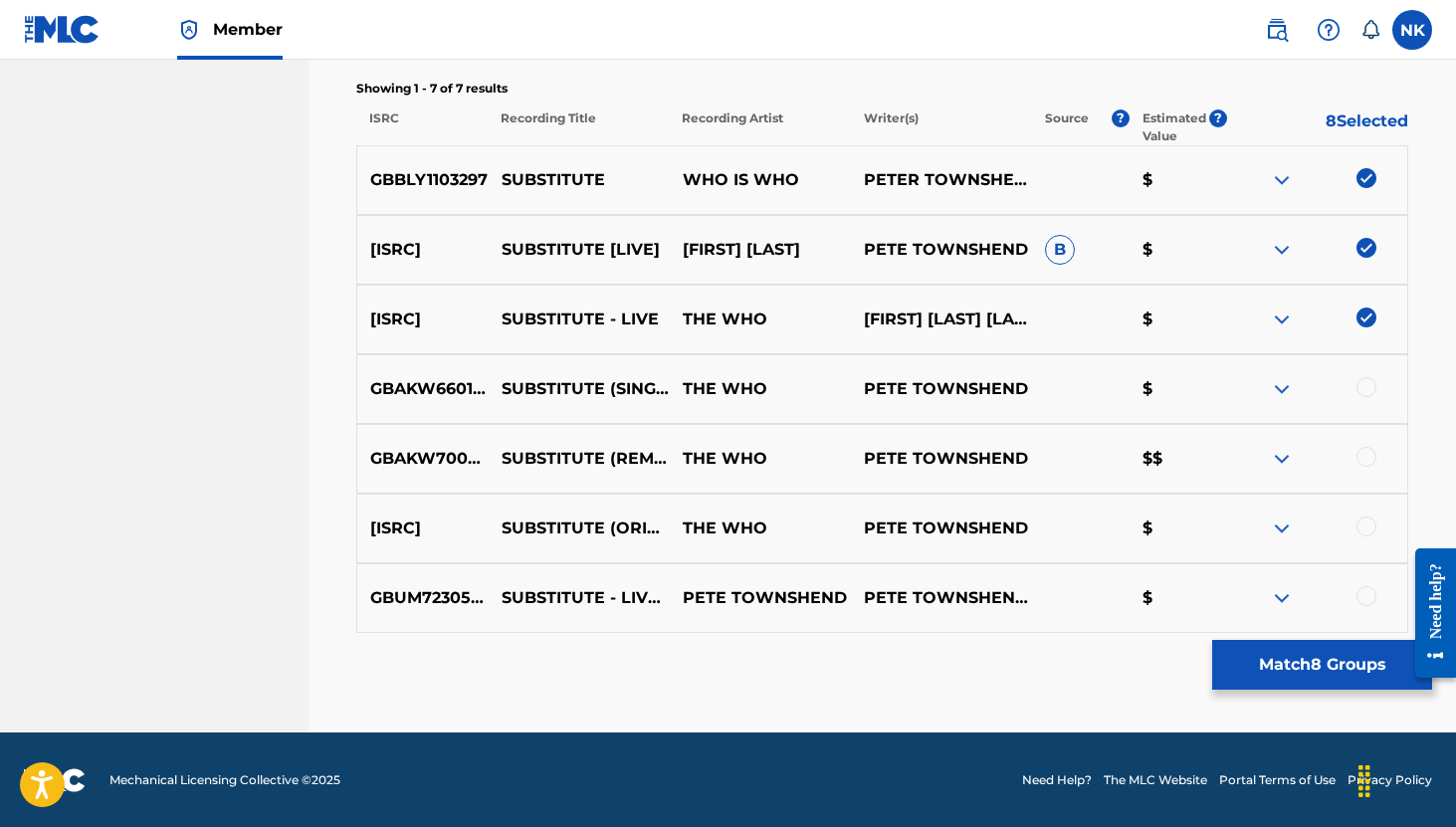 click at bounding box center (1366, 387) 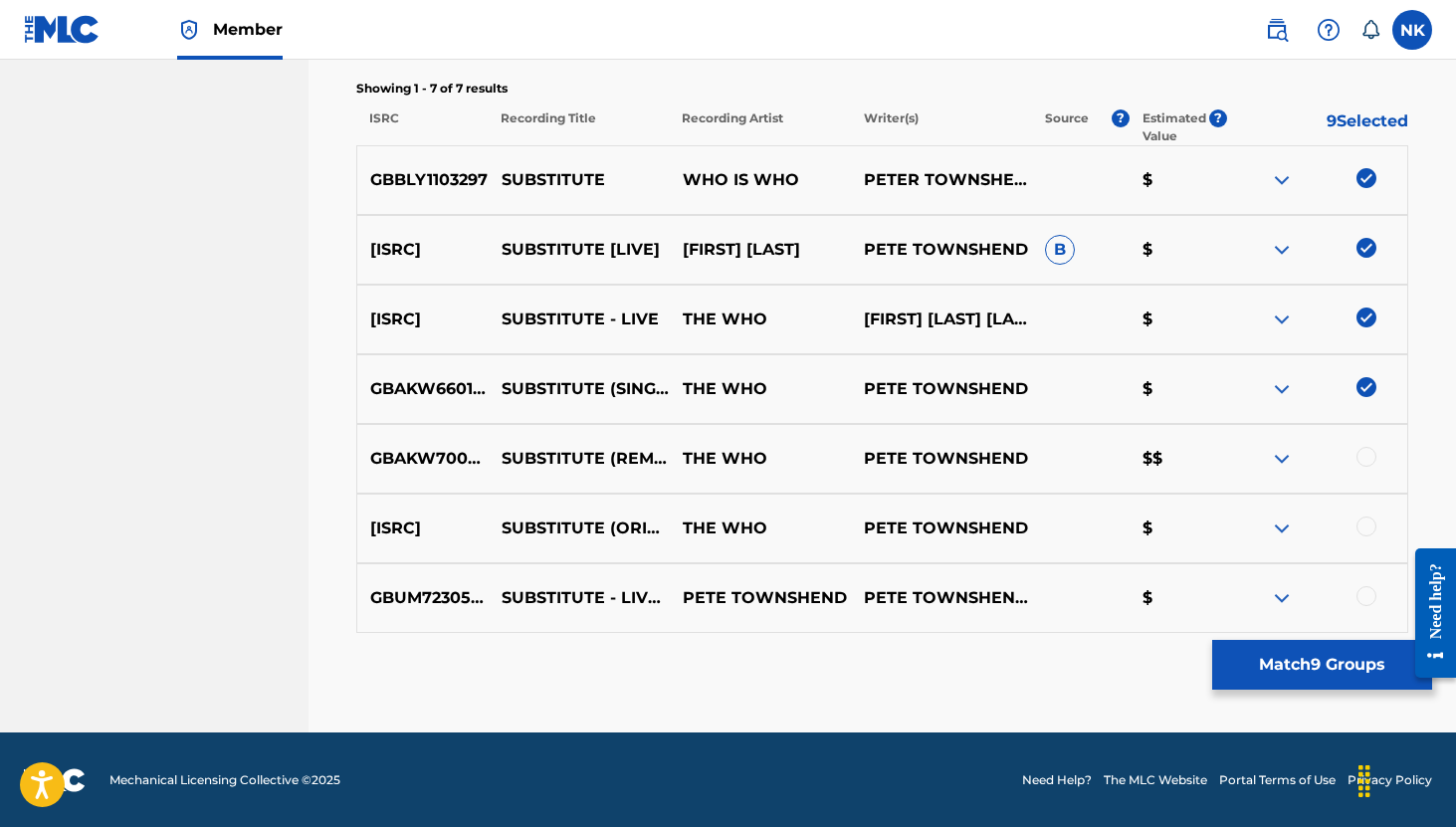 click at bounding box center (1366, 457) 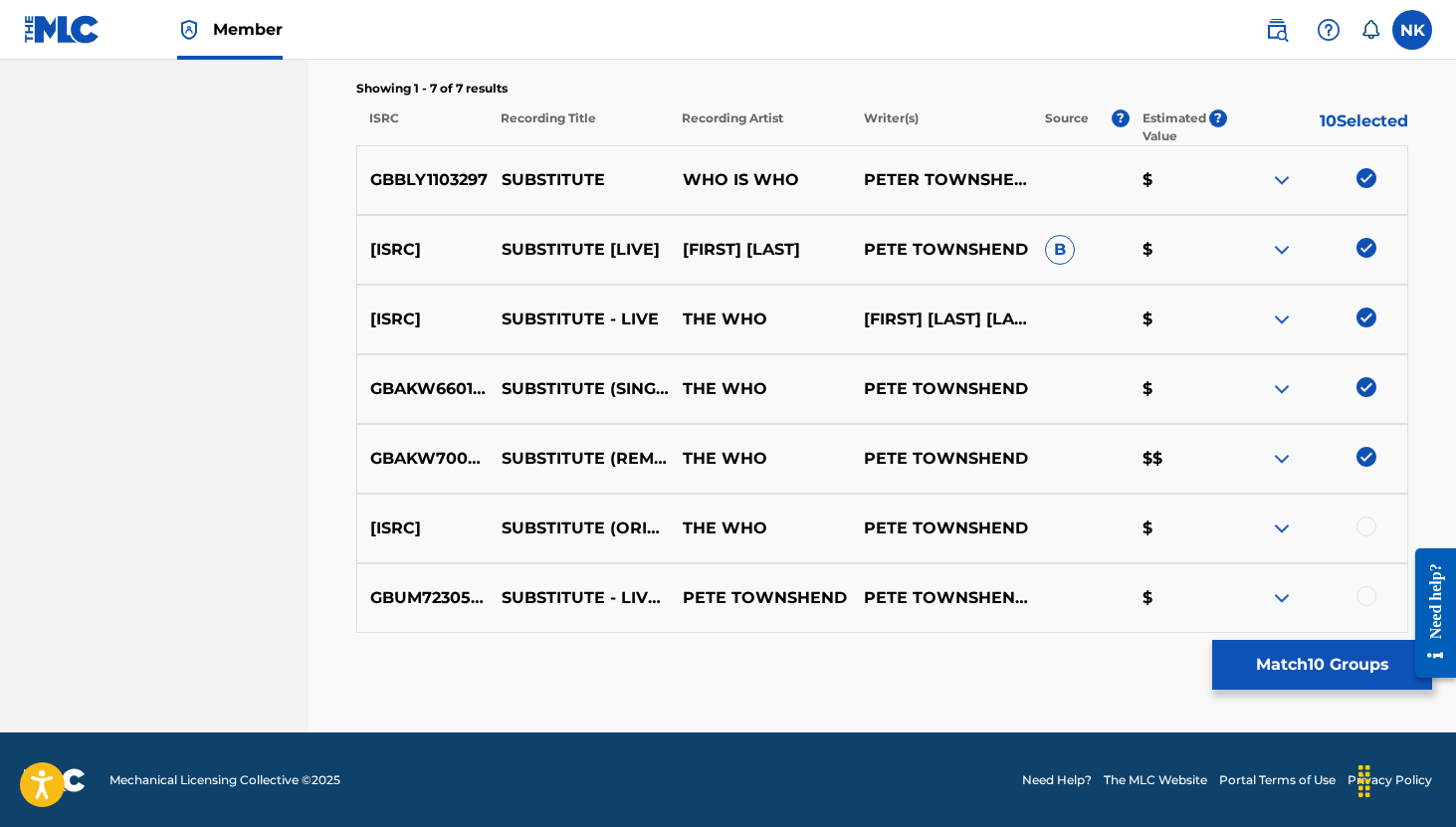 click at bounding box center (1366, 526) 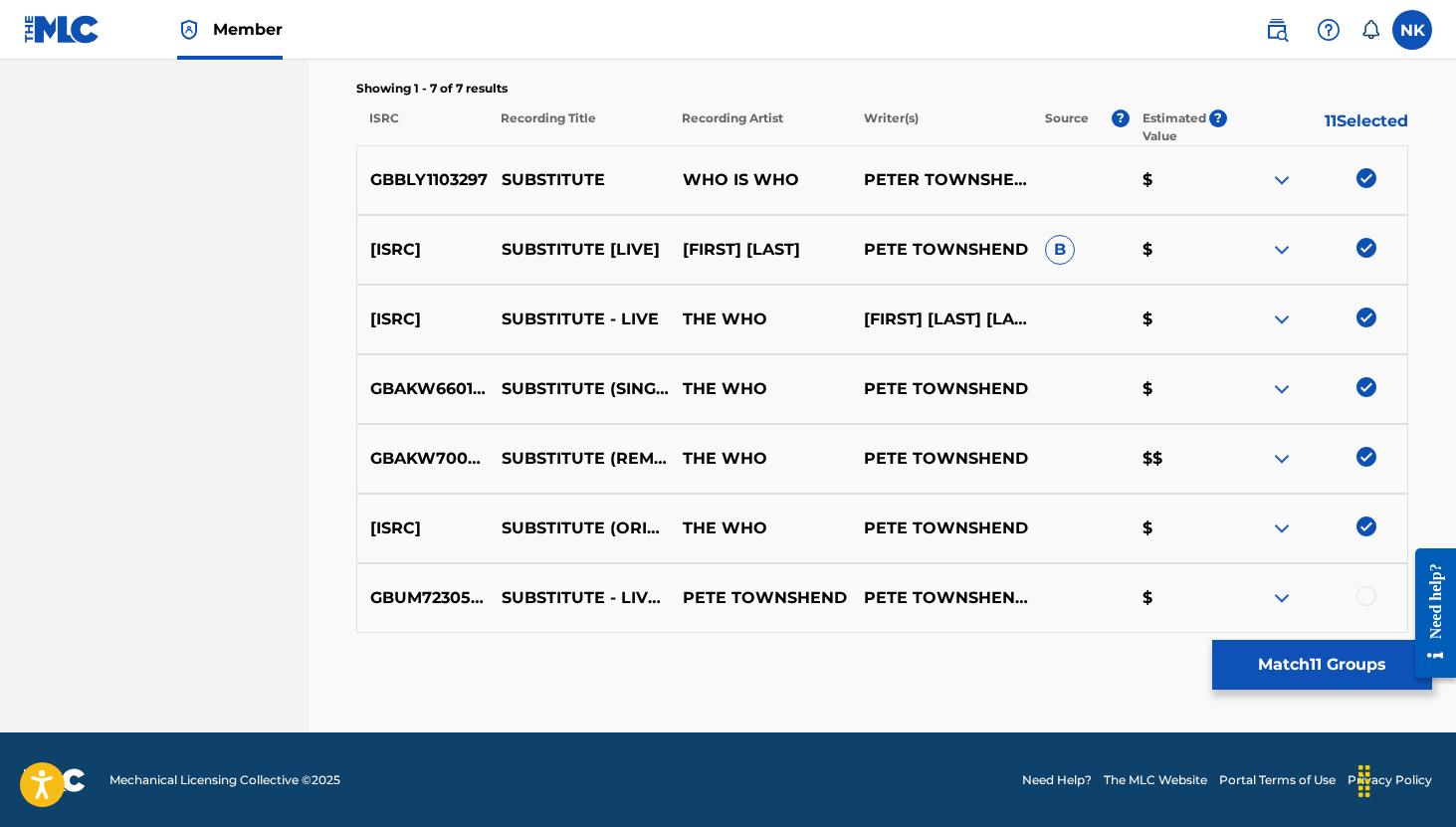 click at bounding box center [1366, 596] 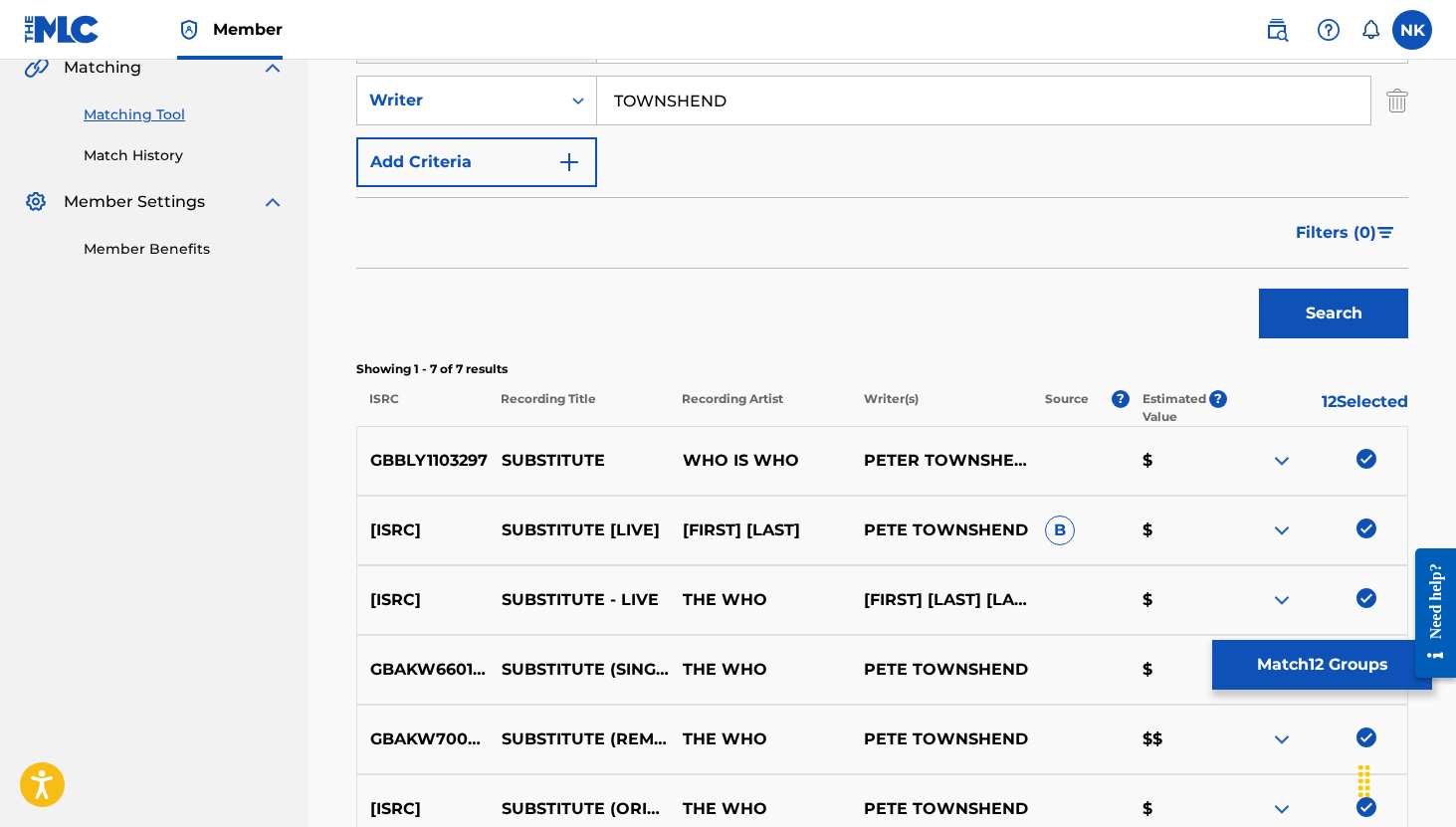 scroll, scrollTop: 395, scrollLeft: 0, axis: vertical 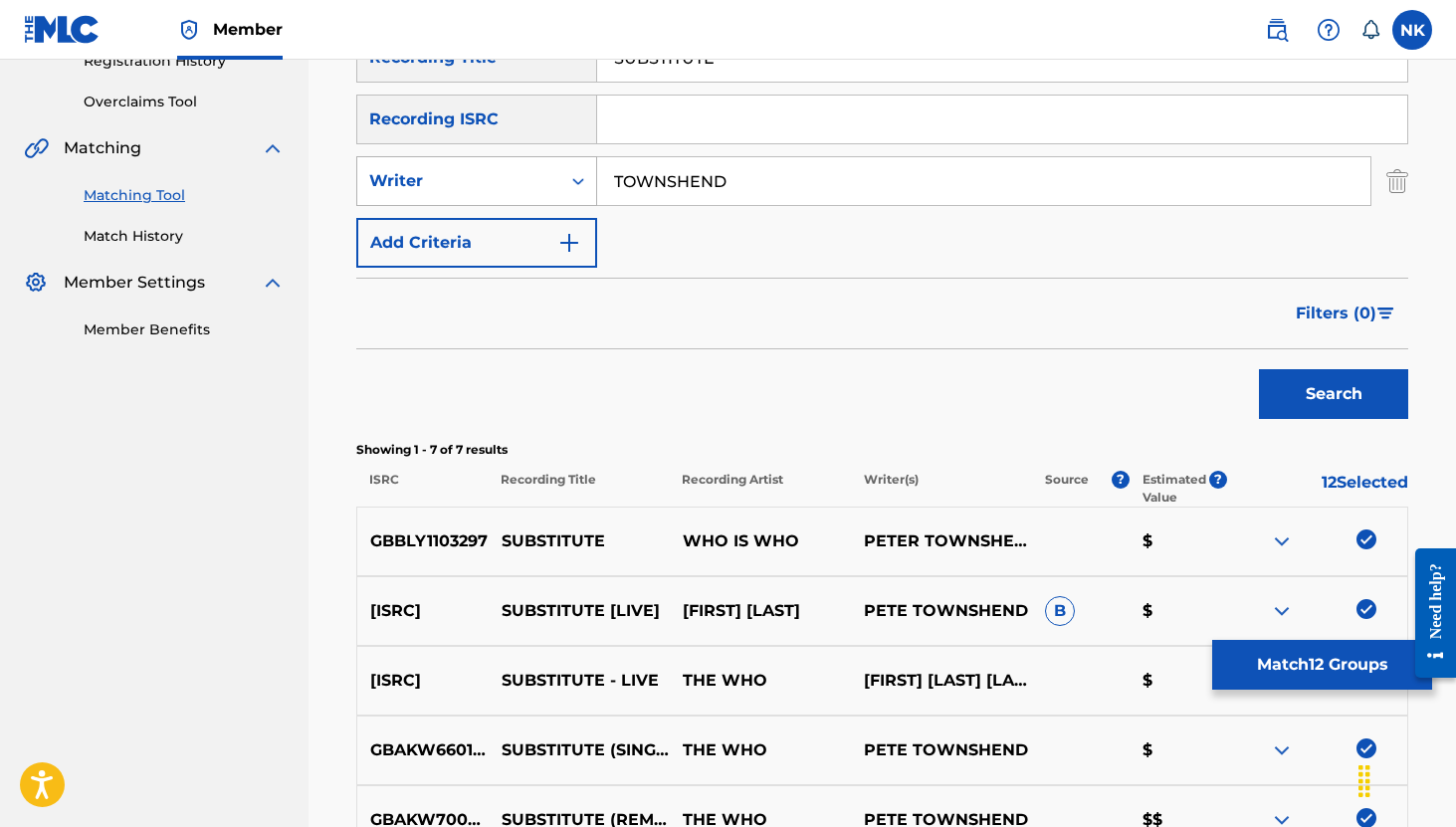 drag, startPoint x: 743, startPoint y: 192, endPoint x: 515, endPoint y: 191, distance: 228.00219 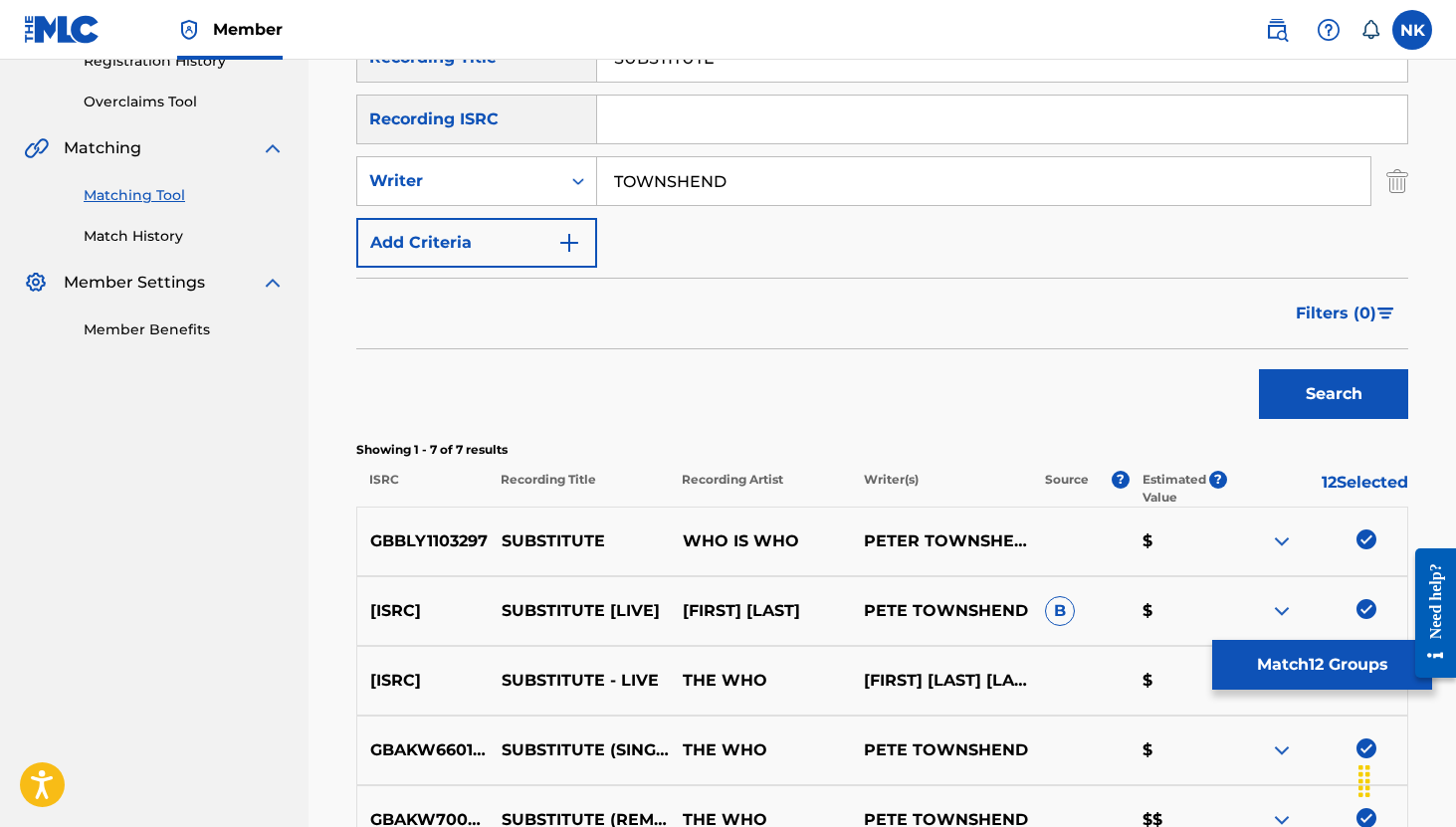 click on "TOWNSHEND" at bounding box center (983, 181) 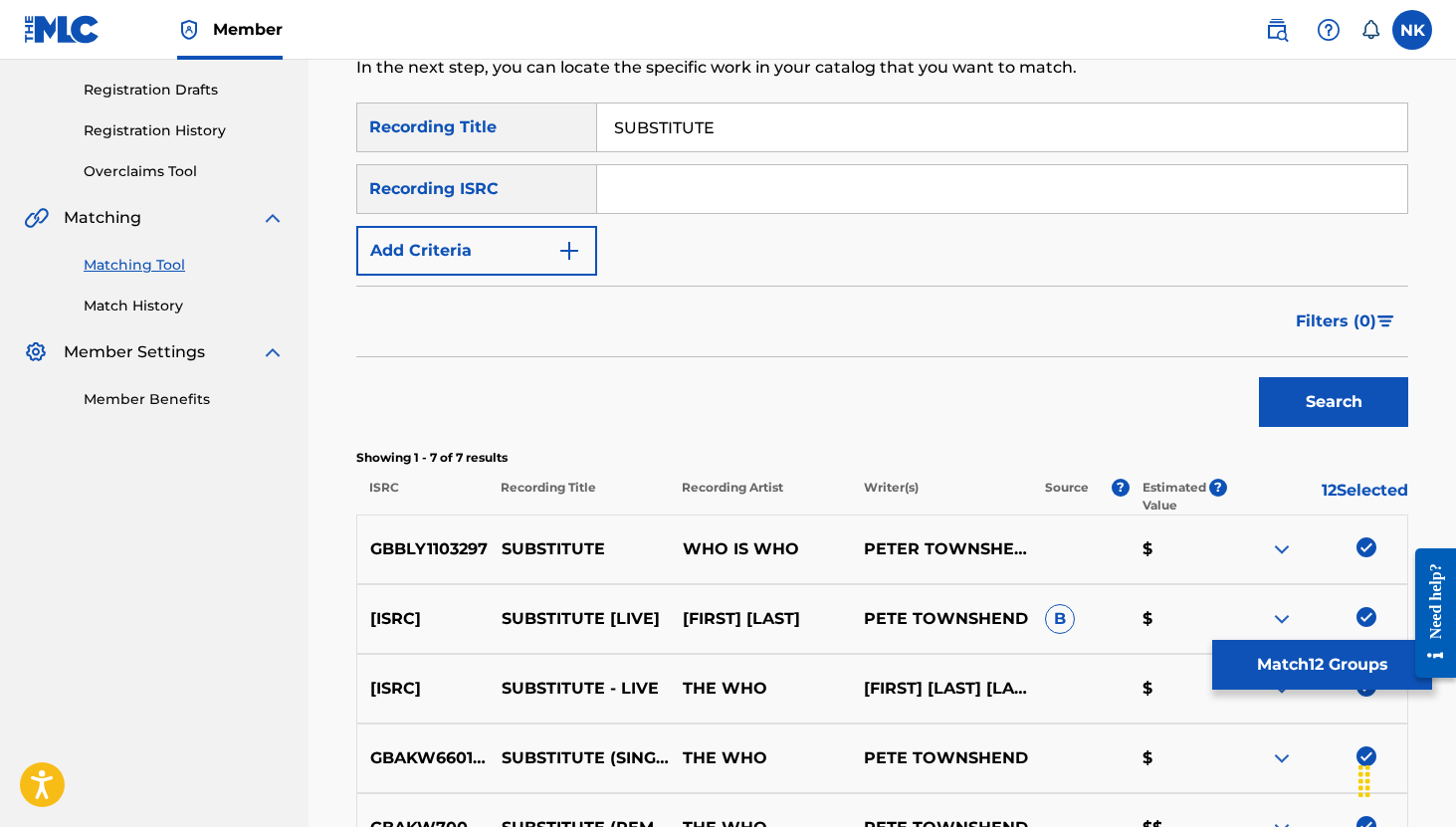 scroll, scrollTop: 314, scrollLeft: 0, axis: vertical 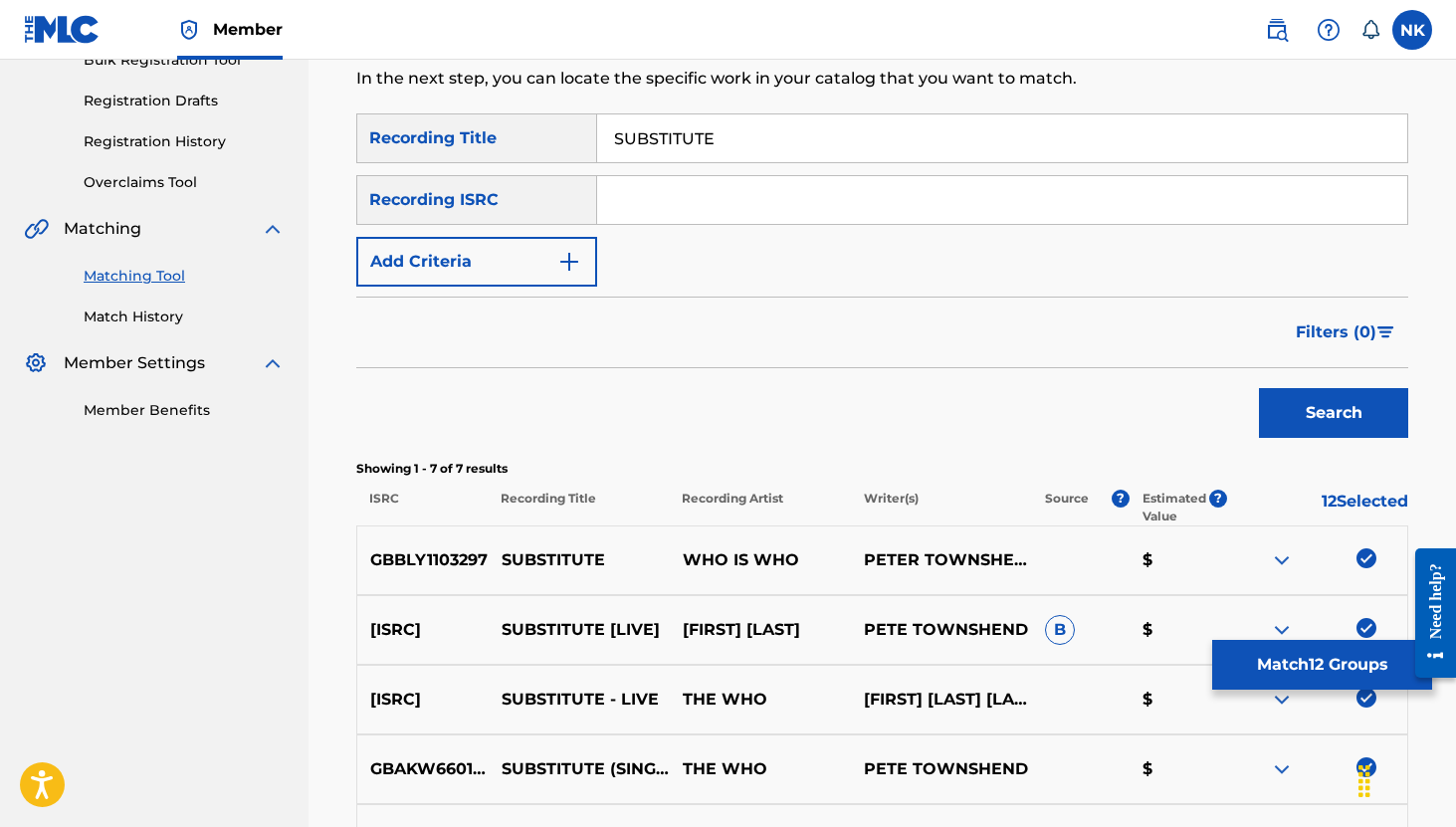 click on "SUBSTITUTE" at bounding box center (1002, 138) 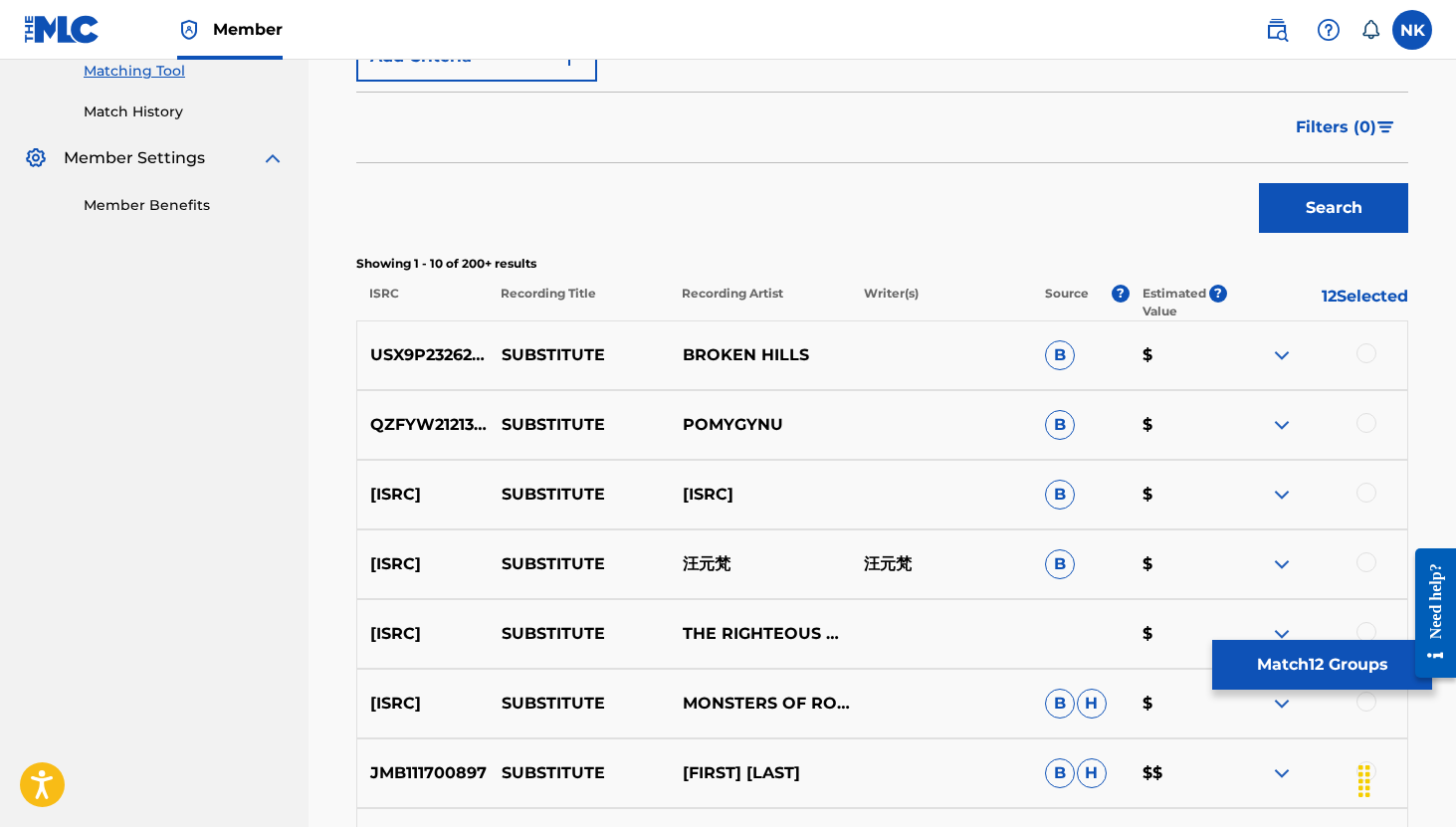 scroll, scrollTop: 551, scrollLeft: 0, axis: vertical 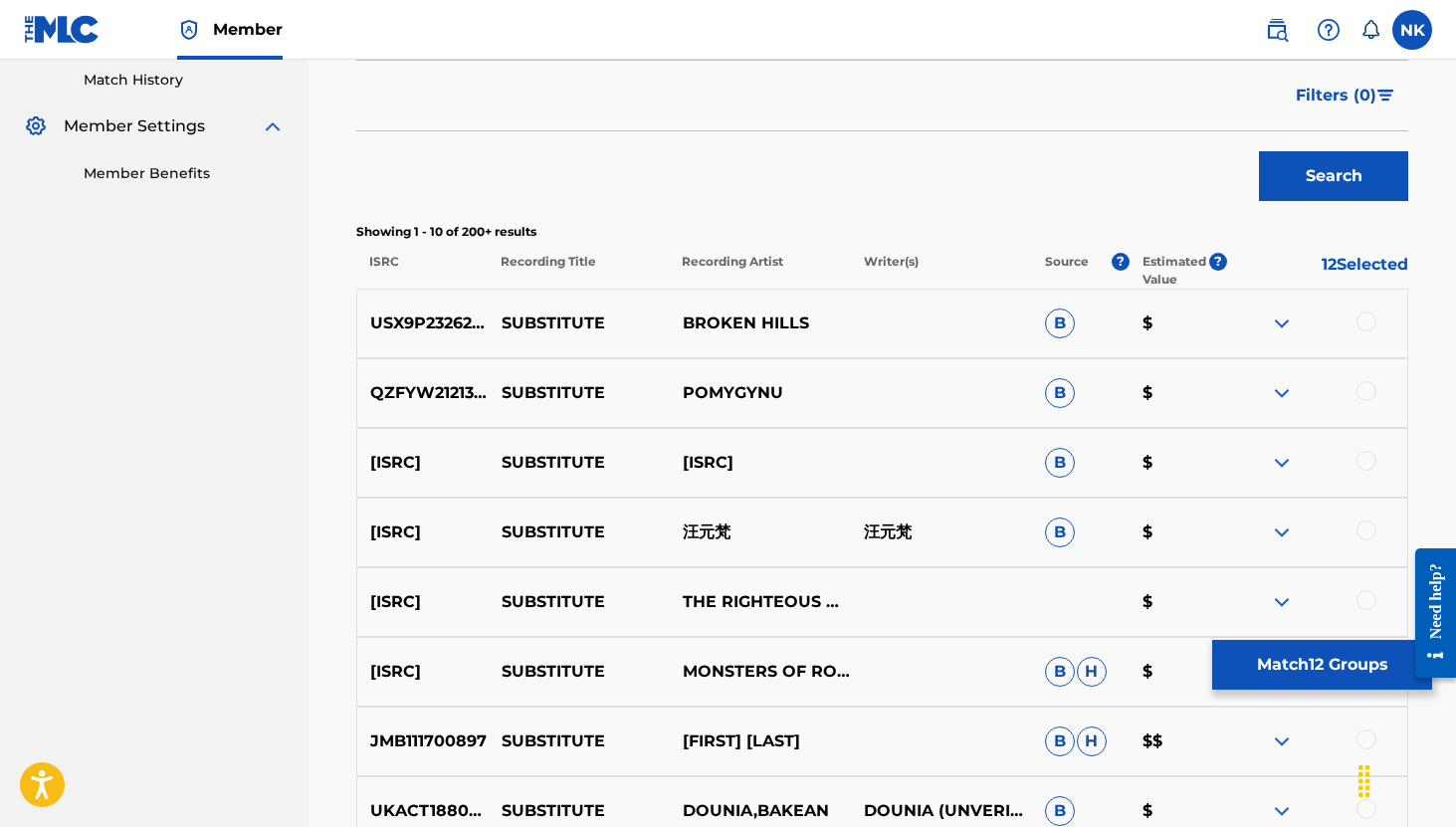 click at bounding box center [1282, 323] 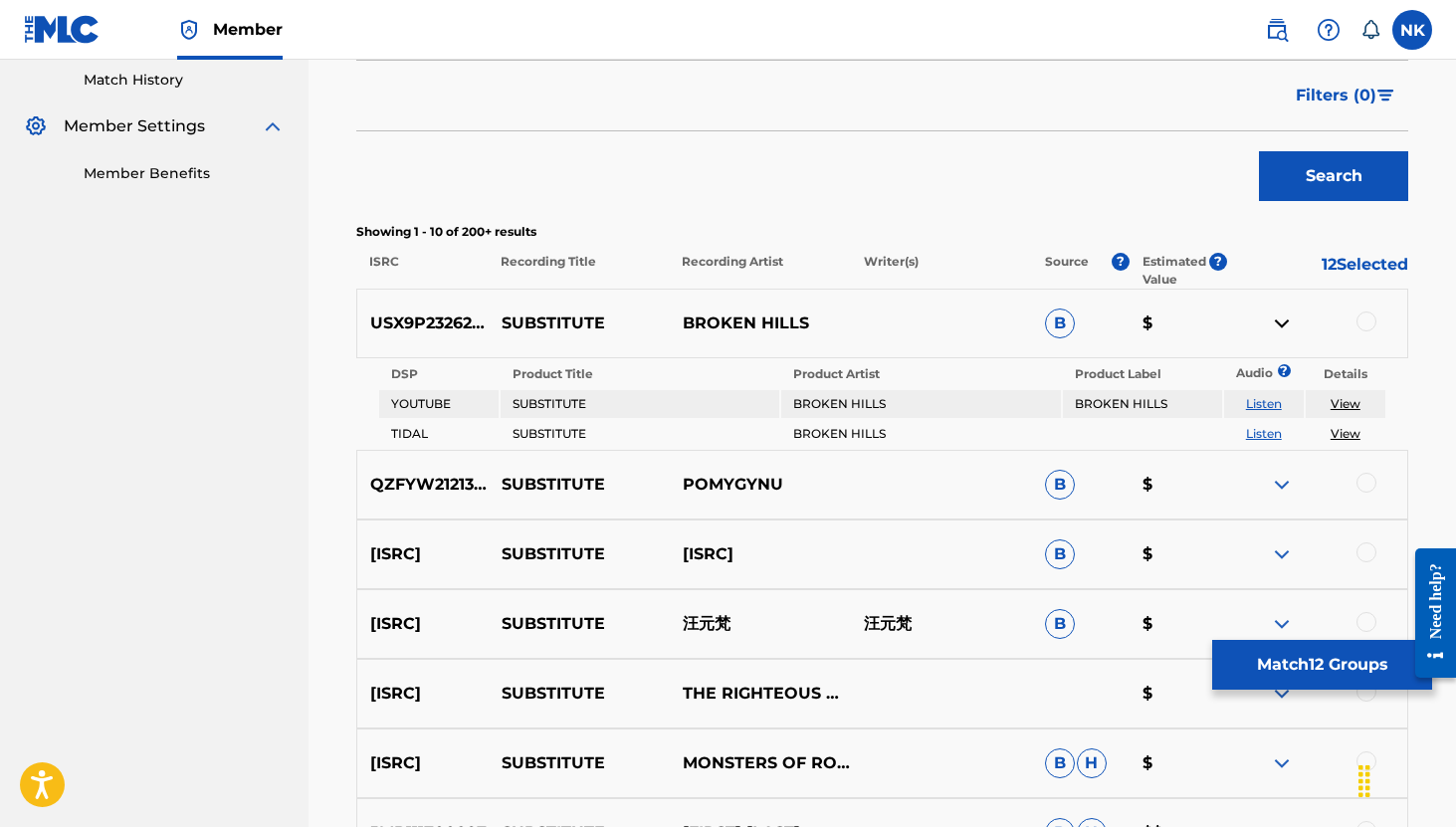 click on "Match  12 Groups" at bounding box center [1322, 665] 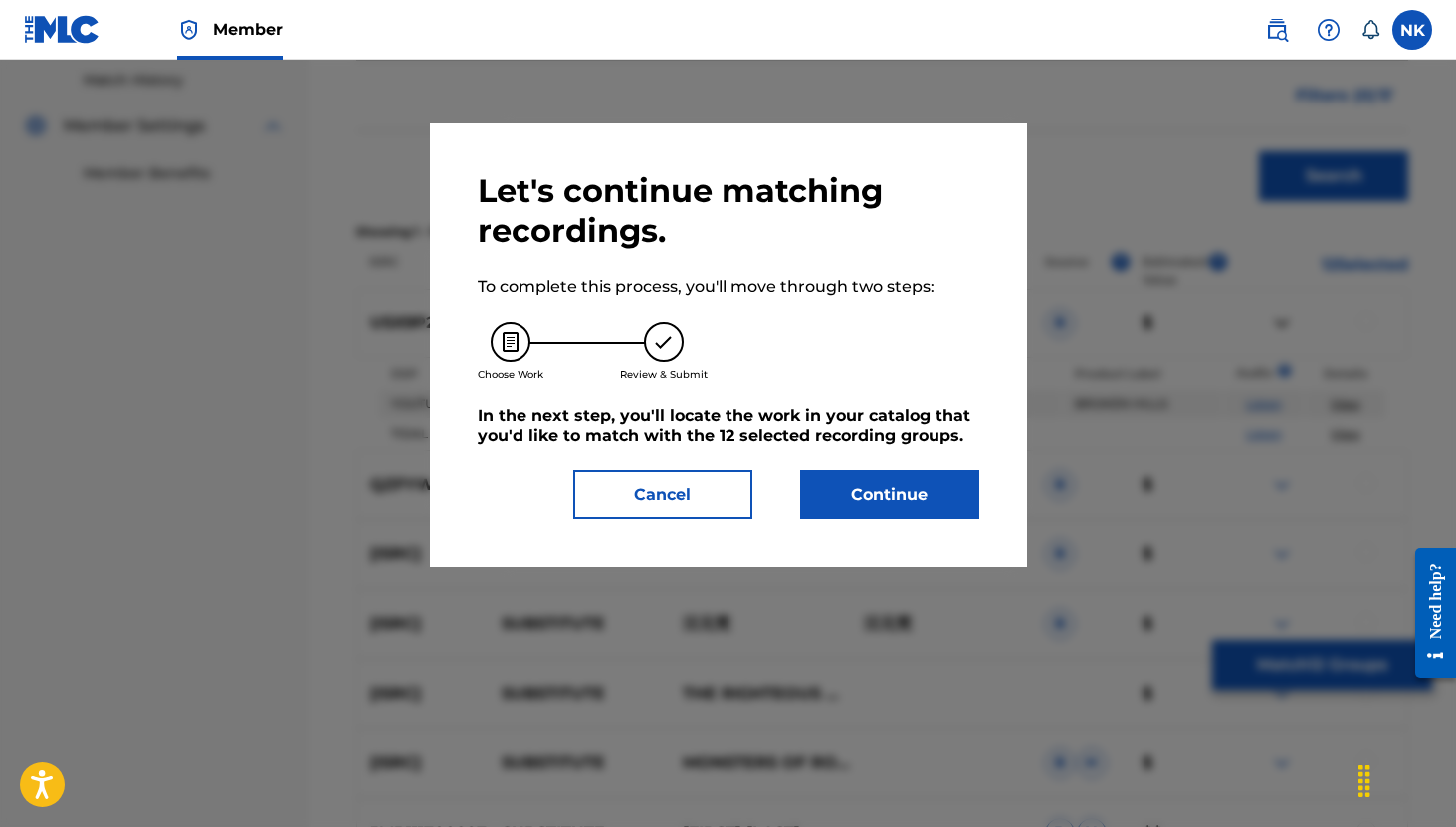 click on "Continue" at bounding box center [890, 495] 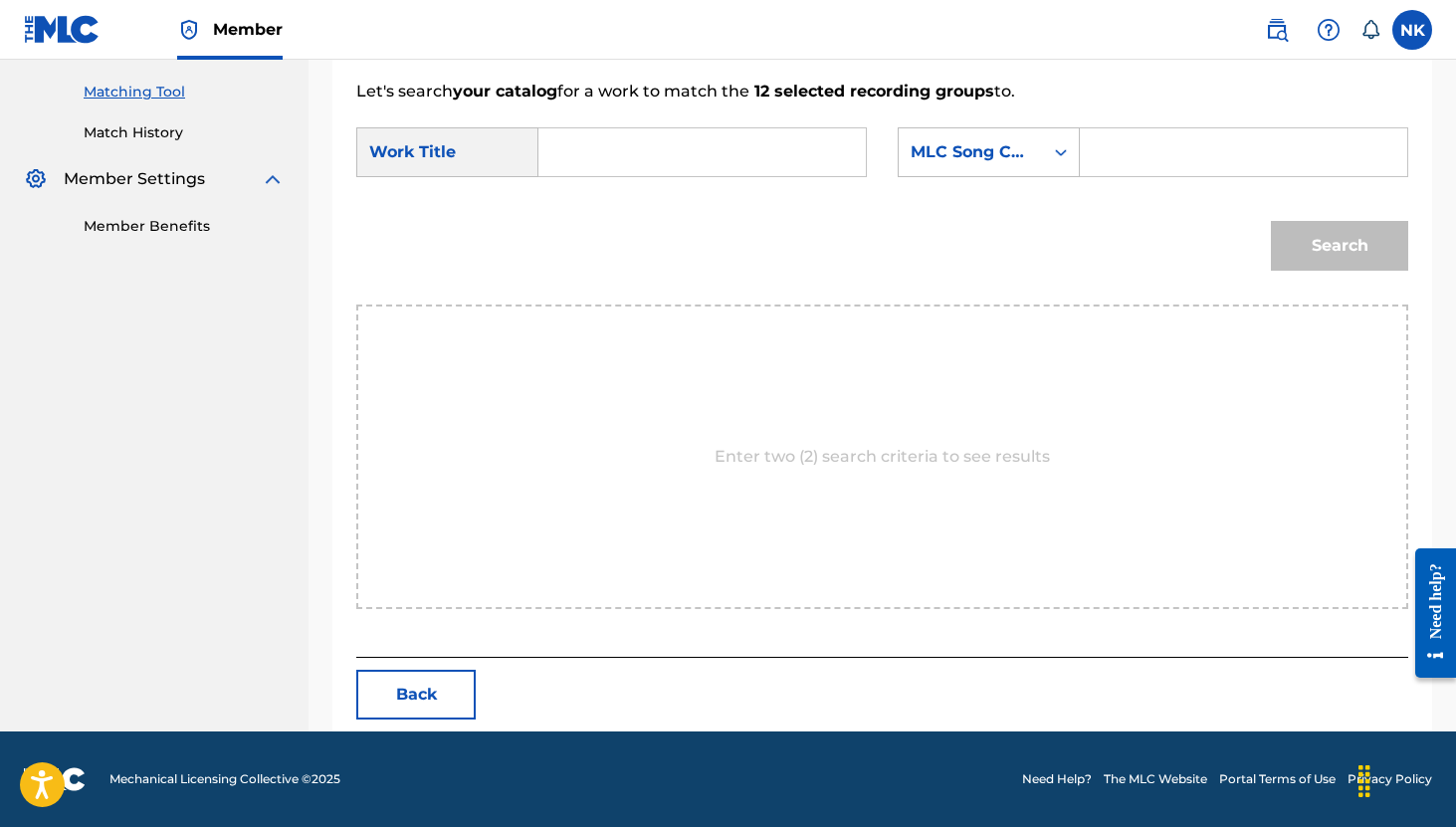 click at bounding box center [702, 152] 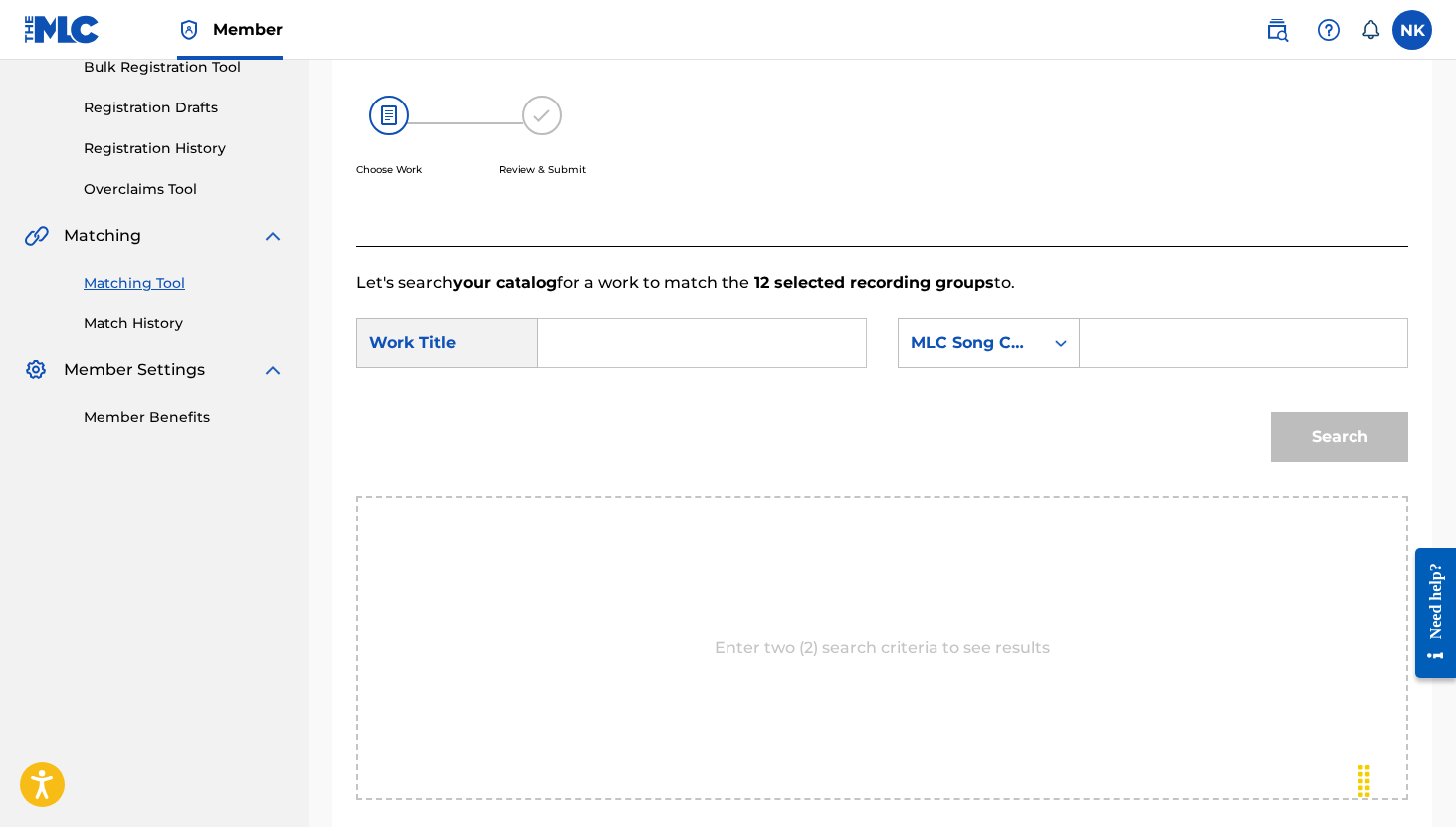 scroll, scrollTop: 307, scrollLeft: 0, axis: vertical 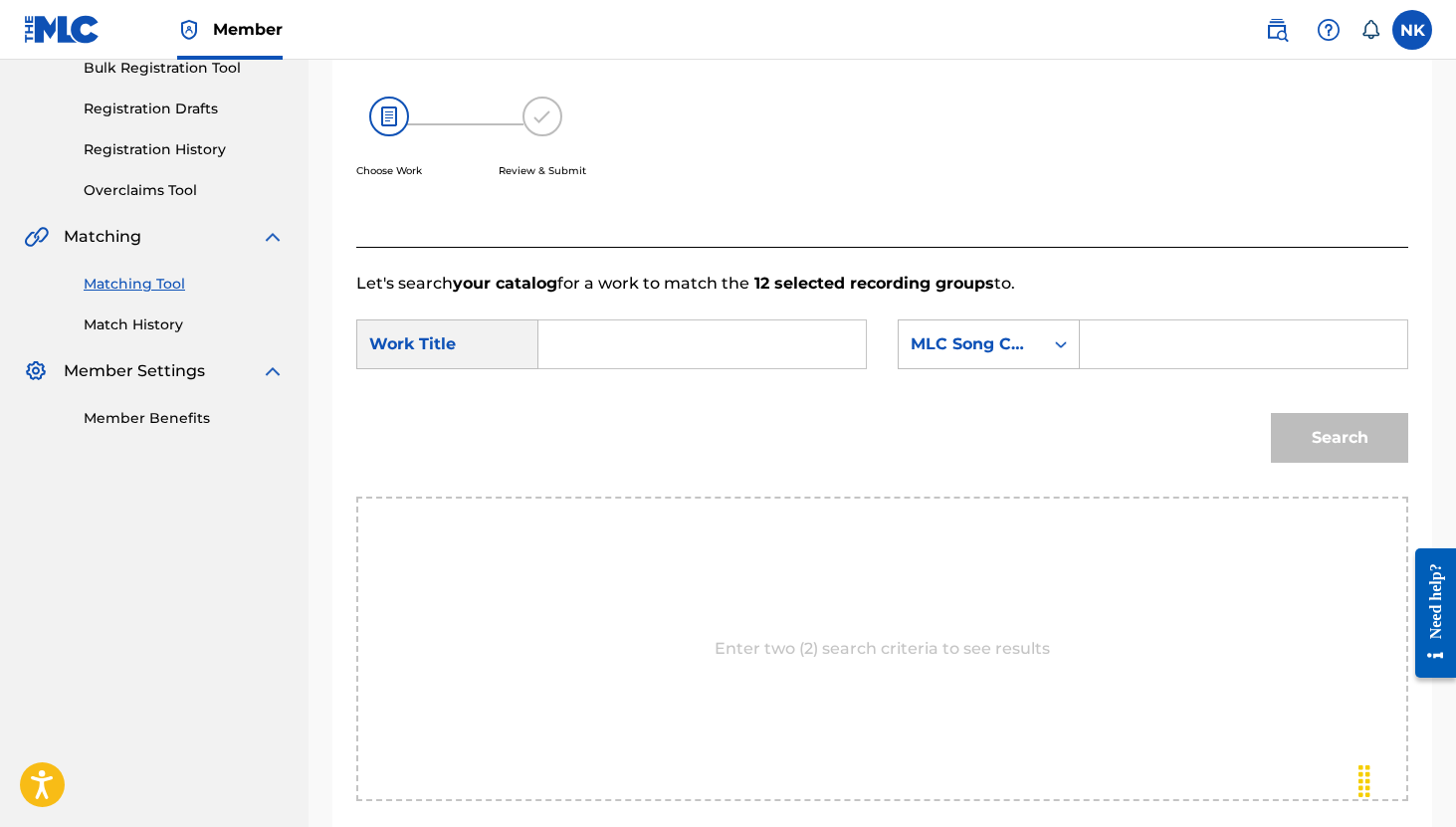 paste on "SUBSTITUTE" 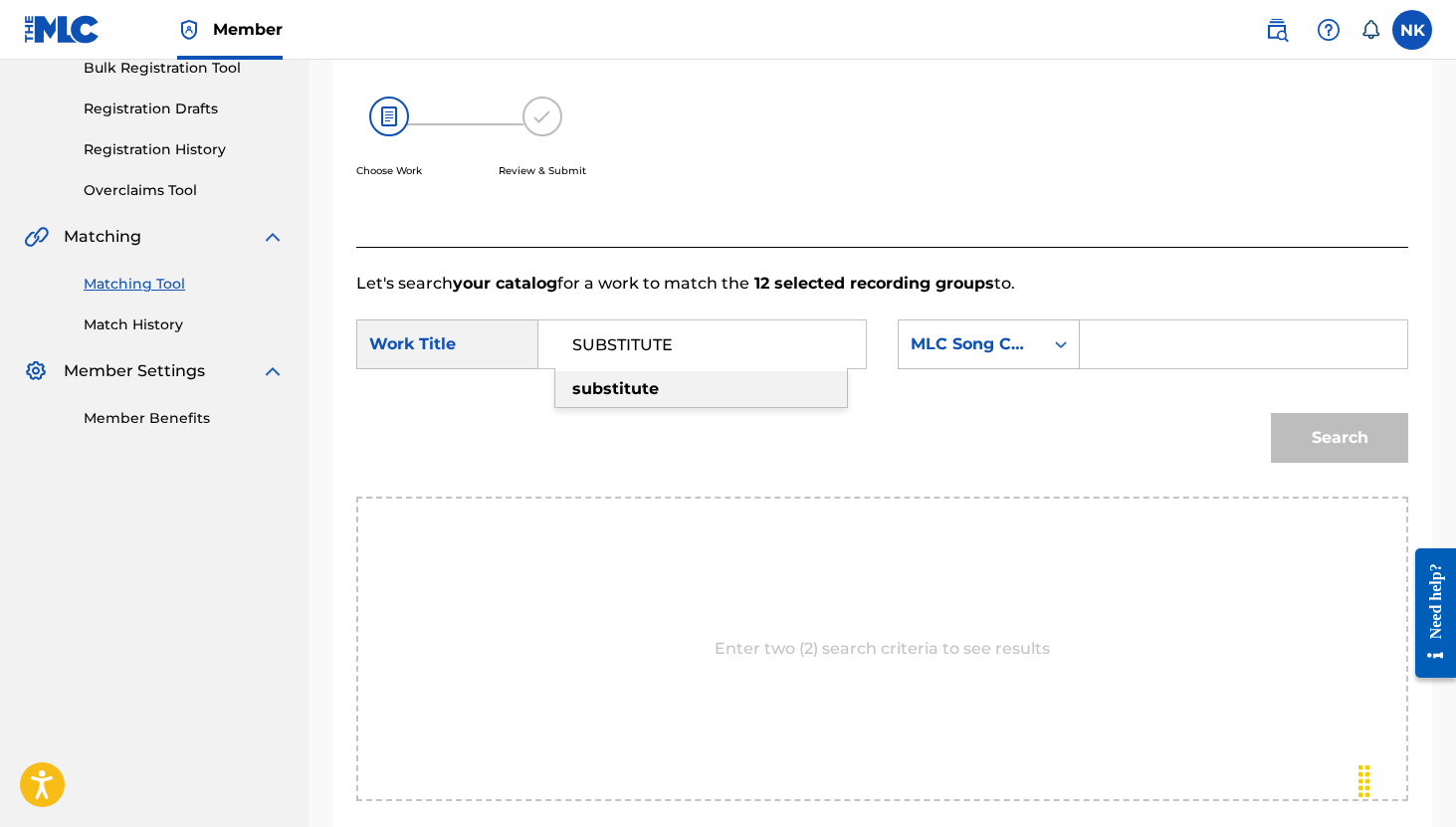 type on "SUBSTITUTE" 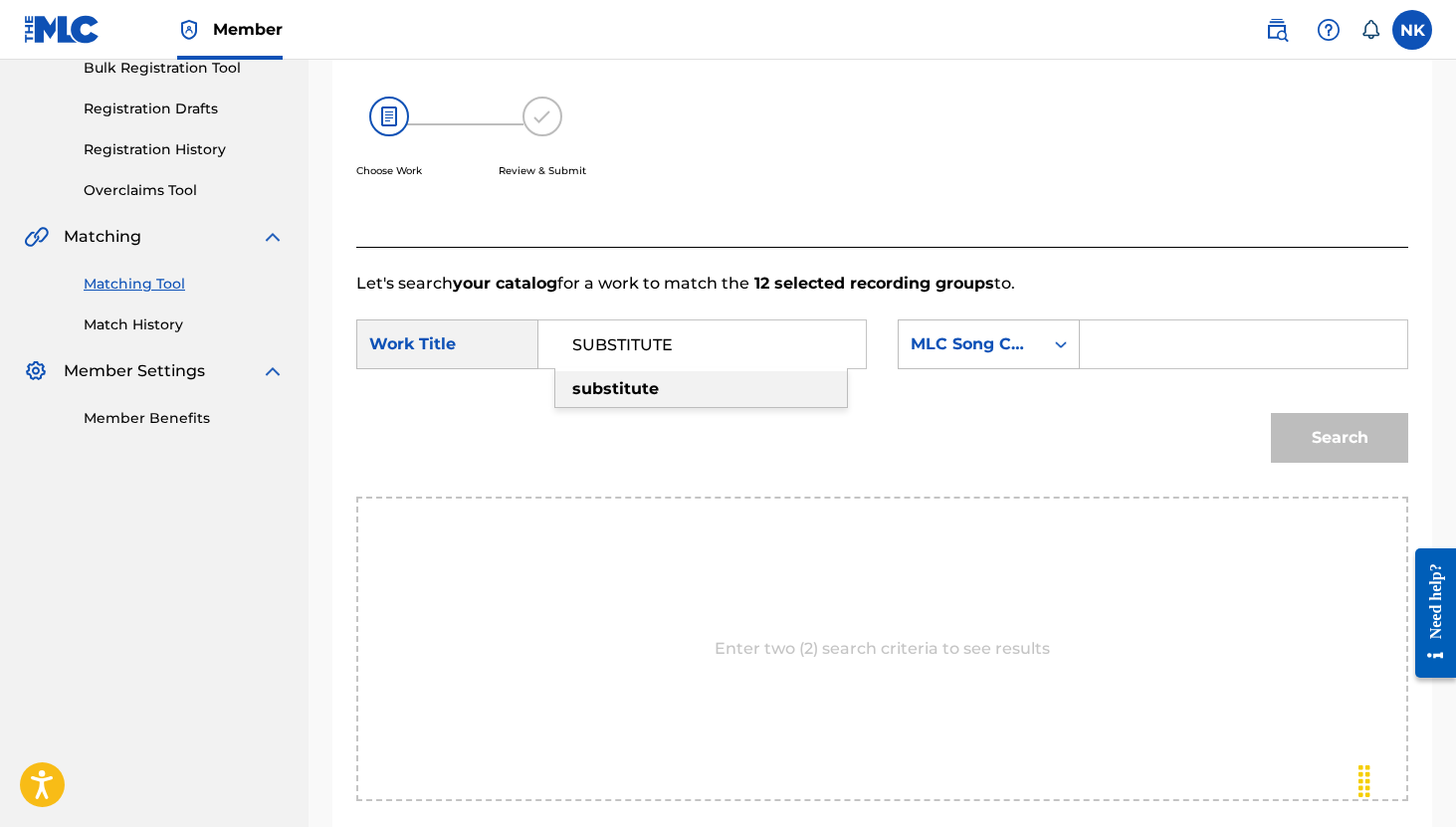 click on "Choose Work Review & Submit" at bounding box center [761, 148] 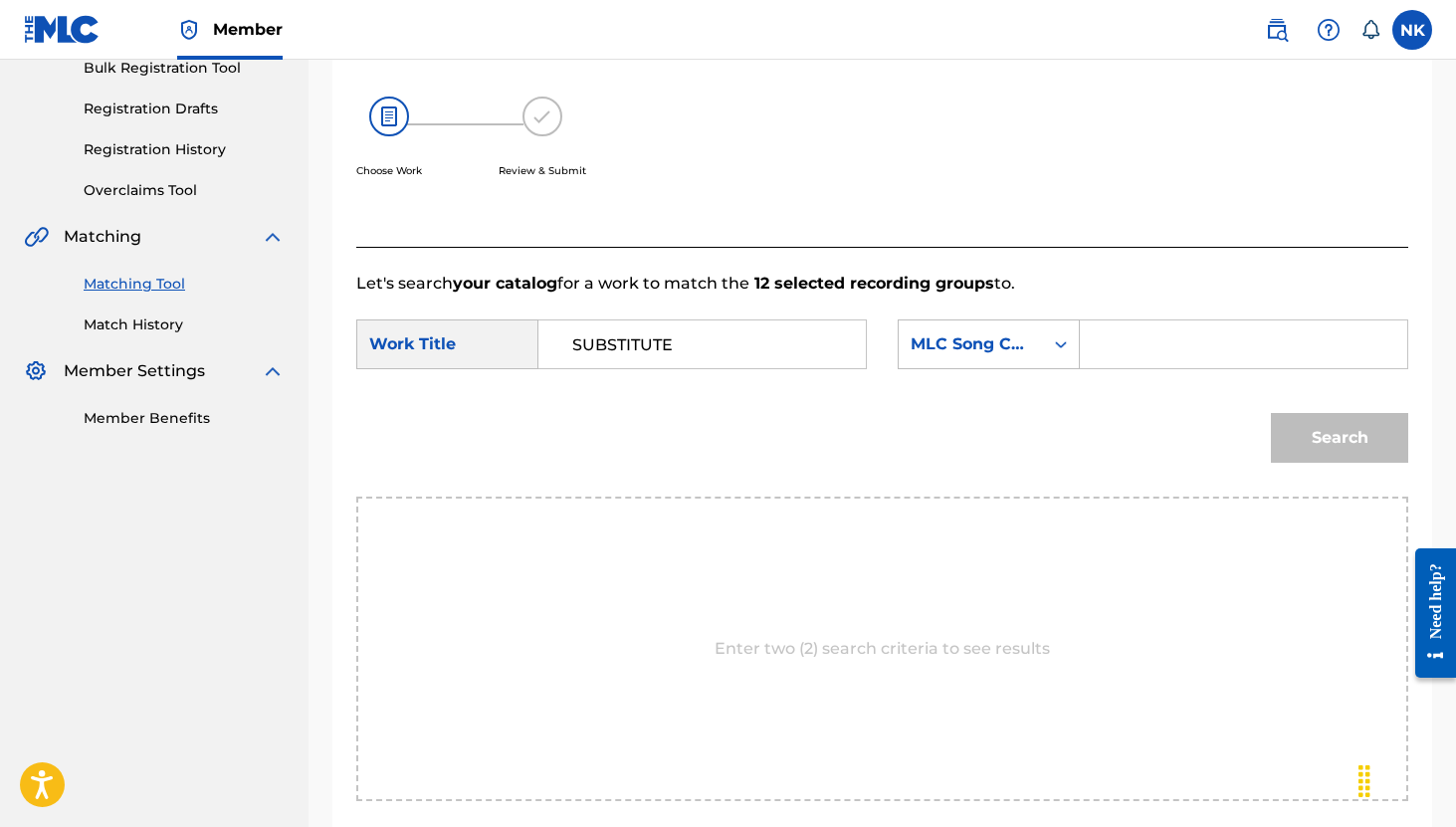 click at bounding box center [1243, 344] 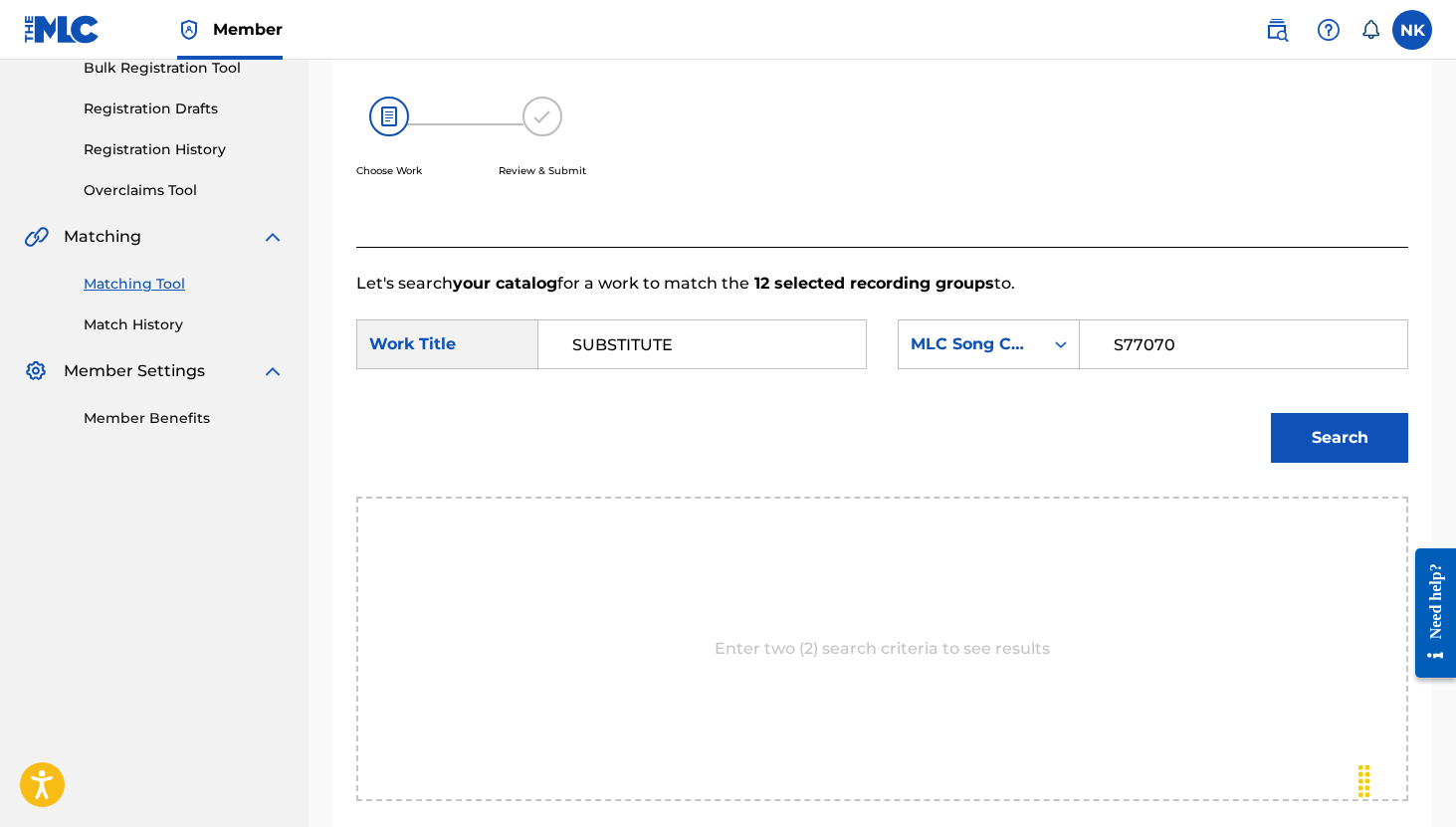 type on "S77070" 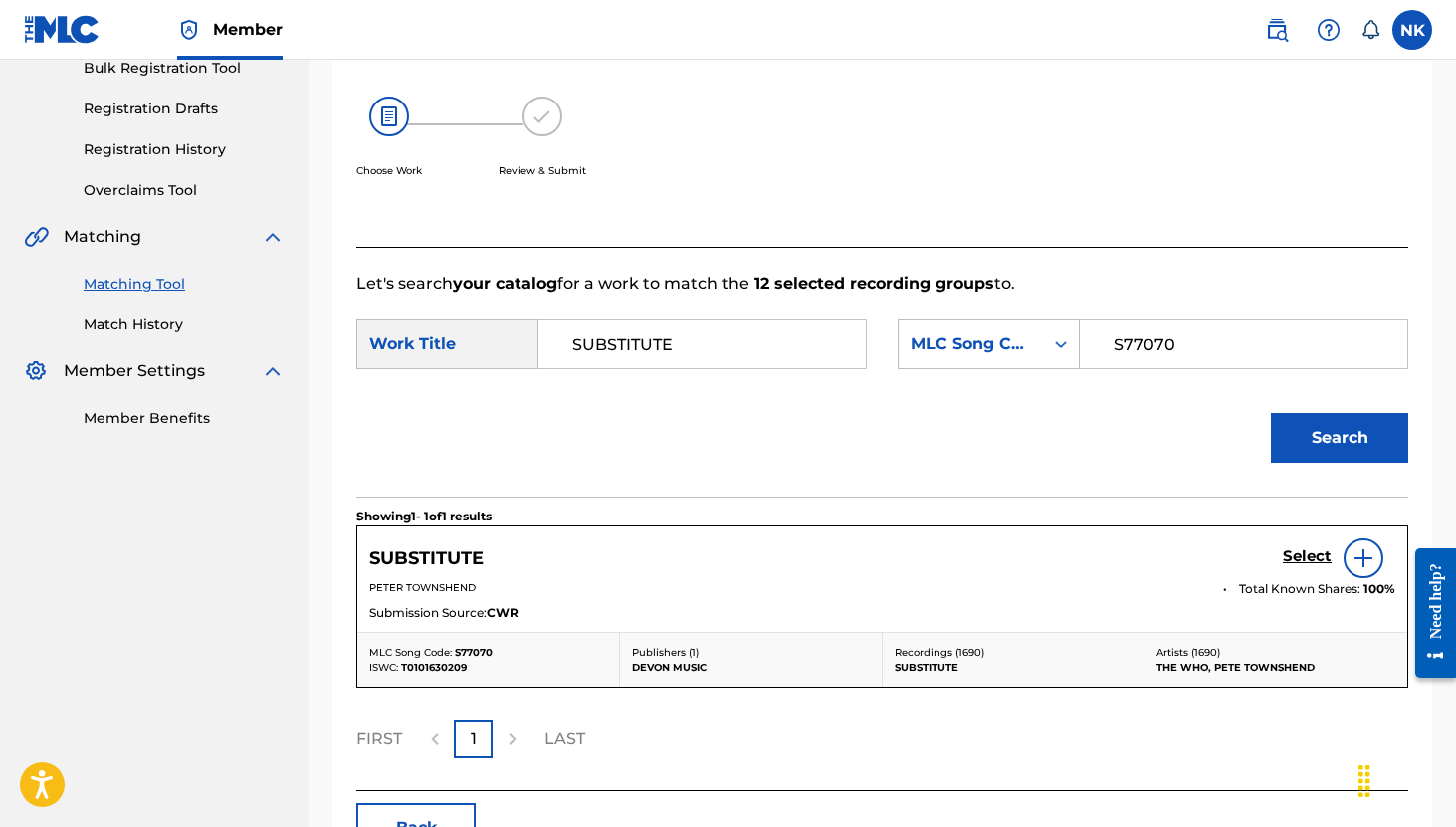 scroll, scrollTop: 440, scrollLeft: 0, axis: vertical 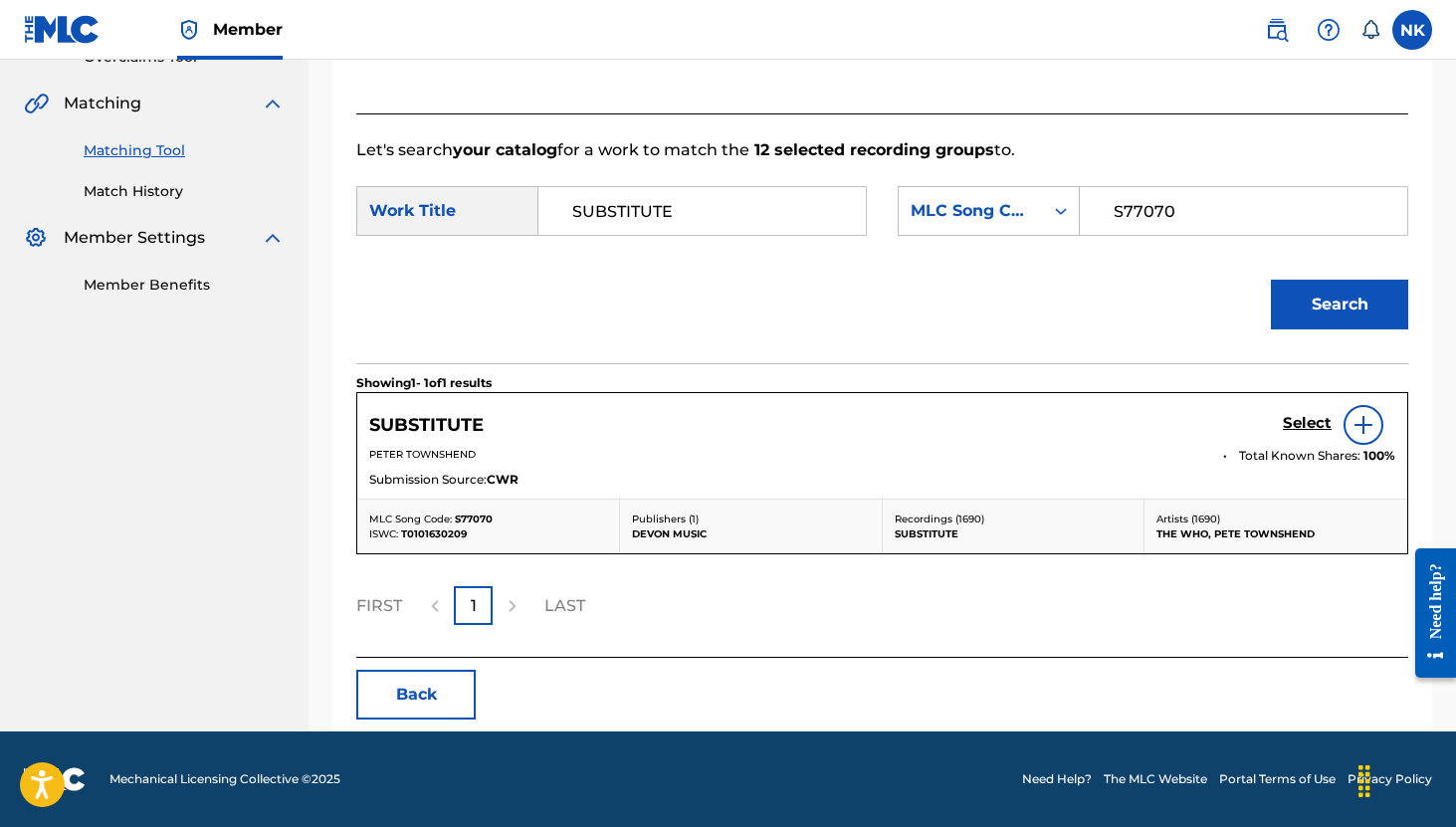 click on "Select" at bounding box center (1307, 423) 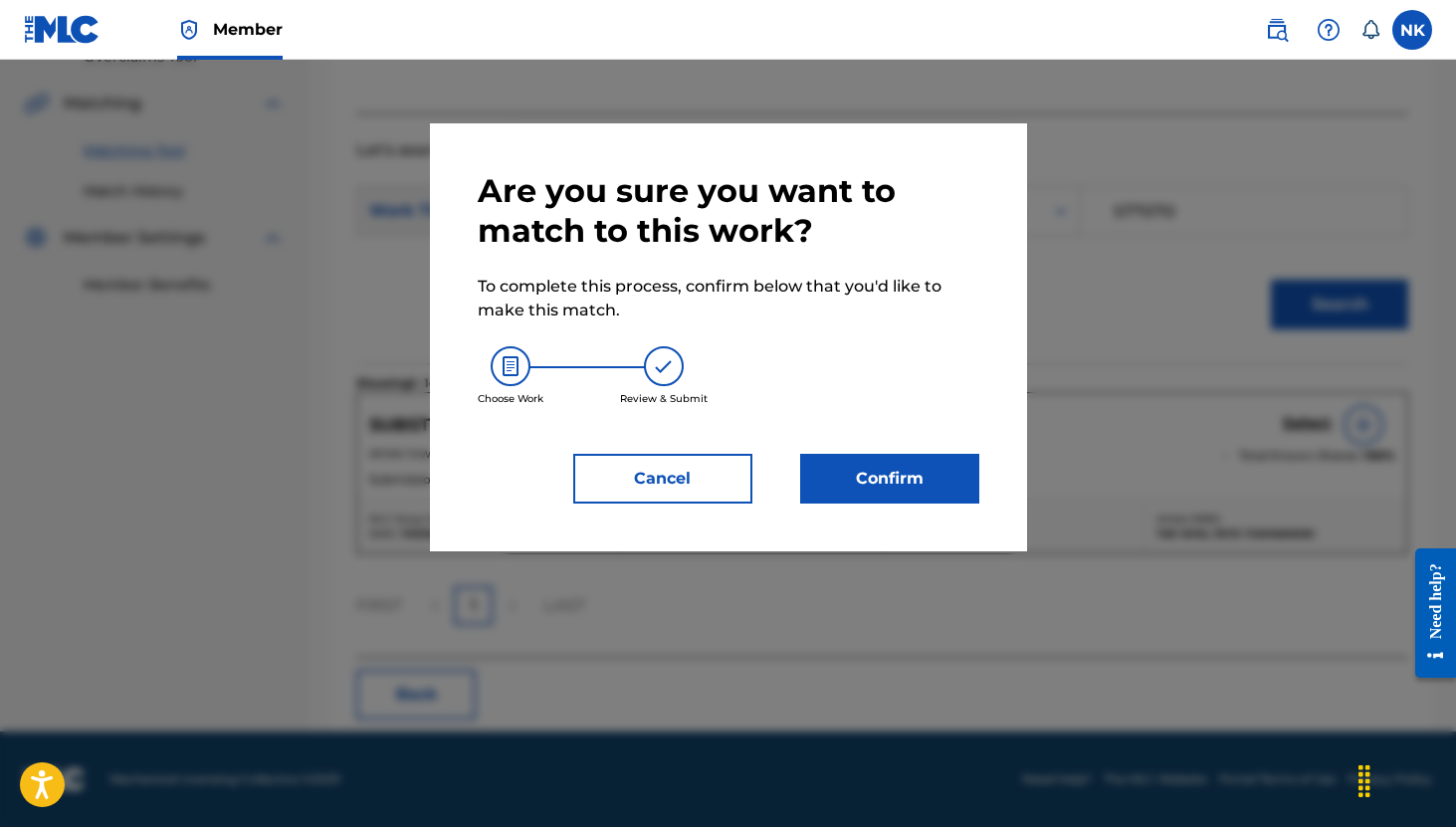 click on "Confirm" at bounding box center (890, 479) 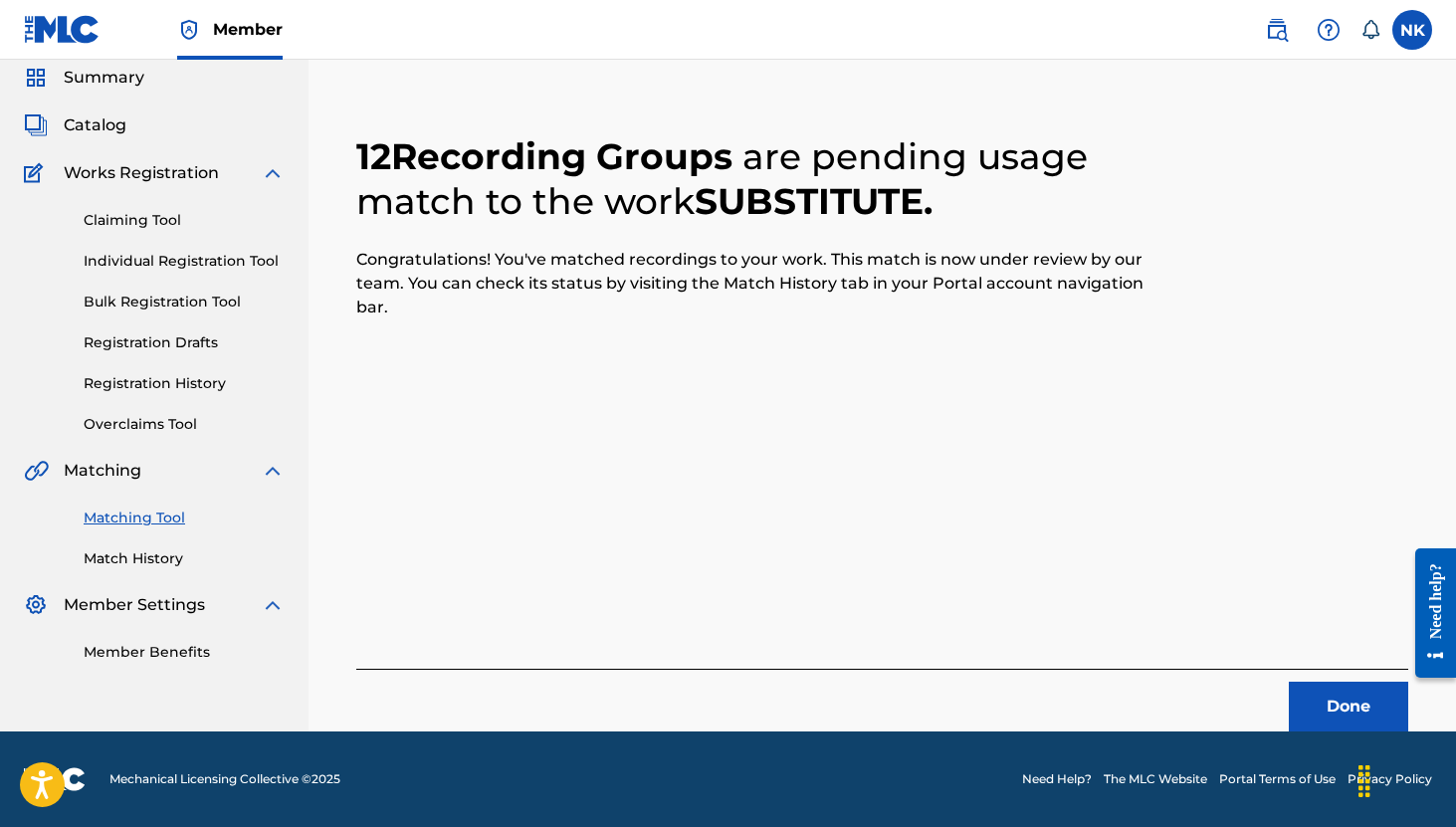 scroll, scrollTop: 73, scrollLeft: 0, axis: vertical 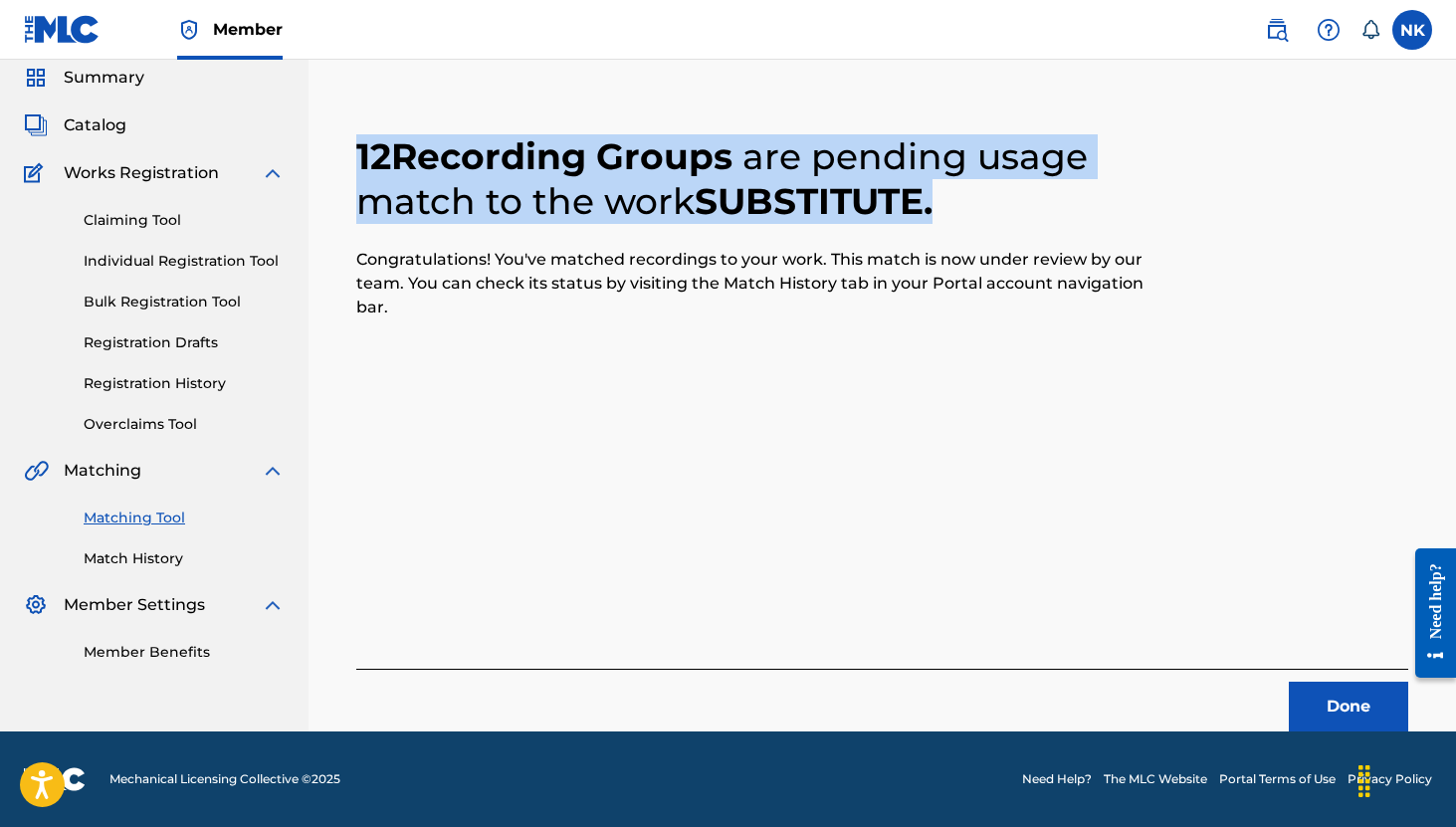 drag, startPoint x: 315, startPoint y: 142, endPoint x: 972, endPoint y: 213, distance: 660.825 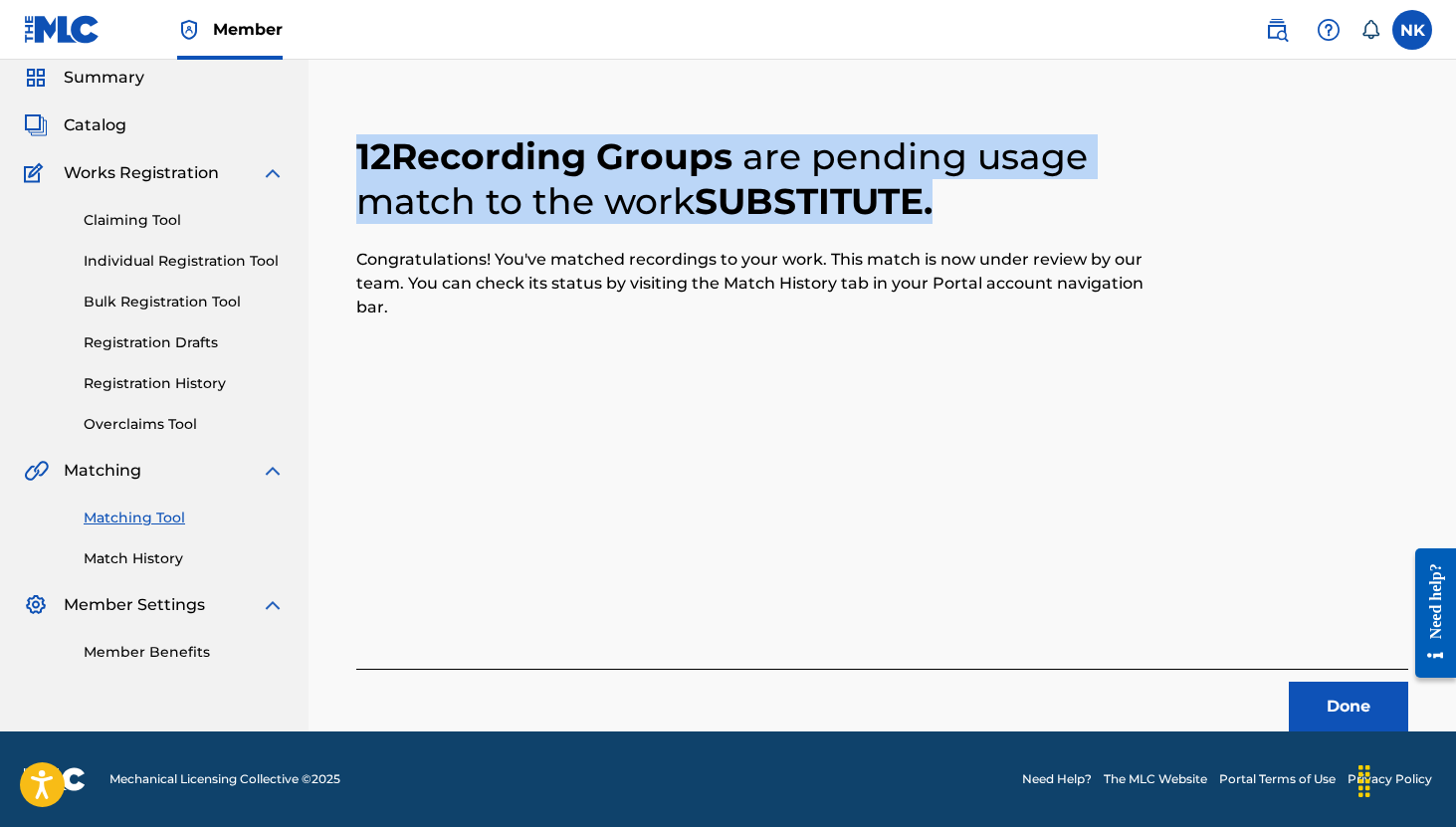 click on "Done" at bounding box center [1349, 707] 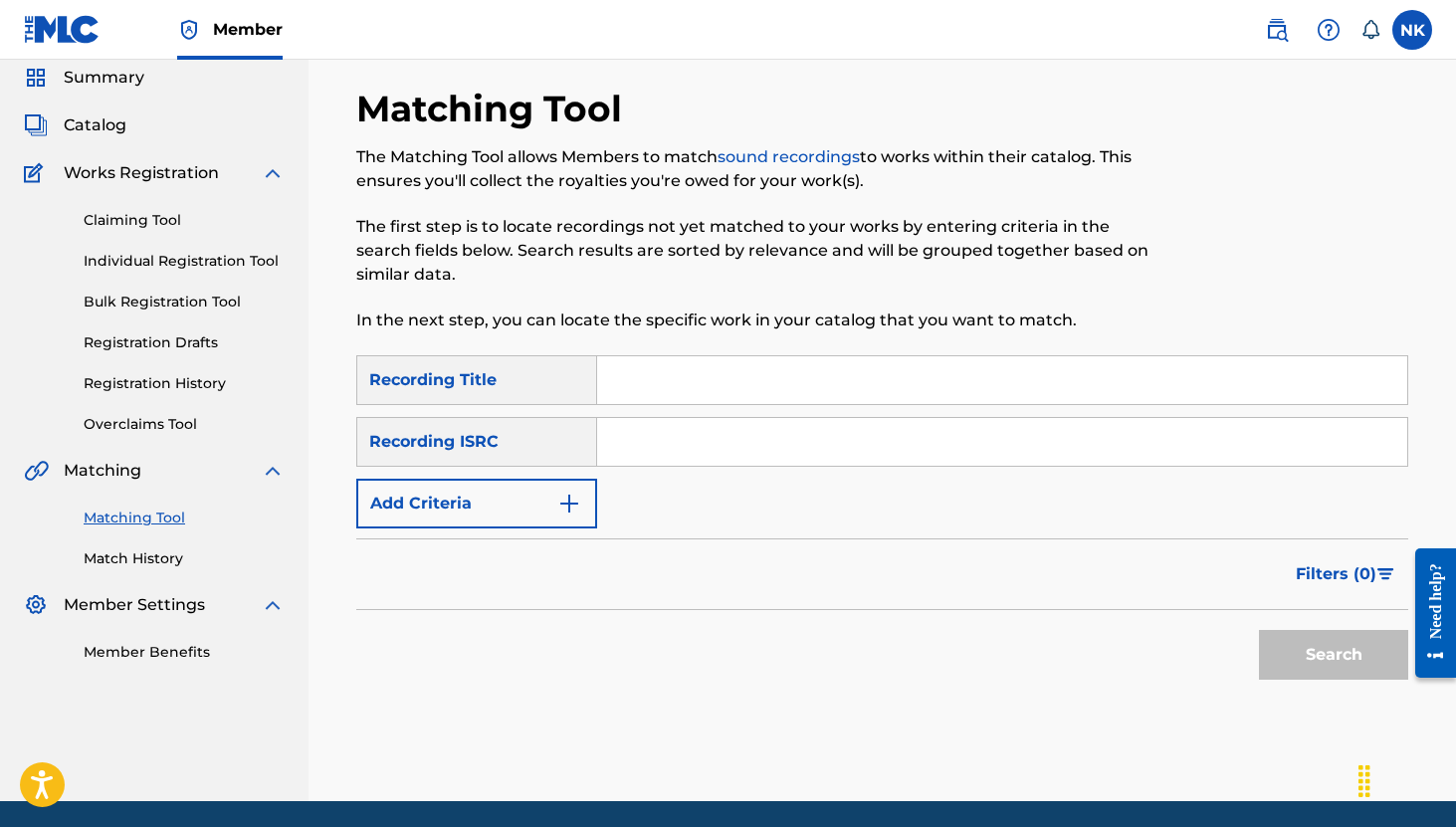 click at bounding box center [1002, 380] 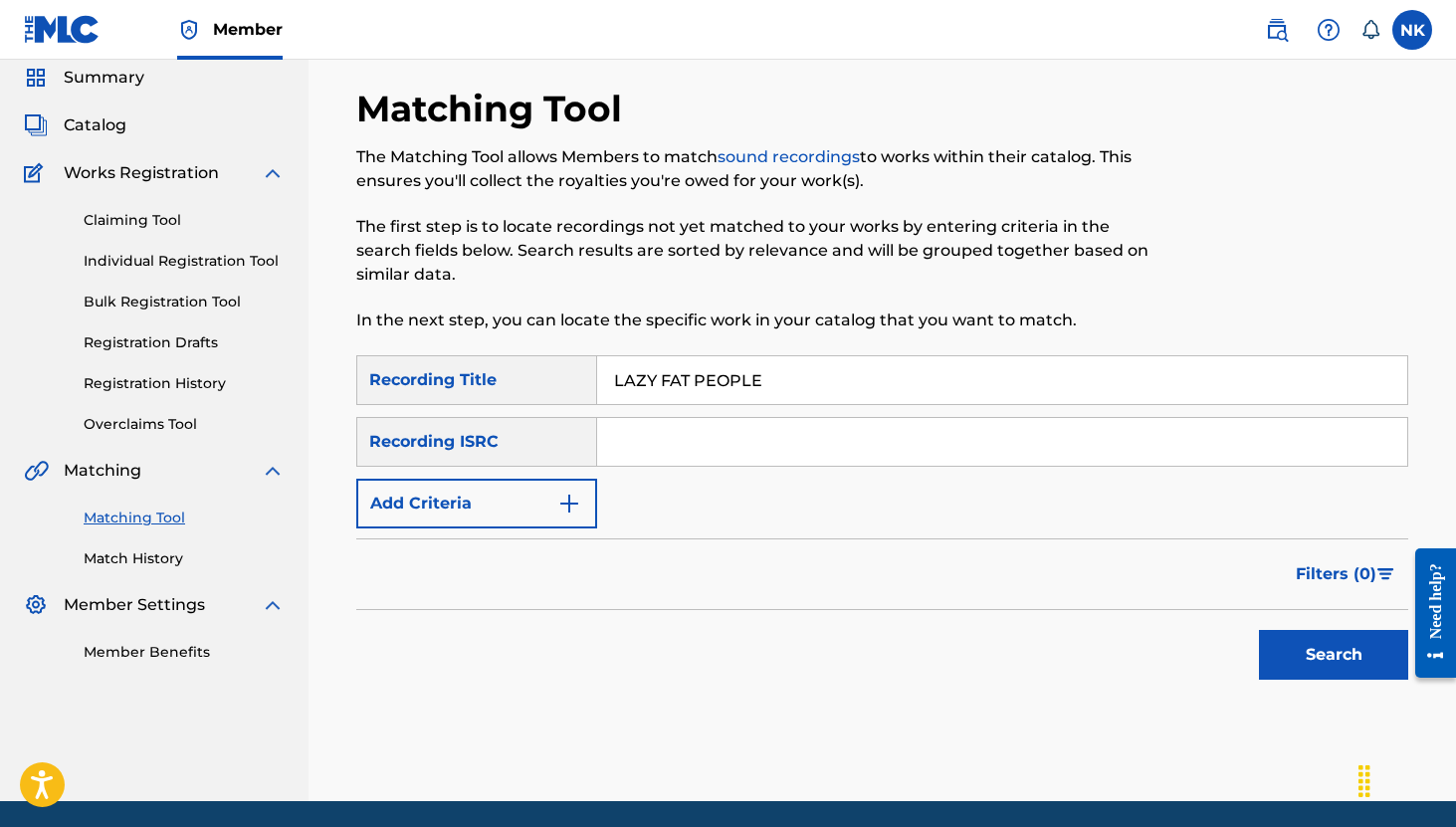 click on "LAZY FAT PEOPLE" at bounding box center (1002, 380) 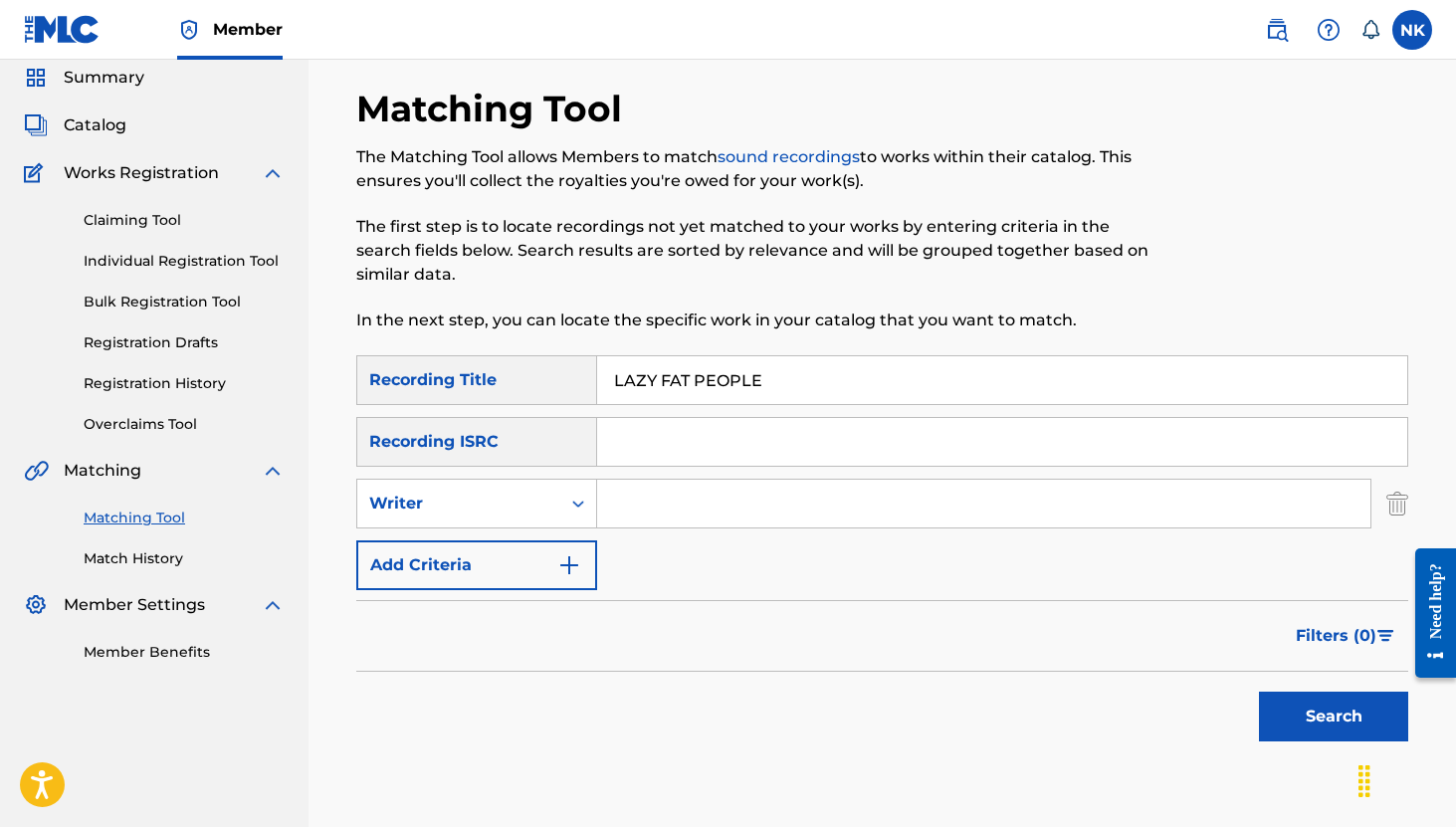 click at bounding box center (983, 504) 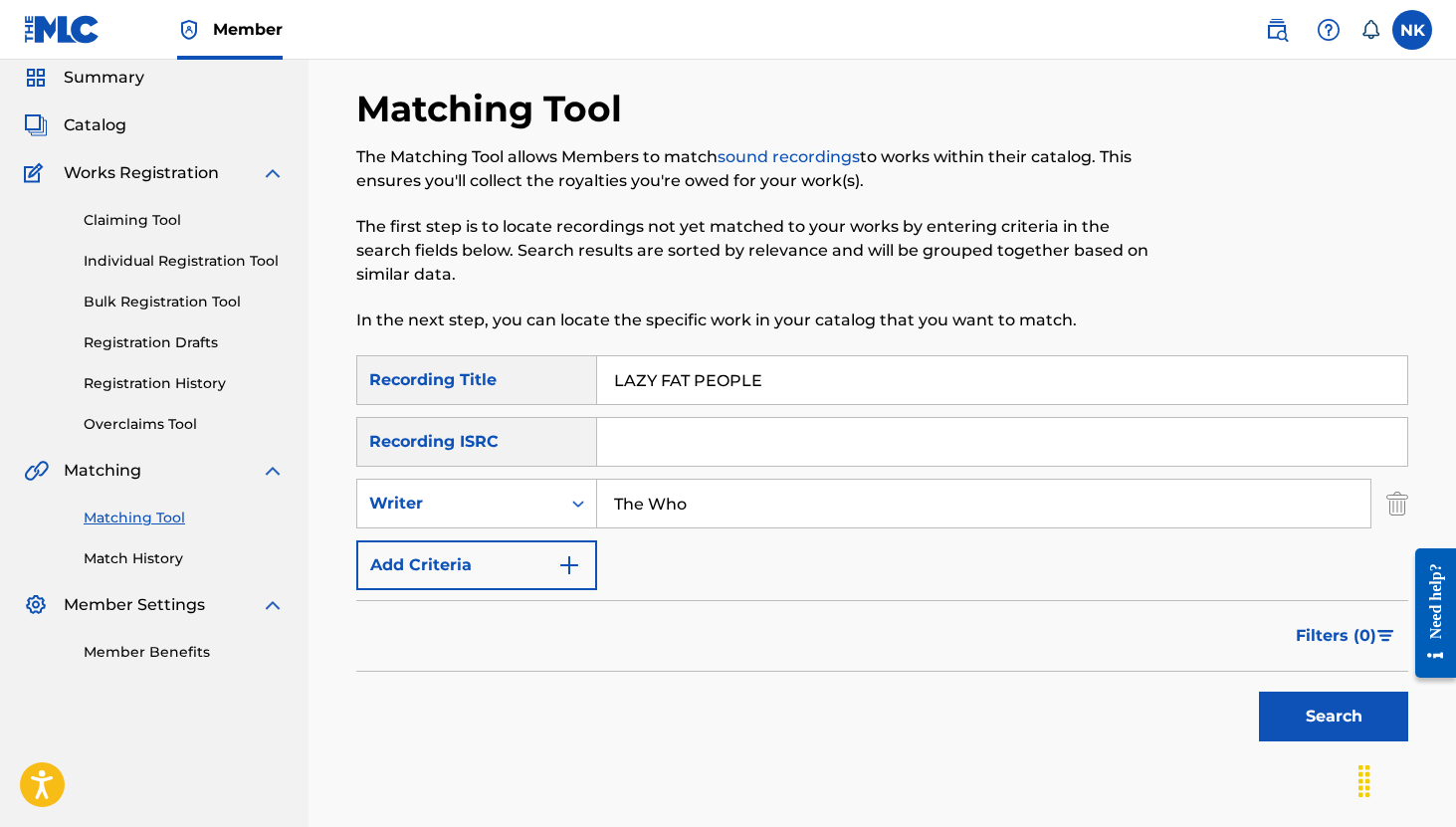 type on "The Who" 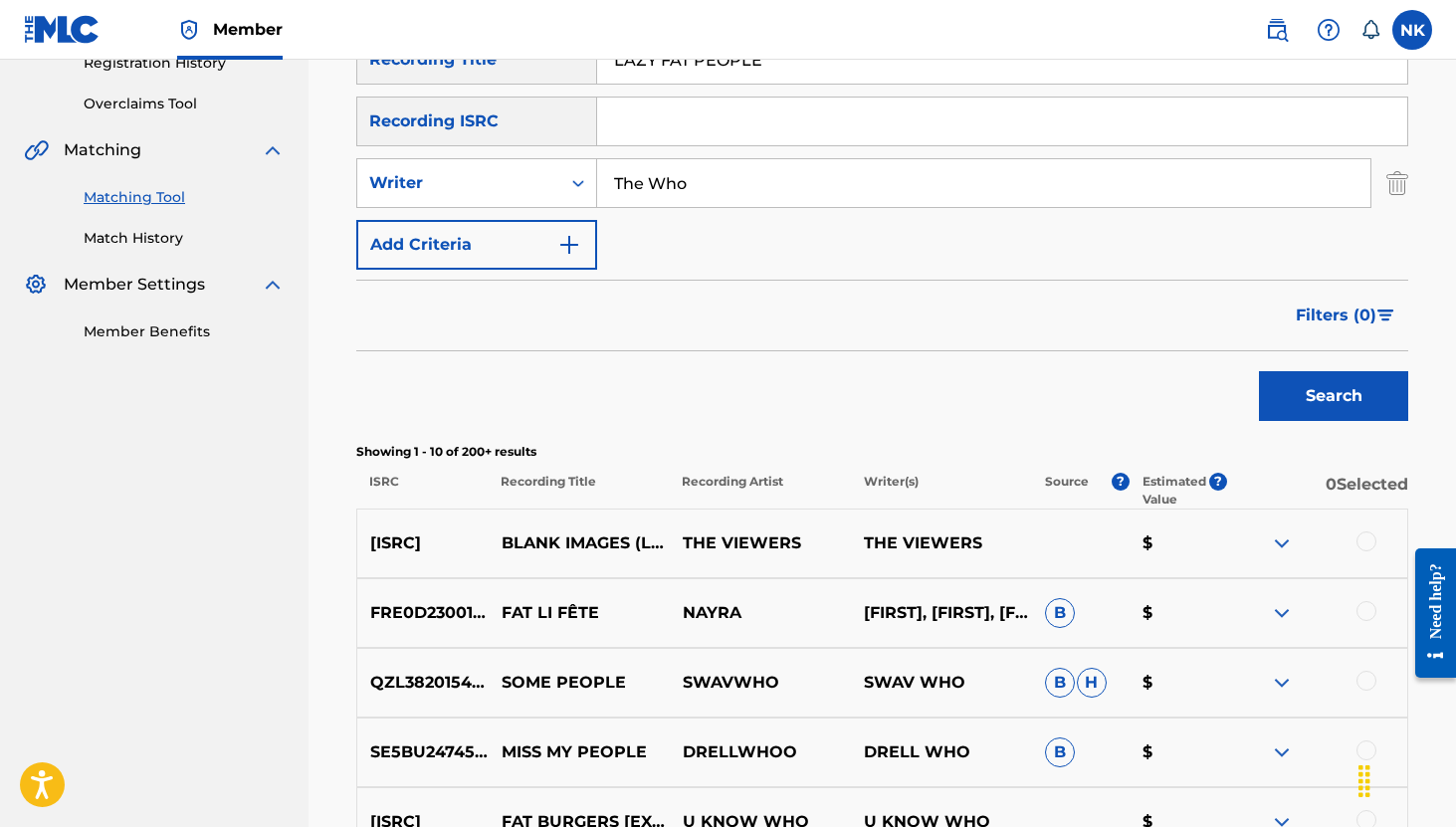 scroll, scrollTop: 86, scrollLeft: 0, axis: vertical 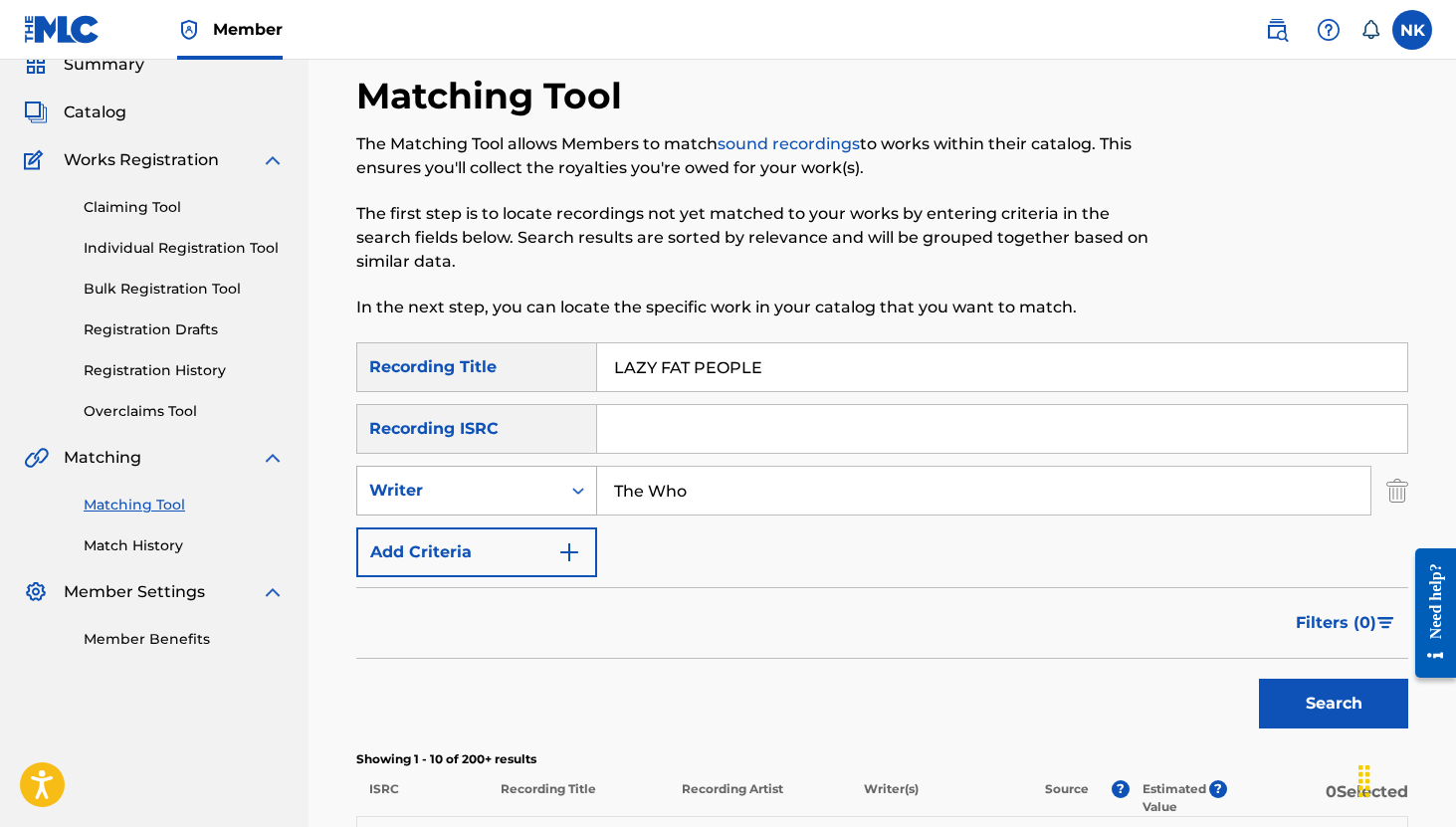 drag, startPoint x: 723, startPoint y: 499, endPoint x: 558, endPoint y: 497, distance: 165.01212 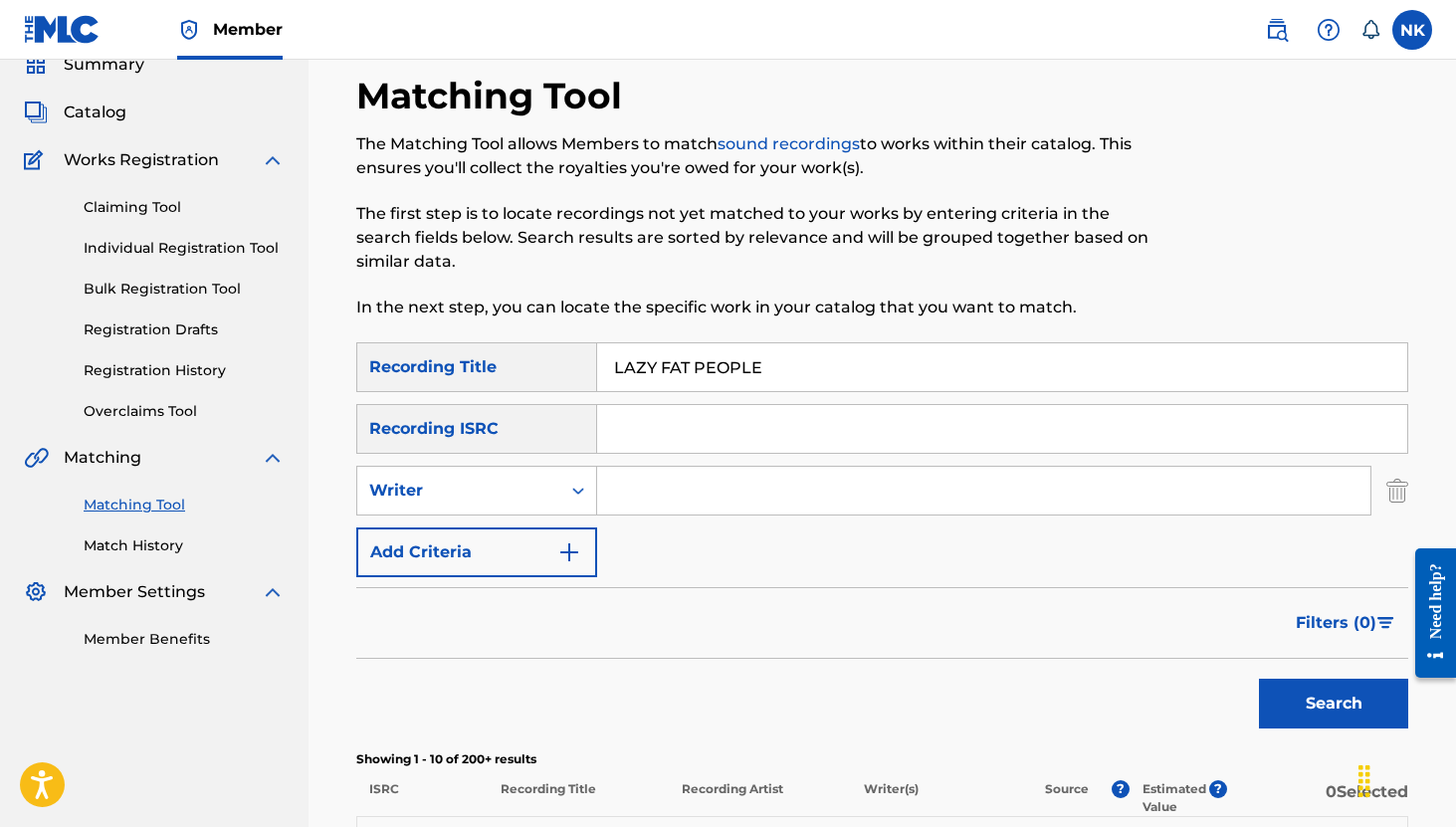 paste on "TOWNSHEND/GORVELL-DAHLL/JOHNSON/KARLSSON/GUSTAFSSON/PUCCIA" 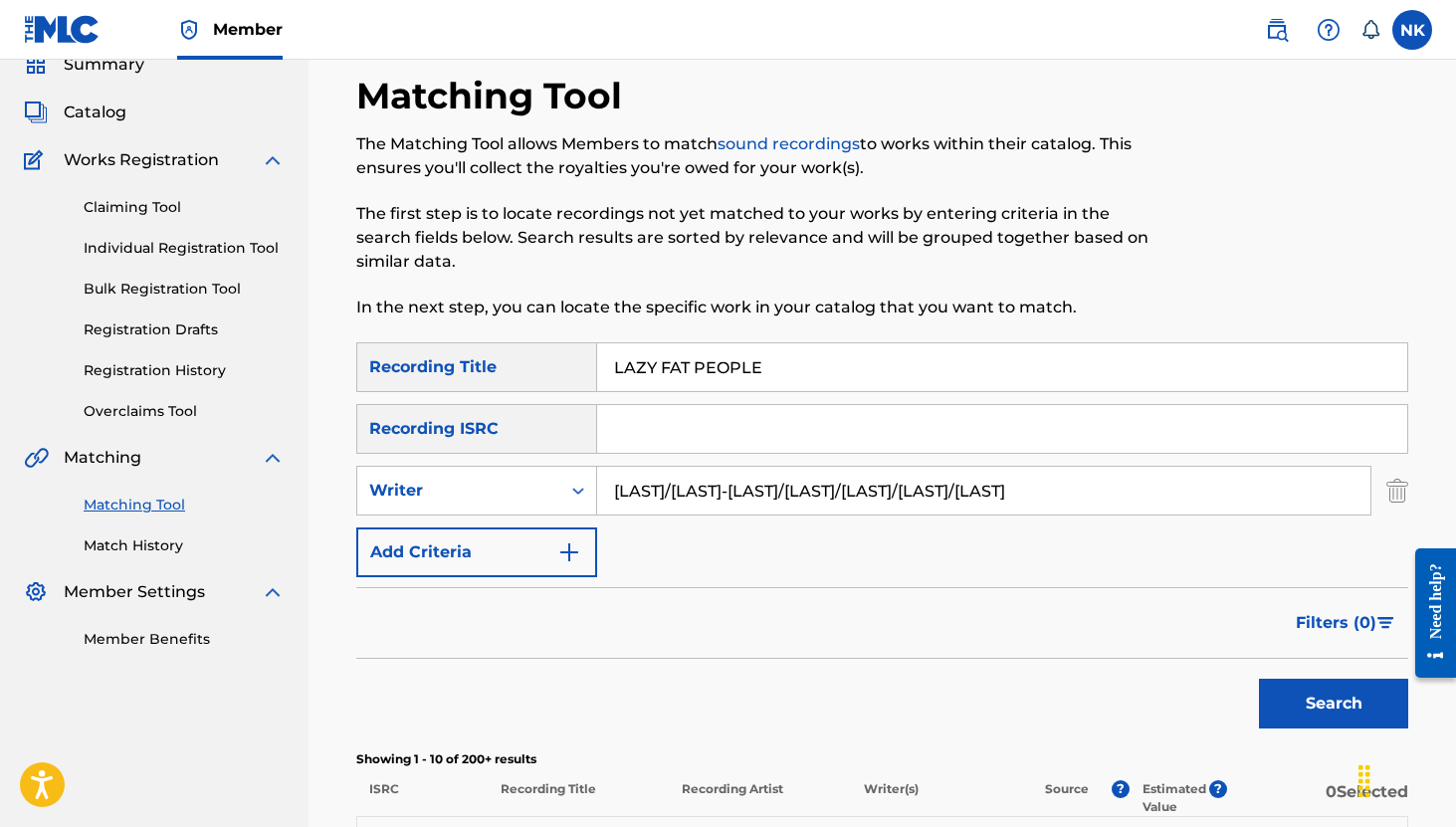 click on "Search" at bounding box center (1334, 704) 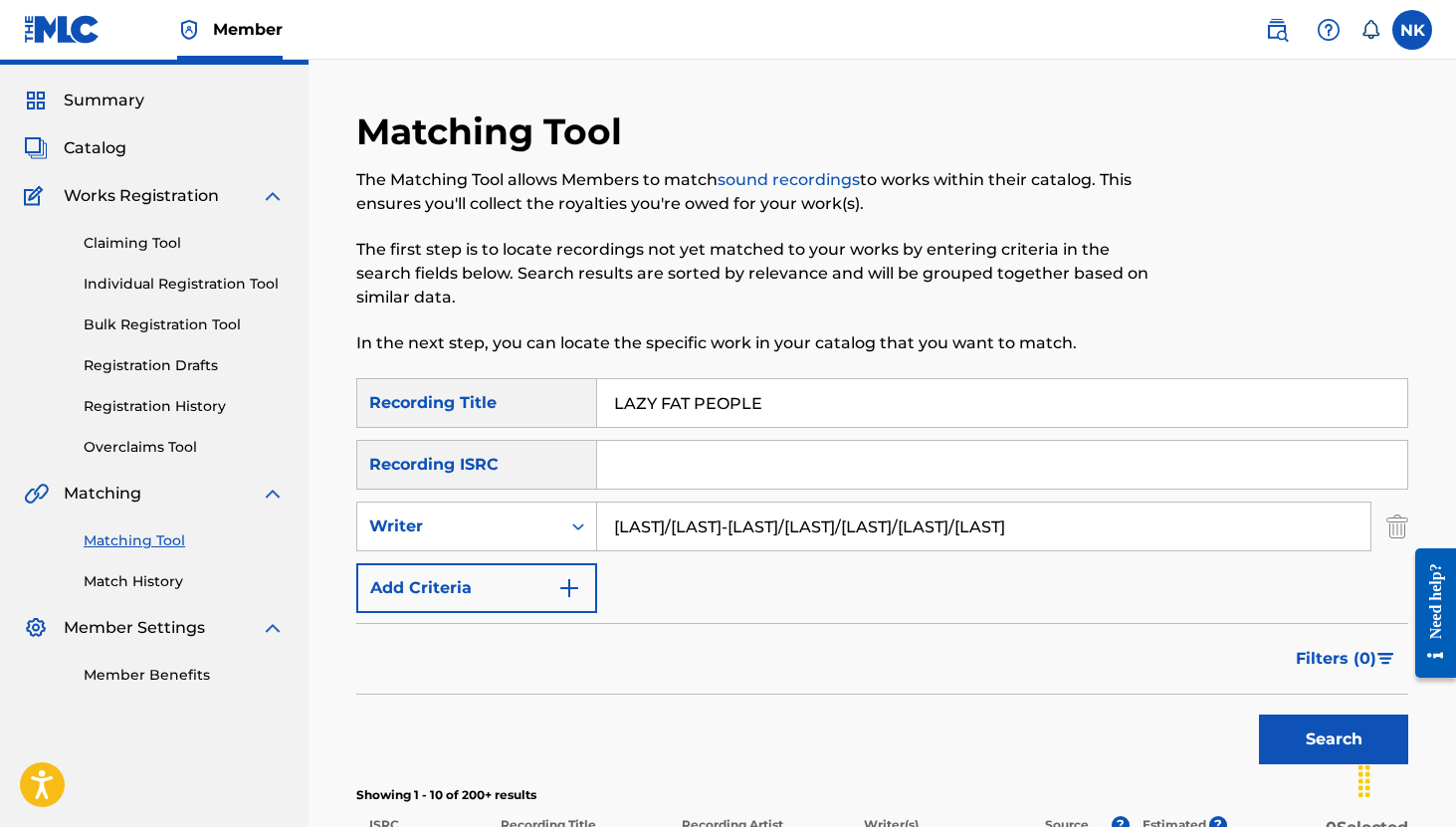 scroll, scrollTop: 38, scrollLeft: 0, axis: vertical 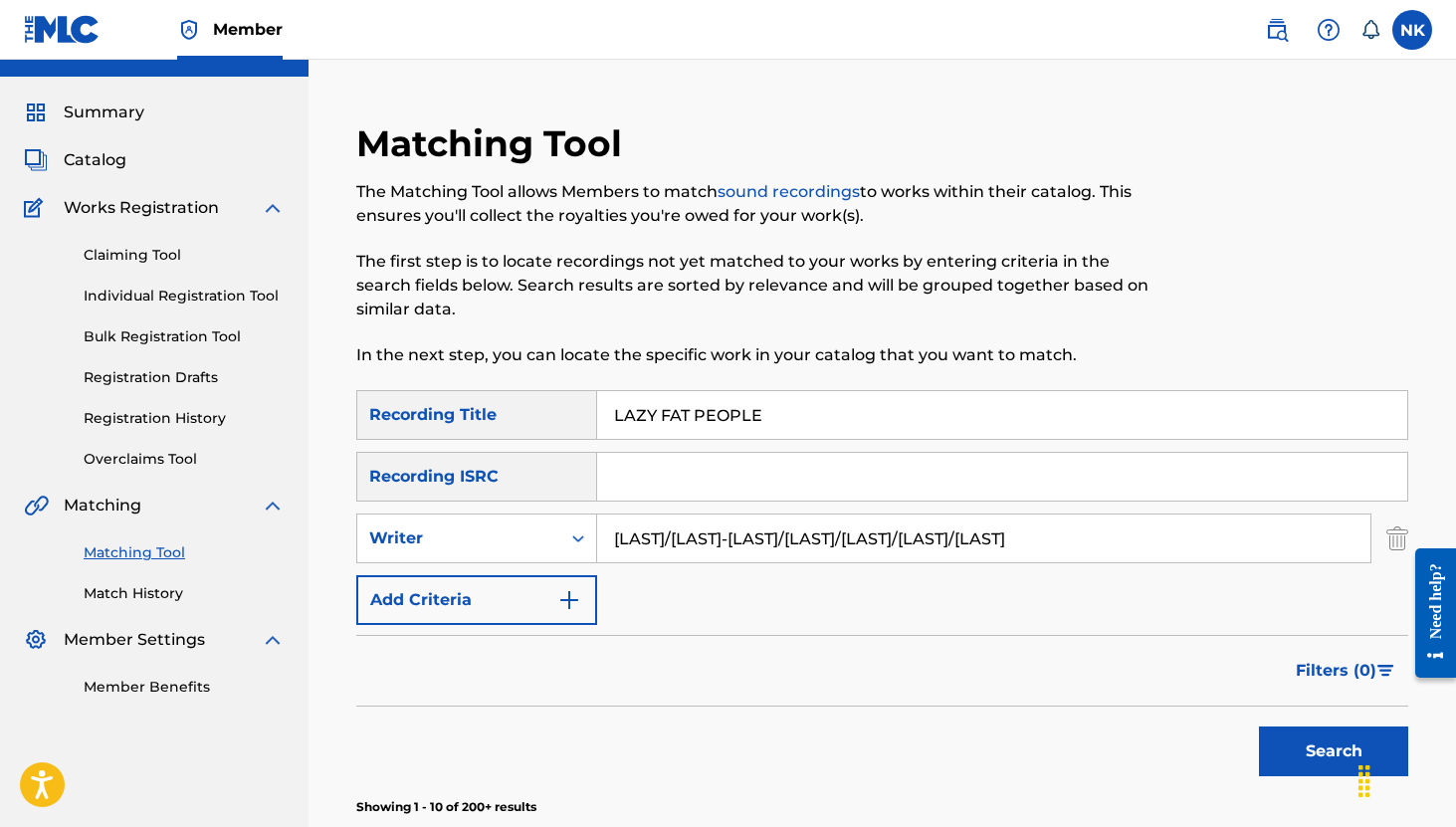 drag, startPoint x: 724, startPoint y: 537, endPoint x: 1323, endPoint y: 544, distance: 599.0409 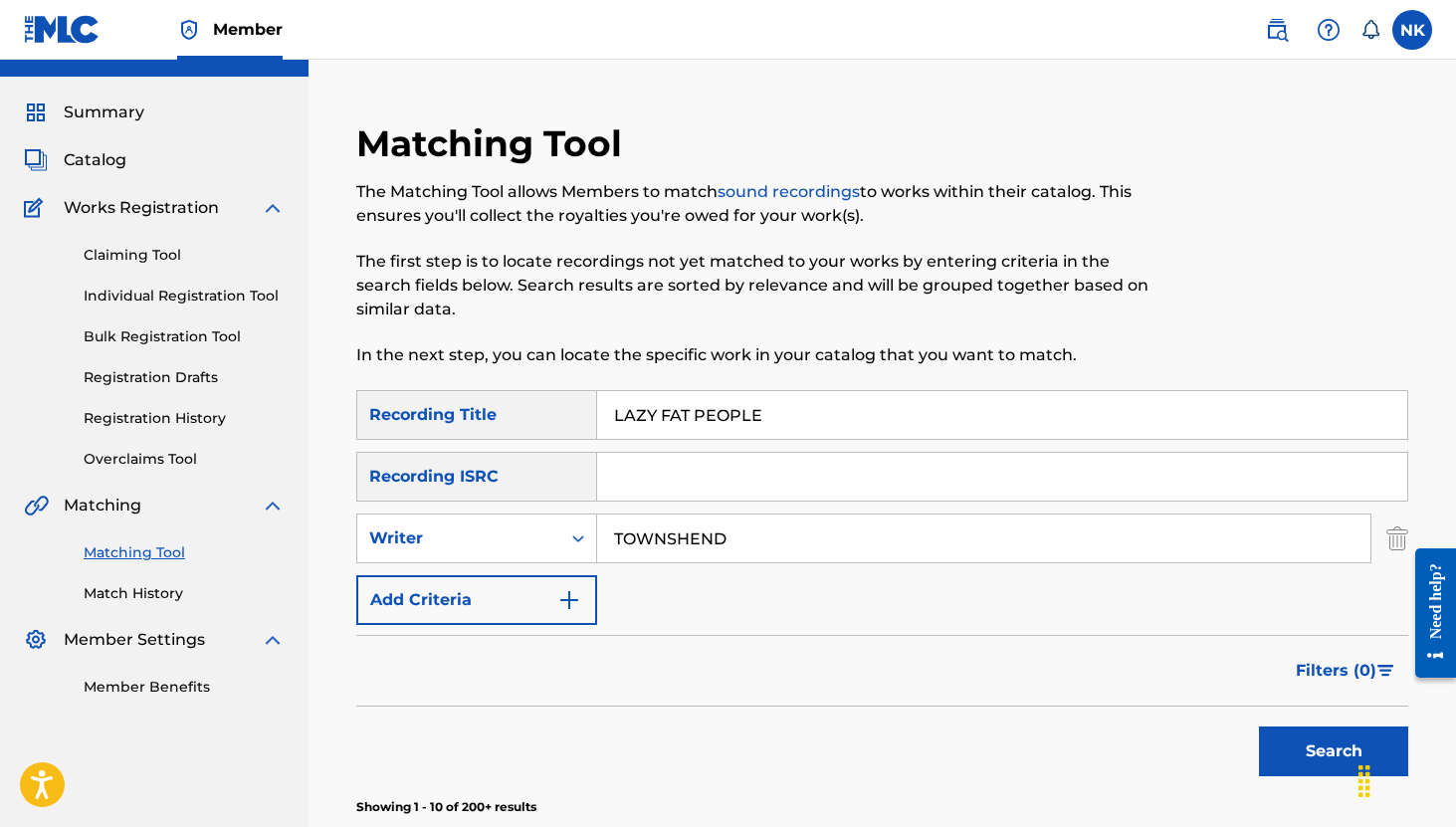 type on "TOWNSHEND" 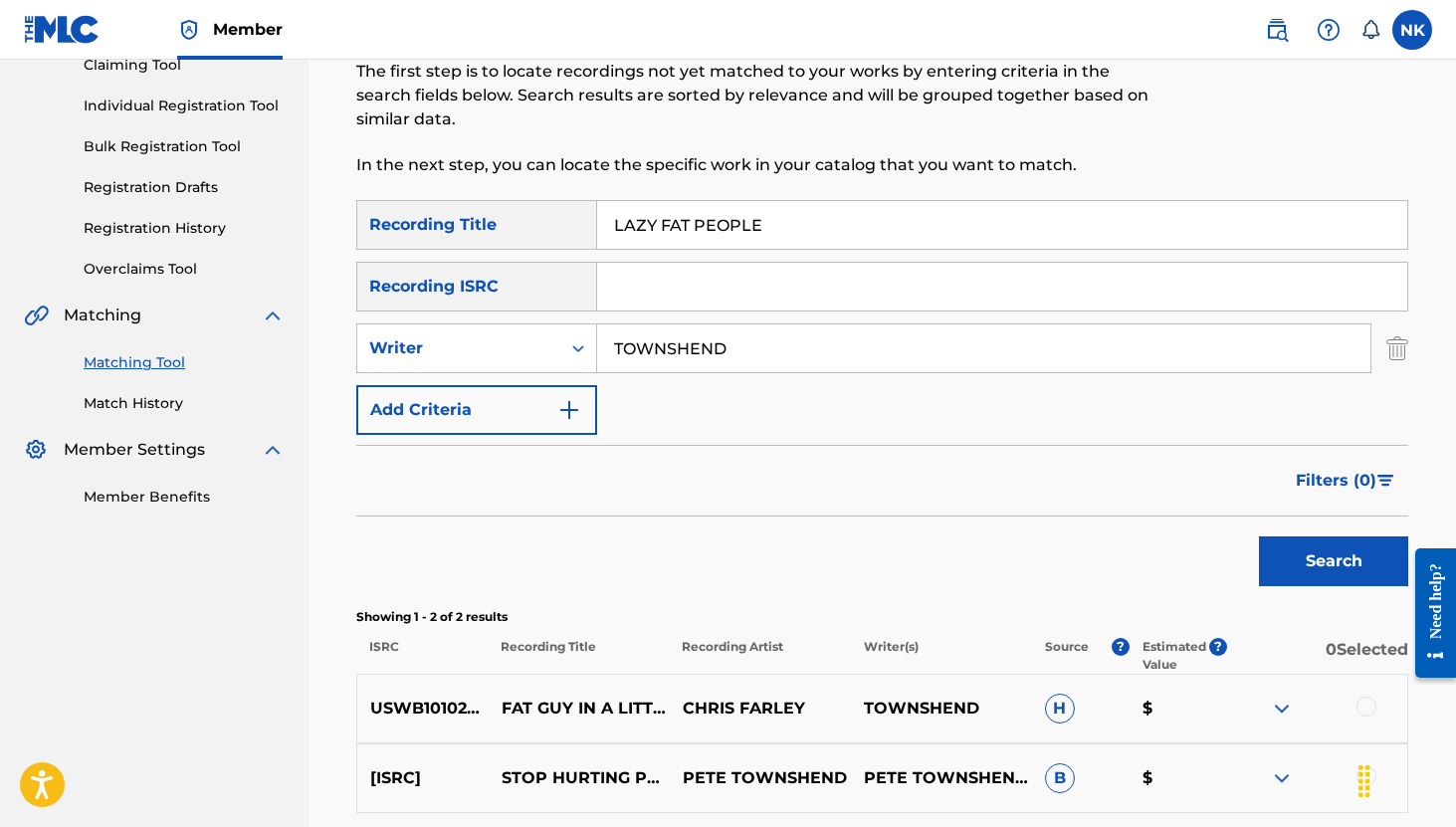 scroll, scrollTop: 222, scrollLeft: 0, axis: vertical 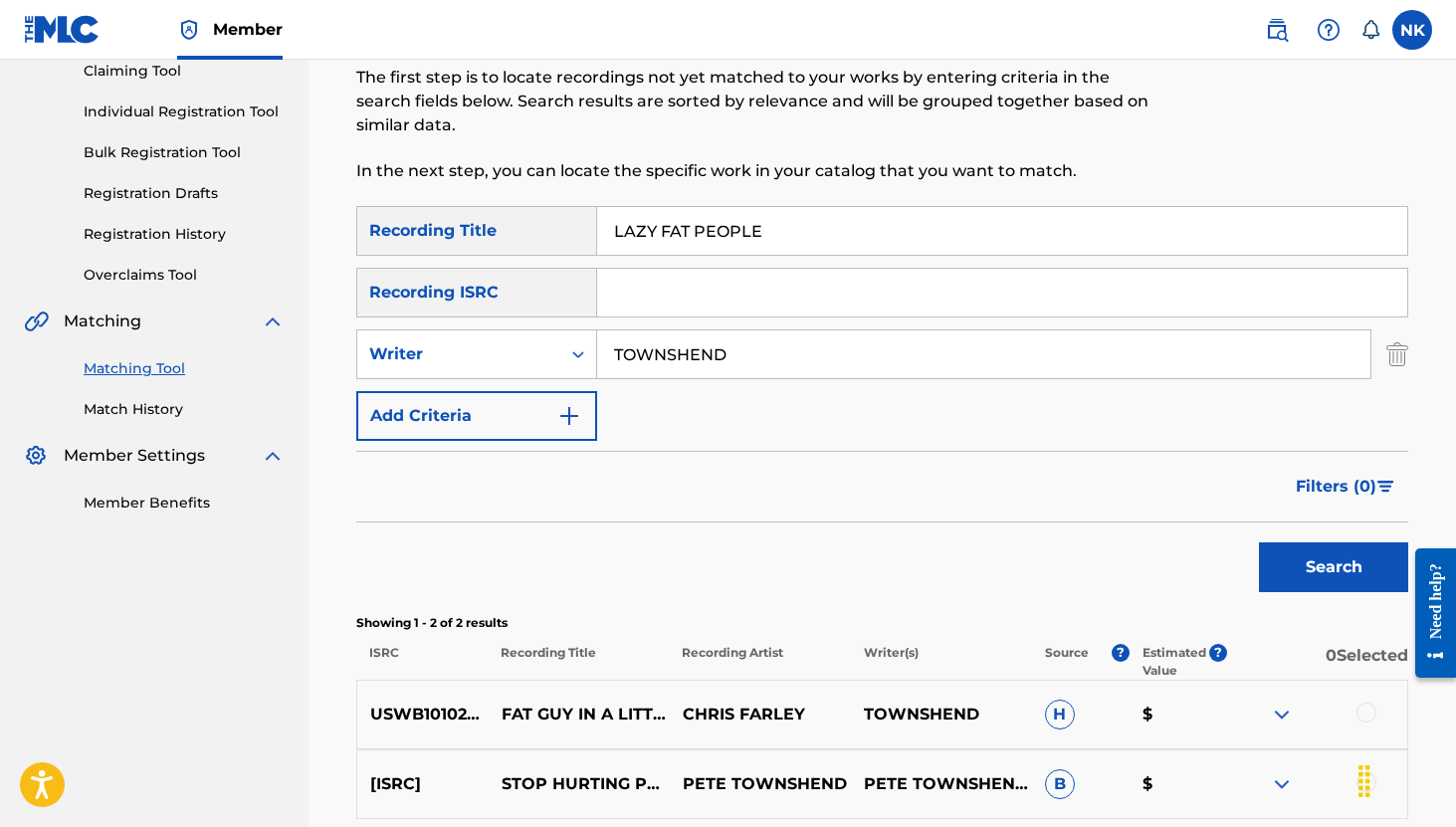 click at bounding box center (1397, 354) 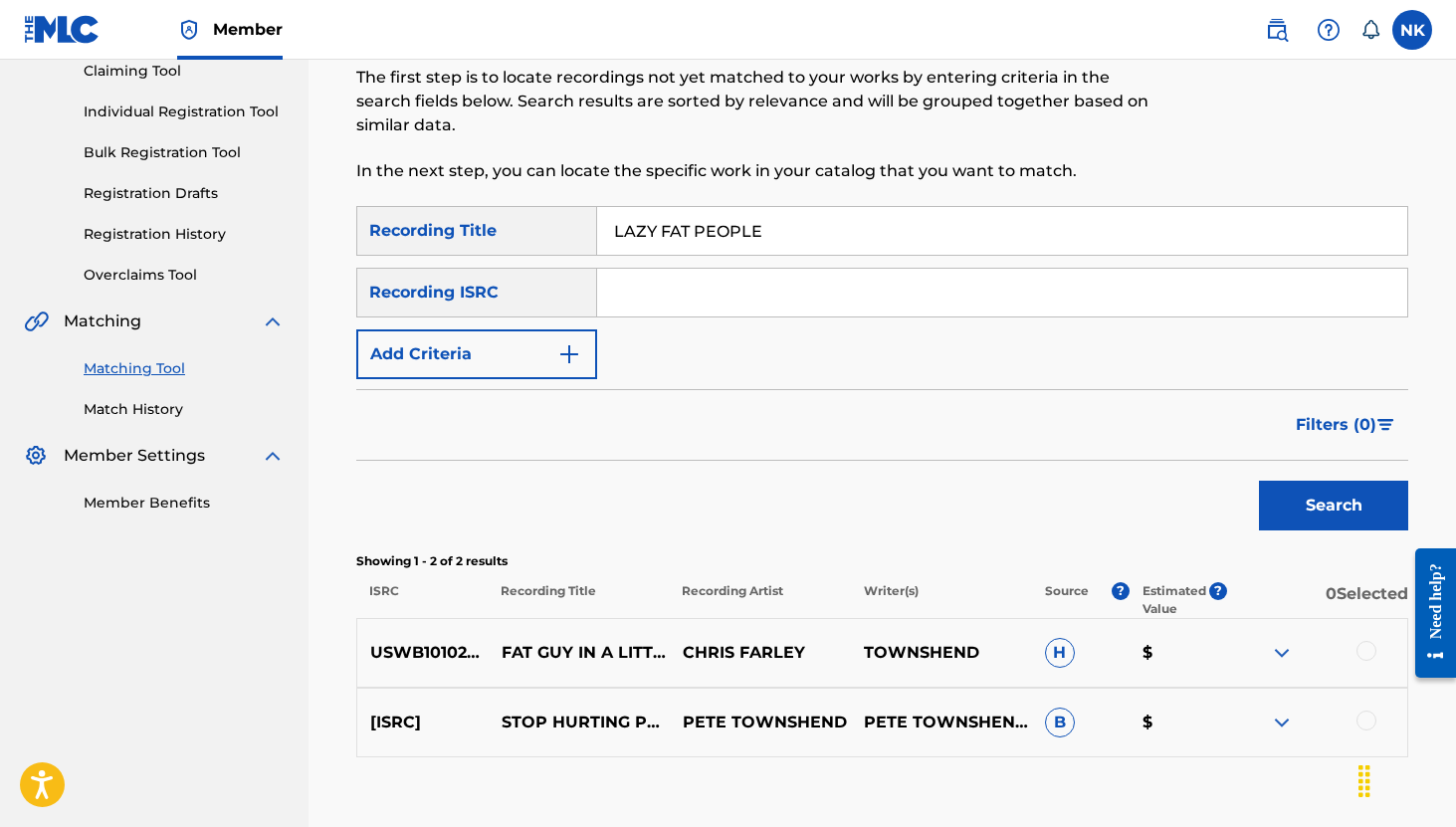 click on "Search" at bounding box center [1334, 506] 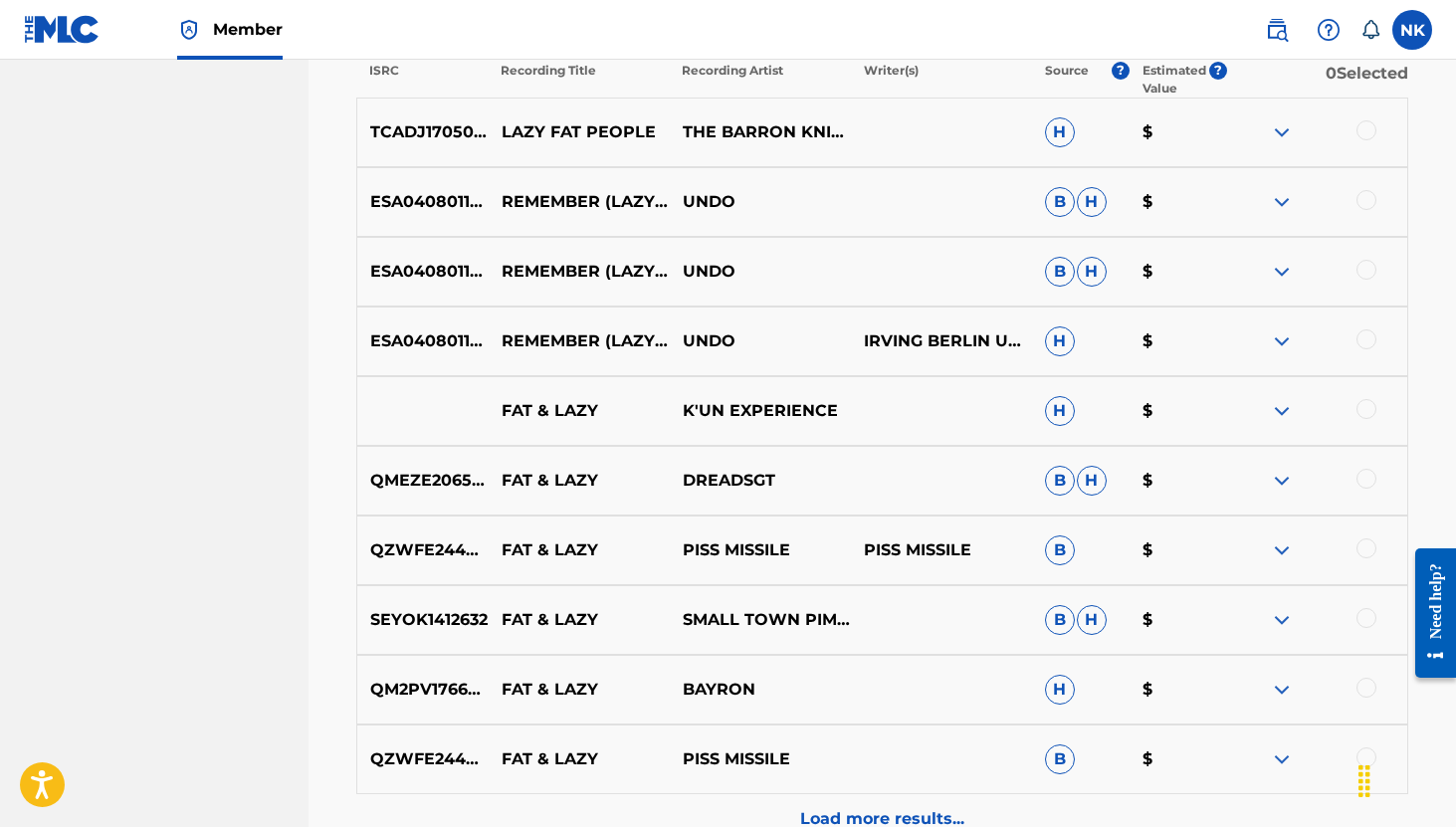 scroll, scrollTop: 954, scrollLeft: 0, axis: vertical 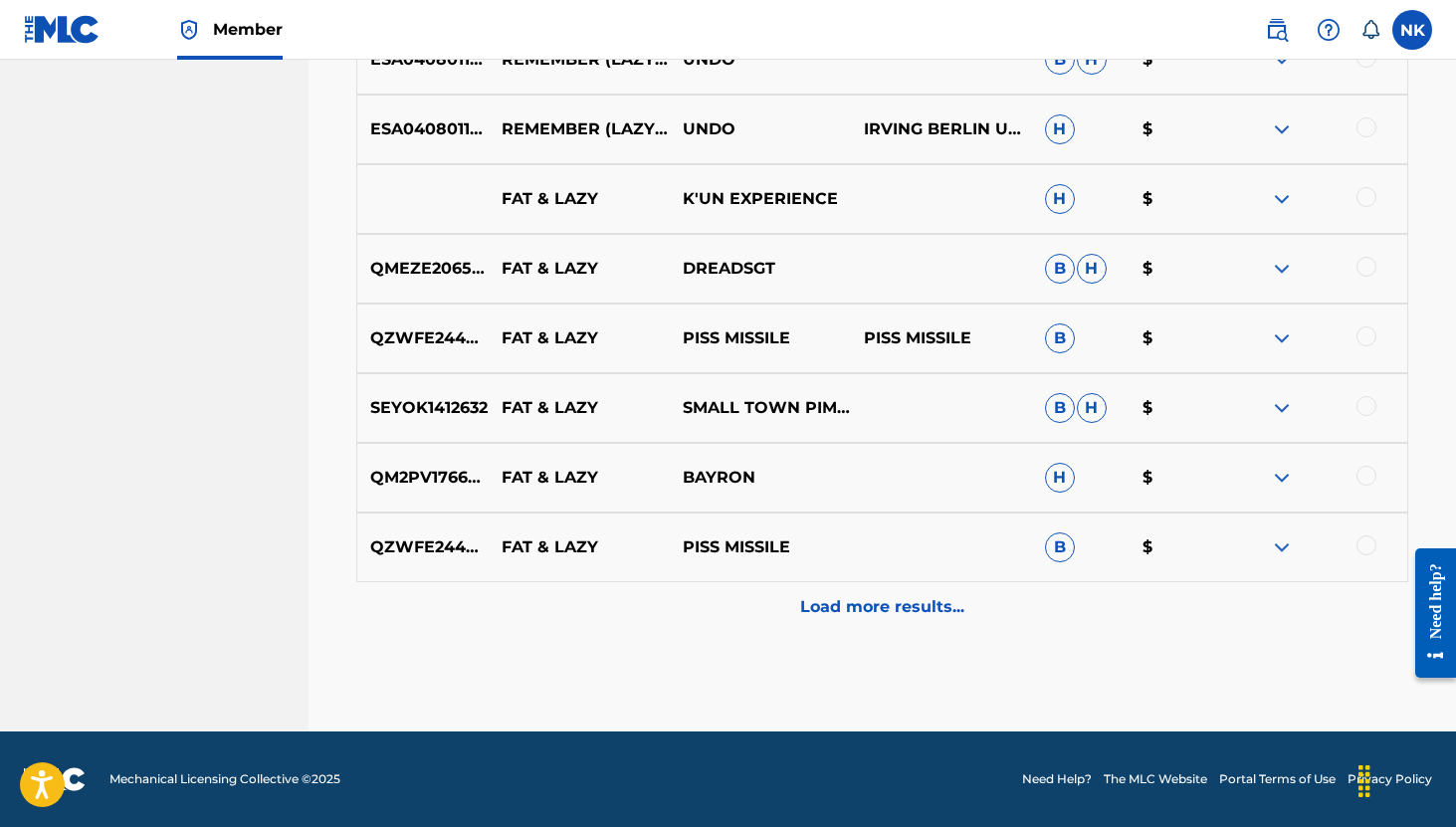 click on "Matching Tool The Matching Tool allows Members to match  sound recordings  to works within their catalog. This ensures you'll collect the royalties you're owed for your work(s). The first step is to locate recordings not yet matched to your works by entering criteria in the search fields below. Search results are sorted by relevance and will be grouped together based on similar data. In the next step, you can locate the specific work in your catalog that you want to match. SearchWithCriteria7ecede0b-9eed-4cbf-bda8-75bbed0be8c1 Recording Title LAZY FAT PEOPLE SearchWithCriteriac731259c-4702-44bc-b94f-416d4ee7af76 Recording ISRC Add Criteria Filter Estimated Value All $$$$$ $$$$ $$$ $$ $ Source All Blanket License Historical Unmatched Remove Filters Apply Filters Filters ( 0 ) Search Showing 1 - 10 of 200+ results ISRC Recording Title Recording Artist Writer(s) Source ? Estimated Value ? 0  Selected TCADJ1705049 LAZY FAT PEOPLE THE BARRON KNIGHTS H $ ESA040801159 REMEMBER (LAZY FAT PEOPLE REMIX) UNDO B H $ B" at bounding box center (882, -32) 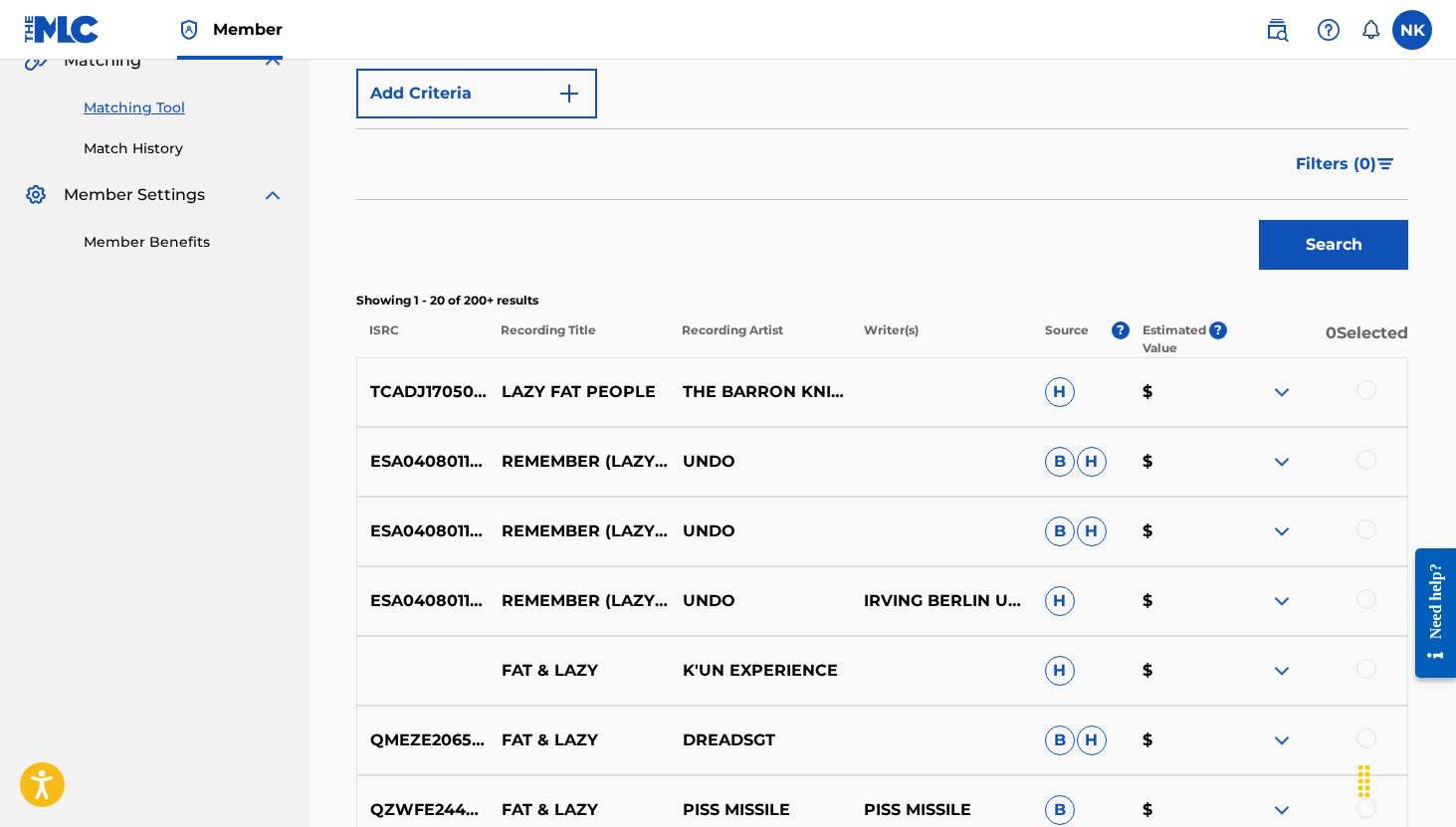 scroll, scrollTop: 0, scrollLeft: 0, axis: both 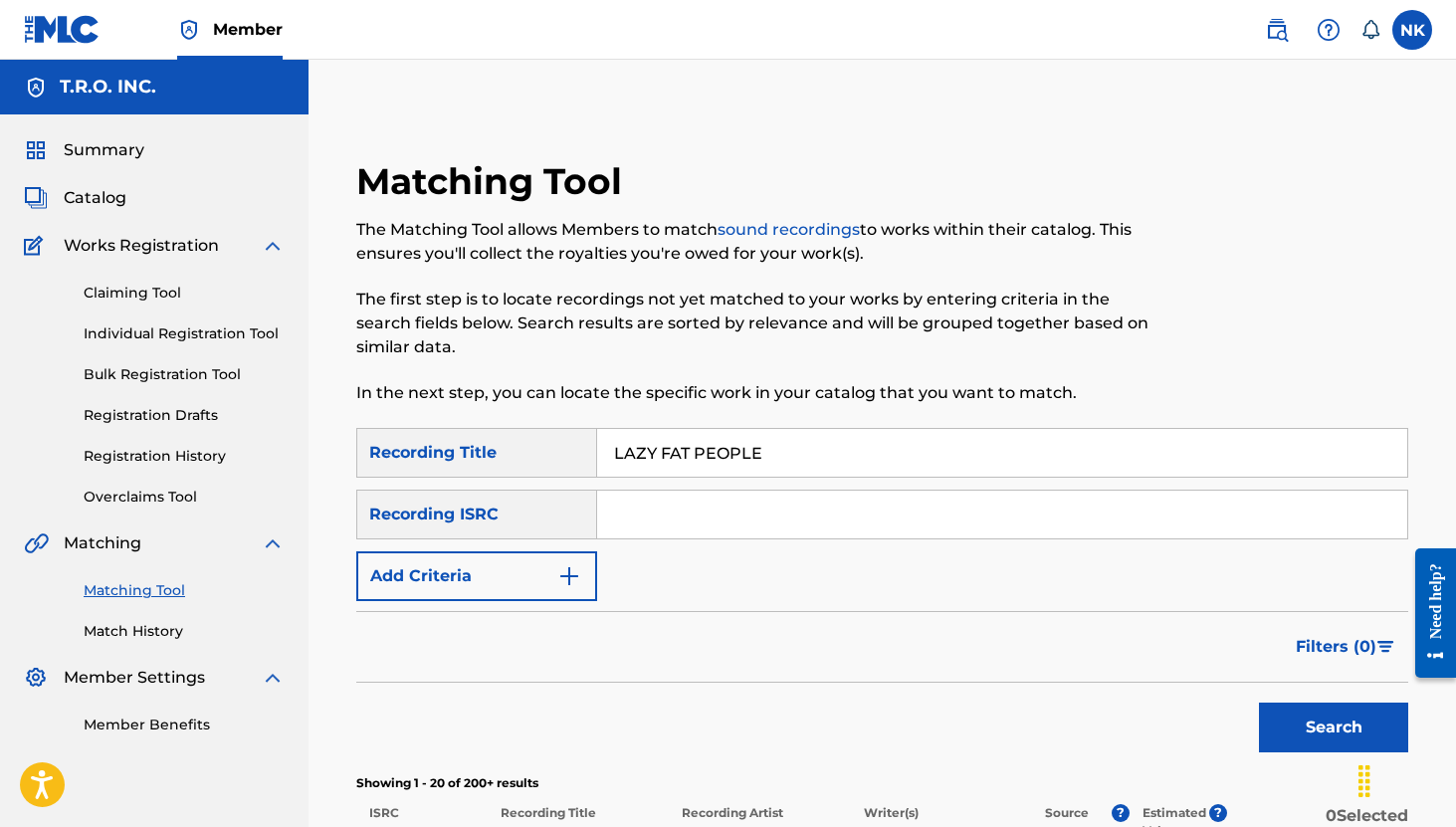 click on "LAZY FAT PEOPLE" at bounding box center [1002, 453] 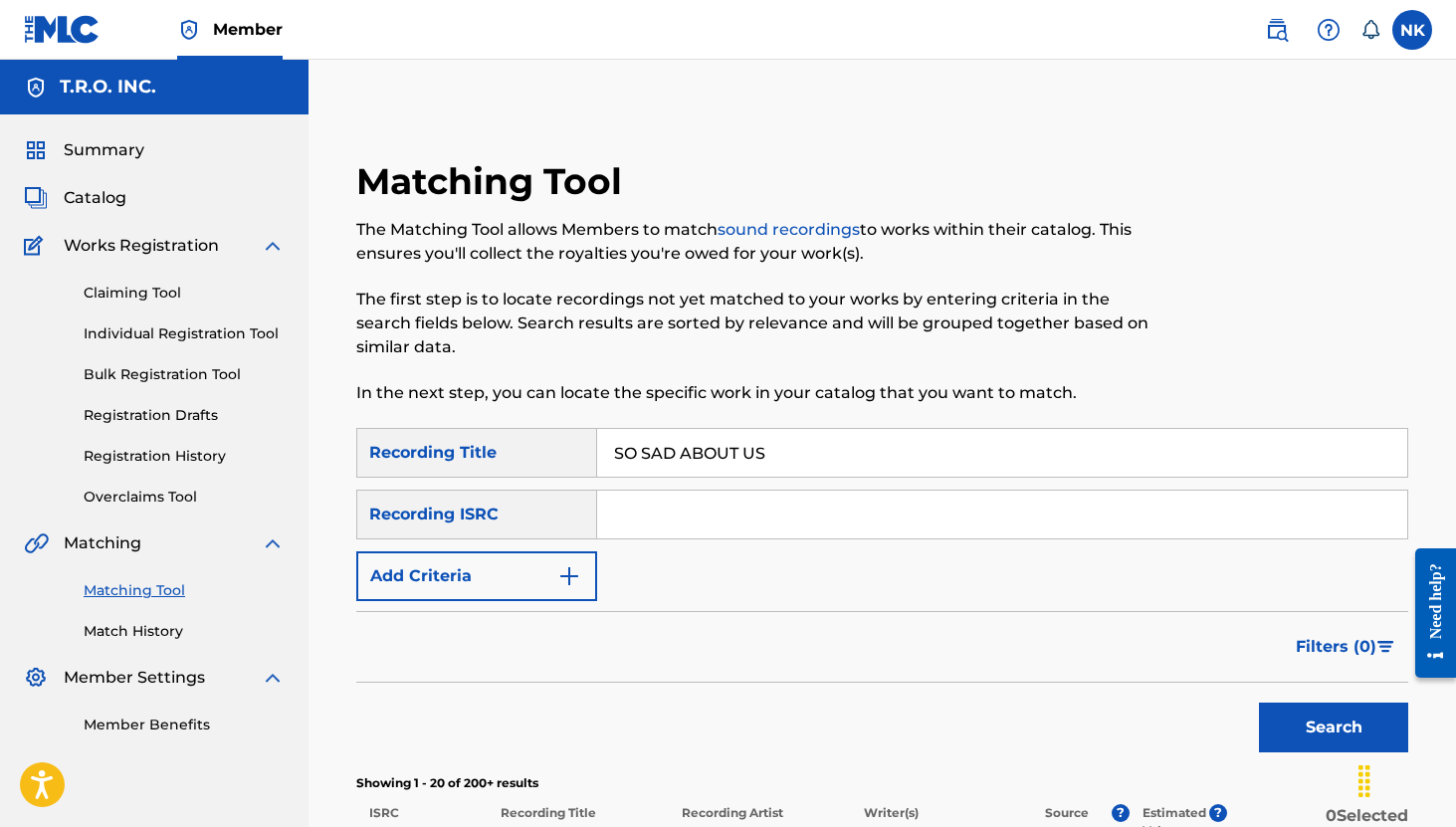 type on "SO SAD ABOUT US" 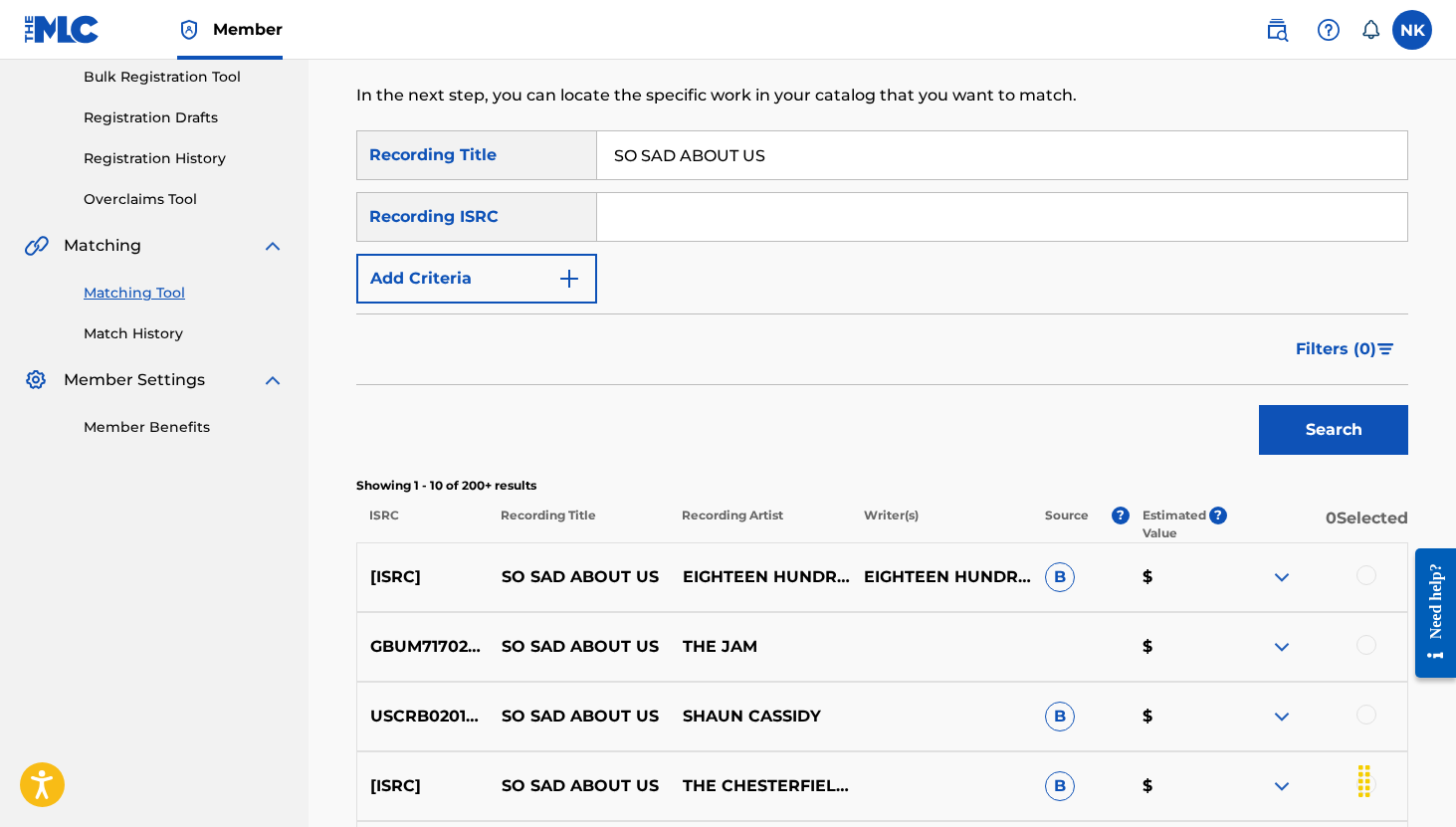 scroll, scrollTop: 267, scrollLeft: 0, axis: vertical 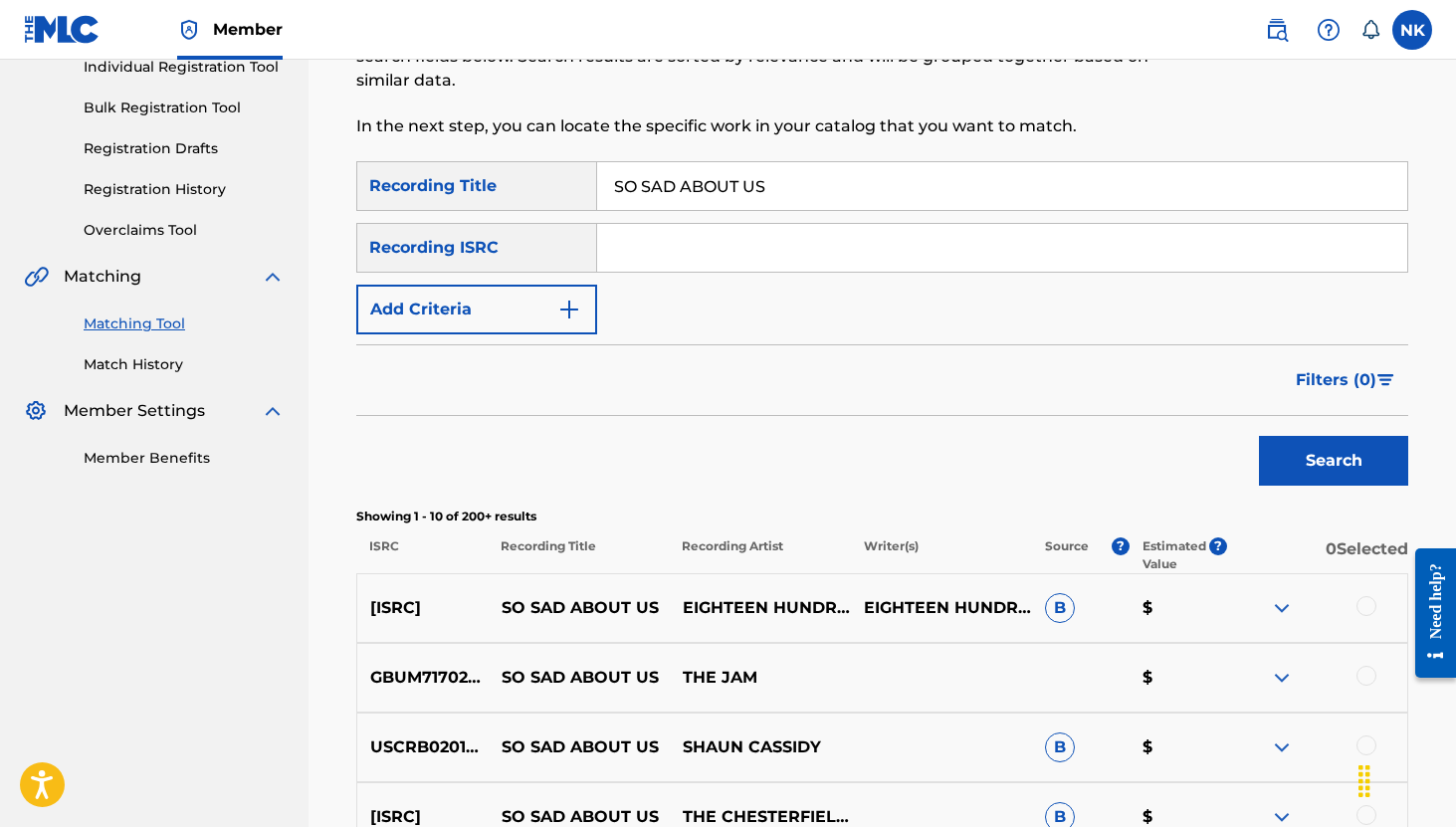 click on "Add Criteria" at bounding box center (477, 310) 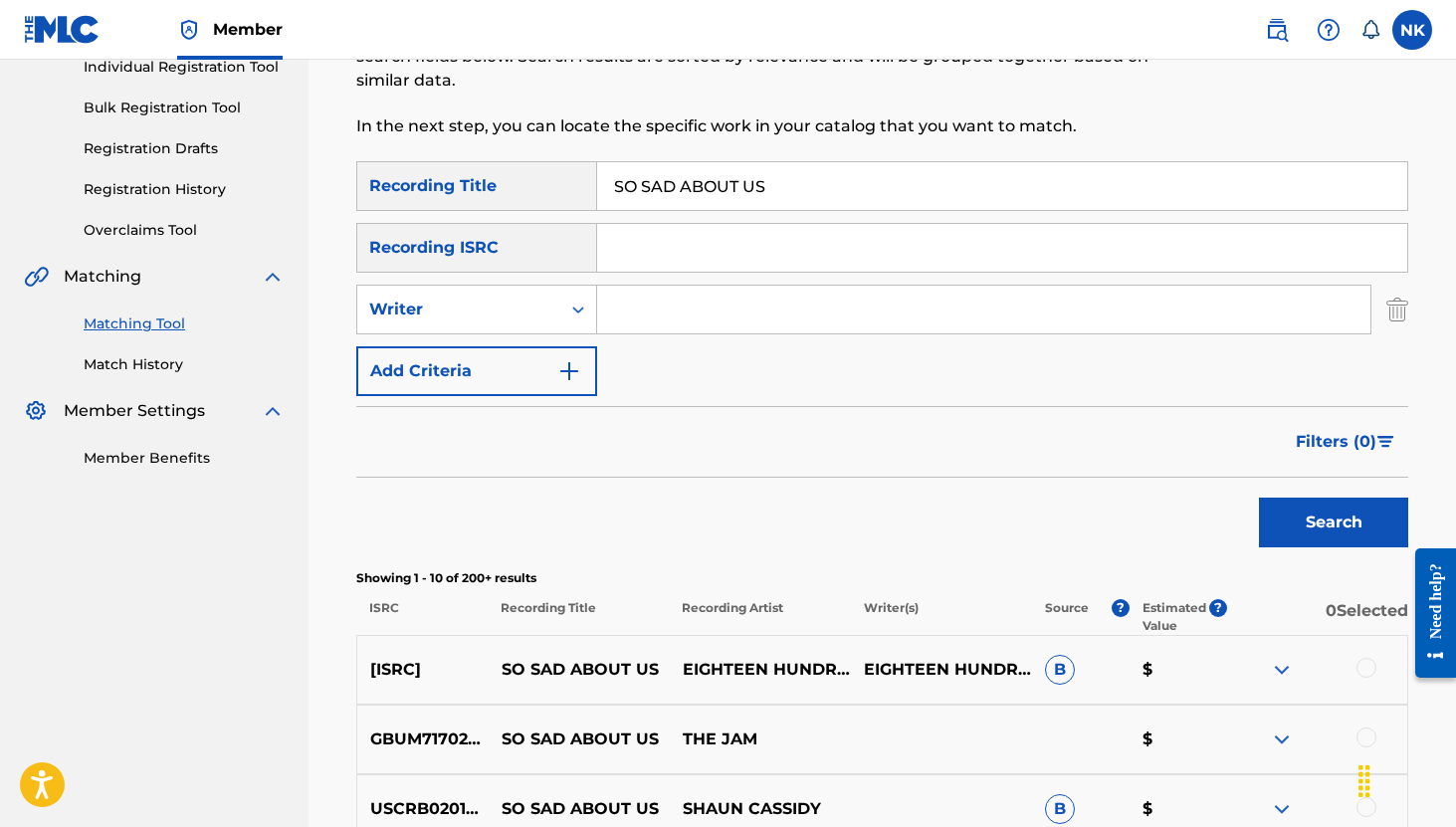 click at bounding box center (983, 310) 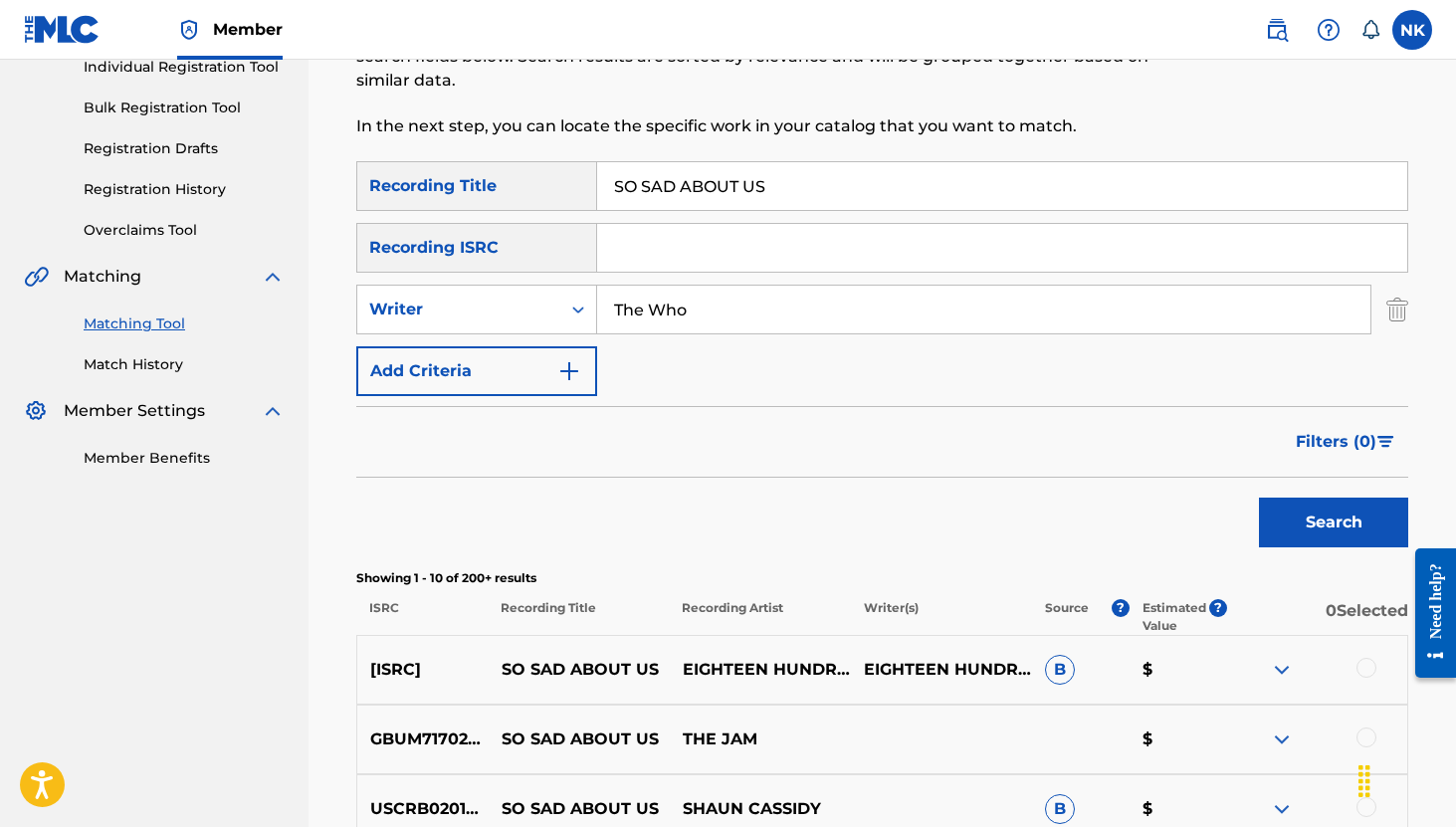 click on "Search" at bounding box center (1334, 522) 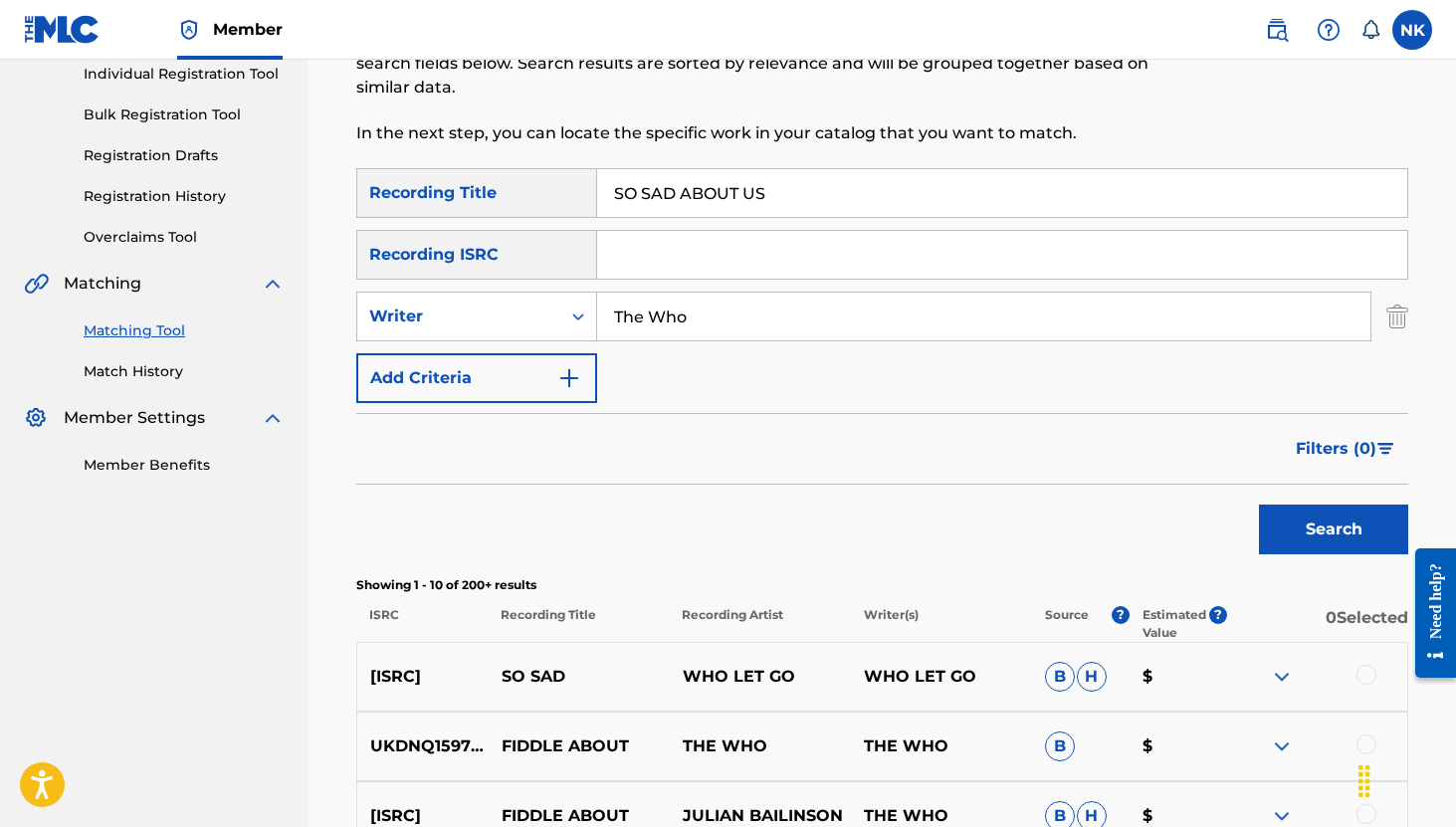 scroll, scrollTop: 208, scrollLeft: 0, axis: vertical 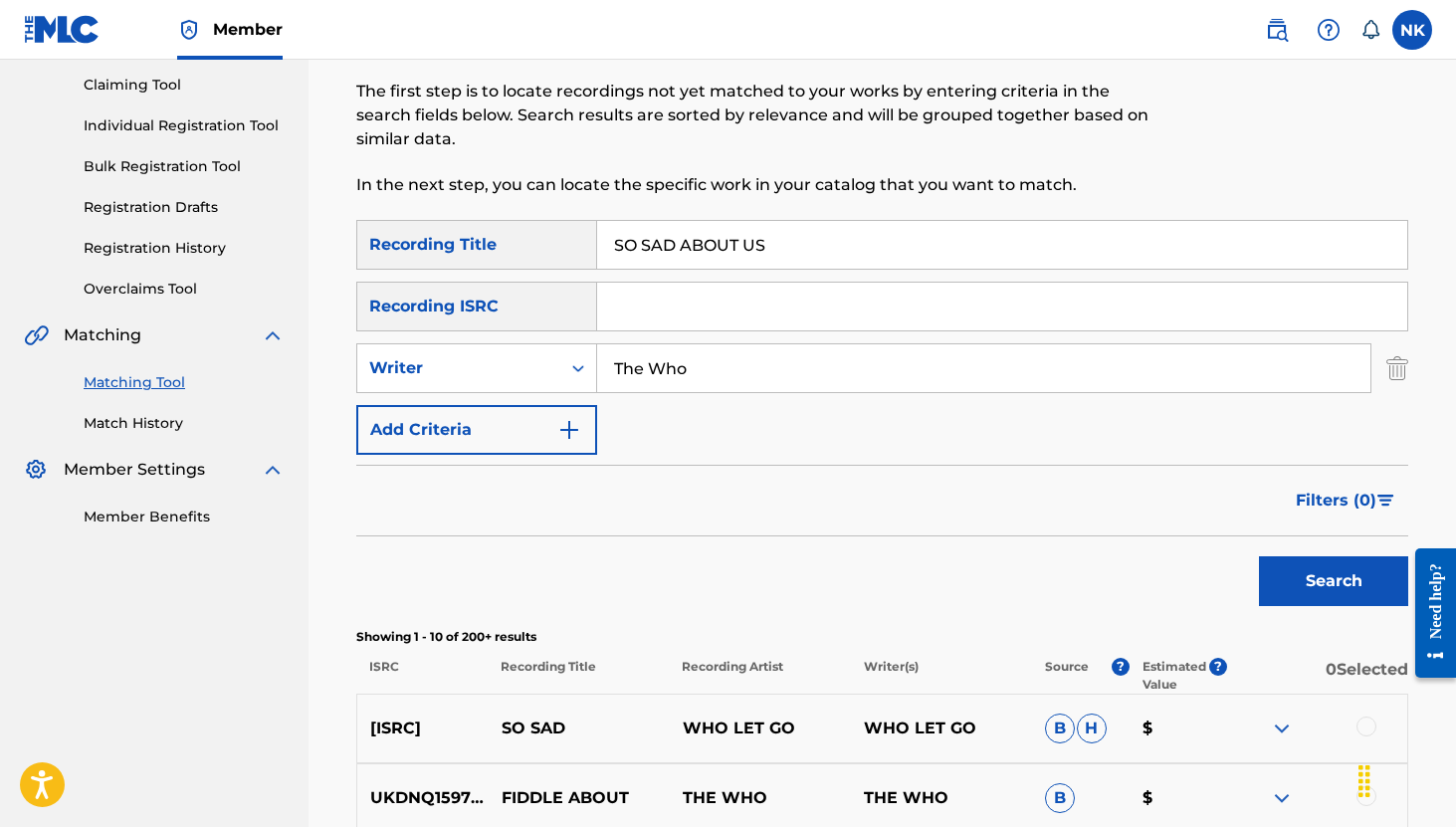click on "The Who" at bounding box center (983, 368) 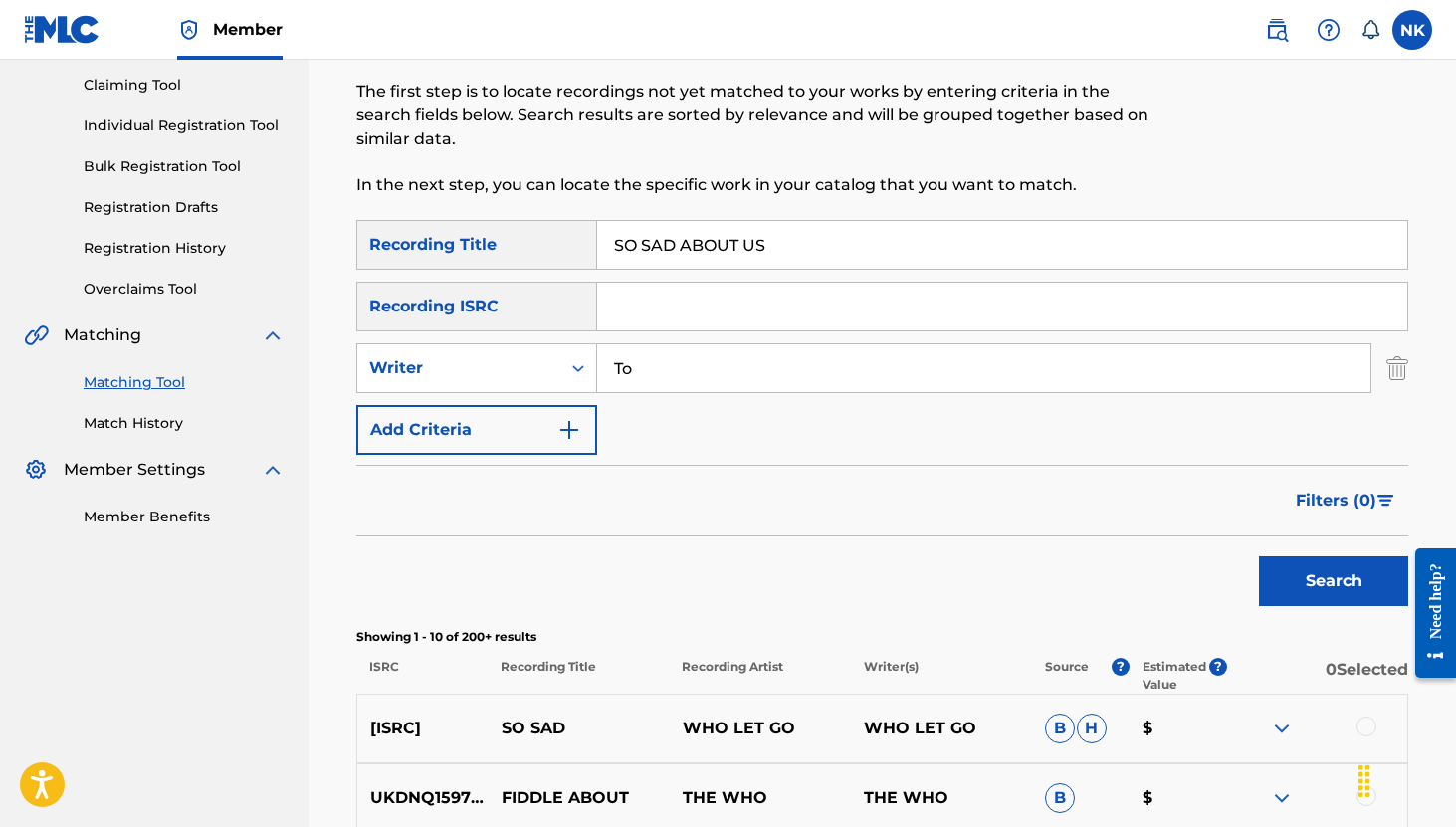 type on "T" 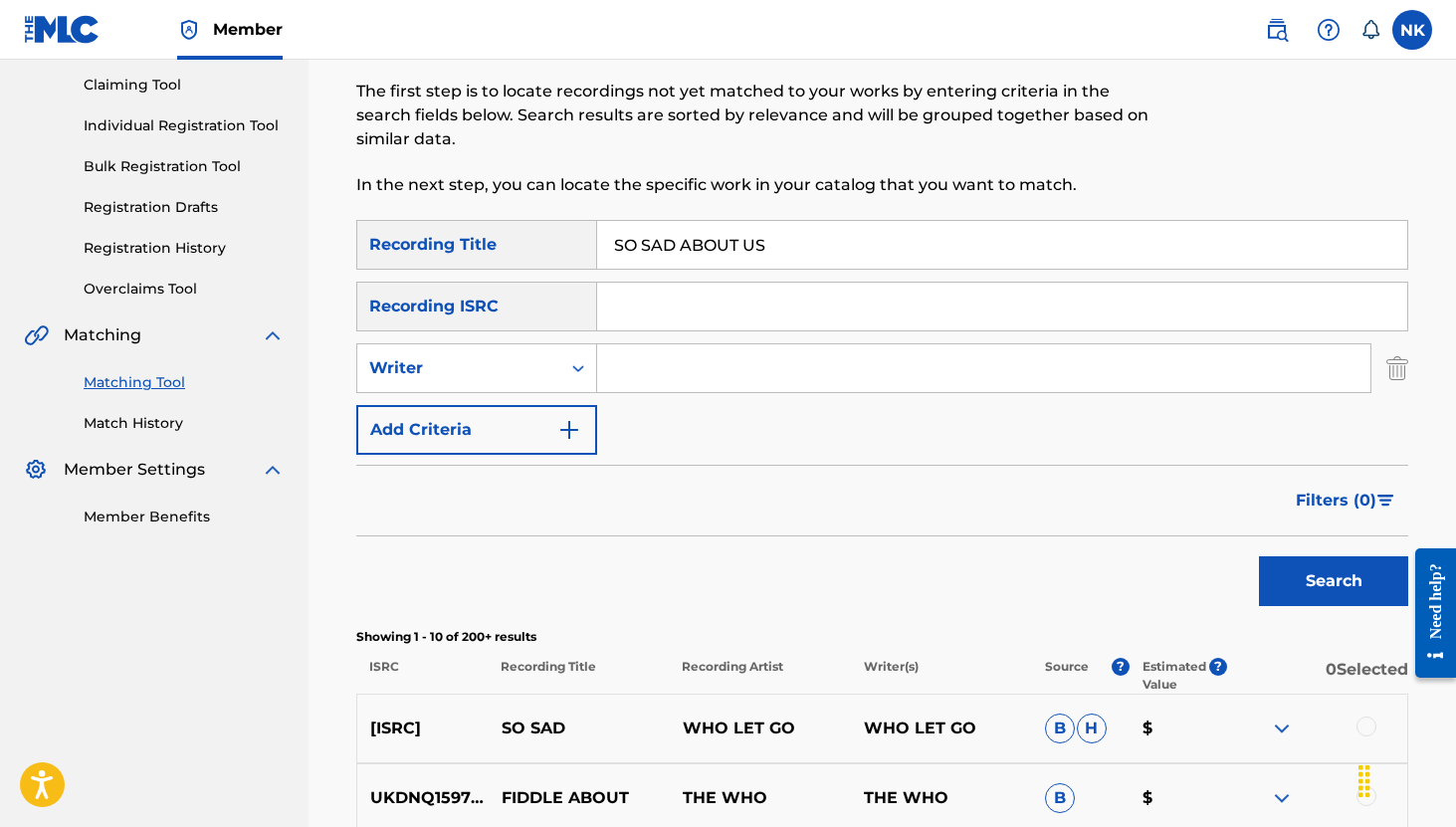 paste on "TOWNSHEND" 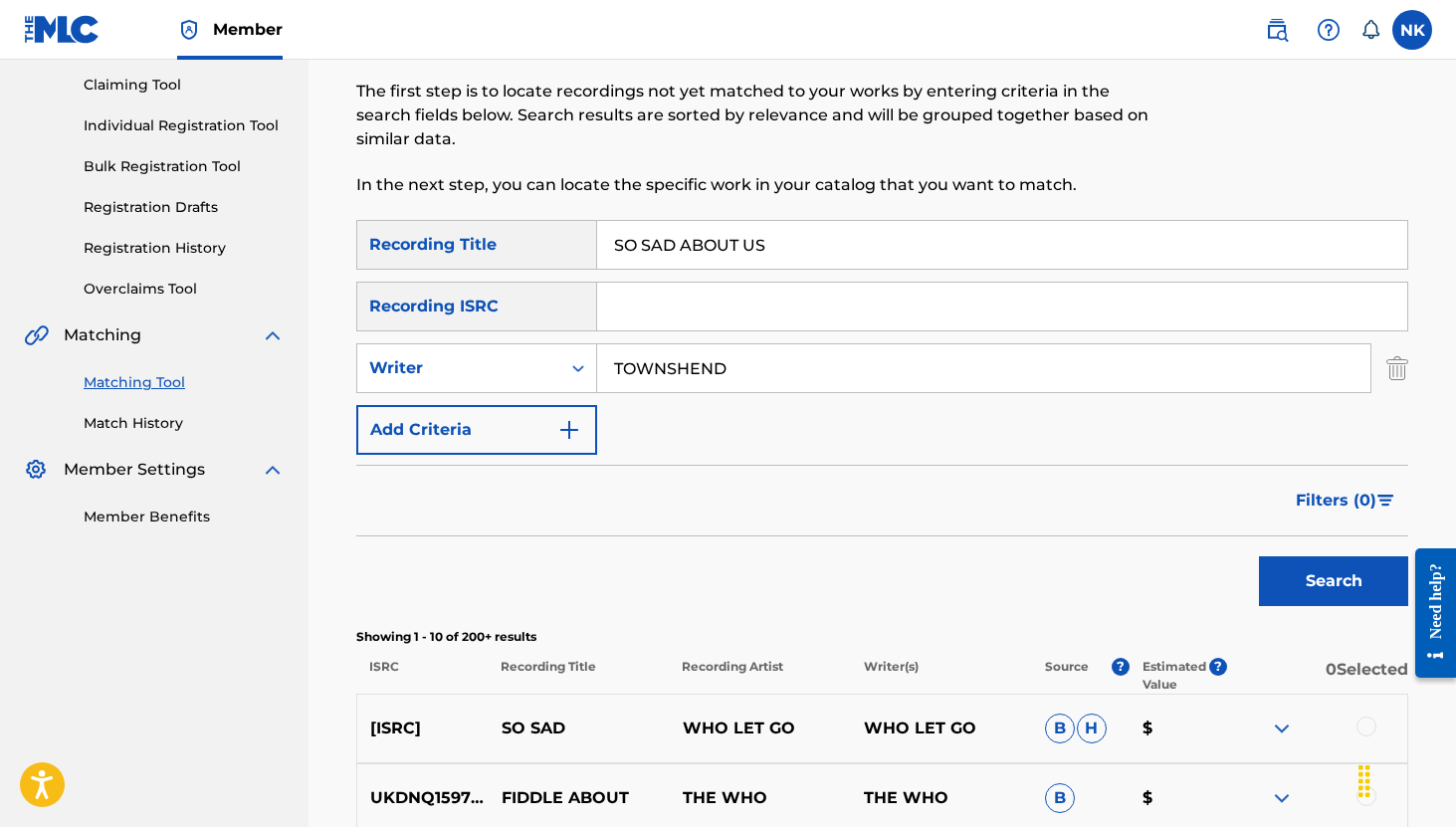 type on "TOWNSHEND" 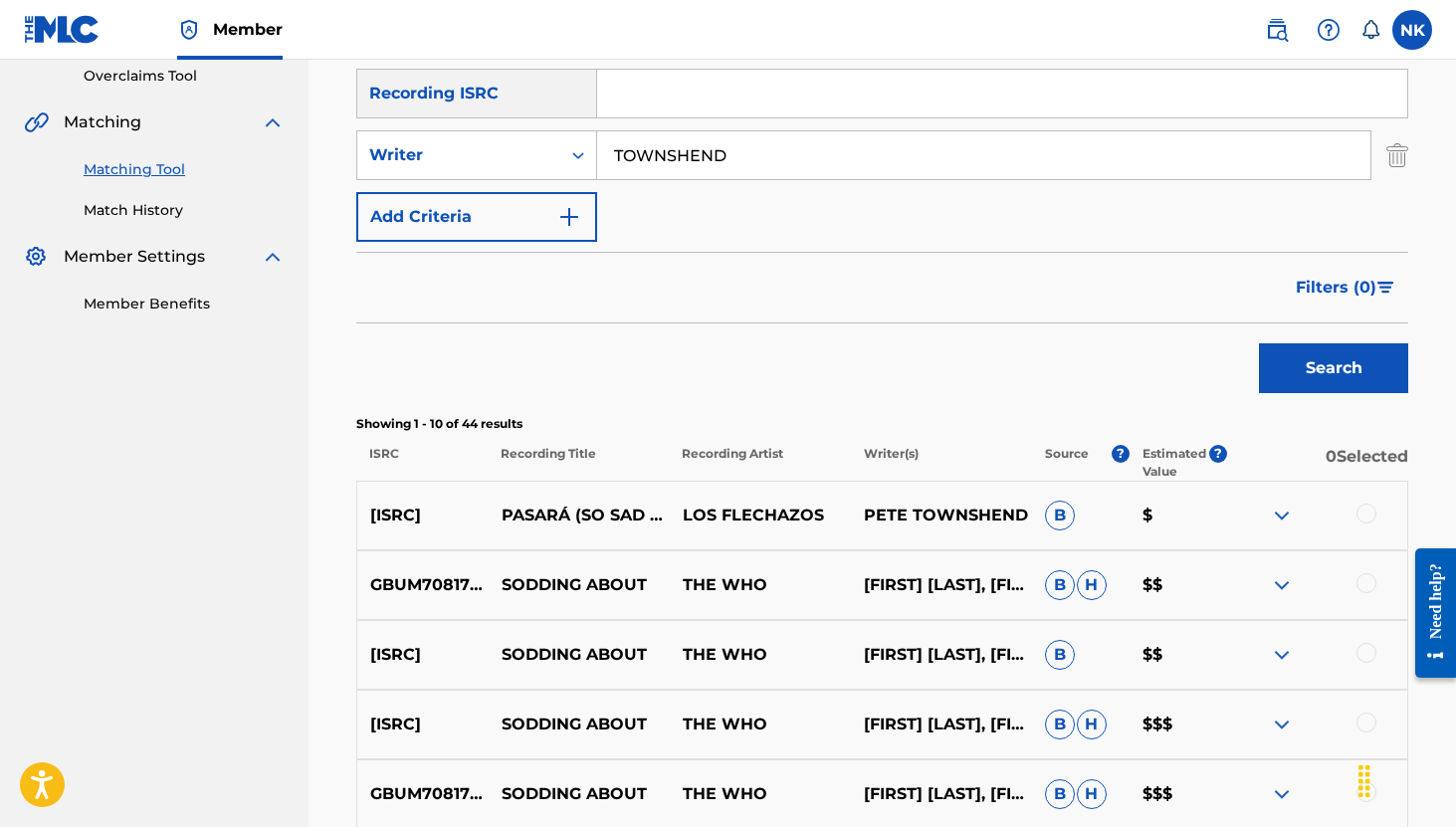 scroll, scrollTop: 462, scrollLeft: 0, axis: vertical 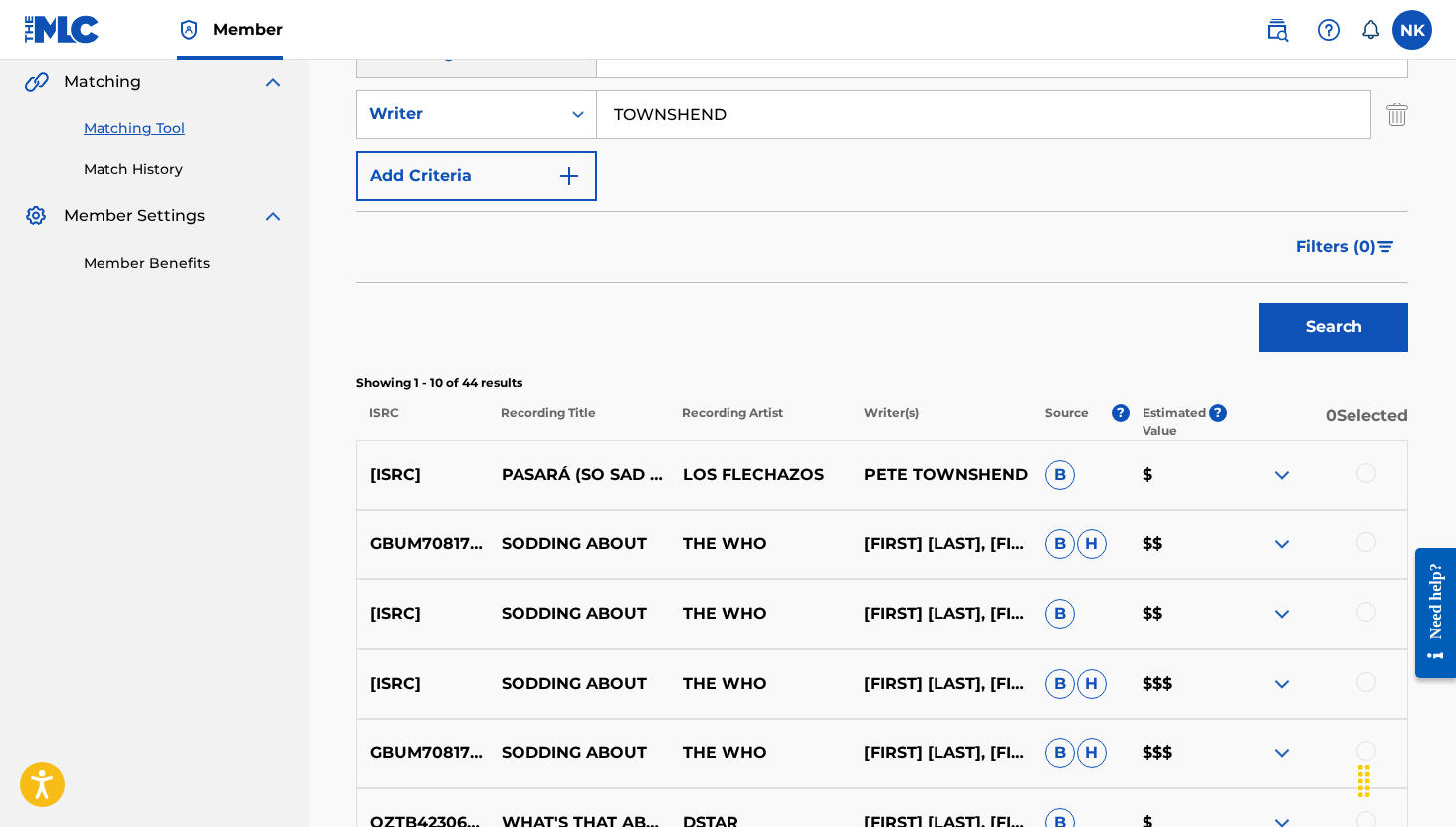 click at bounding box center (1366, 473) 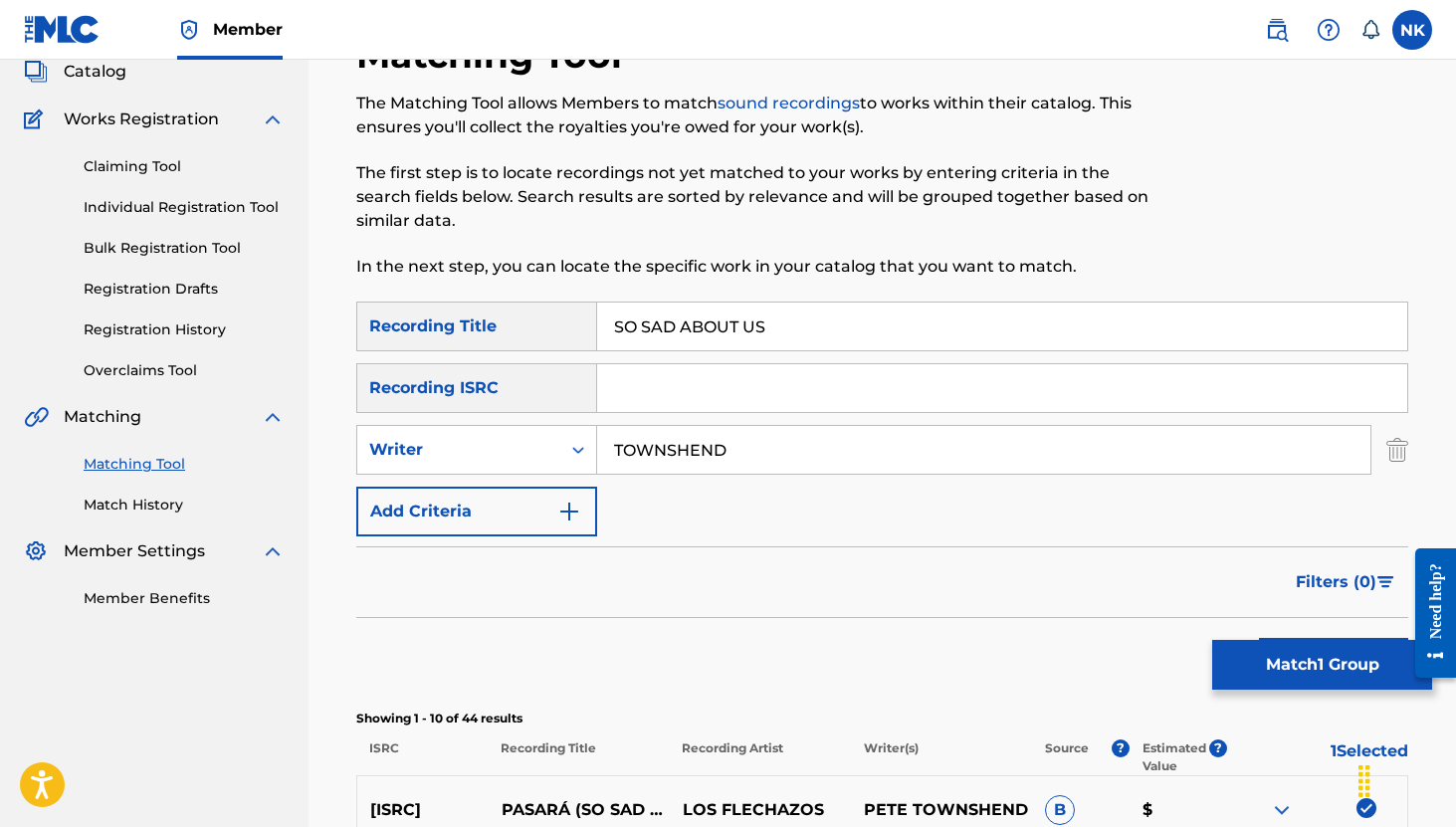 scroll, scrollTop: 107, scrollLeft: 0, axis: vertical 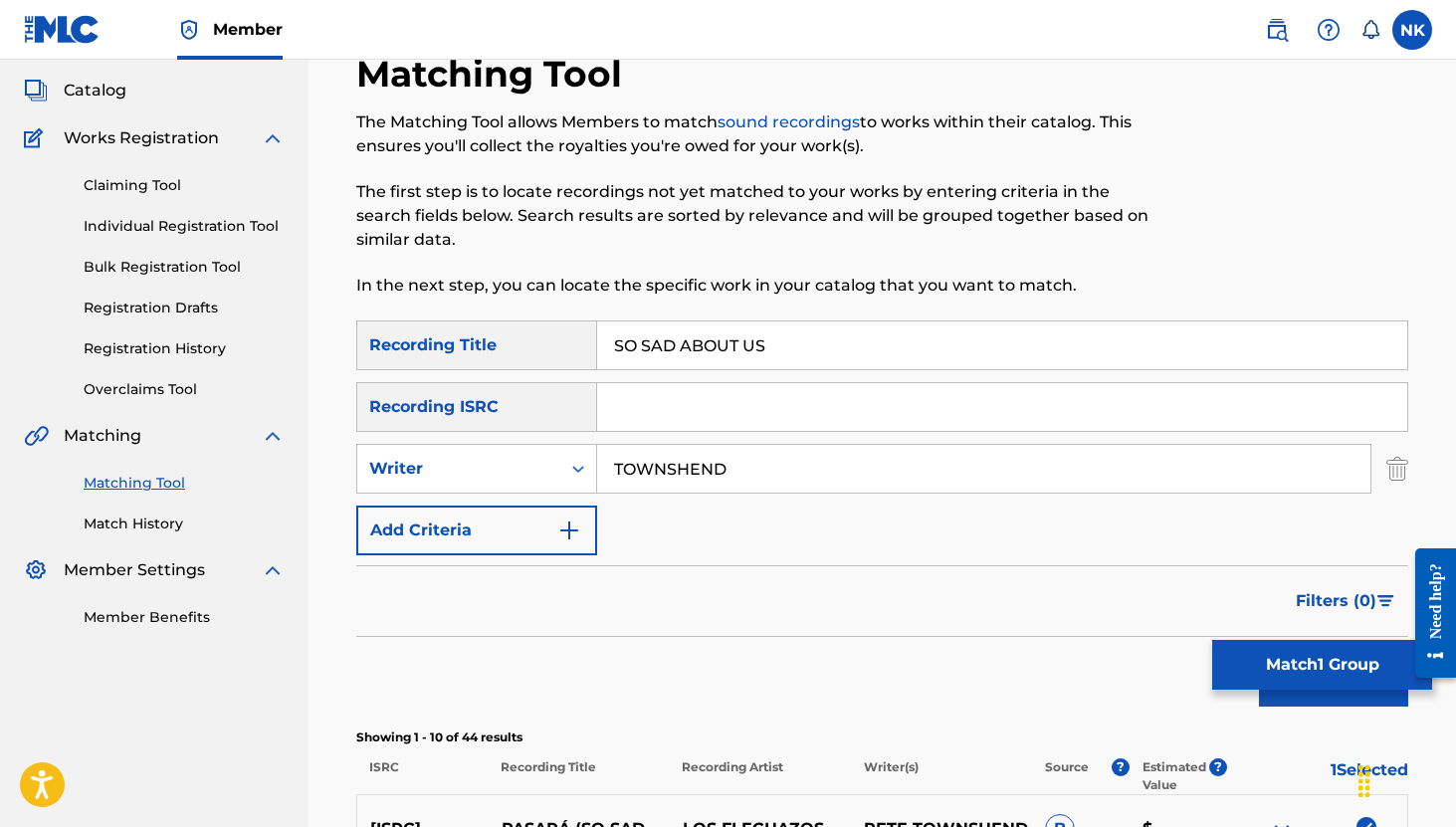click at bounding box center [1397, 469] 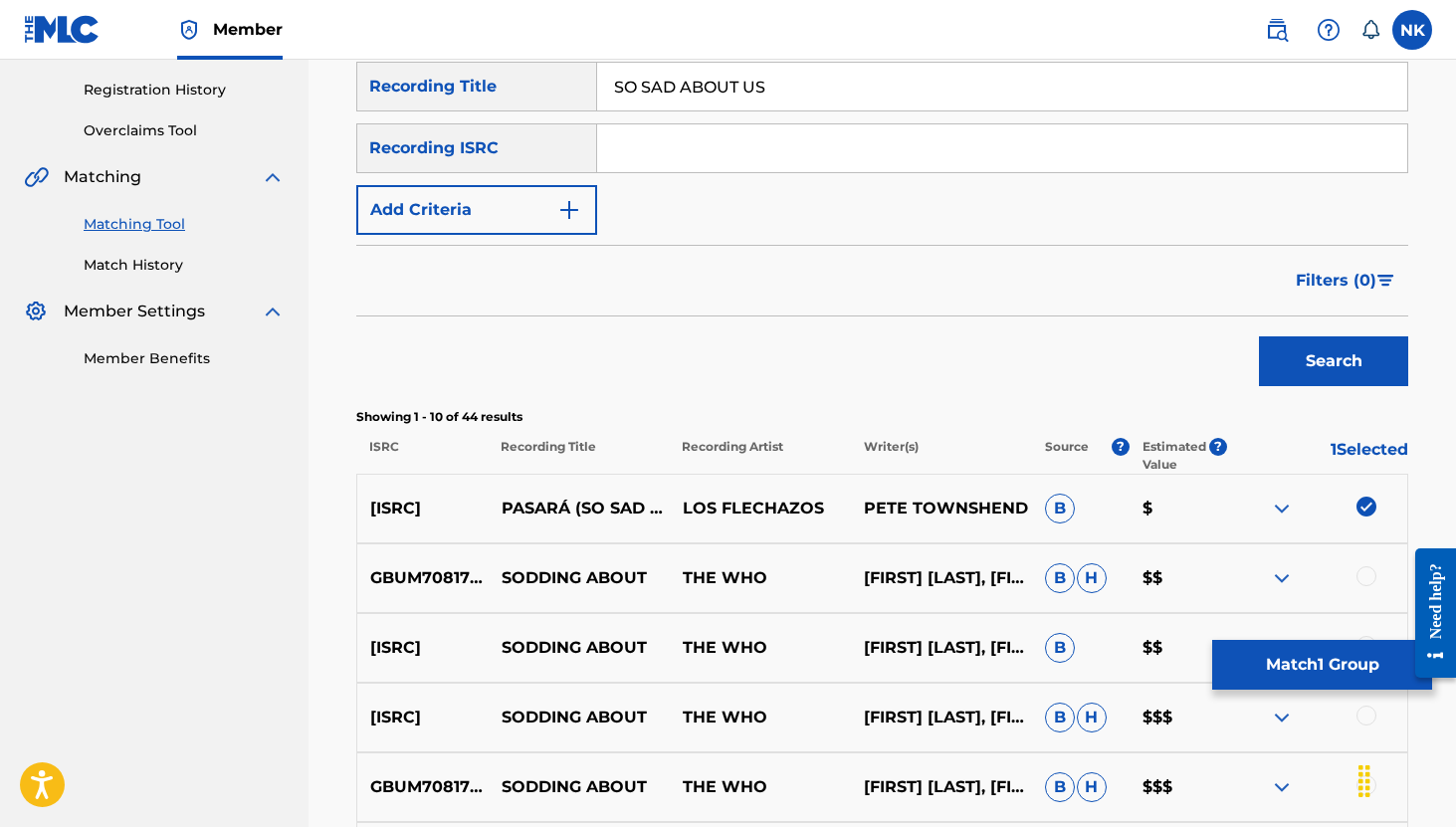 scroll, scrollTop: 386, scrollLeft: 0, axis: vertical 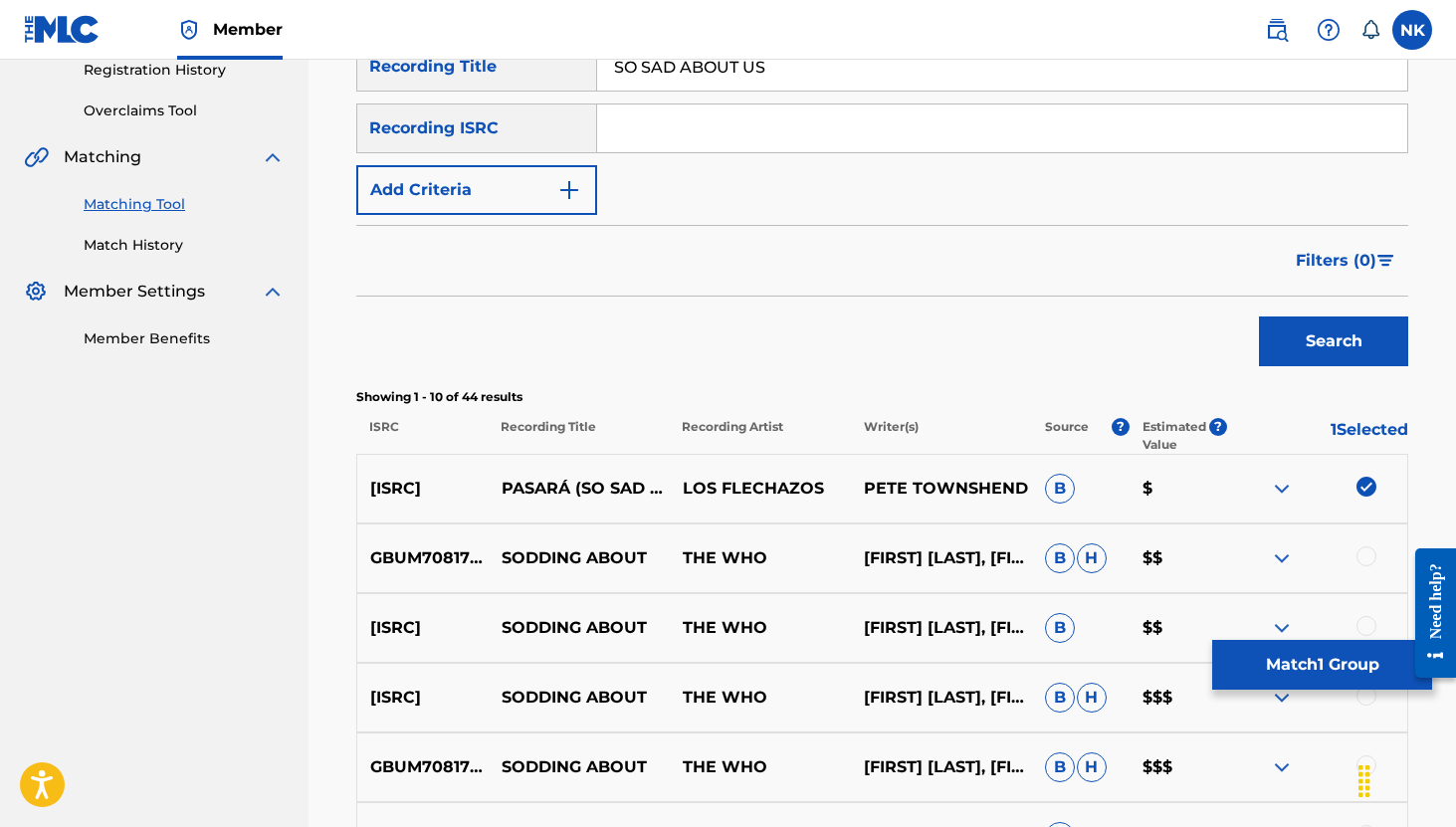 click on "SO SAD ABOUT US" at bounding box center (1002, 67) 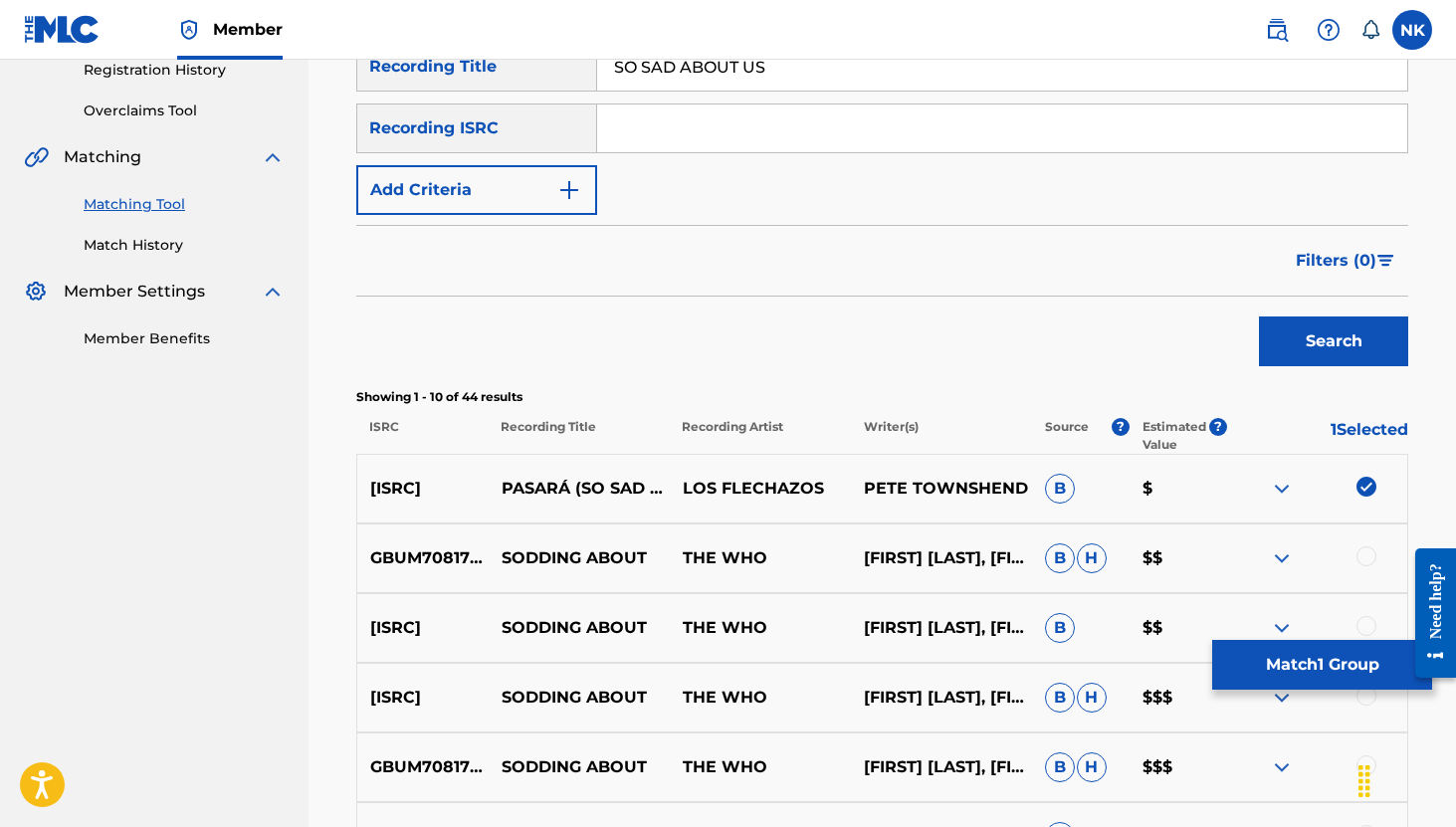 click on "Search" at bounding box center (1334, 341) 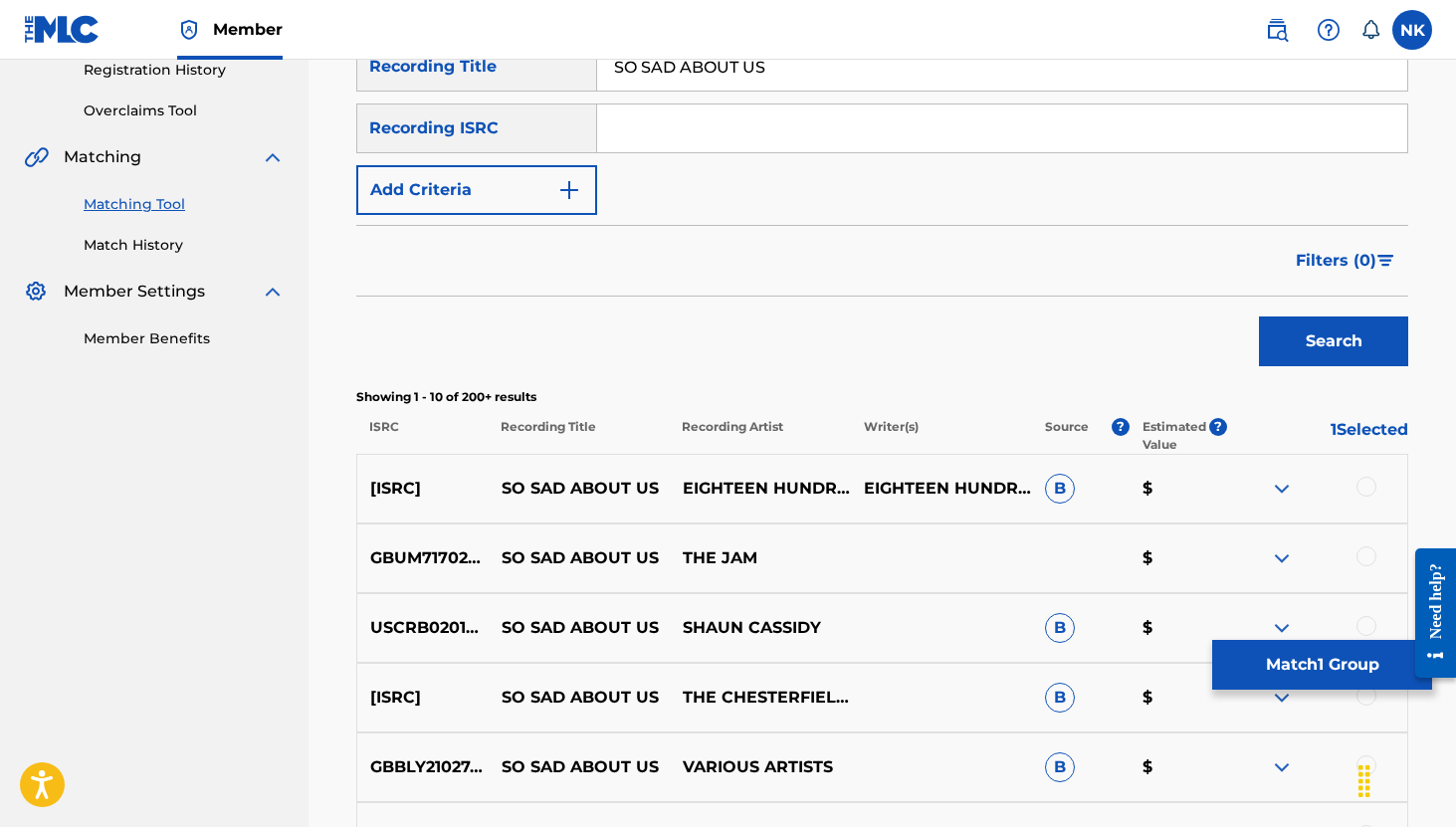 scroll, scrollTop: 617, scrollLeft: 0, axis: vertical 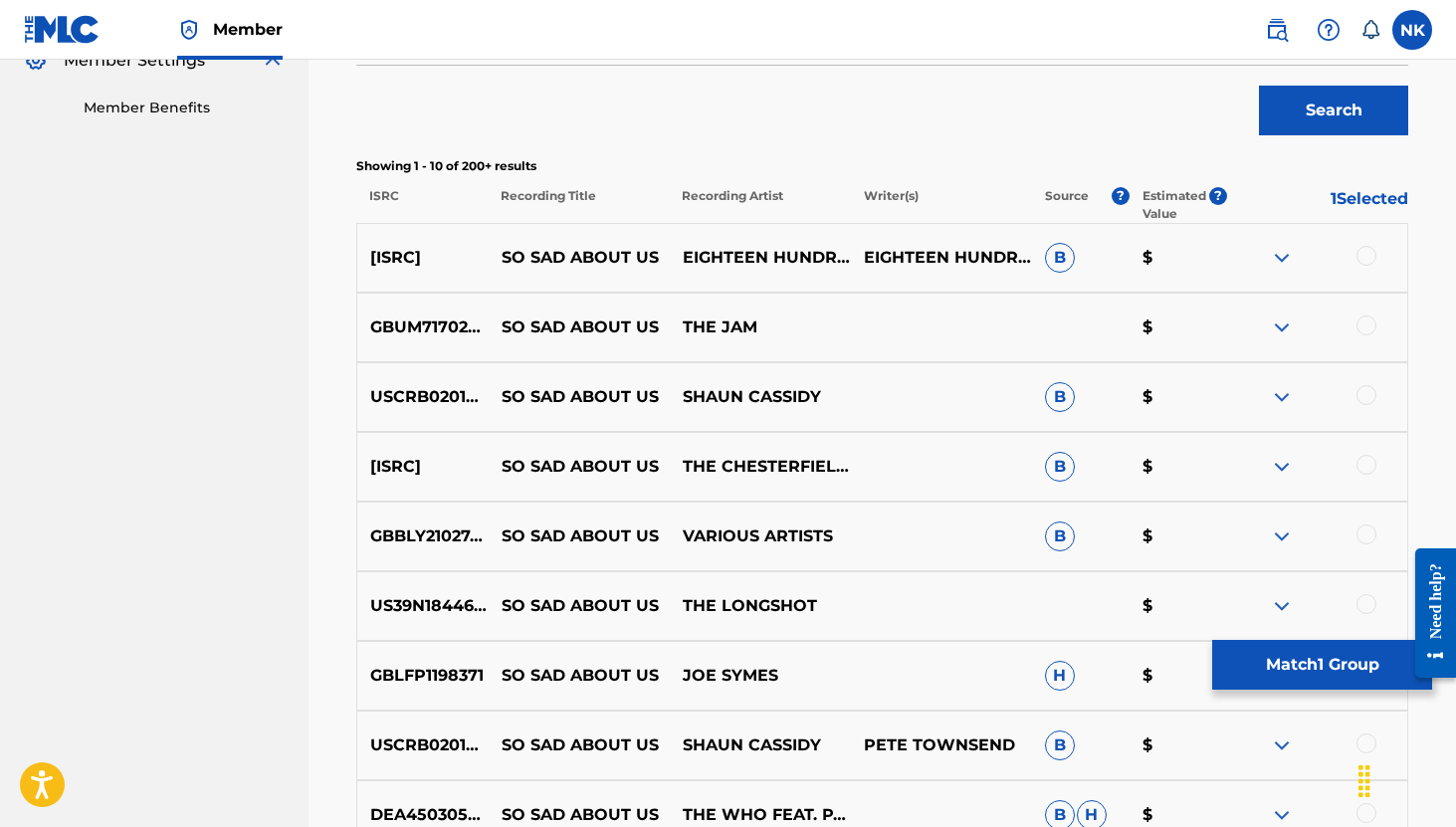 click at bounding box center (1282, 258) 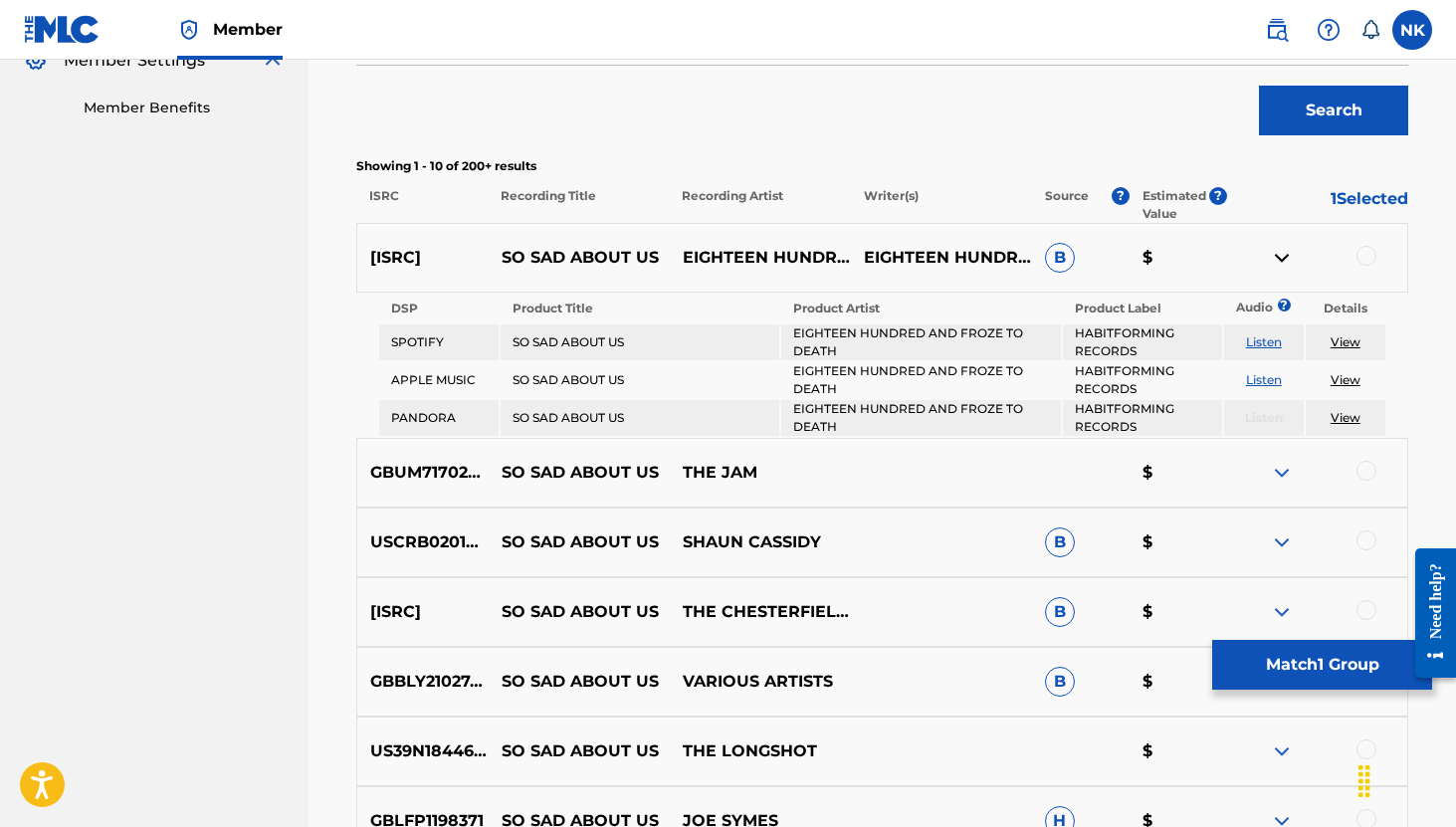 click on "GBUM71702673 SO SAD ABOUT US THE JAM $" at bounding box center (882, 473) 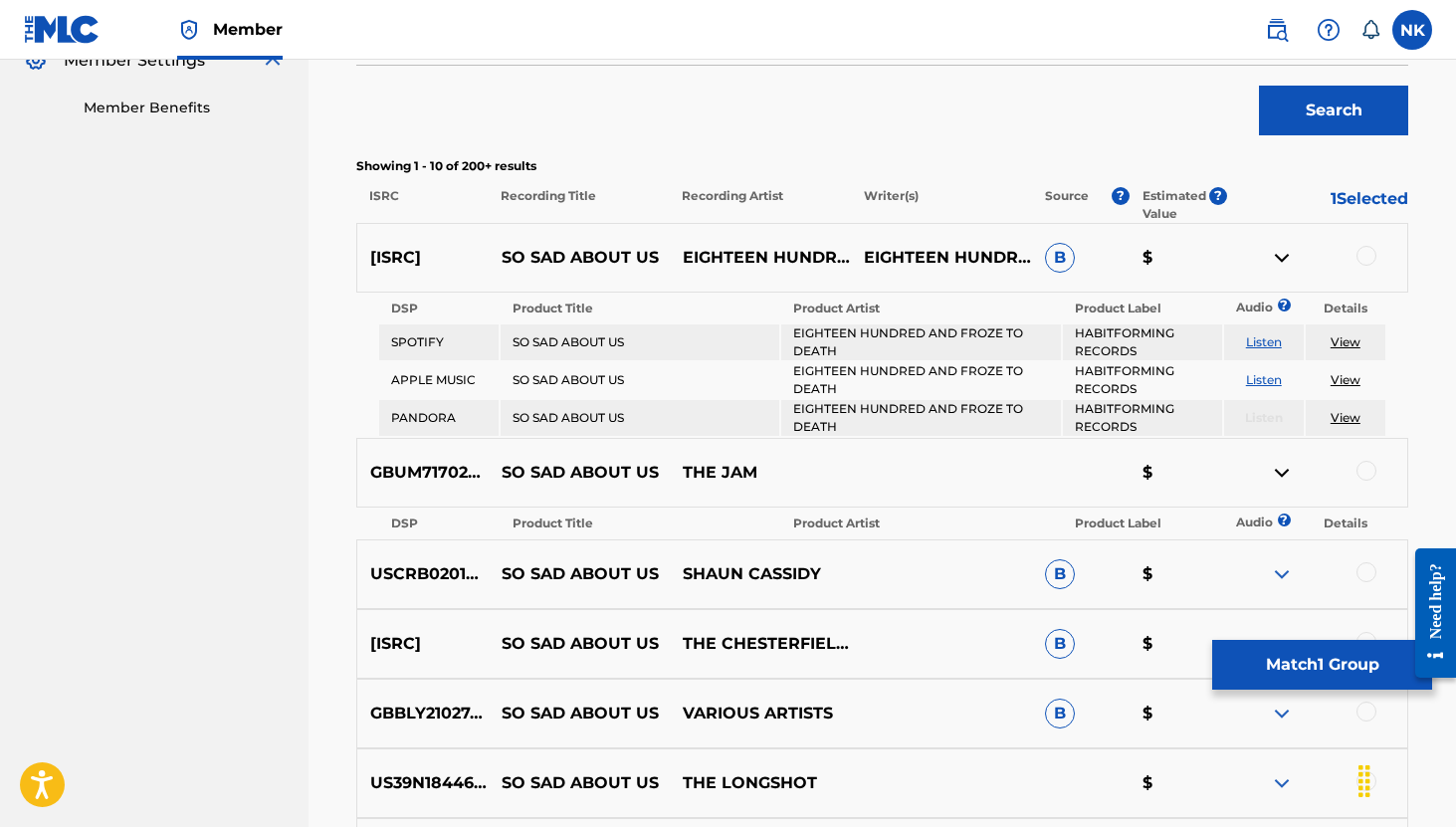 click at bounding box center (1282, 574) 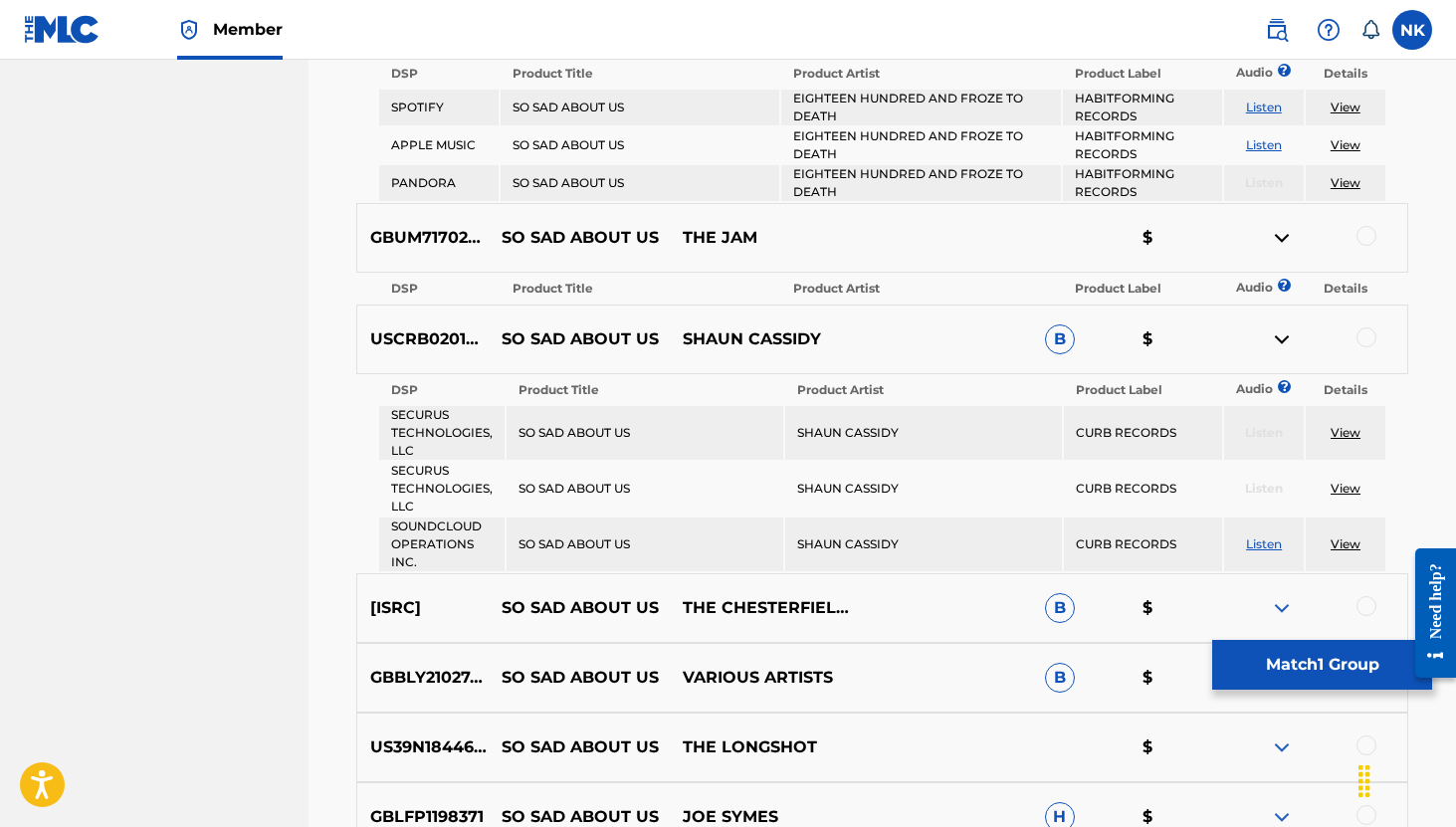 scroll, scrollTop: 885, scrollLeft: 0, axis: vertical 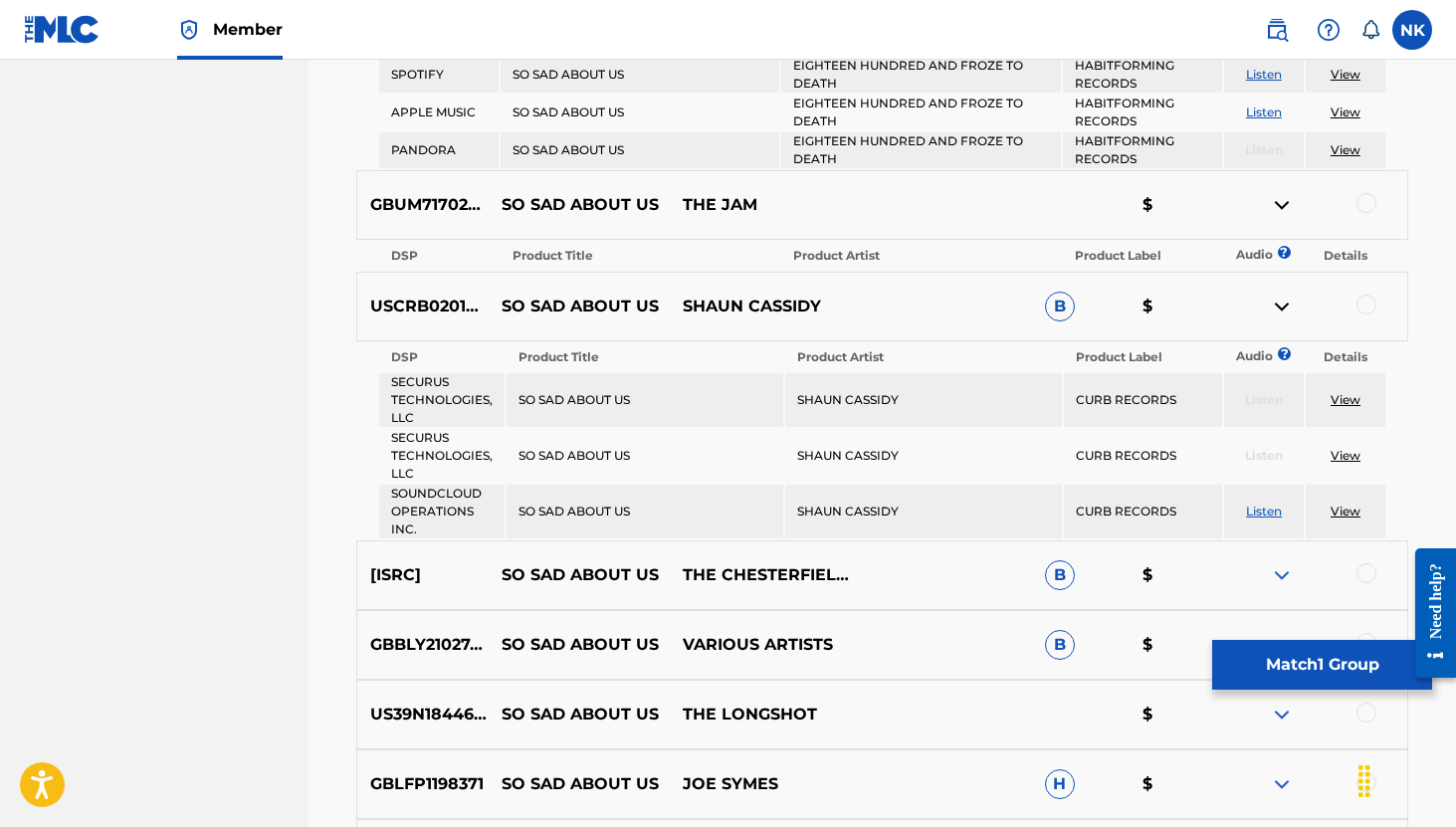 click on "Listen" at bounding box center [1264, 511] 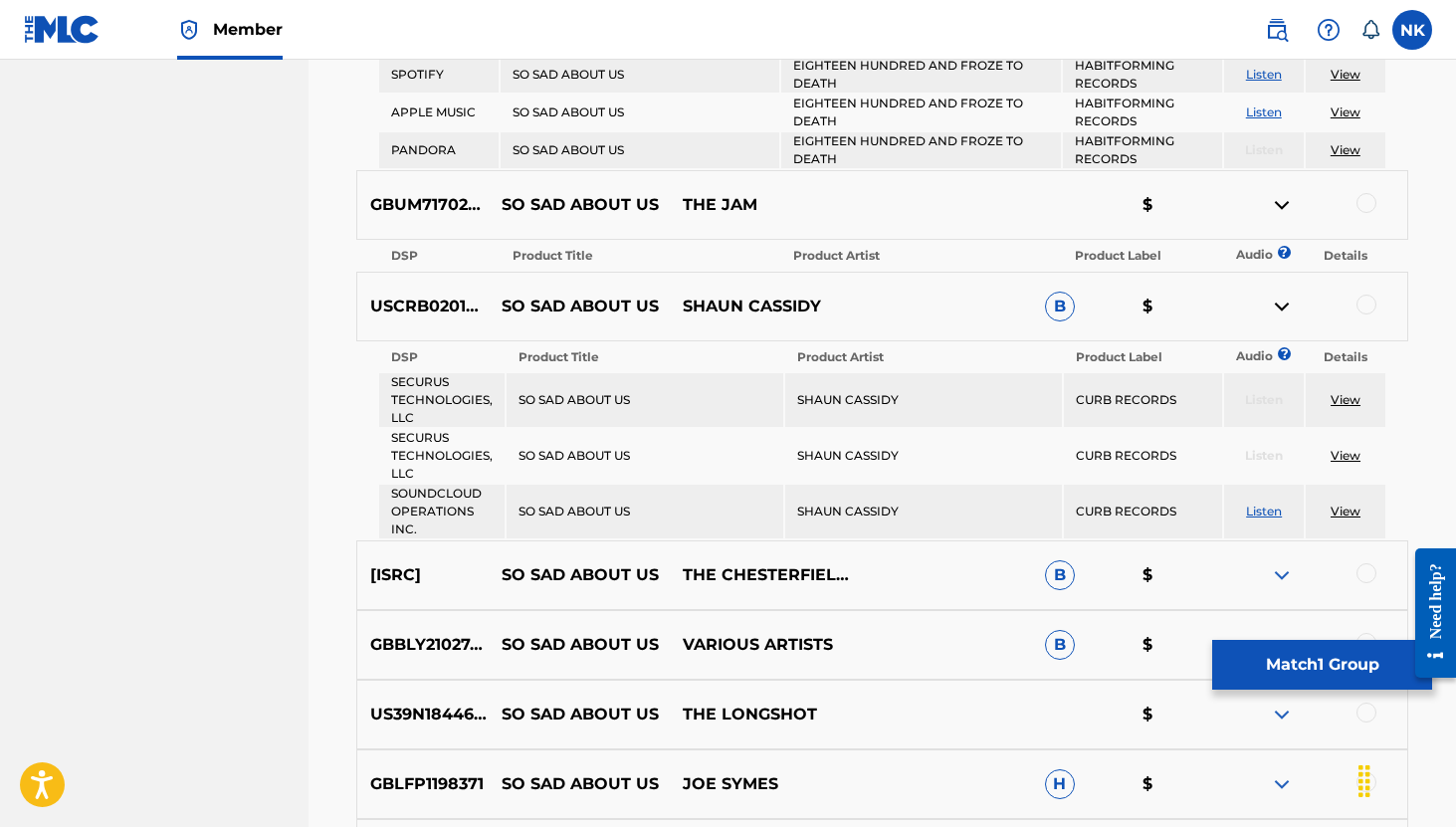 click at bounding box center [1366, 305] 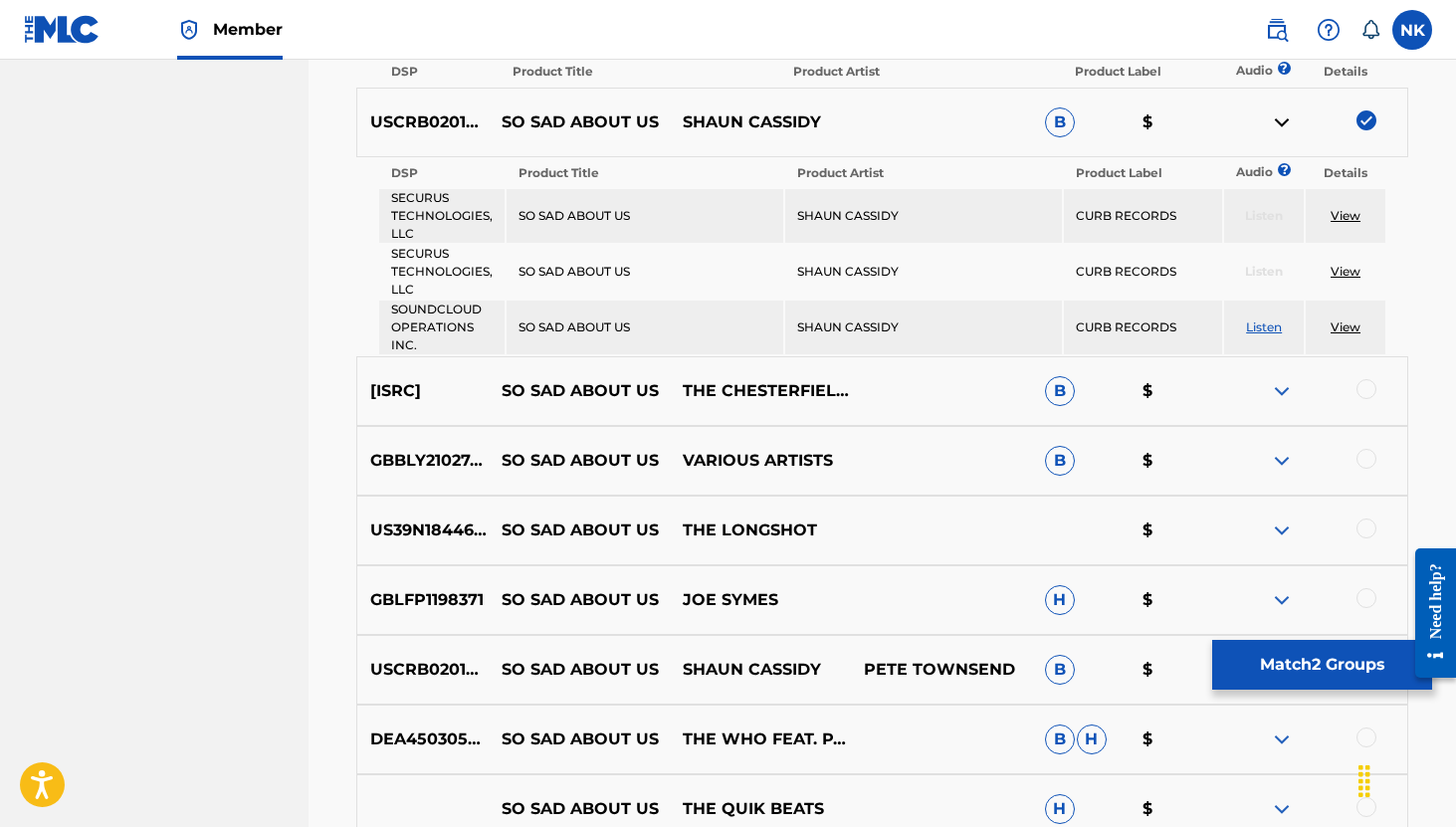 scroll, scrollTop: 1112, scrollLeft: 0, axis: vertical 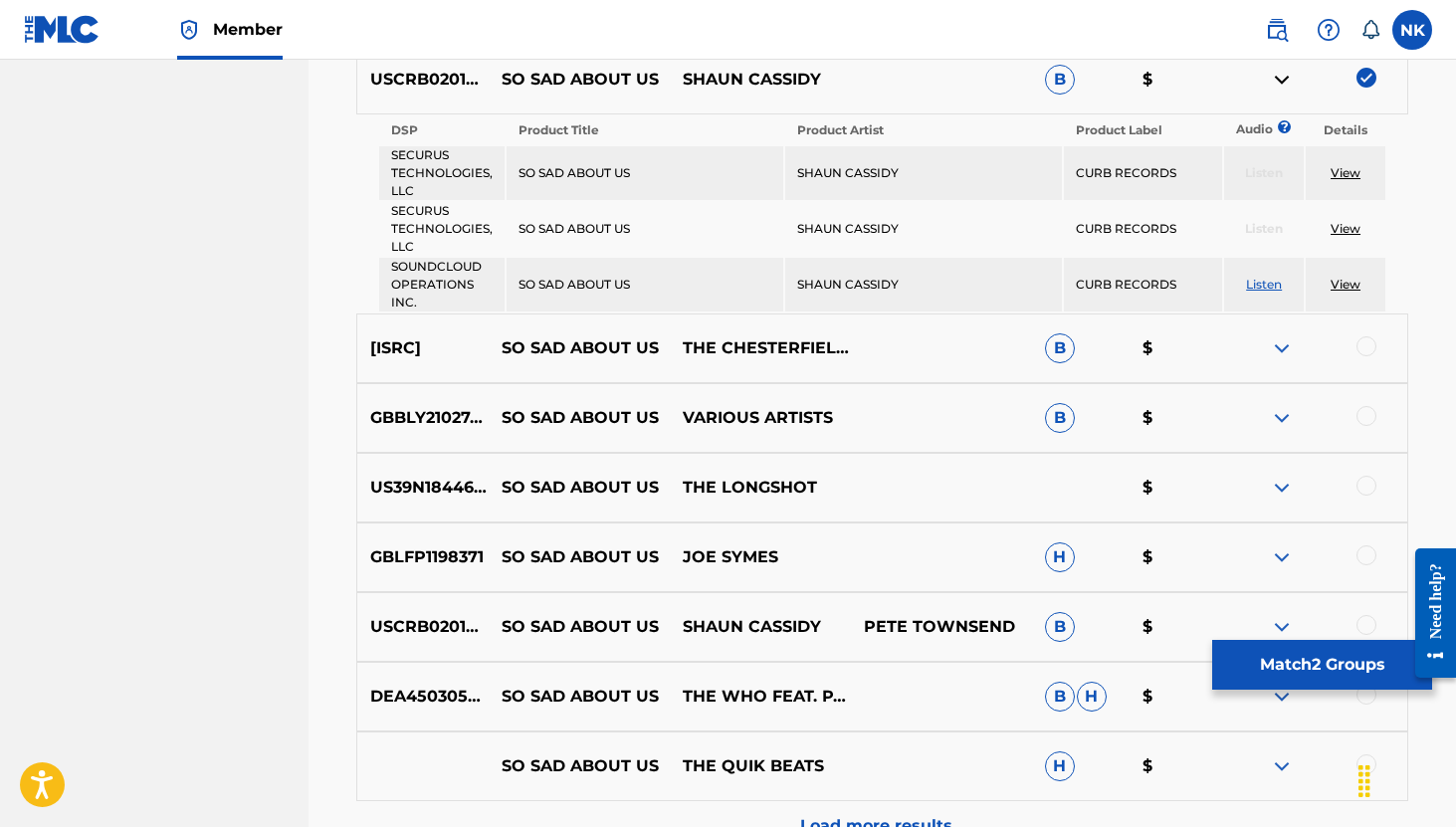 click at bounding box center (1282, 348) 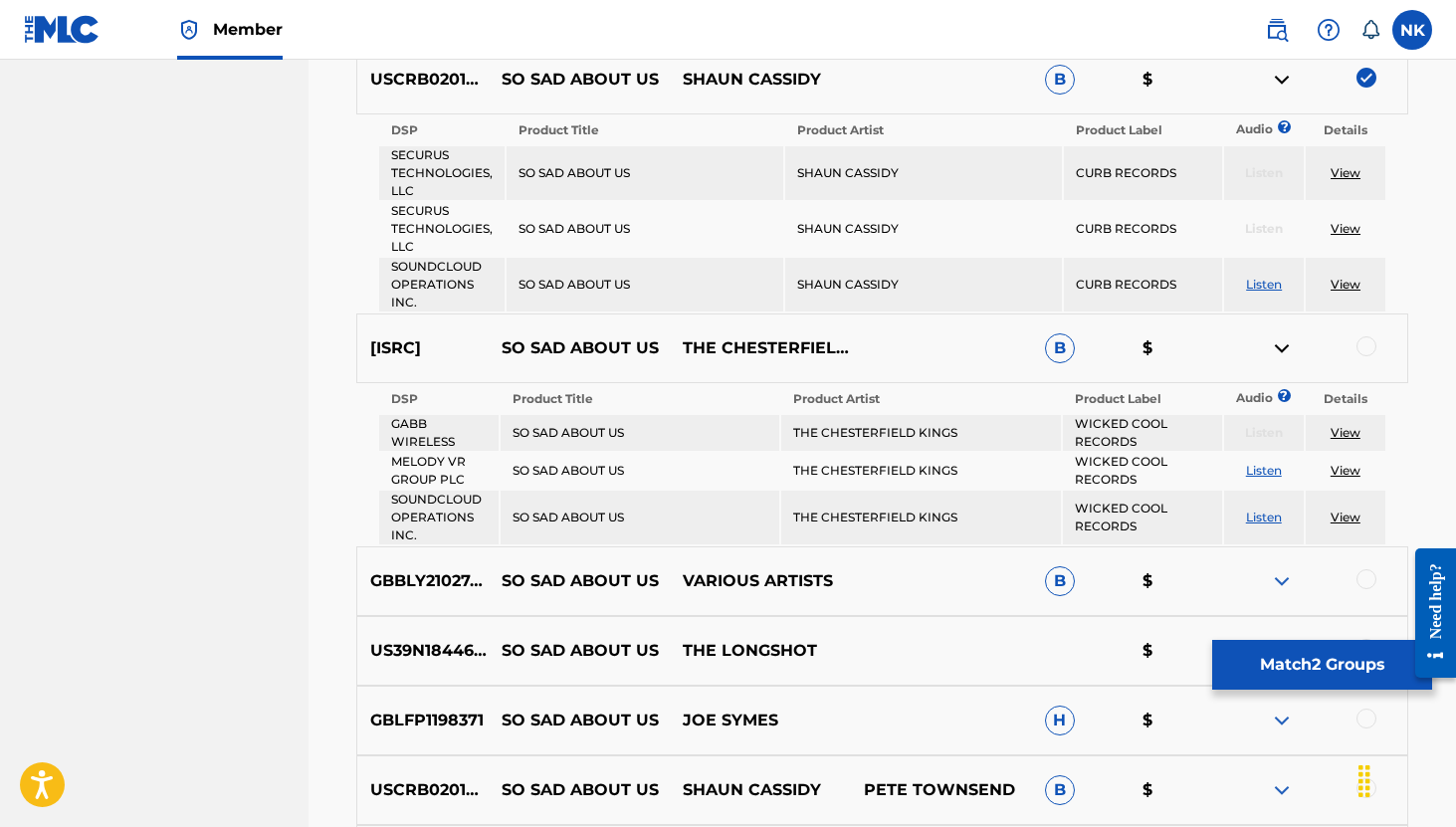 click on "Listen" at bounding box center (1264, 517) 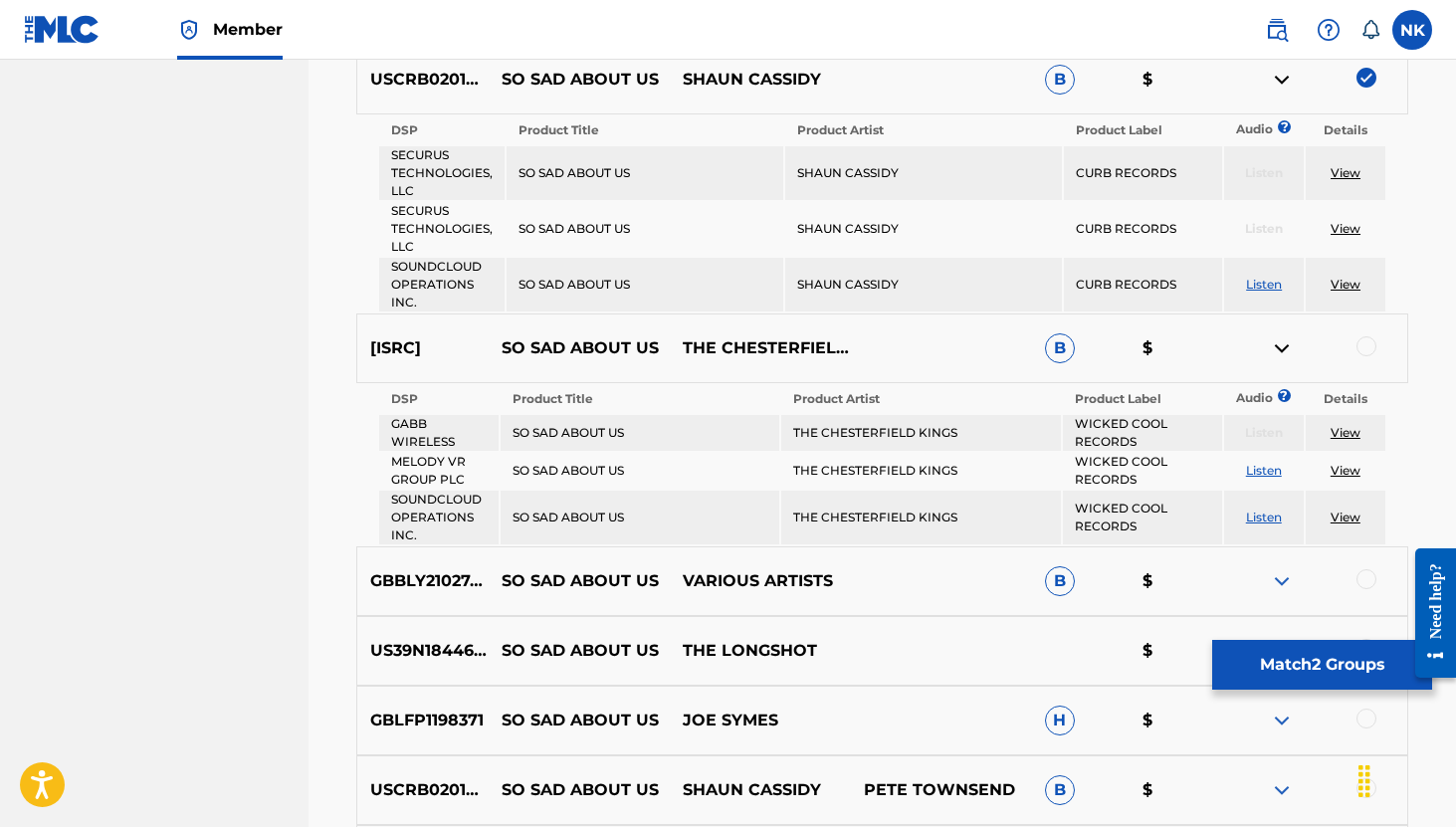 click at bounding box center [1366, 346] 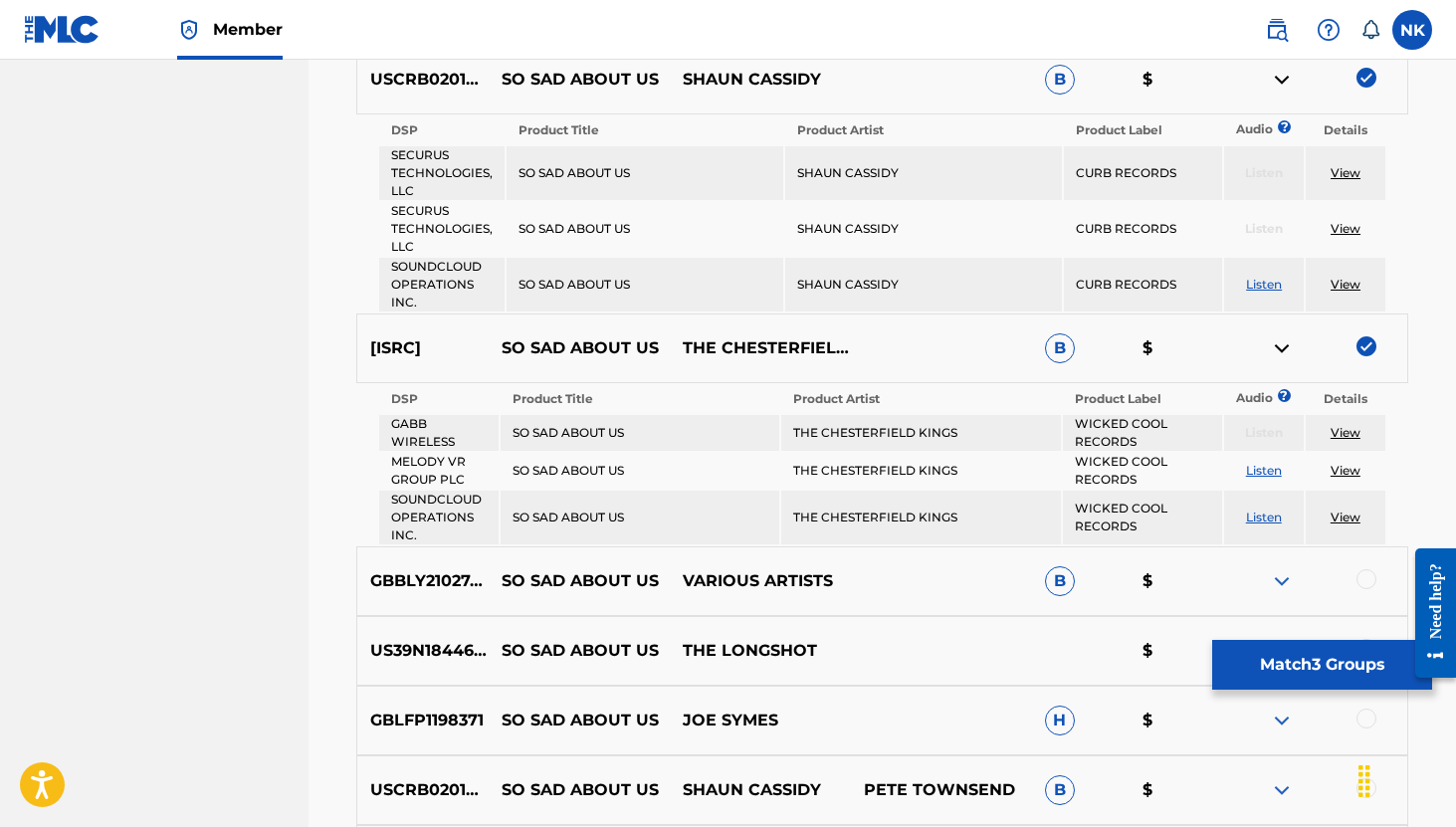 scroll, scrollTop: 1293, scrollLeft: 0, axis: vertical 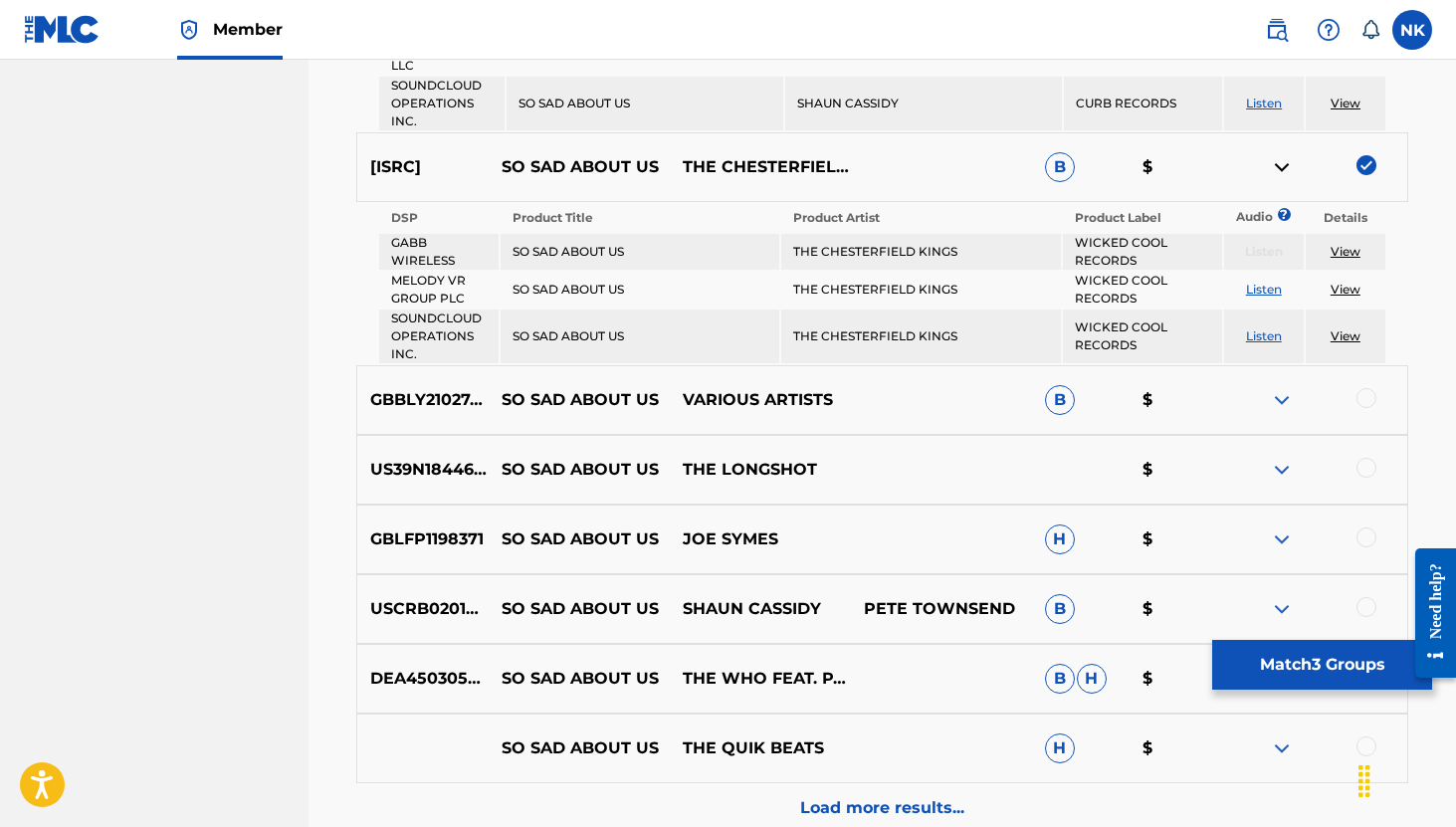 click at bounding box center [1282, 400] 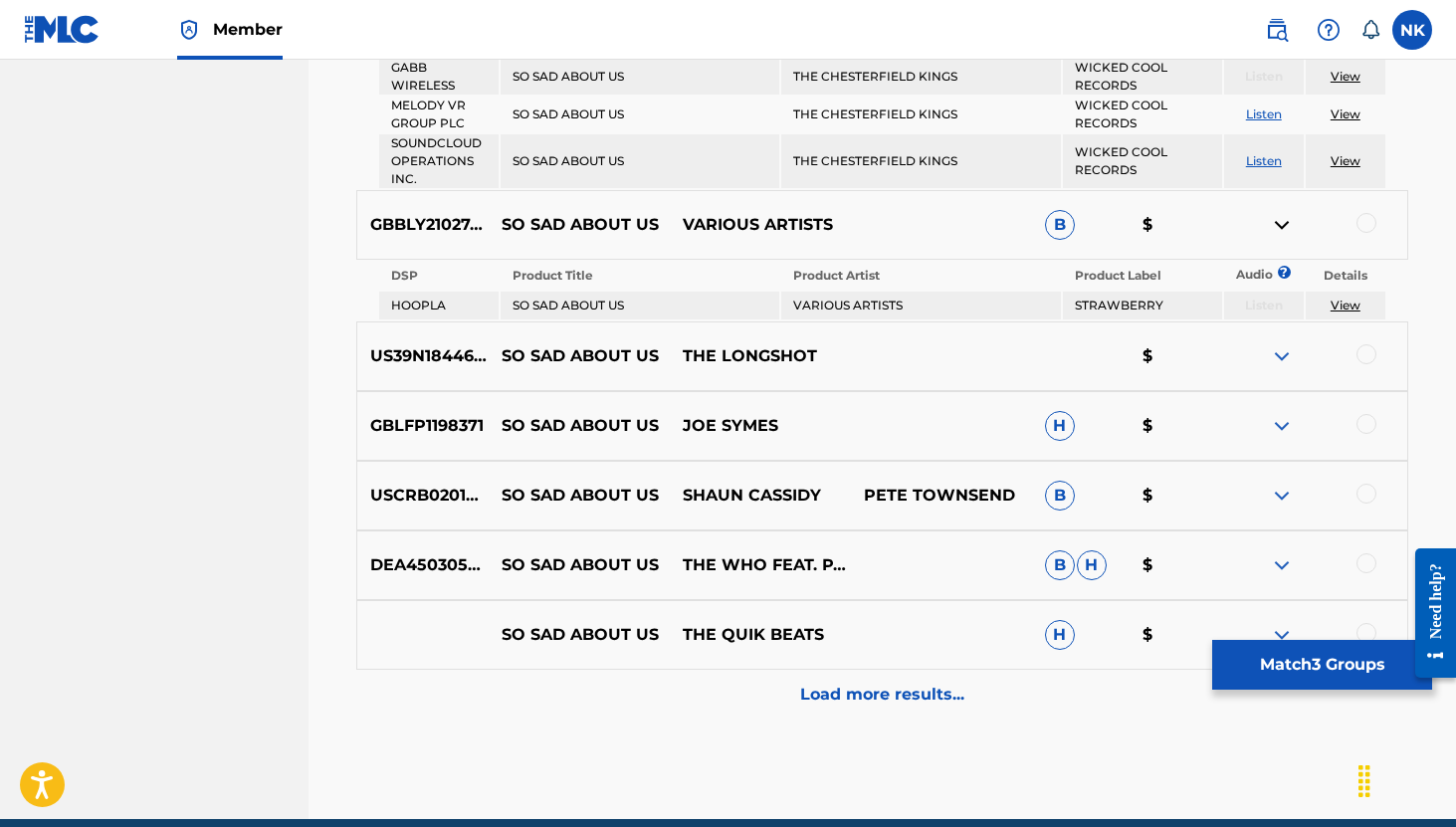 scroll, scrollTop: 1503, scrollLeft: 0, axis: vertical 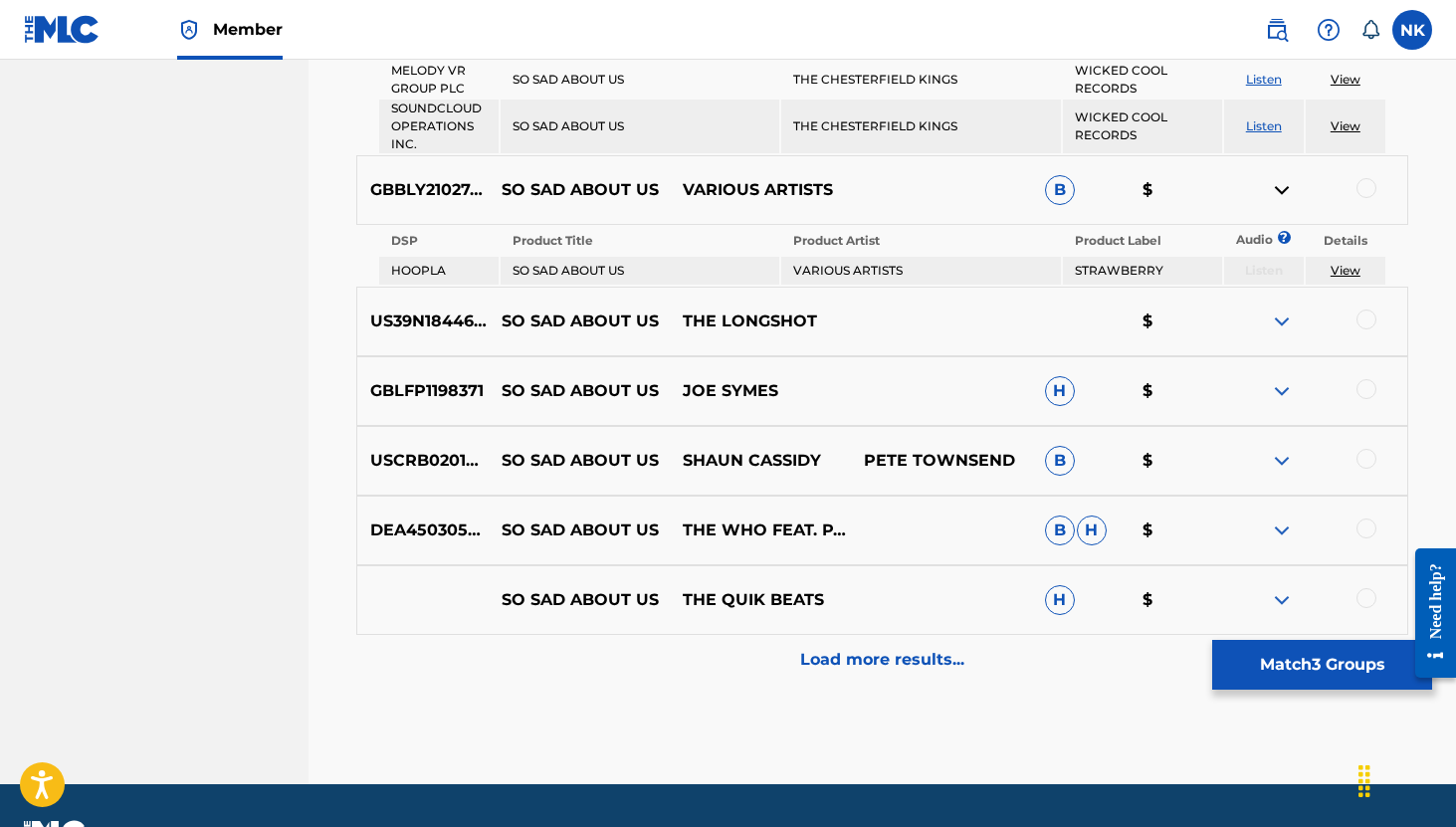 click at bounding box center [1282, 391] 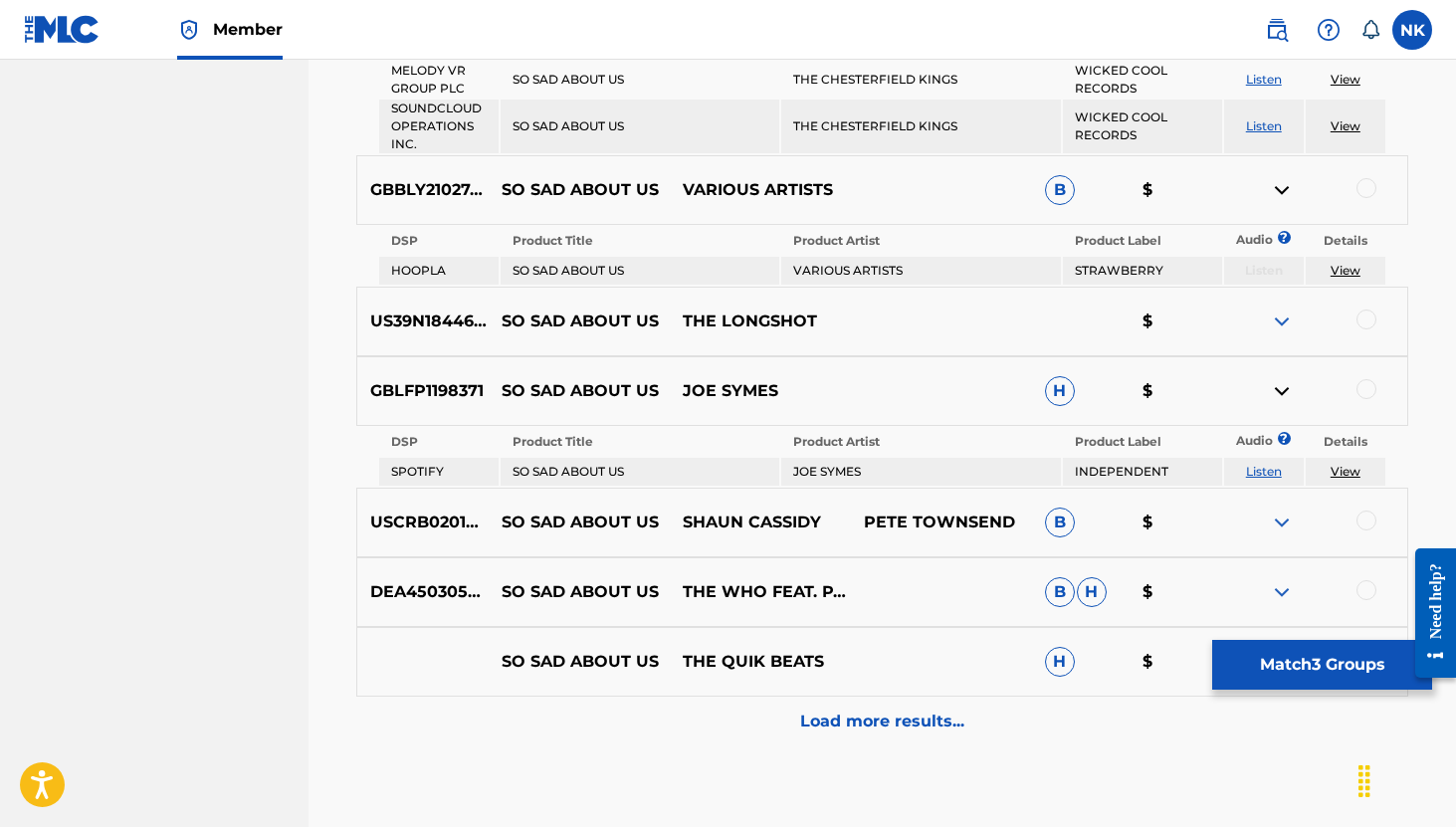 click at bounding box center [1282, 522] 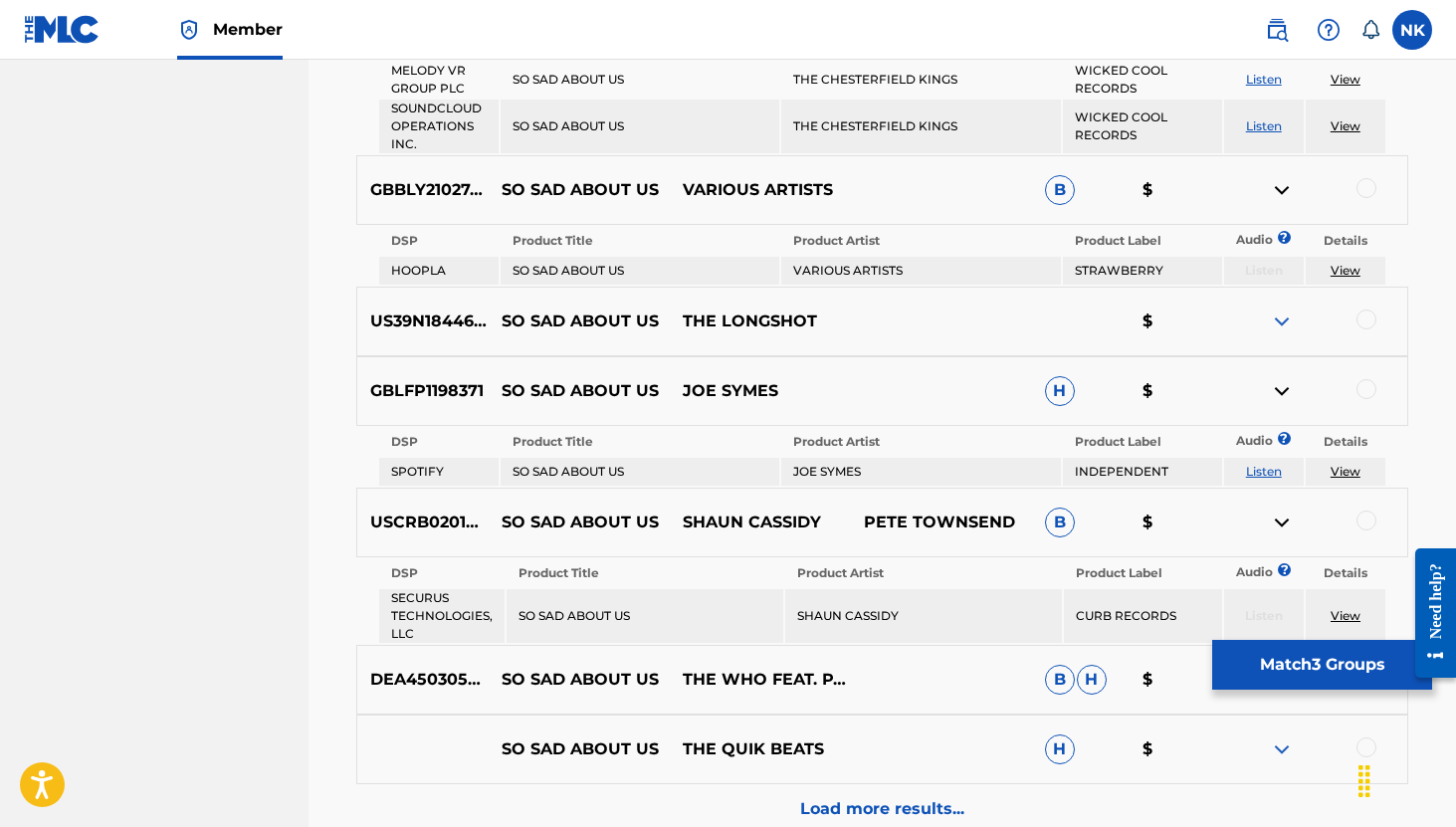scroll, scrollTop: 1702, scrollLeft: 0, axis: vertical 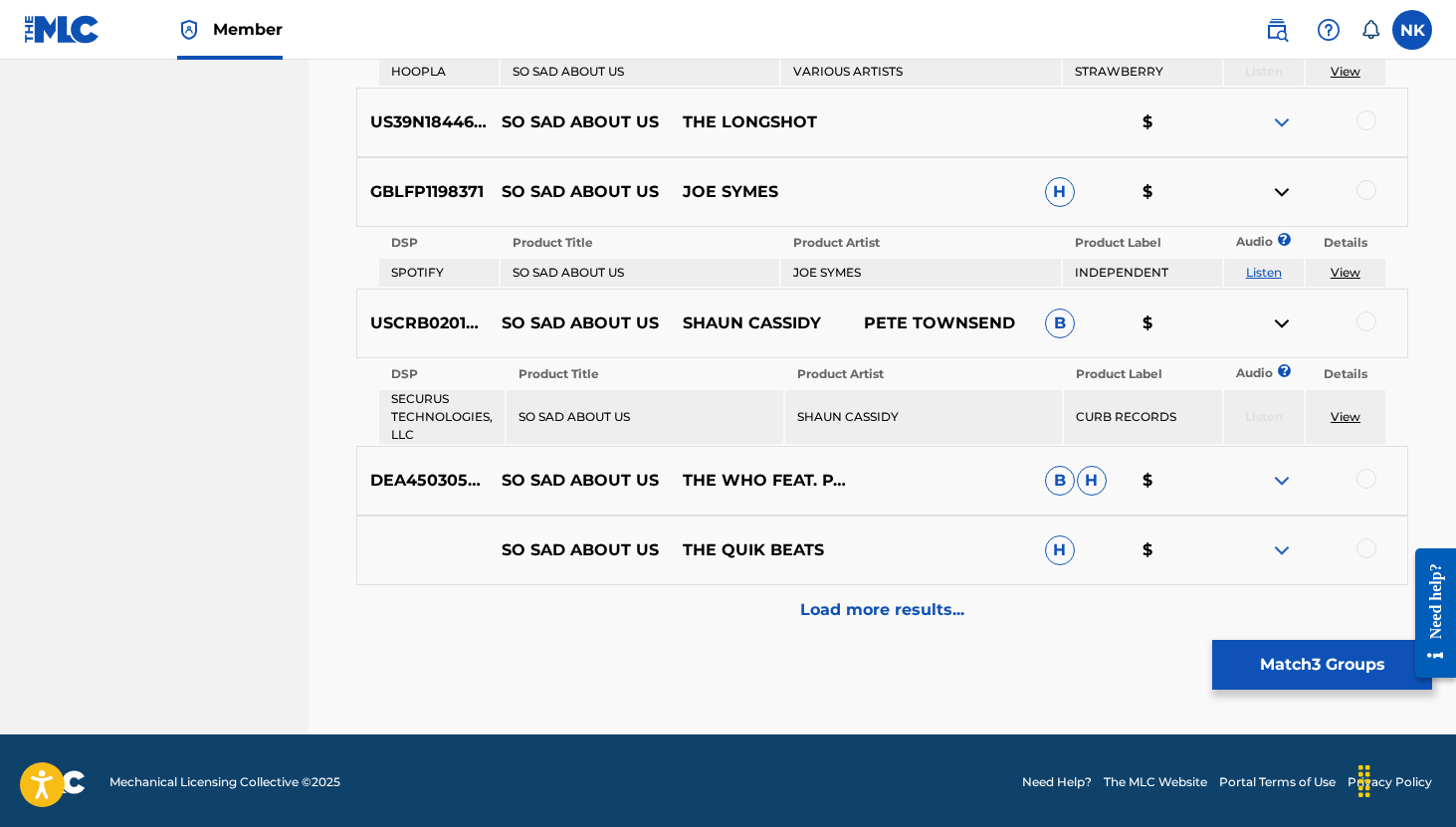 click at bounding box center [1366, 321] 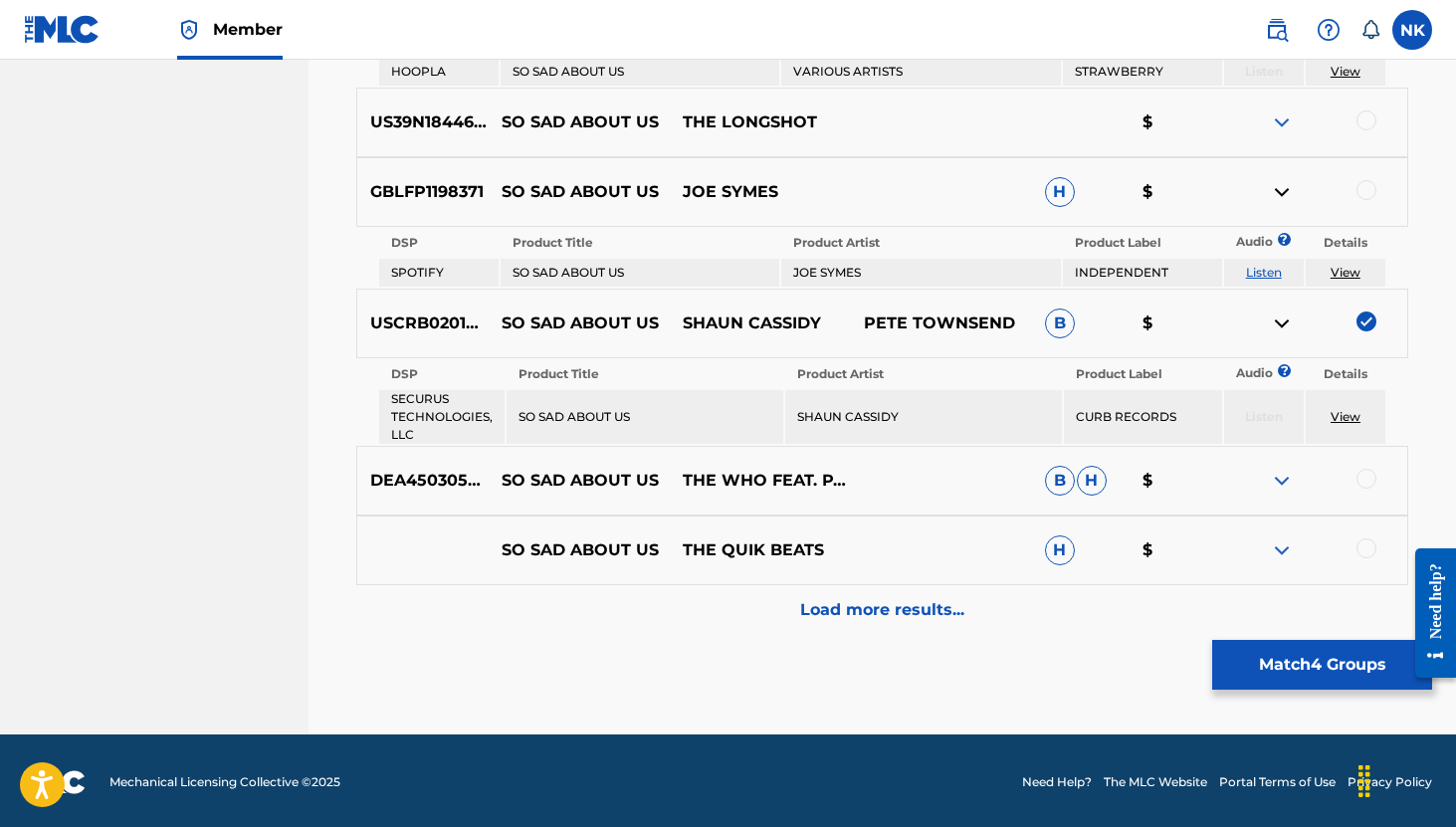 click at bounding box center [1282, 481] 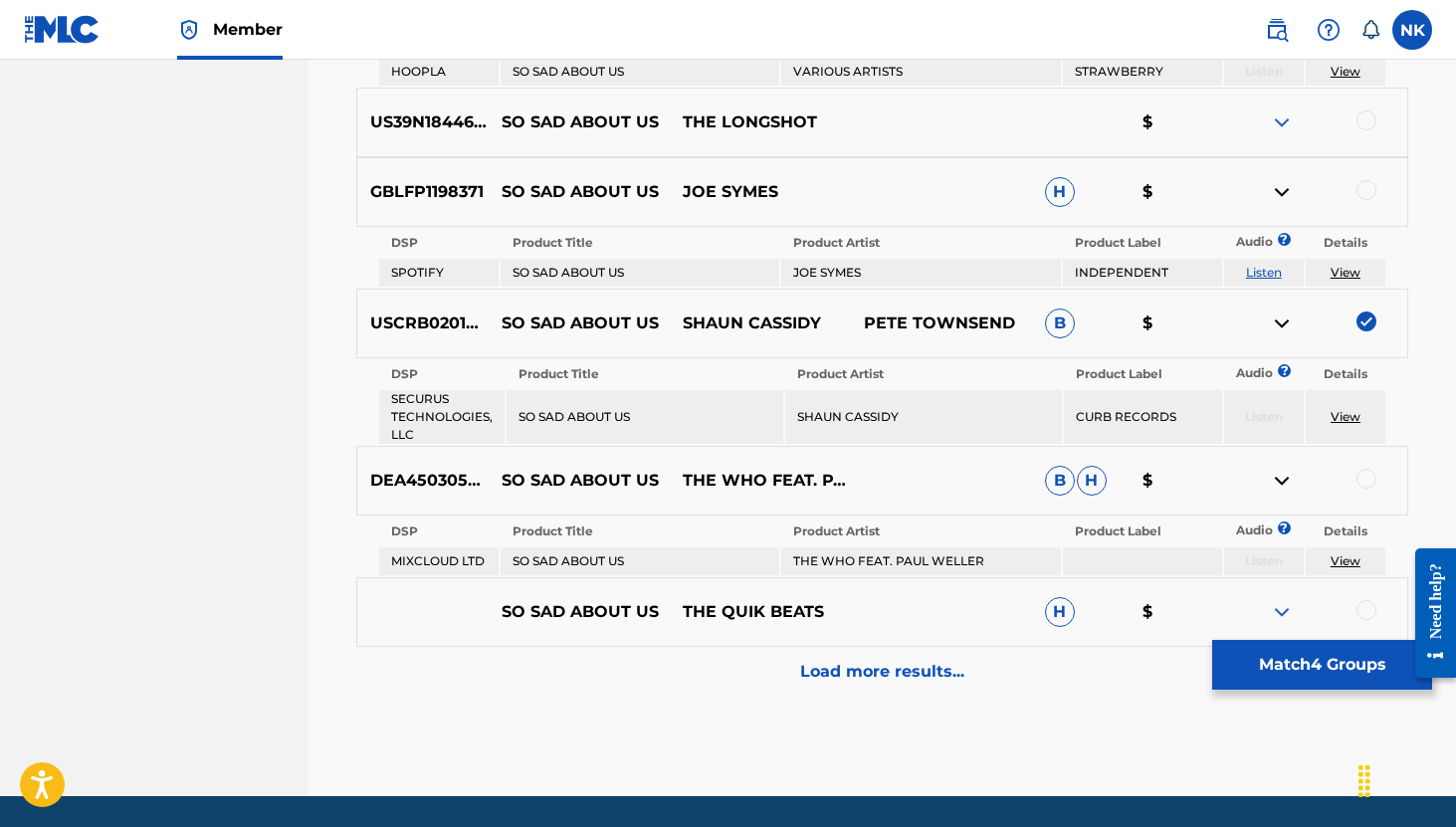 click at bounding box center [1282, 481] 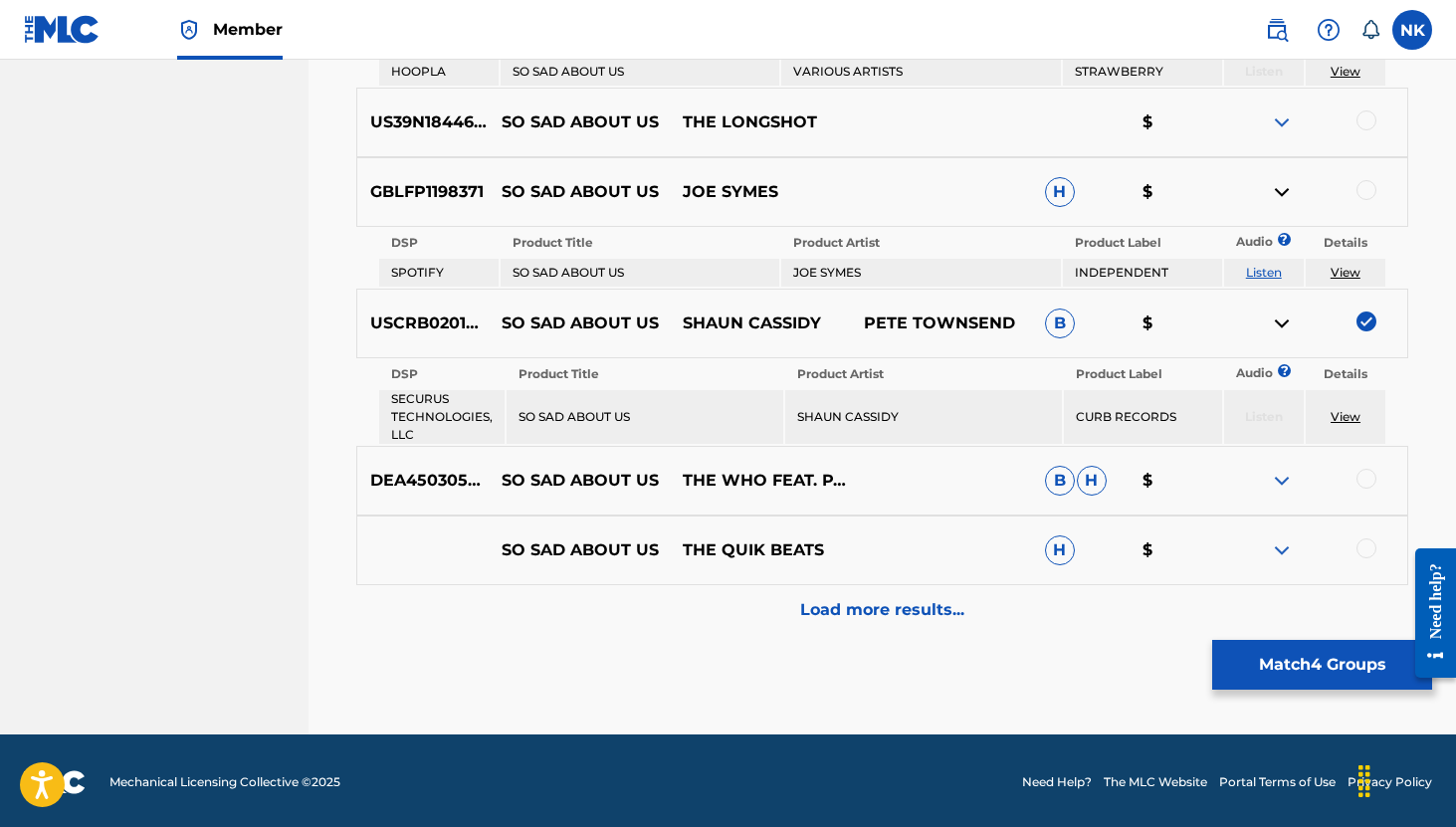 scroll, scrollTop: 1705, scrollLeft: 0, axis: vertical 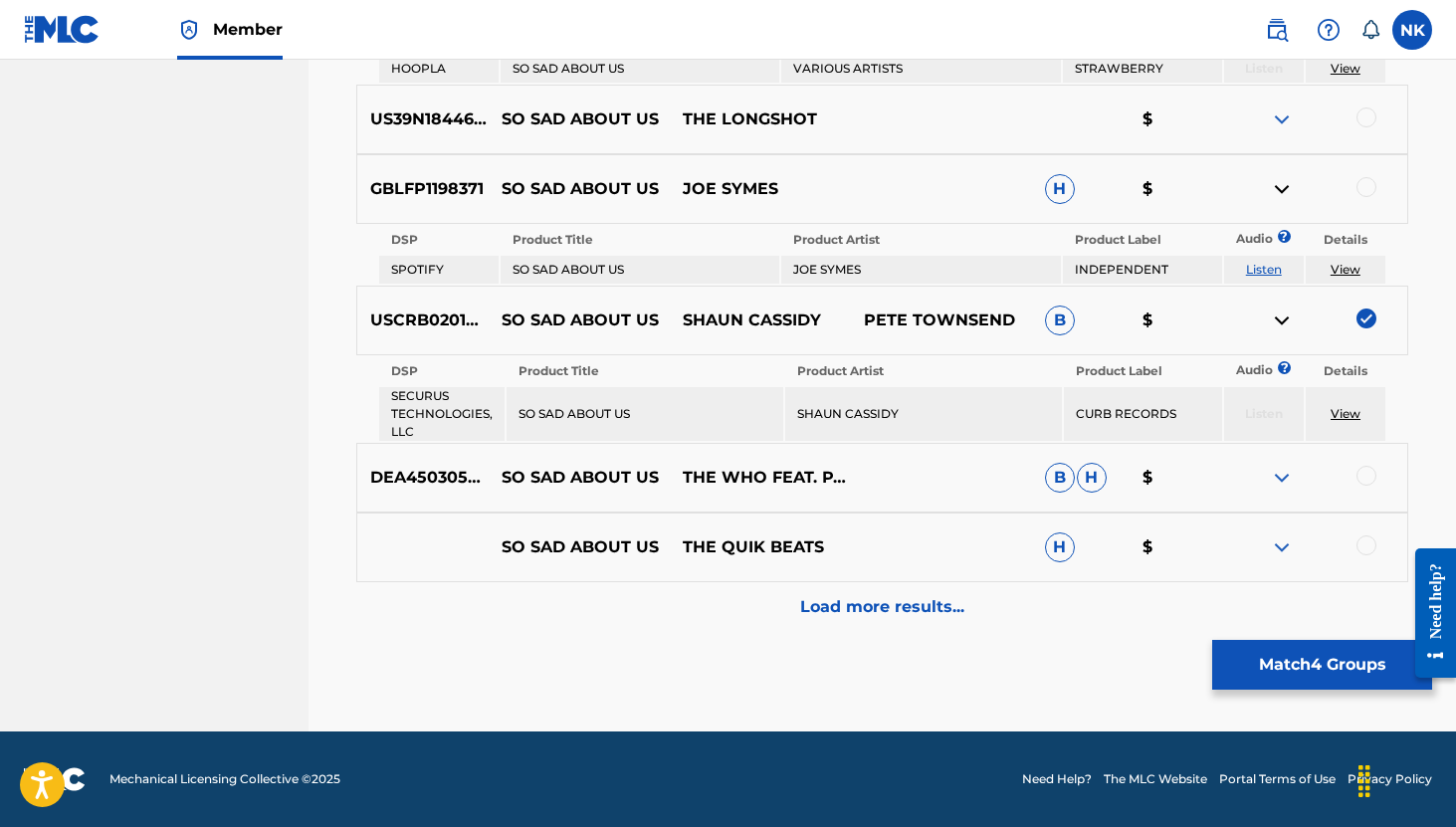 click at bounding box center (1282, 547) 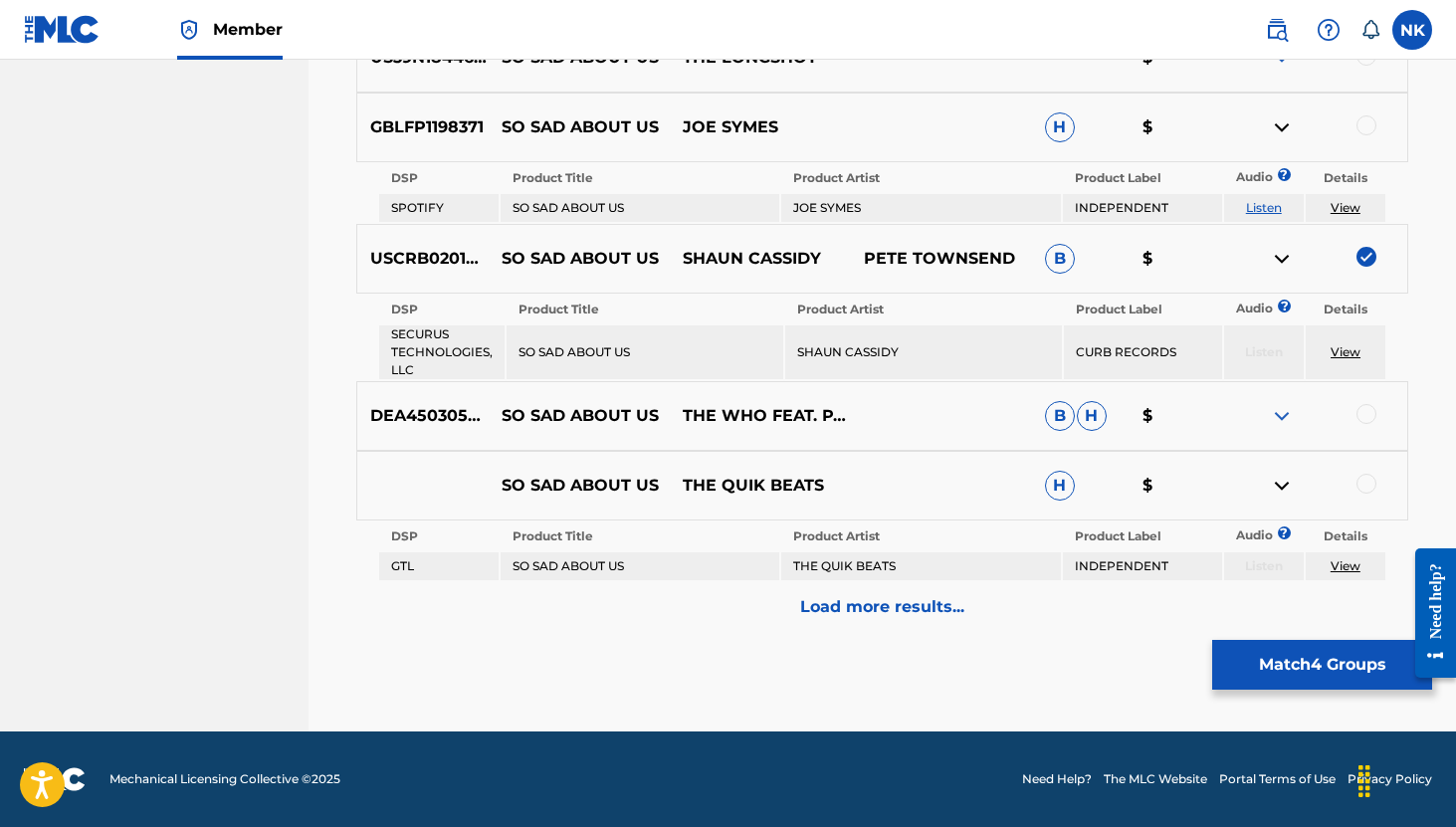 click on "Load more results..." at bounding box center [882, 607] 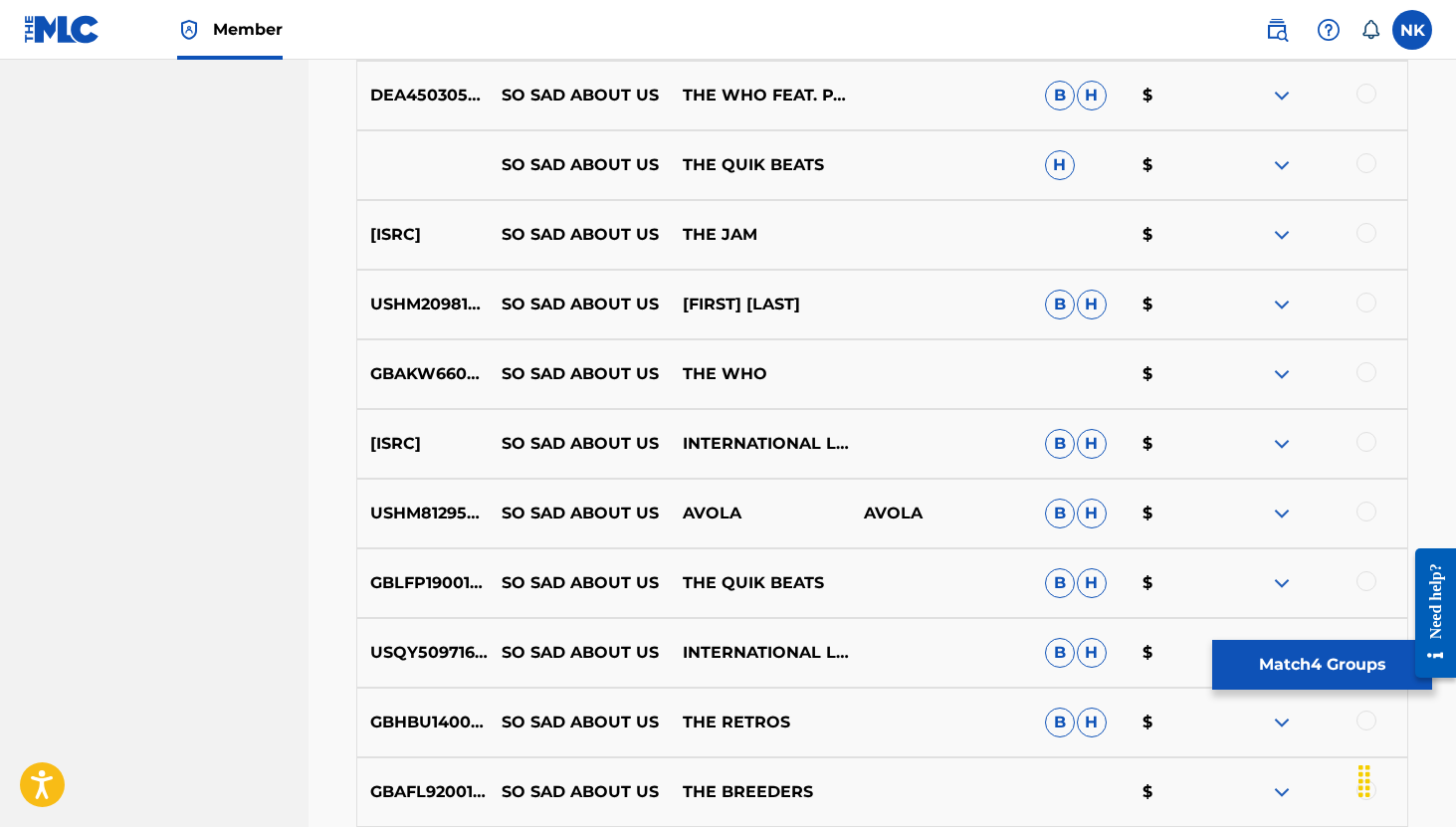 scroll, scrollTop: 1343, scrollLeft: 0, axis: vertical 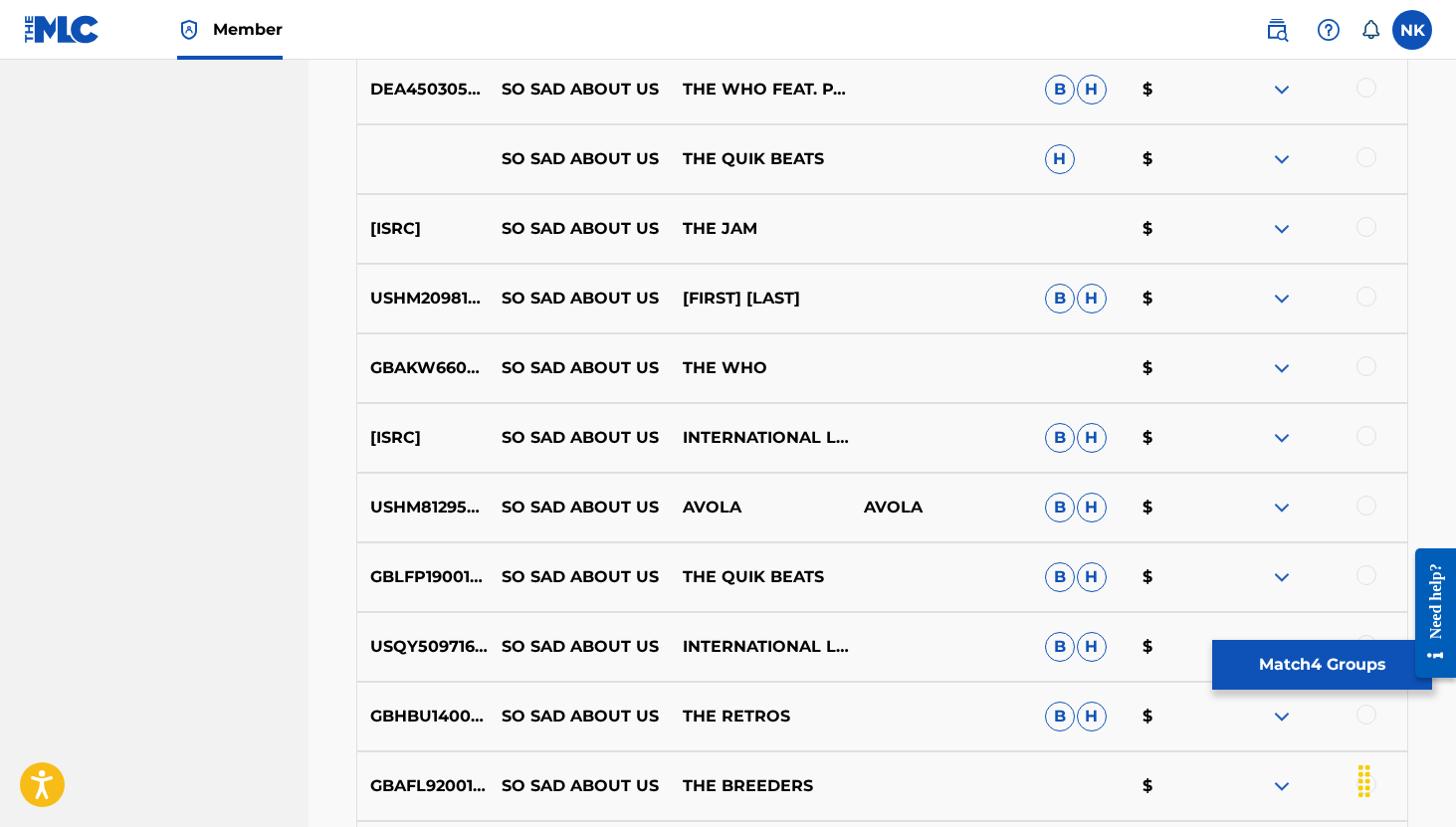 click at bounding box center (1282, 508) 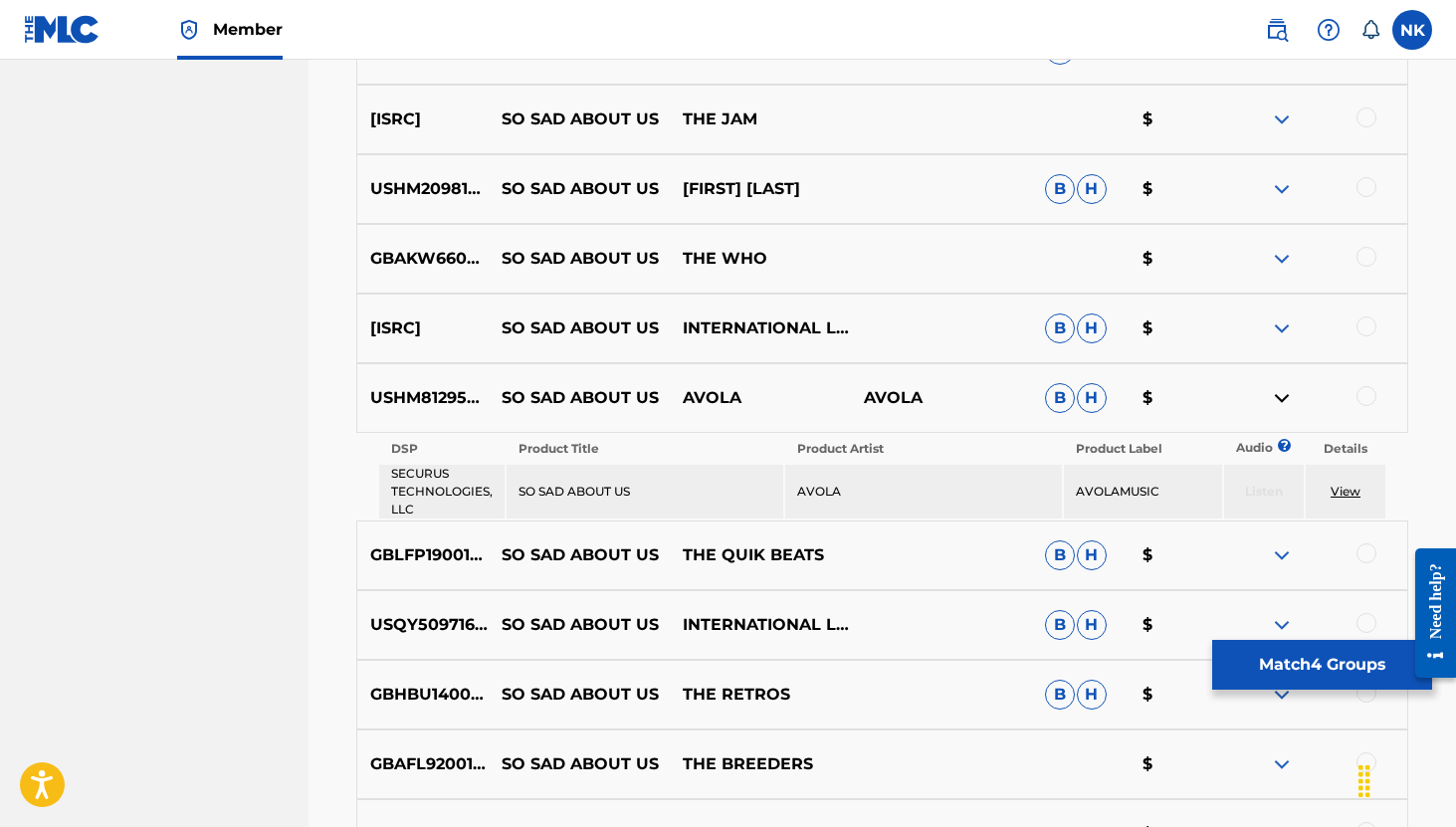 scroll, scrollTop: 1517, scrollLeft: 0, axis: vertical 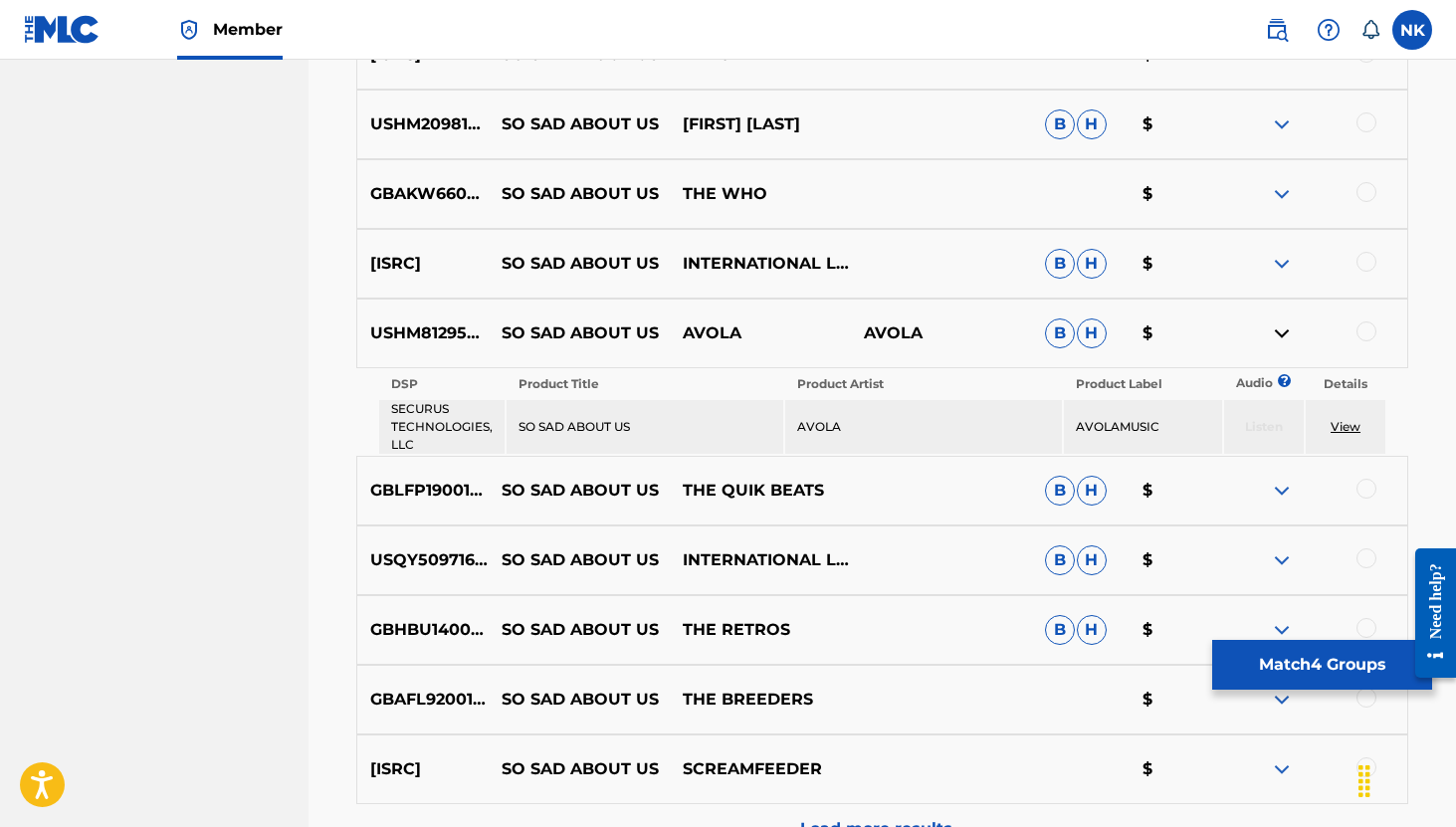 click at bounding box center [1282, 491] 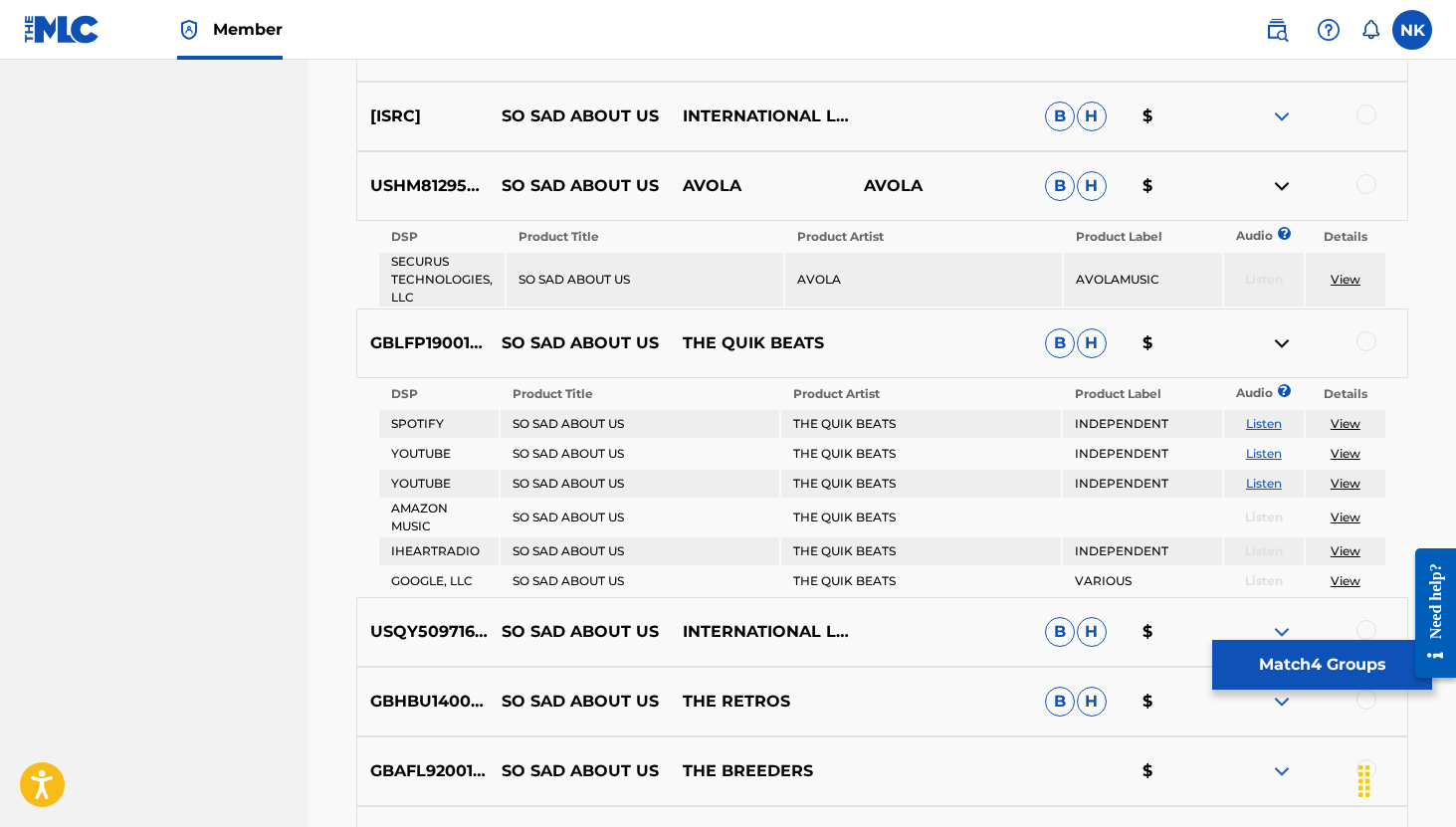 scroll, scrollTop: 1686, scrollLeft: 0, axis: vertical 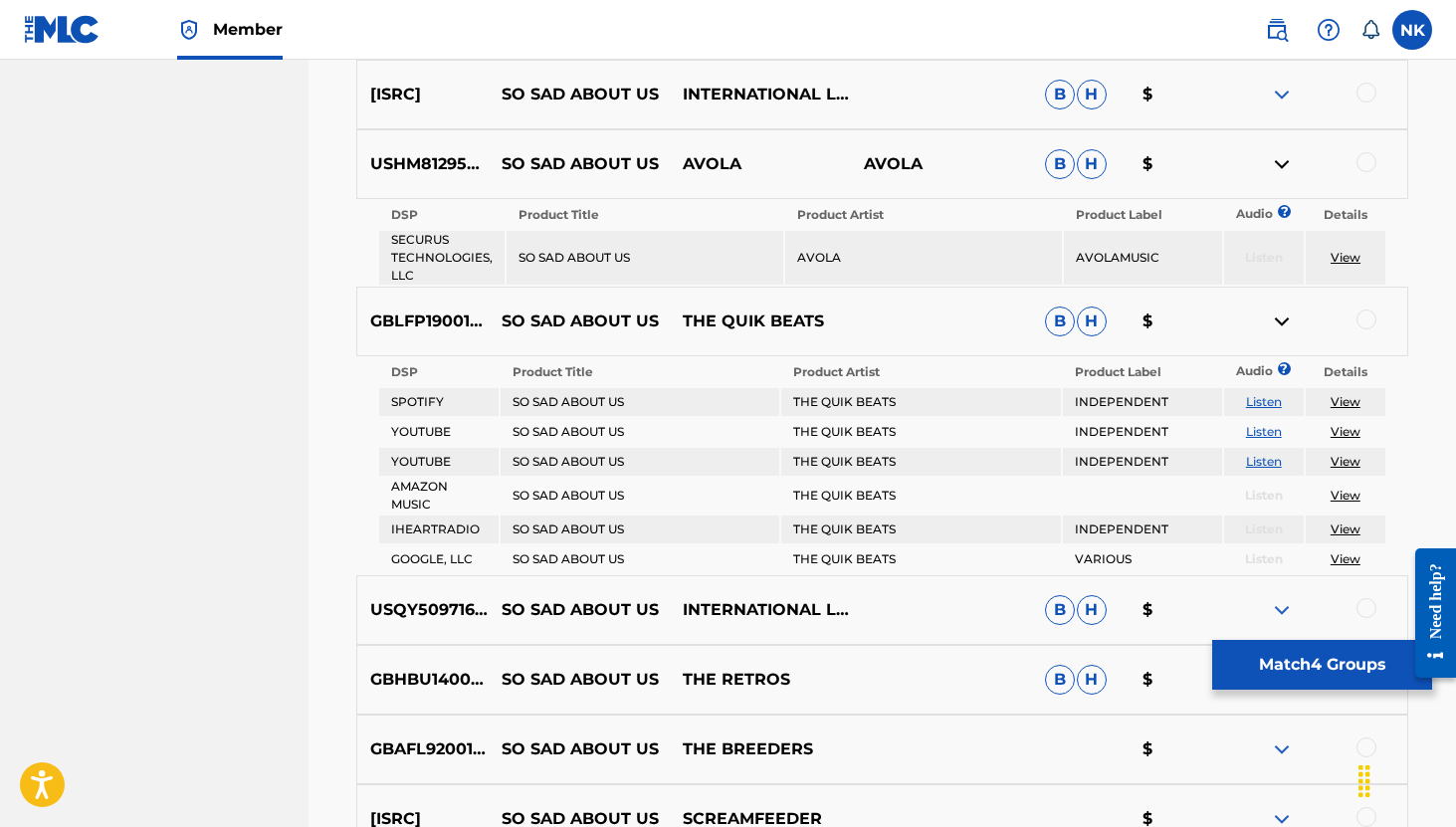 click on "Listen" at bounding box center [1264, 431] 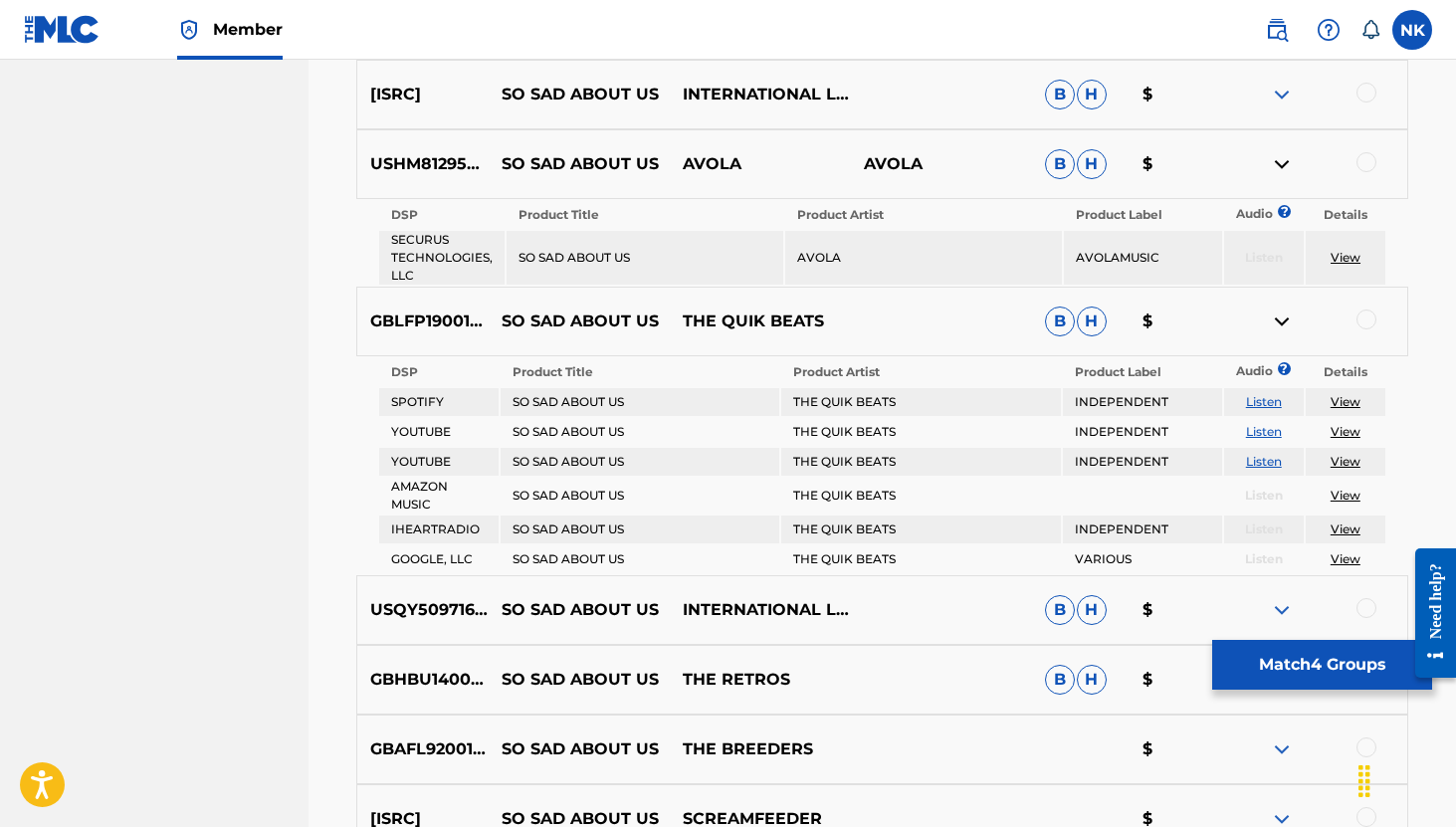 click at bounding box center [1366, 319] 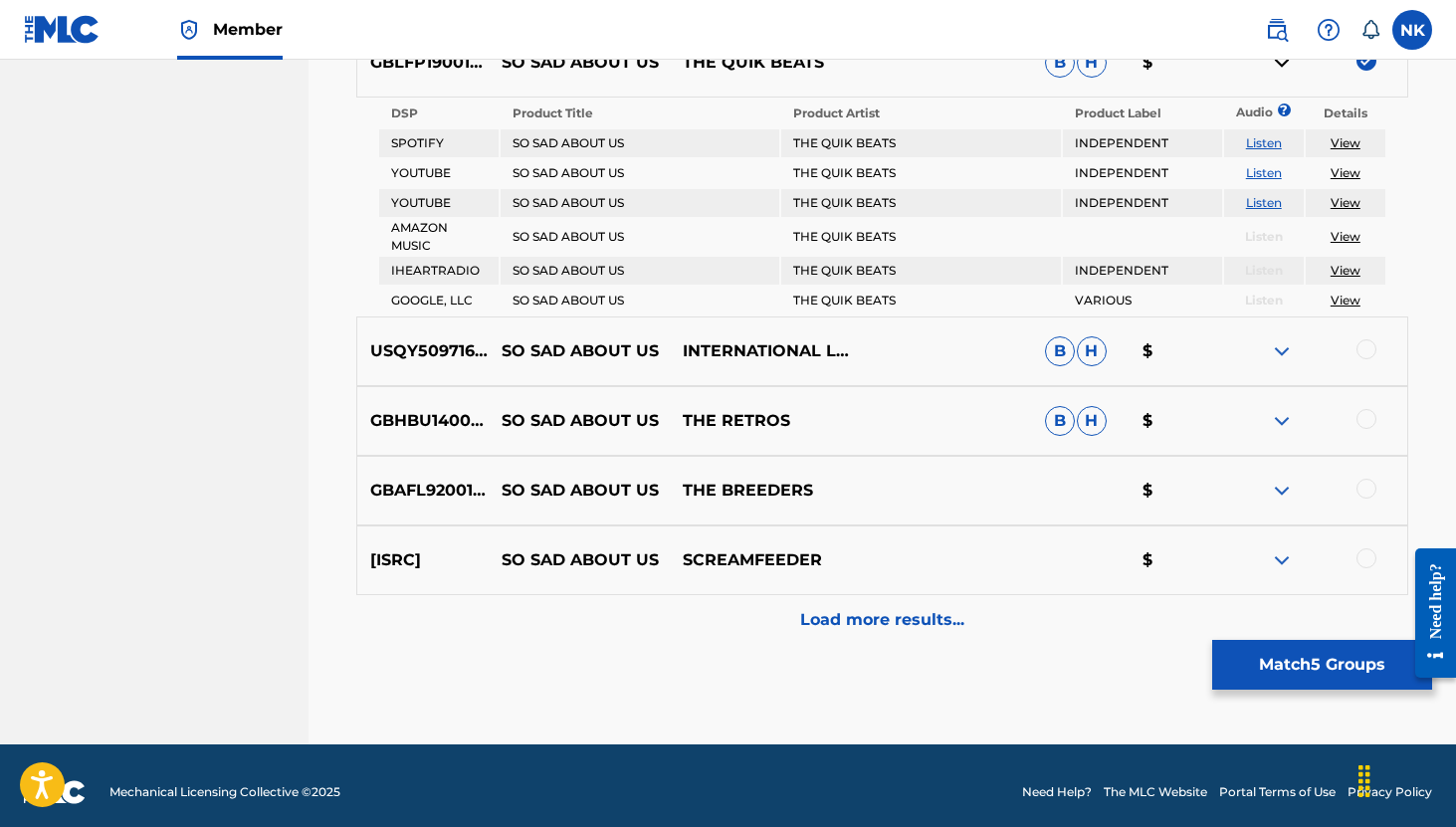 scroll, scrollTop: 1947, scrollLeft: 0, axis: vertical 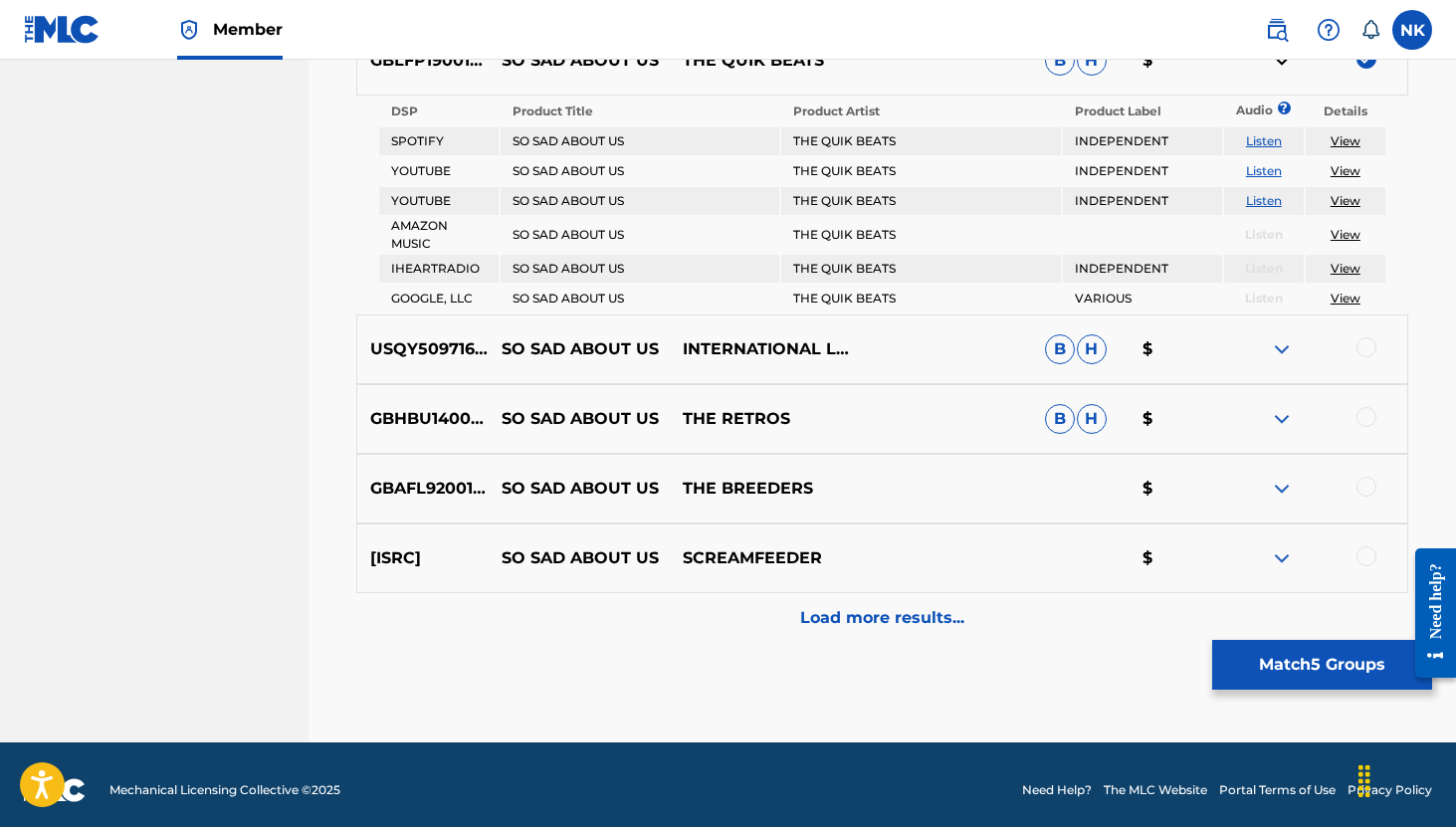 click at bounding box center (1282, 349) 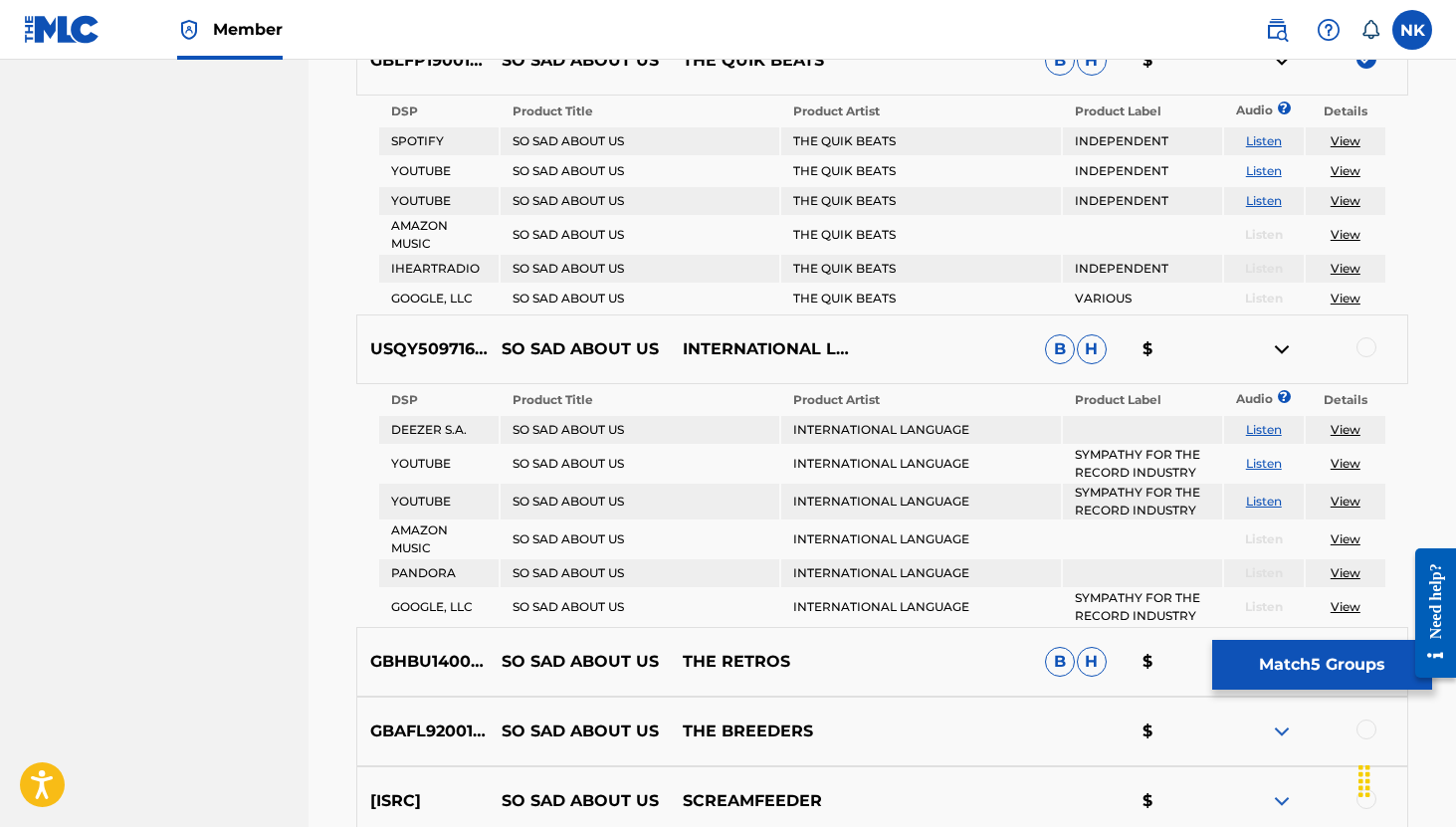 click on "Listen" at bounding box center [1264, 463] 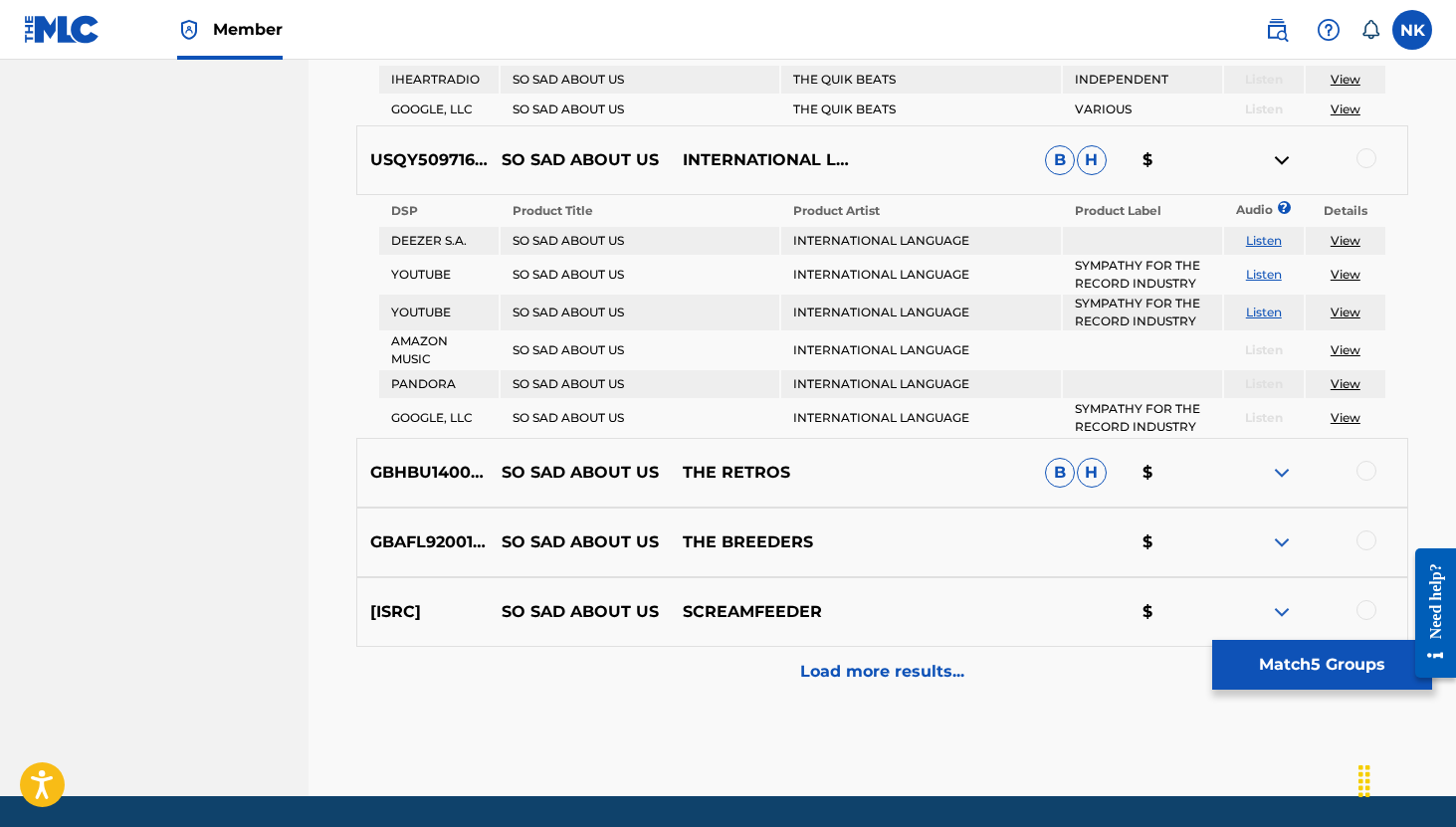 scroll, scrollTop: 2160, scrollLeft: 0, axis: vertical 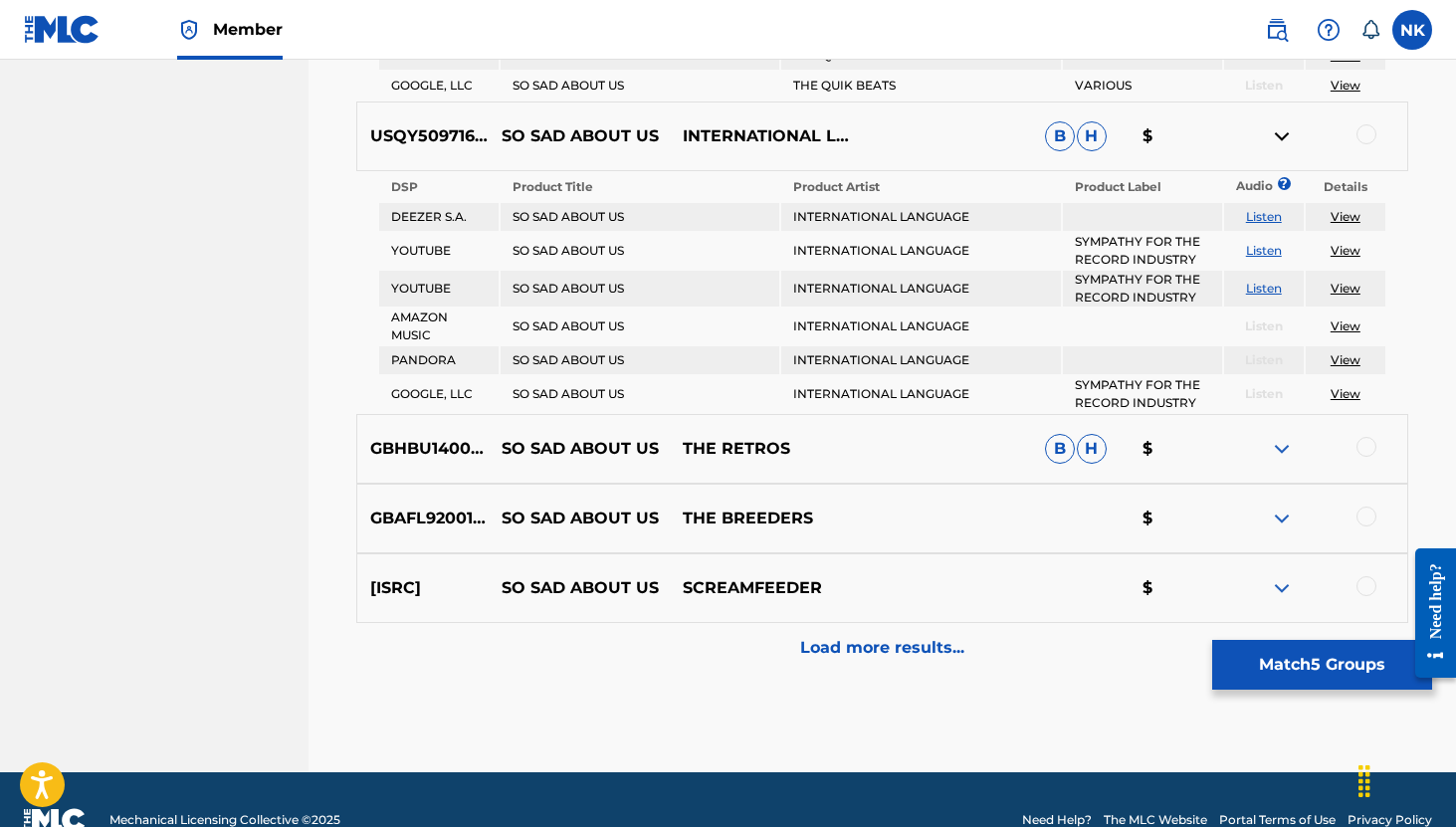 click at bounding box center [1282, 449] 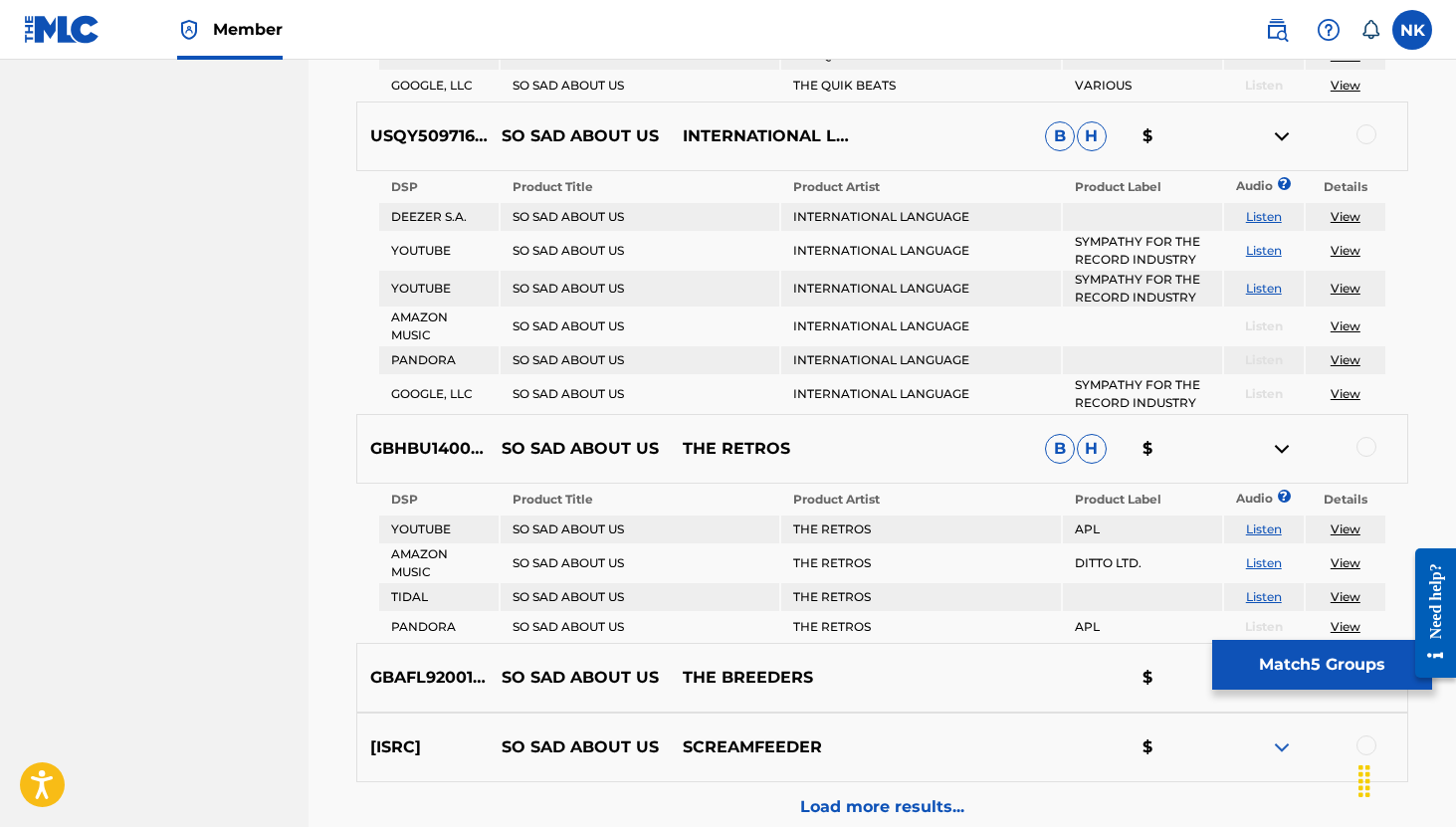 click on "Listen" at bounding box center [1264, 528] 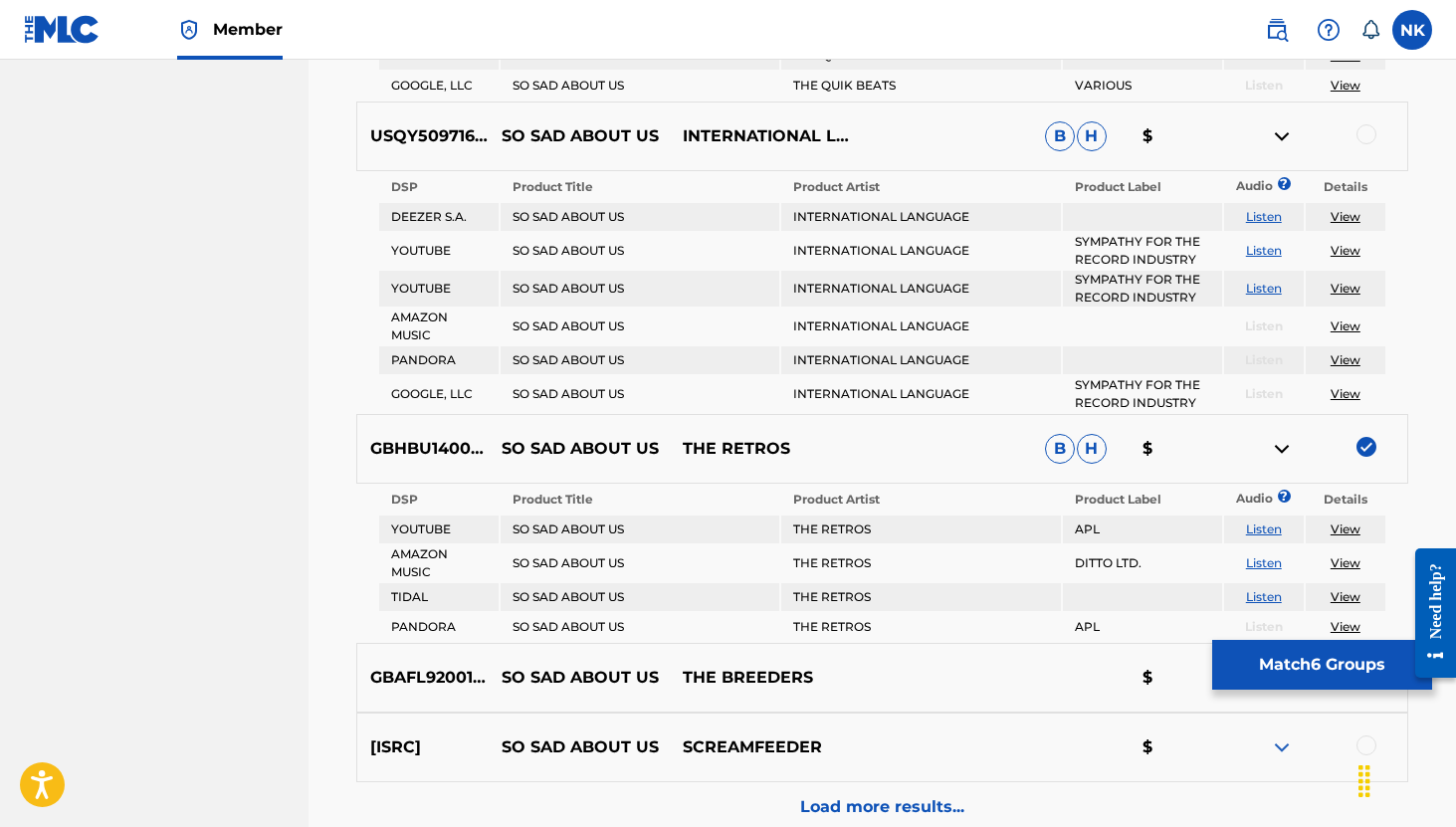 scroll, scrollTop: 2360, scrollLeft: 0, axis: vertical 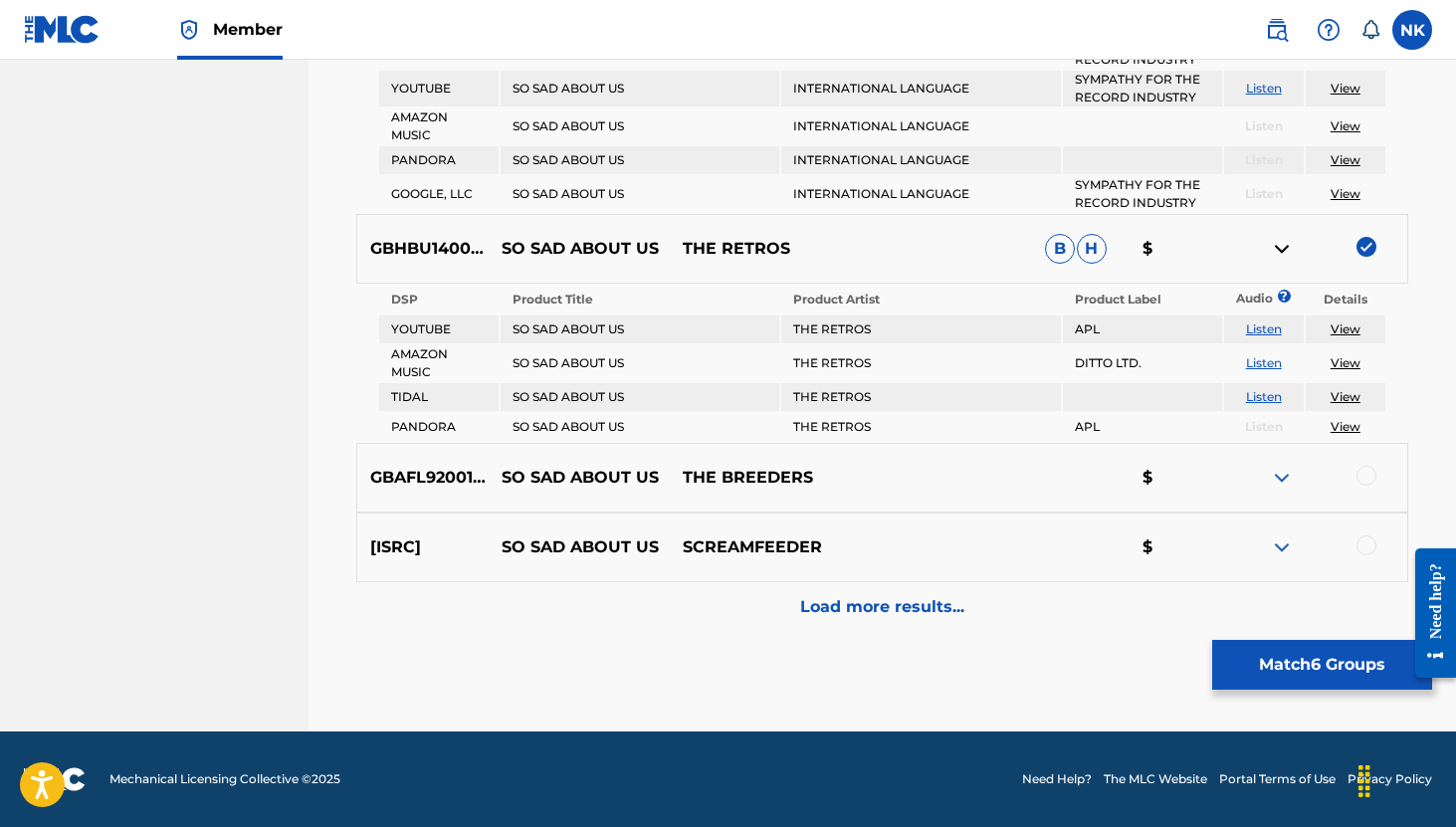 click at bounding box center (1282, 478) 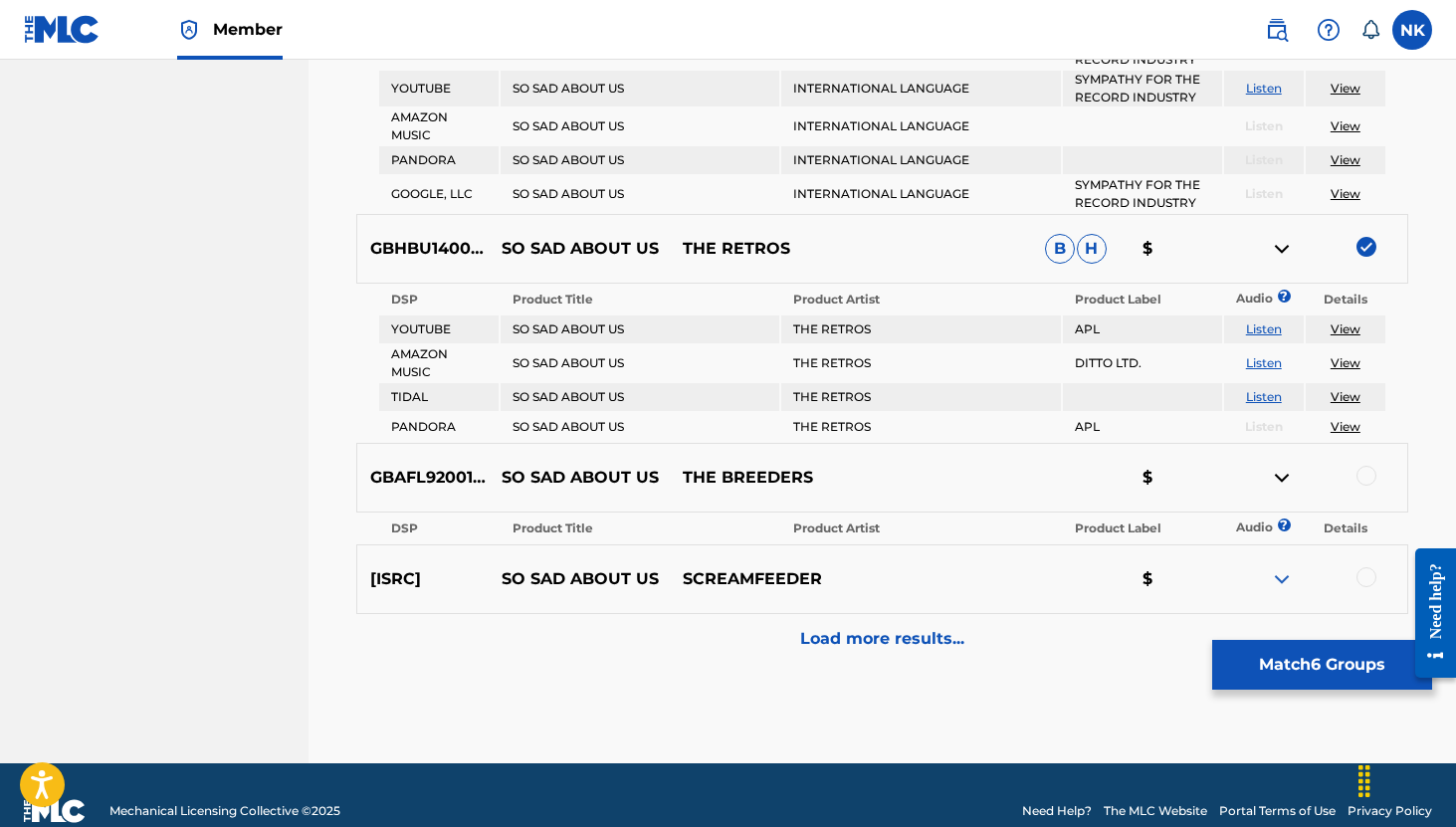 click on "Match  6 Groups" at bounding box center [1322, 665] 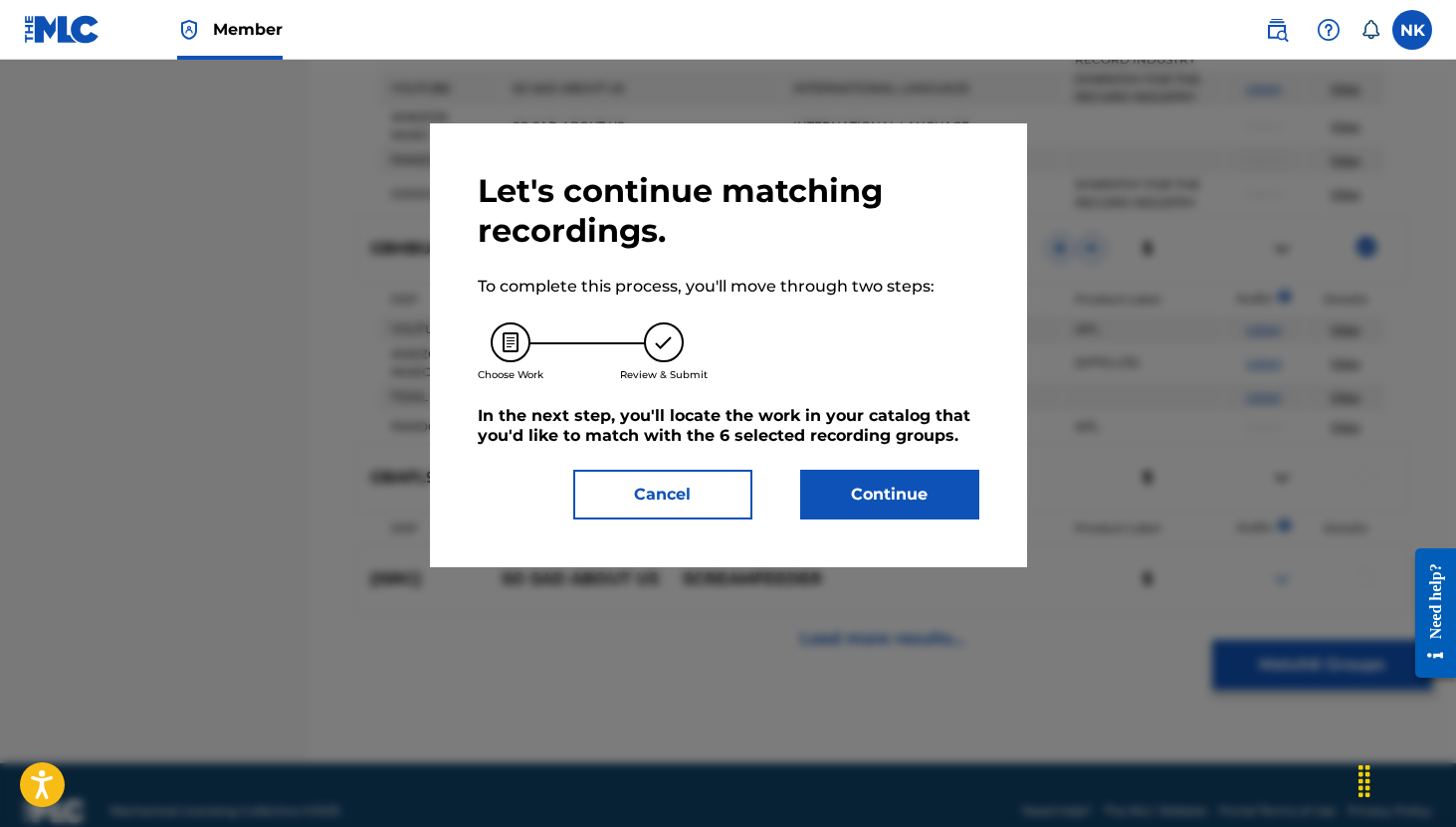click on "Continue" at bounding box center [890, 495] 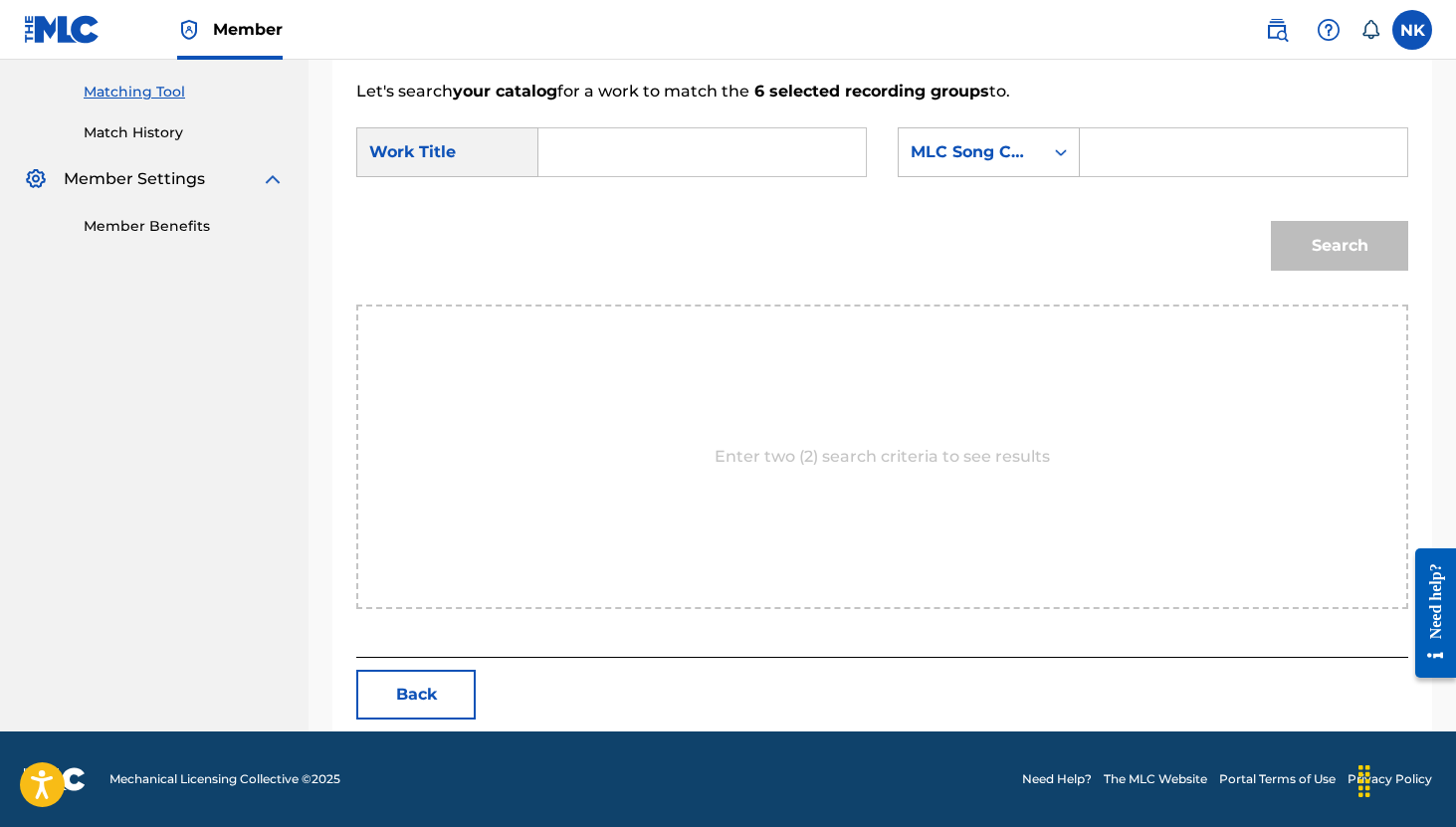 scroll, scrollTop: 499, scrollLeft: 0, axis: vertical 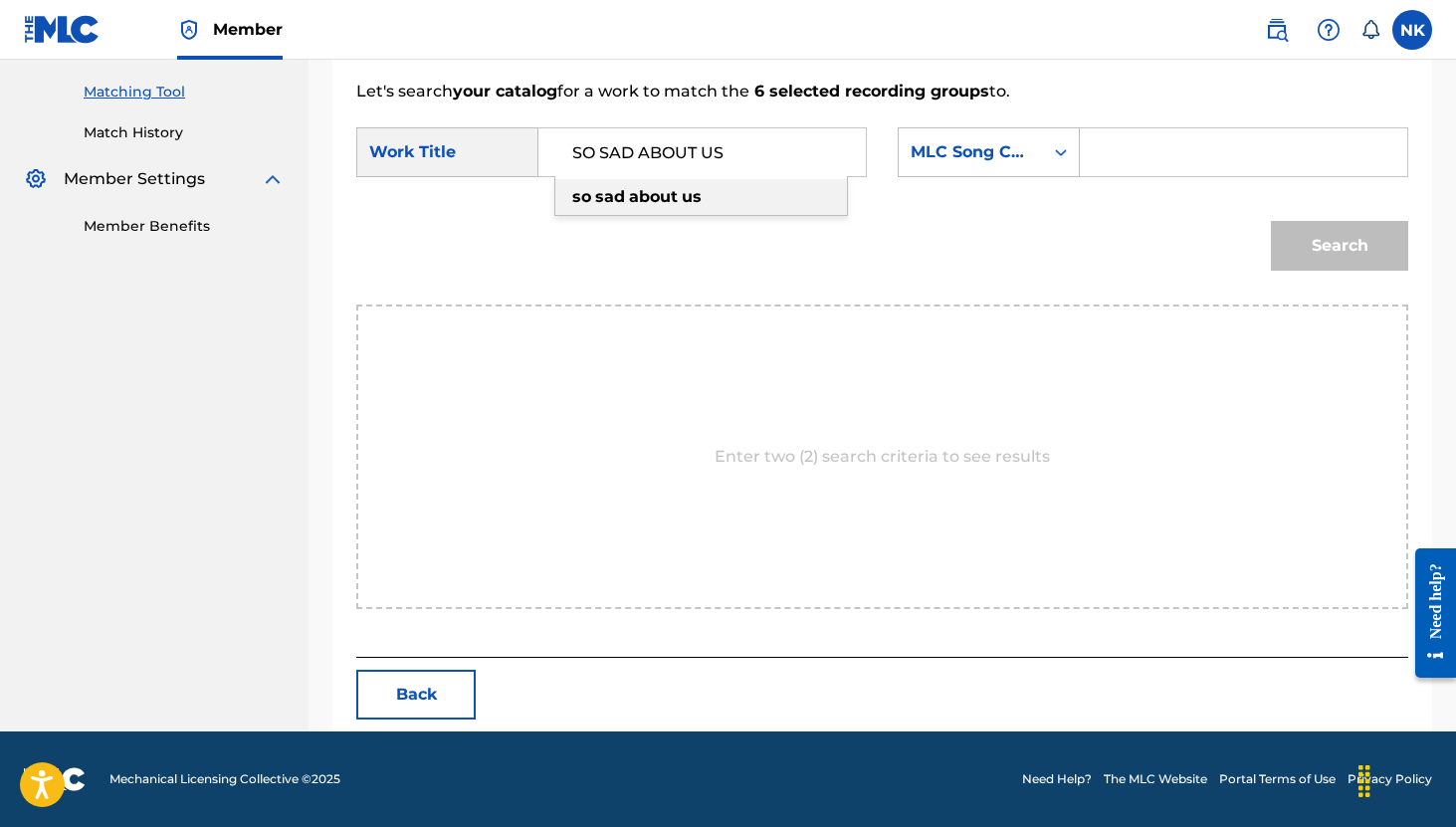 click on "so   sad   about   us" at bounding box center (701, 197) 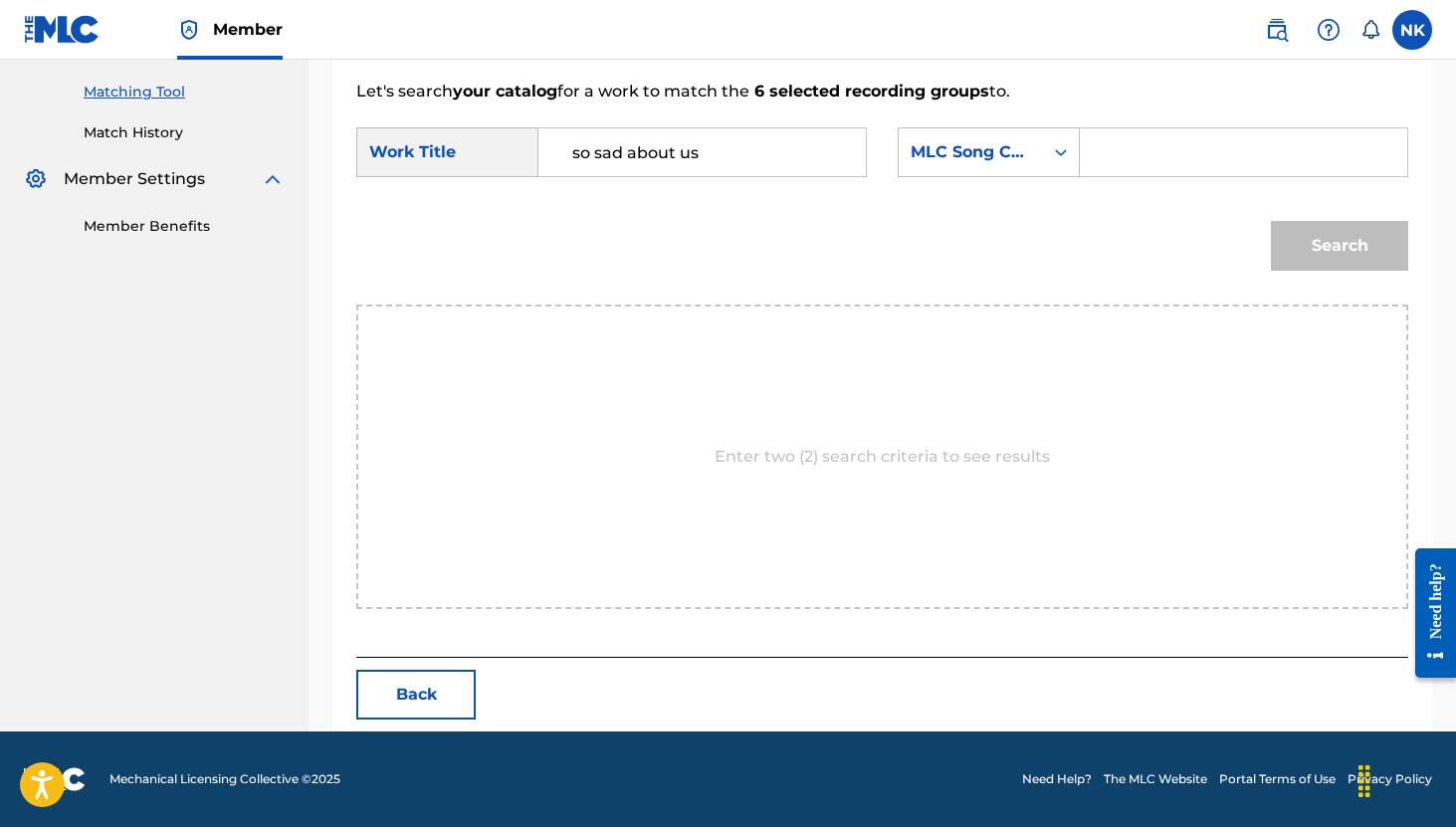 scroll, scrollTop: 0, scrollLeft: 0, axis: both 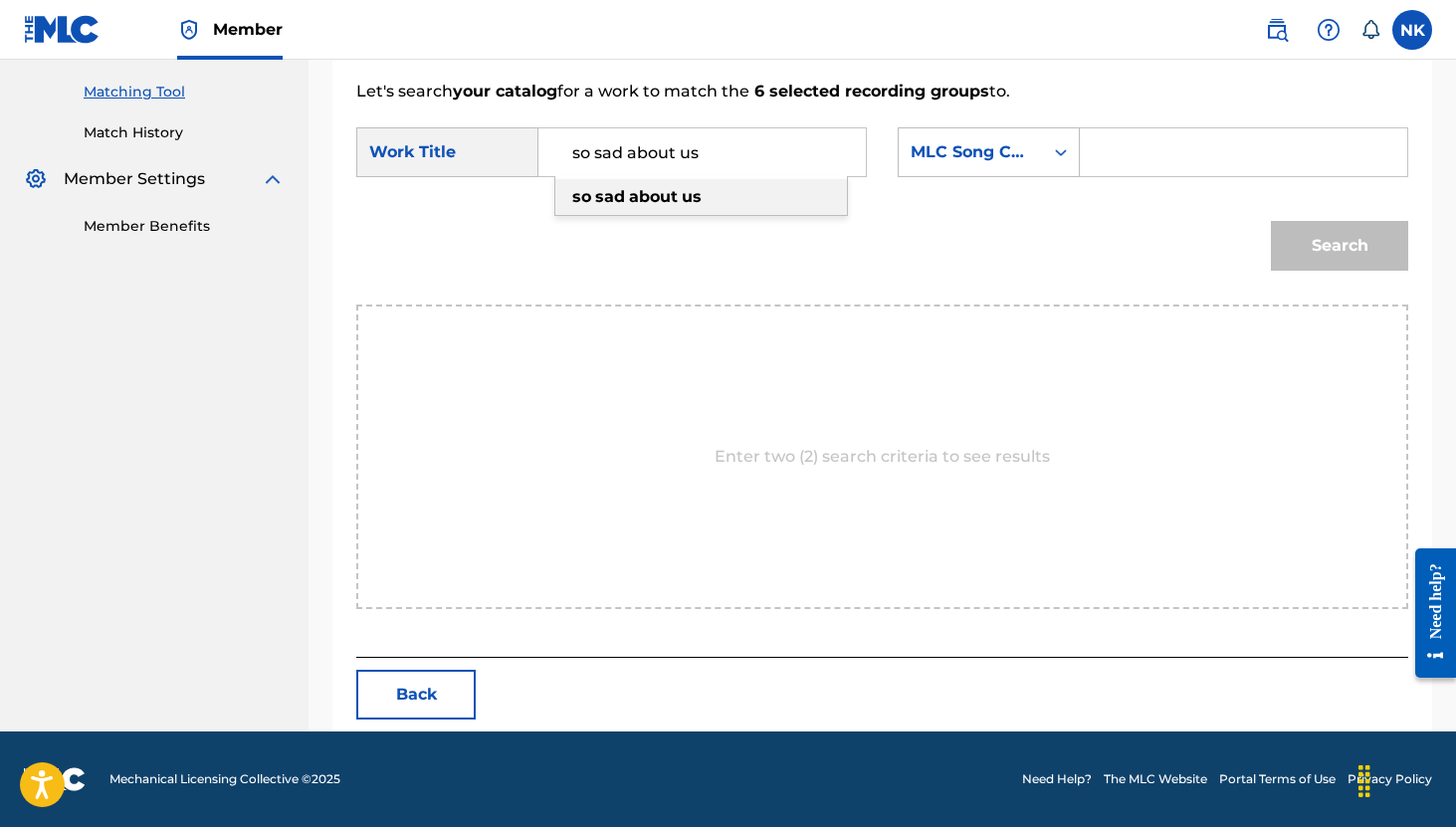 click at bounding box center (1243, 152) 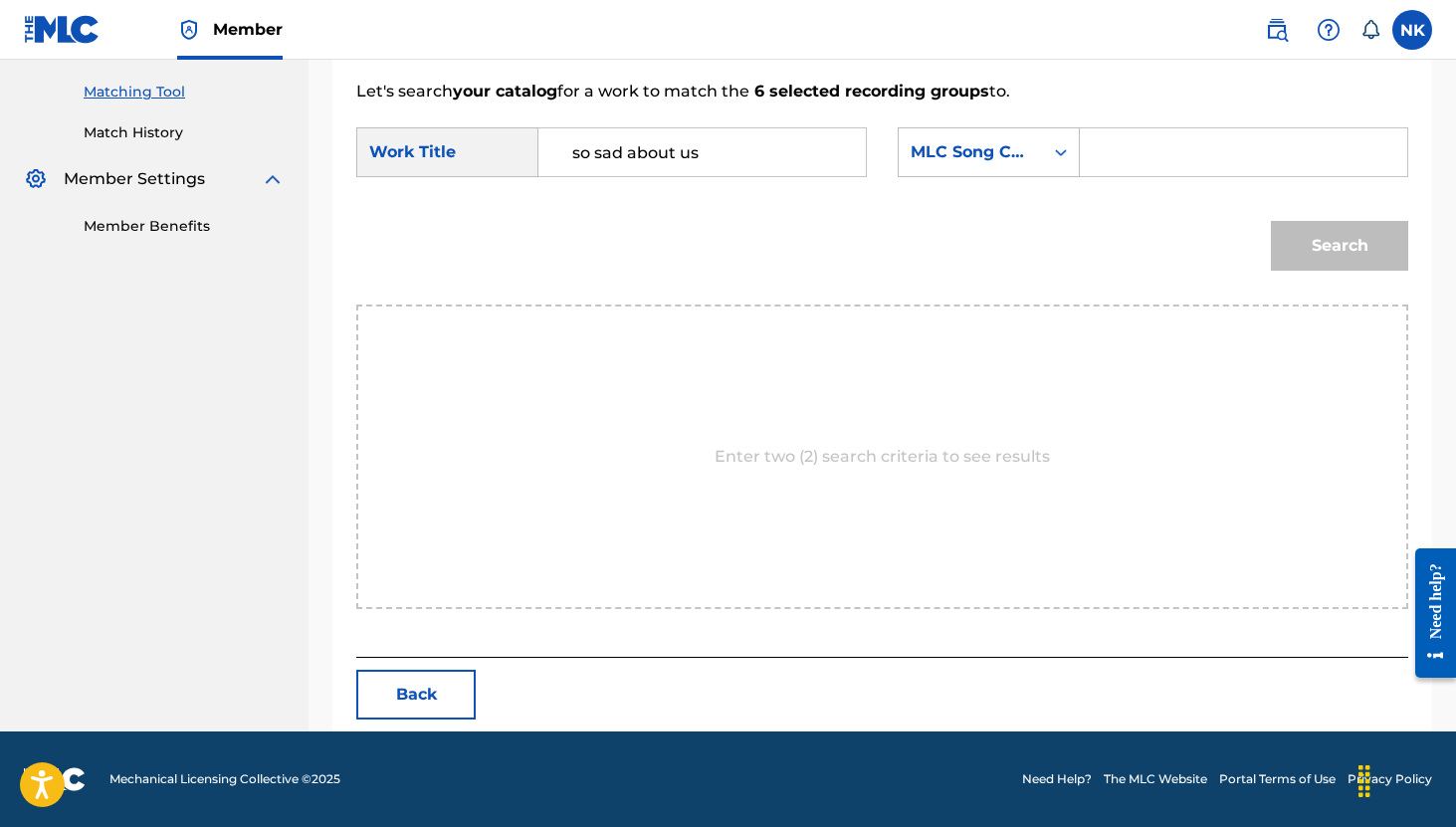 paste on "S44036" 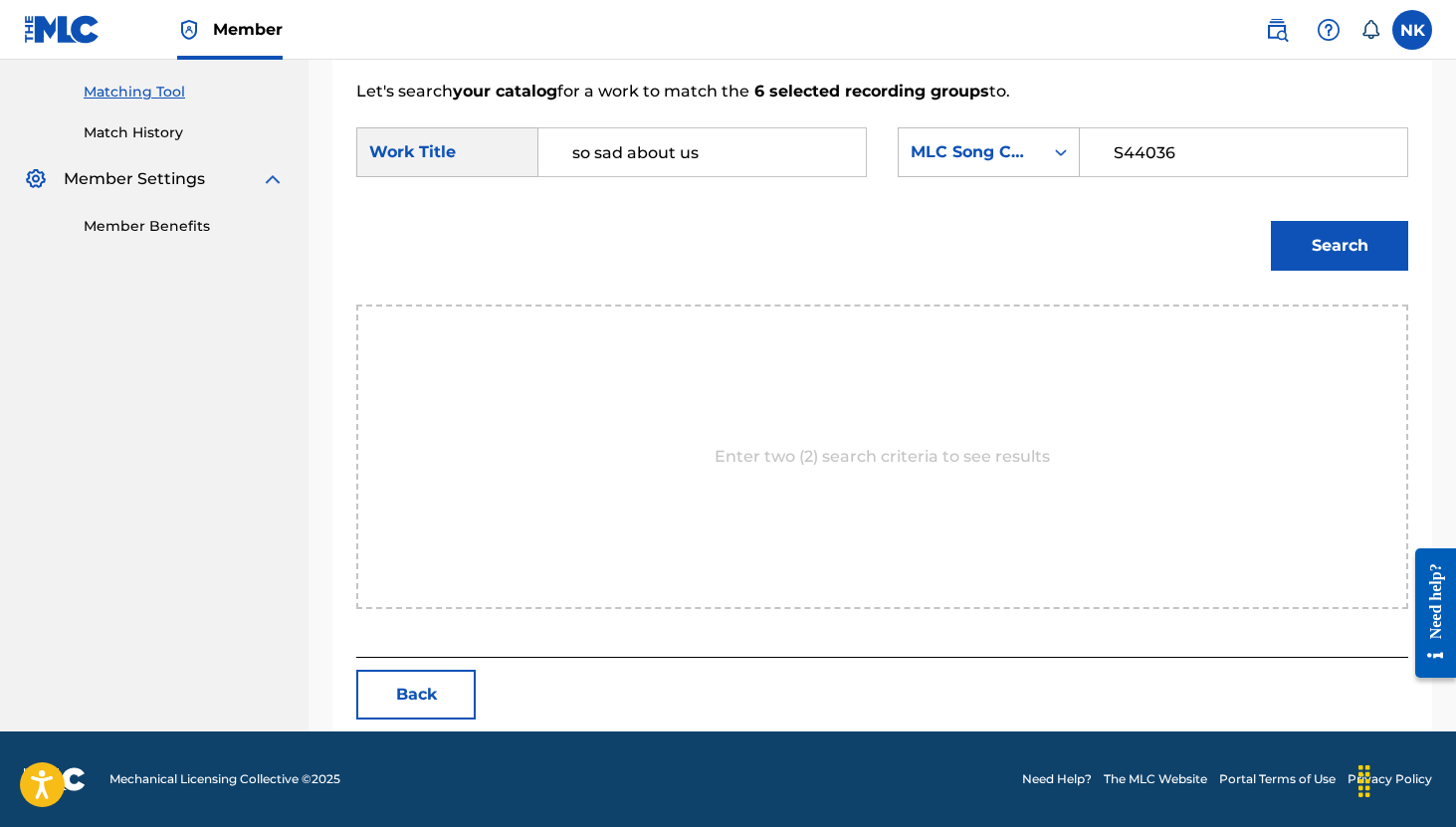 type on "S44036" 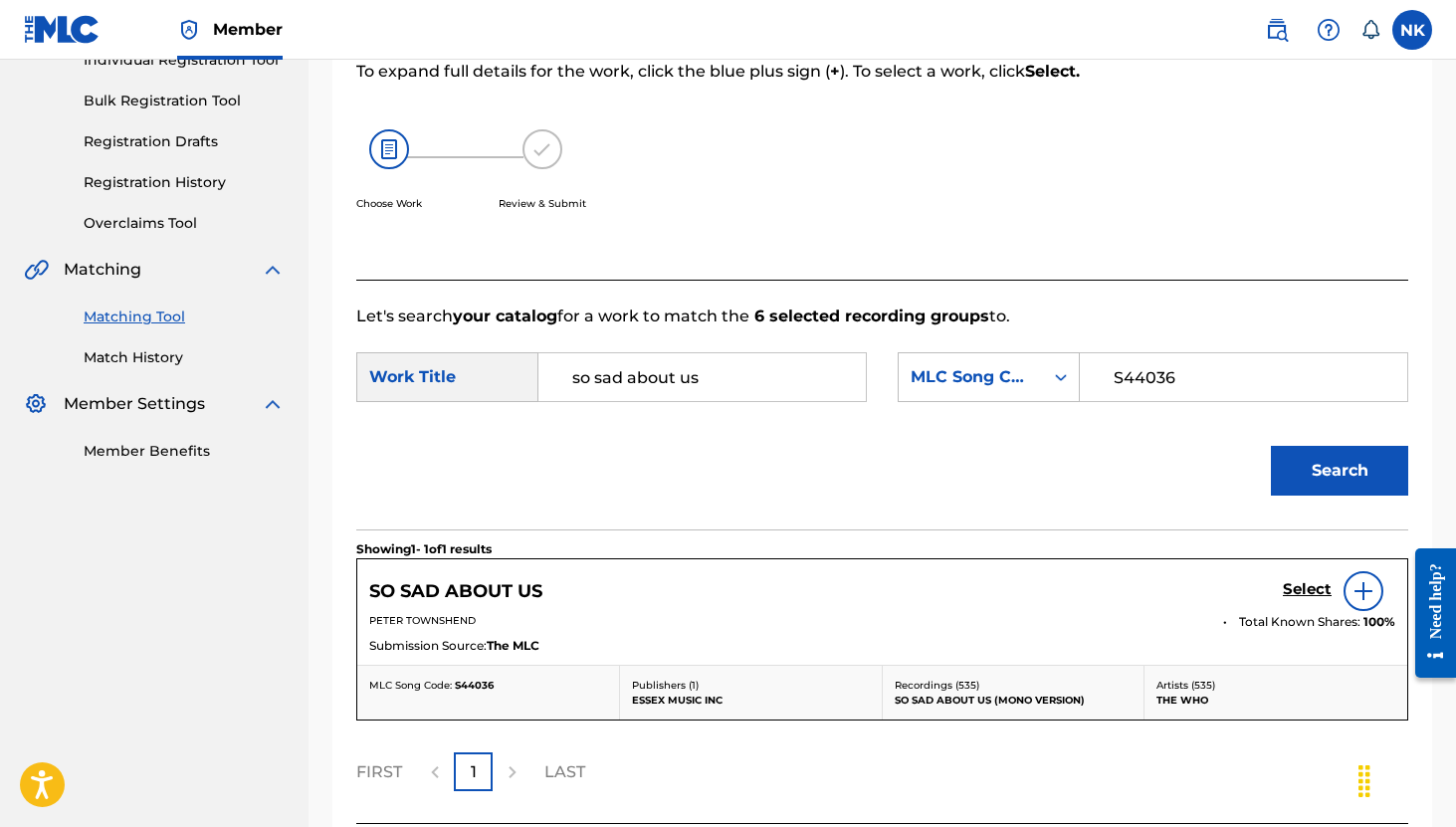scroll, scrollTop: 440, scrollLeft: 0, axis: vertical 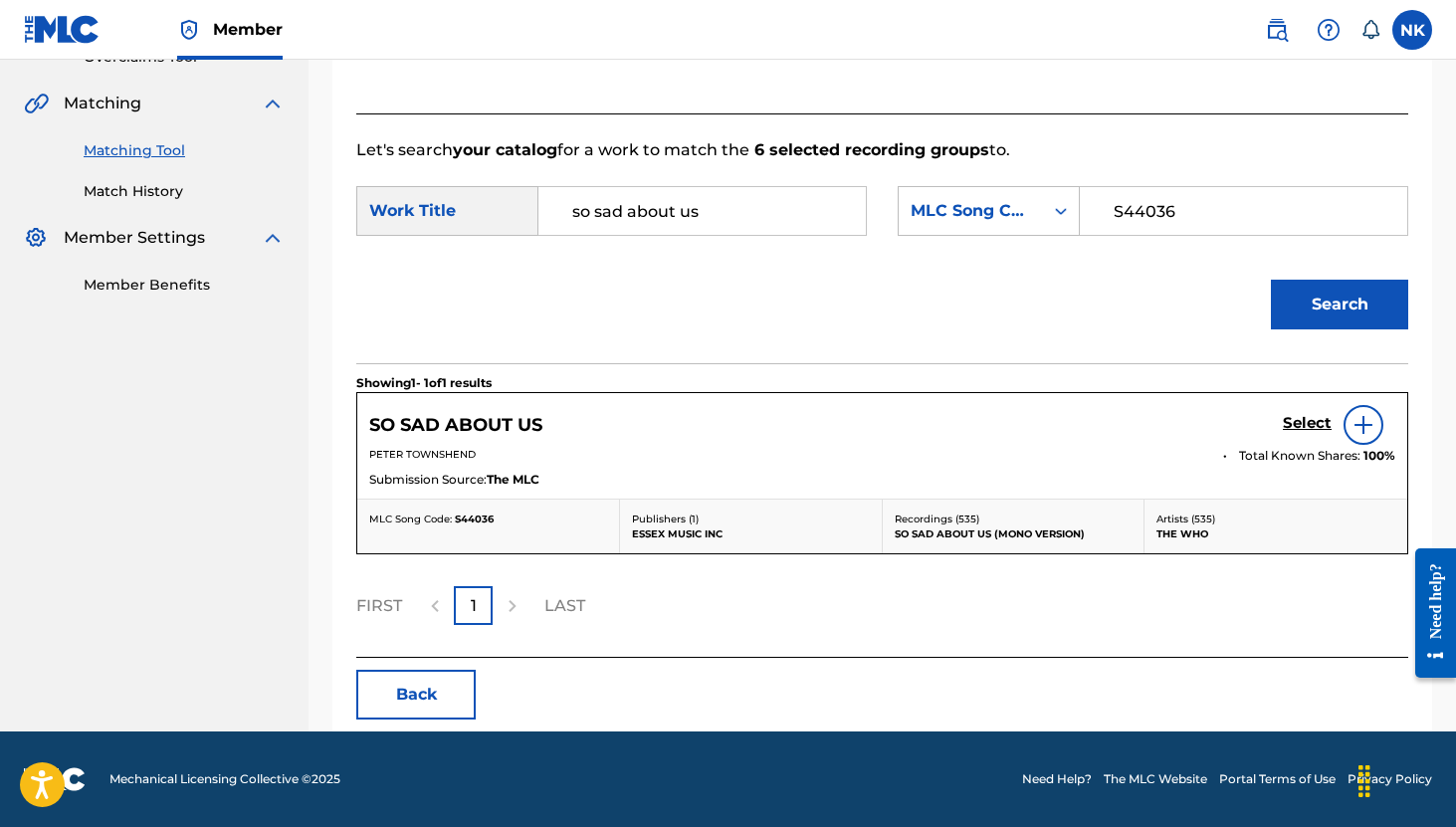 click on "Select" at bounding box center (1307, 423) 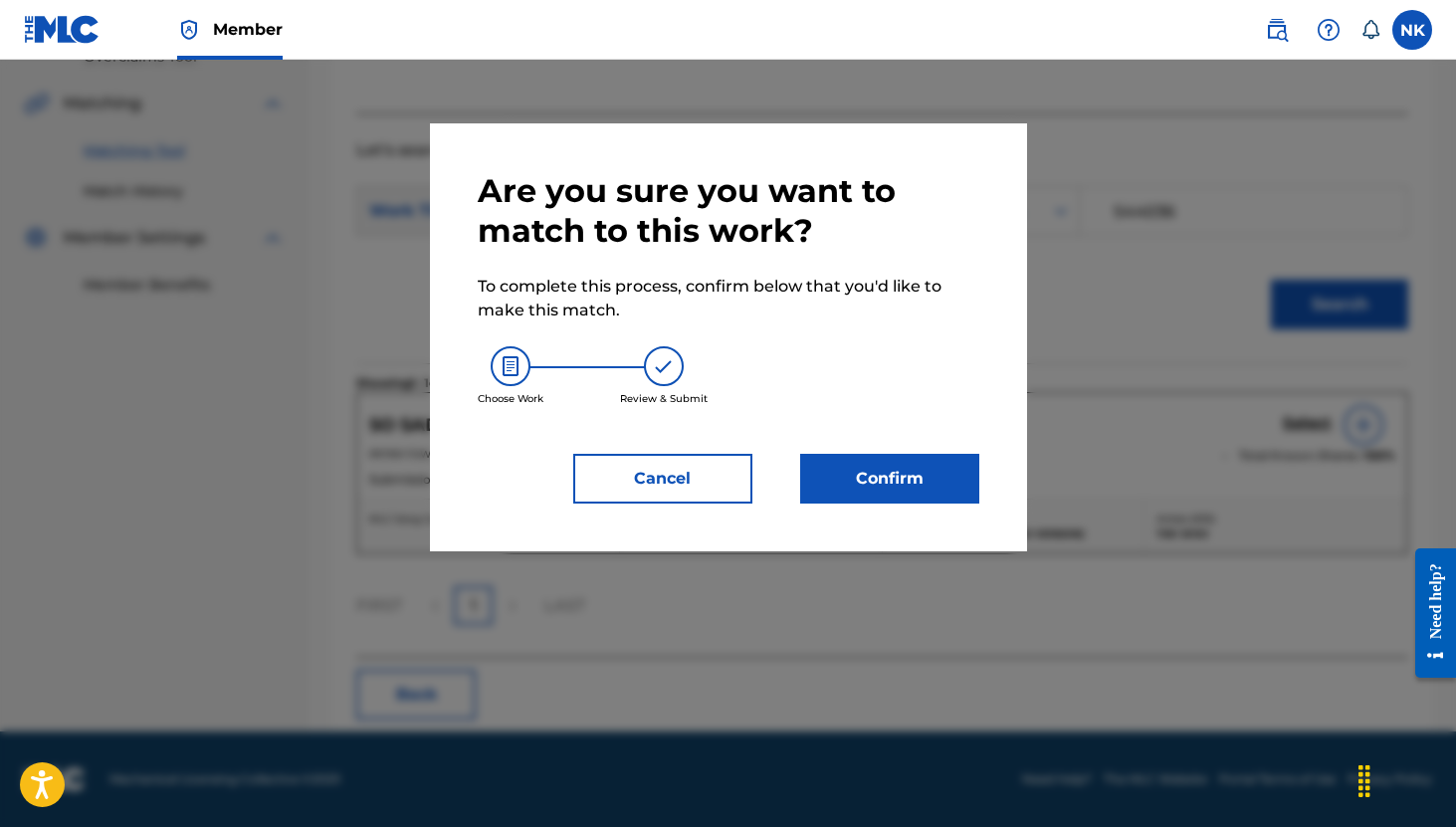 click on "Confirm" at bounding box center [890, 479] 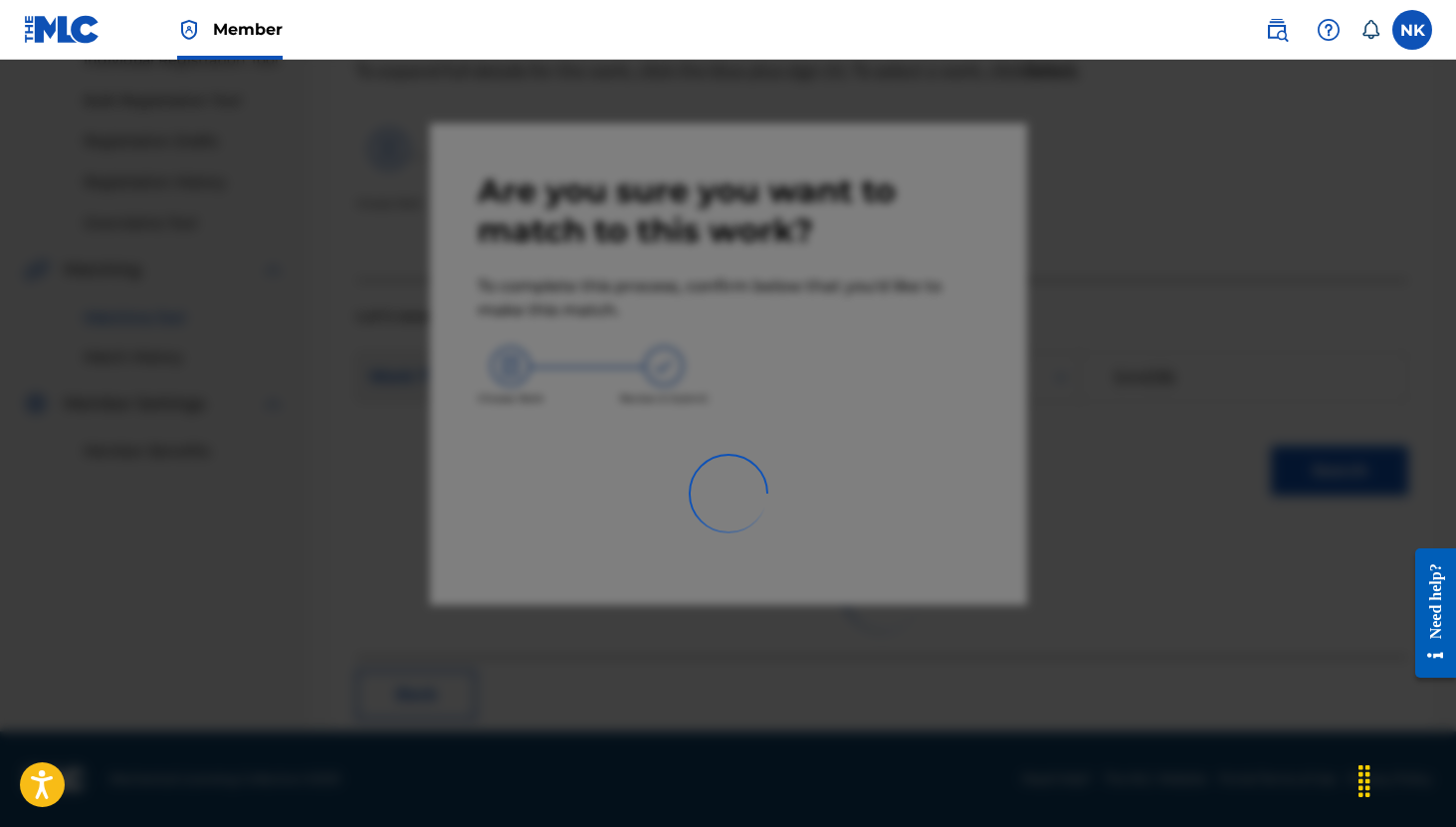 scroll, scrollTop: 73, scrollLeft: 0, axis: vertical 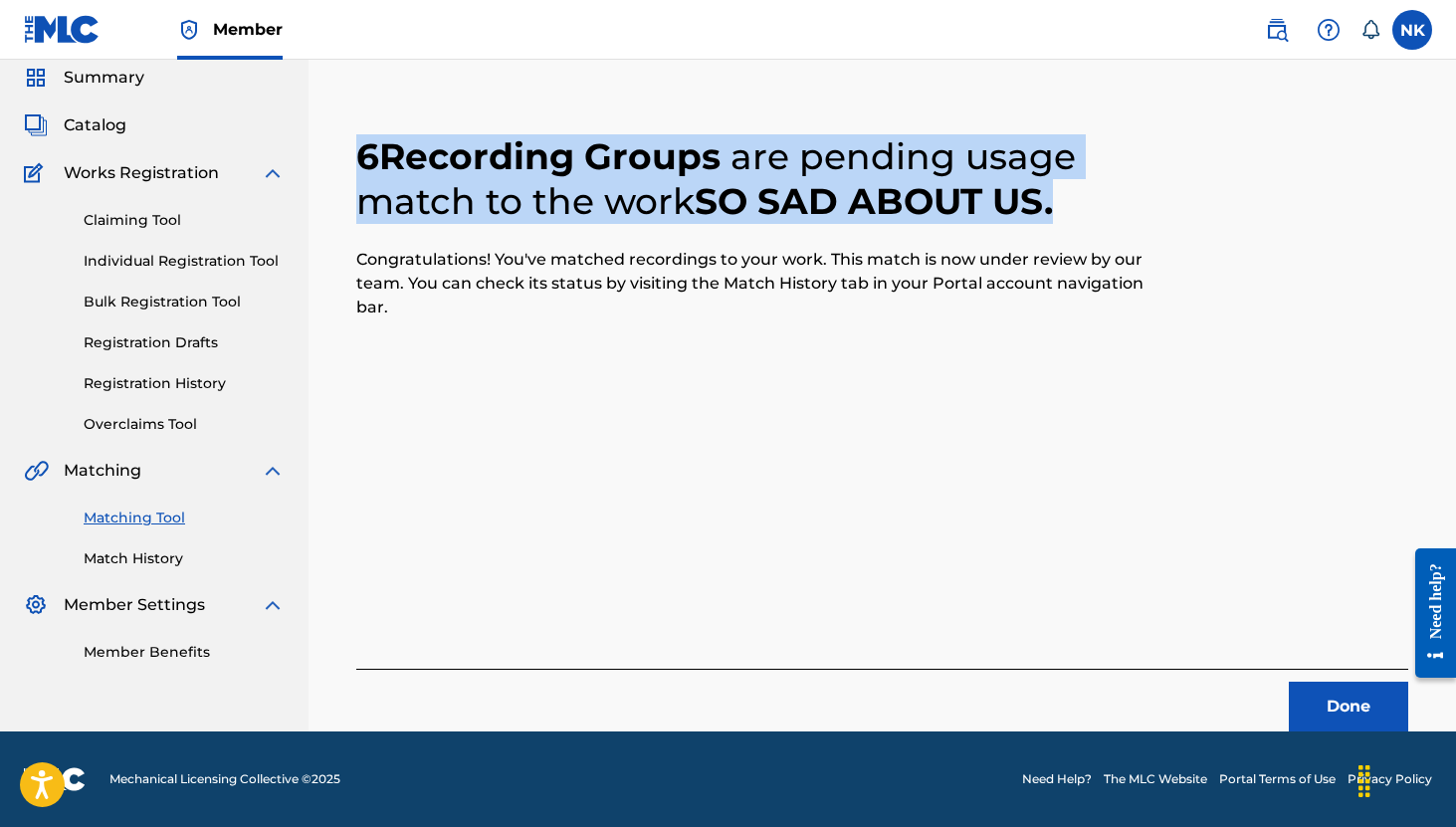 drag, startPoint x: 1083, startPoint y: 214, endPoint x: 350, endPoint y: 128, distance: 738.02778 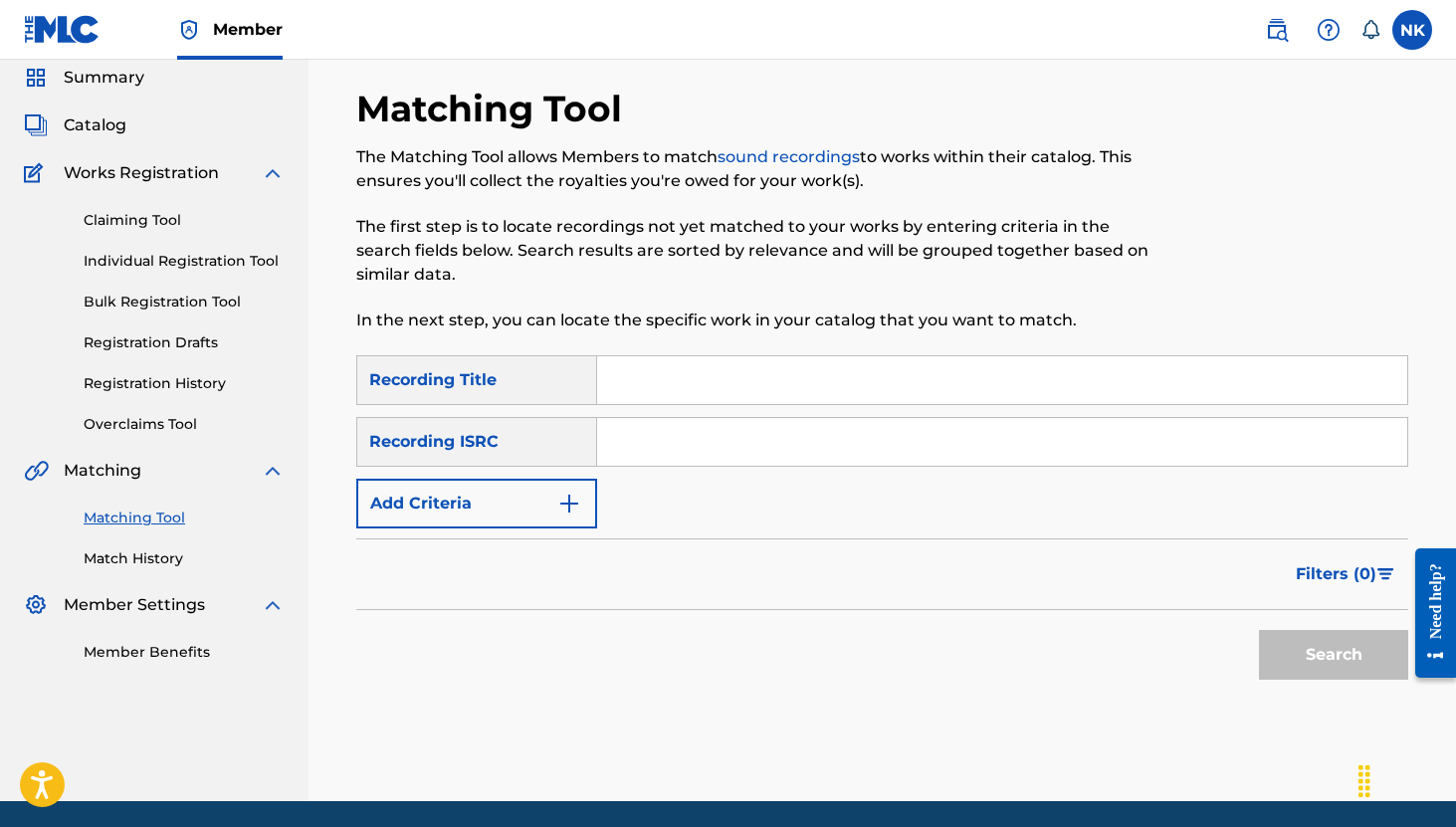 click at bounding box center (1002, 380) 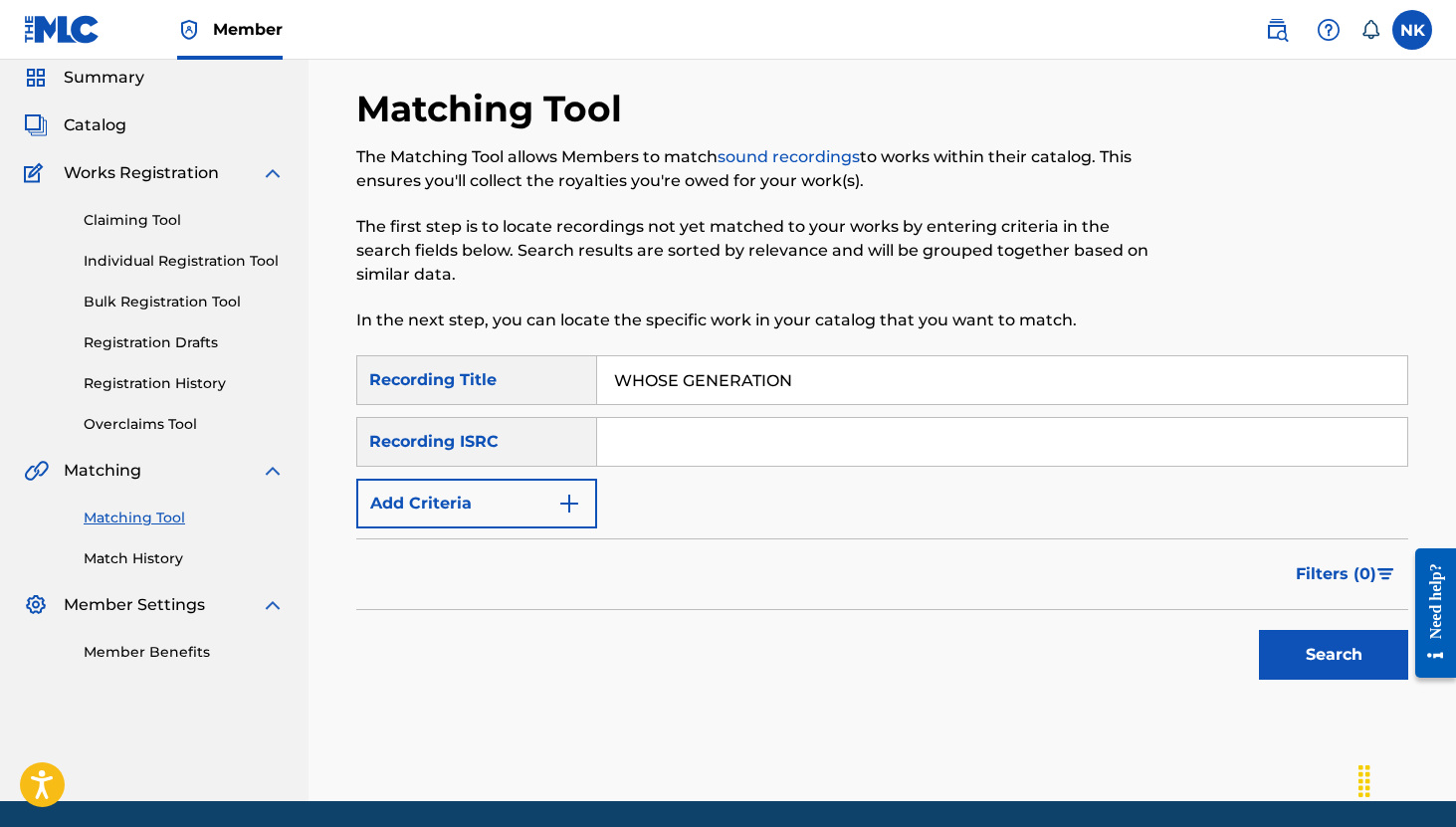 drag, startPoint x: 794, startPoint y: 376, endPoint x: 1062, endPoint y: 394, distance: 268.6038 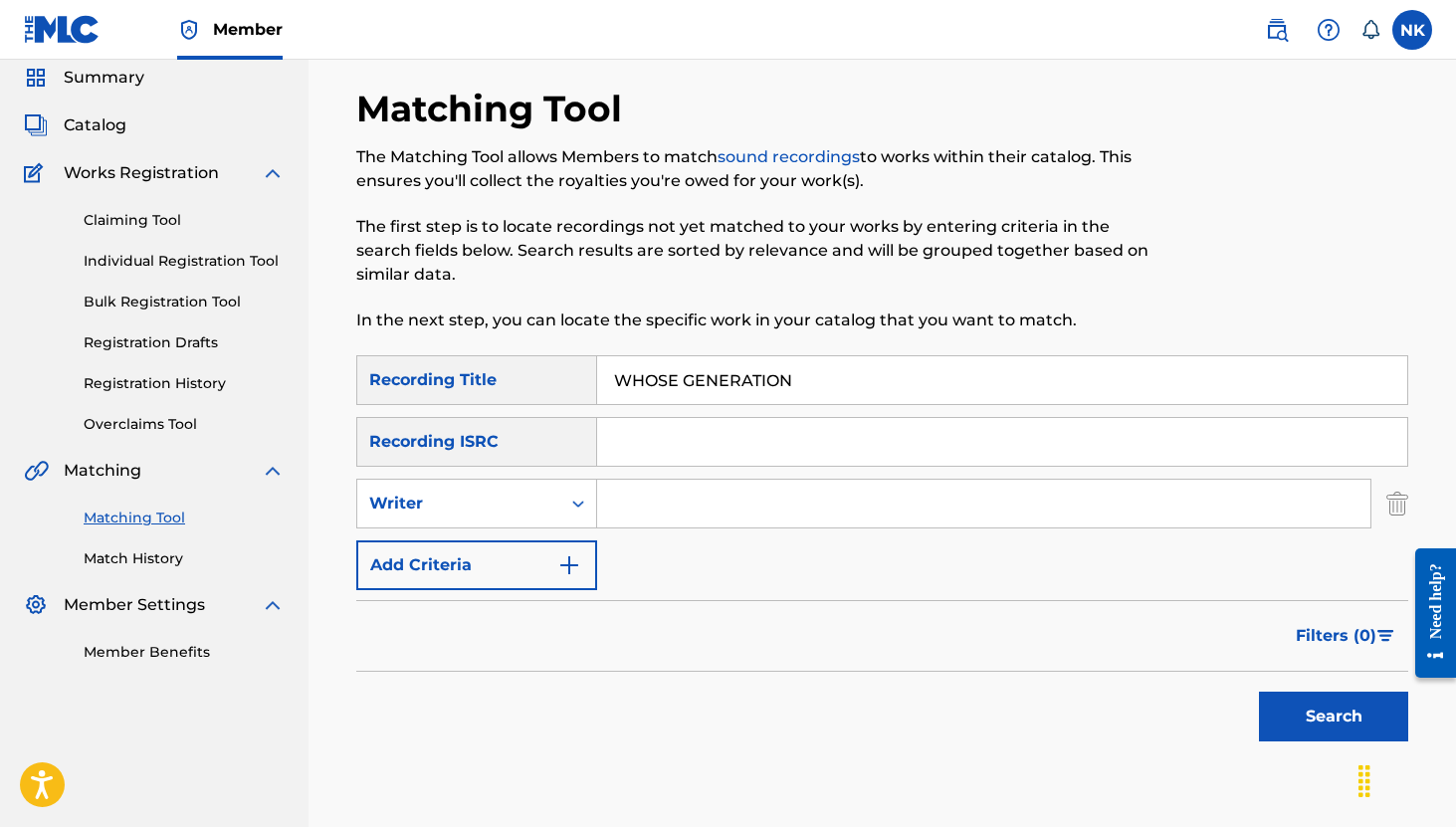 click at bounding box center [983, 504] 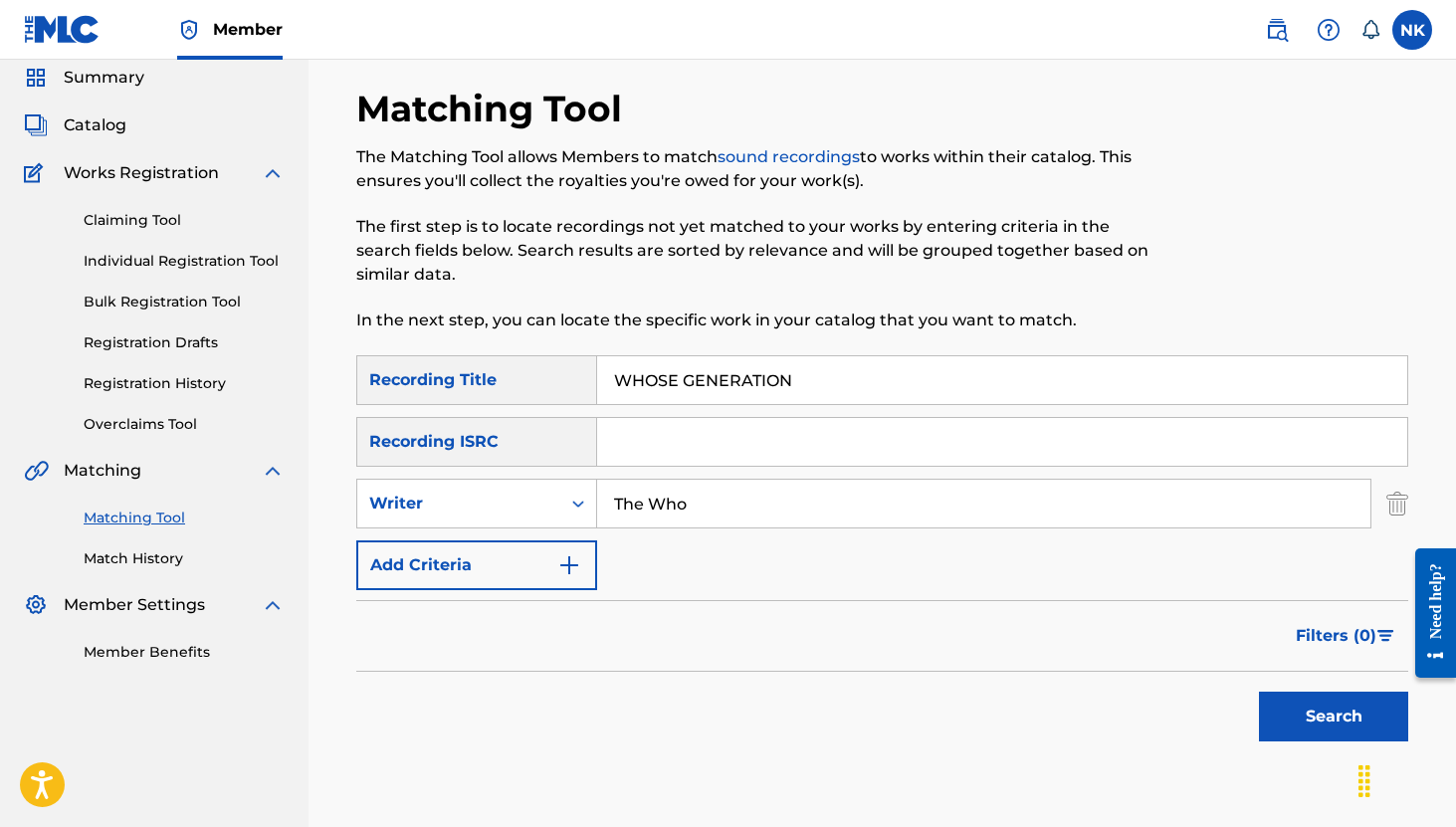 click on "Search" at bounding box center [1334, 717] 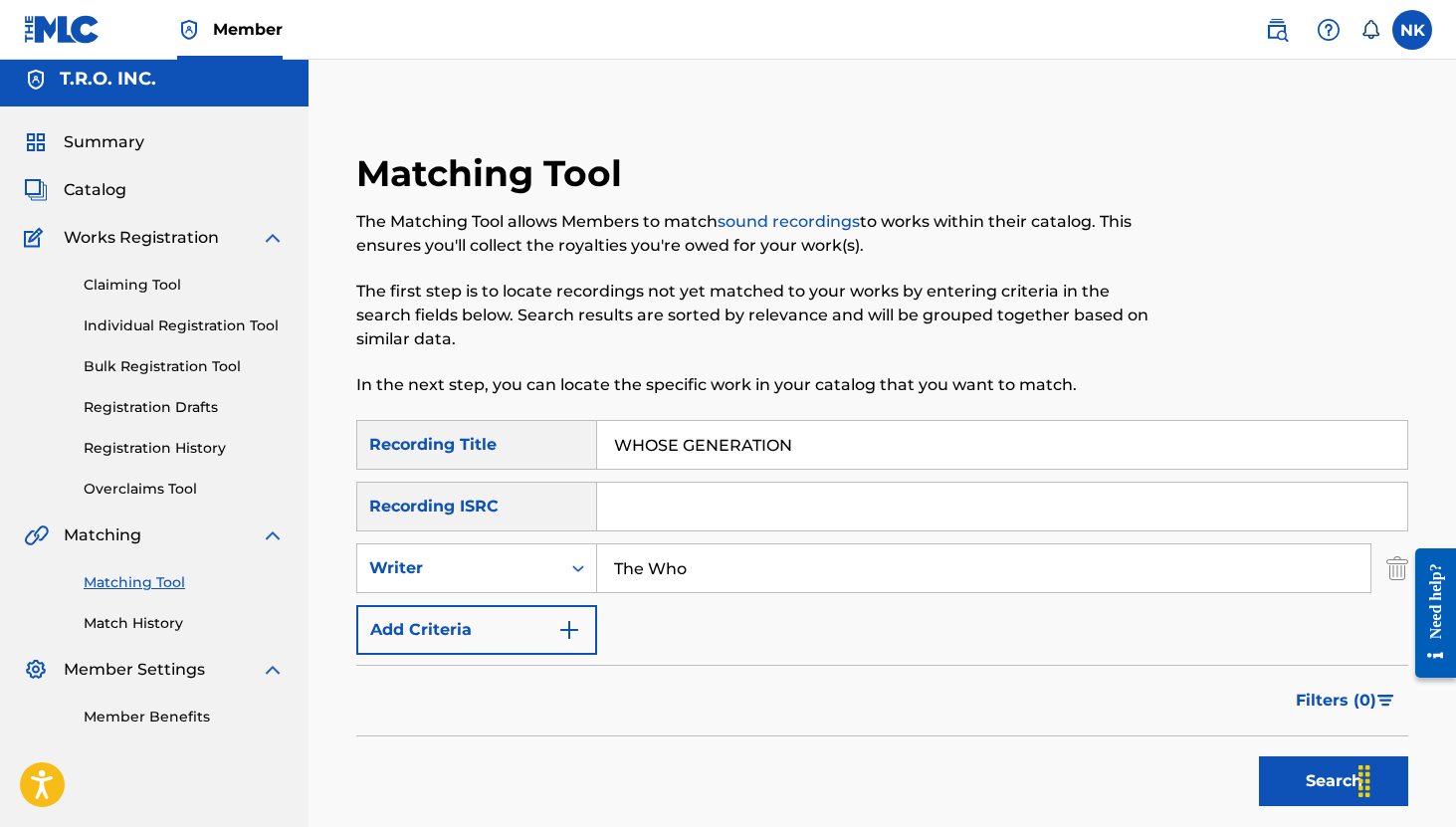 scroll, scrollTop: 0, scrollLeft: 0, axis: both 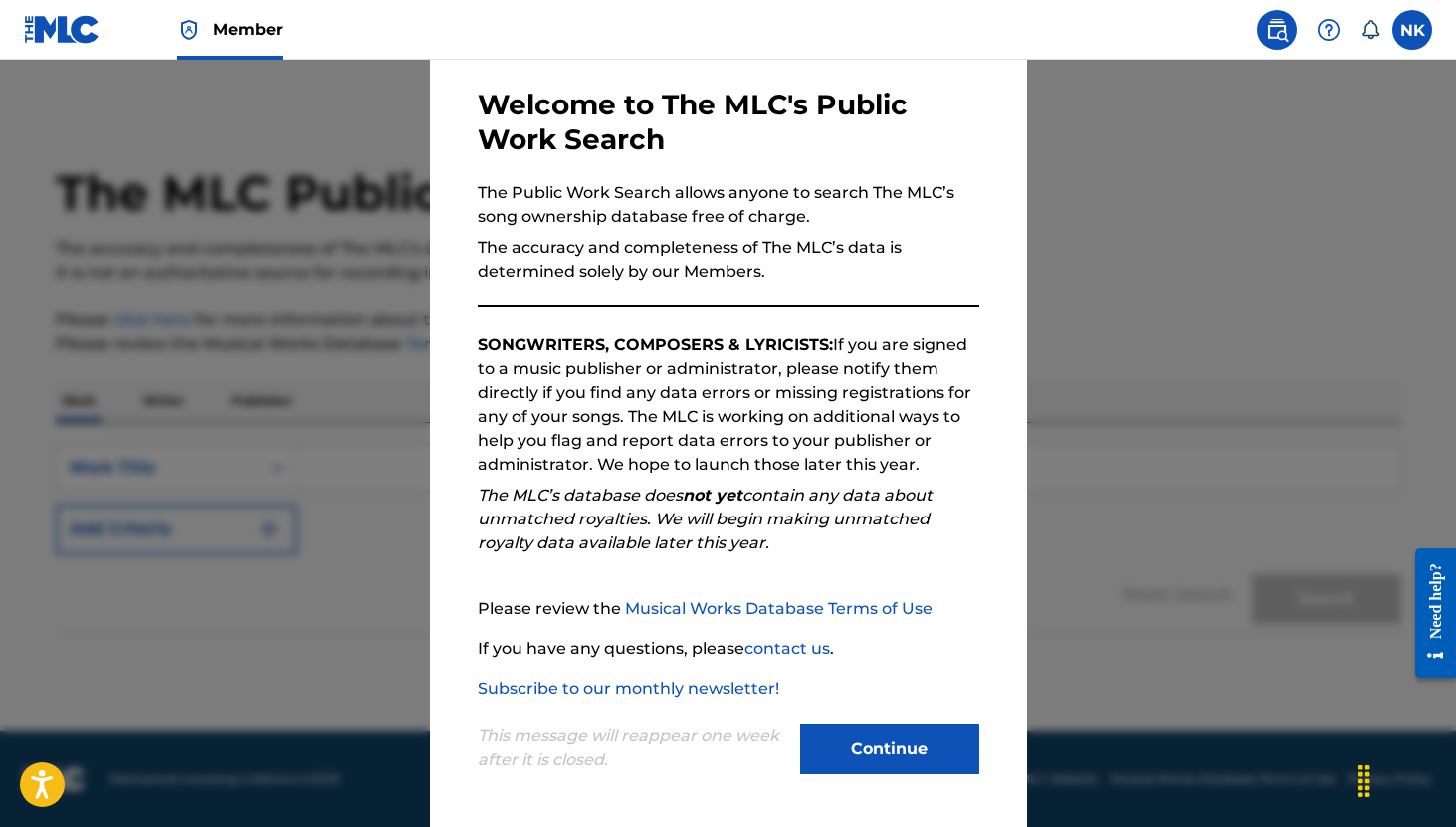 click on "Continue" at bounding box center [890, 749] 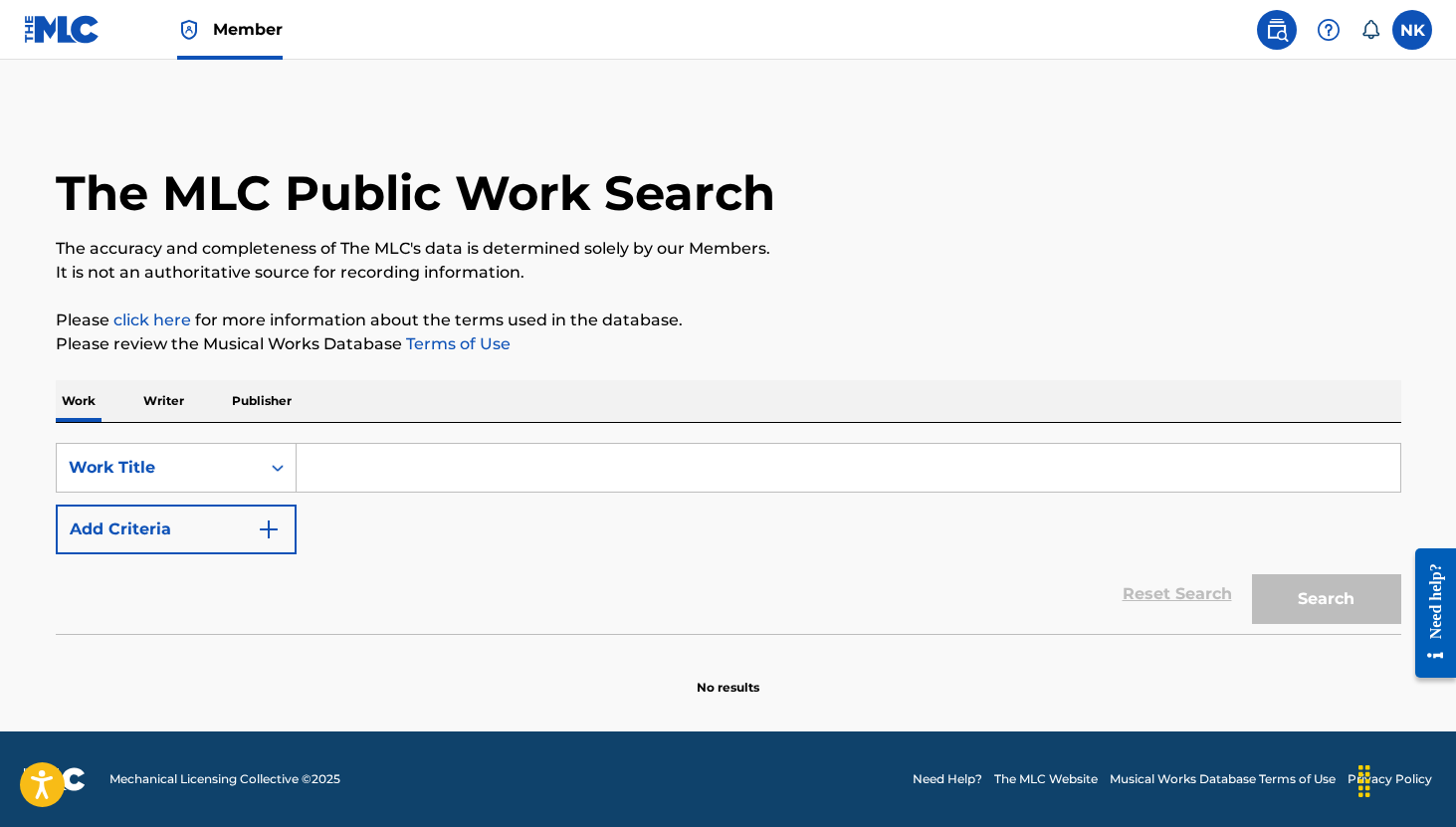 click at bounding box center [848, 468] 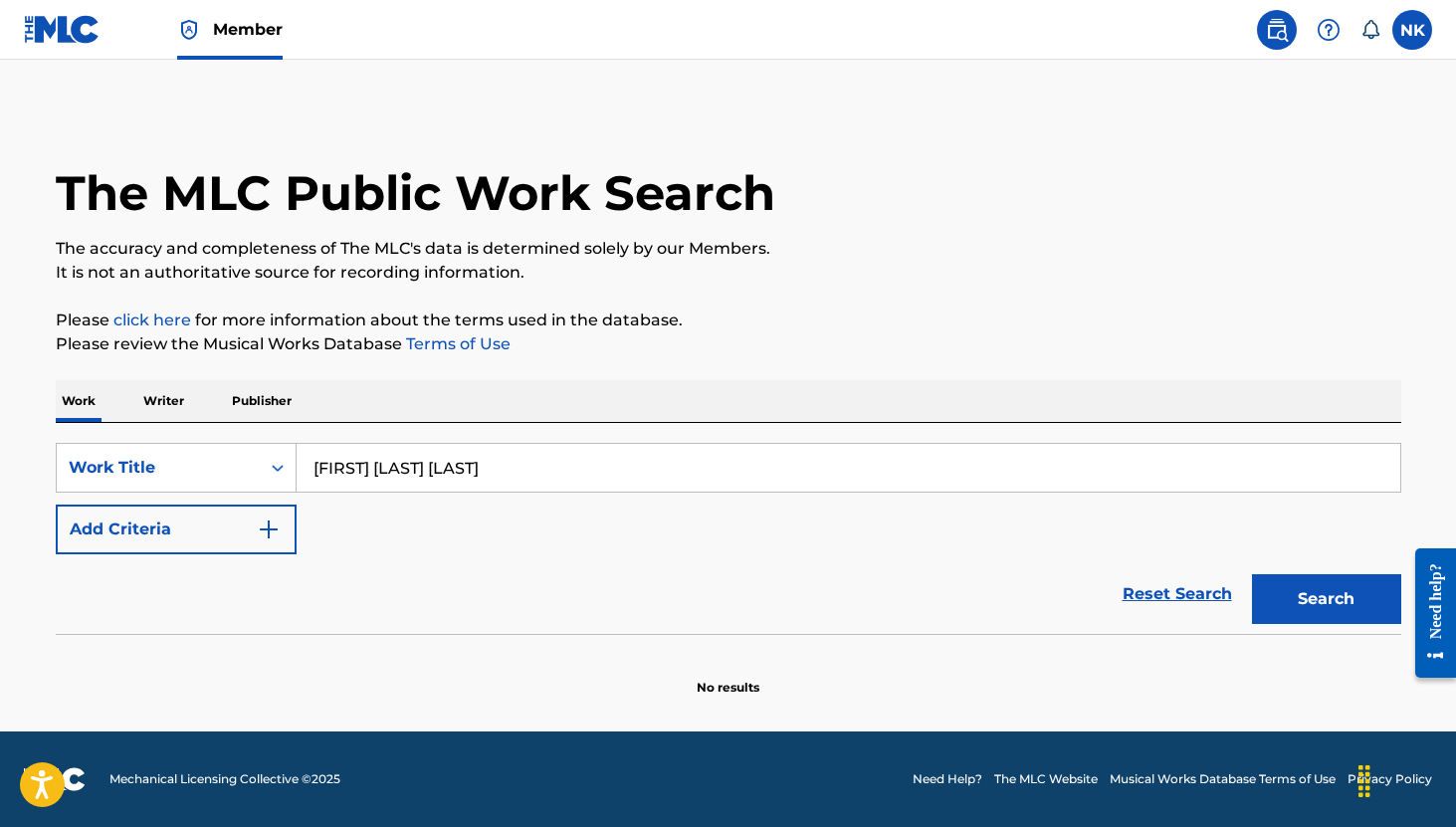 click on "[FIRST] [LAST] [LAST]" at bounding box center [848, 468] 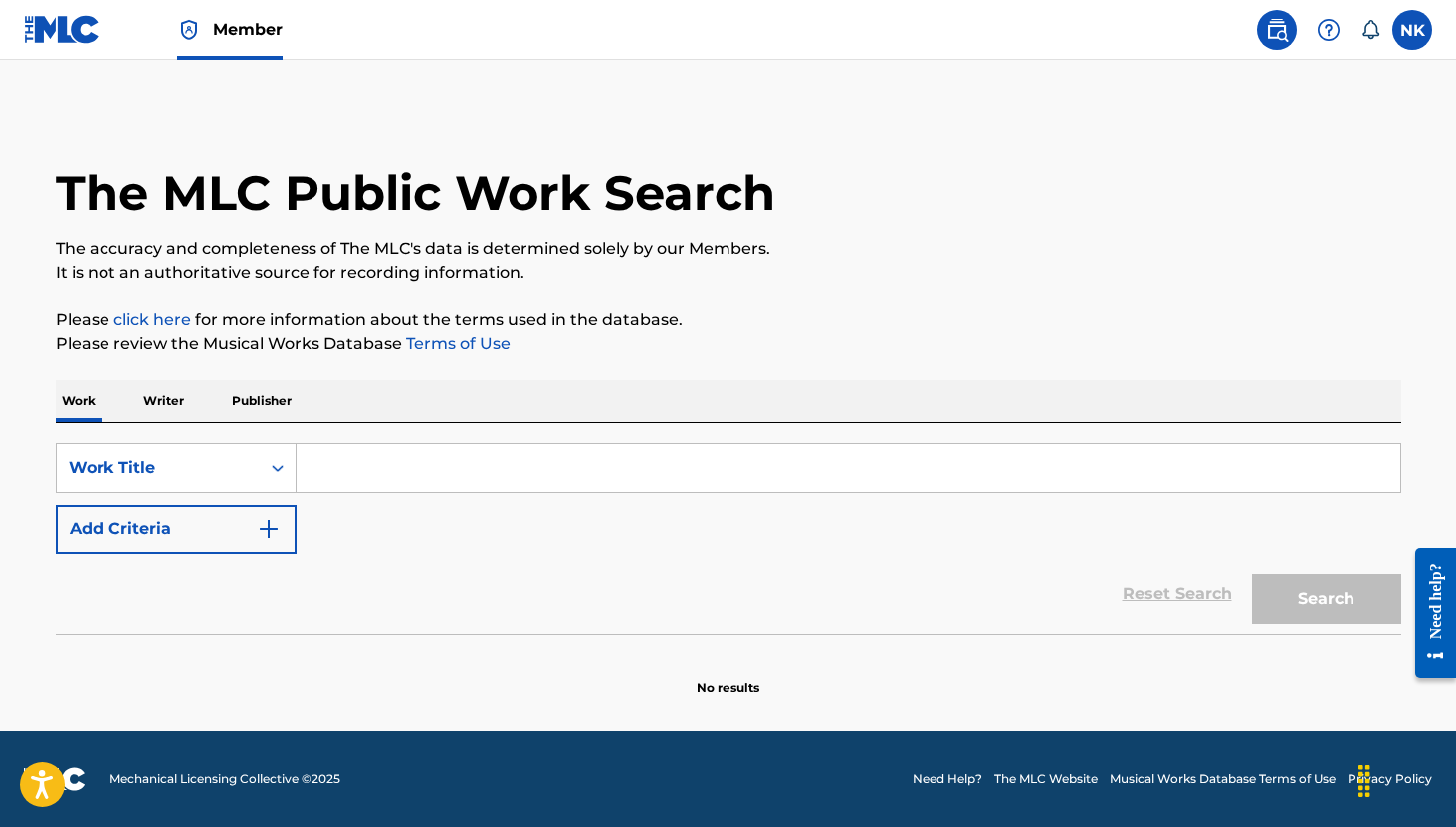 paste on "We'll Dress The House" 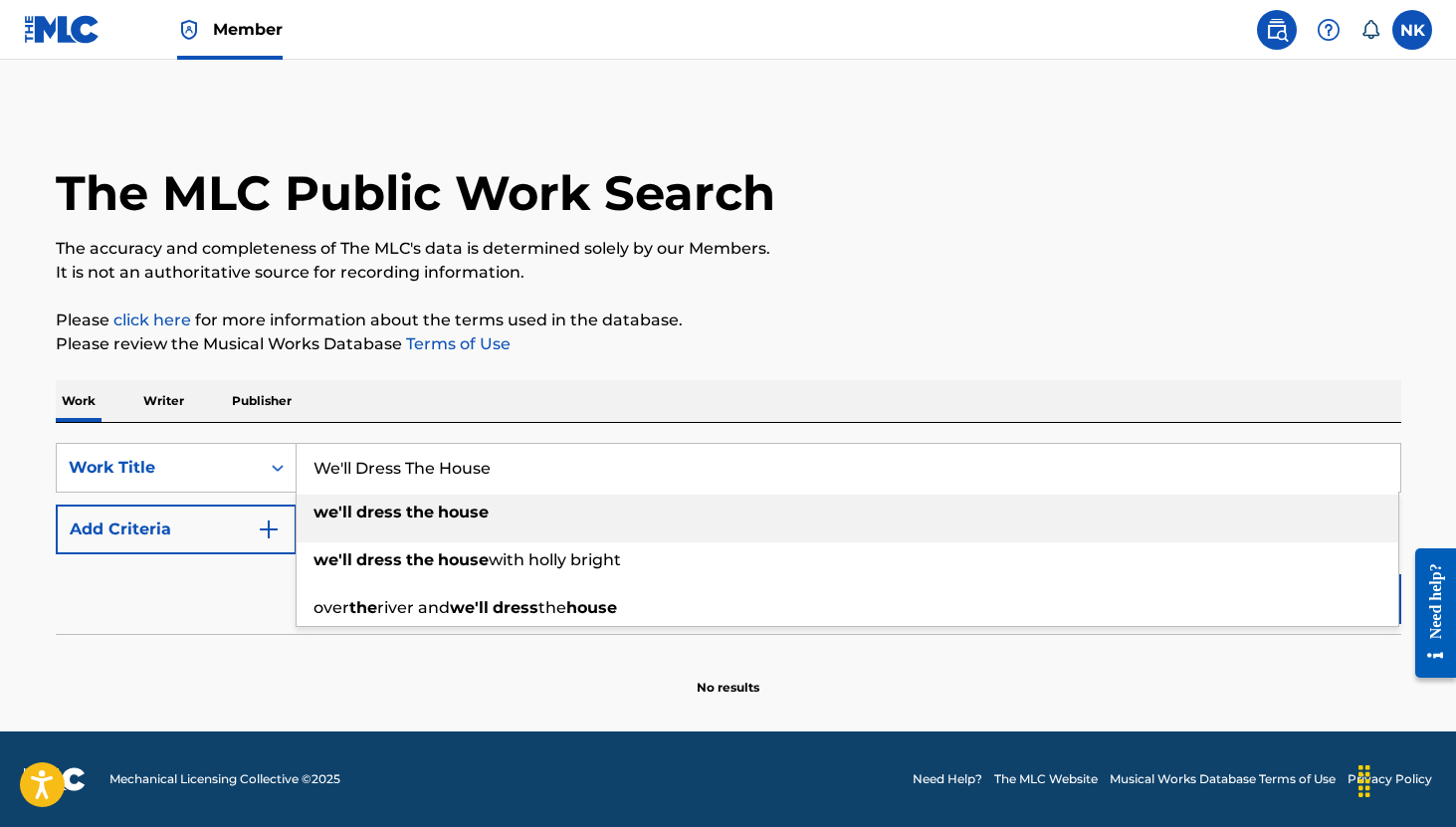 click on "we'll   dress   the   house" at bounding box center (847, 518) 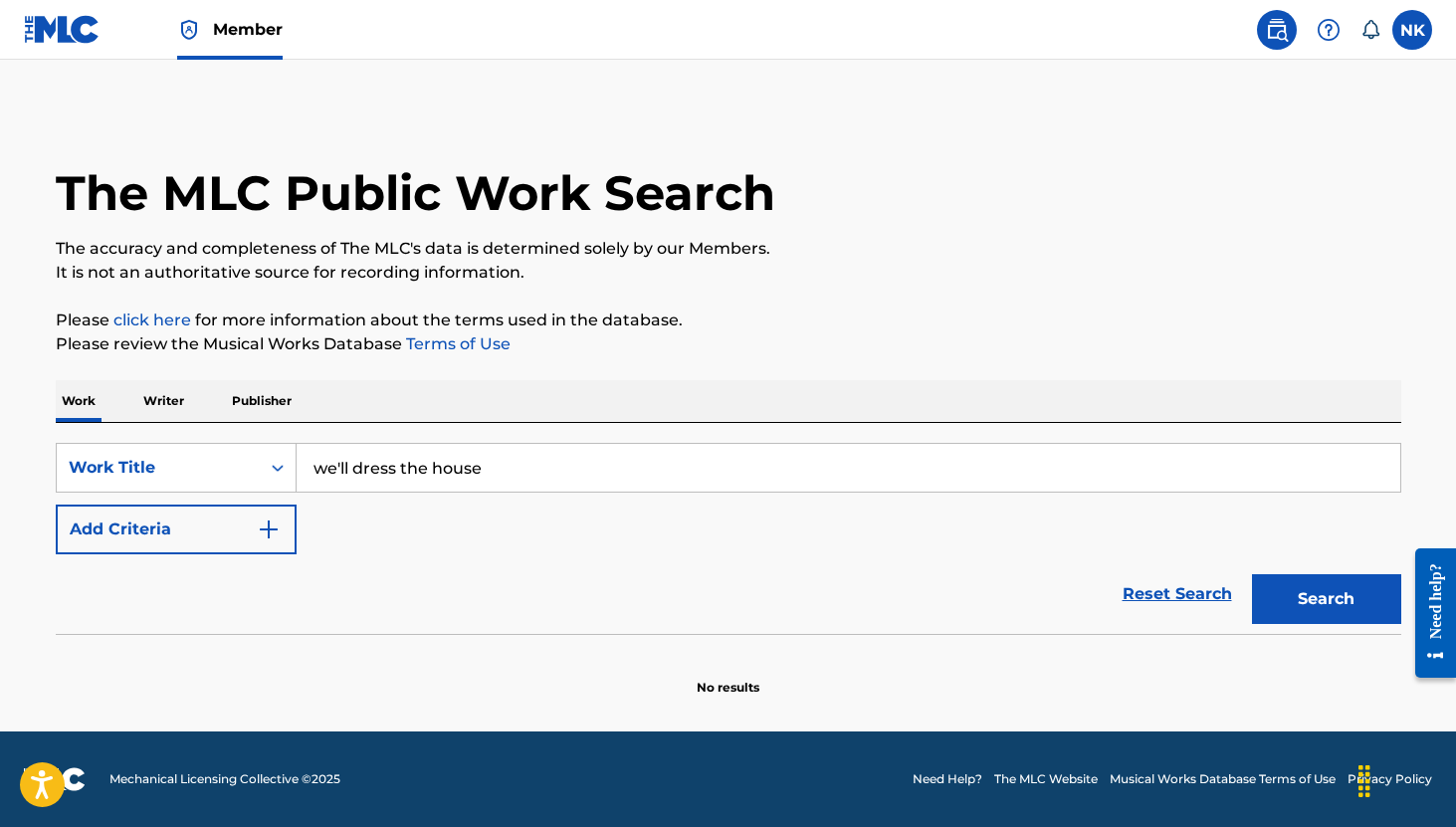 click on "Search" at bounding box center [1327, 599] 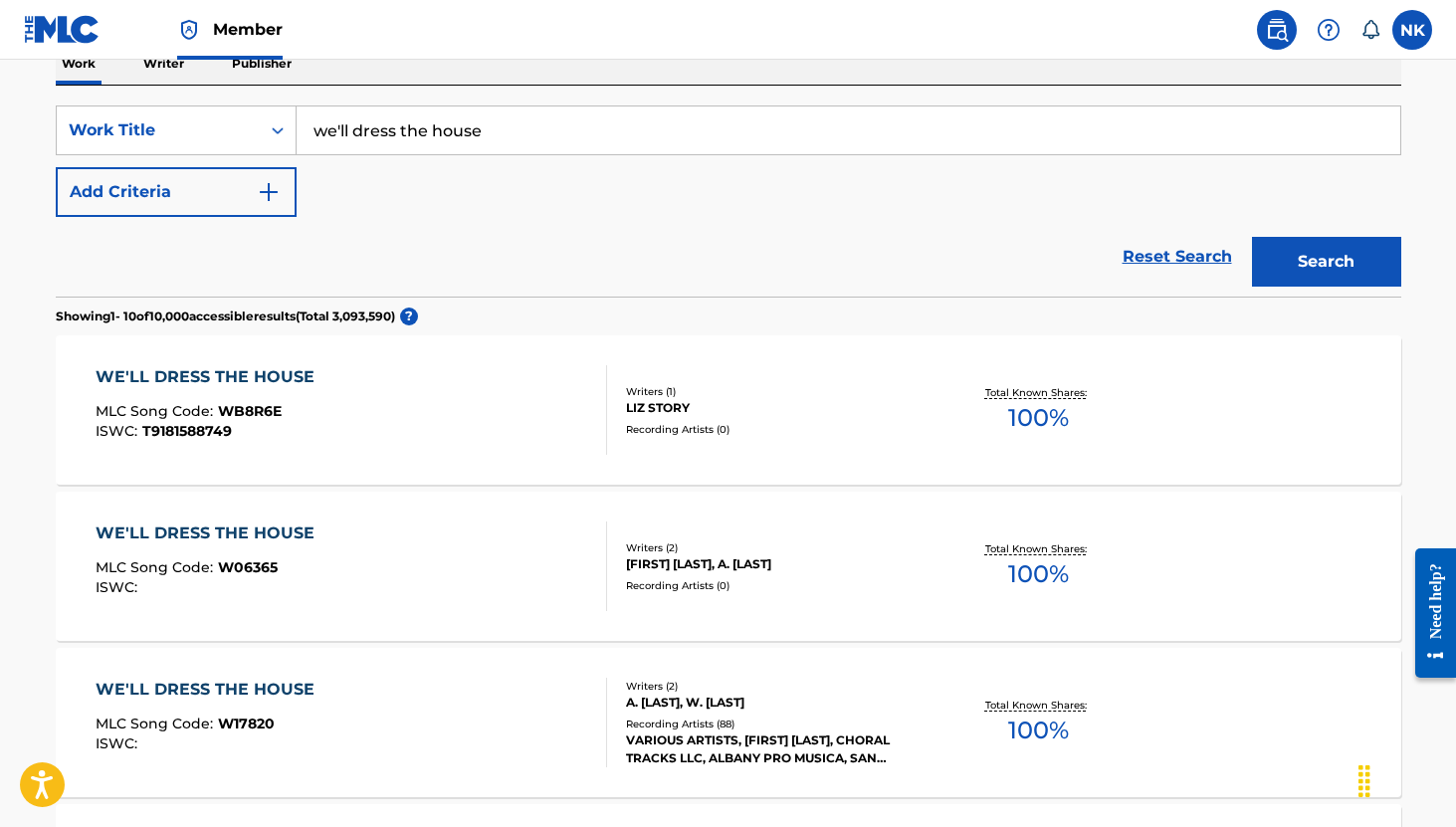 scroll, scrollTop: 368, scrollLeft: 0, axis: vertical 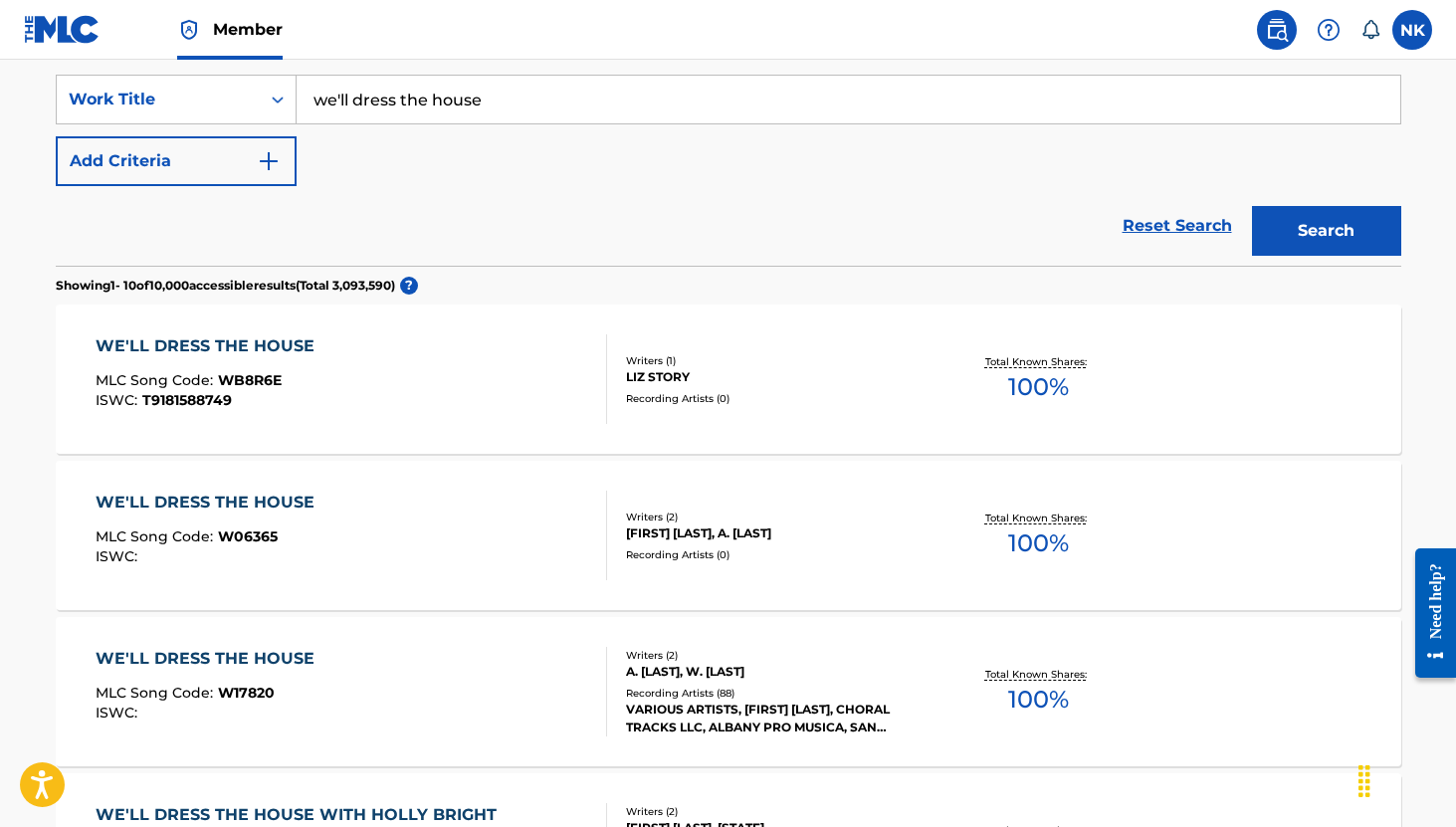 click on "Add Criteria" at bounding box center [176, 161] 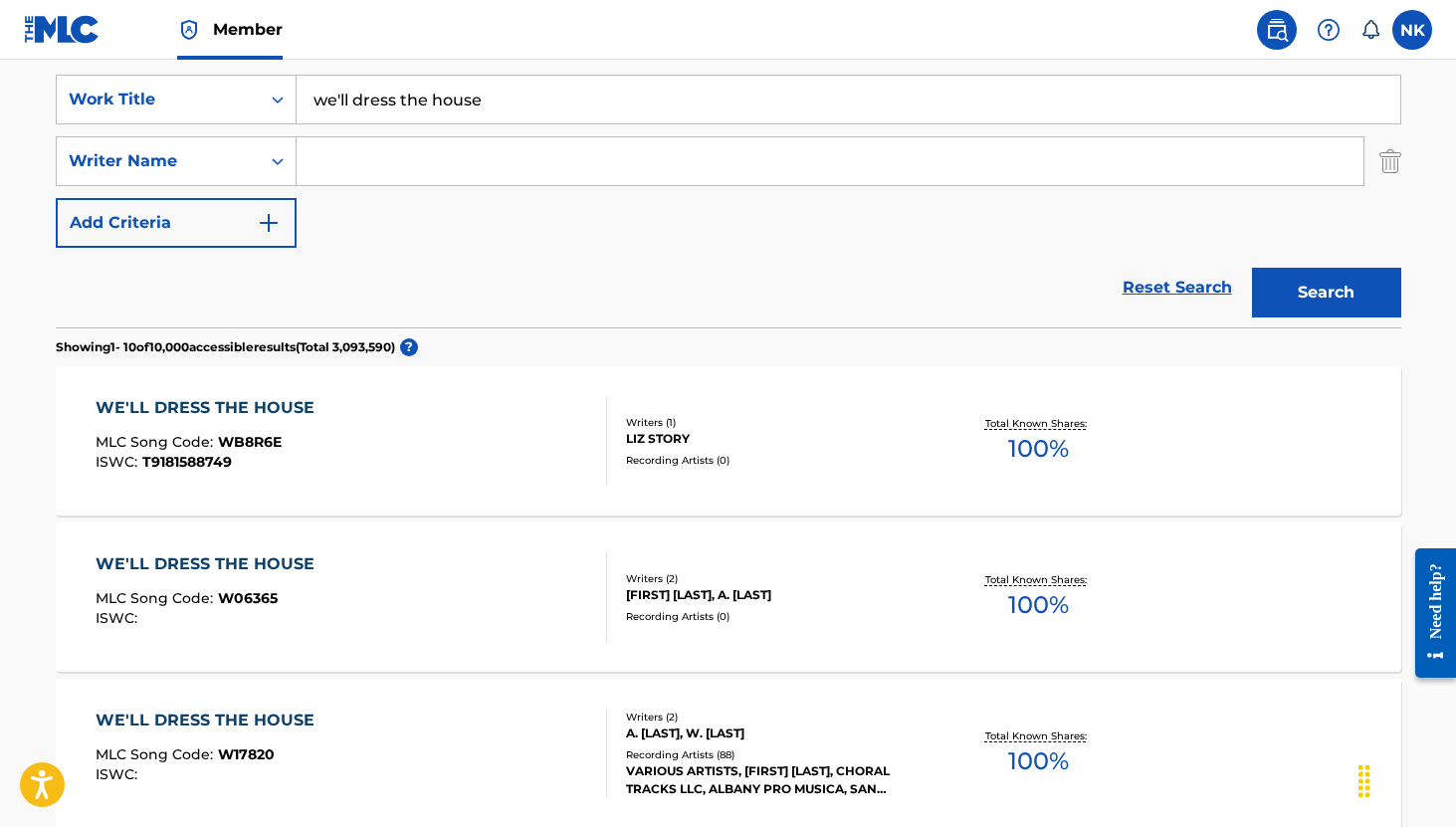 click at bounding box center [830, 161] 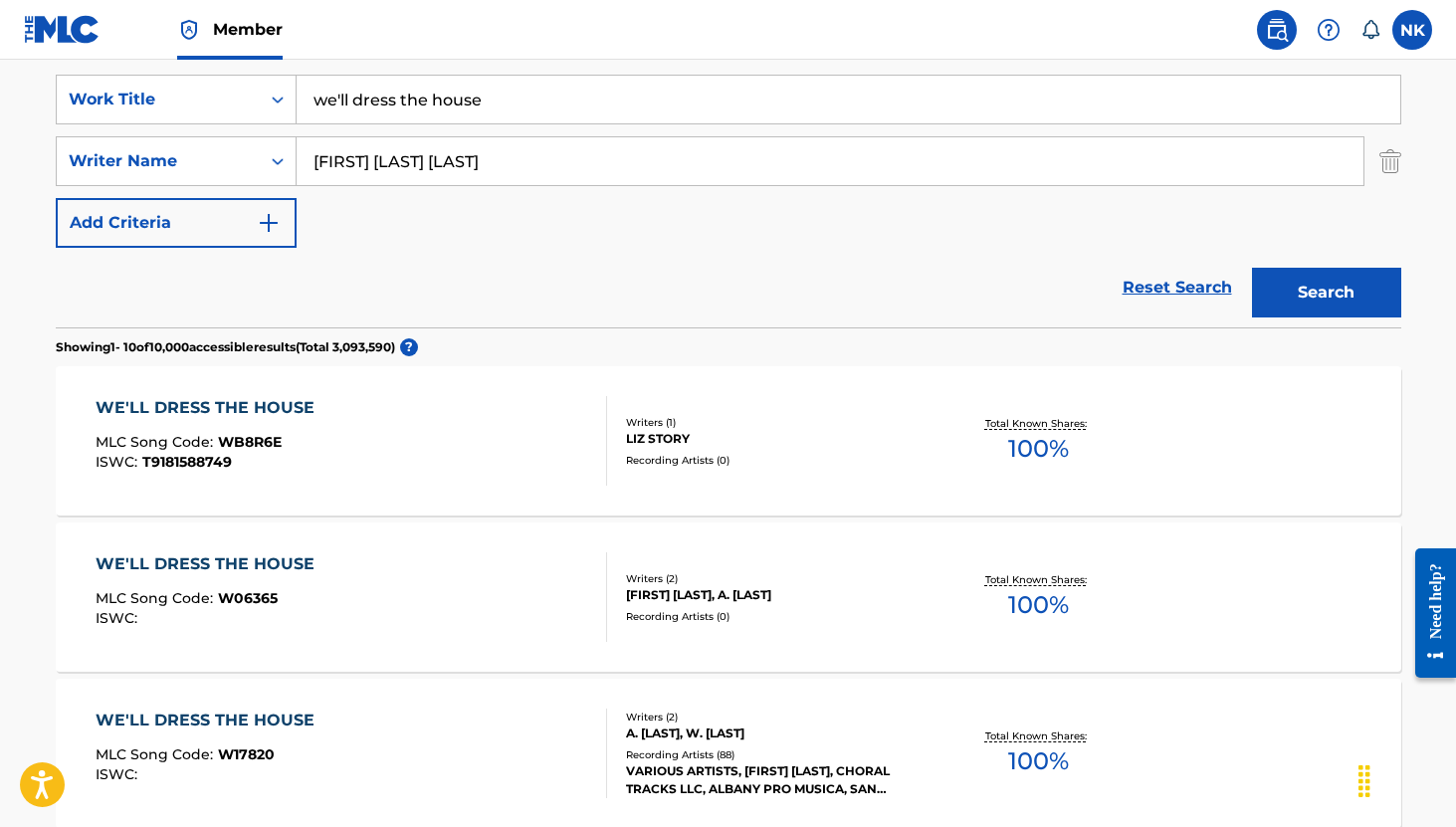 click on "Search" at bounding box center [1327, 293] 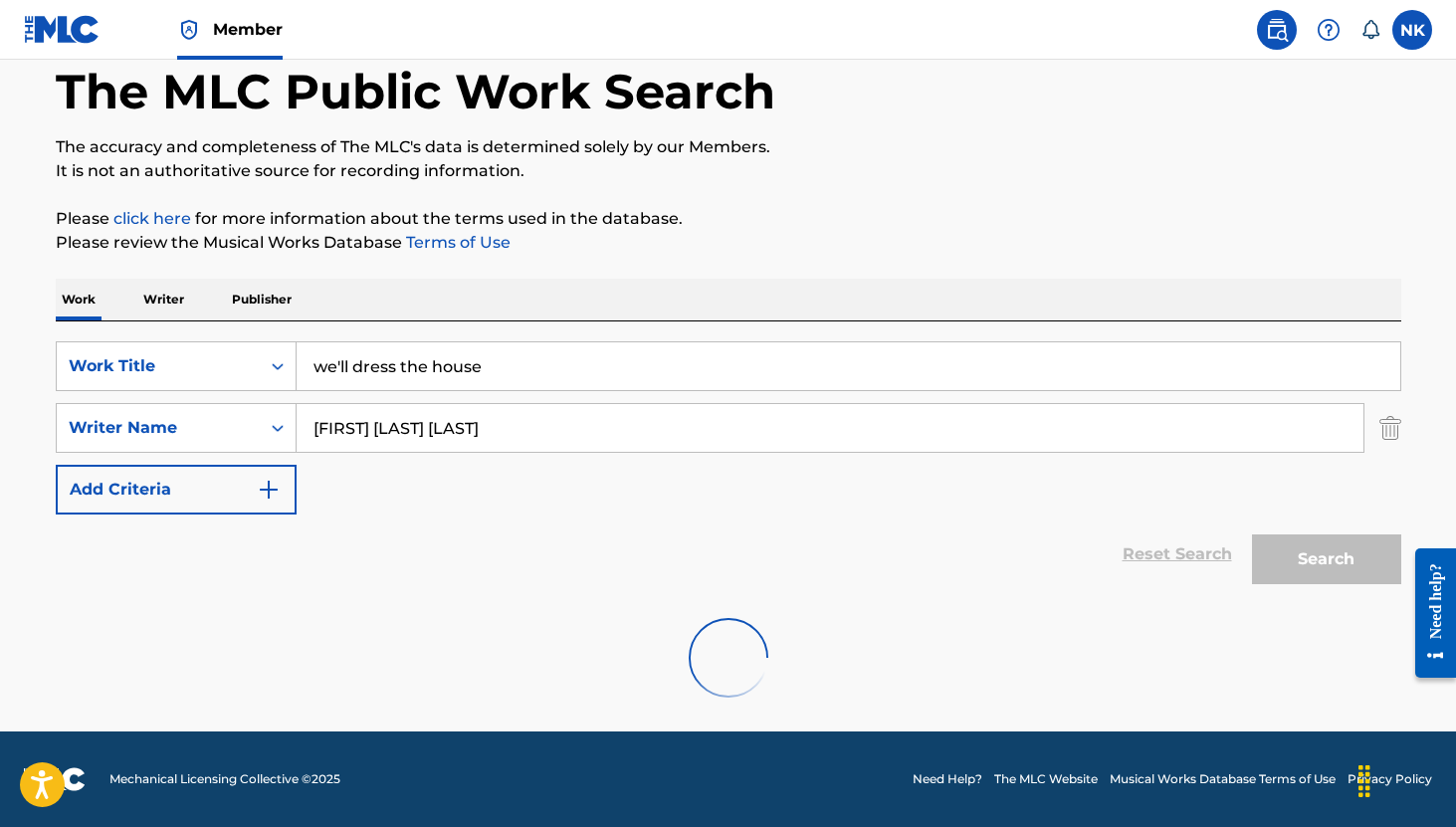 scroll, scrollTop: 37, scrollLeft: 0, axis: vertical 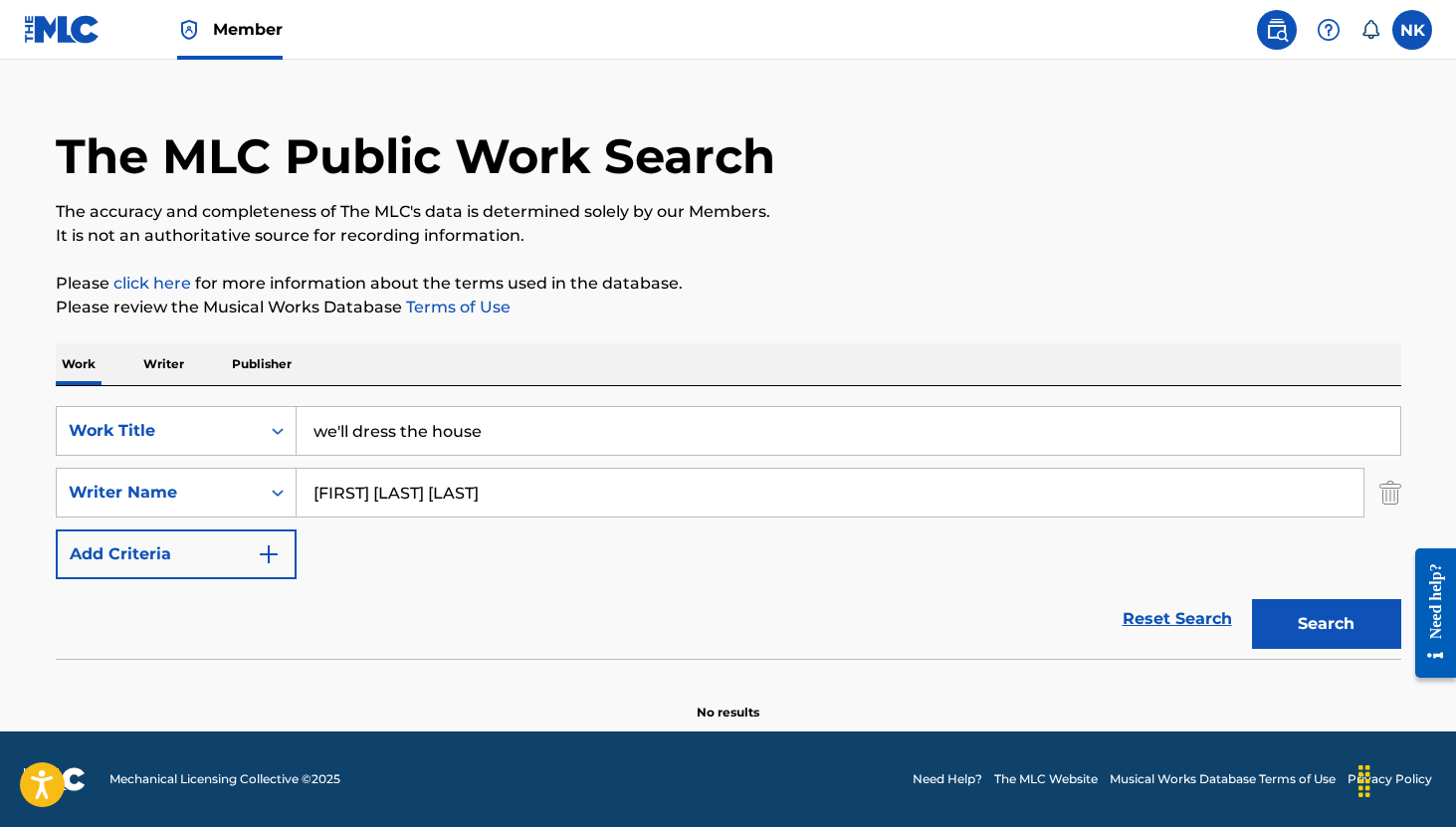 click on "[FIRST] [LAST] [LAST]" at bounding box center (830, 493) 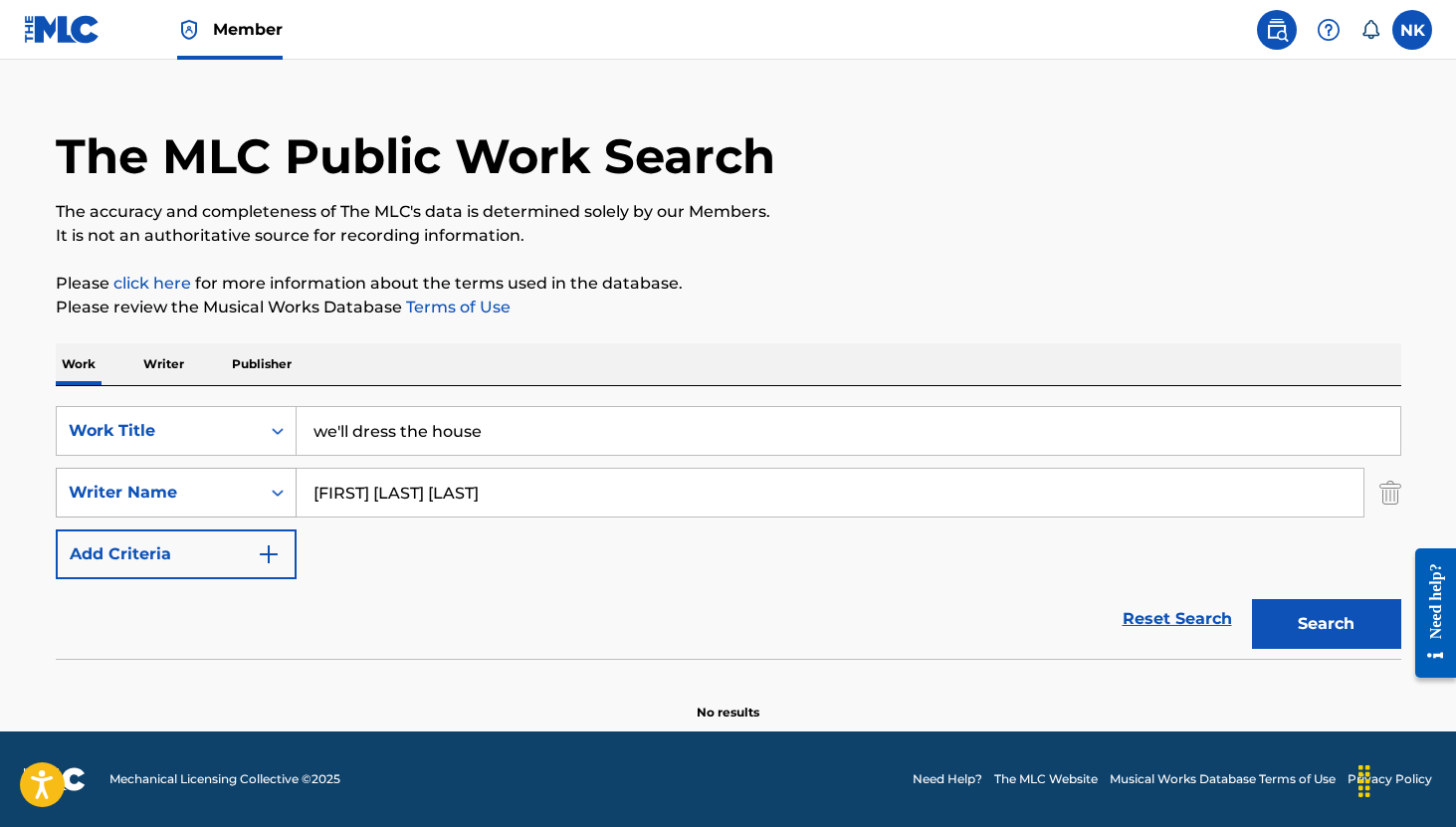 drag, startPoint x: 385, startPoint y: 494, endPoint x: 257, endPoint y: 488, distance: 128.14055 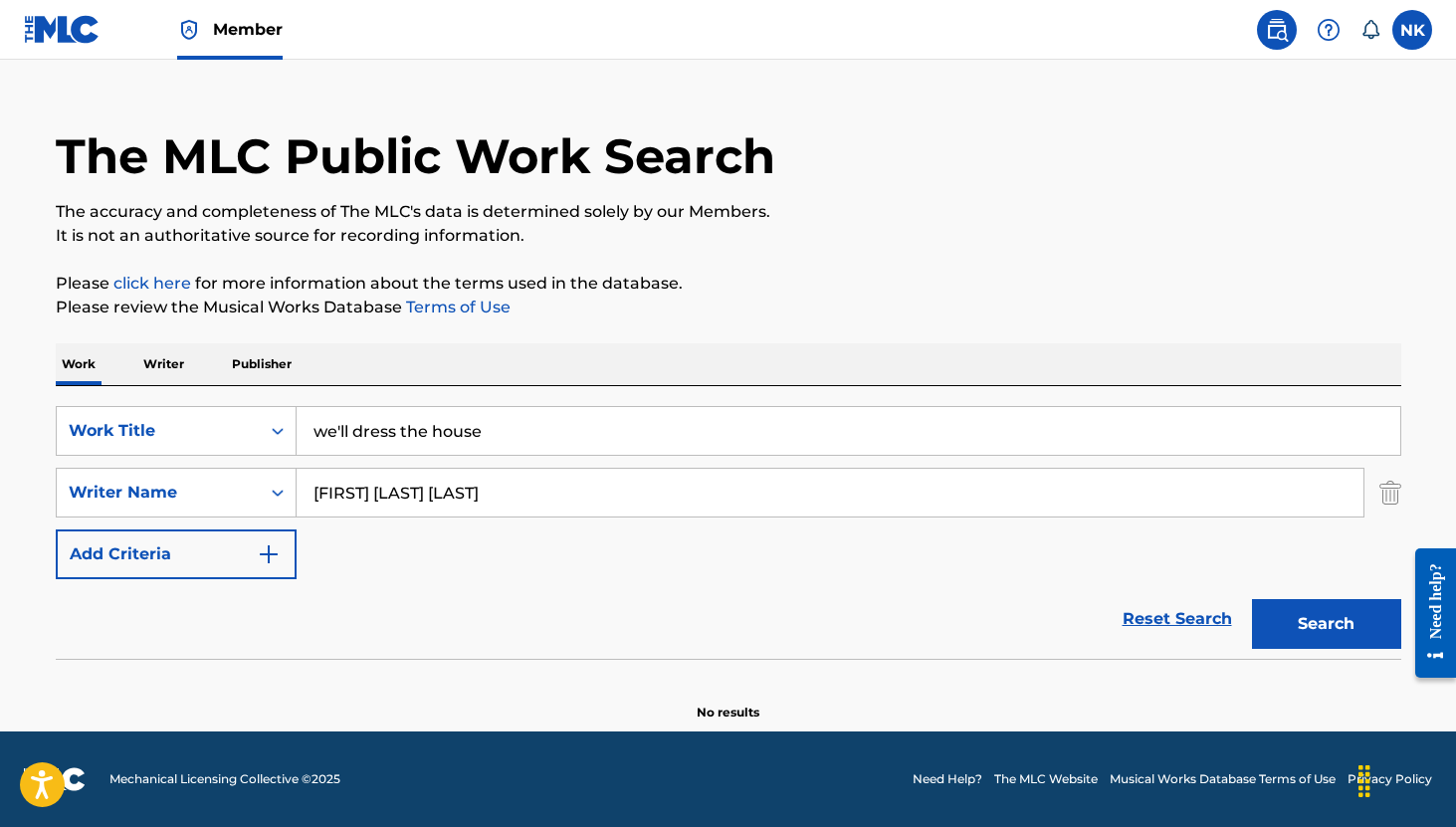 click on "[FIRST] [LAST] [LAST]" at bounding box center [830, 493] 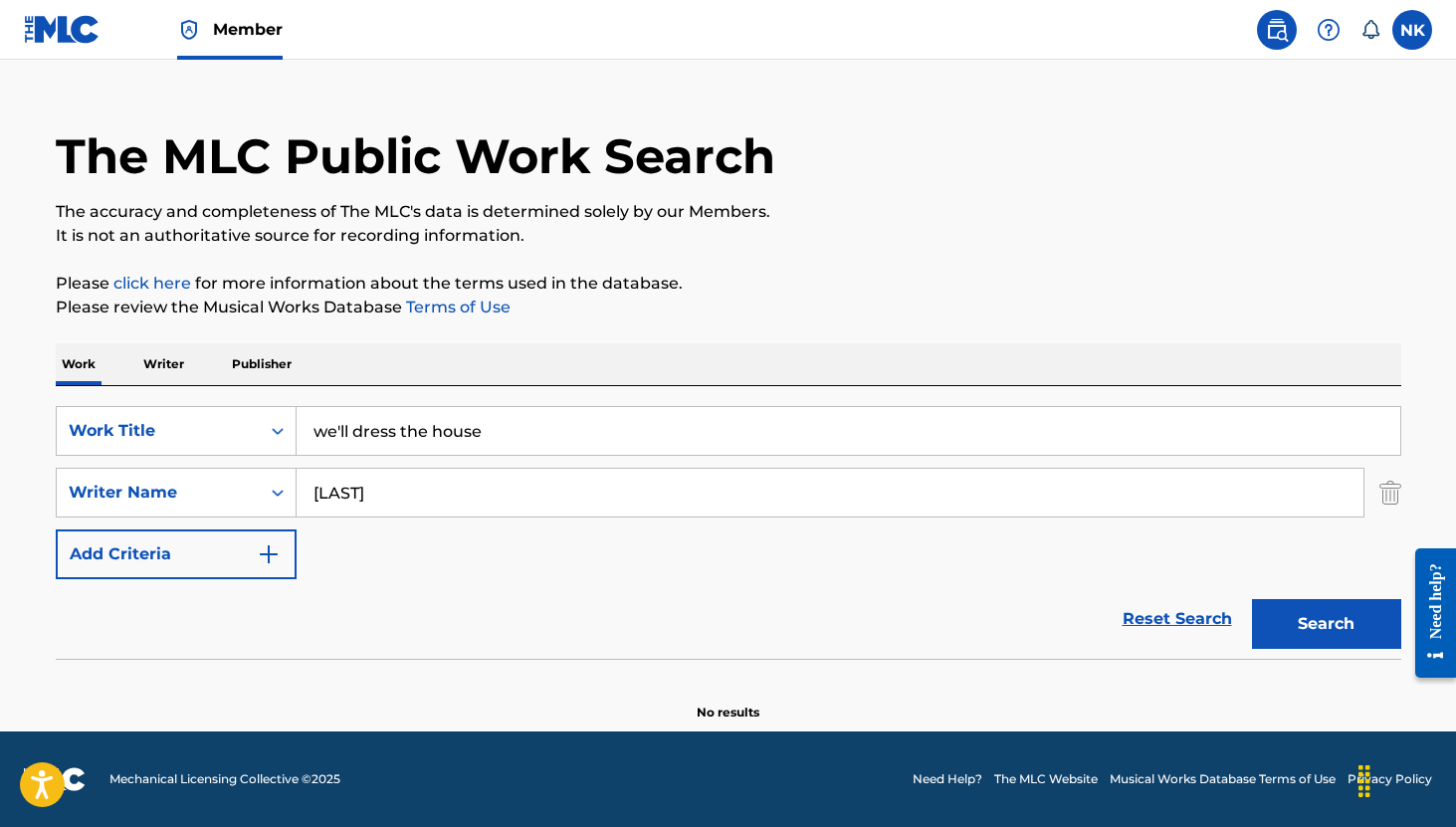click on "Search" at bounding box center (1327, 624) 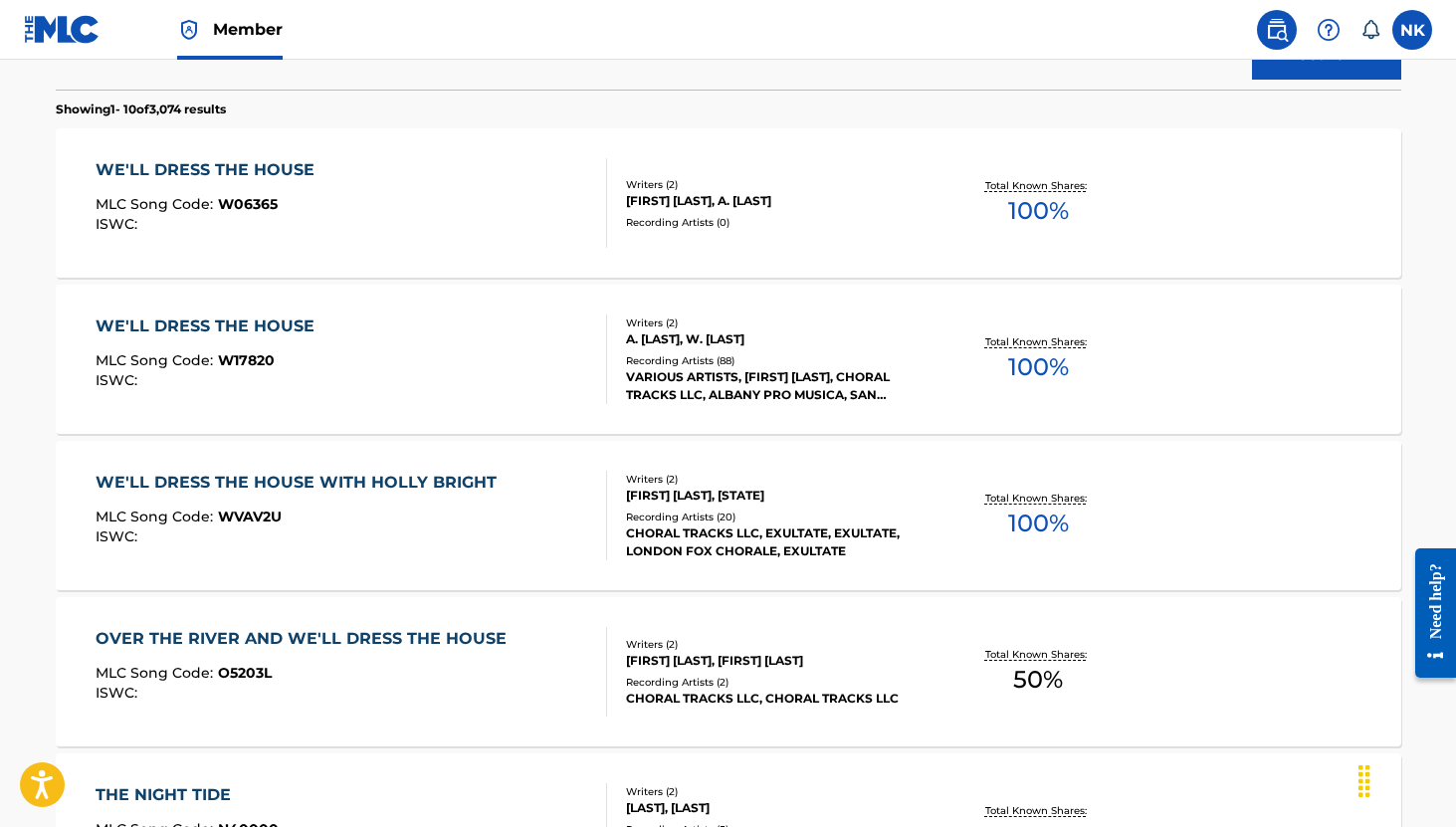 scroll, scrollTop: 0, scrollLeft: 0, axis: both 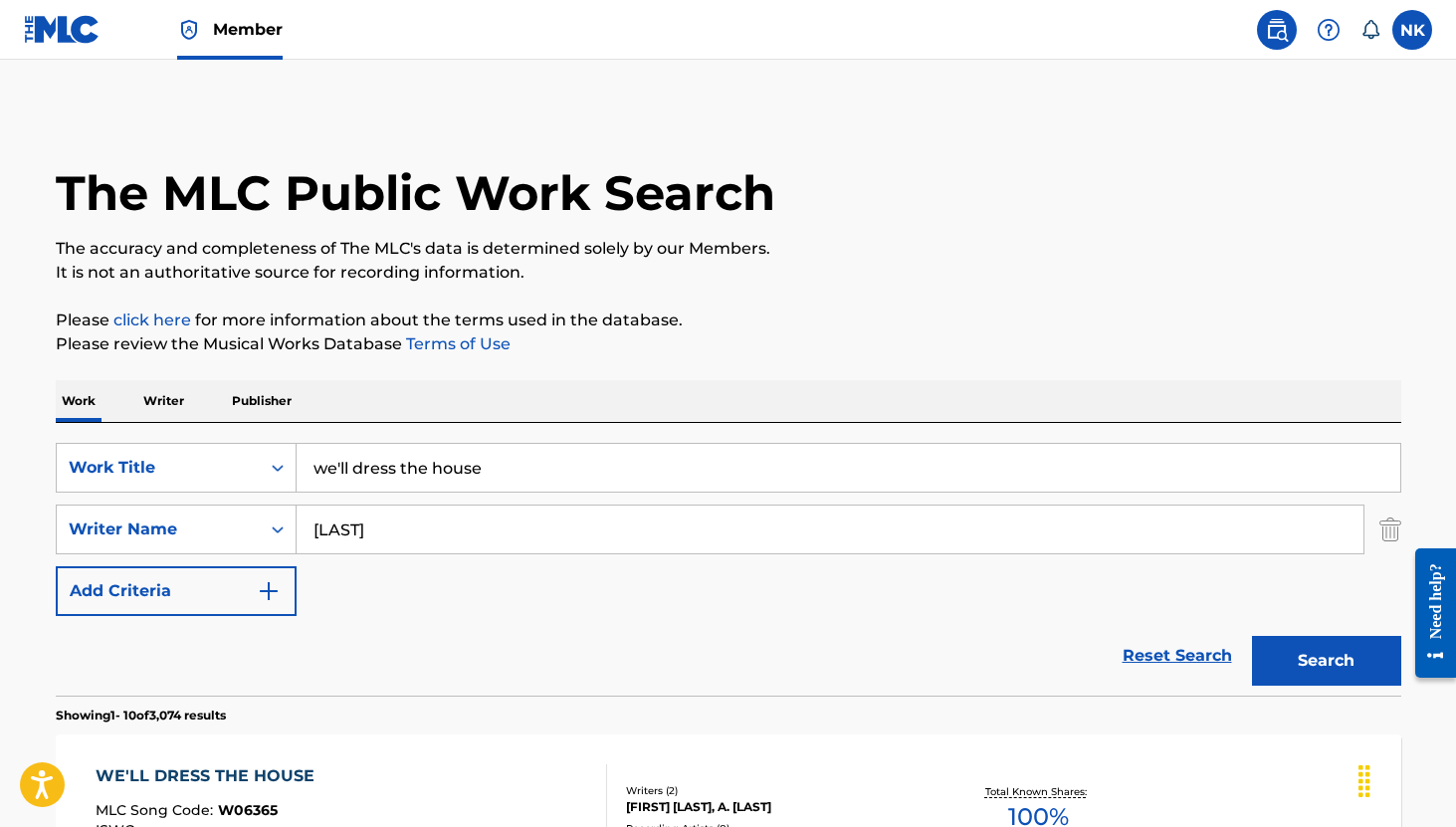 click on "[LAST]" at bounding box center (830, 529) 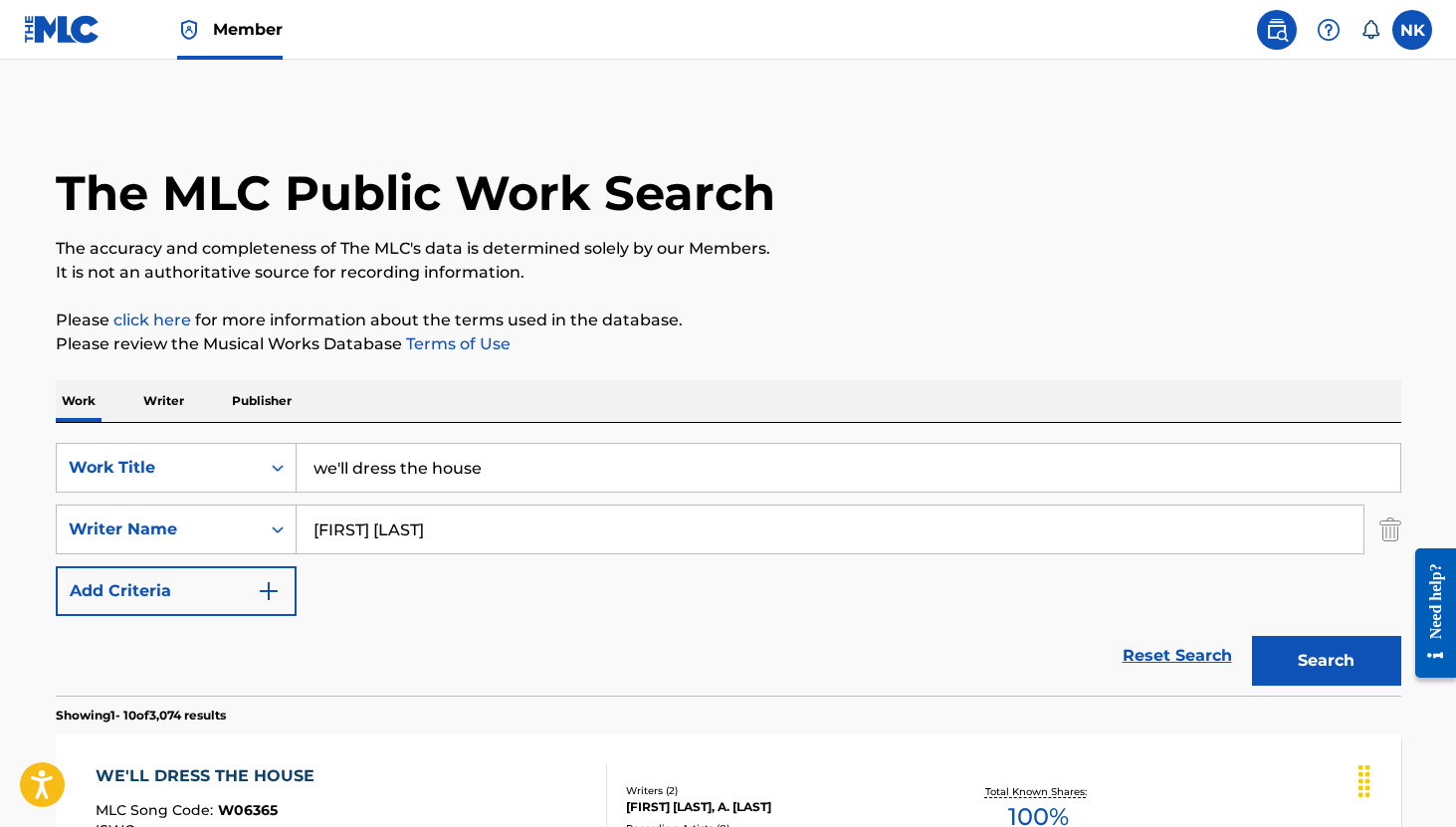 type on "[FIRST] [LAST]" 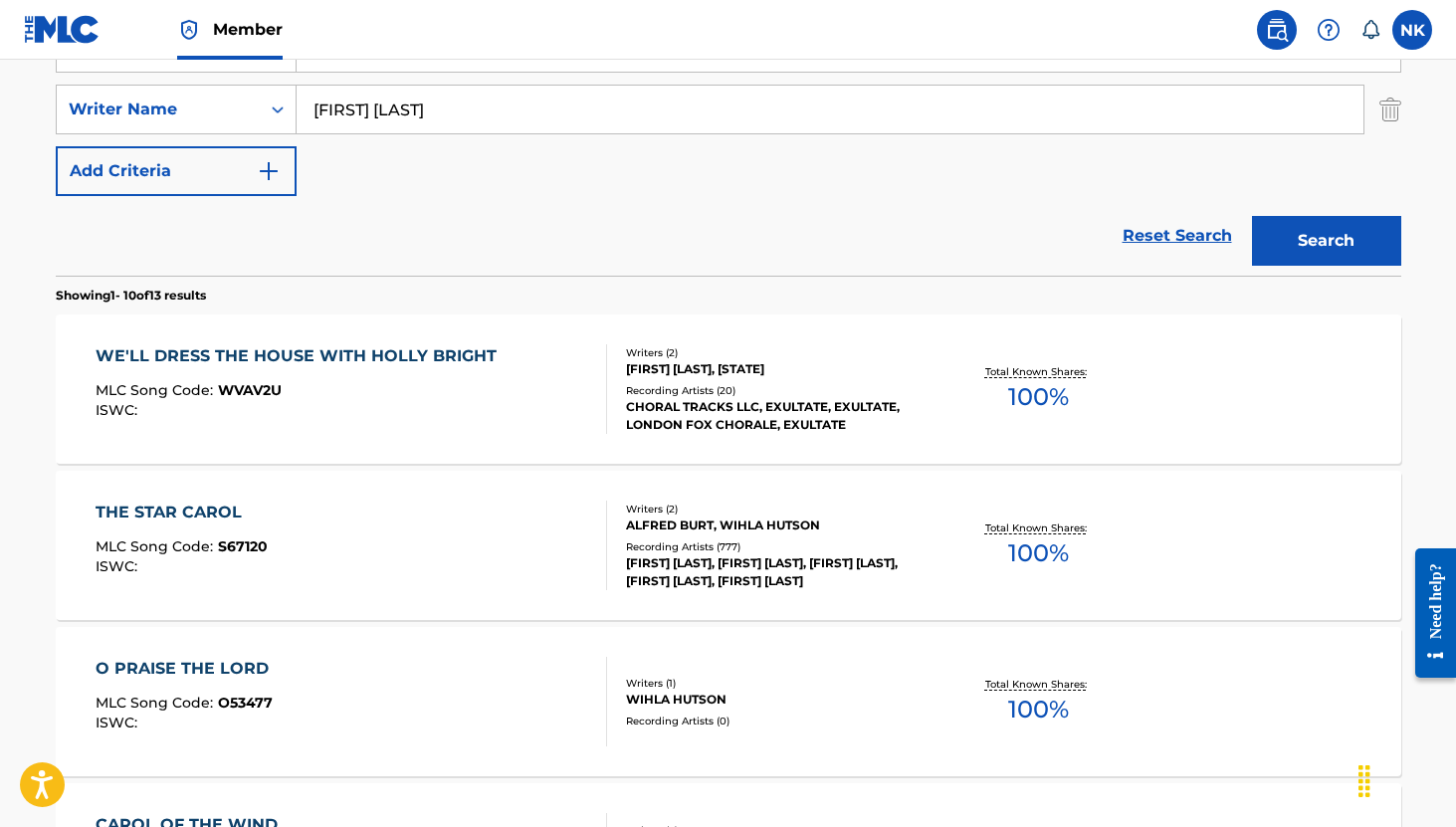 scroll, scrollTop: 473, scrollLeft: 0, axis: vertical 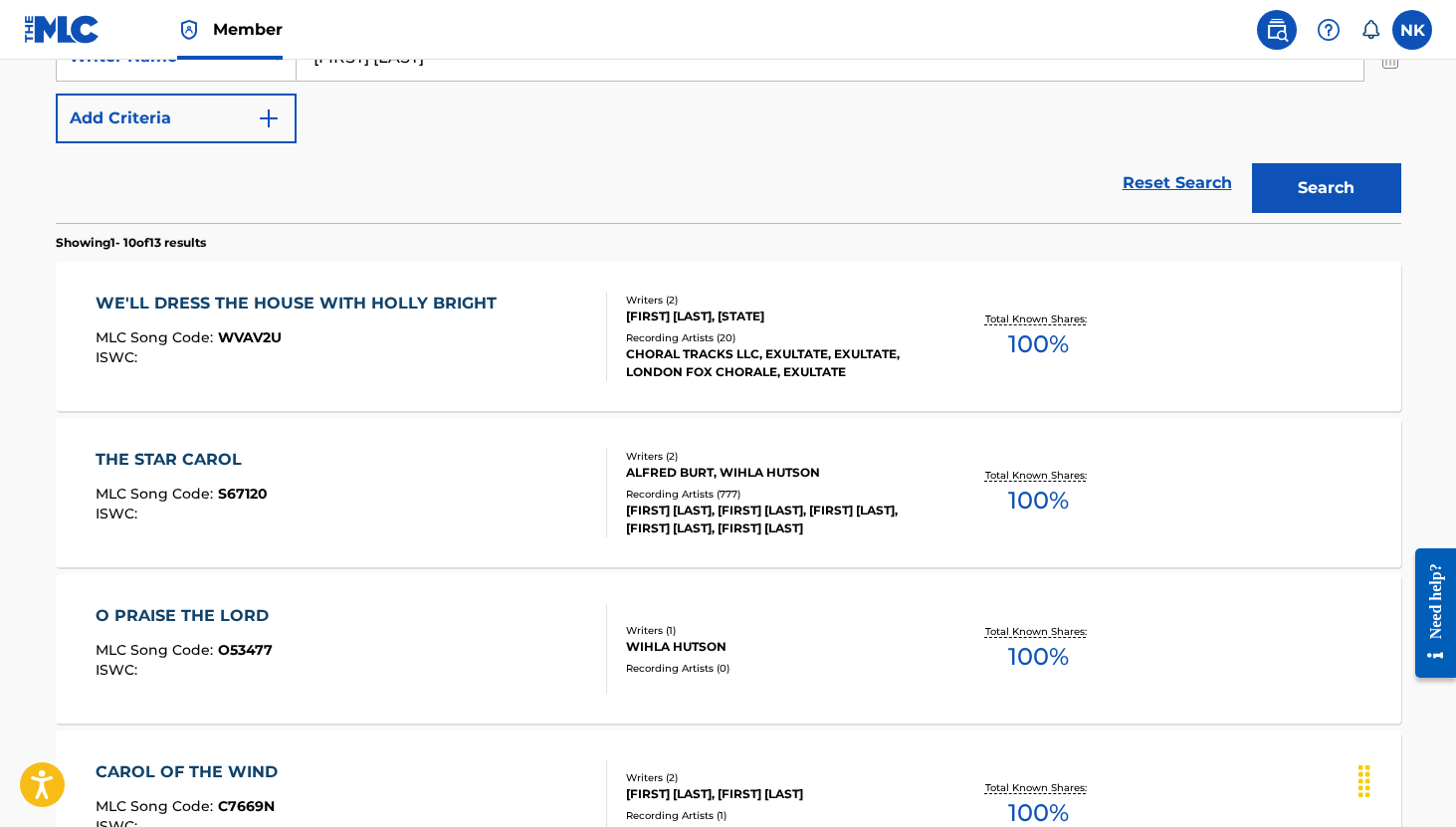 click on "WVAV2U" at bounding box center [250, 337] 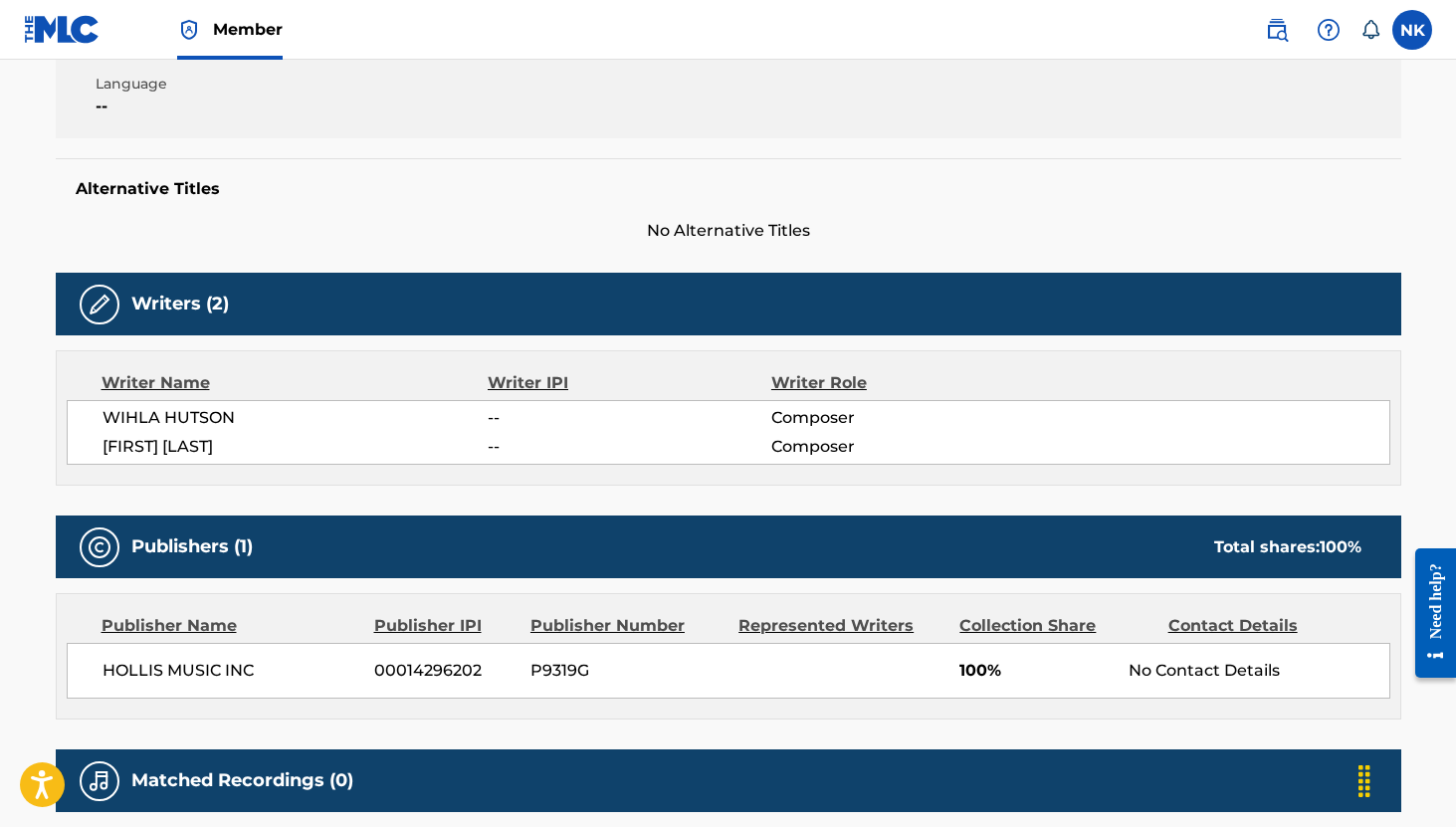 scroll, scrollTop: 0, scrollLeft: 0, axis: both 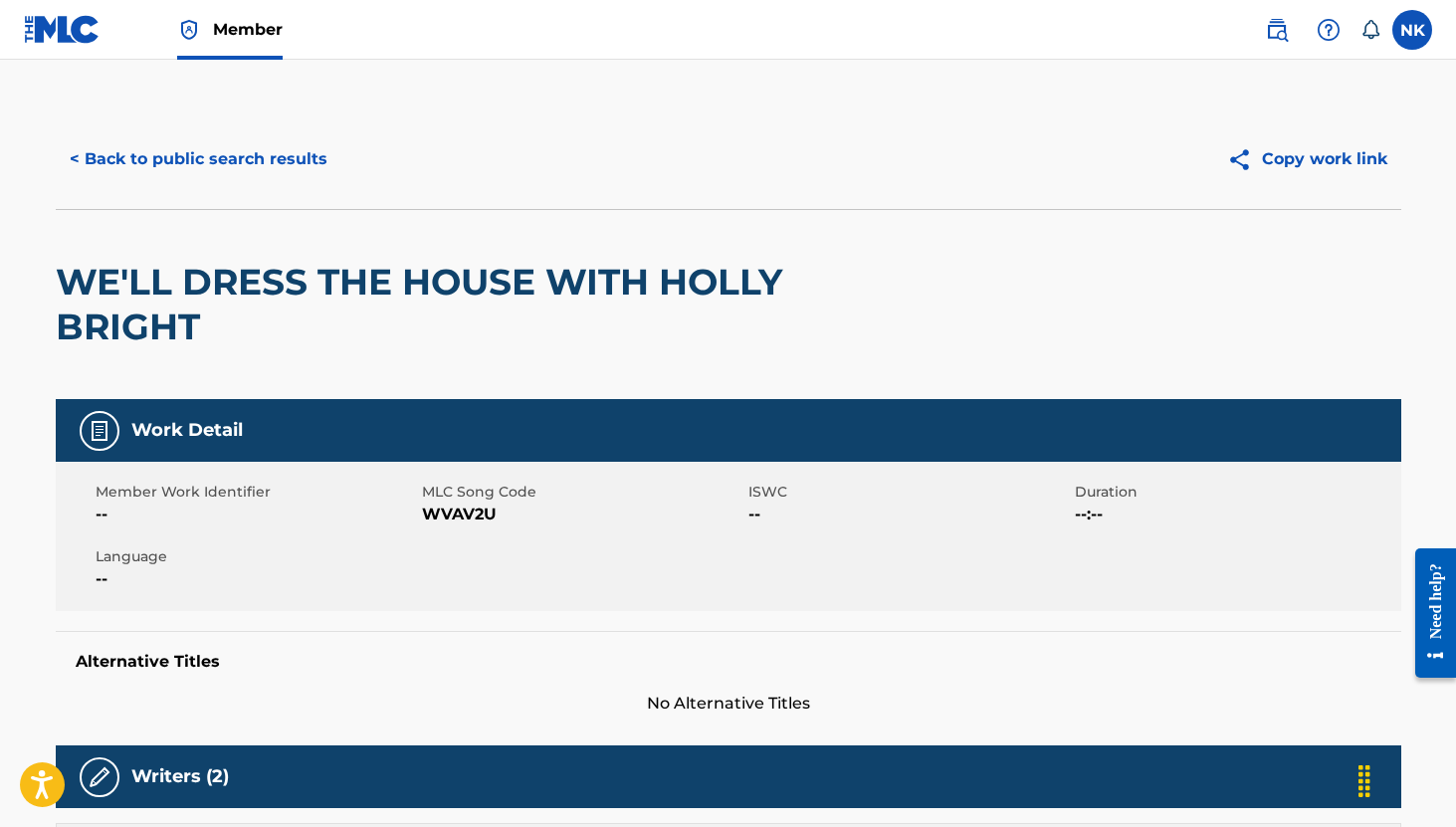 click on "WVAV2U" at bounding box center [582, 515] 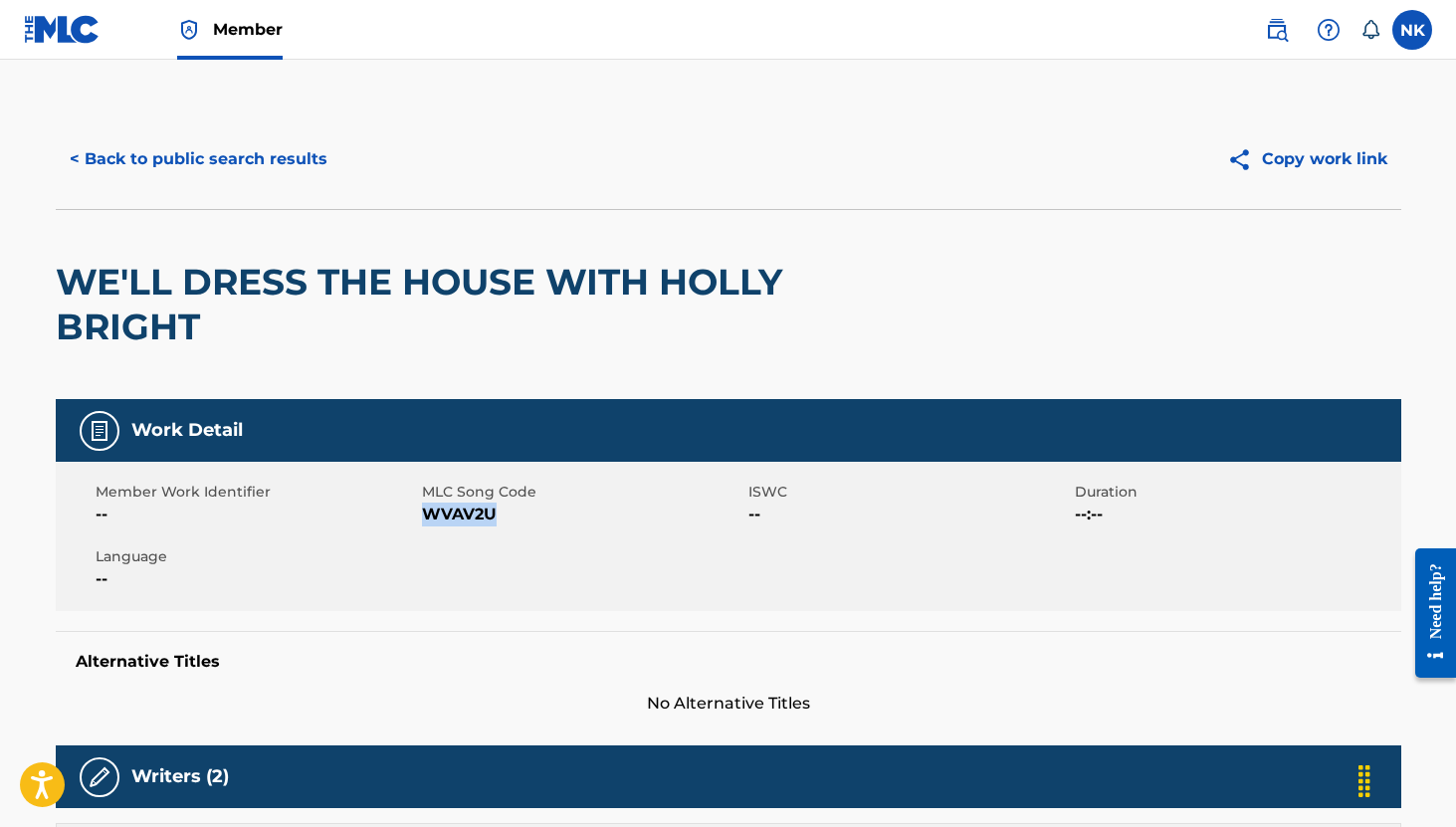 click on "WVAV2U" at bounding box center [582, 515] 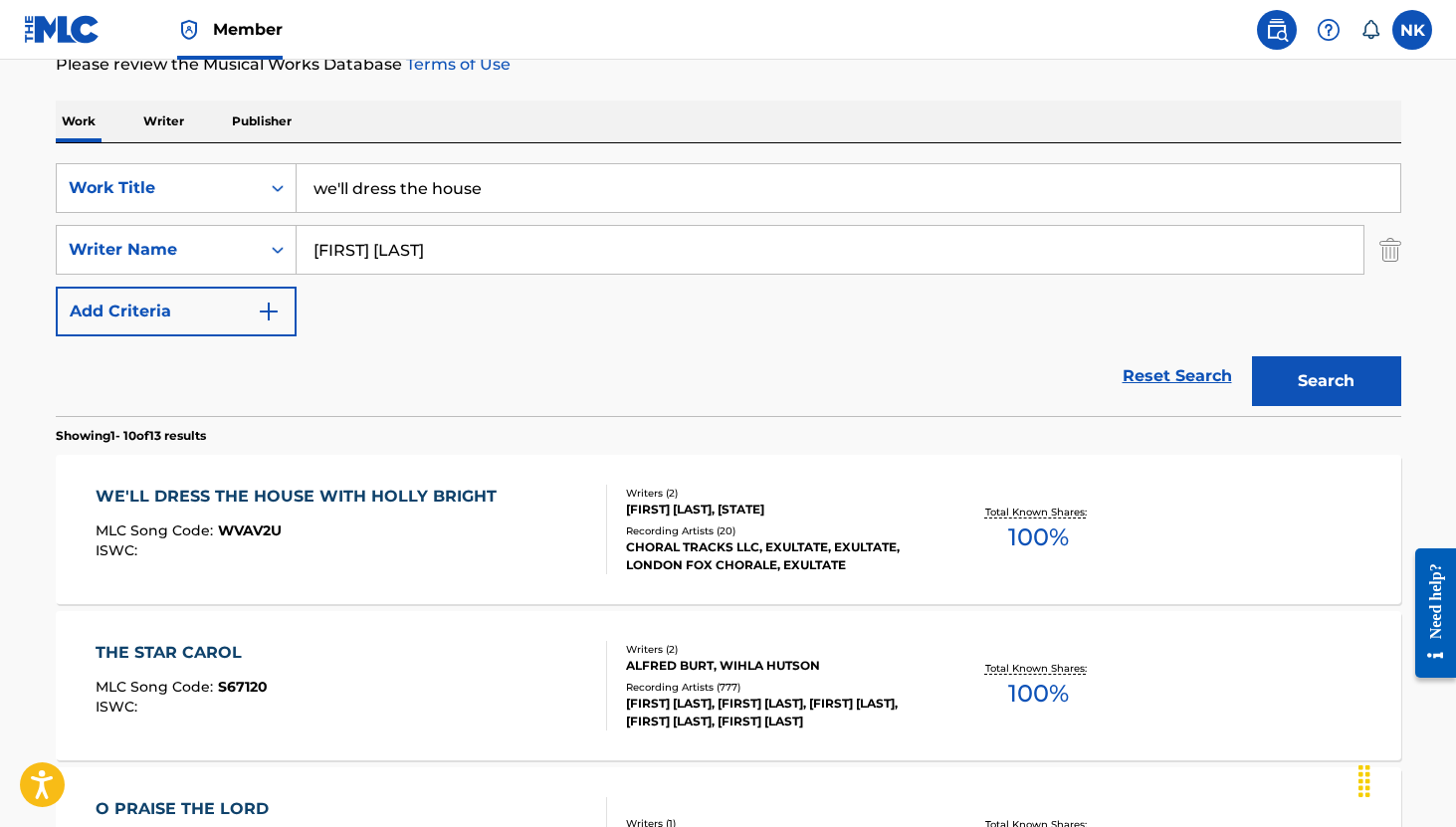 scroll, scrollTop: 0, scrollLeft: 0, axis: both 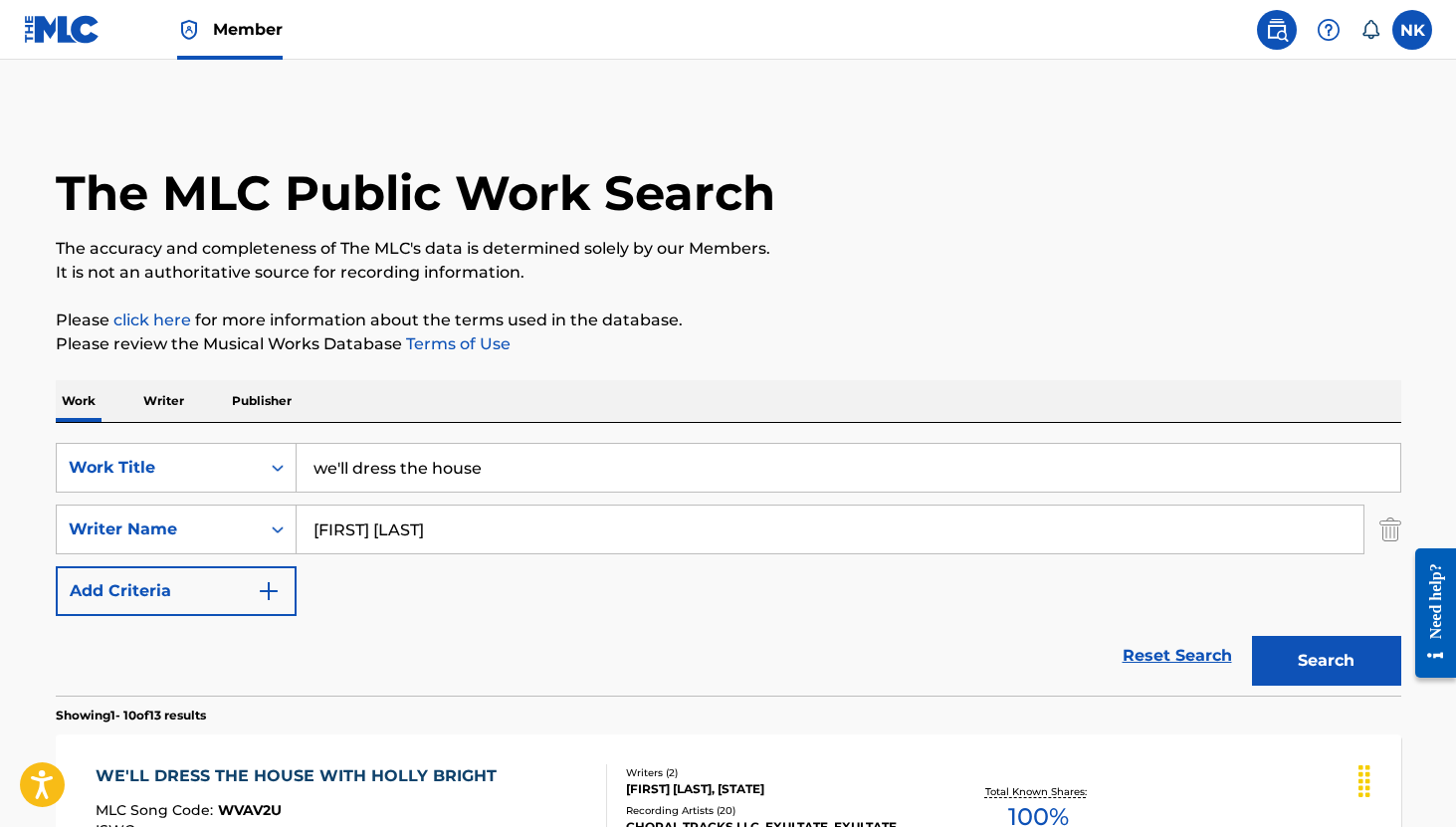 click on "we'll dress the house" at bounding box center (848, 468) 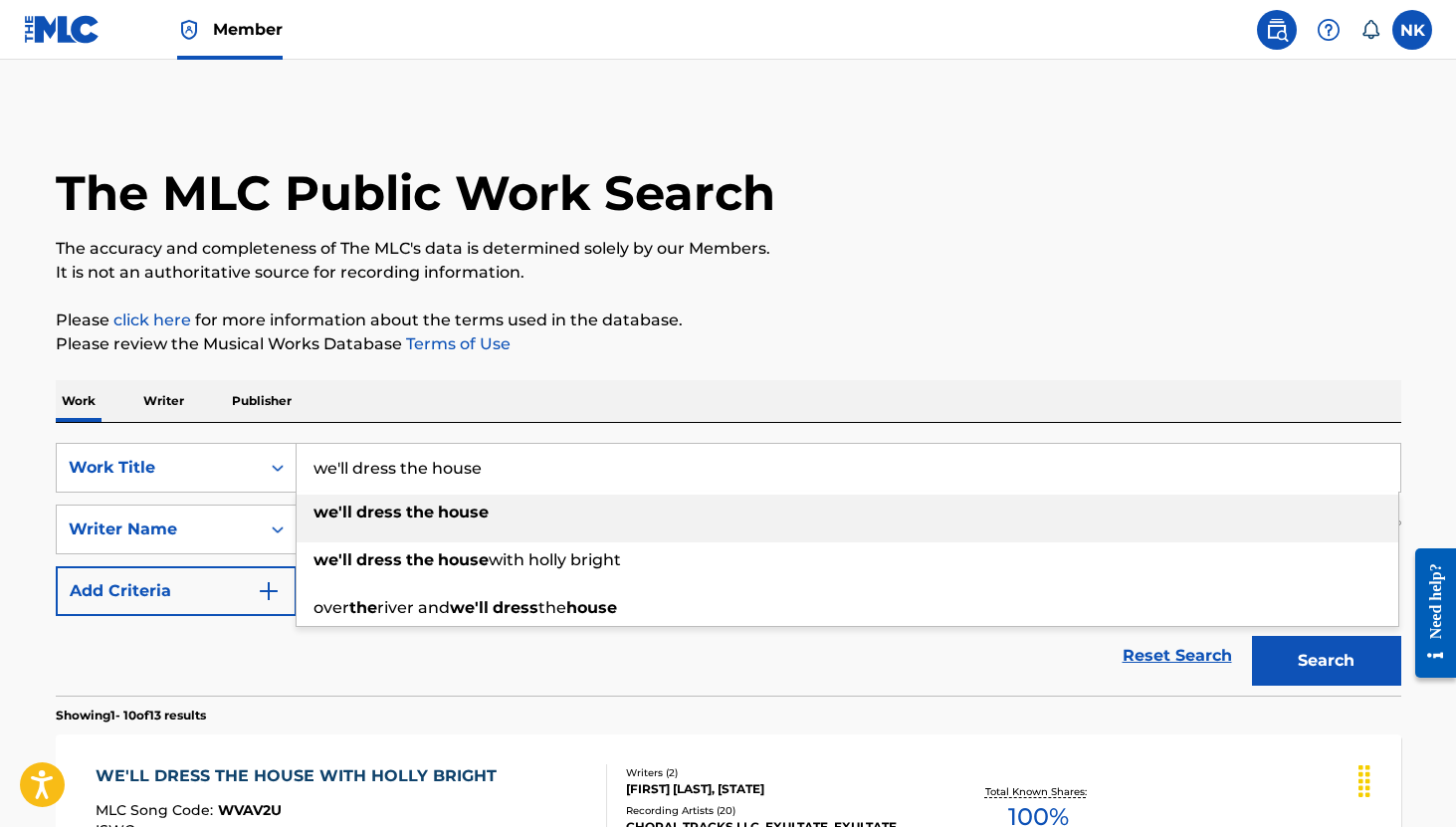 click on "we'll dress the house" at bounding box center (848, 468) 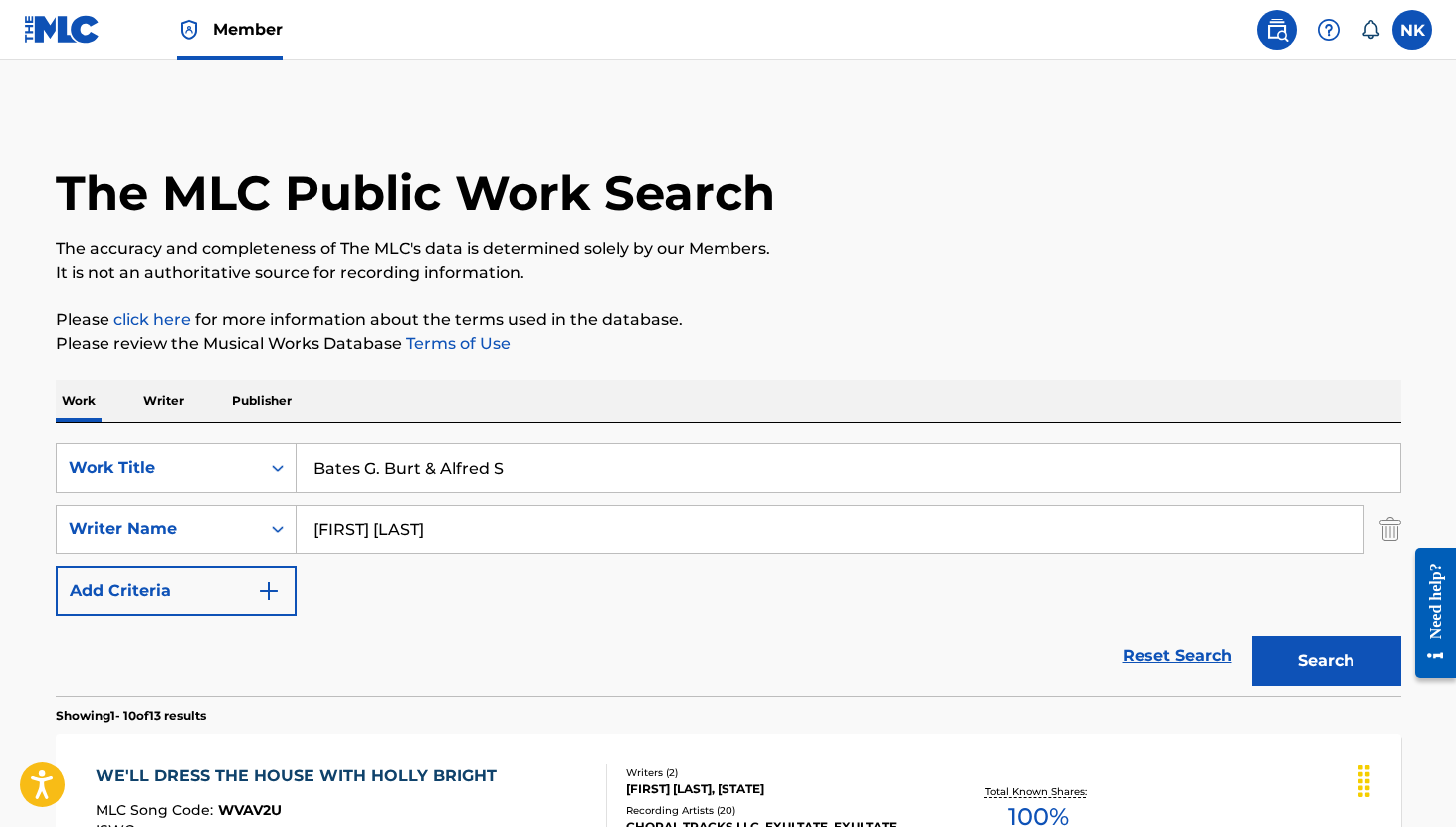click on "Bates G. Burt & Alfred S" at bounding box center (848, 468) 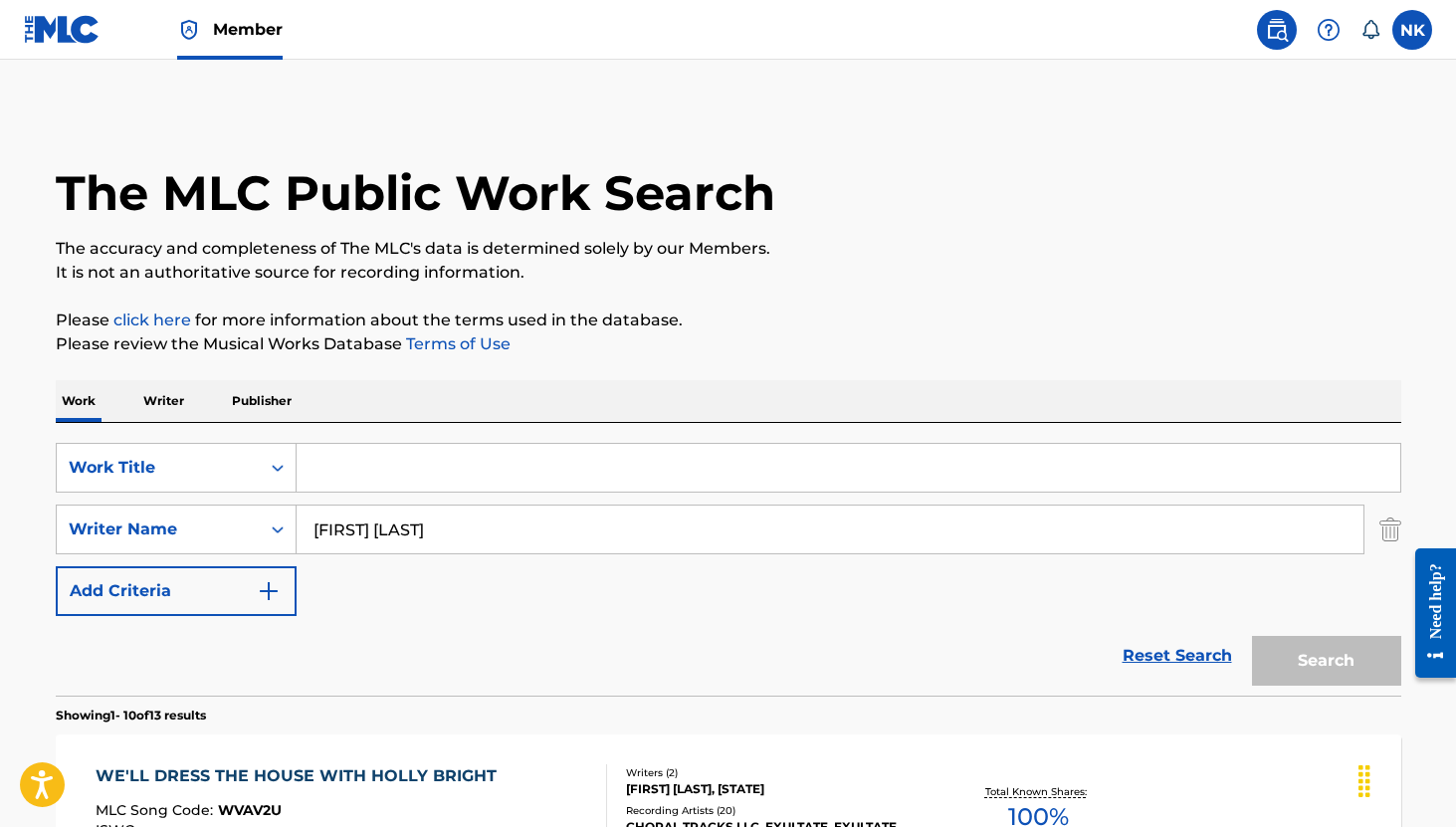 type 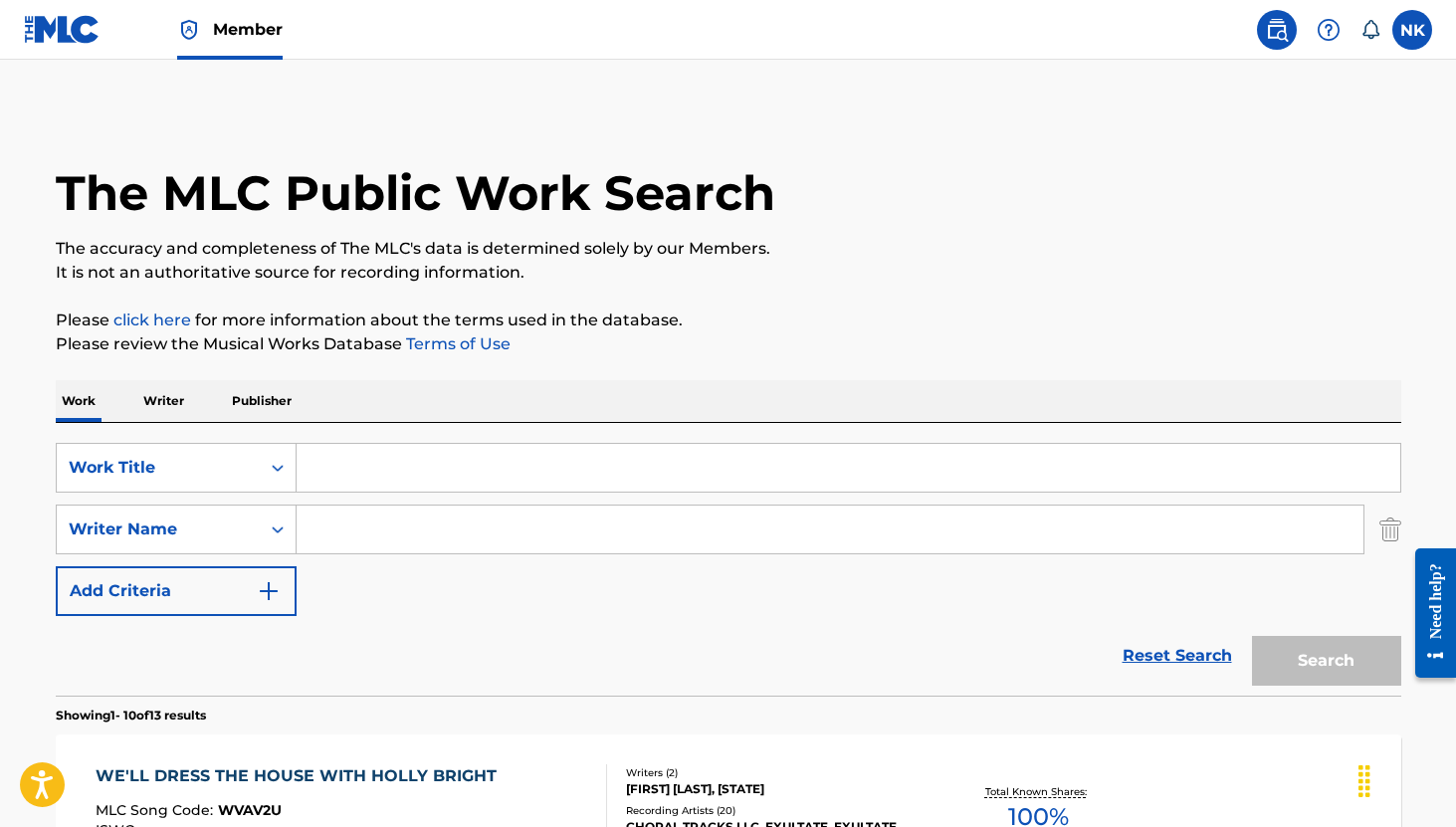 type 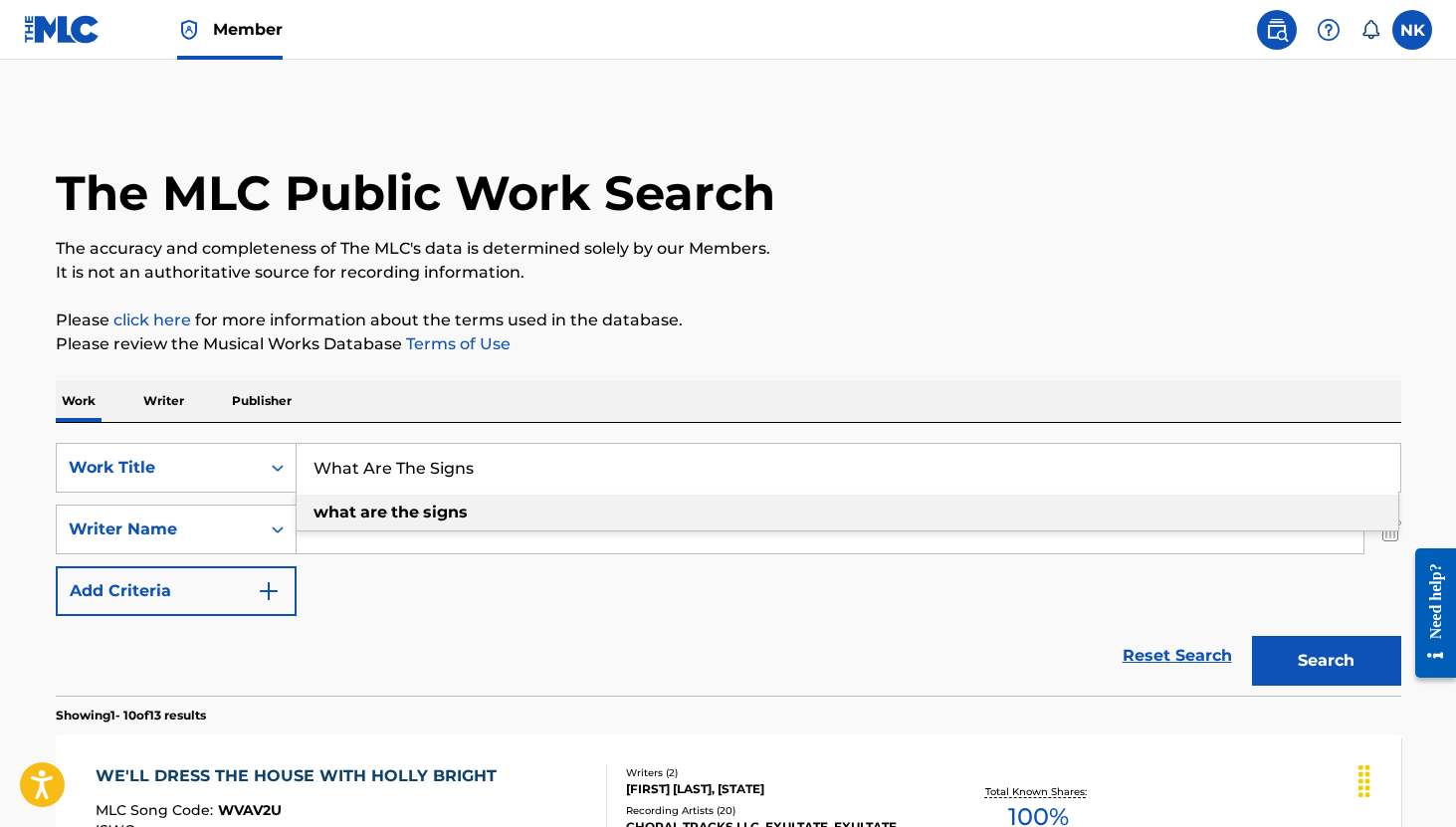 click on "what   are   the   signs" at bounding box center [847, 513] 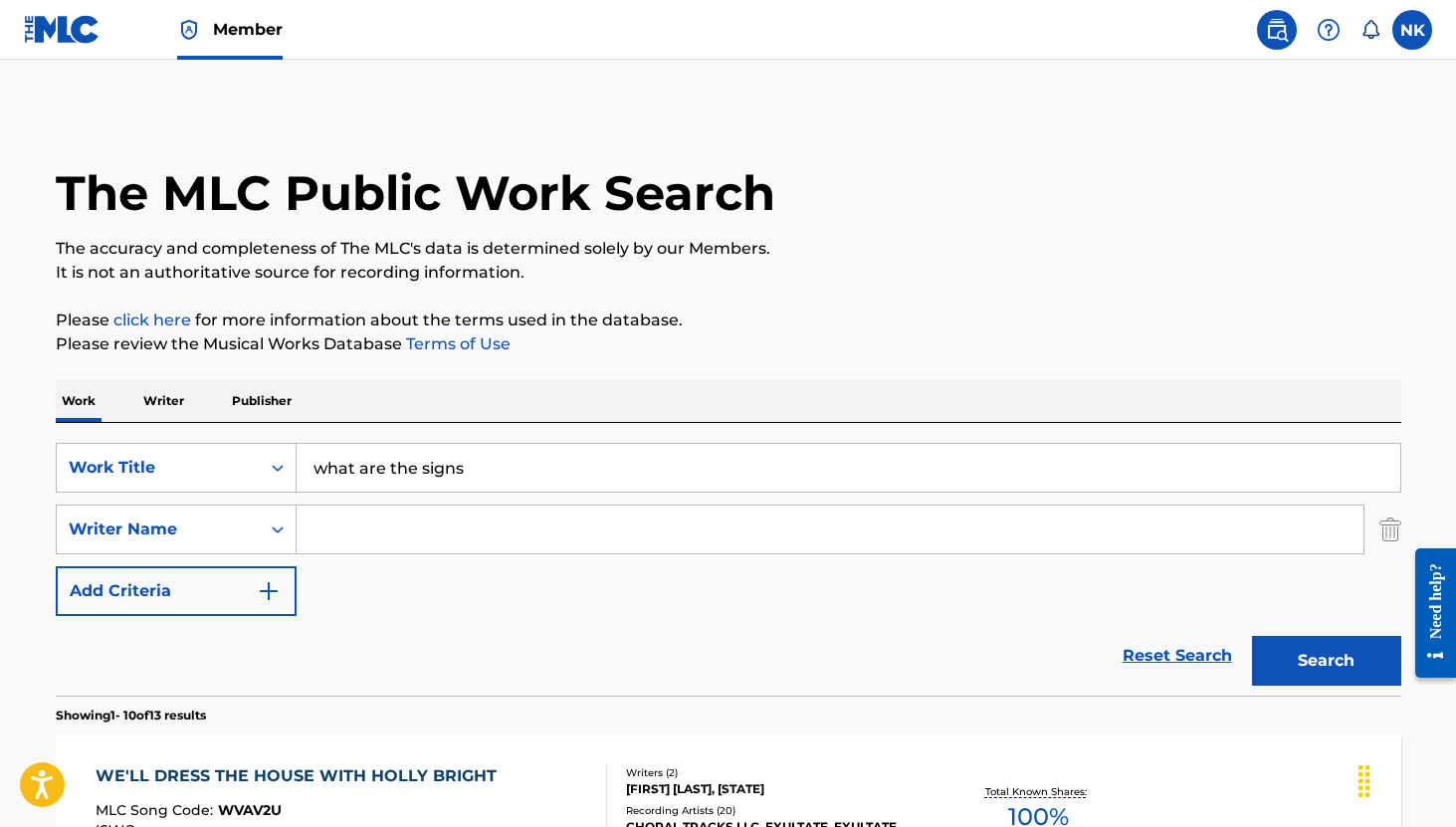 click on "Search" at bounding box center (1327, 661) 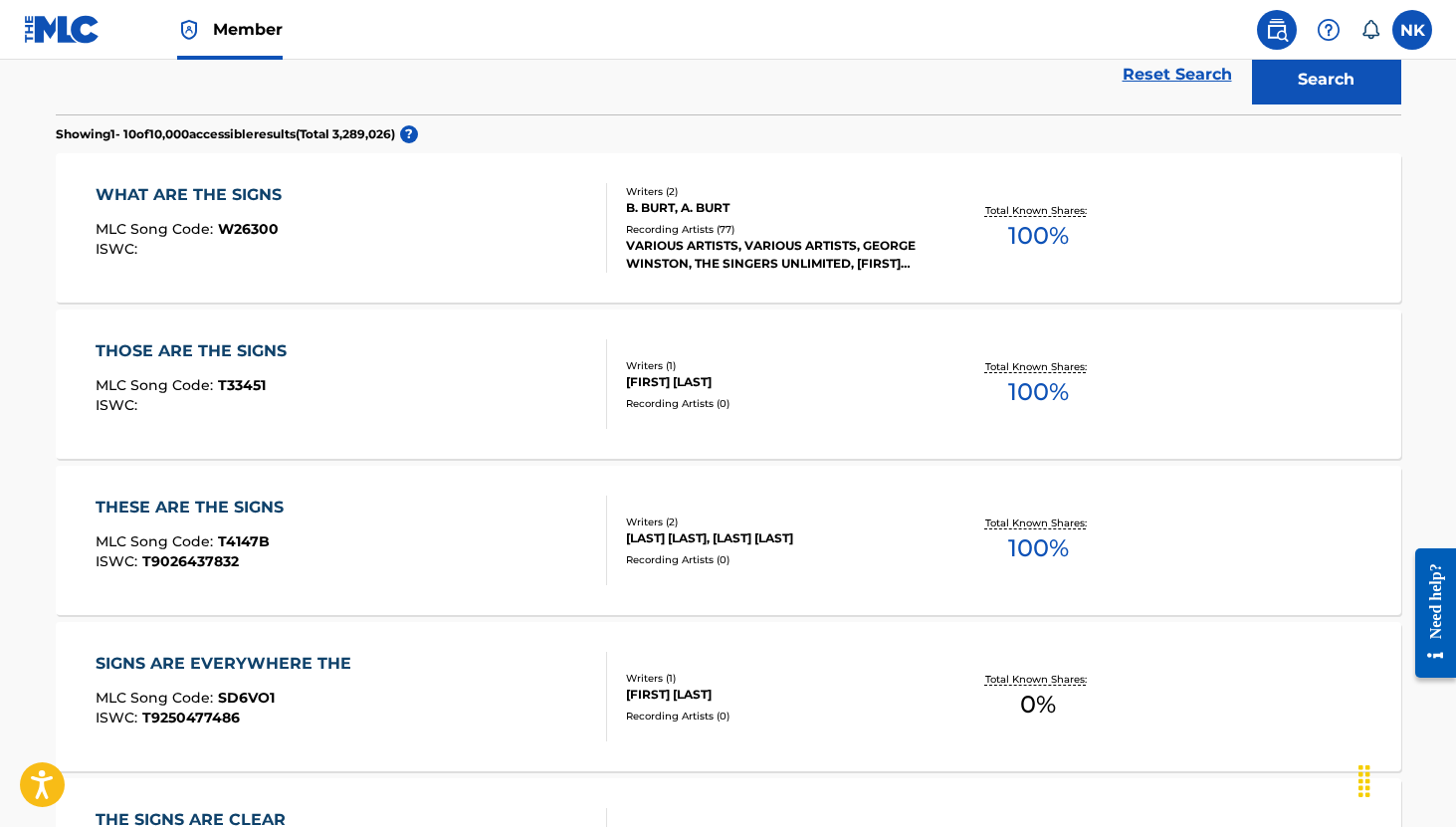 scroll, scrollTop: 580, scrollLeft: 0, axis: vertical 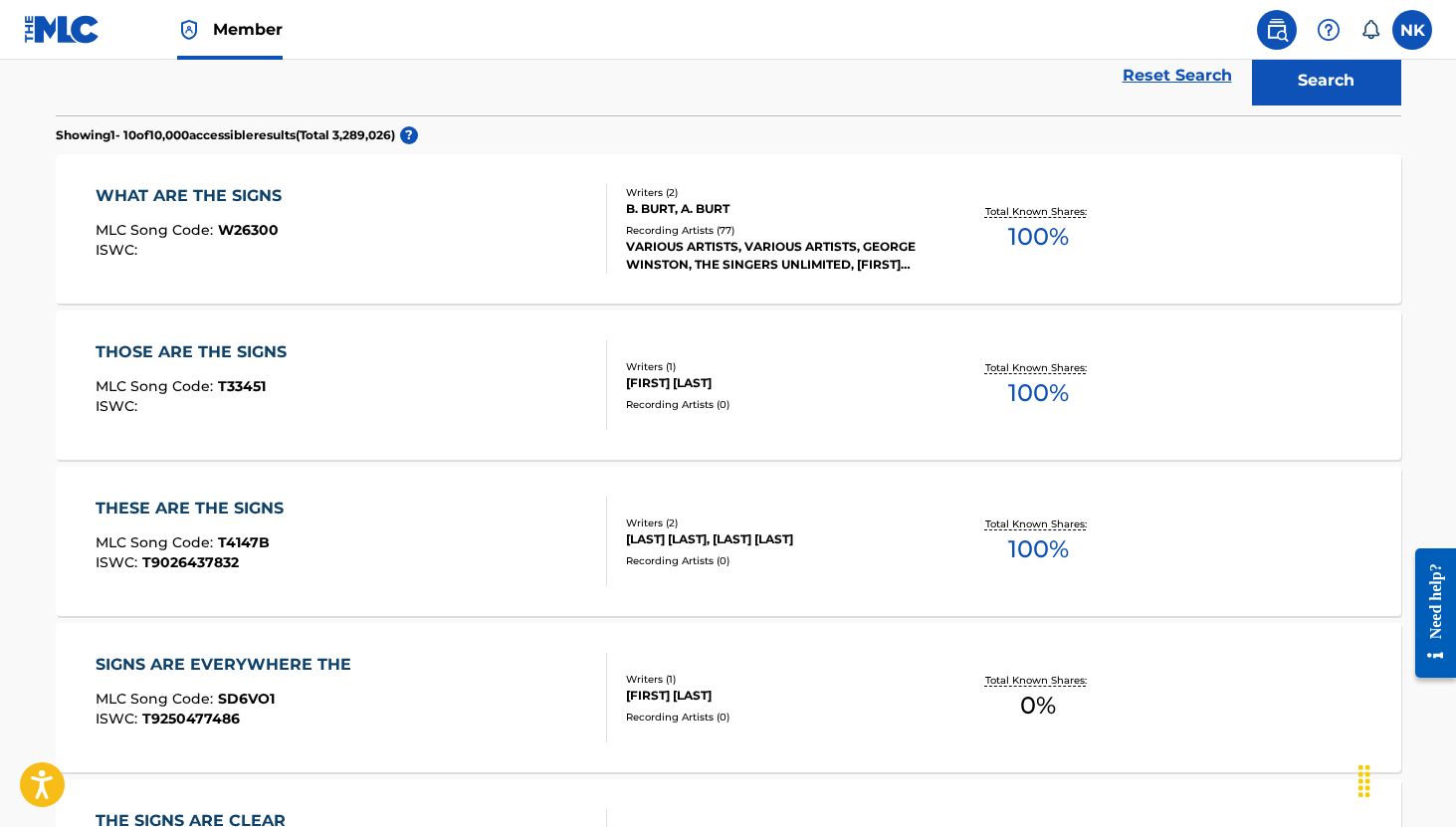 click on "W26300" at bounding box center (248, 230) 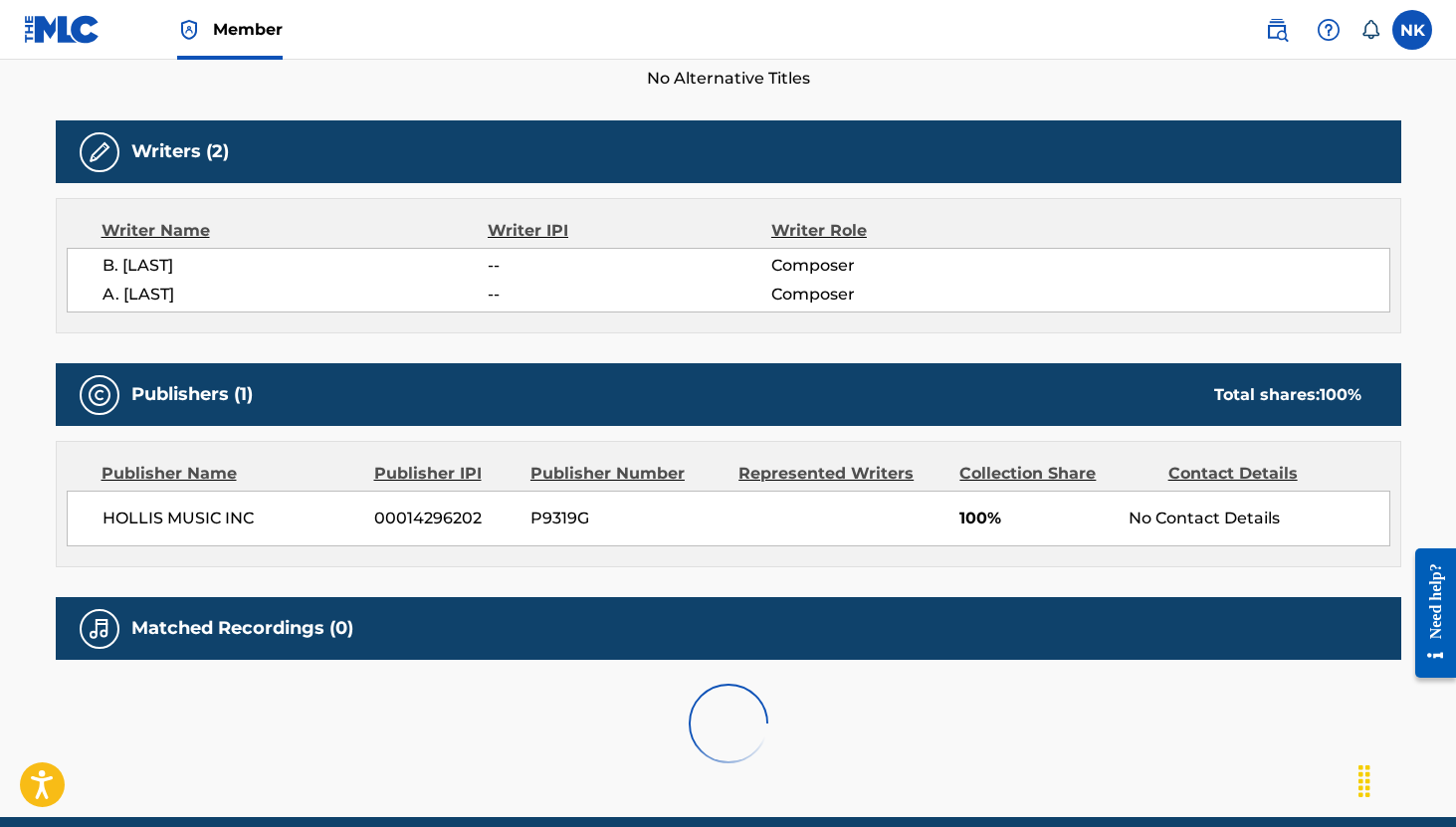 scroll, scrollTop: 0, scrollLeft: 0, axis: both 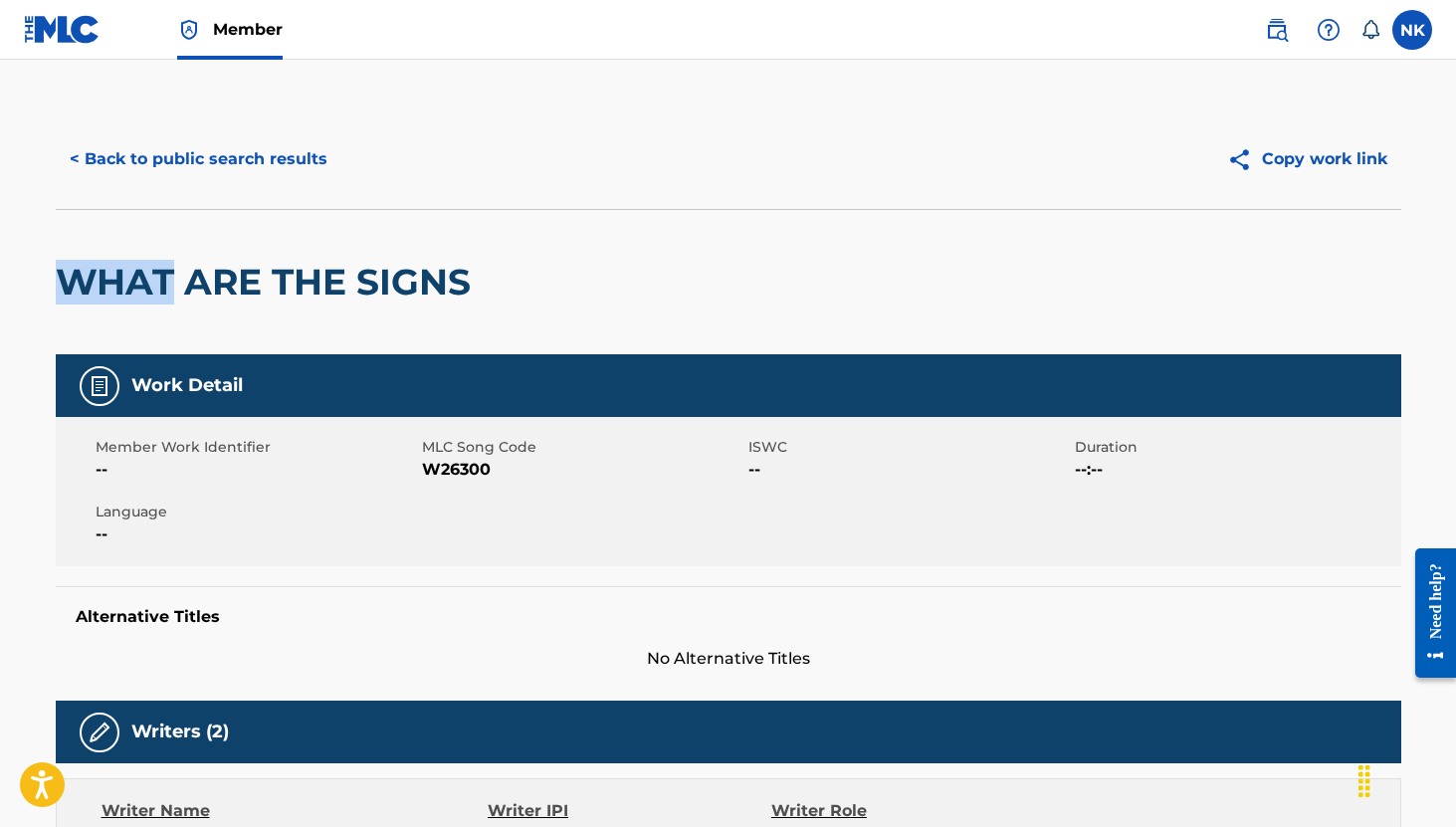 click on "WHAT ARE THE SIGNS" at bounding box center (268, 282) 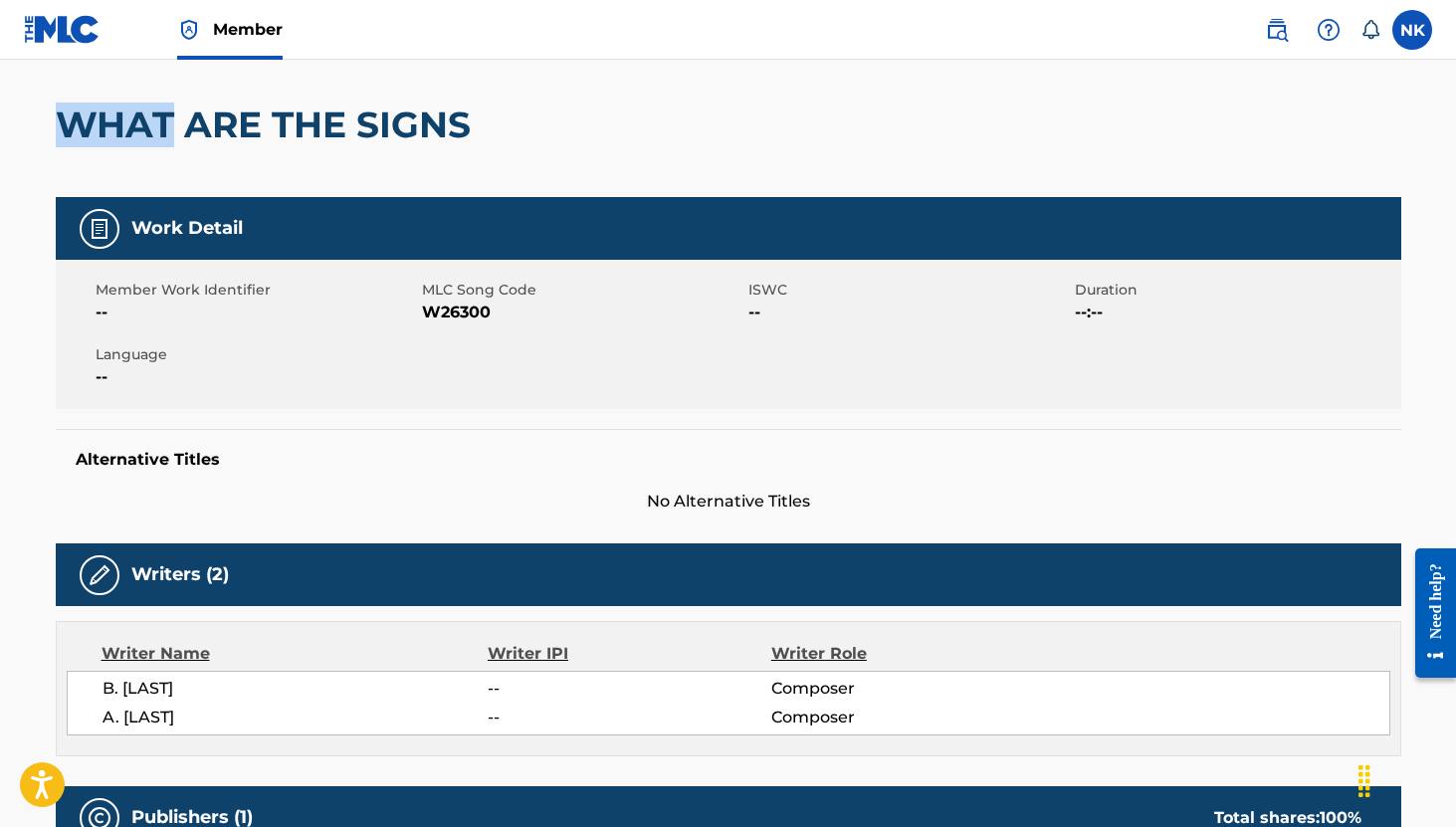 scroll, scrollTop: 158, scrollLeft: 0, axis: vertical 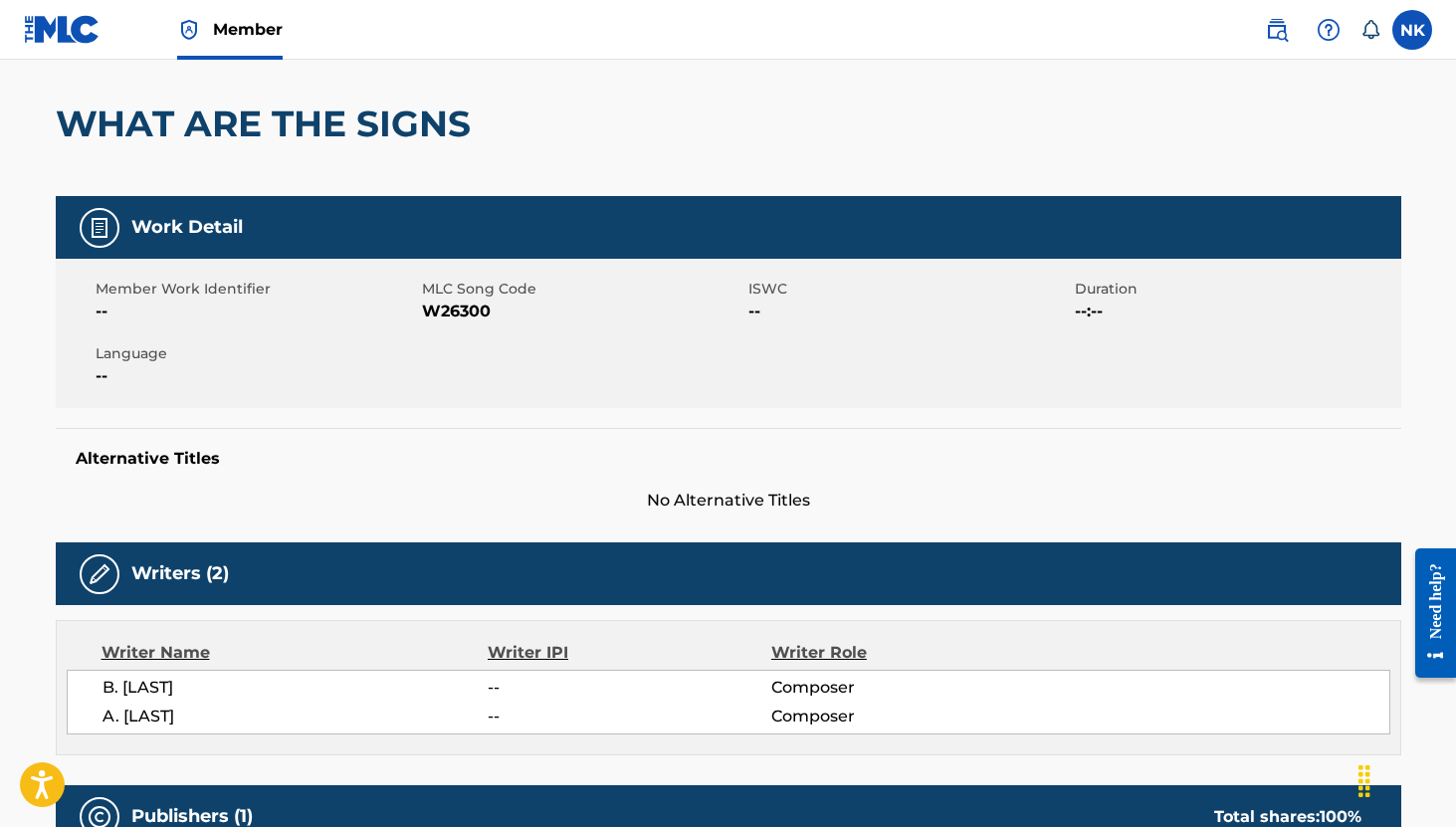 click on "W26300" at bounding box center (582, 311) 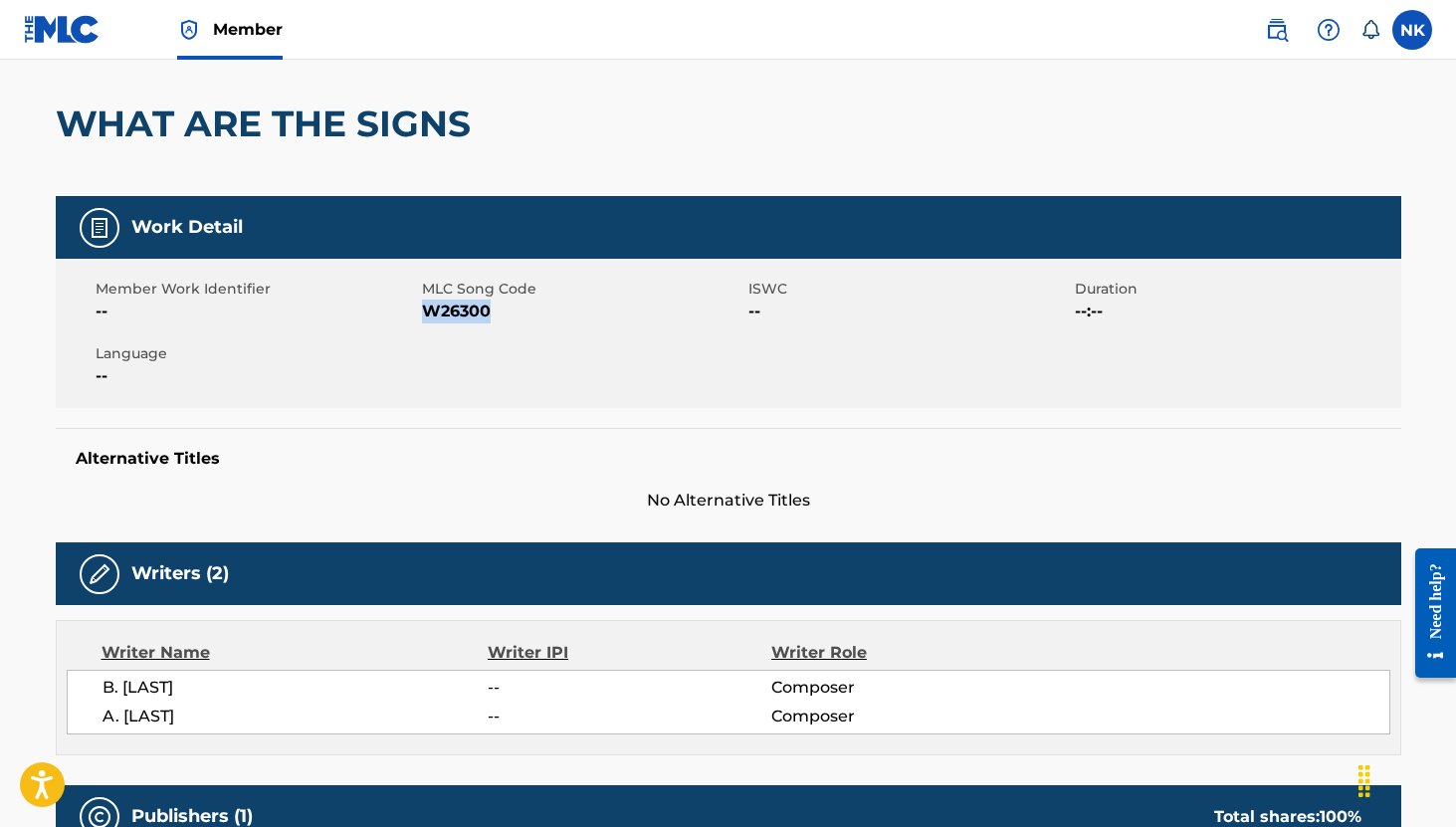 click on "W26300" at bounding box center [582, 311] 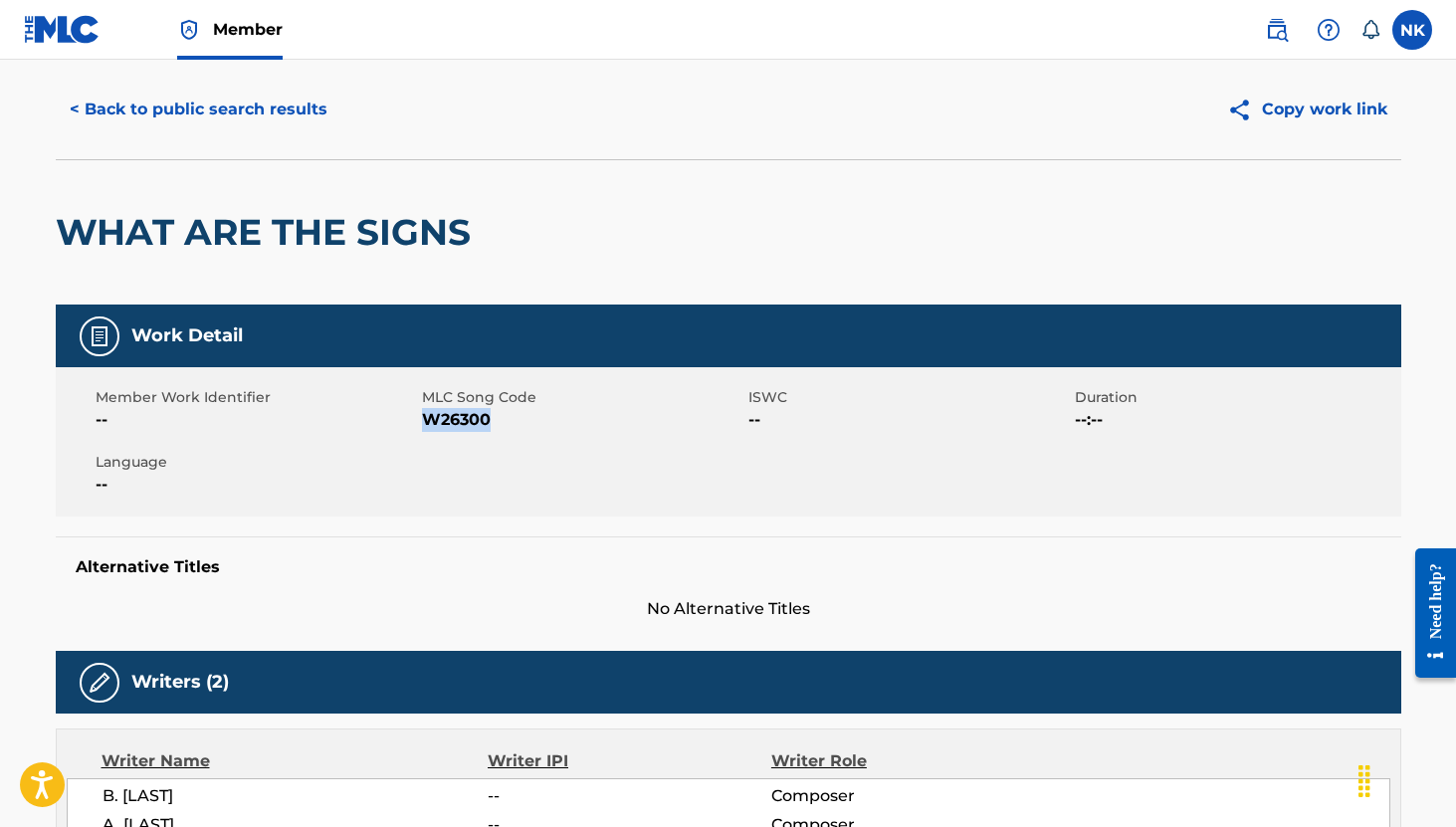 scroll, scrollTop: 0, scrollLeft: 0, axis: both 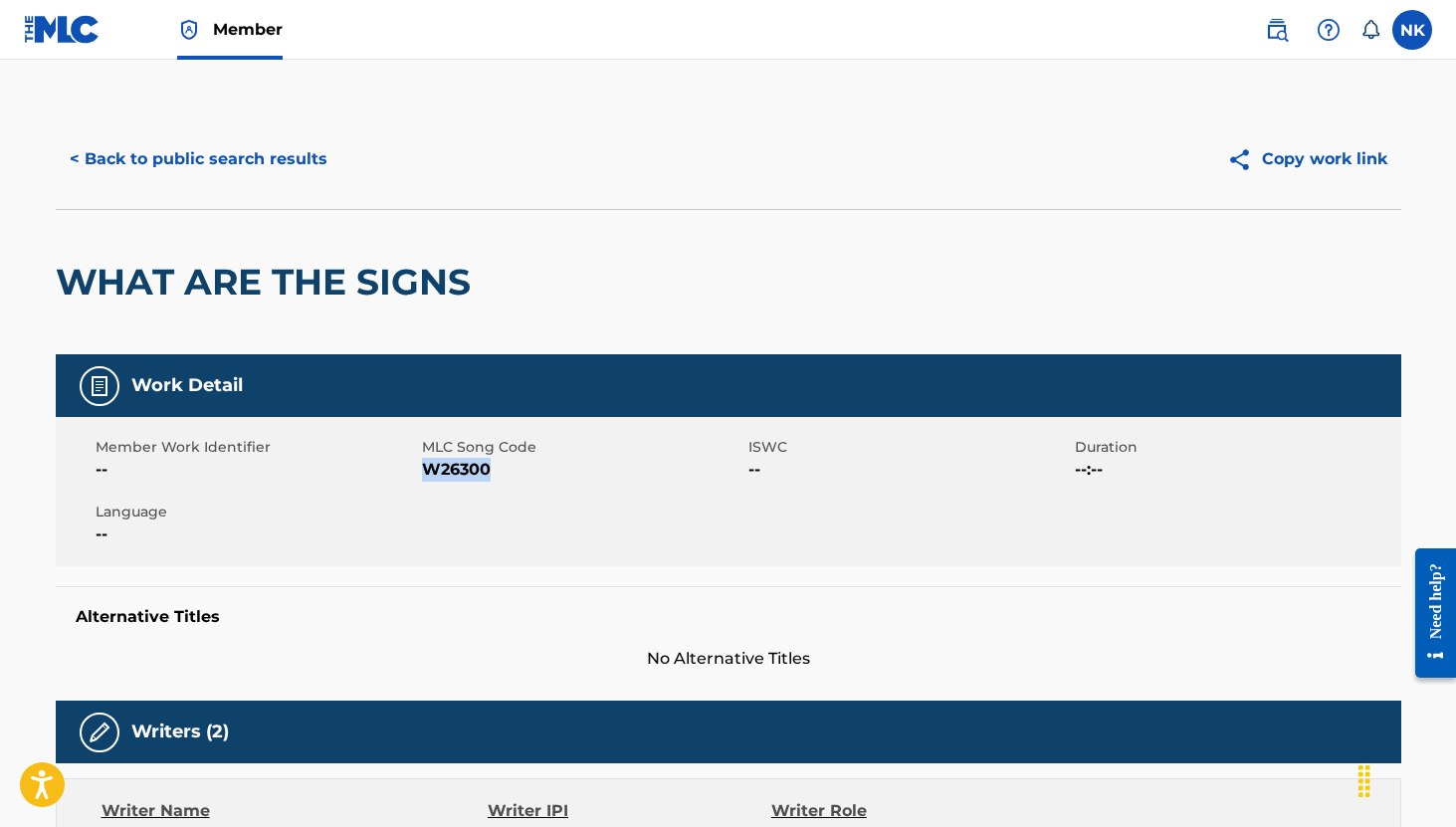 drag, startPoint x: 207, startPoint y: 160, endPoint x: 483, endPoint y: 122, distance: 278.60366 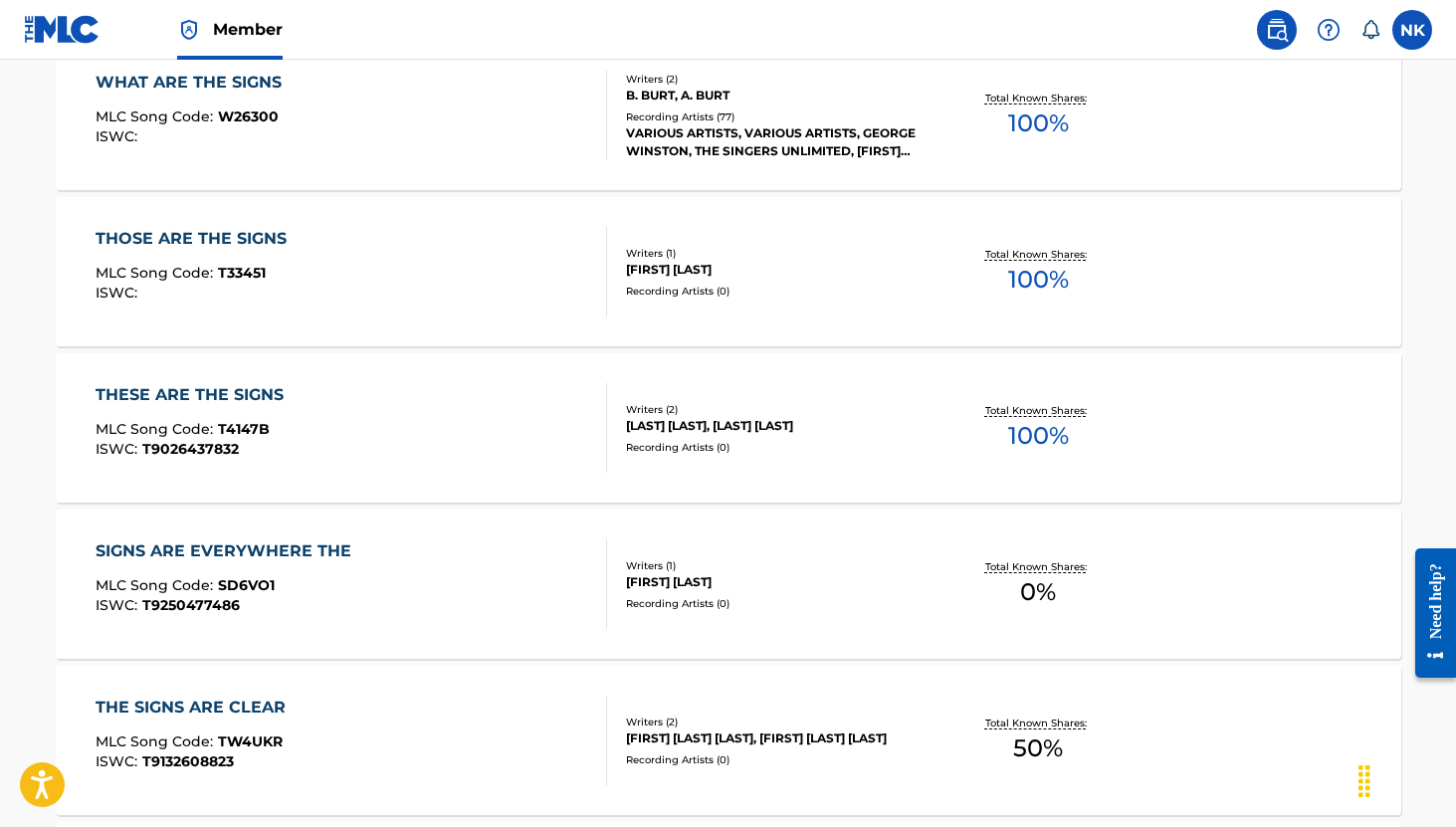 scroll, scrollTop: 0, scrollLeft: 0, axis: both 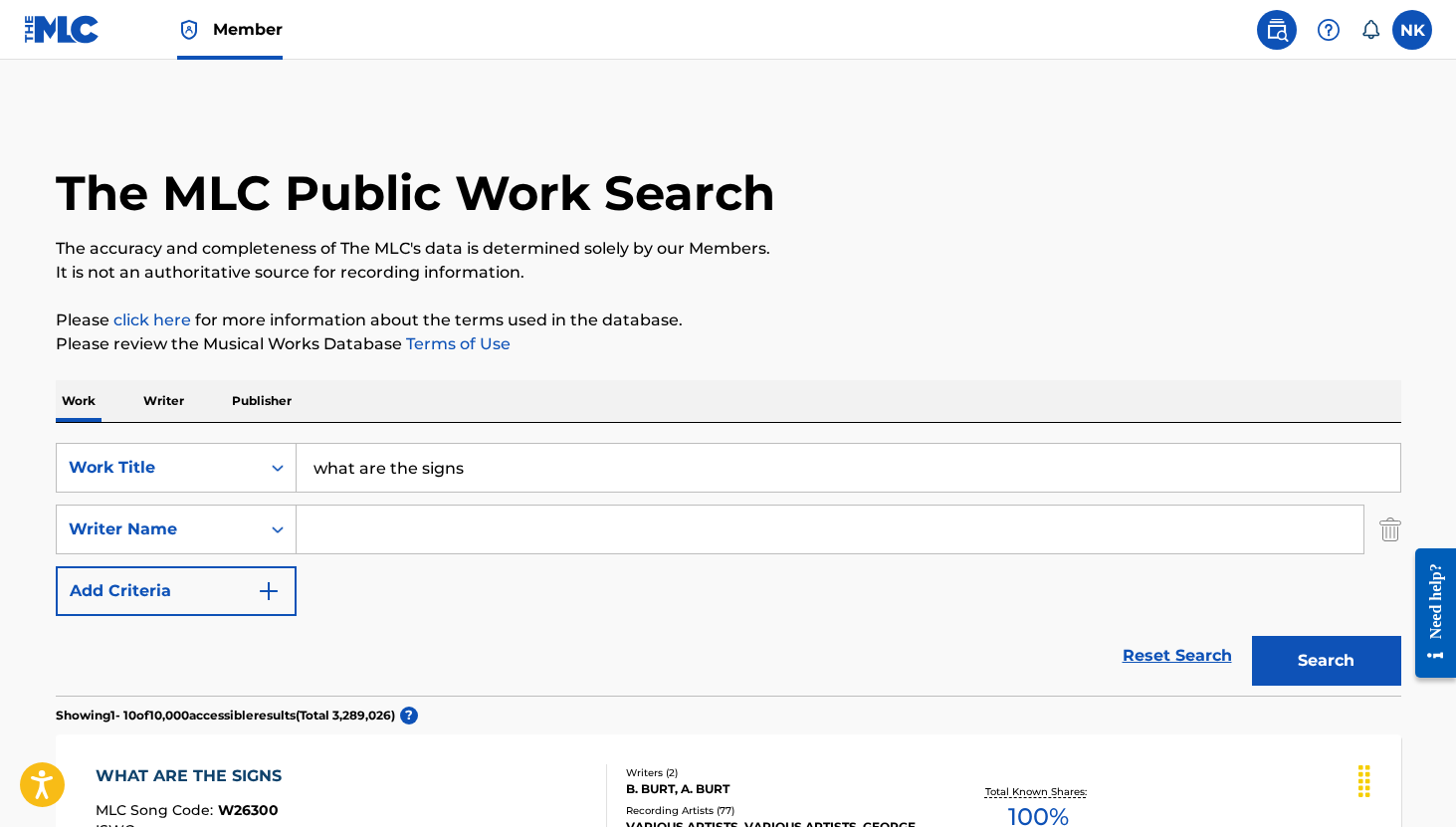click on "what are the signs" at bounding box center [848, 468] 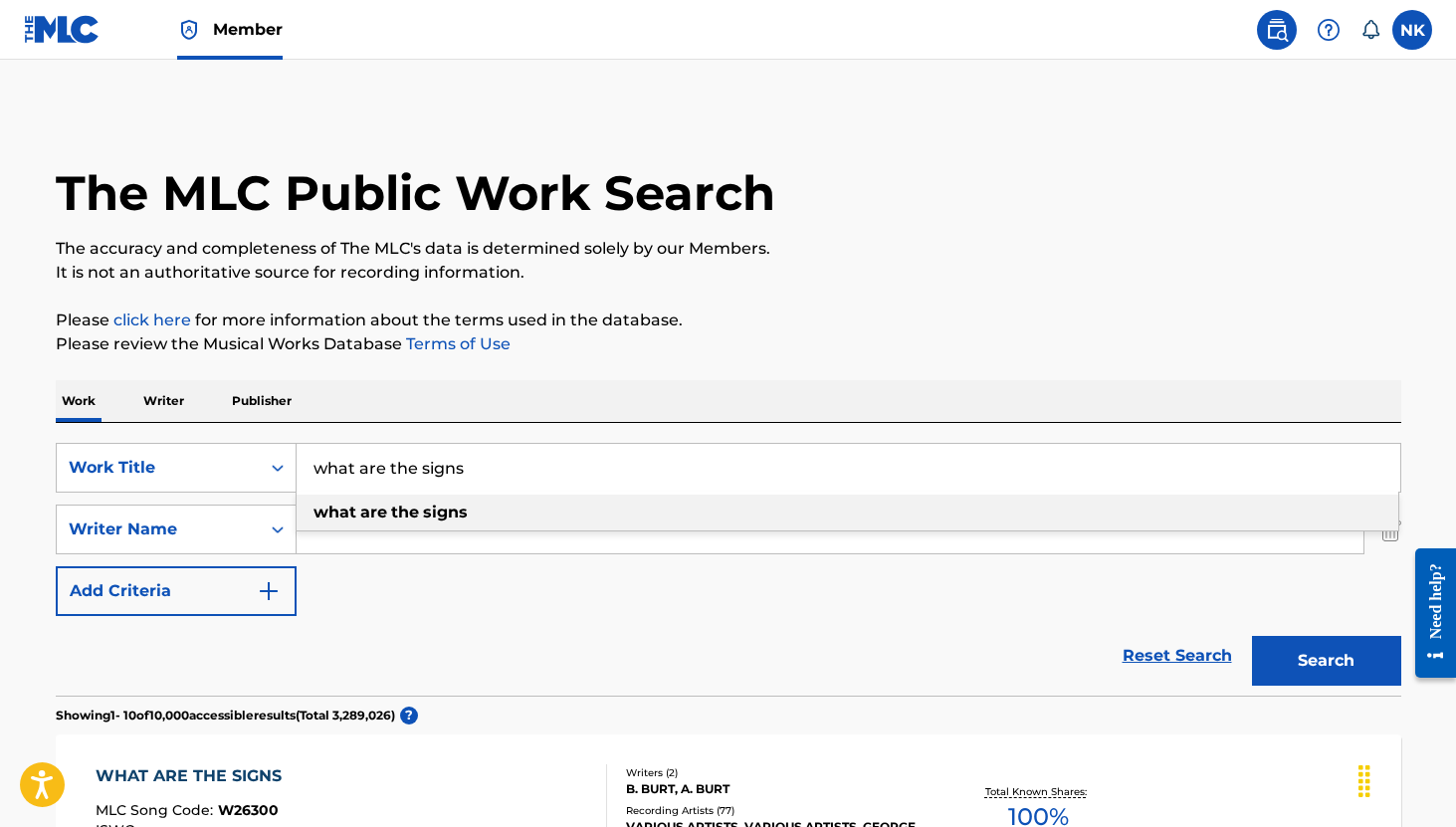 click on "what are the signs" at bounding box center [848, 468] 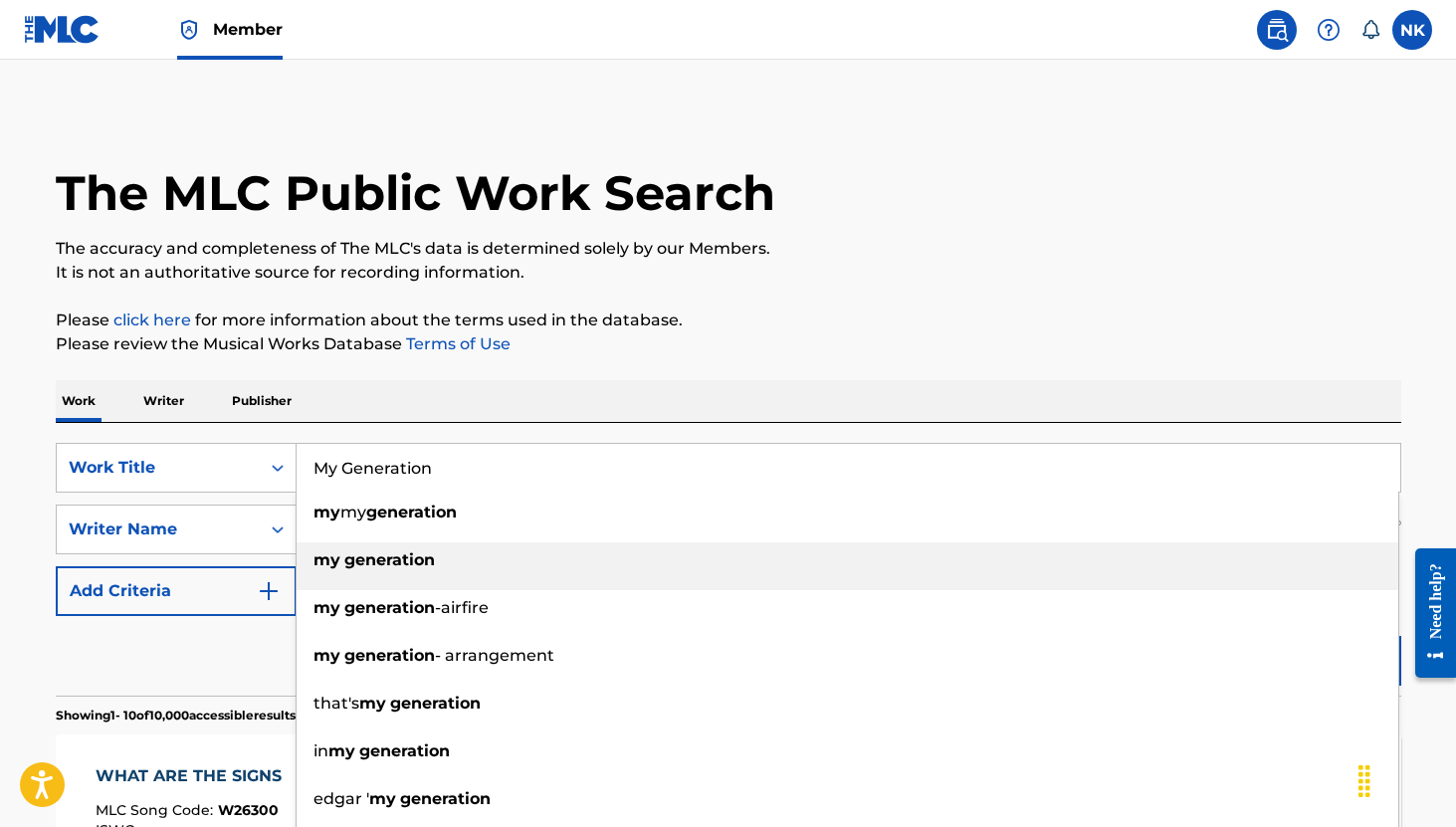 click on "my   generation" at bounding box center [847, 560] 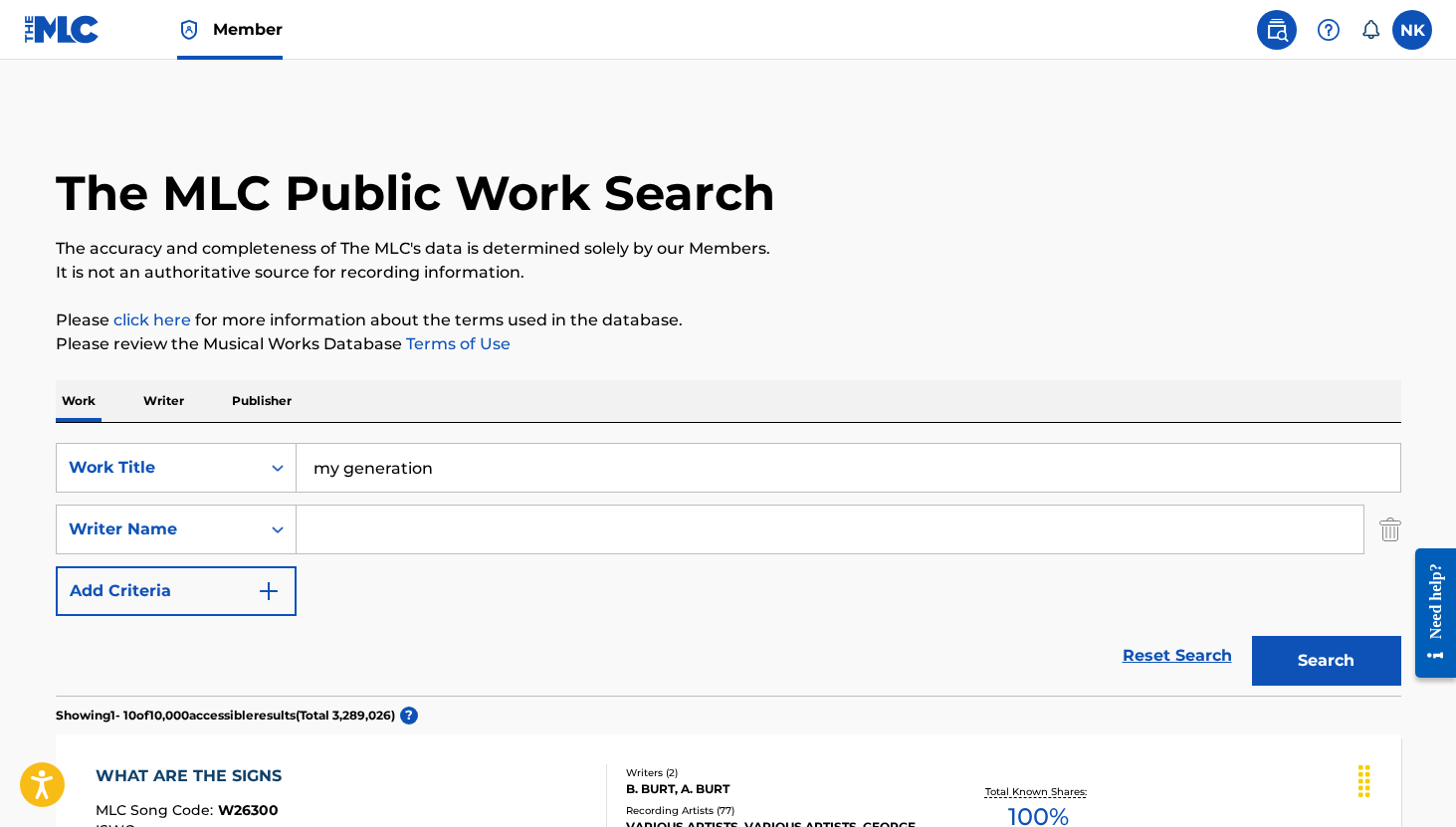 click at bounding box center (830, 529) 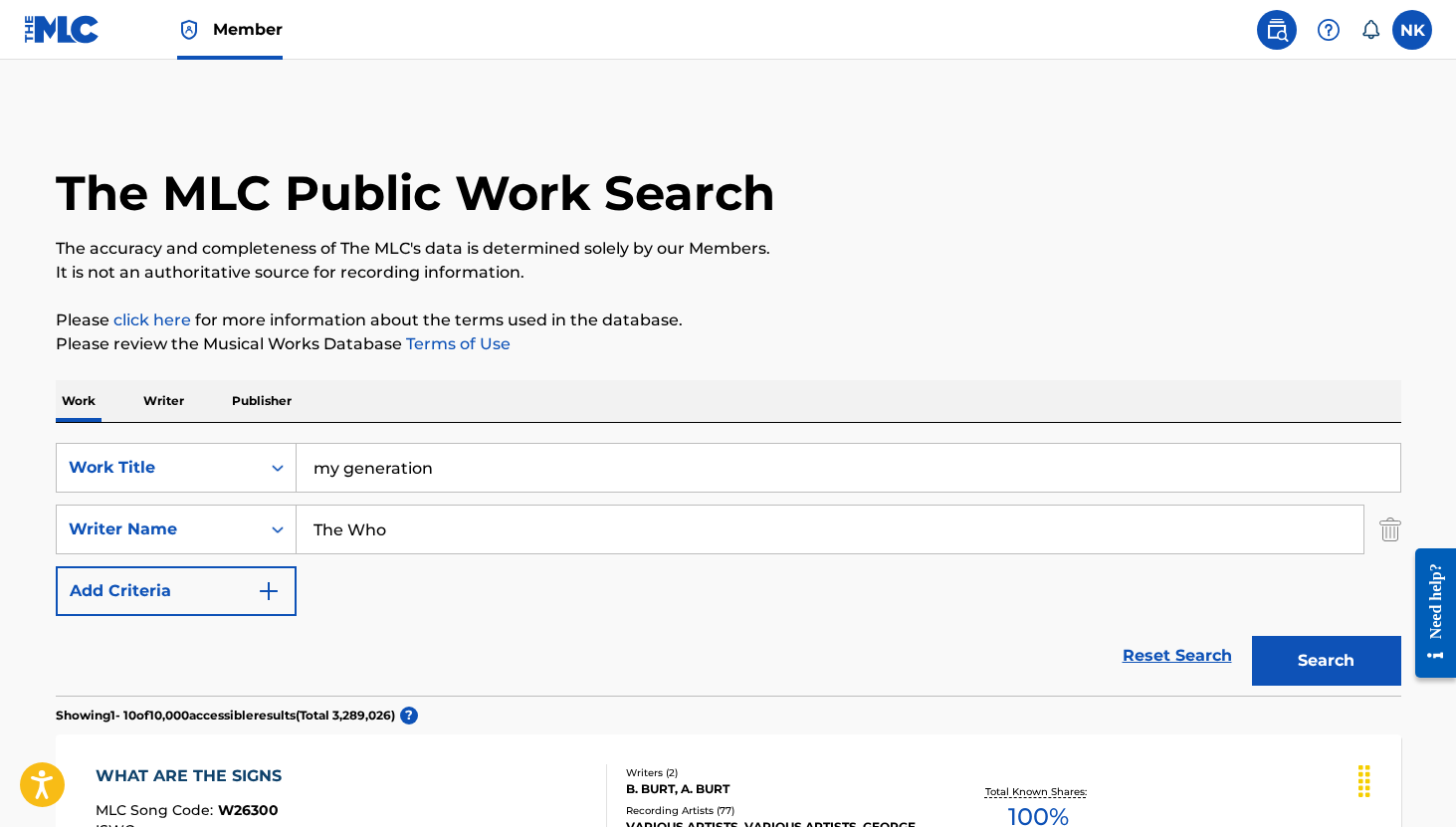 type on "The Who" 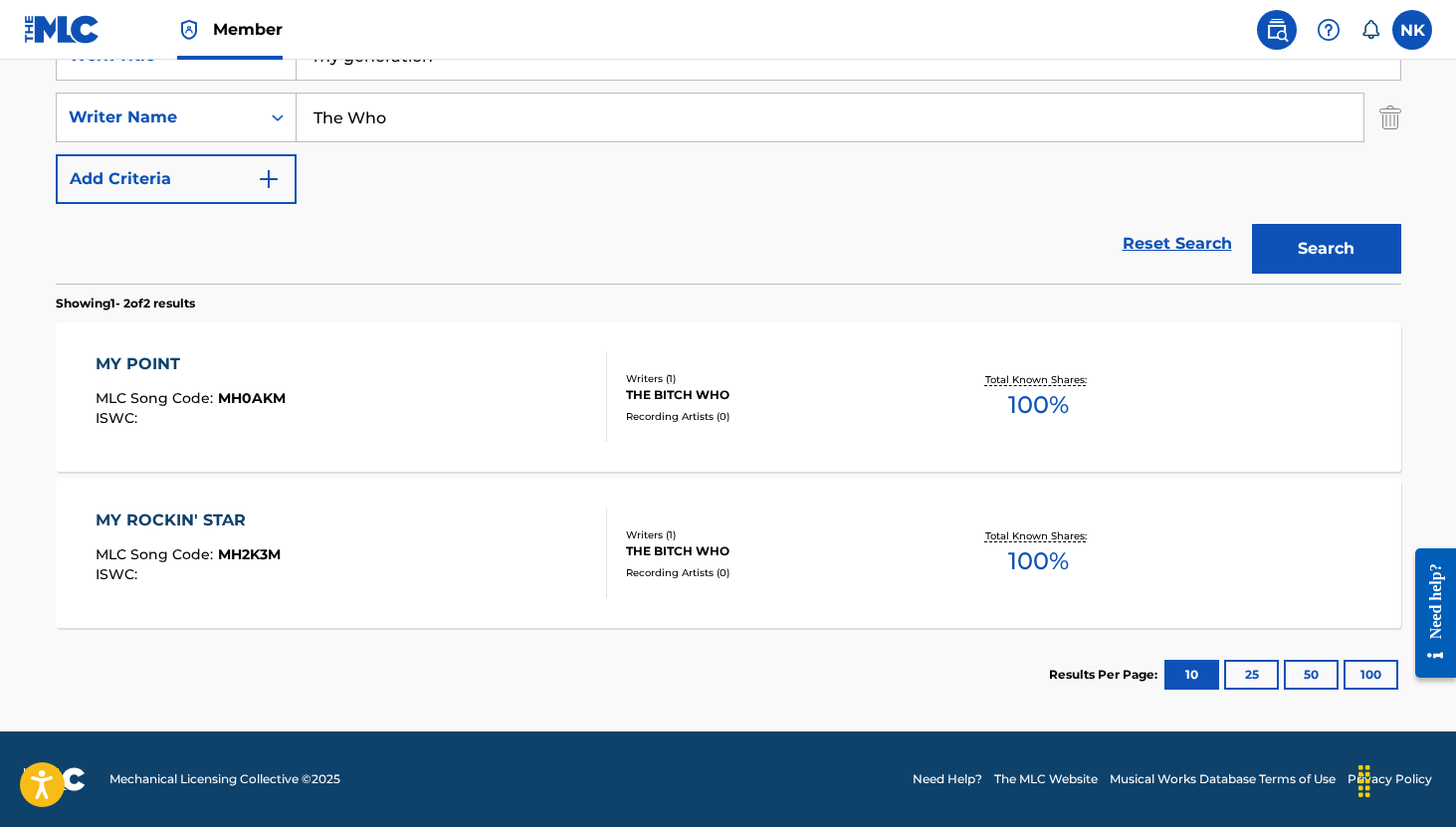 scroll, scrollTop: 396, scrollLeft: 0, axis: vertical 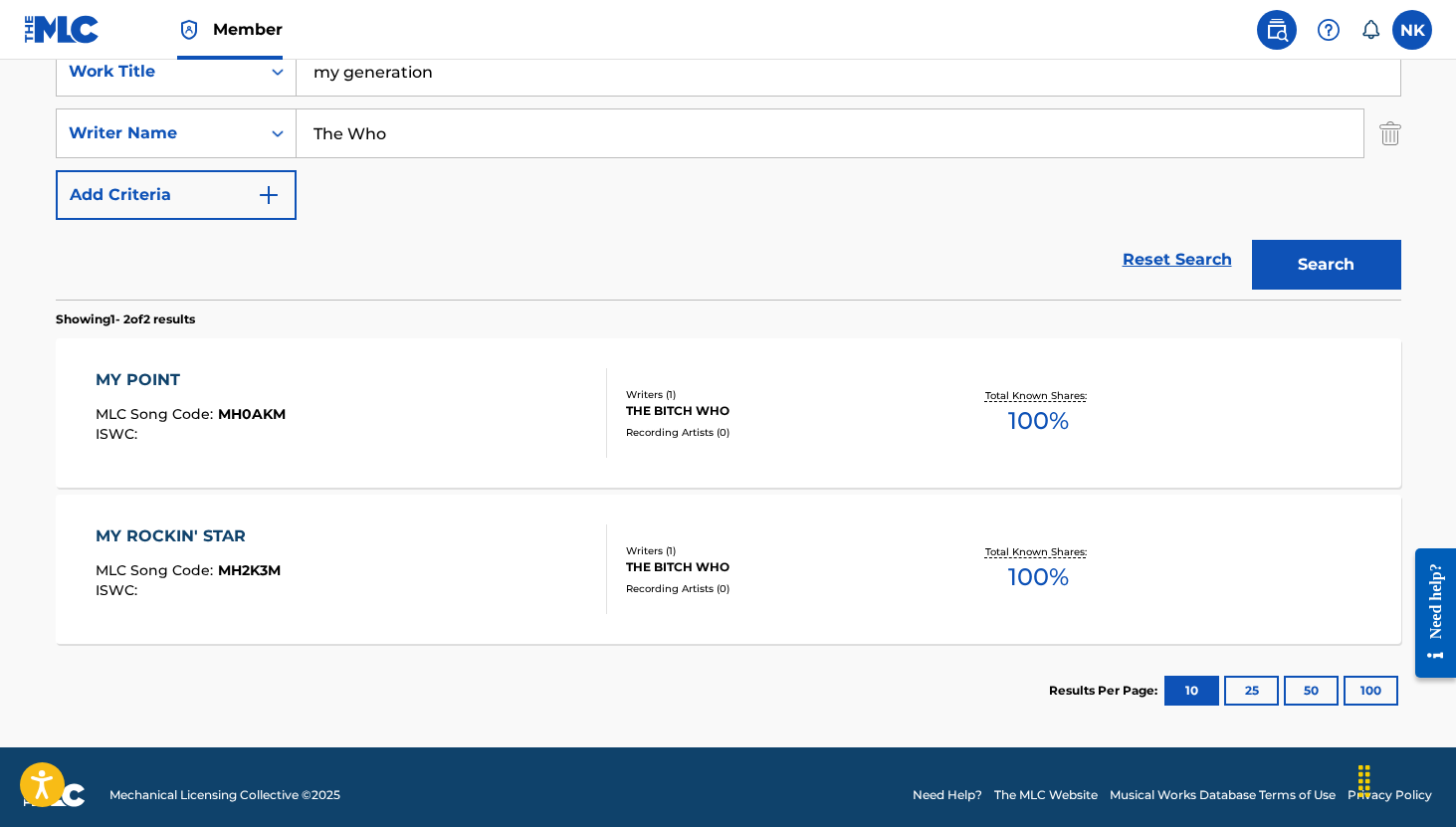 click on "The Who" at bounding box center (830, 133) 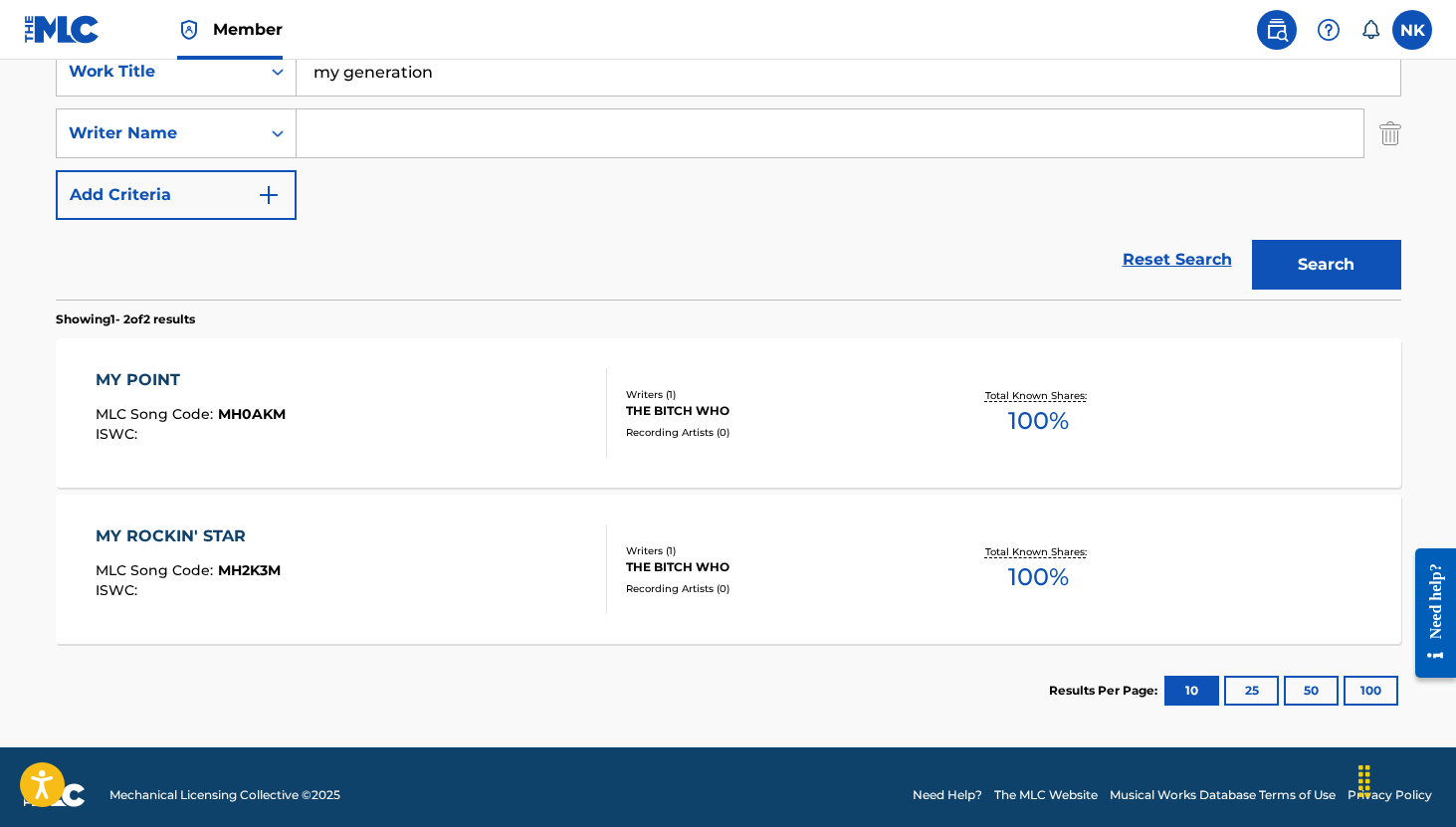 paste on "TOWNSHEND PETE" 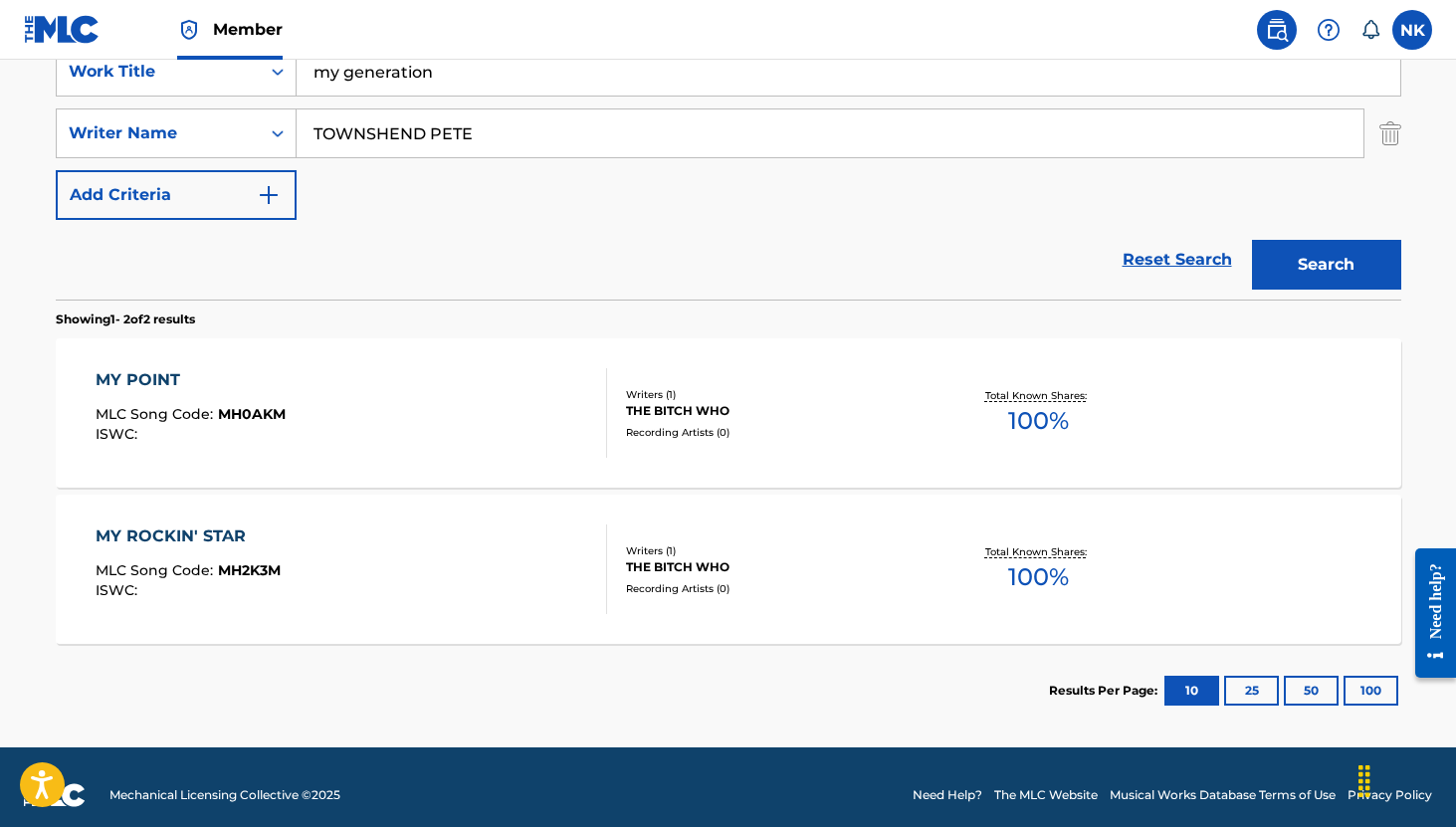 type on "TOWNSHEND PETE" 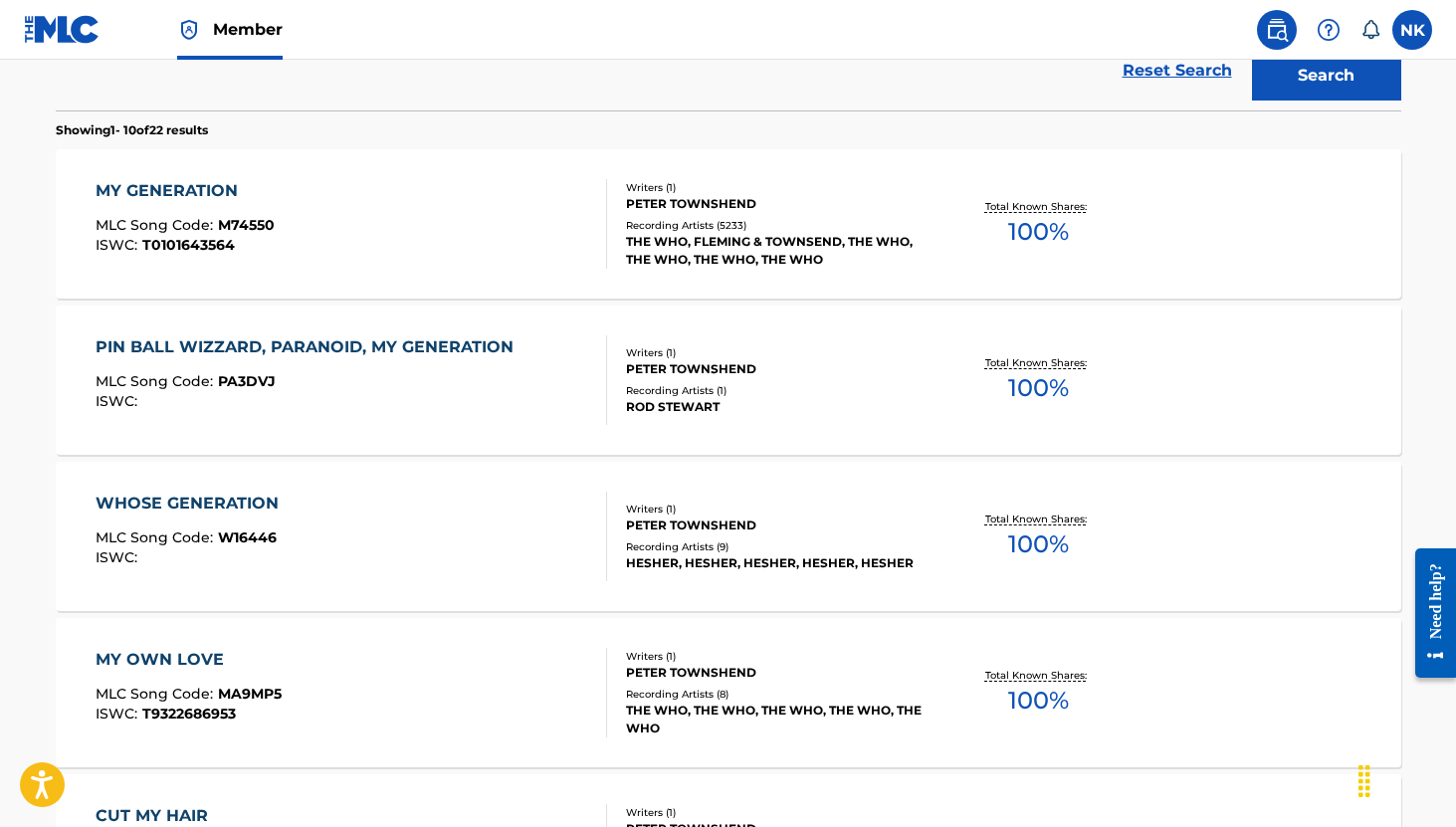 scroll, scrollTop: 592, scrollLeft: 0, axis: vertical 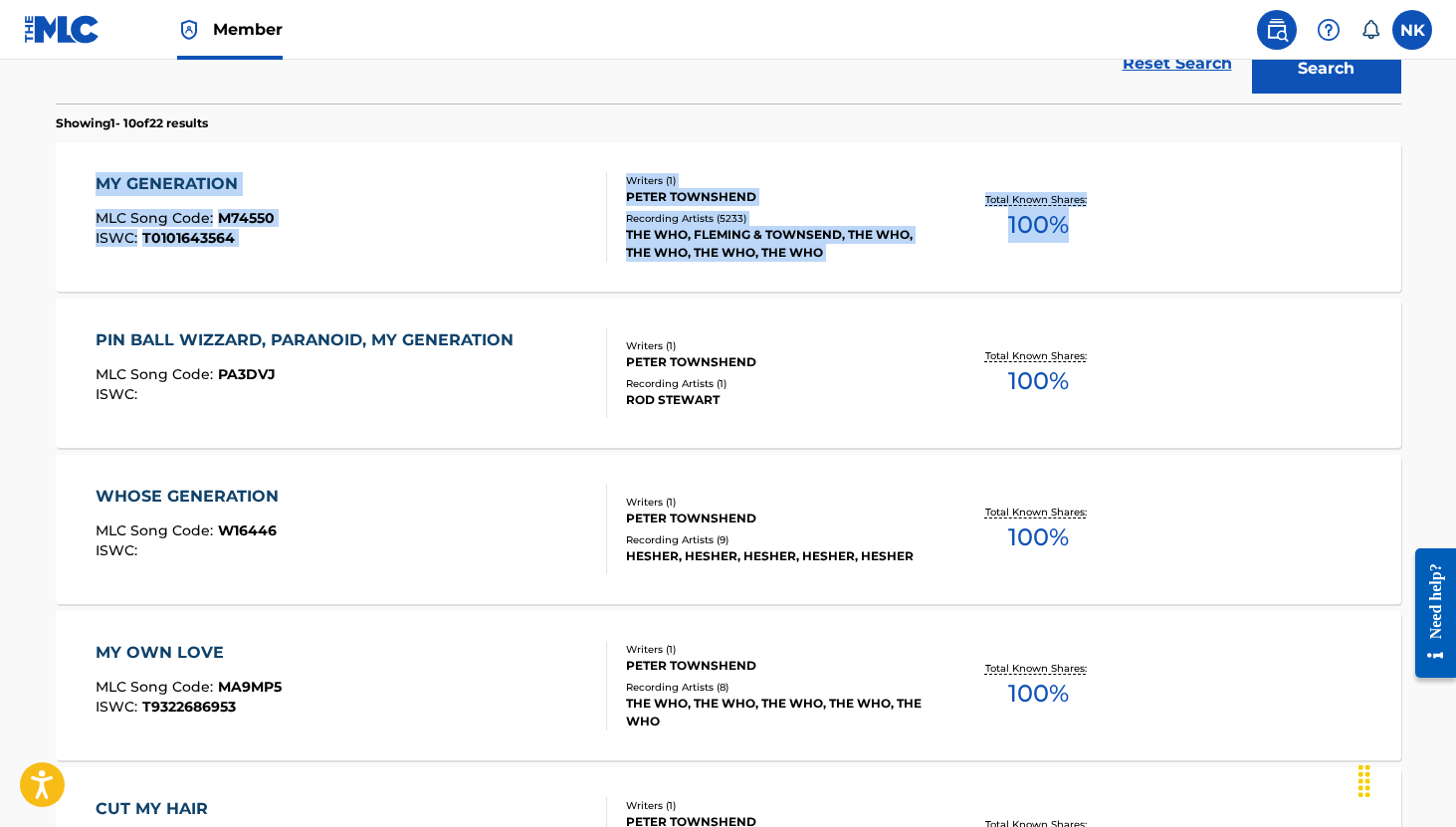 click on "M74550" at bounding box center (246, 218) 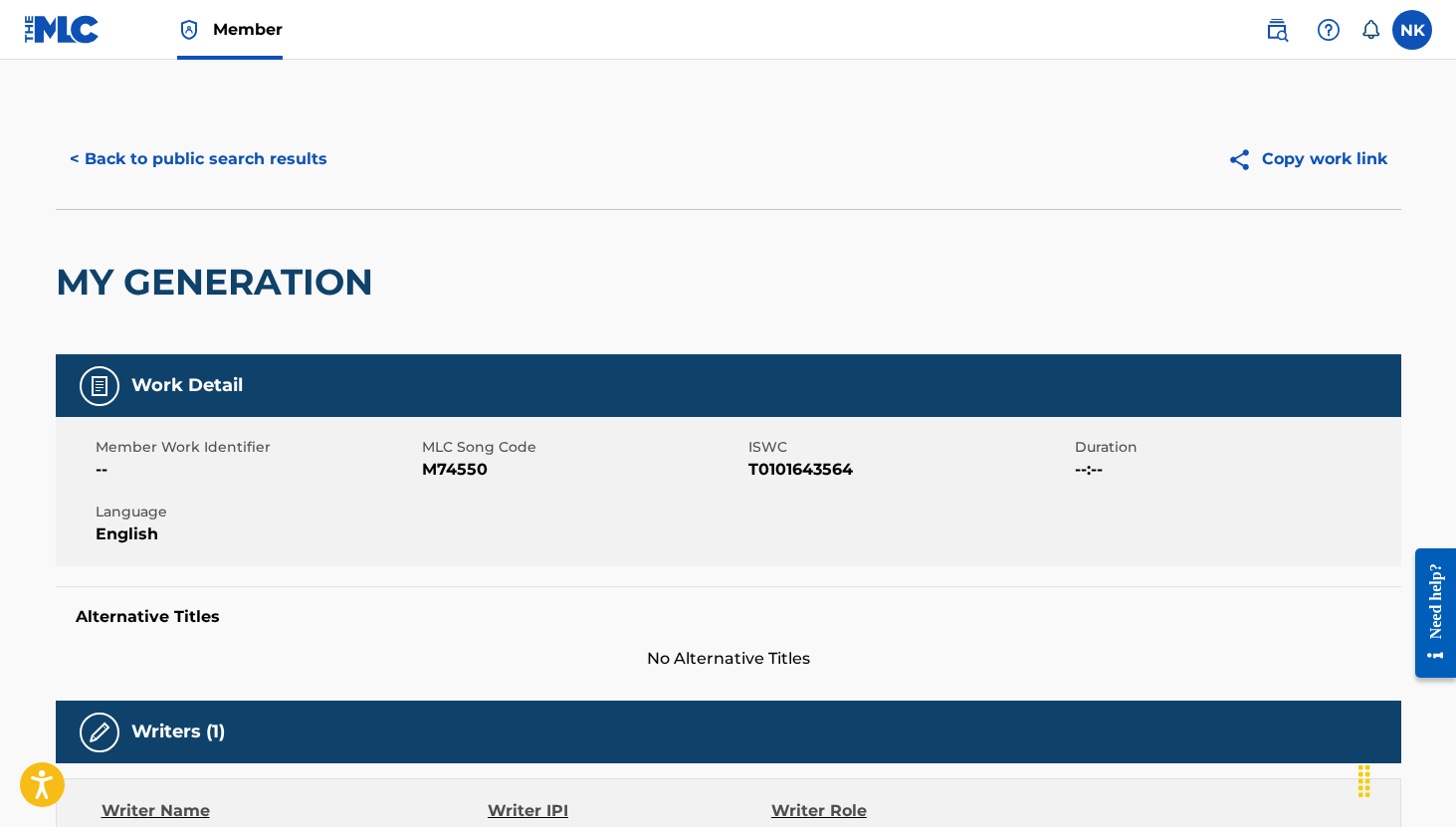 click on "MY GENERATION" at bounding box center (219, 282) 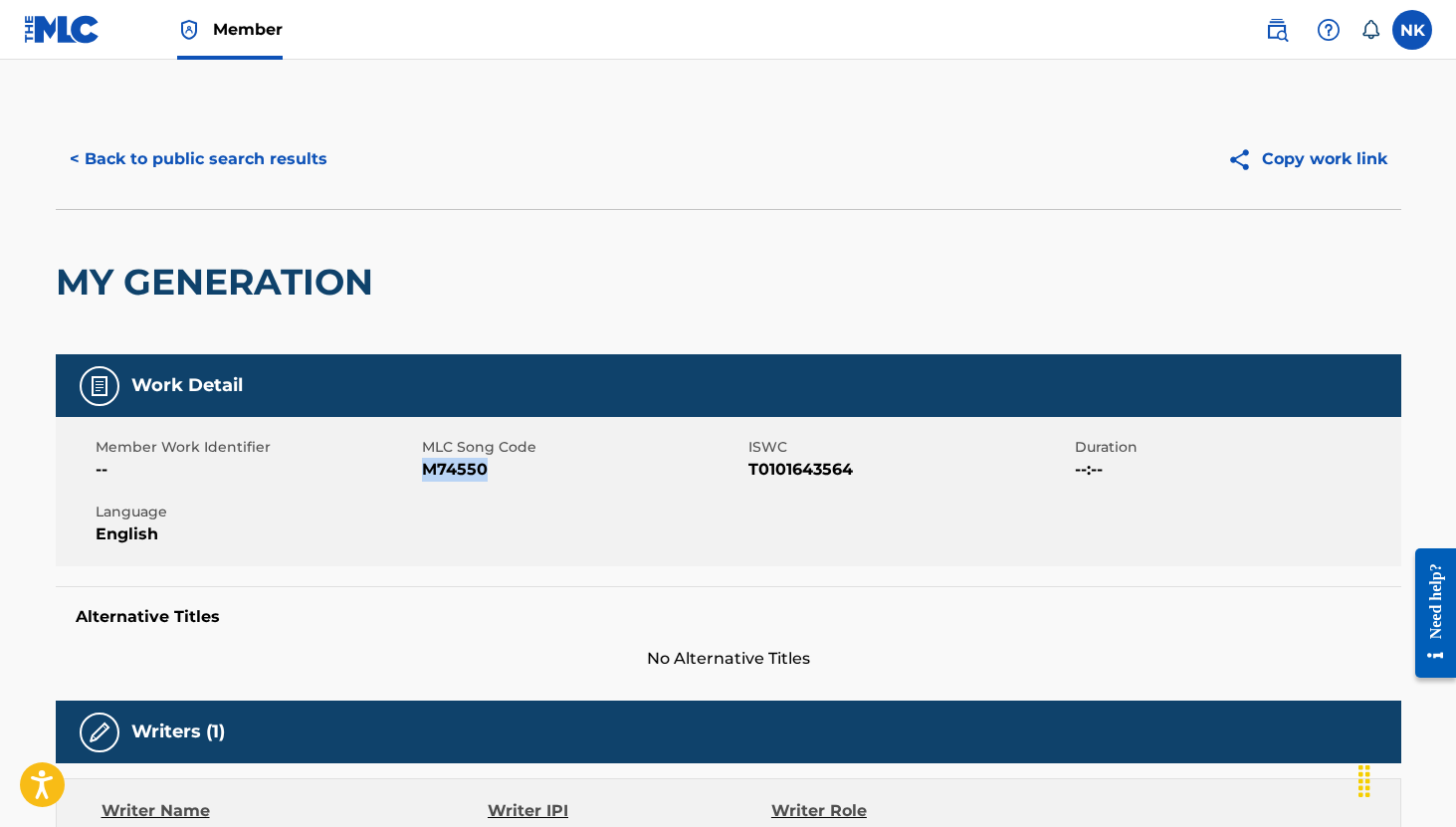 click on "M74550" at bounding box center [582, 470] 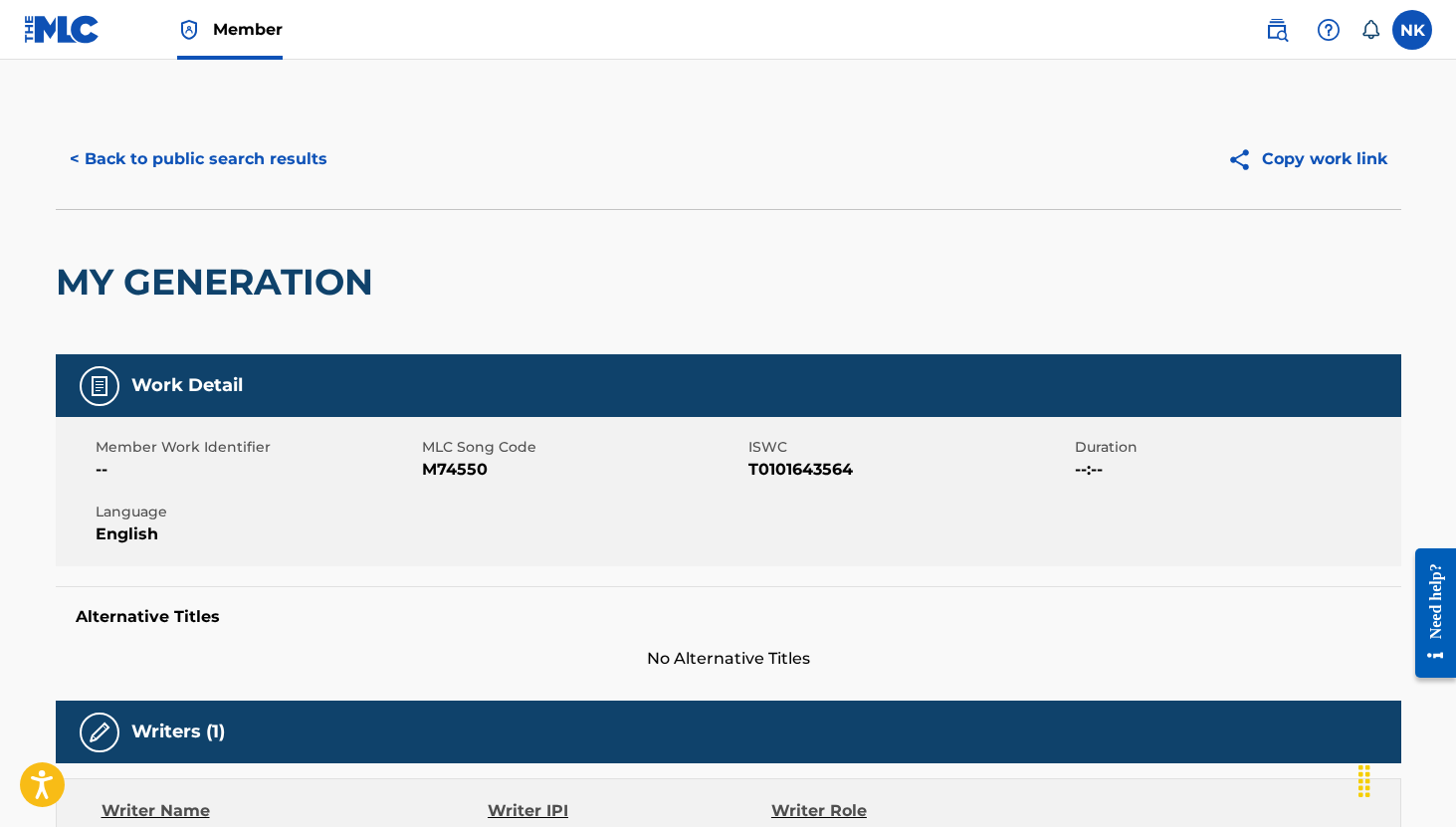 click on "MY GENERATION" at bounding box center (728, 282) 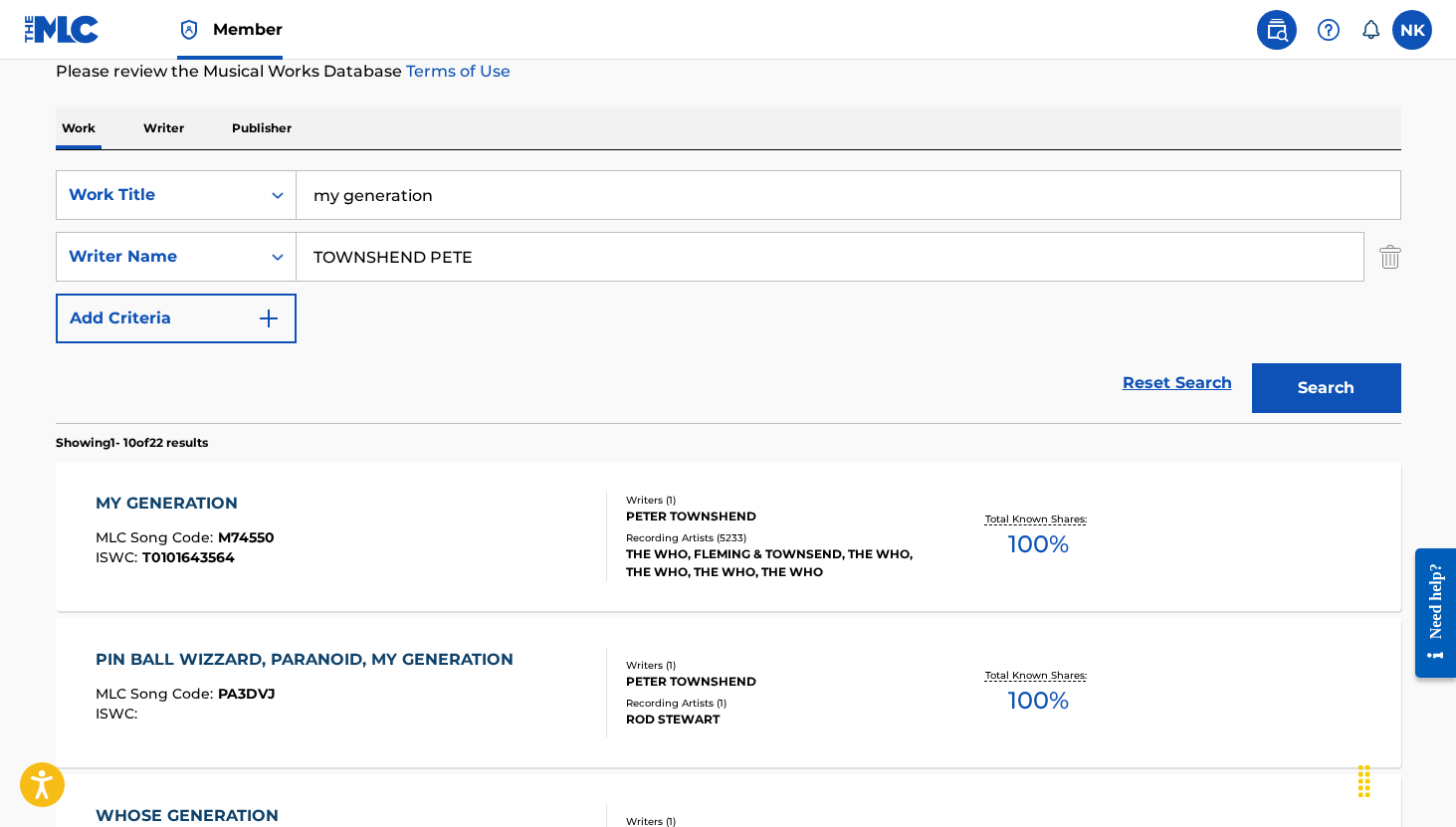scroll, scrollTop: 0, scrollLeft: 0, axis: both 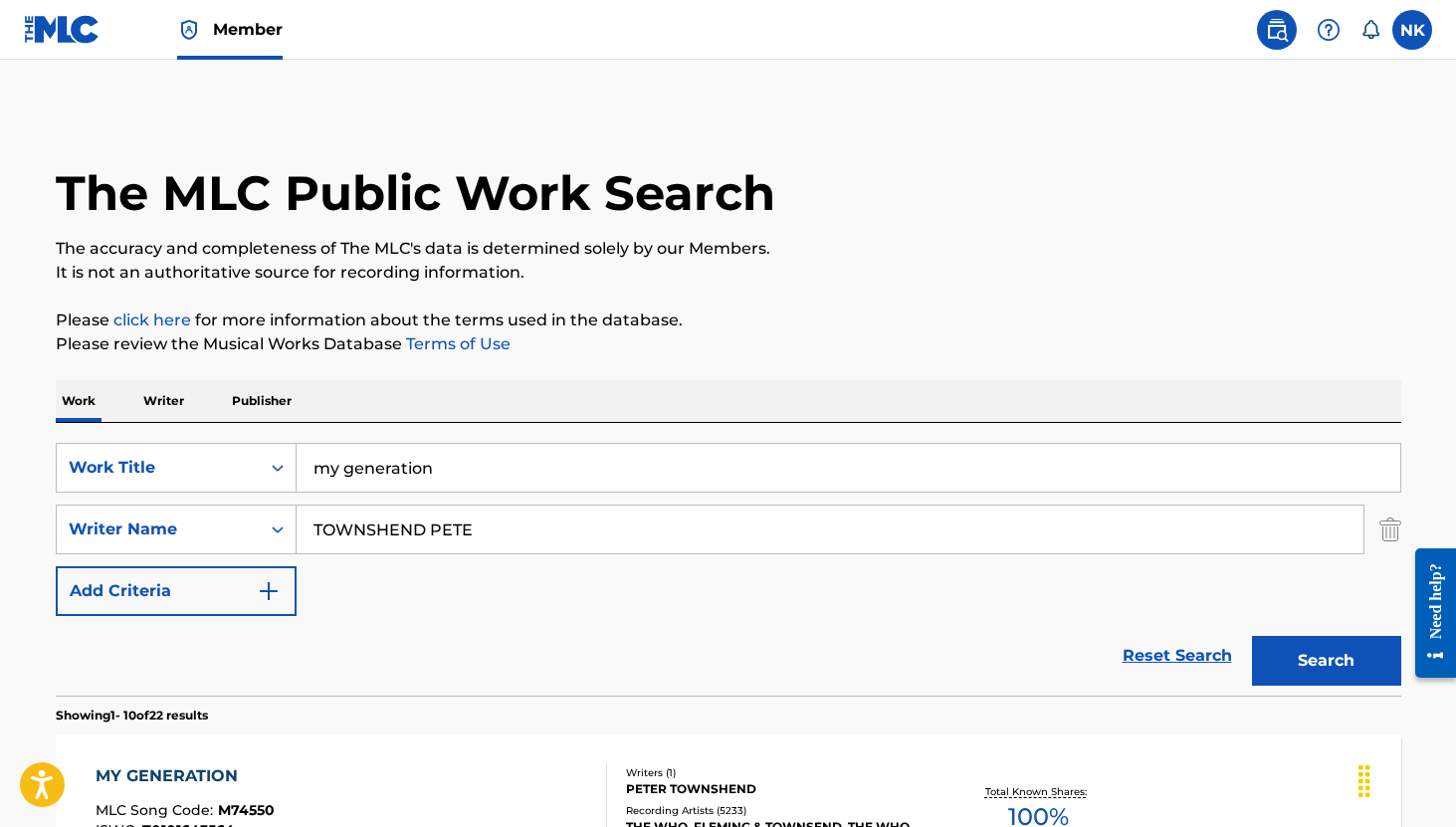 click on "Add Criteria" at bounding box center (176, 591) 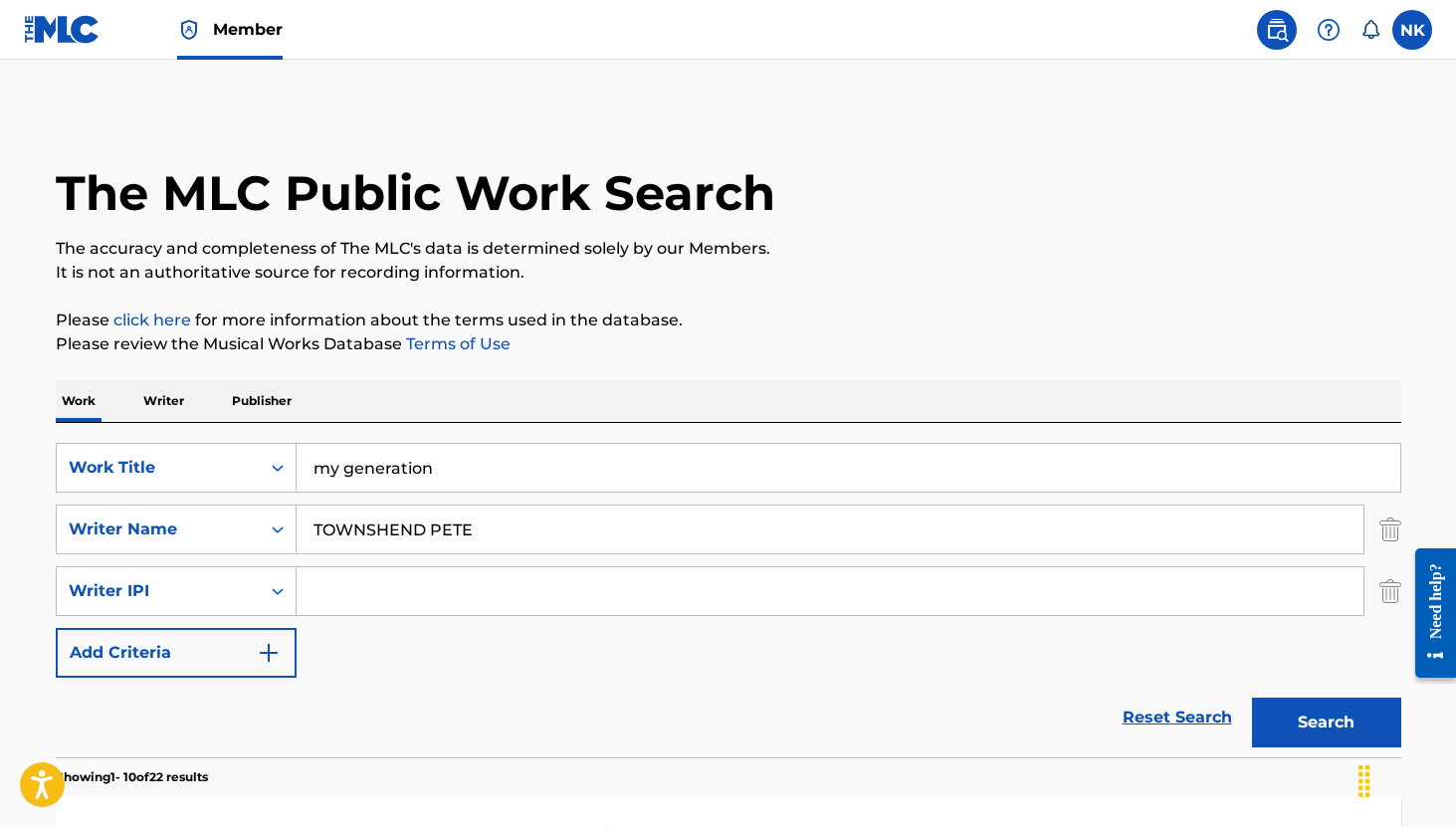 click at bounding box center (1390, 591) 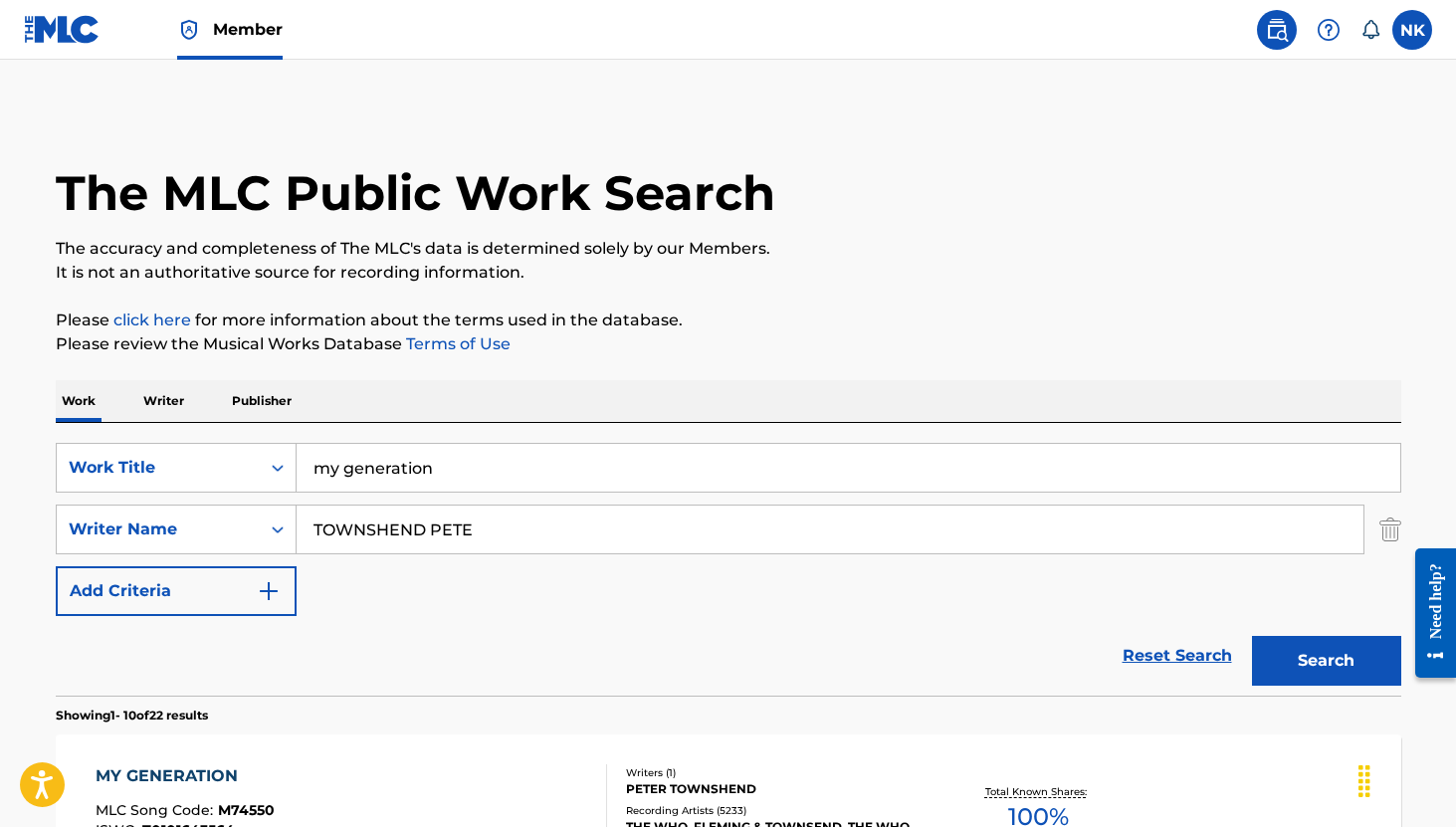 click on "TOWNSHEND PETE" at bounding box center (830, 529) 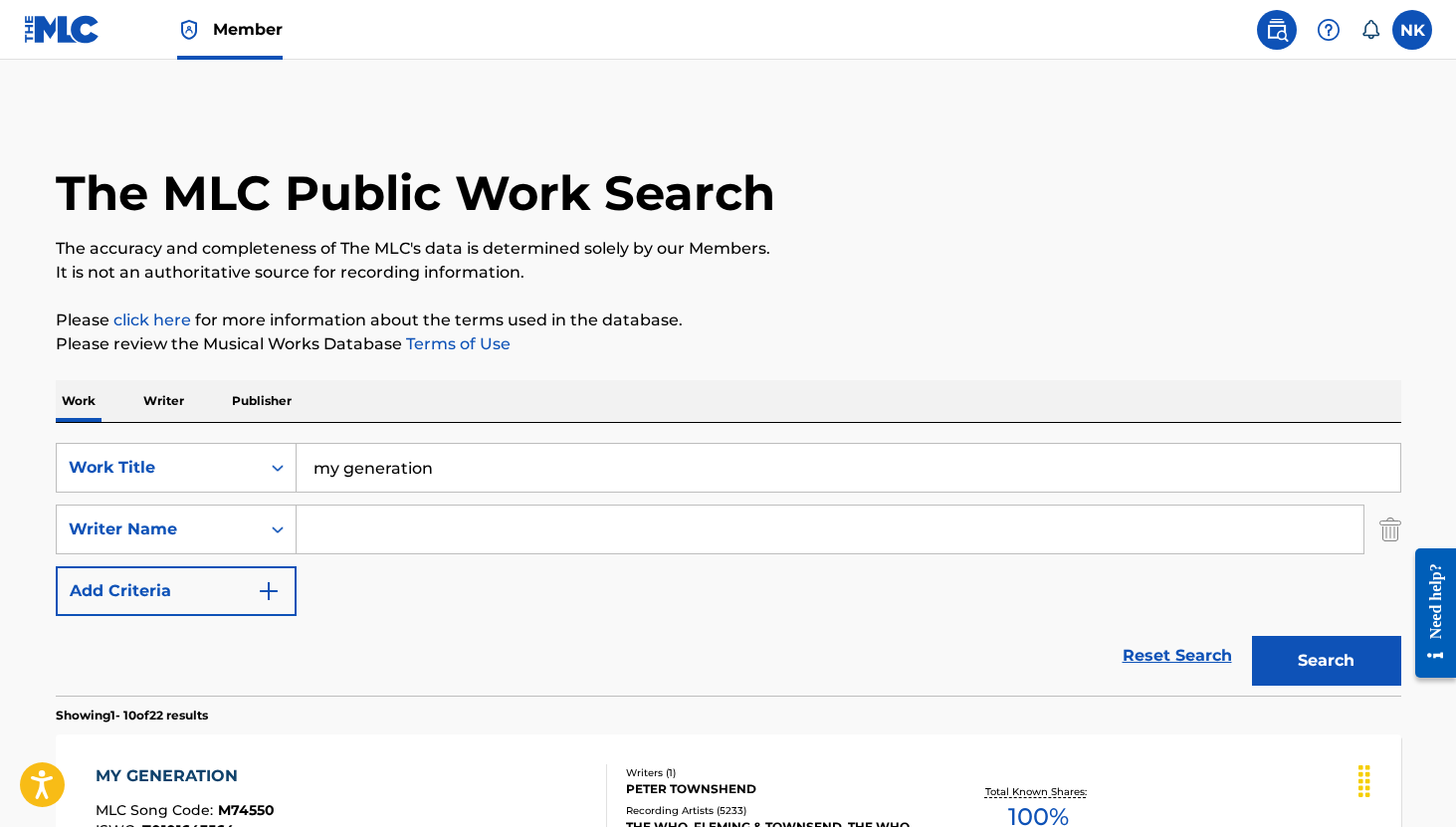 type 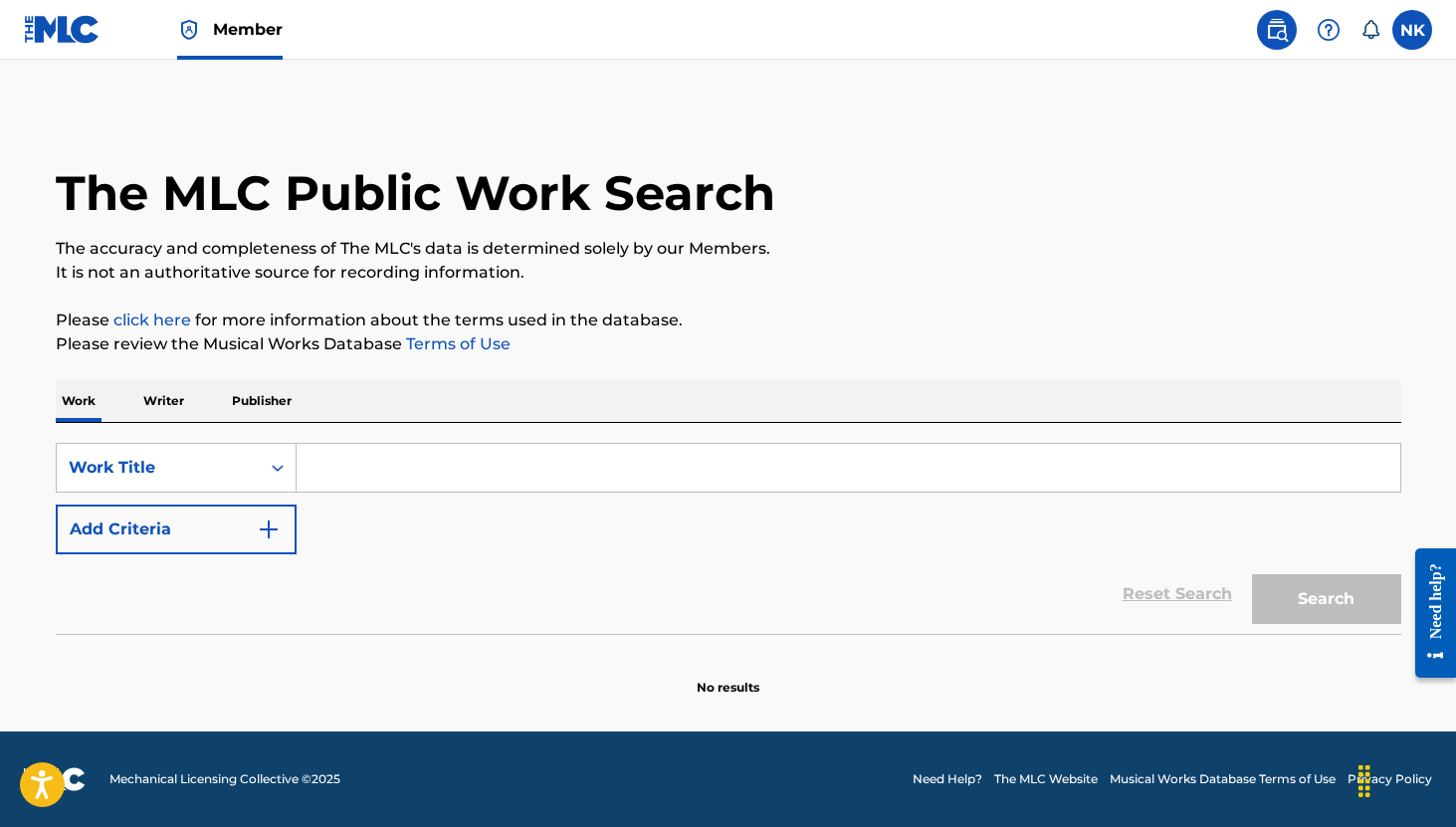 click at bounding box center [848, 468] 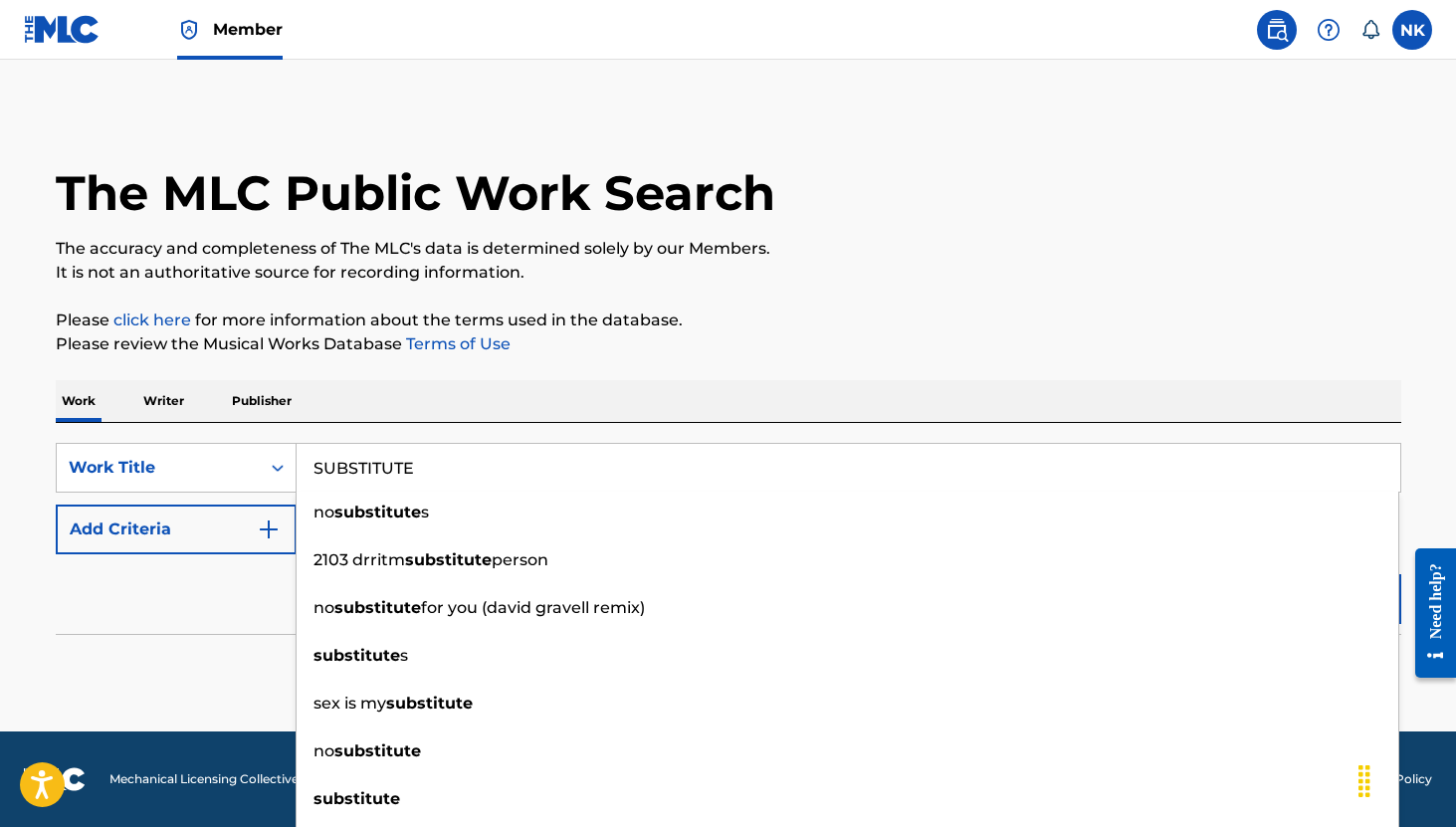 type on "SUBSTITUTE" 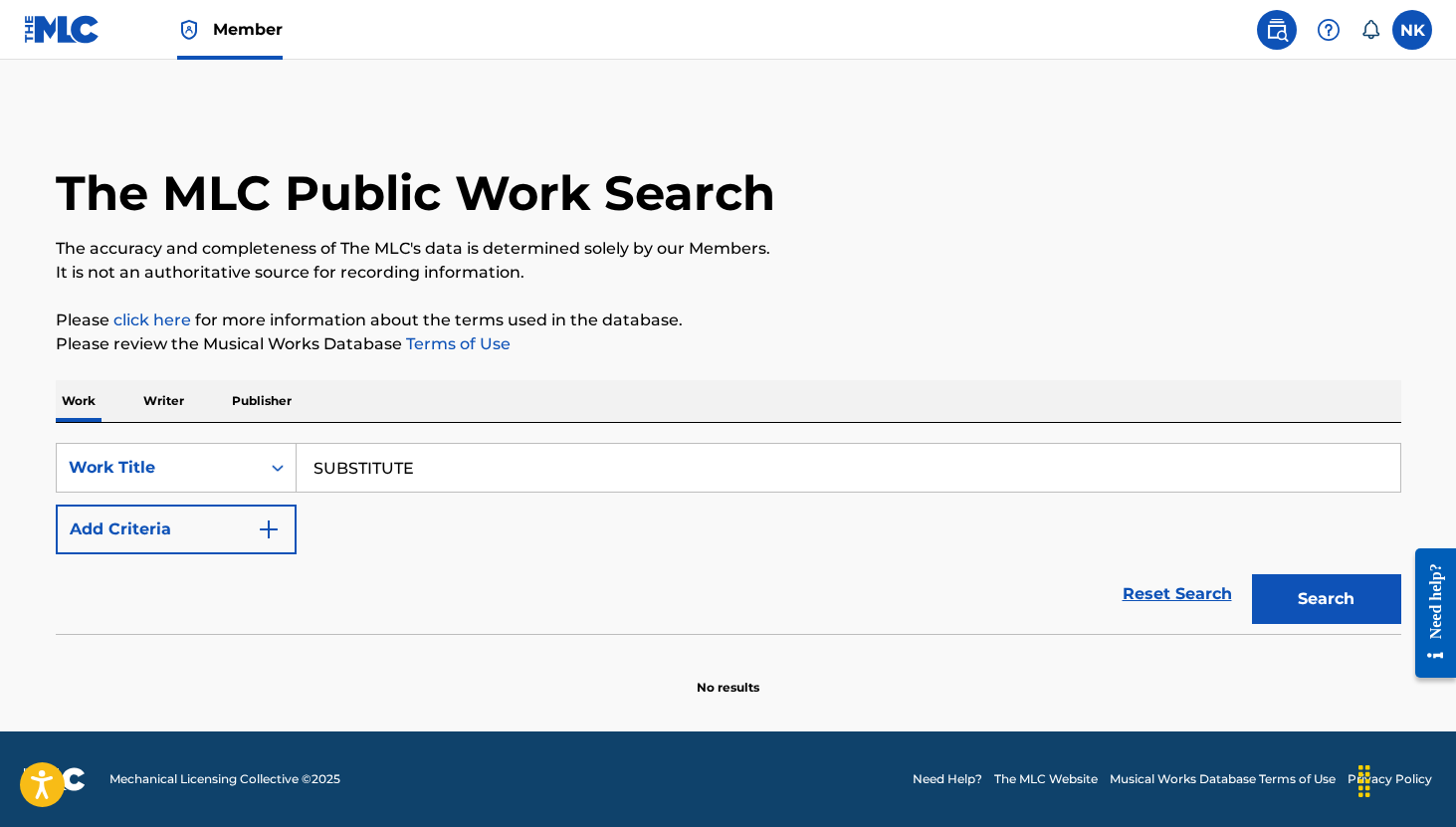 click on "Reset Search Search" at bounding box center (728, 594) 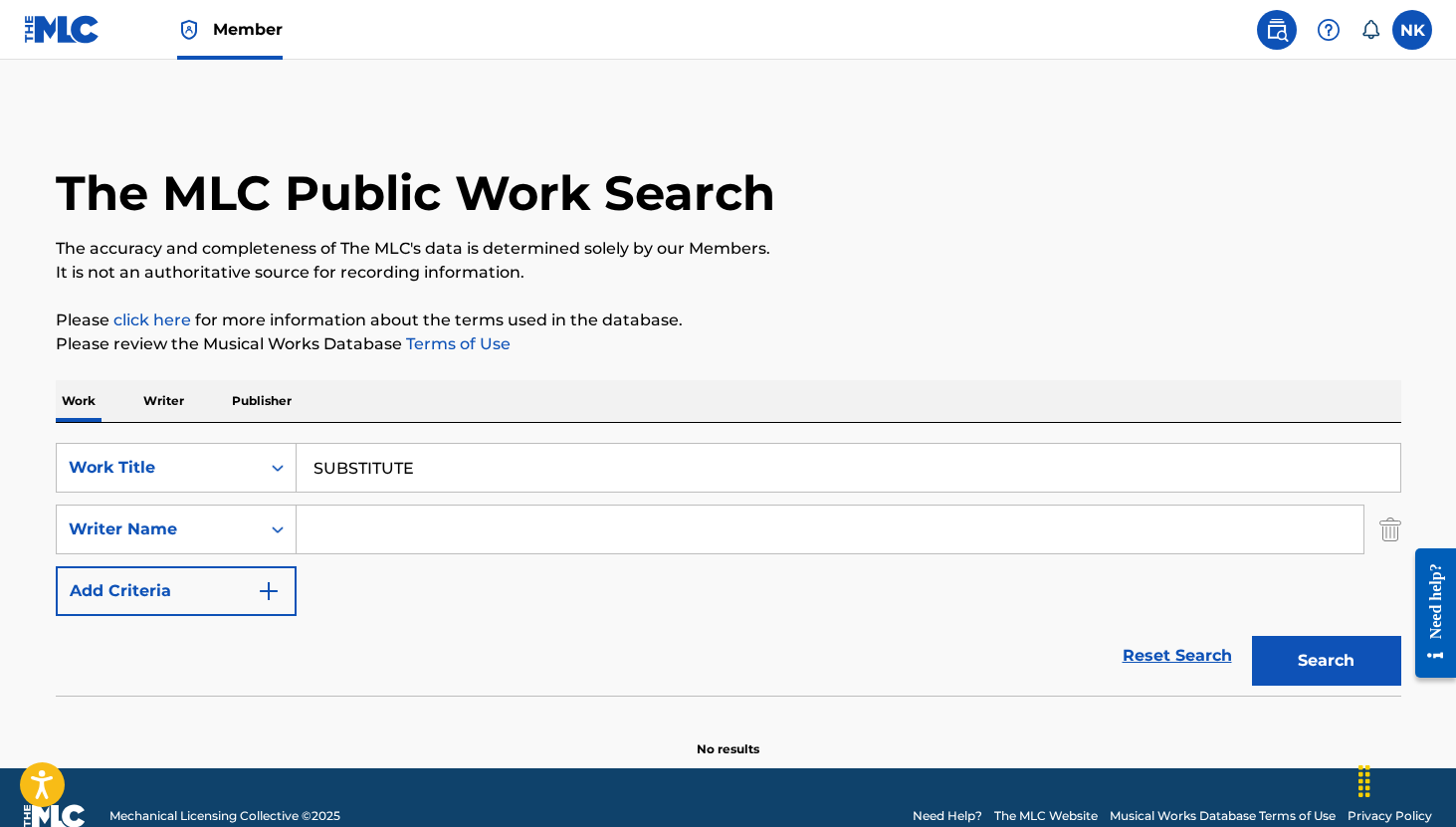 click at bounding box center (830, 529) 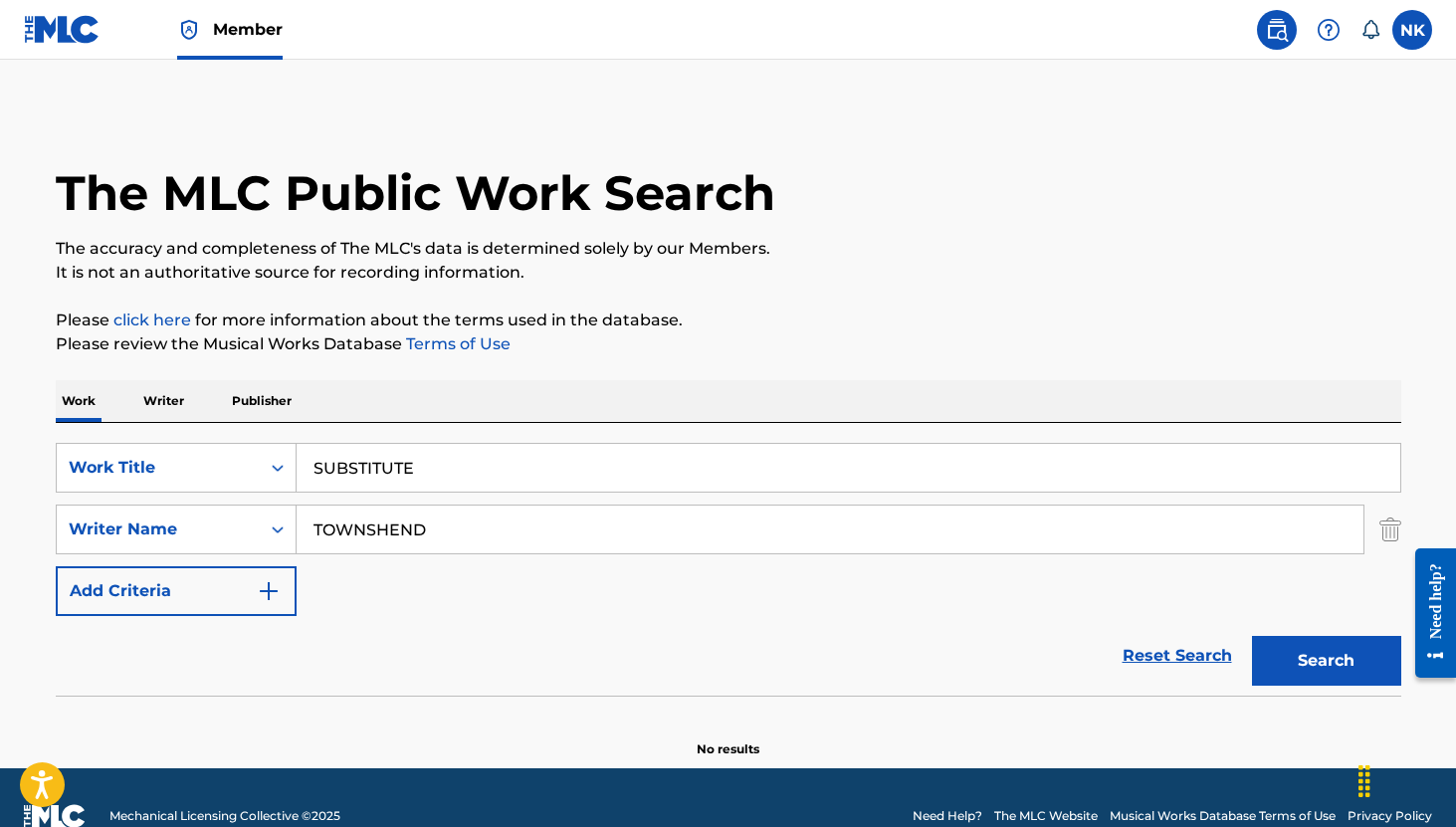 type on "TOWNSHEND" 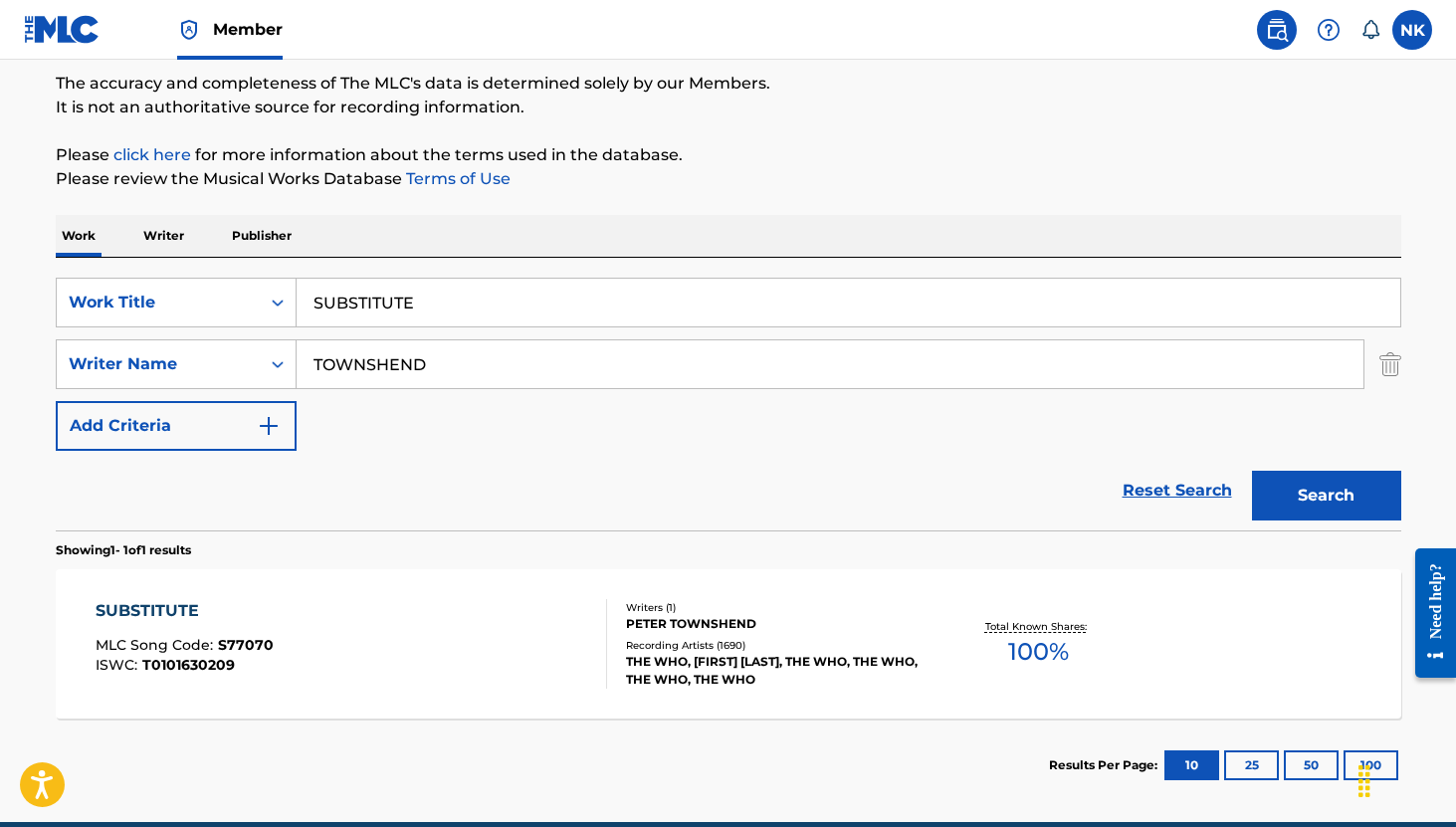 scroll, scrollTop: 256, scrollLeft: 0, axis: vertical 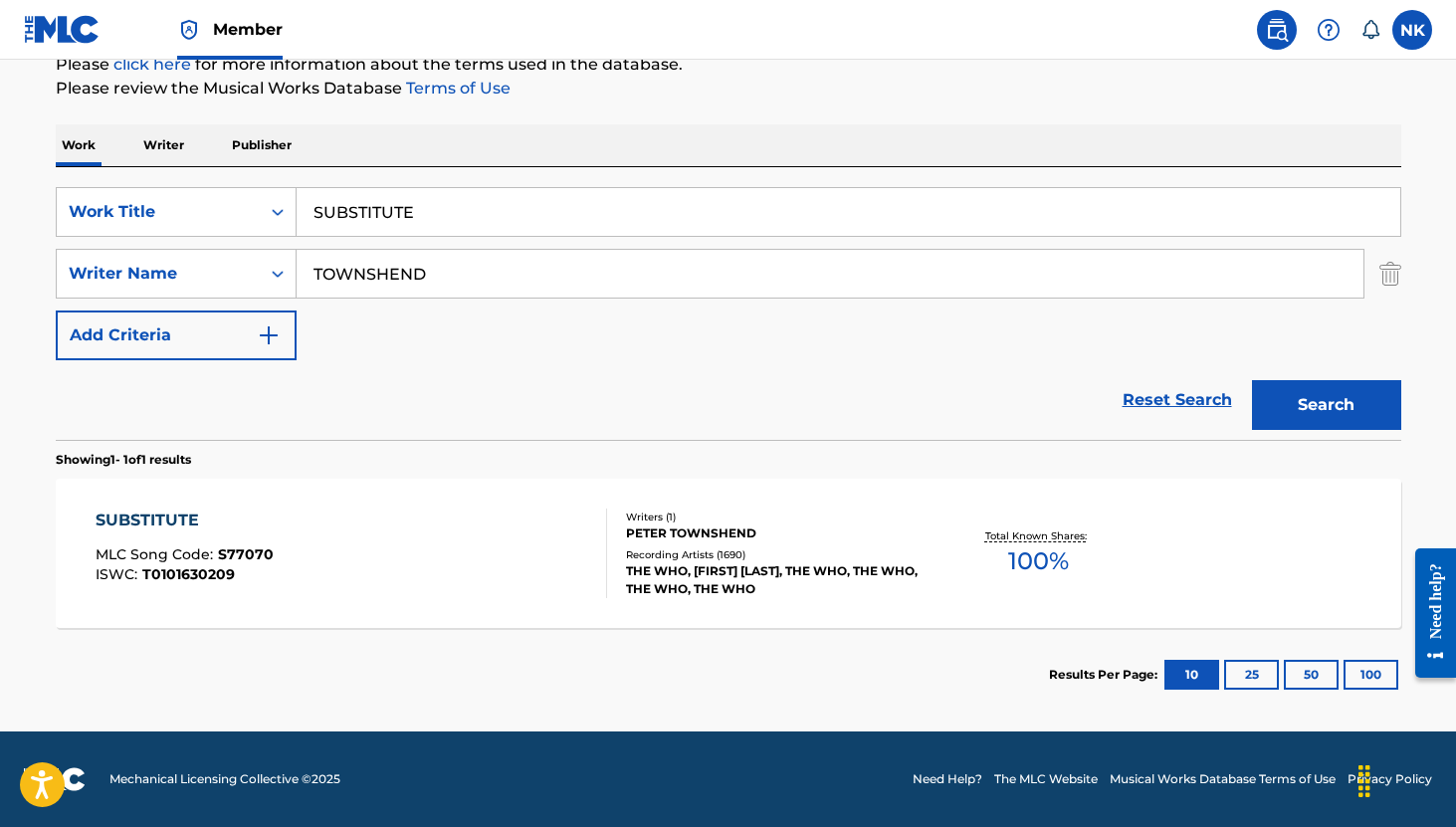 click on "S77070" at bounding box center (246, 554) 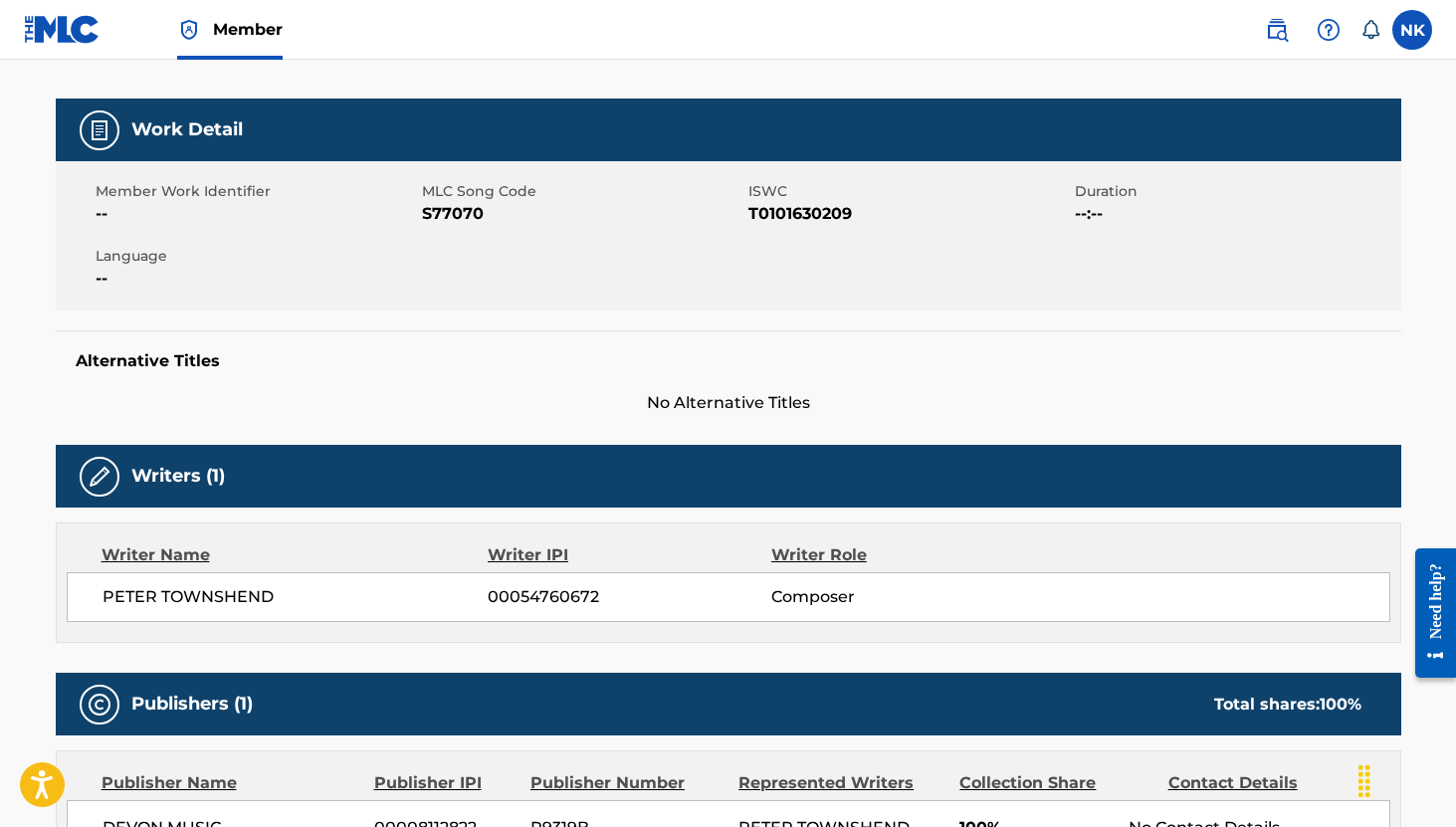 scroll, scrollTop: 0, scrollLeft: 0, axis: both 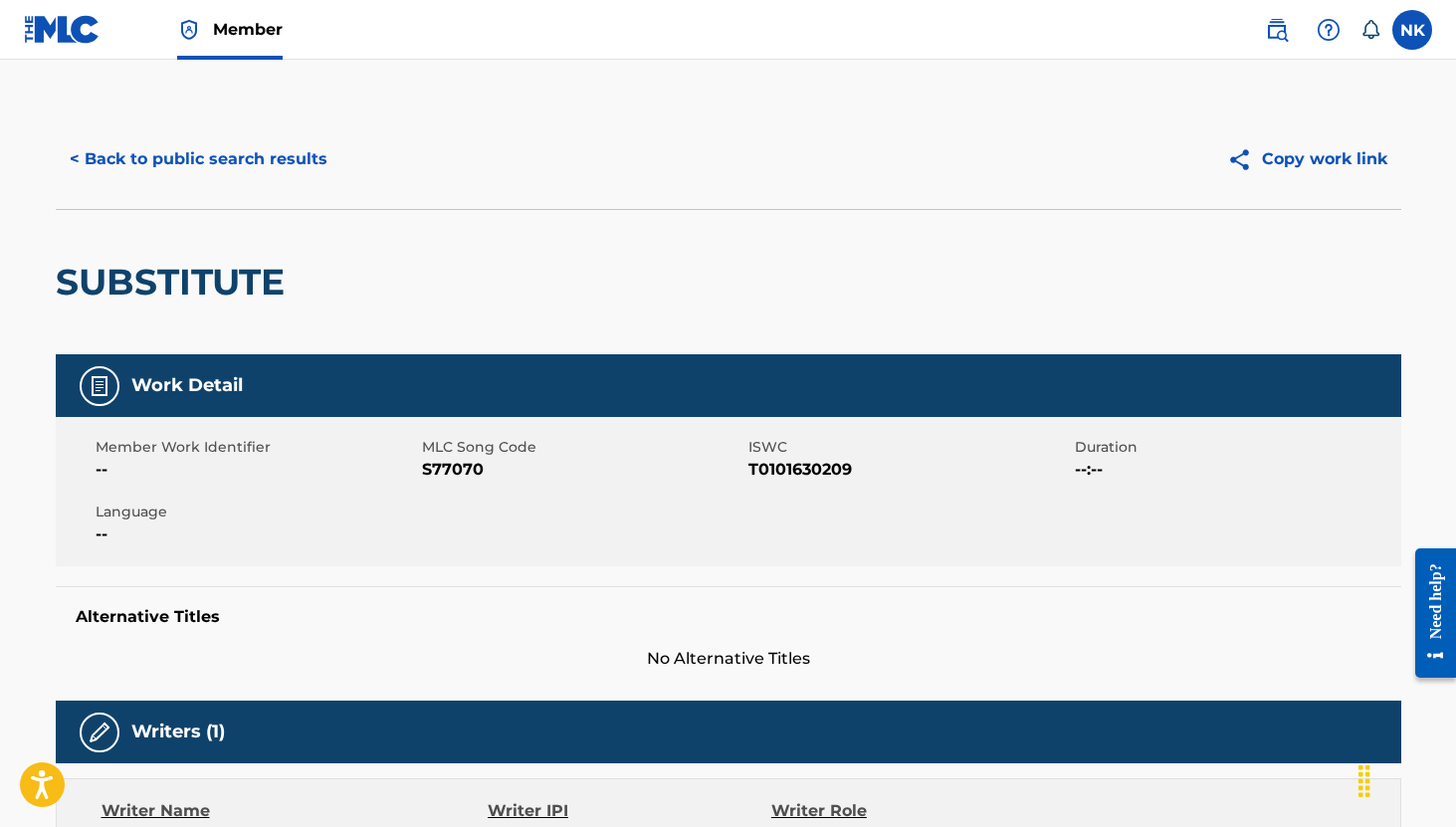 click on "S77070" at bounding box center [582, 470] 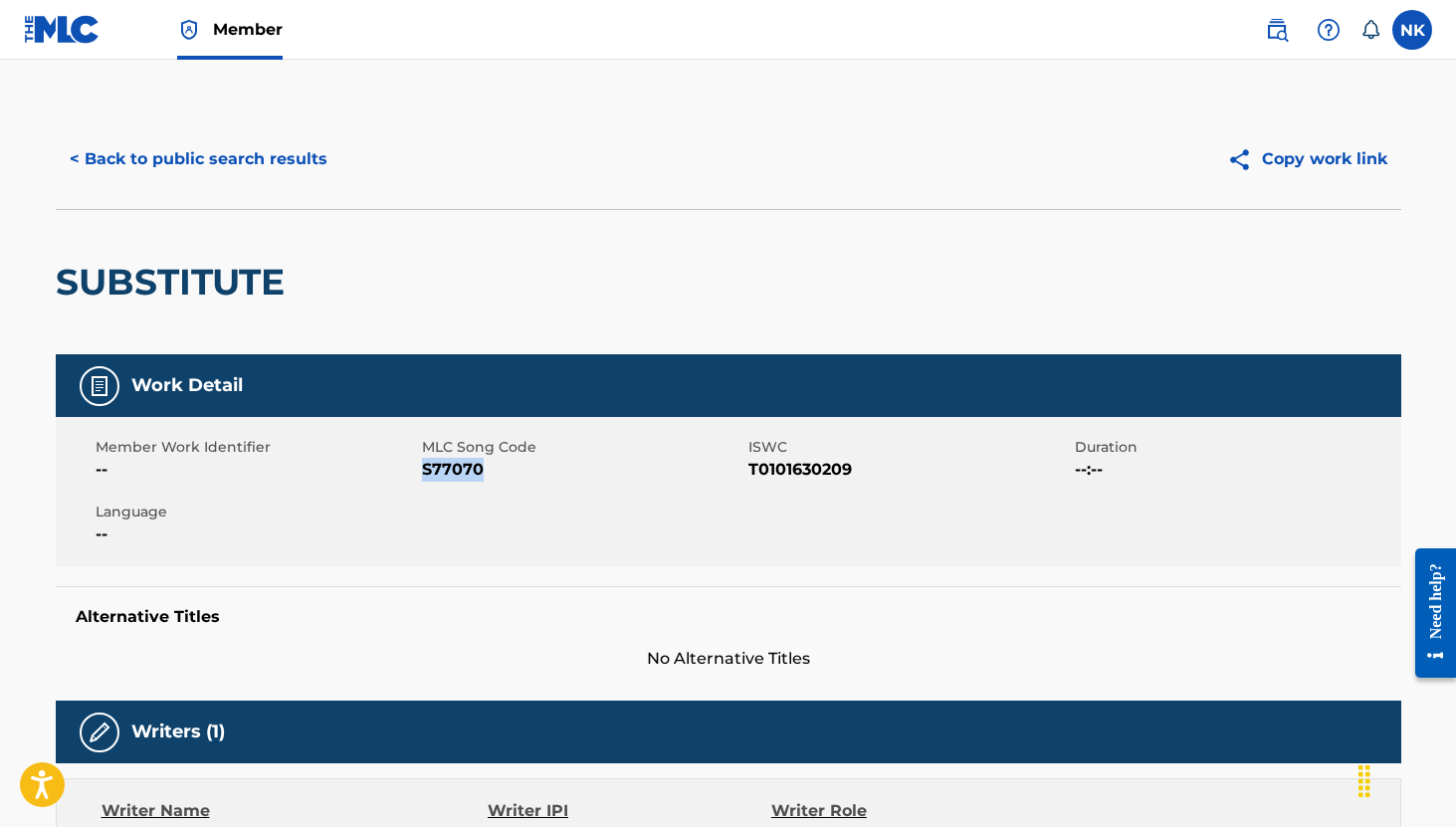 click on "S77070" at bounding box center (582, 470) 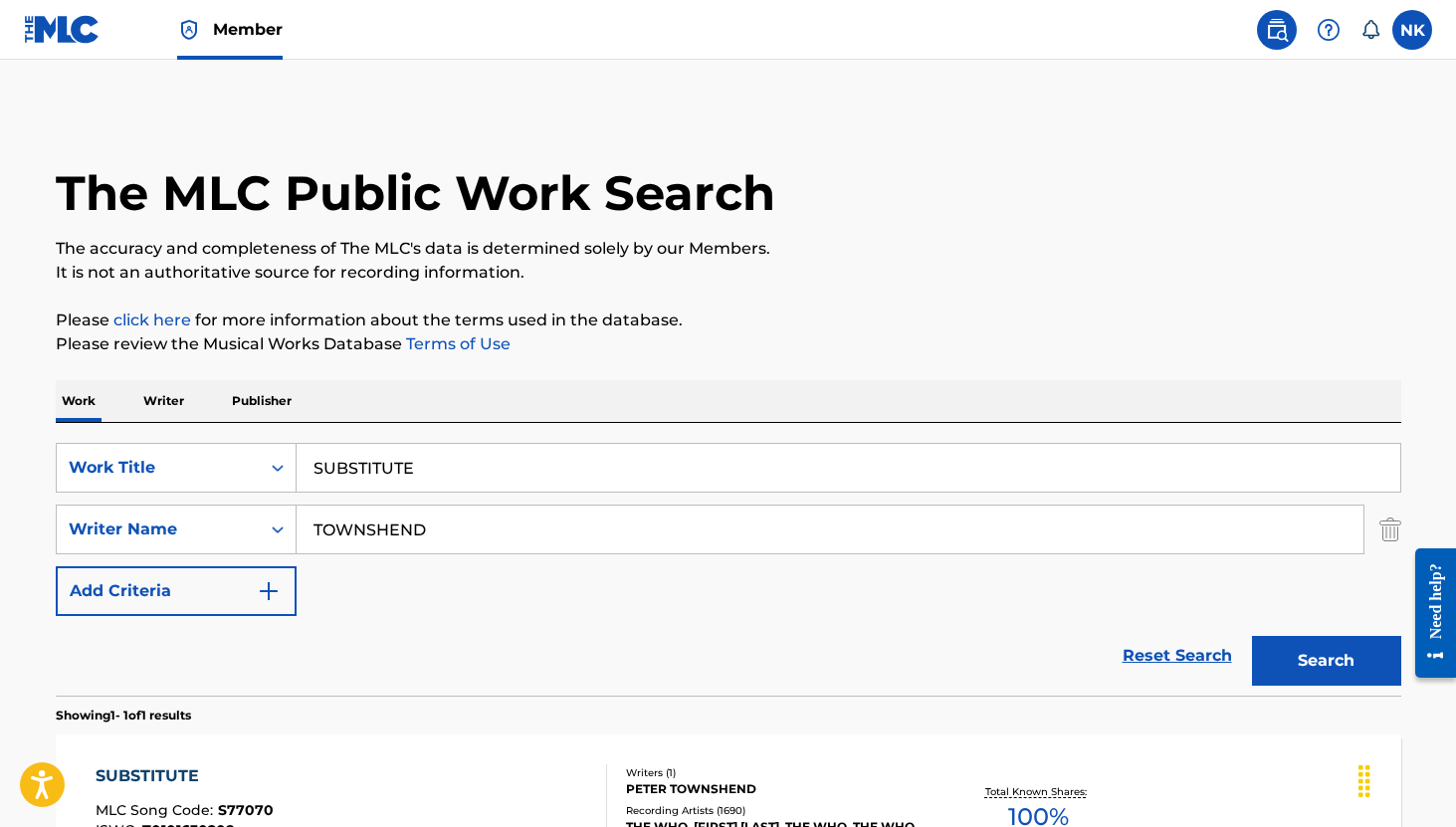 scroll, scrollTop: 142, scrollLeft: 0, axis: vertical 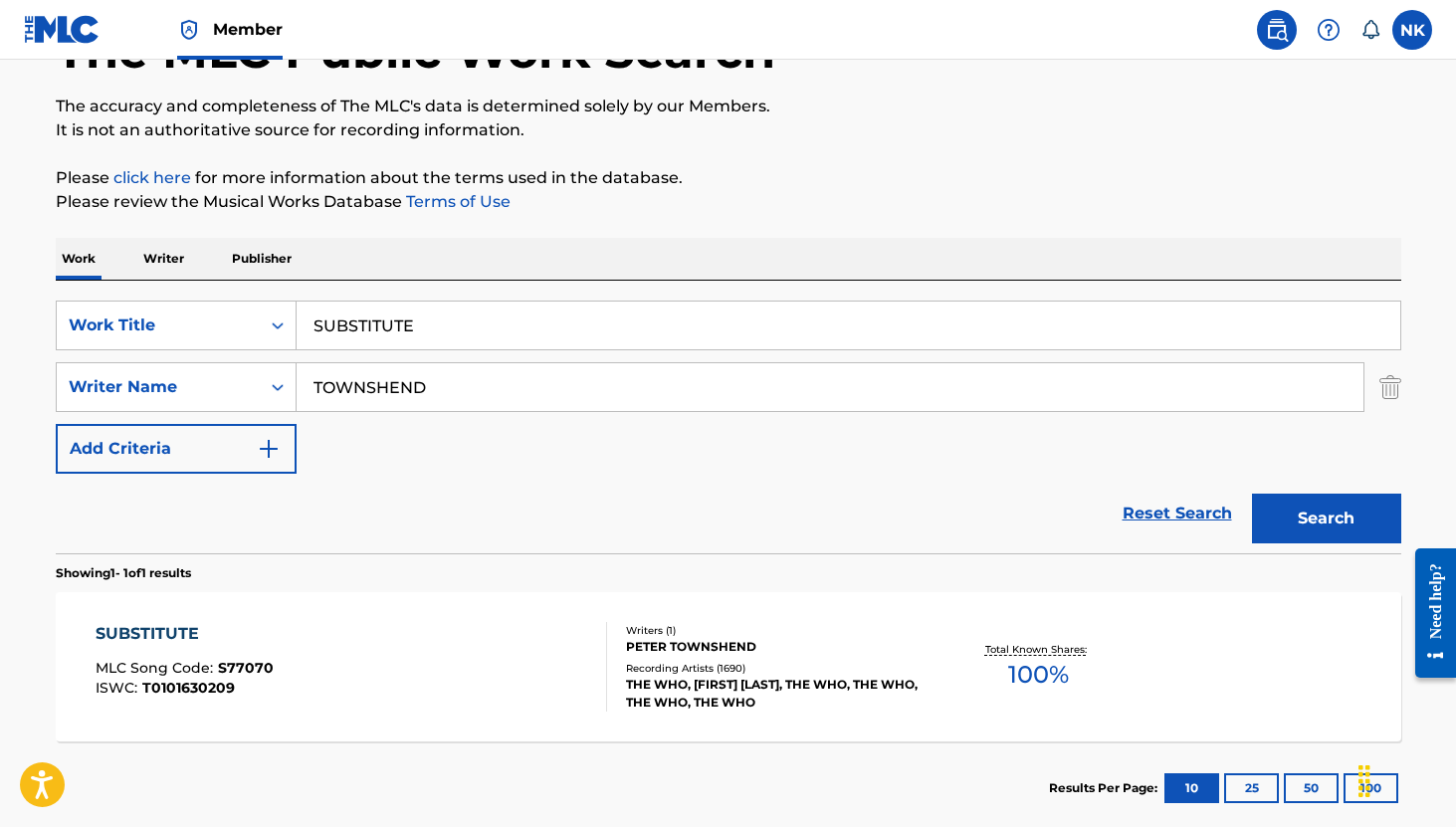 click on "SUBSTITUTE" at bounding box center (848, 325) 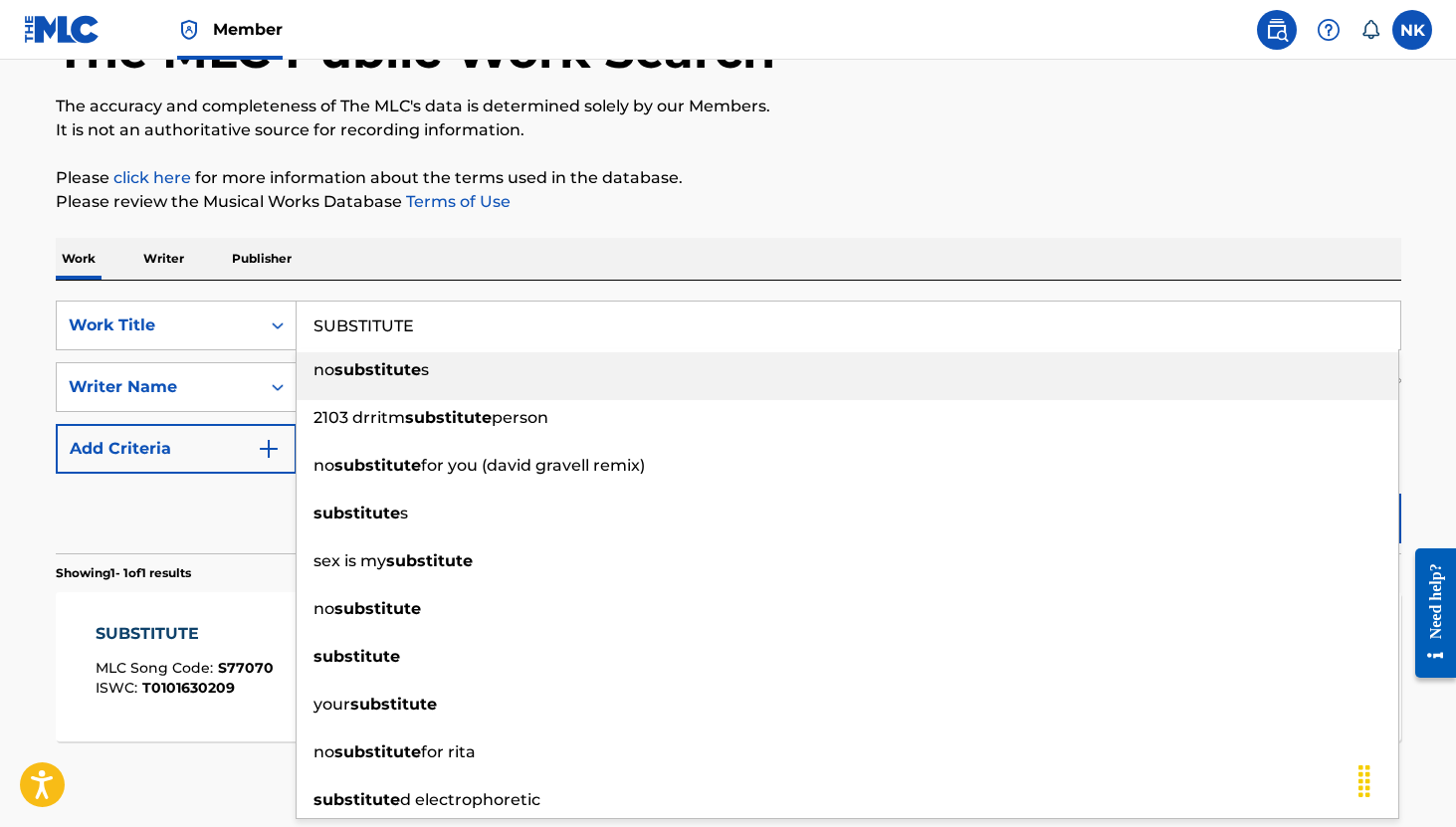 paste on "O SAD ABOUT US" 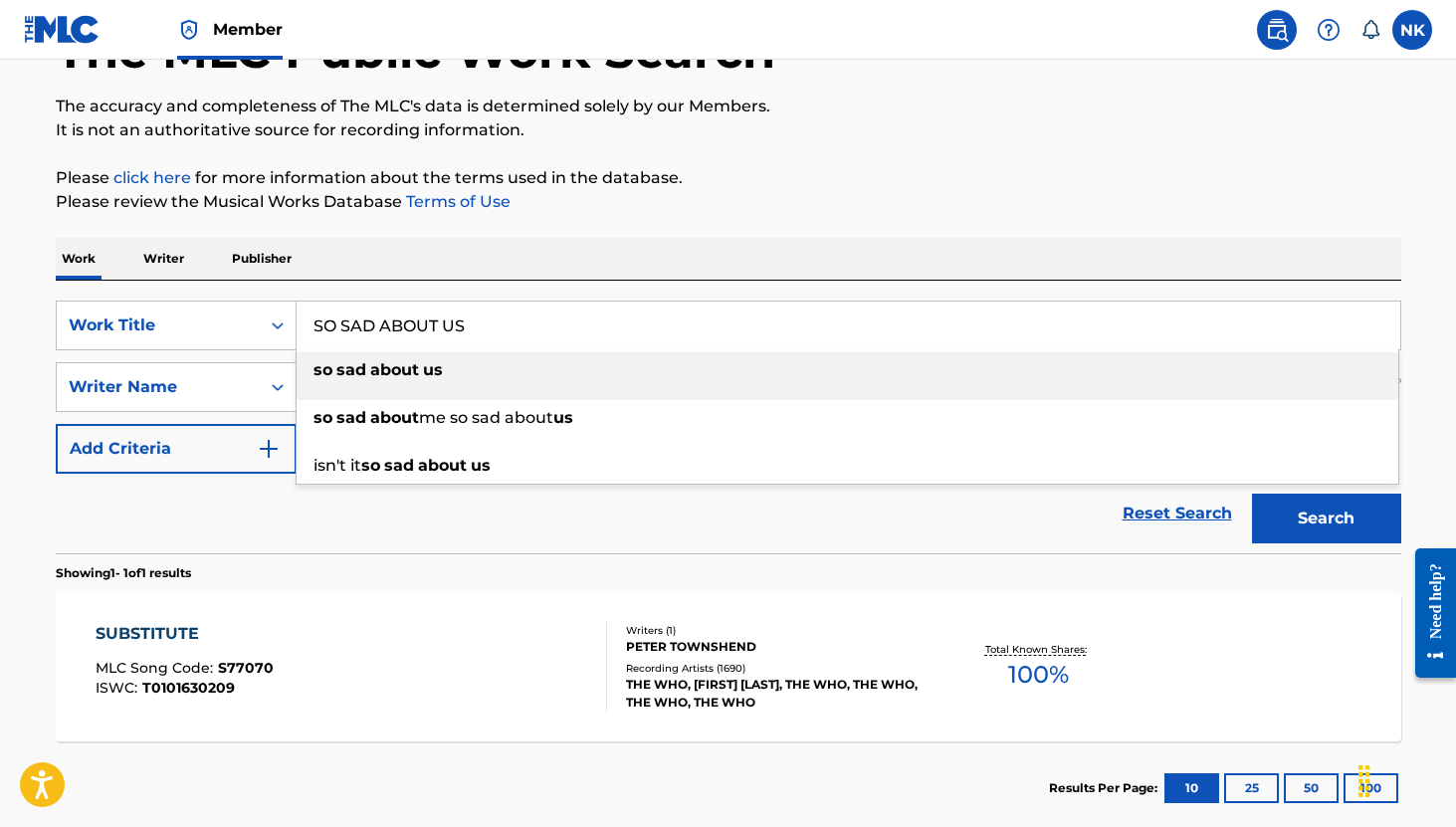 click on "so   sad   about   us" at bounding box center [847, 370] 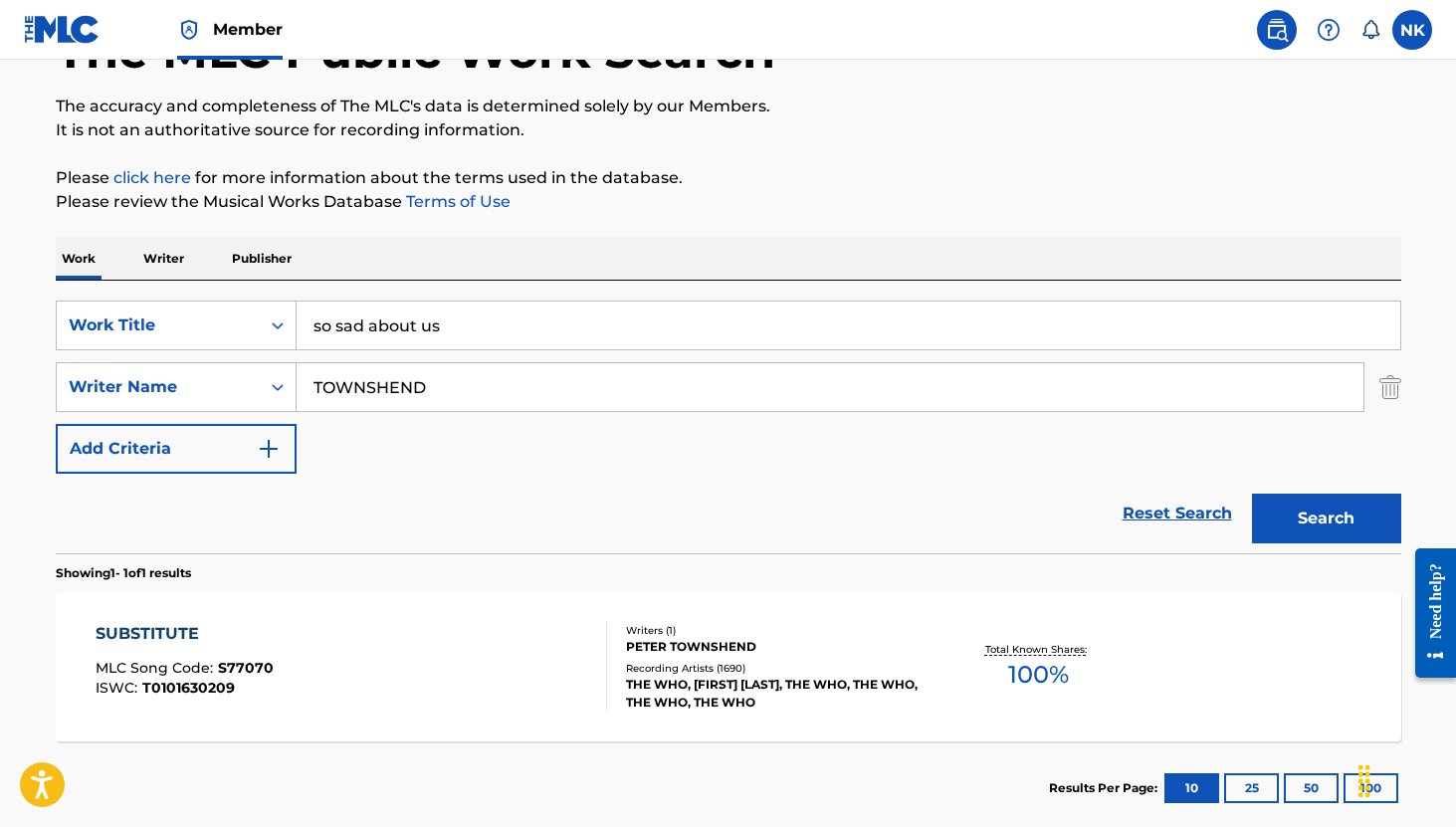 click on "Search" at bounding box center [1327, 518] 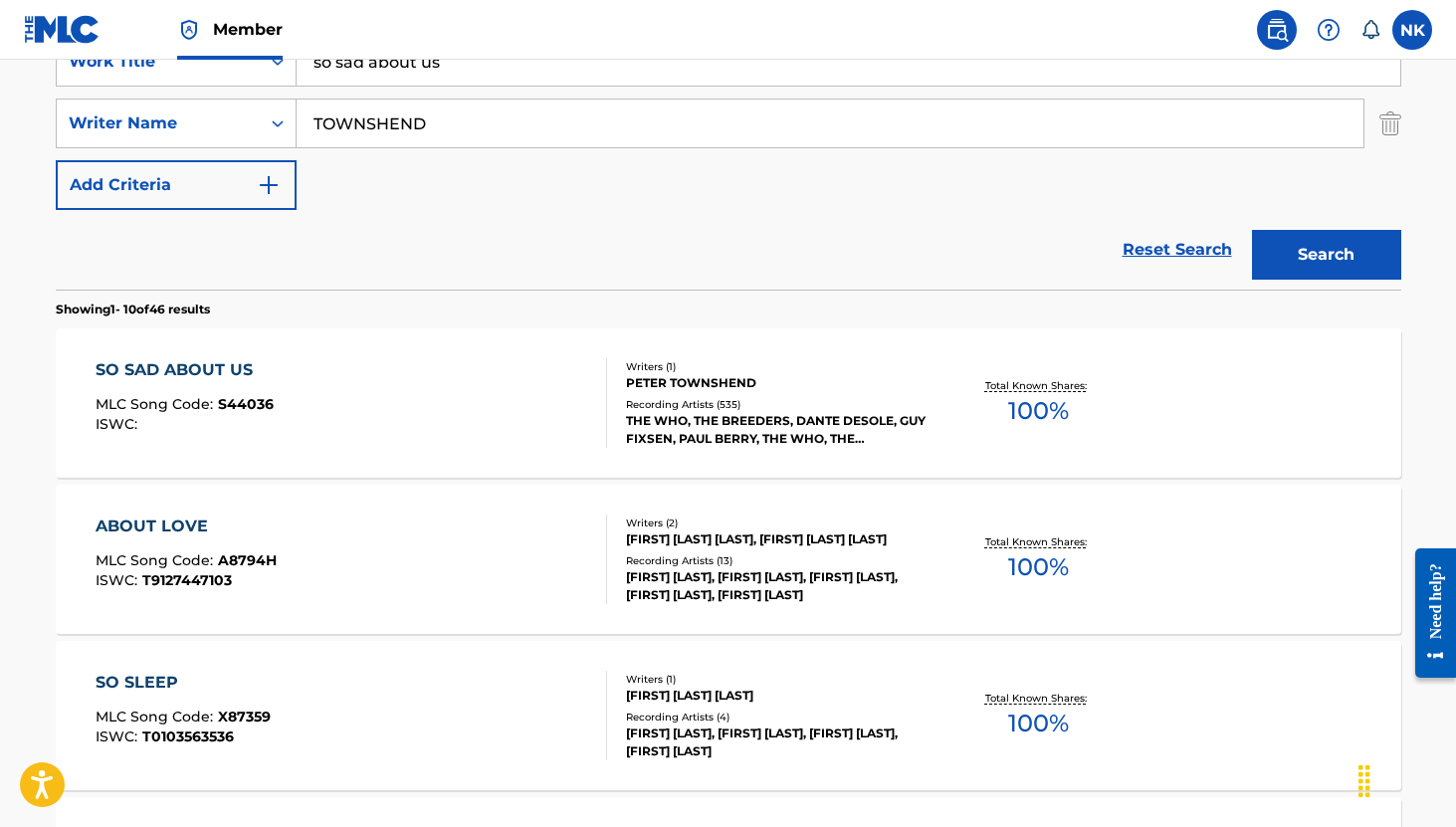 scroll, scrollTop: 530, scrollLeft: 0, axis: vertical 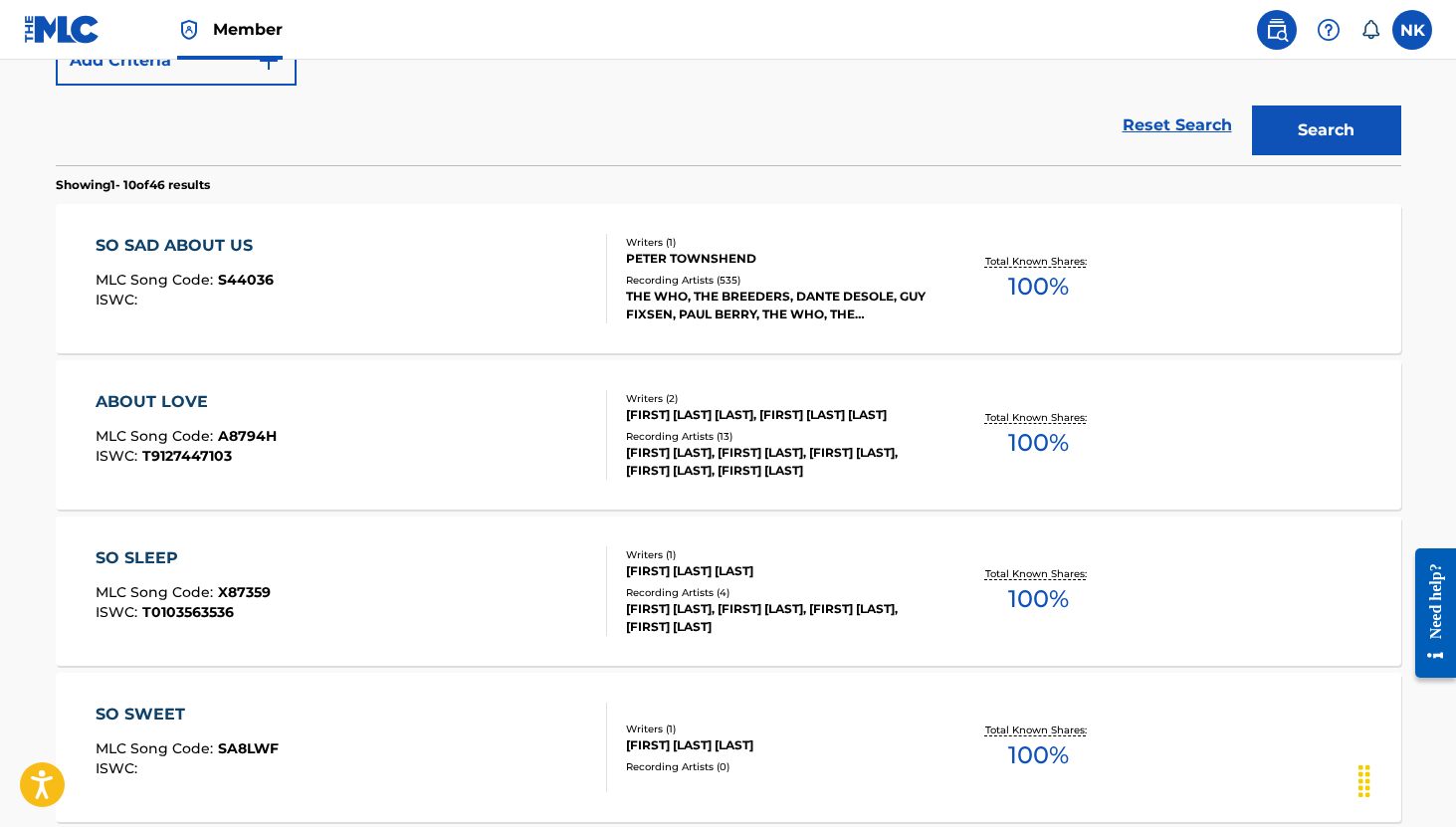click on "S44036" at bounding box center [246, 280] 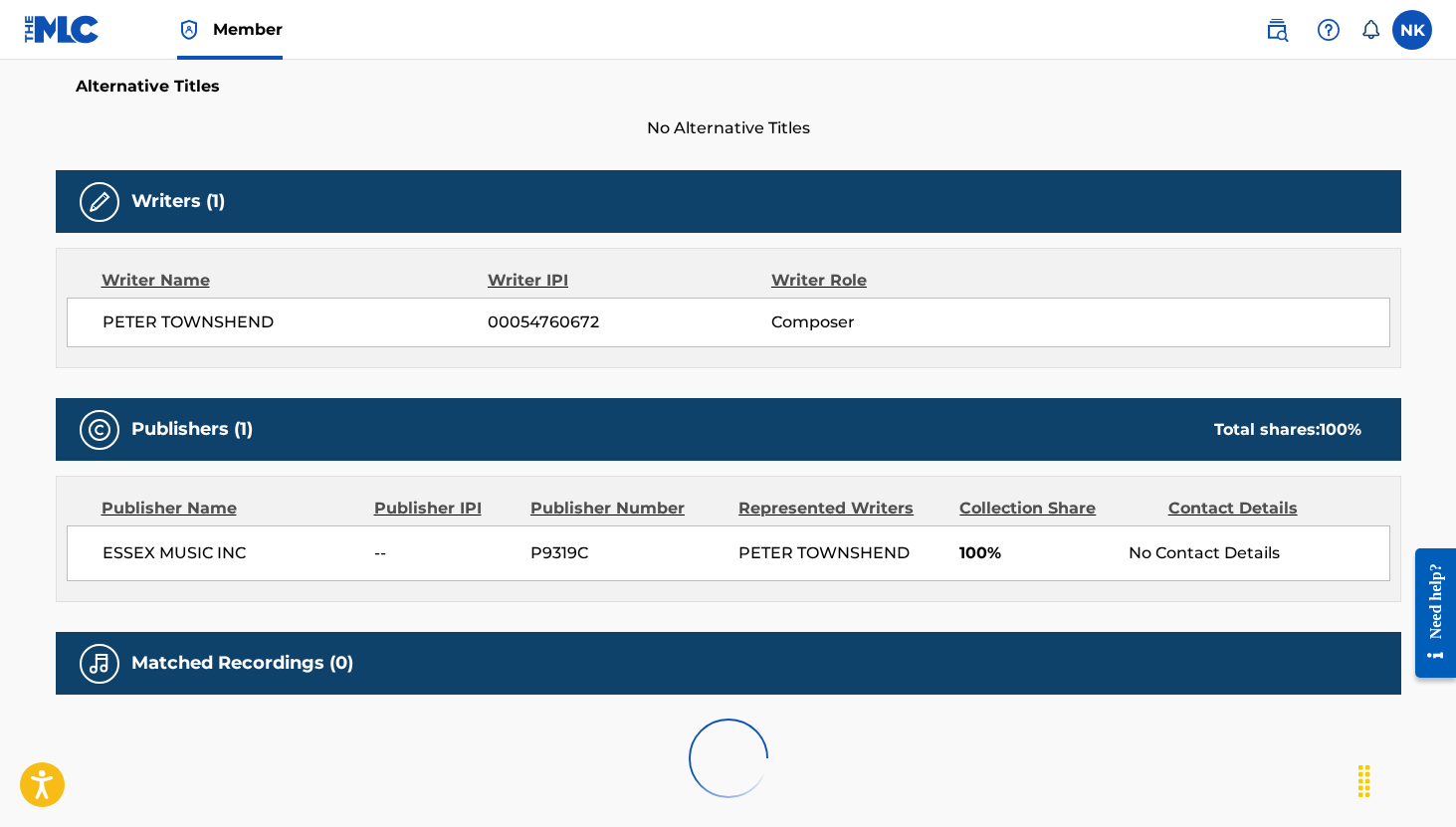 scroll, scrollTop: 0, scrollLeft: 0, axis: both 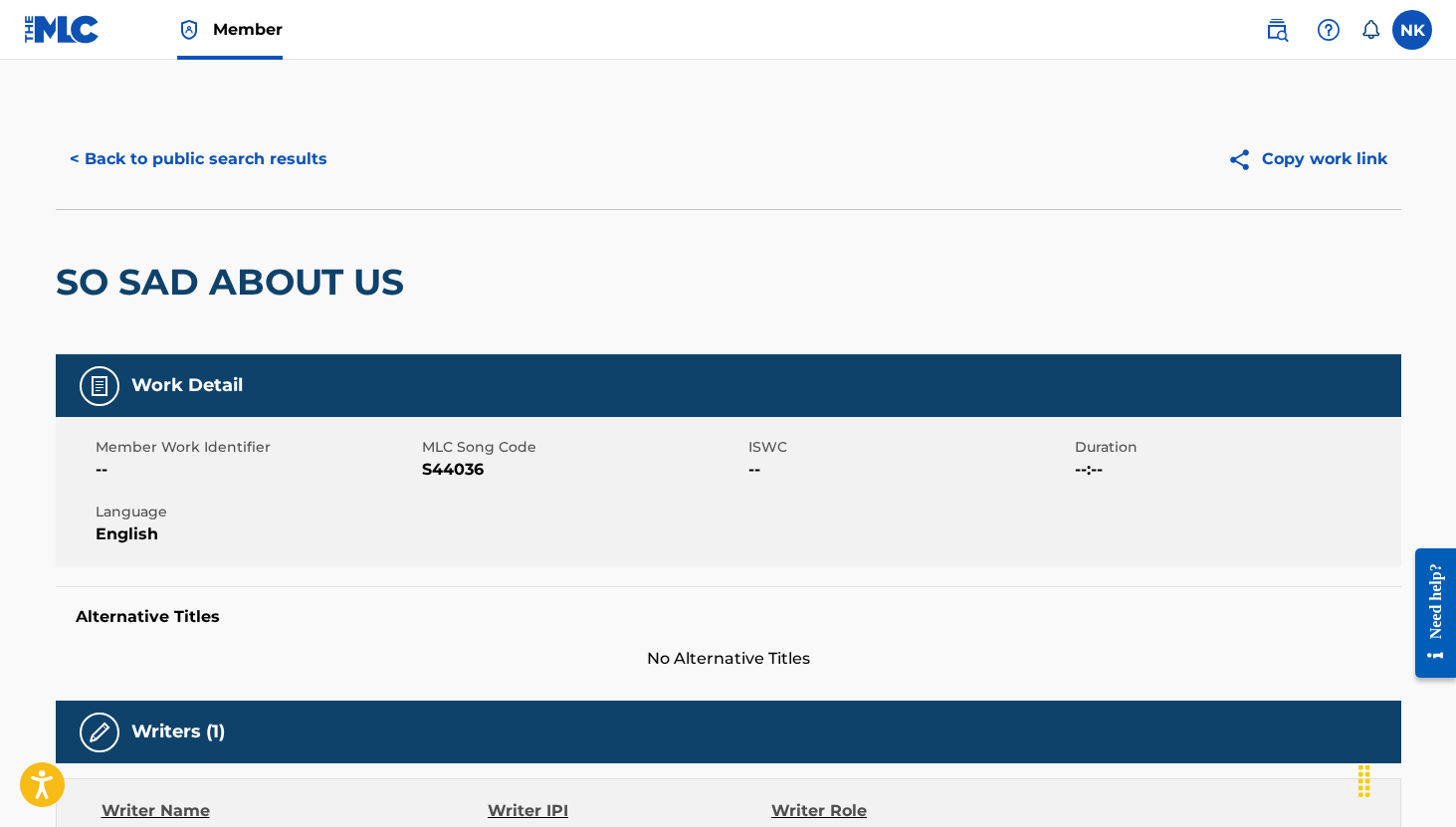 click on "S44036" at bounding box center [582, 470] 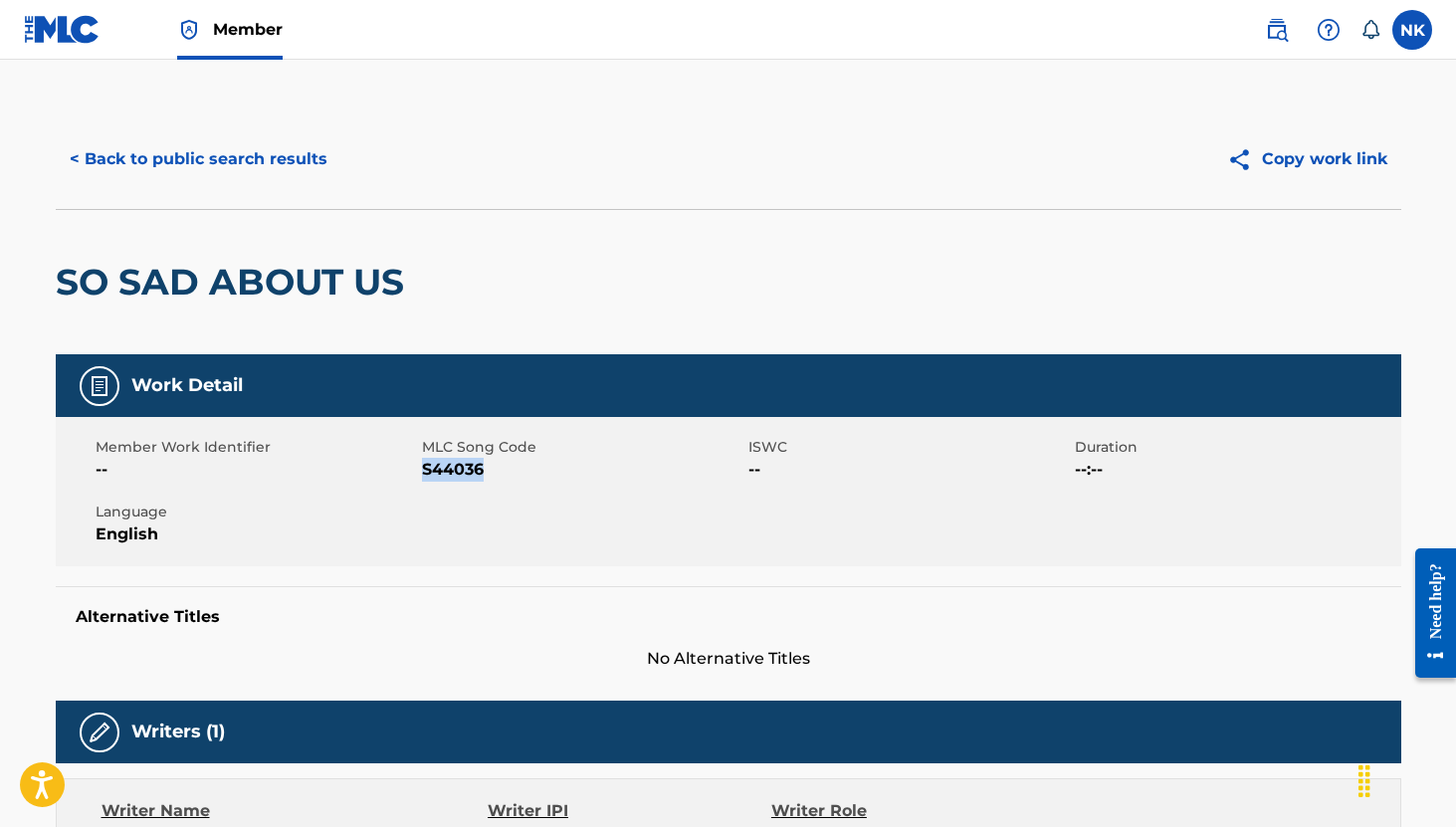 click on "S44036" at bounding box center (582, 470) 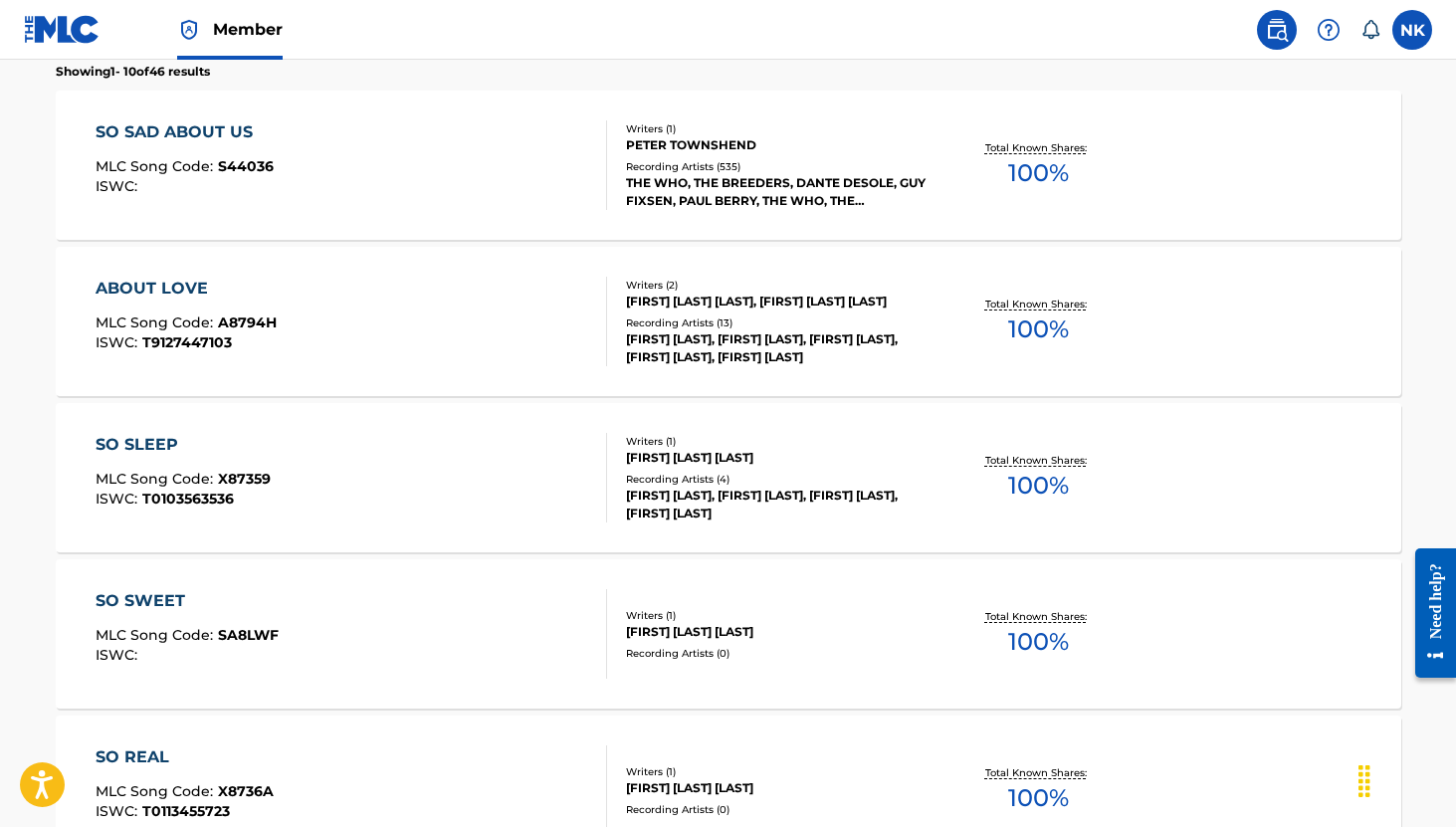 scroll, scrollTop: 0, scrollLeft: 0, axis: both 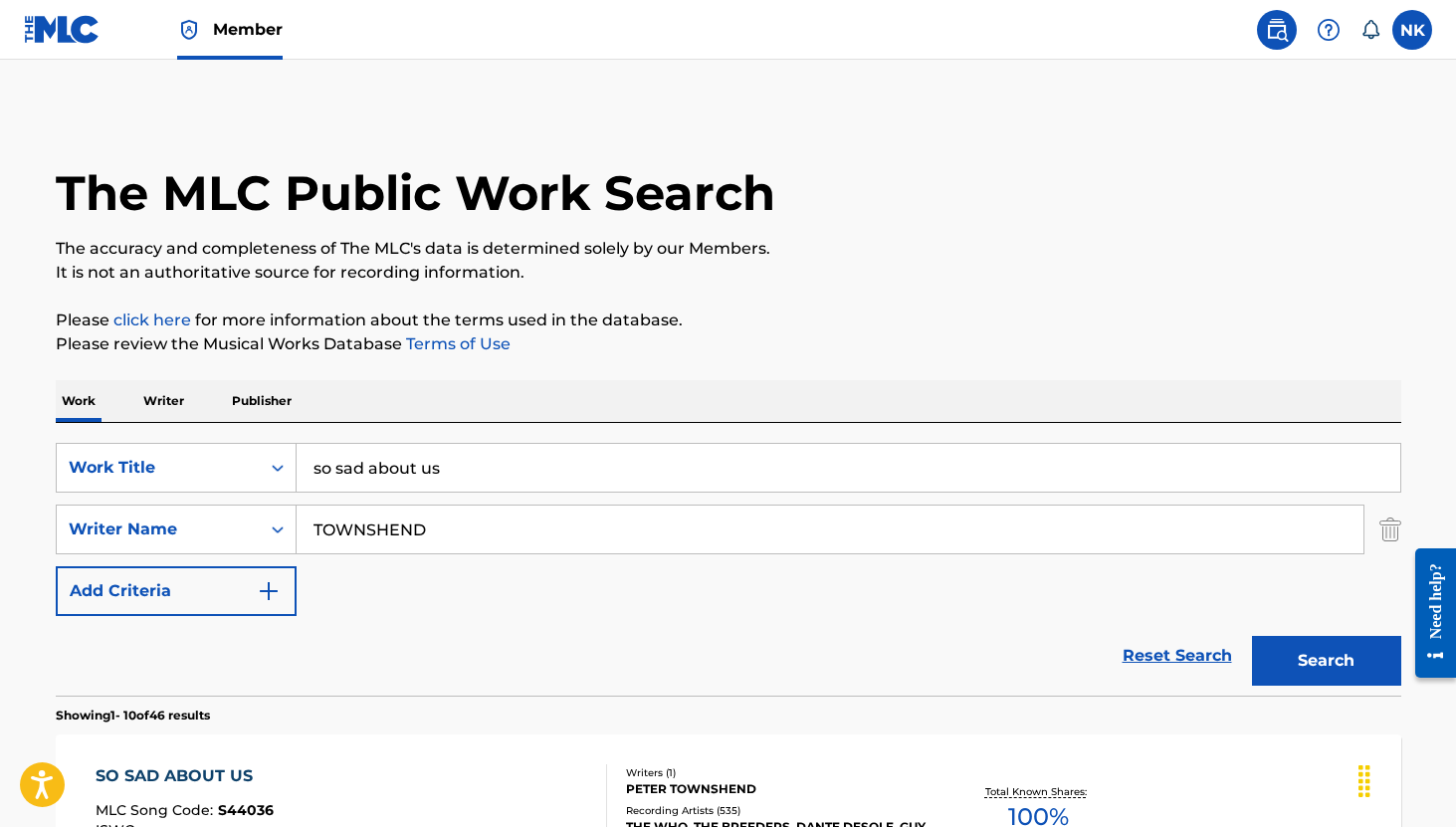 click on "so sad about us" at bounding box center (848, 468) 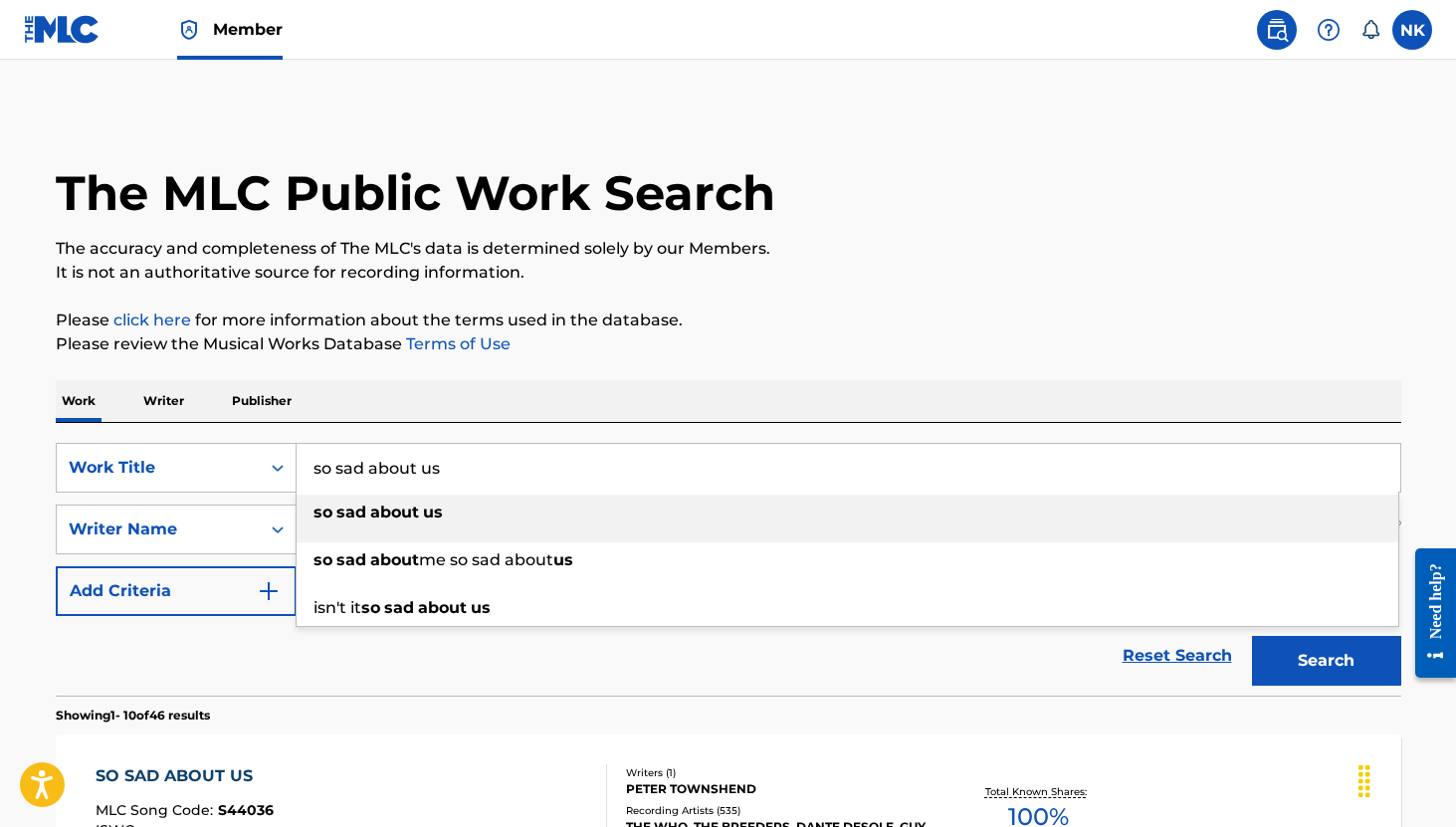 click on "so sad about us" at bounding box center (848, 468) 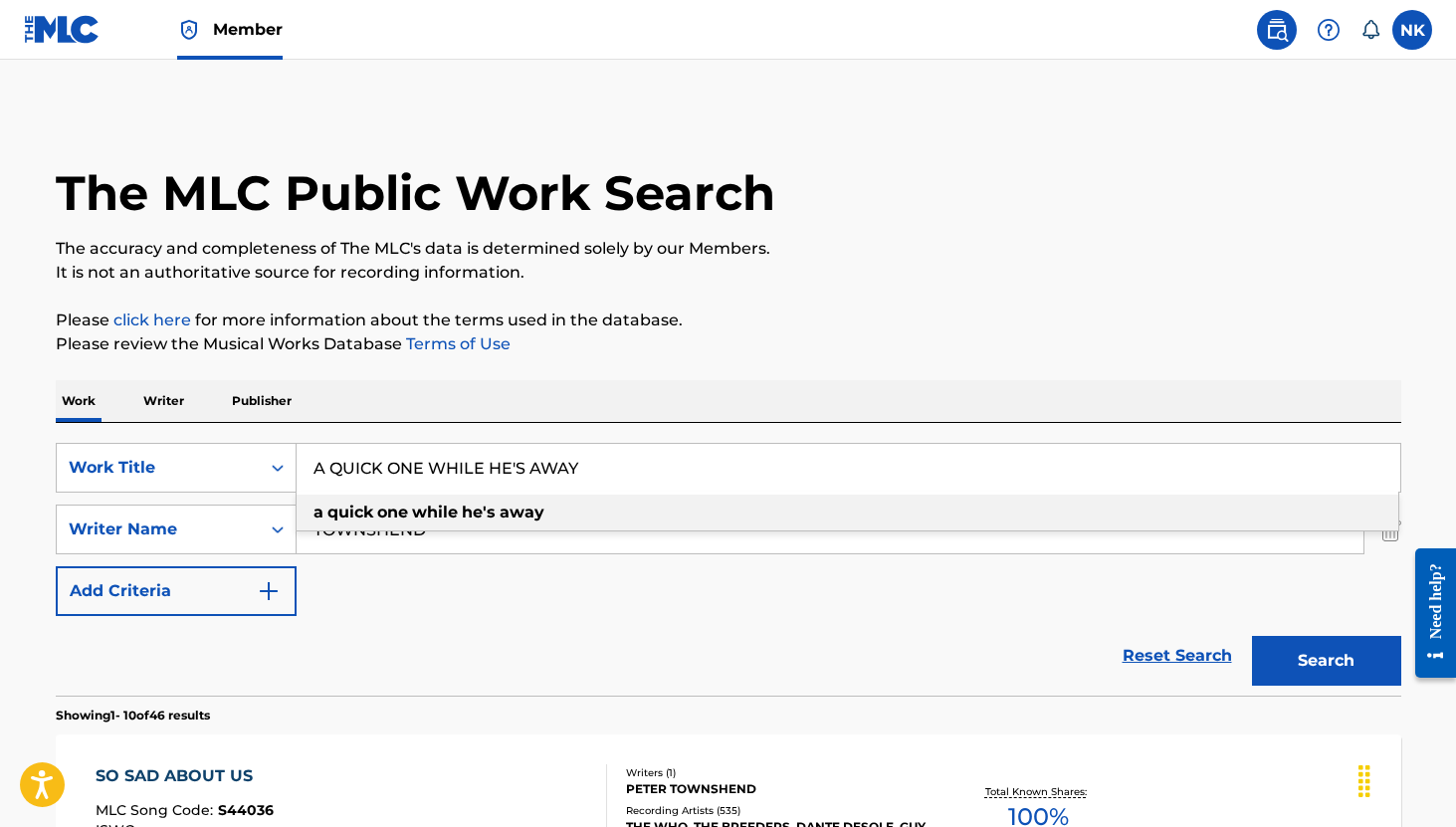 click on "a   quick   one   while   he's   away" at bounding box center (847, 513) 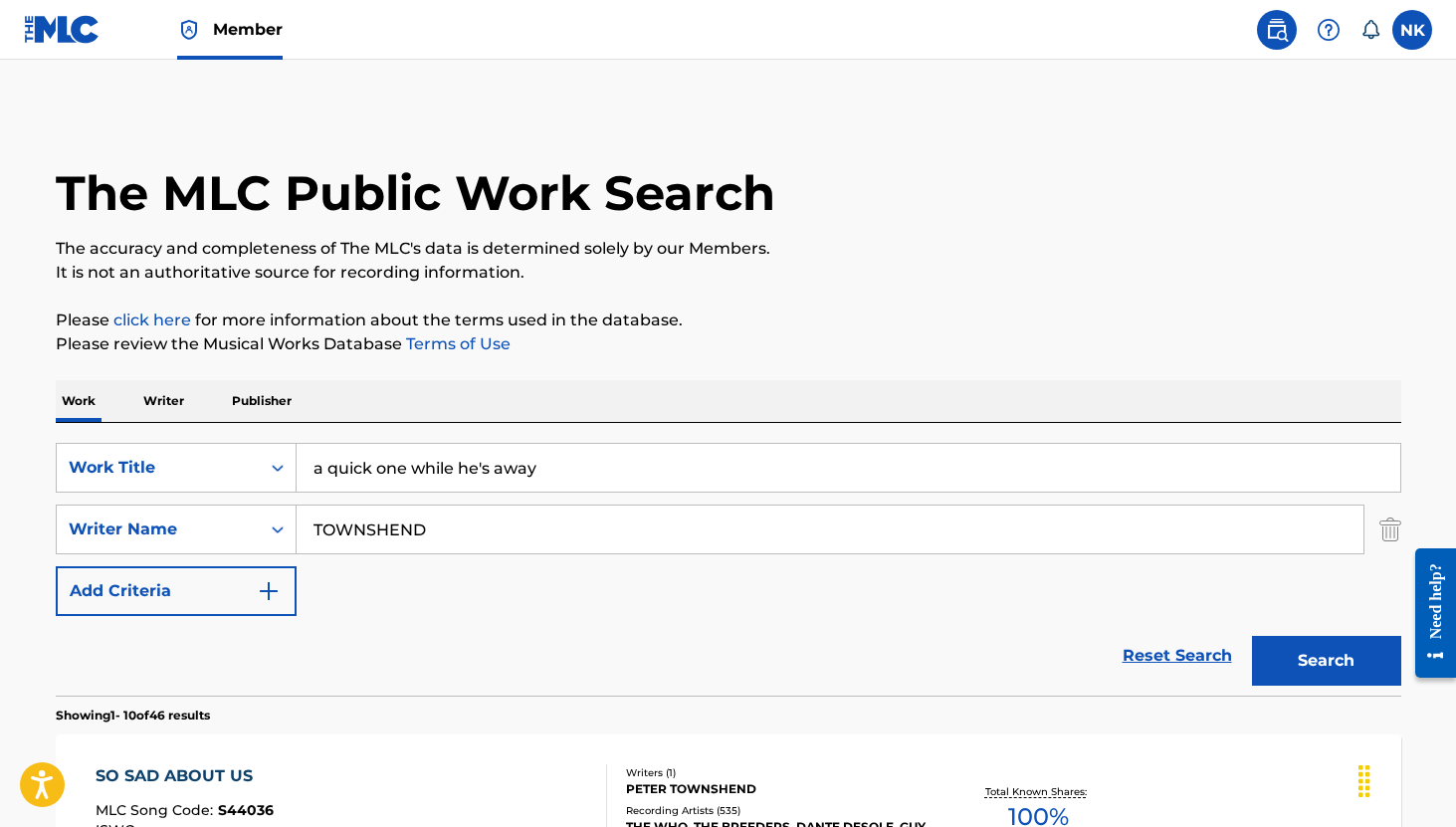 click on "Search" at bounding box center (1327, 661) 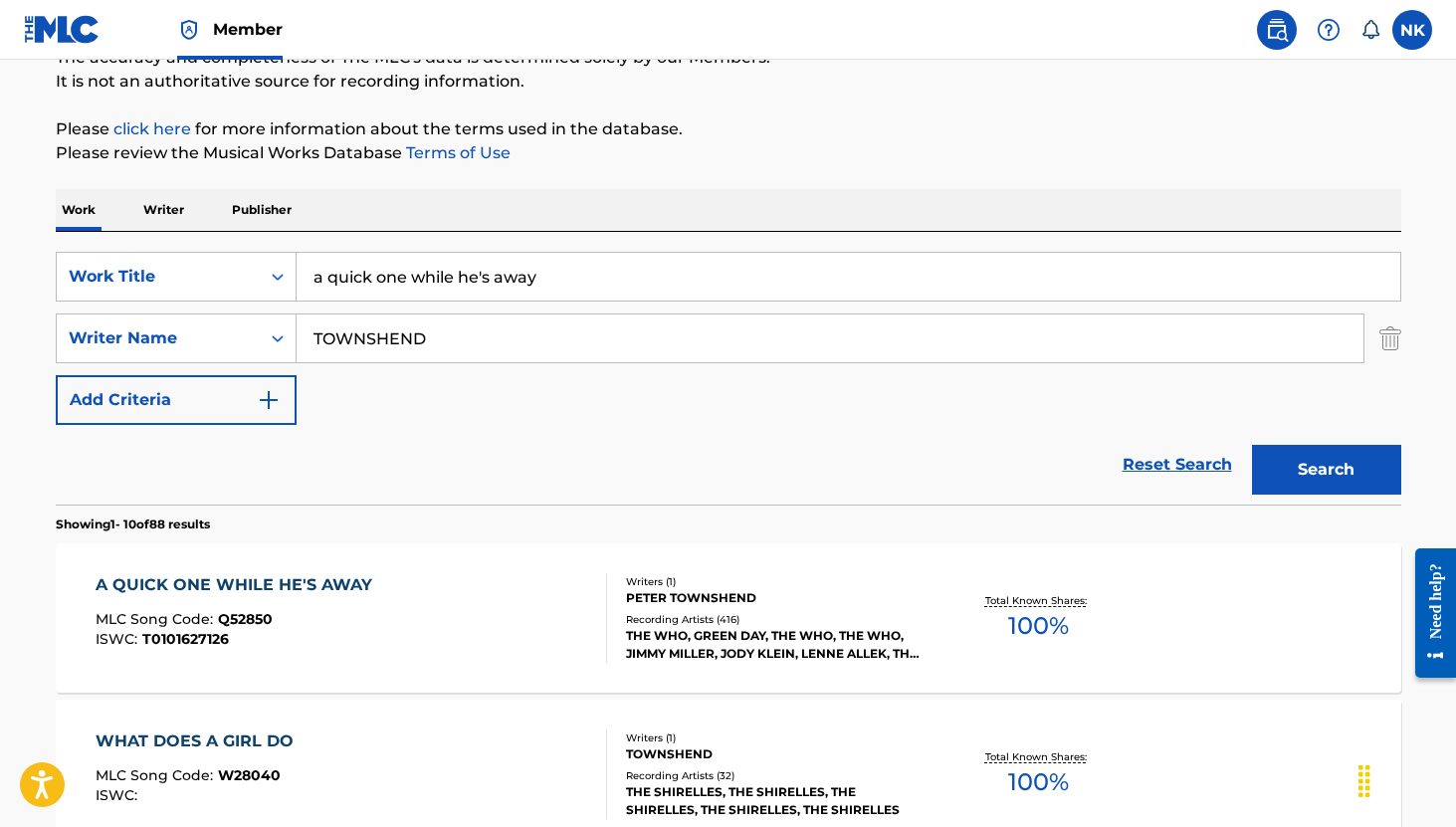 scroll, scrollTop: 179, scrollLeft: 0, axis: vertical 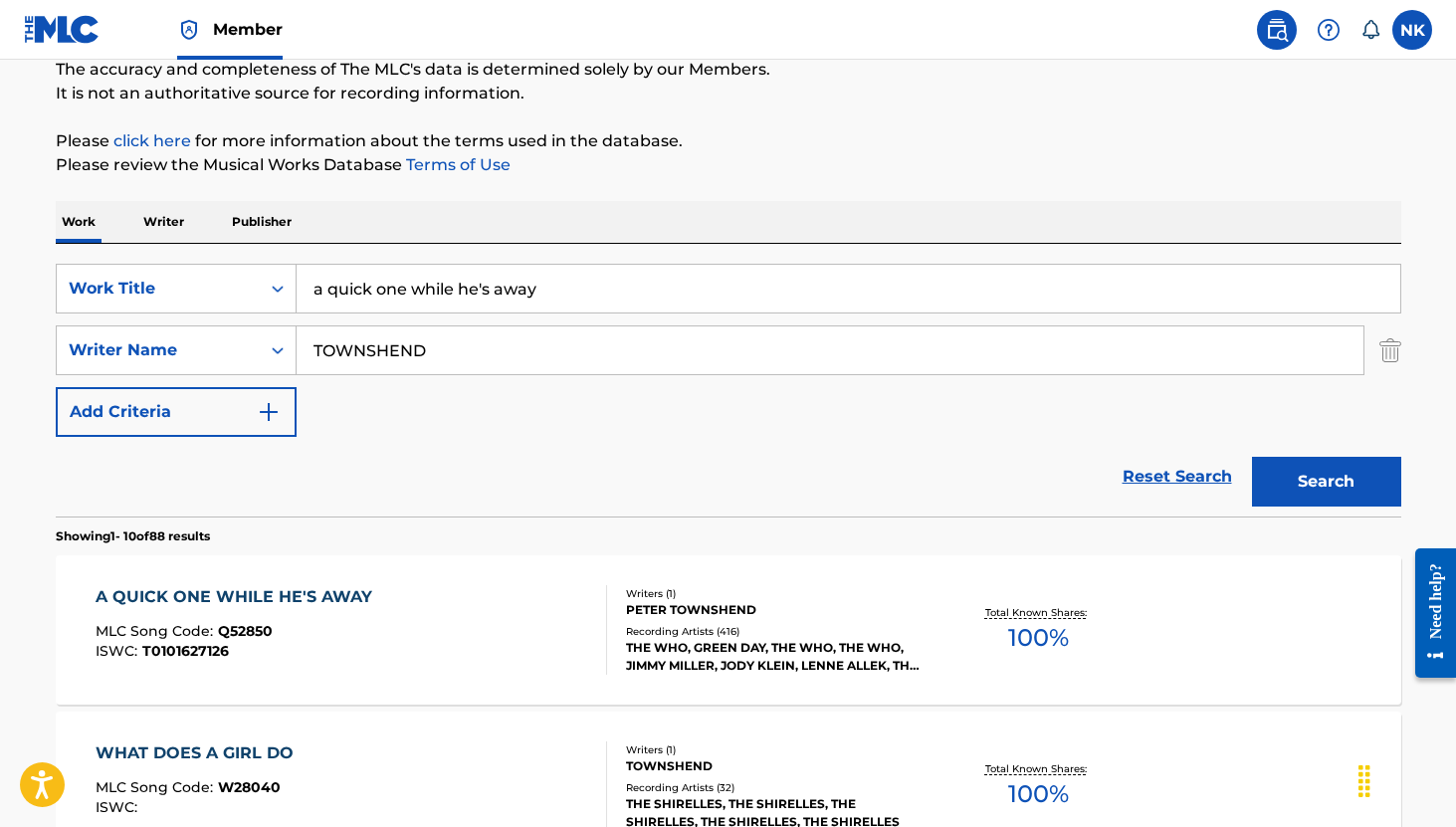 click on "Q52850" at bounding box center (245, 631) 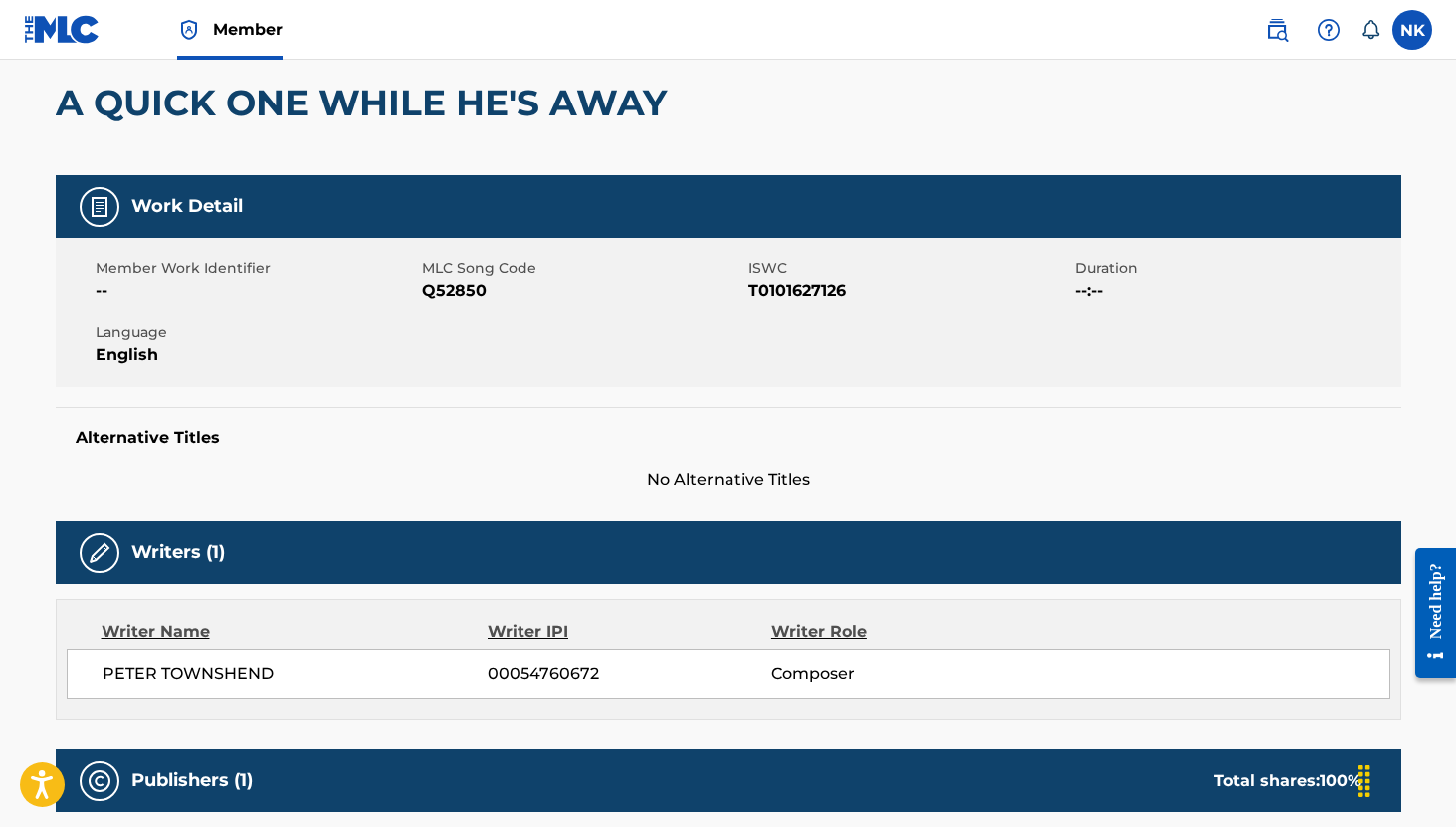 scroll, scrollTop: 0, scrollLeft: 0, axis: both 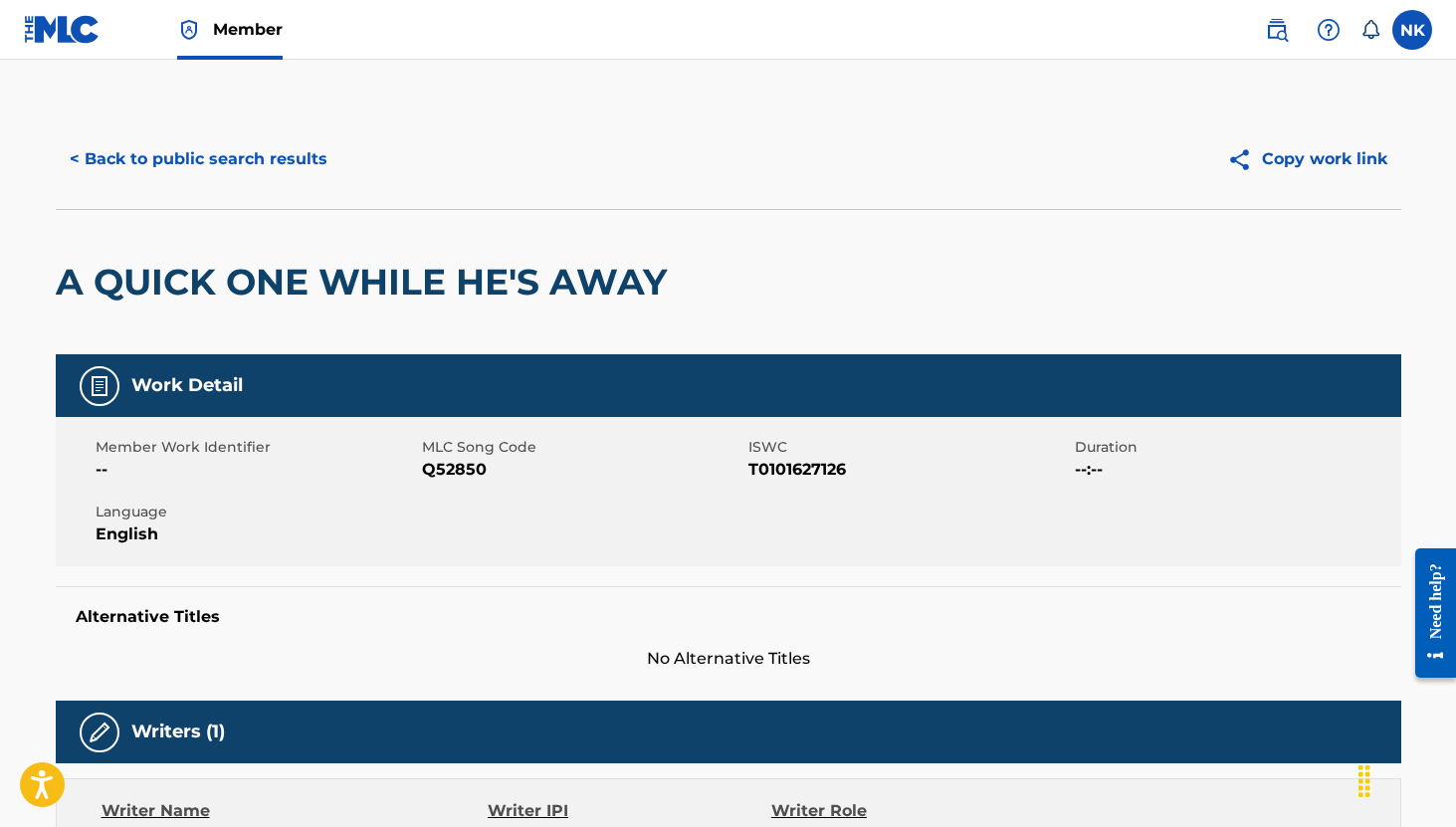 click on "Q52850" at bounding box center [582, 470] 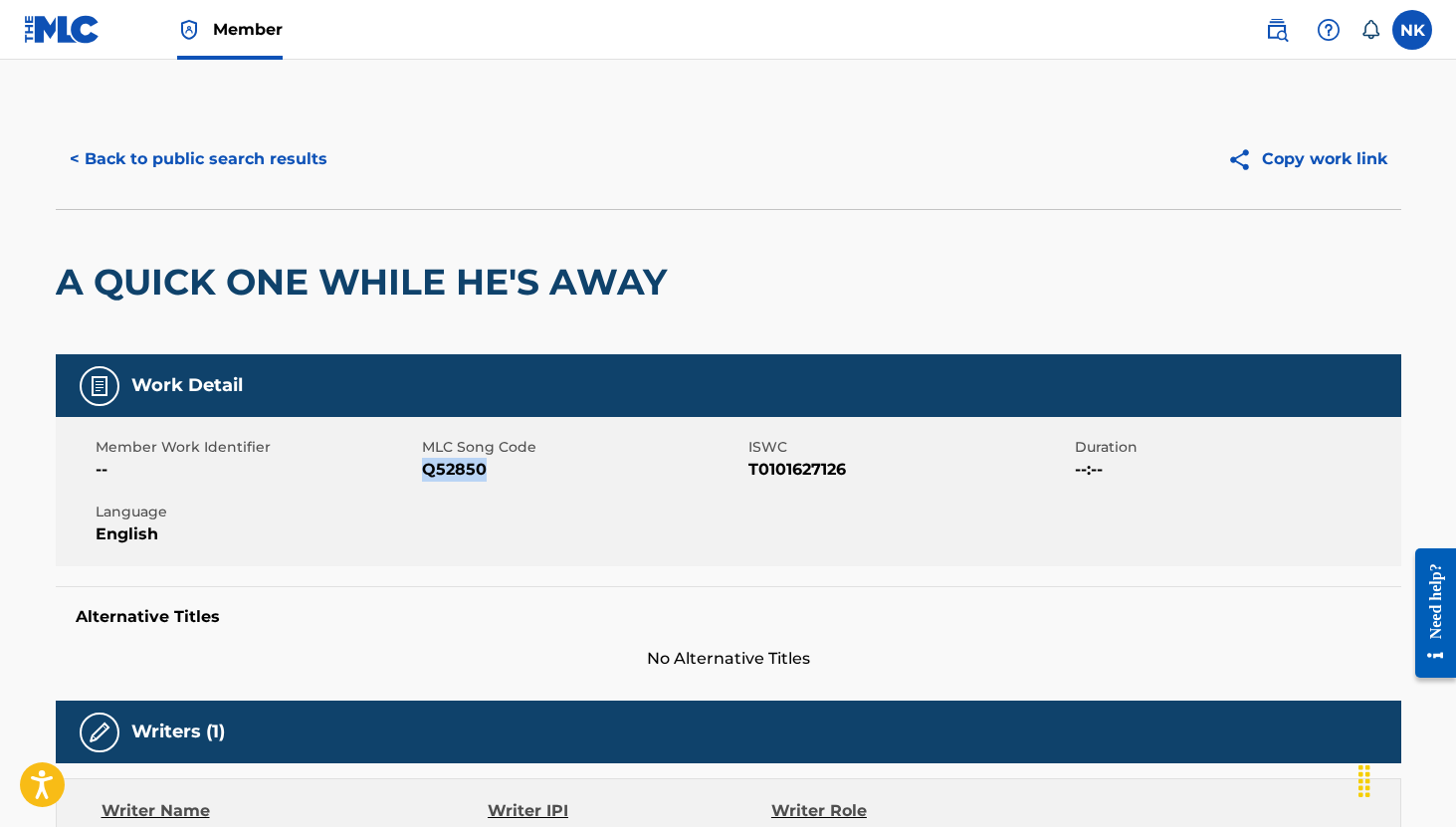 click on "Q52850" at bounding box center (582, 470) 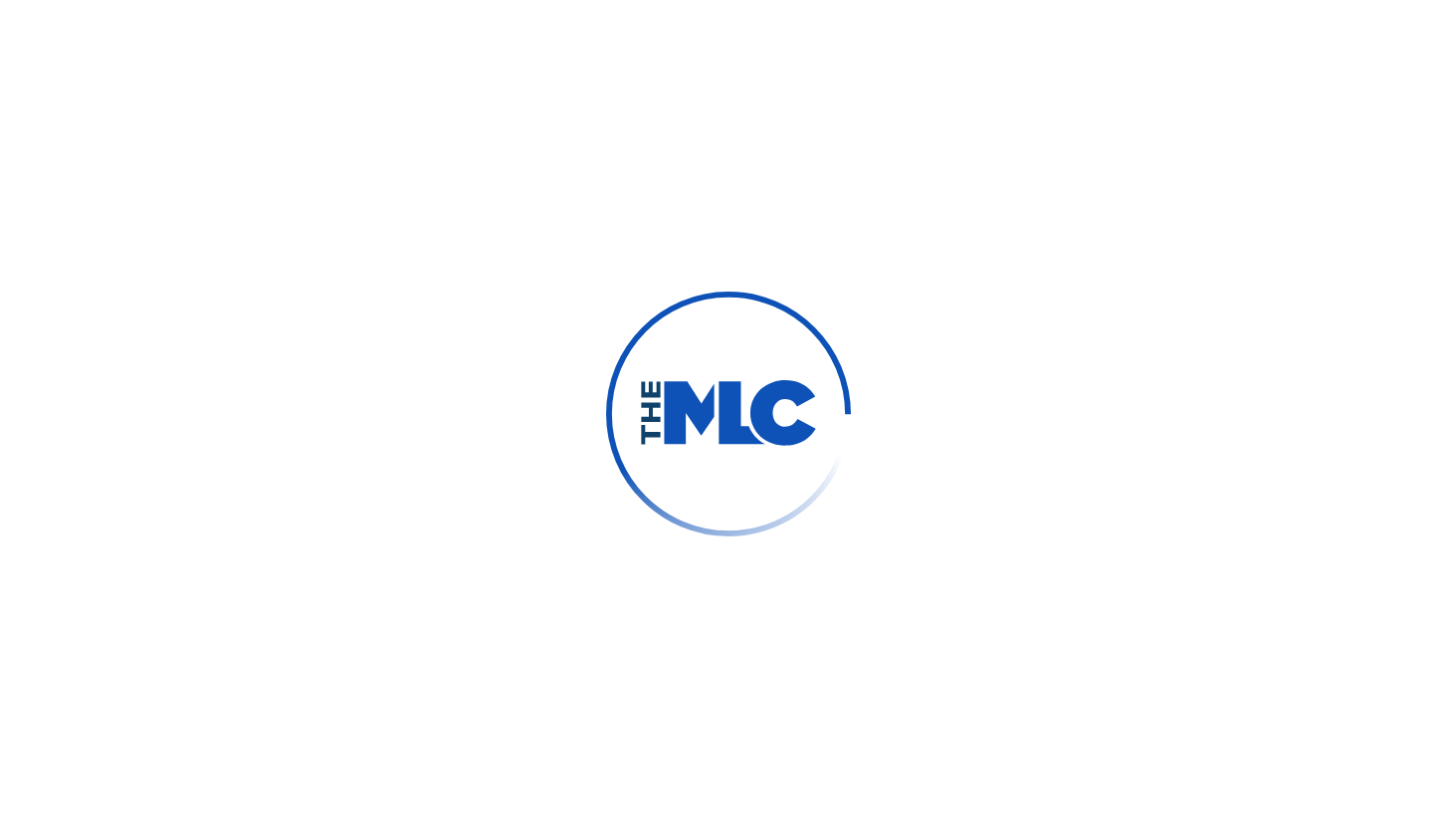 scroll, scrollTop: 0, scrollLeft: 0, axis: both 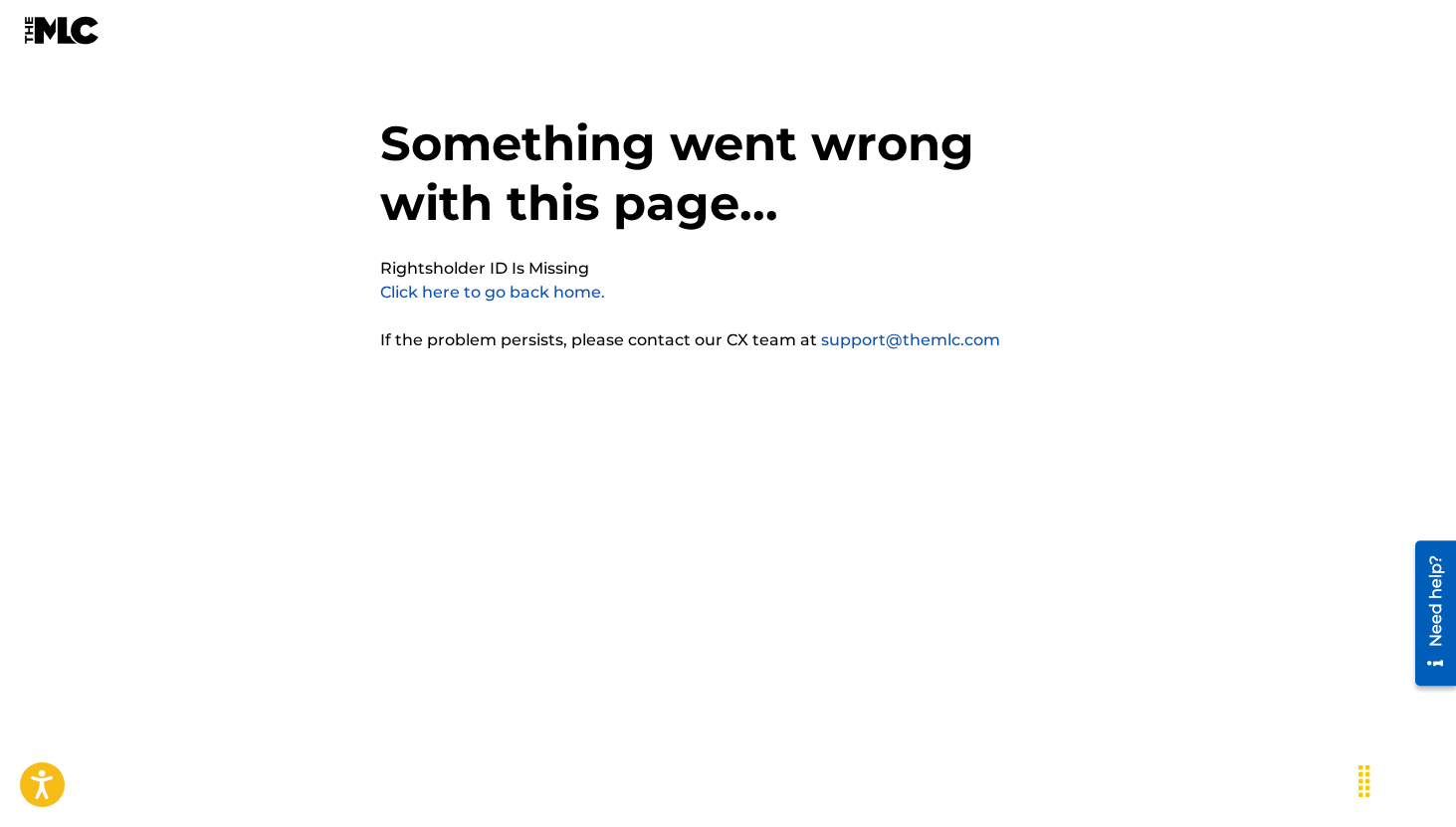 click on "Click here to go back home." at bounding box center (493, 292) 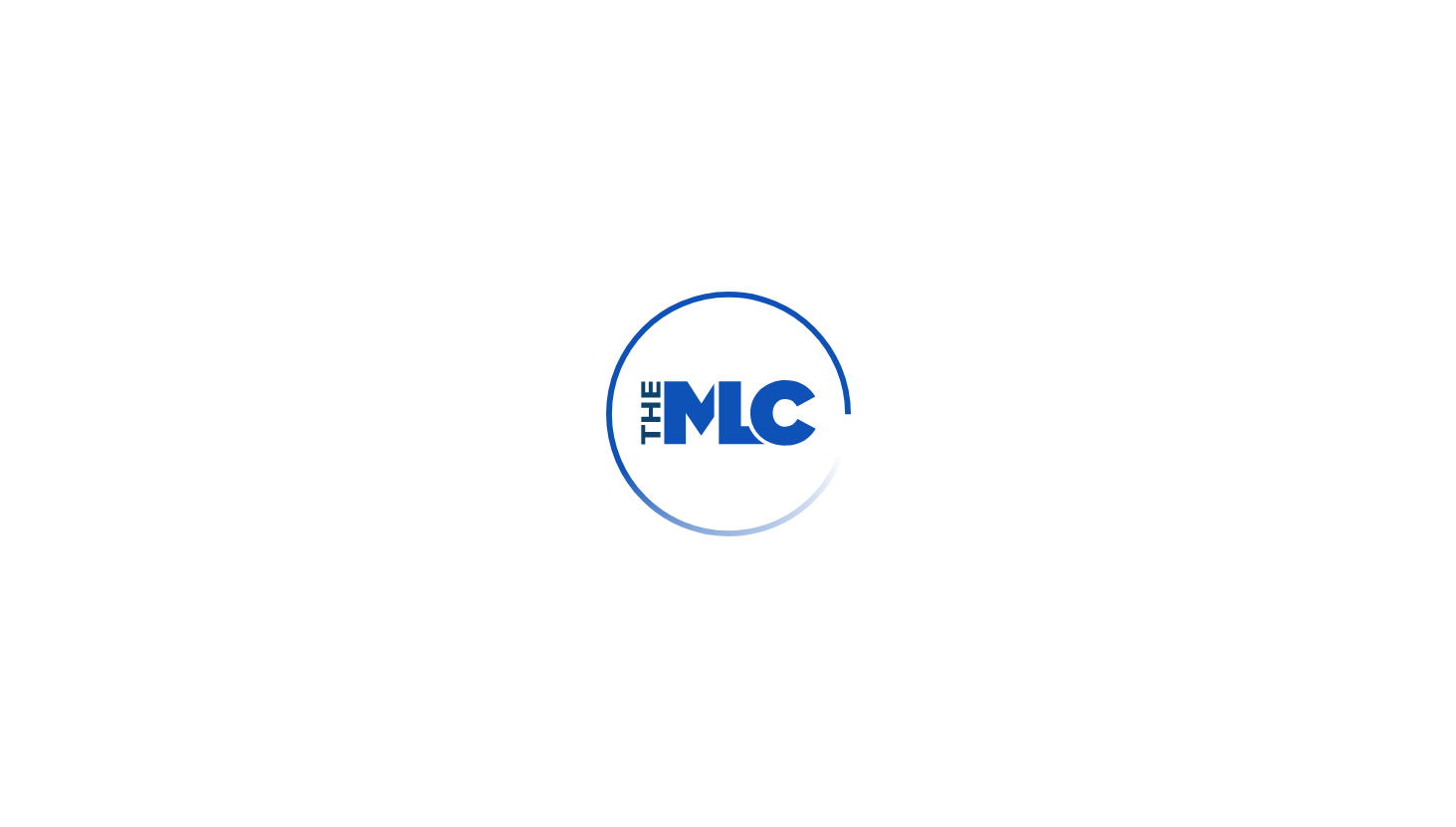 scroll, scrollTop: 0, scrollLeft: 0, axis: both 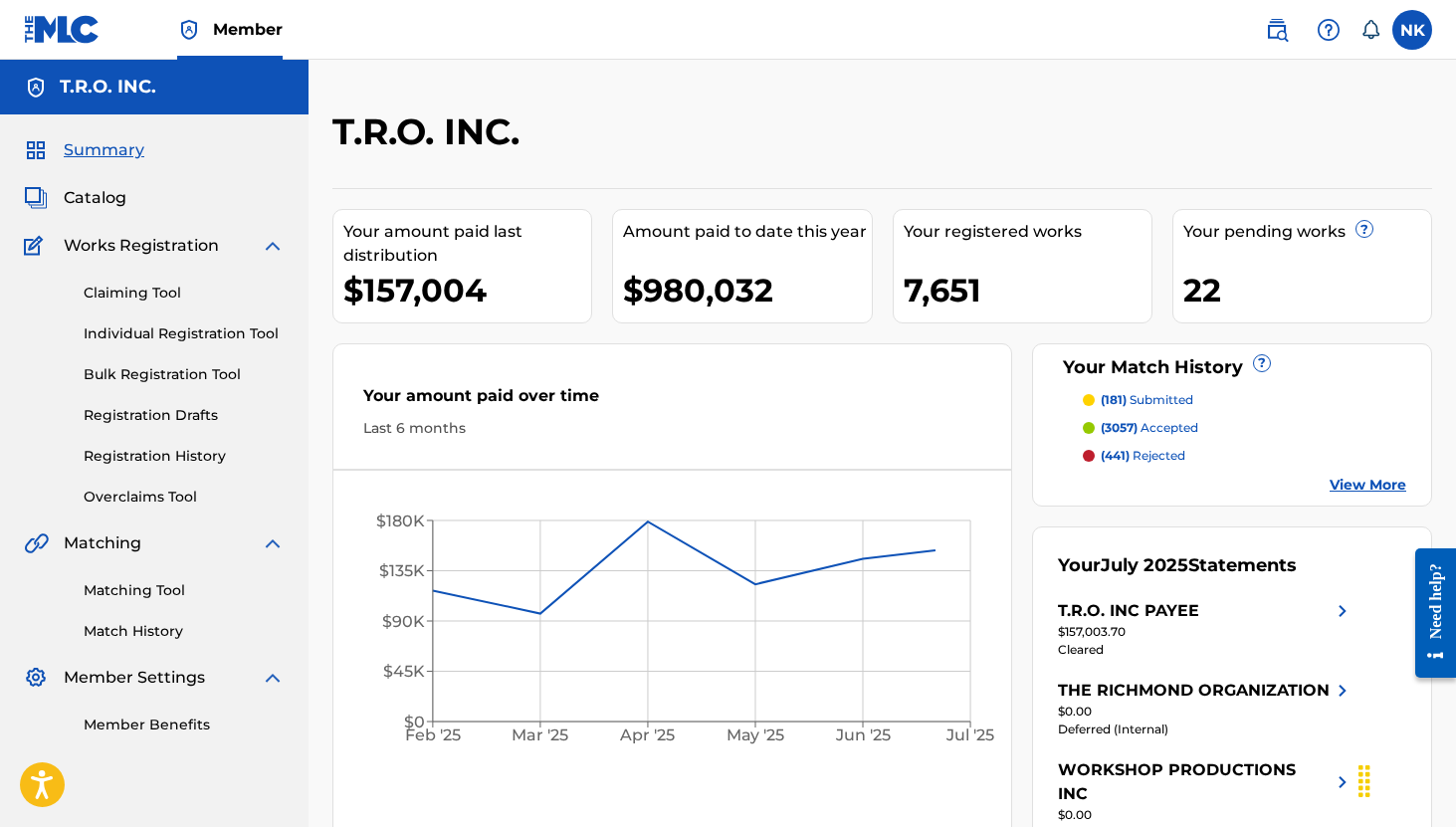 click on "Matching Tool" at bounding box center [184, 590] 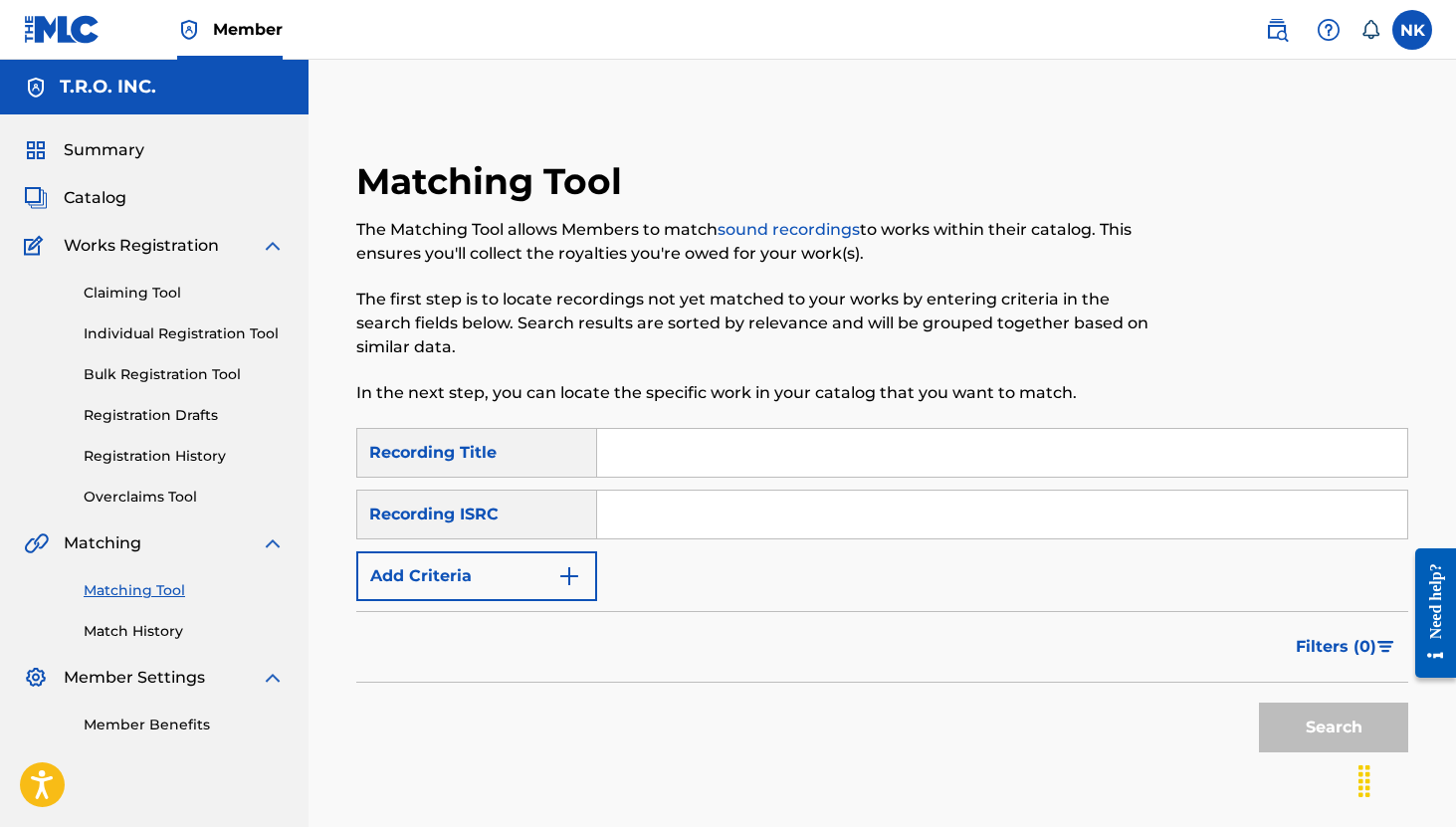 click at bounding box center (1002, 453) 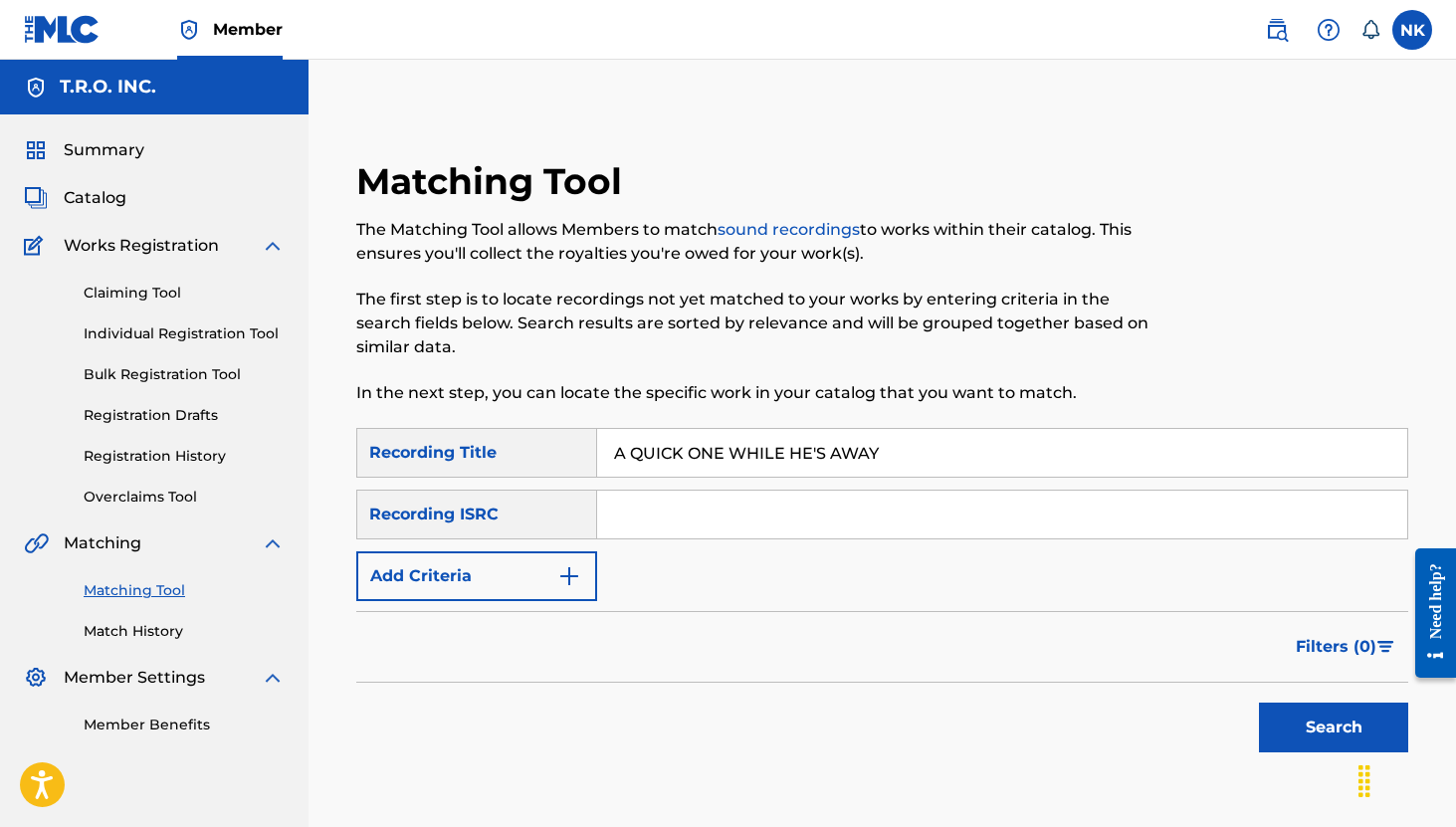 type on "A QUICK ONE WHILE HE'S AWAY" 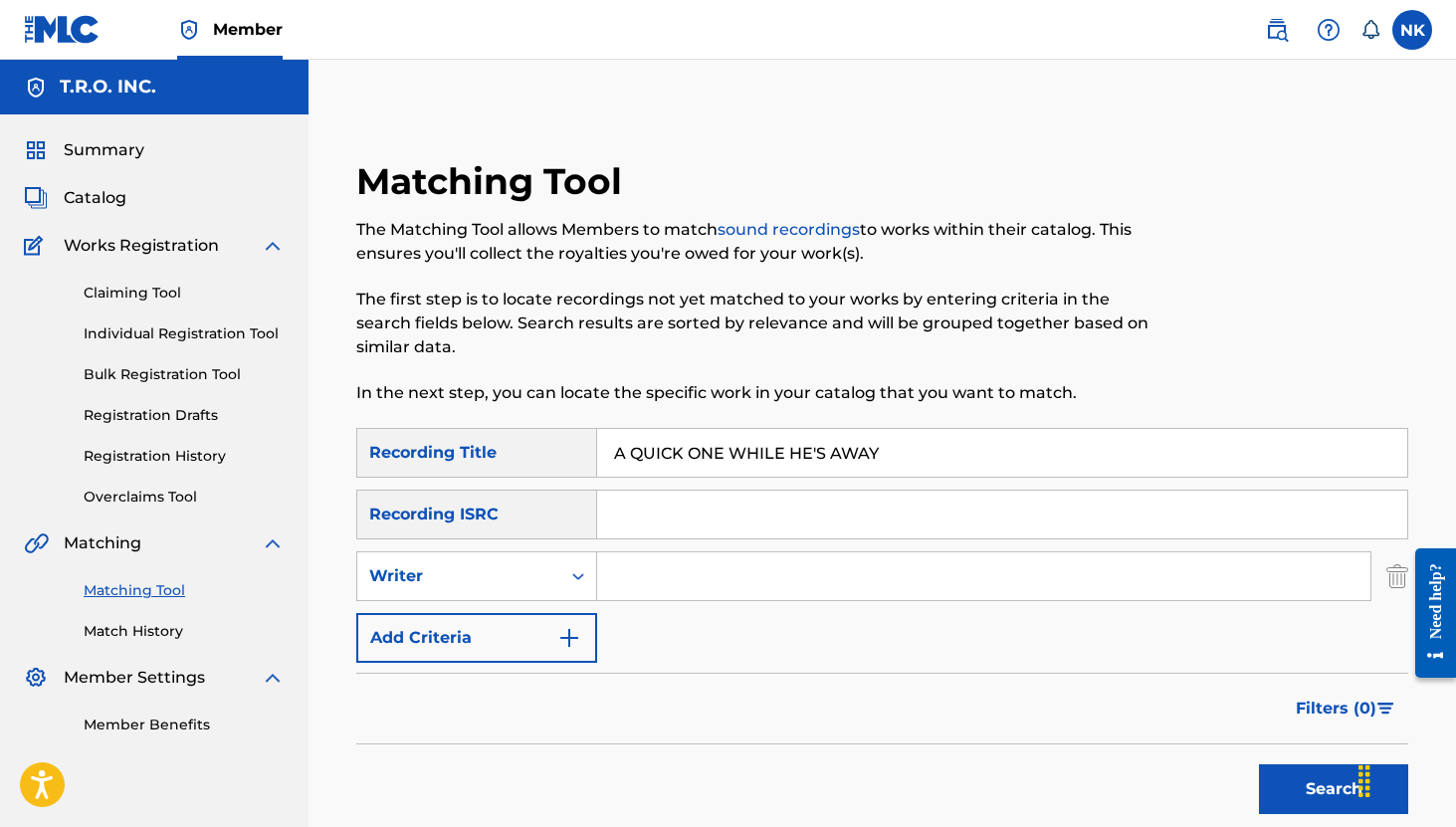 click on "SearchWithCriteria9e857661-686e-44e6-9a29-7d2ddbd91d2a Recording Title A QUICK ONE WHILE HE'S AWAY SearchWithCriteria81b26491-15be-4ca8-9e49-a4dfed976d4e Recording ISRC SearchWithCriteria87fd0eae-380b-4355-b833-985f787486bd Writer Add Criteria" at bounding box center (882, 545) 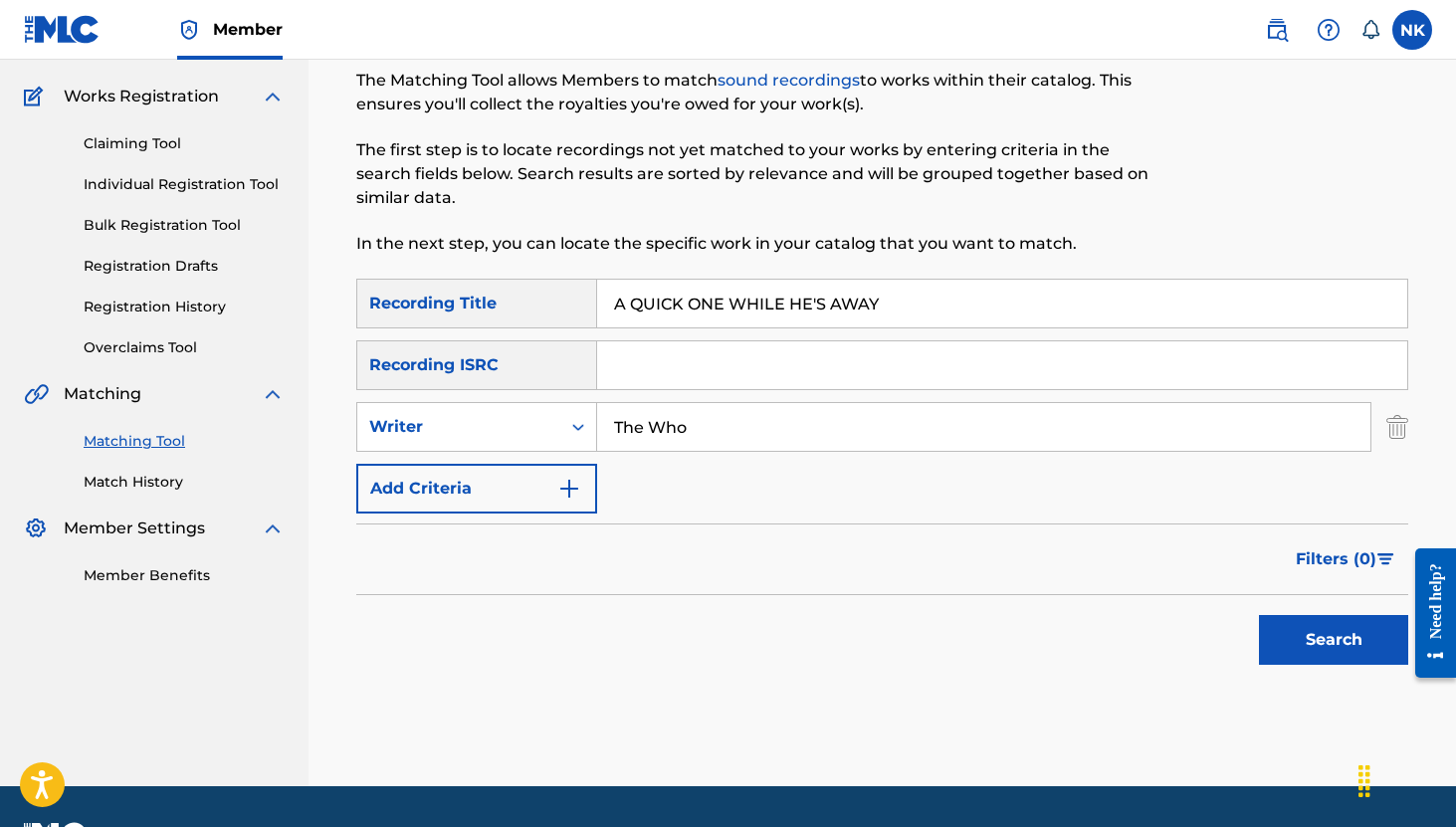 scroll, scrollTop: 204, scrollLeft: 0, axis: vertical 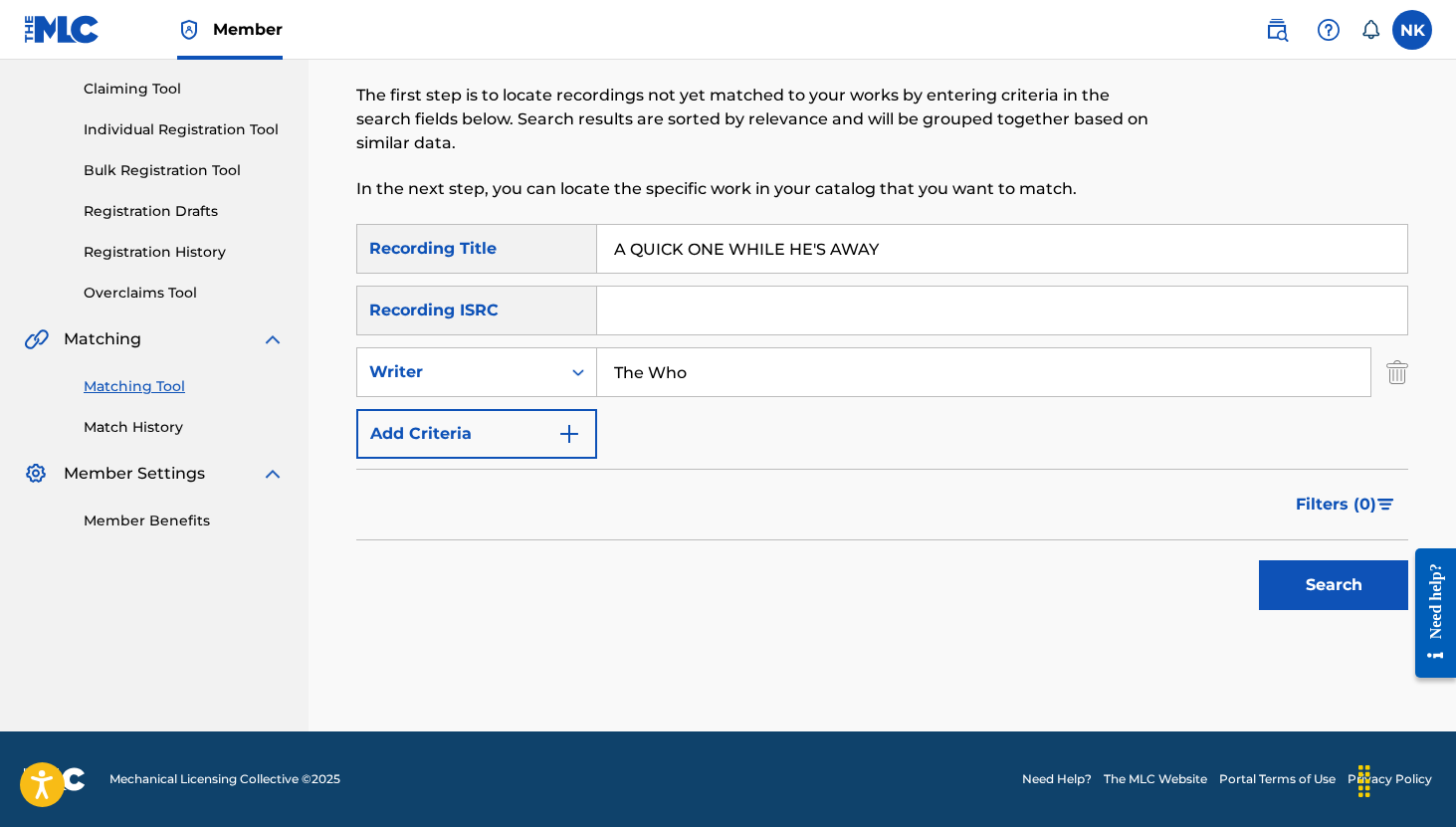 click on "Search" at bounding box center (1334, 585) 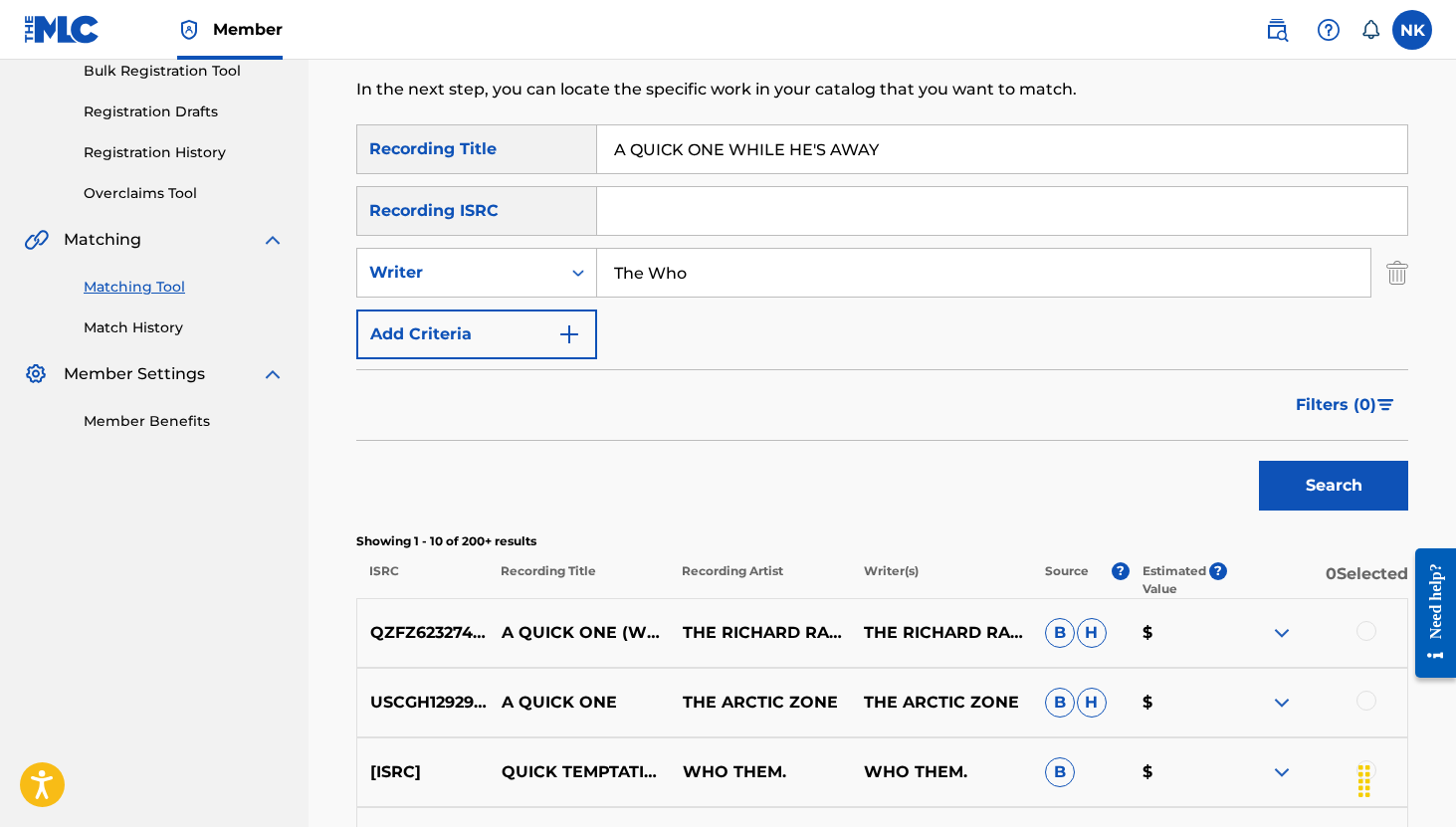 scroll, scrollTop: 0, scrollLeft: 0, axis: both 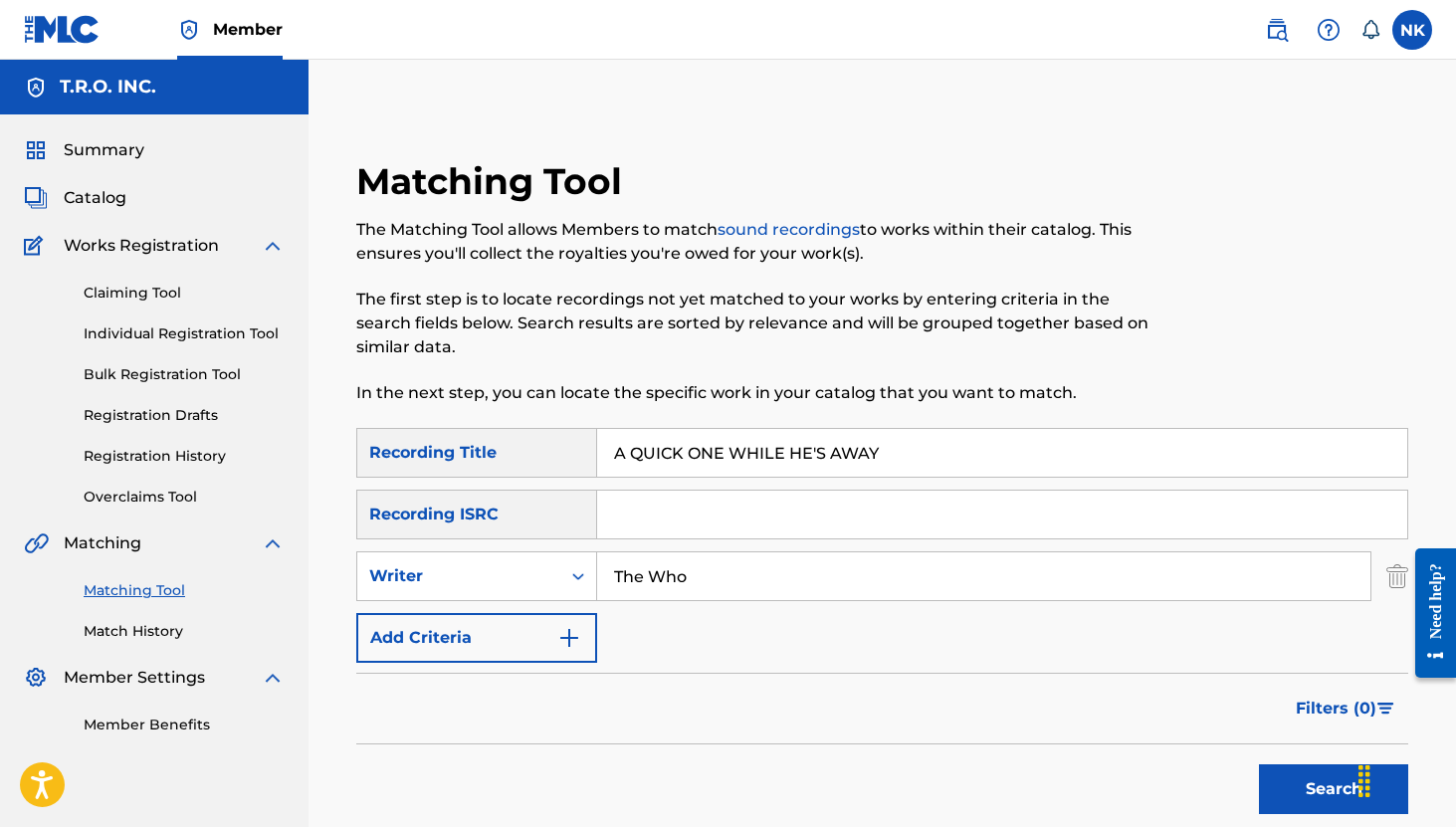 click on "The Who" at bounding box center (983, 576) 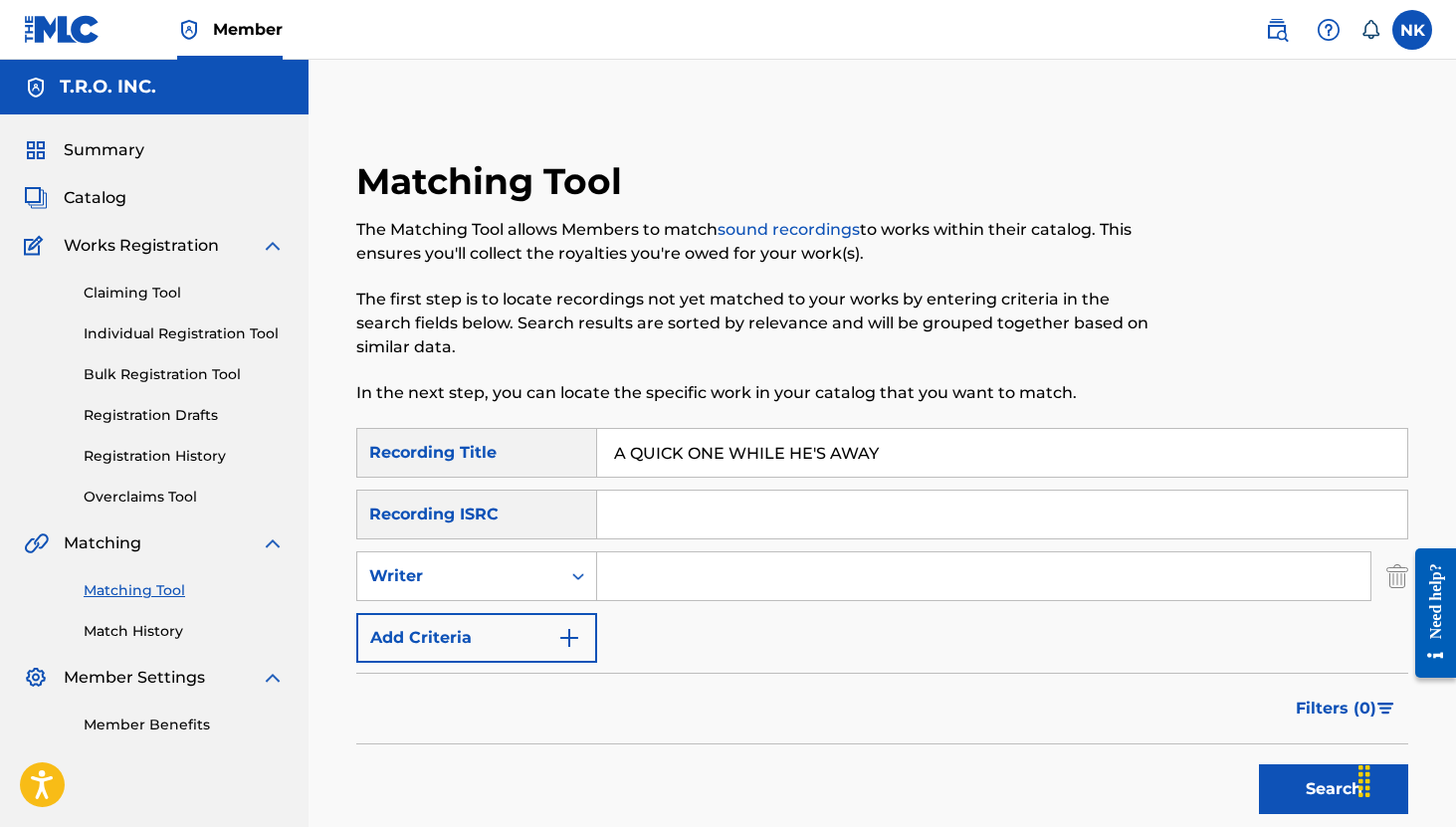 paste on "TOWNSHEND" 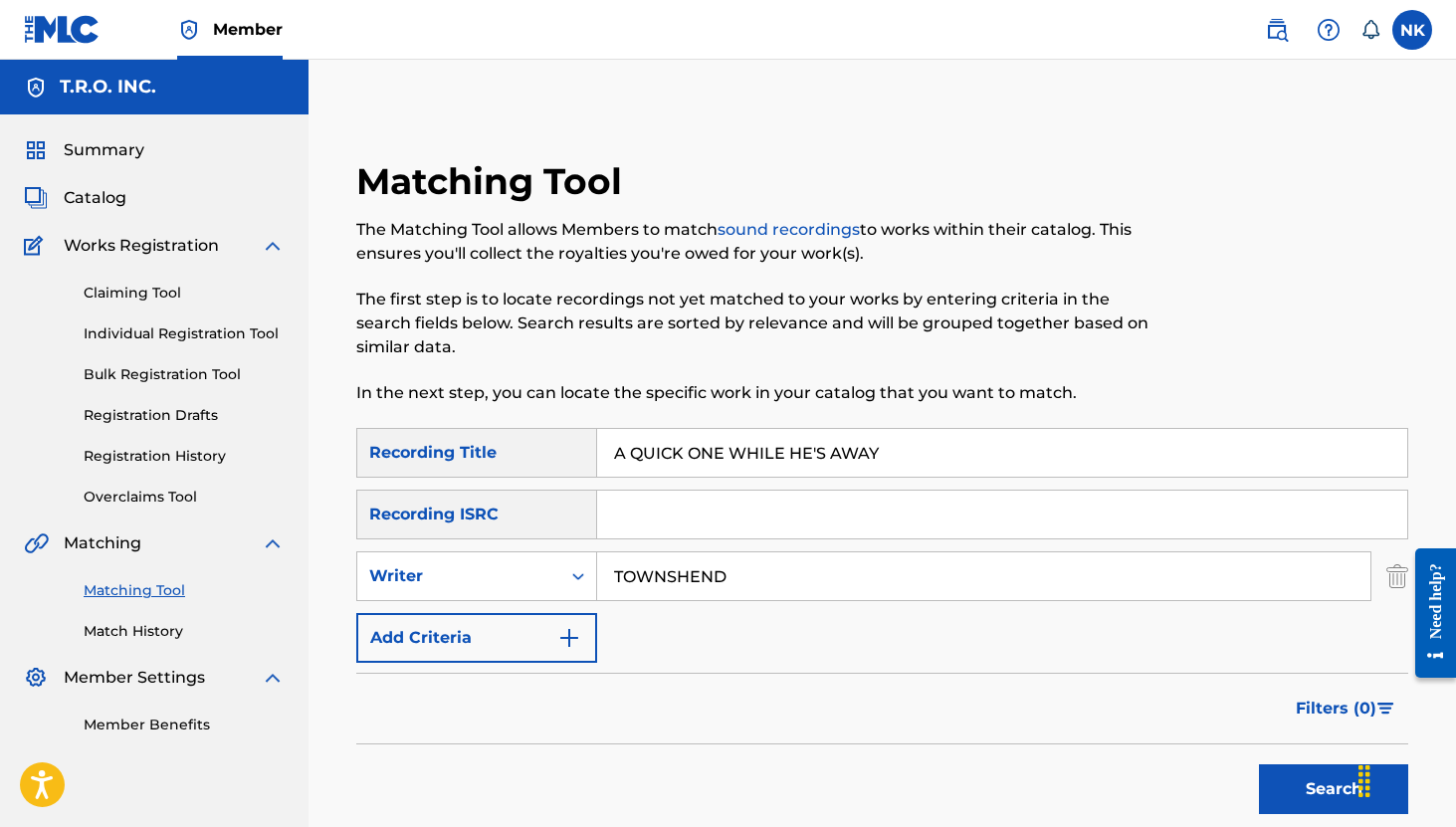 type on "TOWNSHEND" 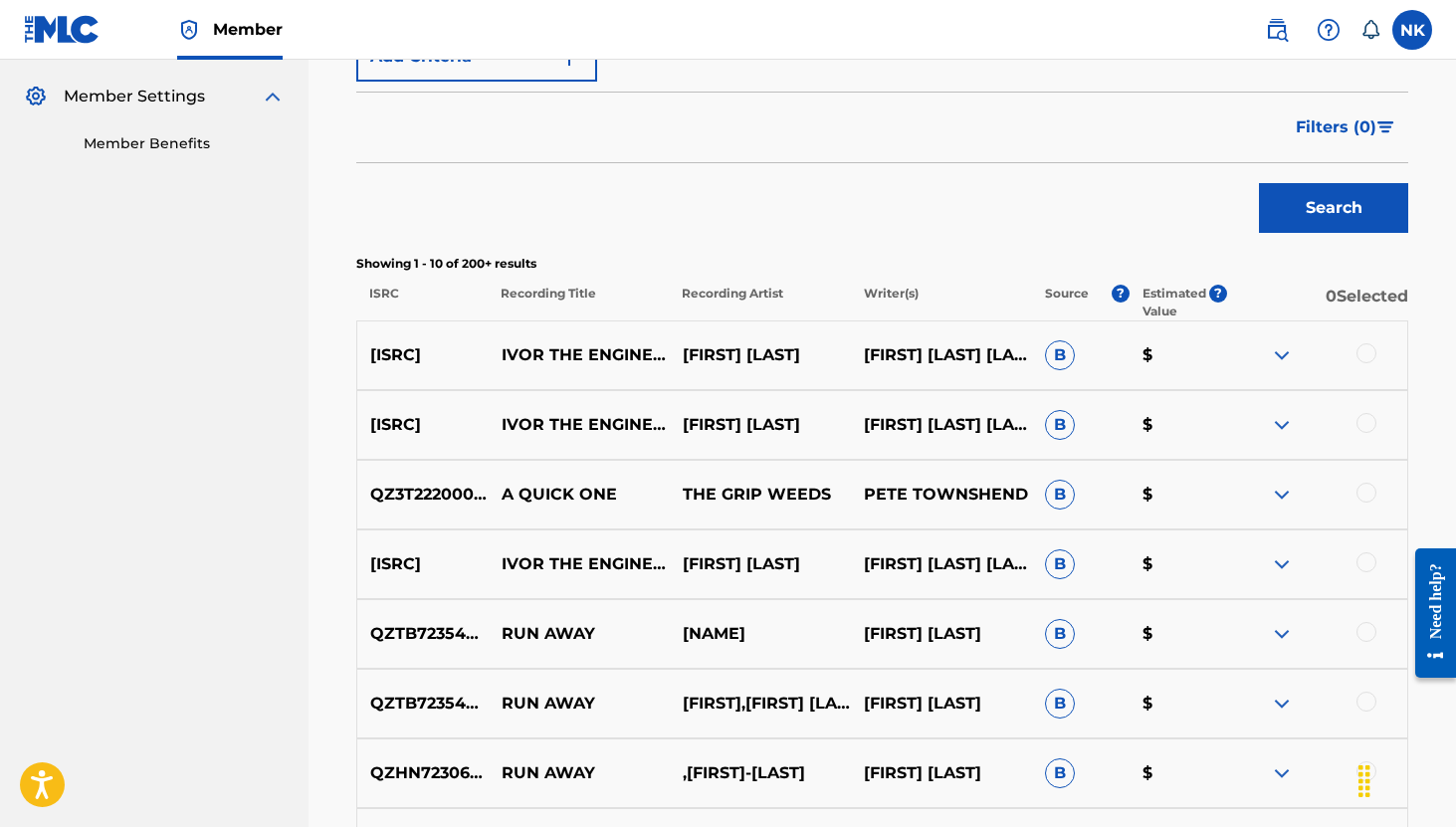 scroll, scrollTop: 586, scrollLeft: 0, axis: vertical 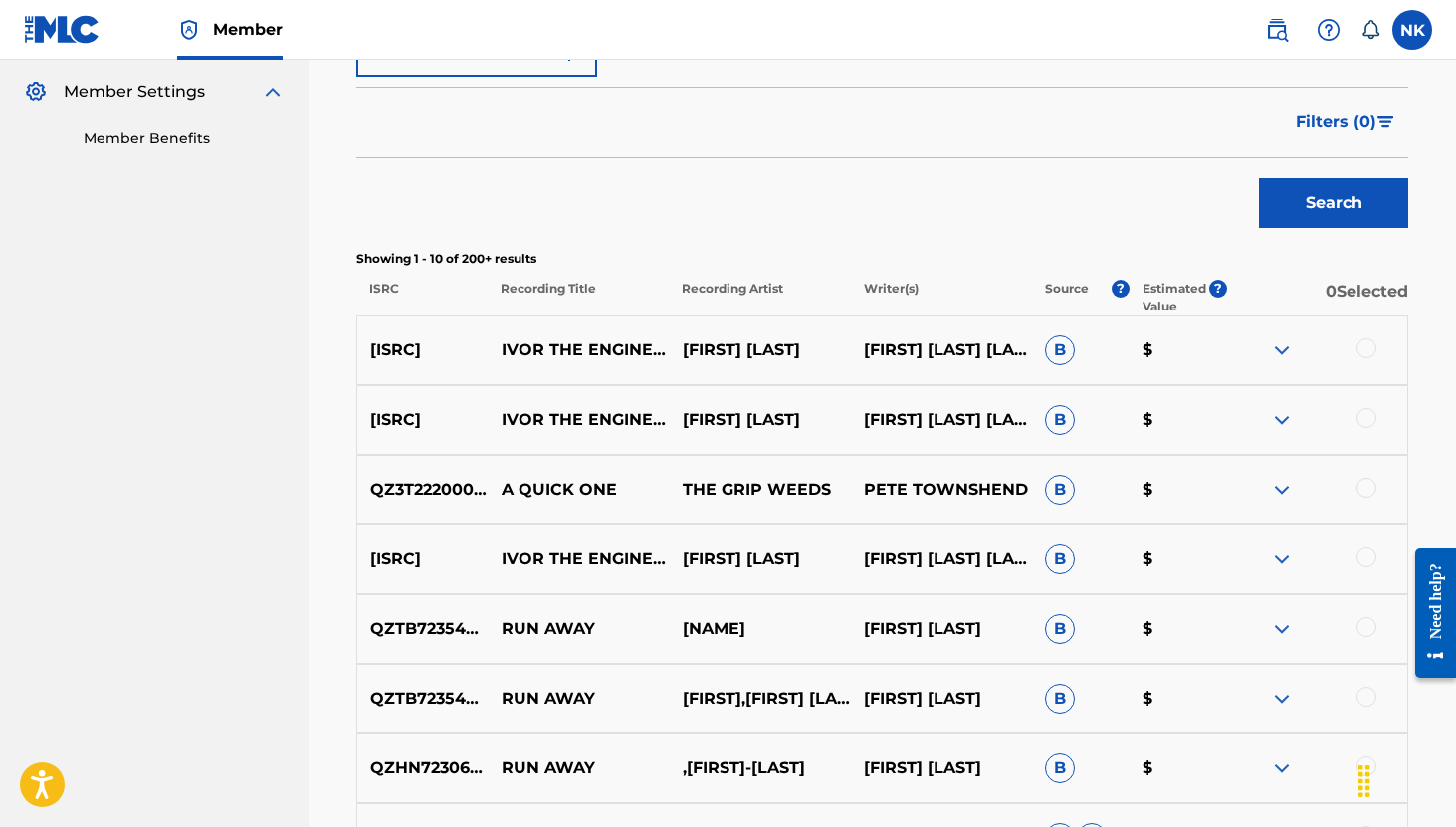 click at bounding box center [1366, 348] 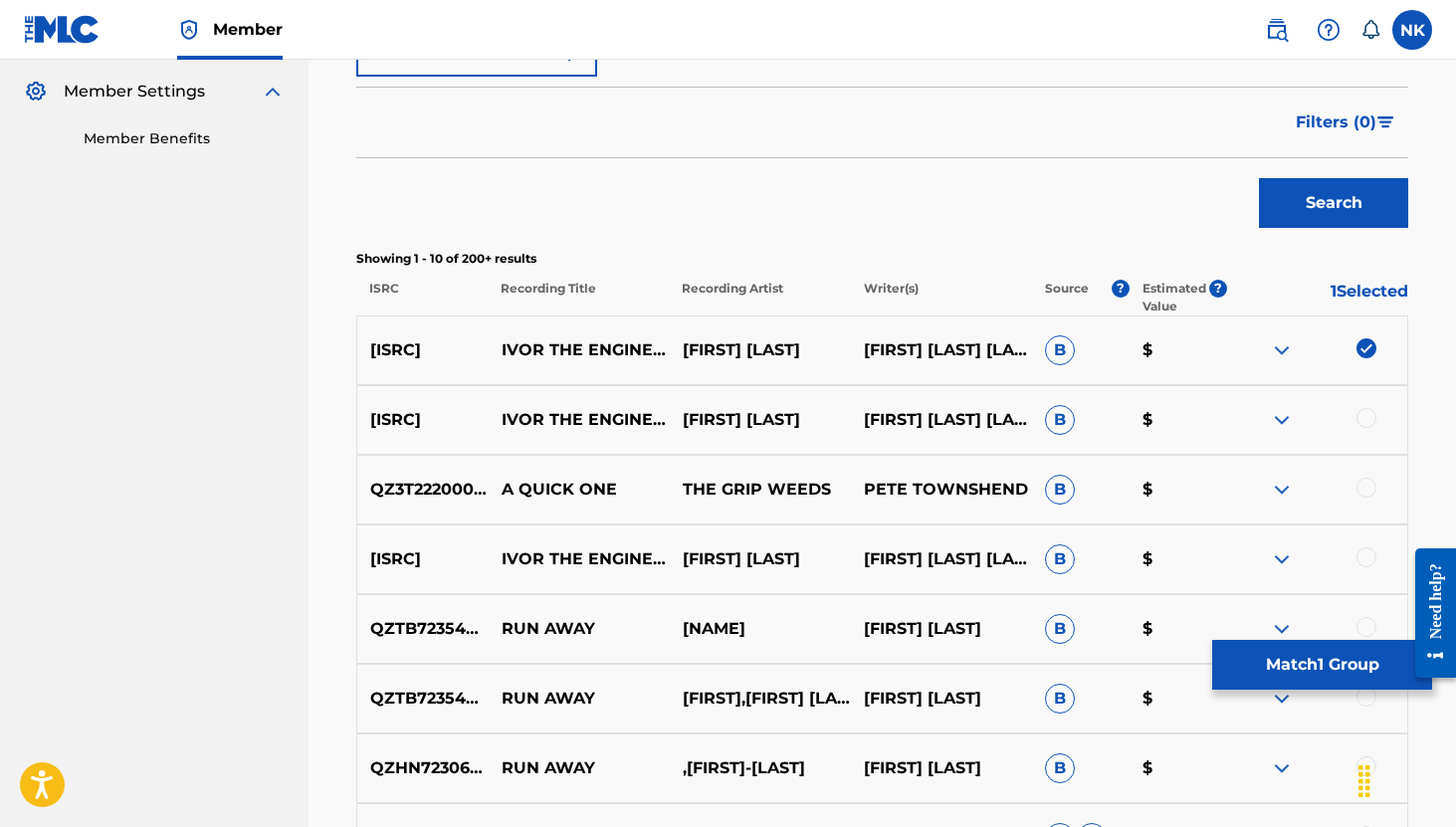 click at bounding box center [1366, 418] 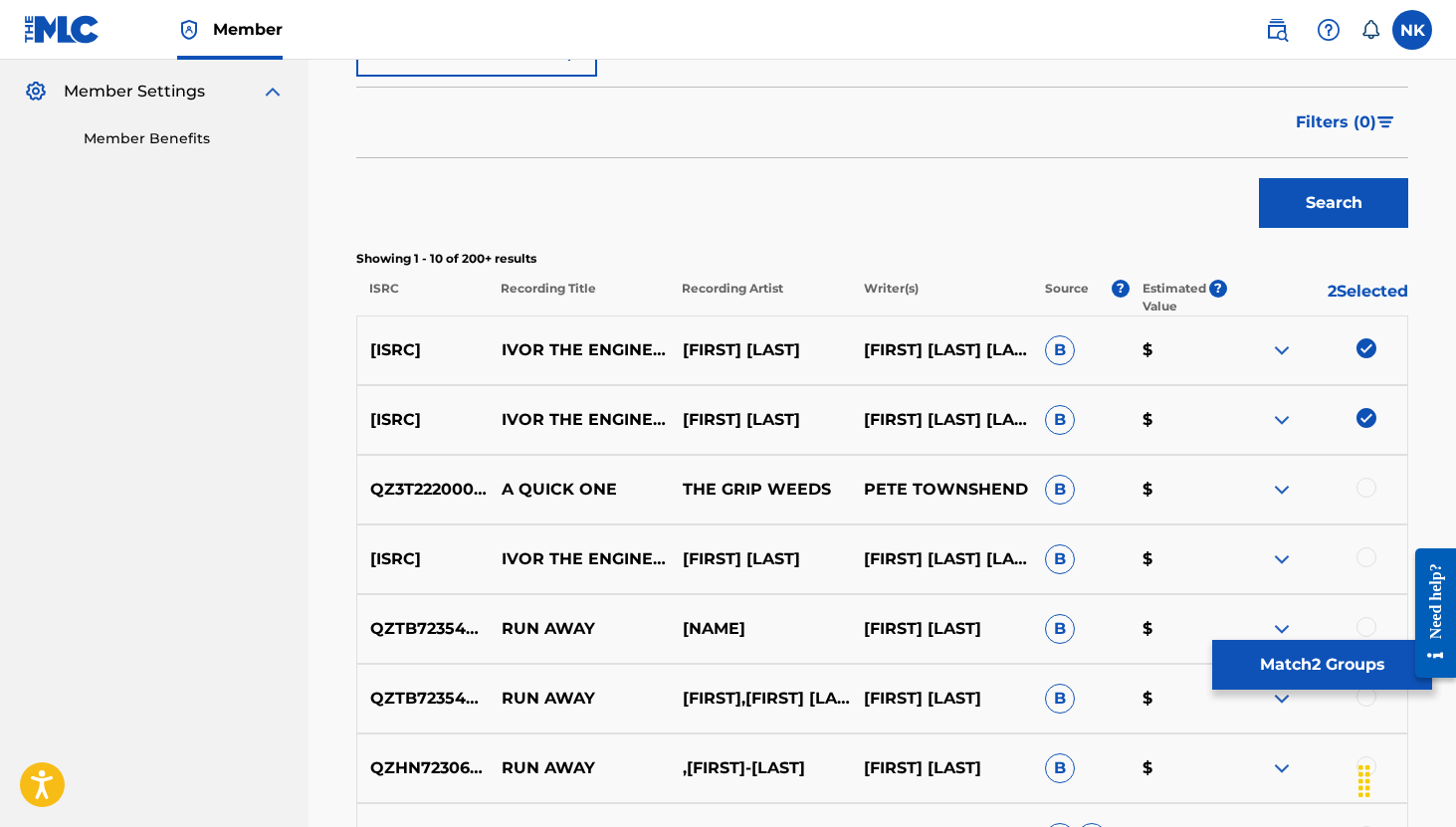 click at bounding box center (1366, 488) 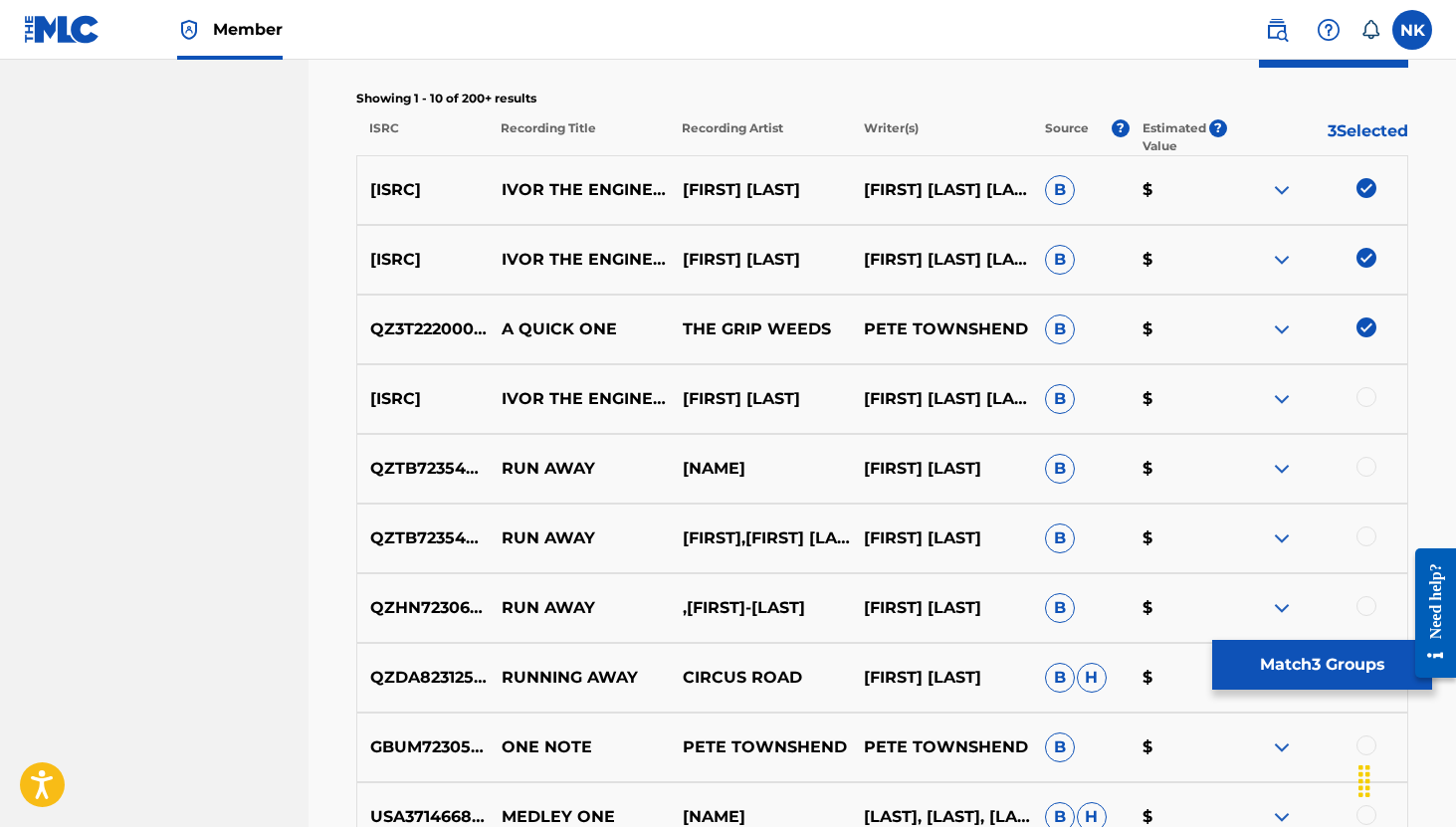 scroll, scrollTop: 745, scrollLeft: 0, axis: vertical 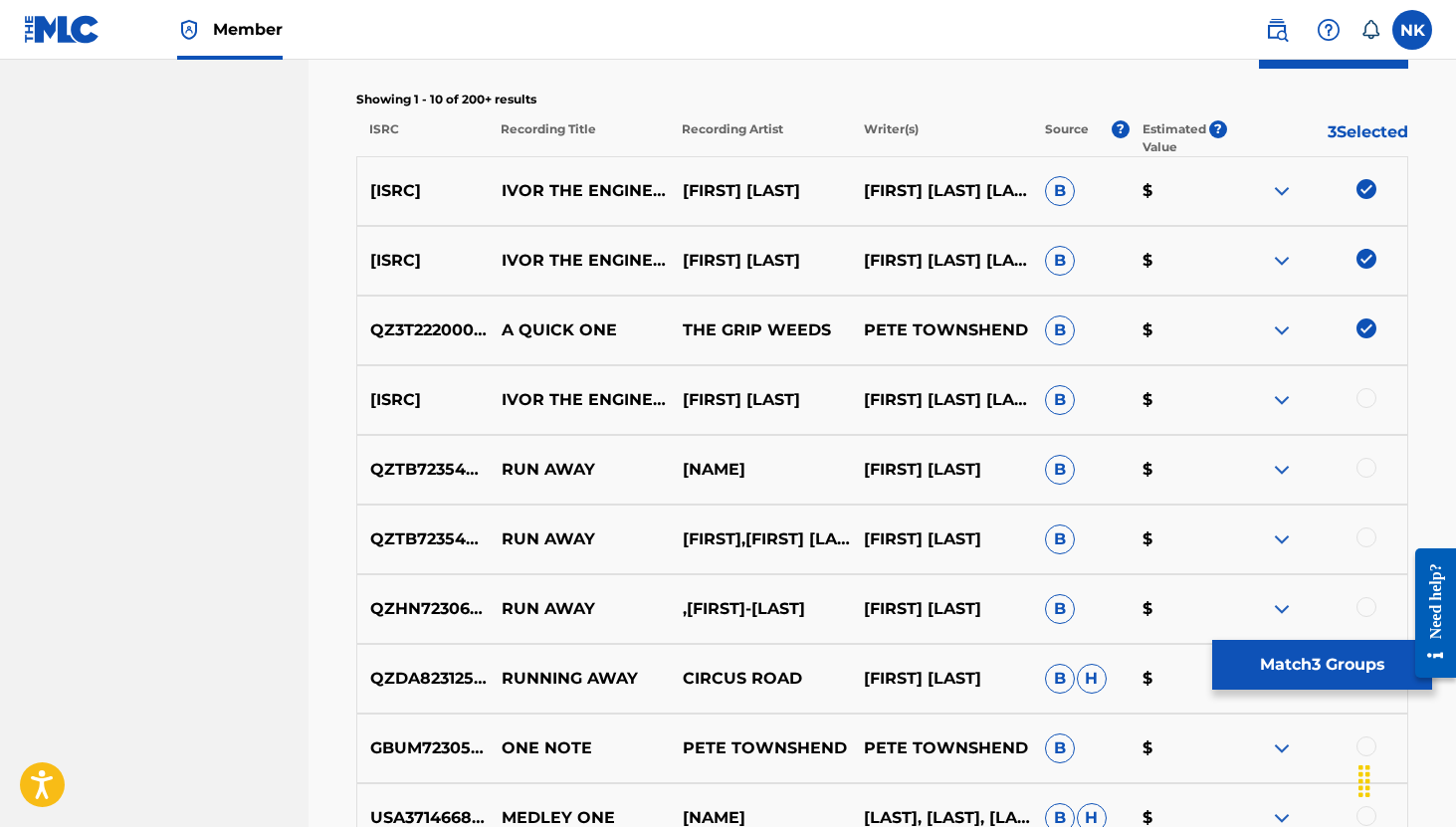 click at bounding box center (1317, 400) 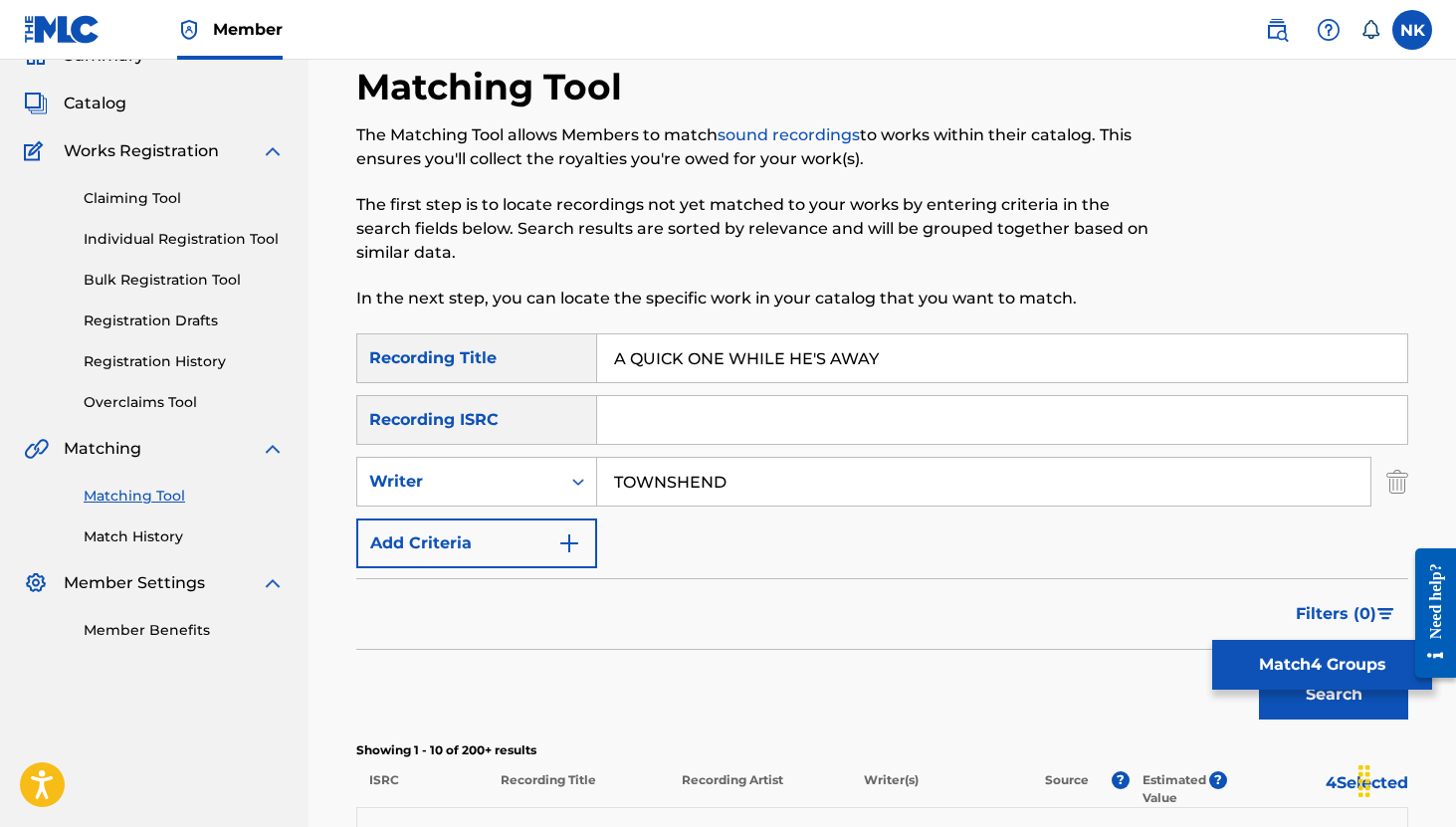 scroll, scrollTop: 0, scrollLeft: 0, axis: both 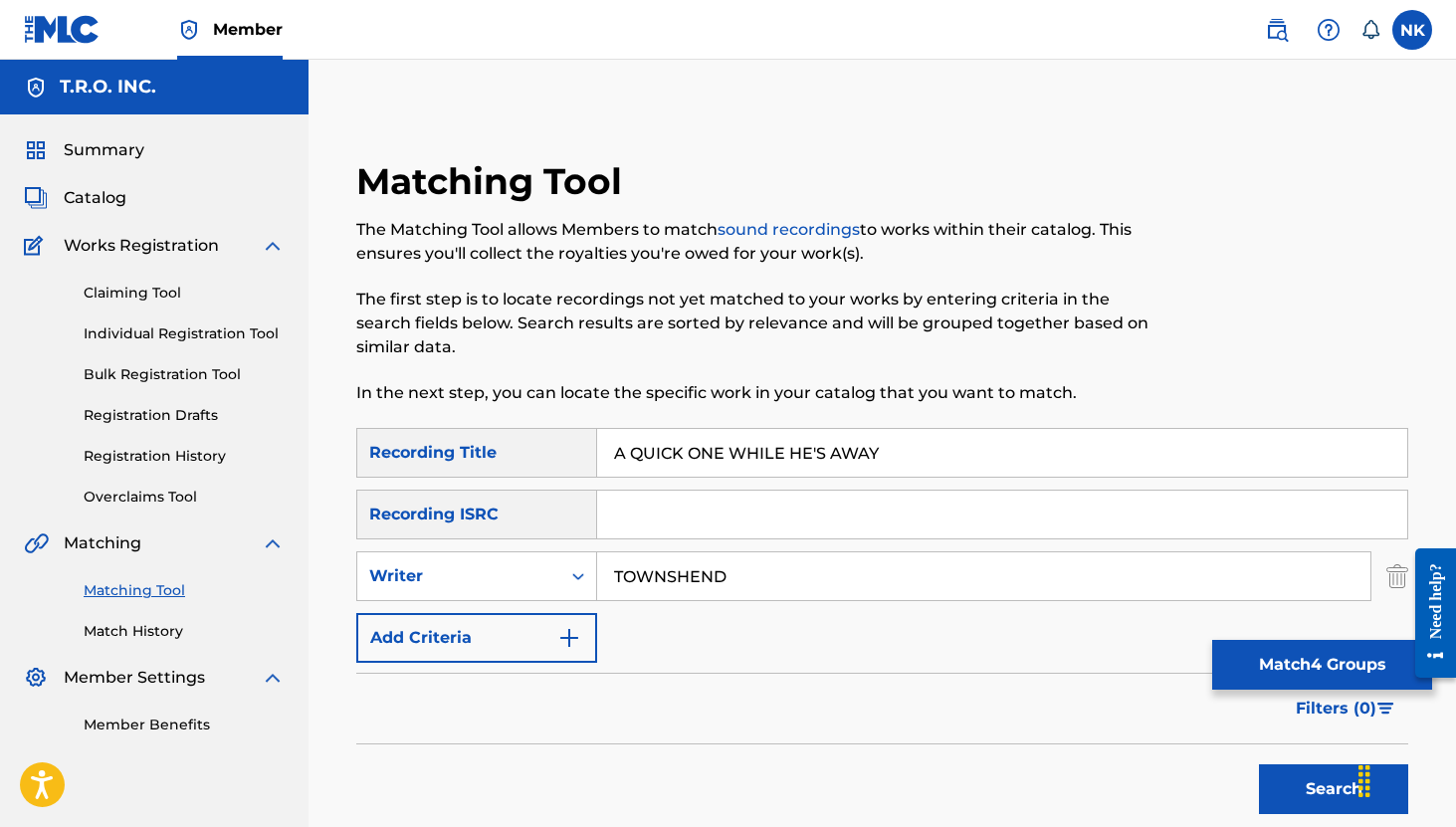 click at bounding box center [1397, 576] 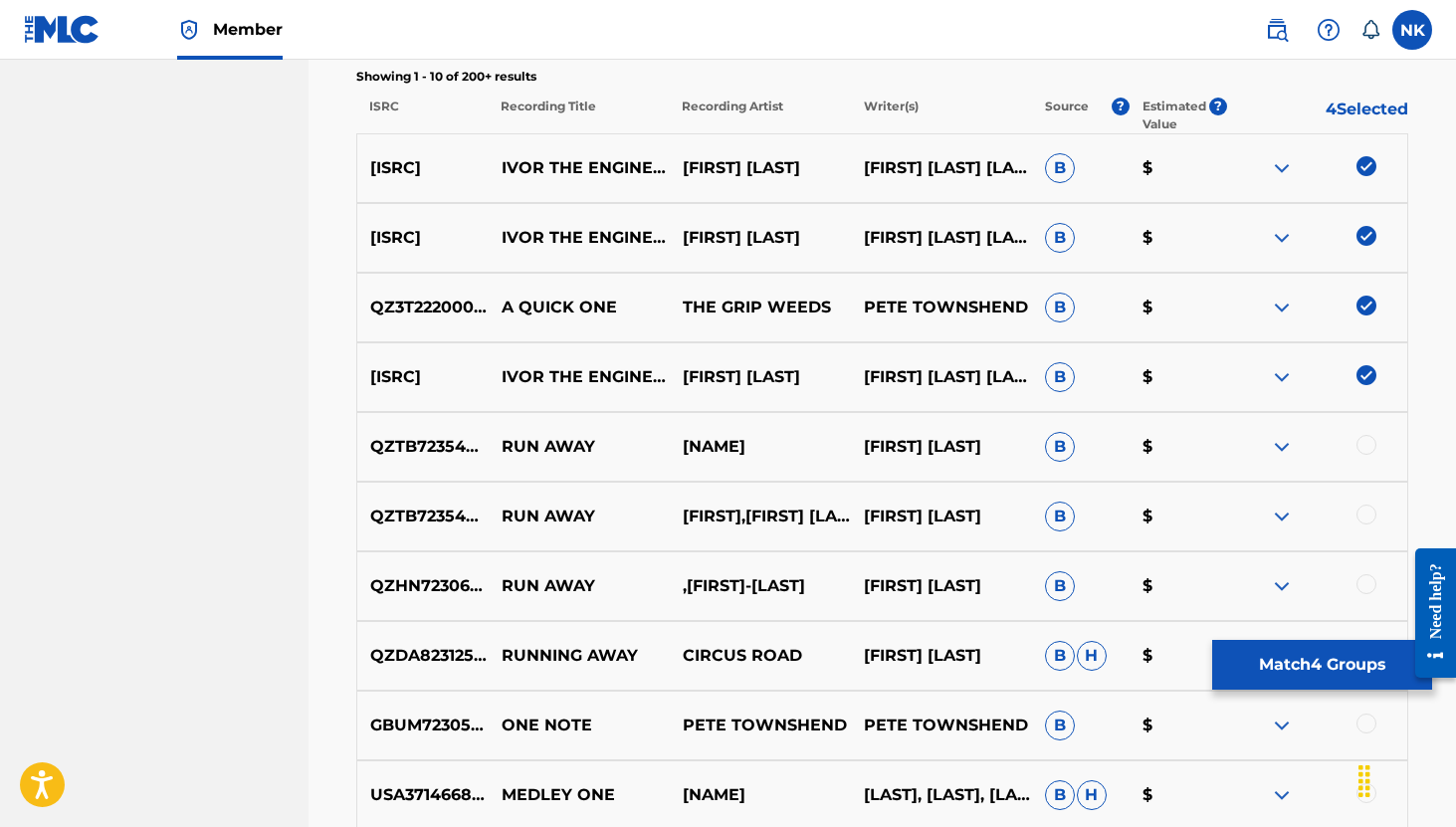 scroll, scrollTop: 708, scrollLeft: 0, axis: vertical 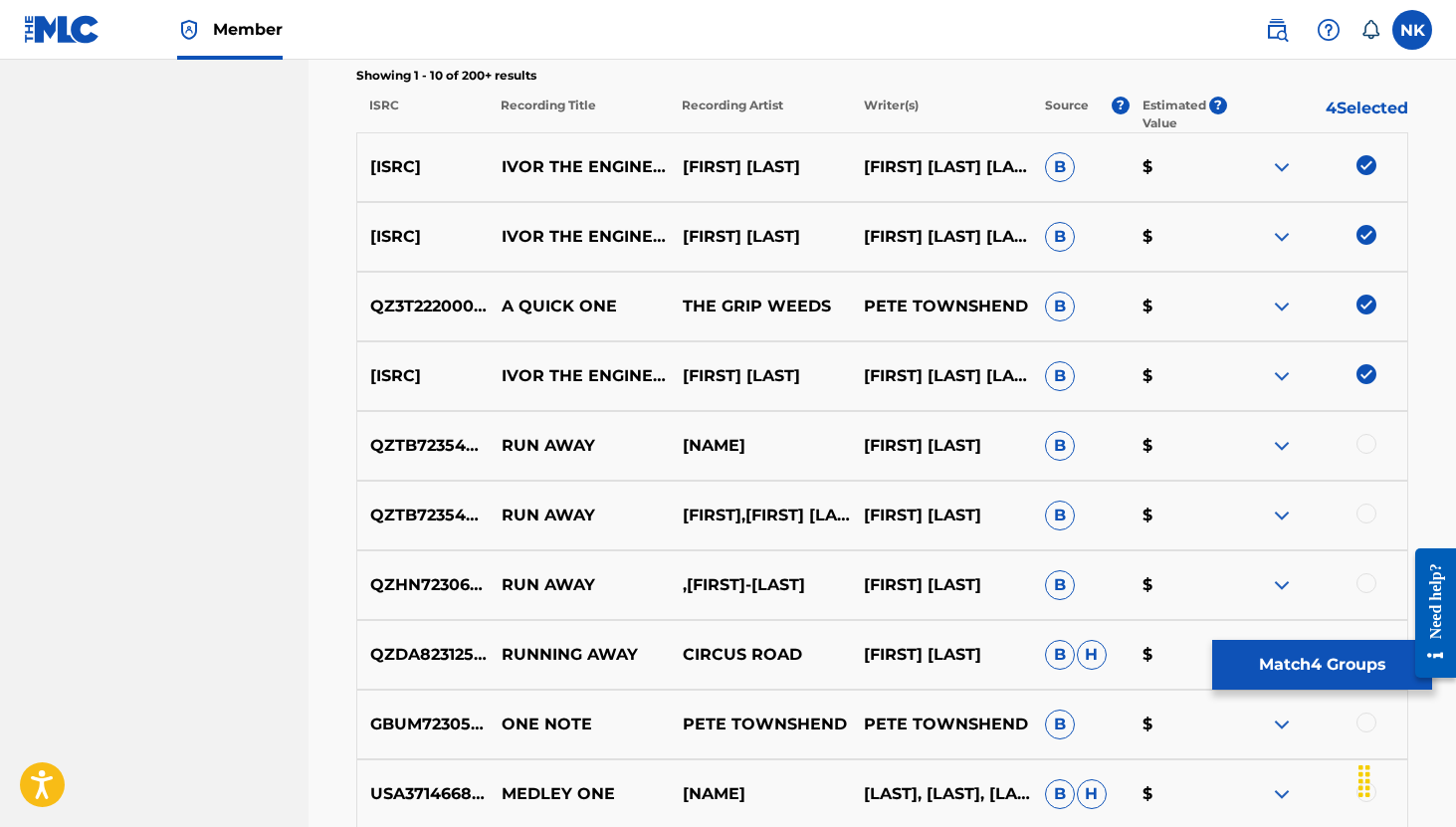 click at bounding box center [1317, 446] 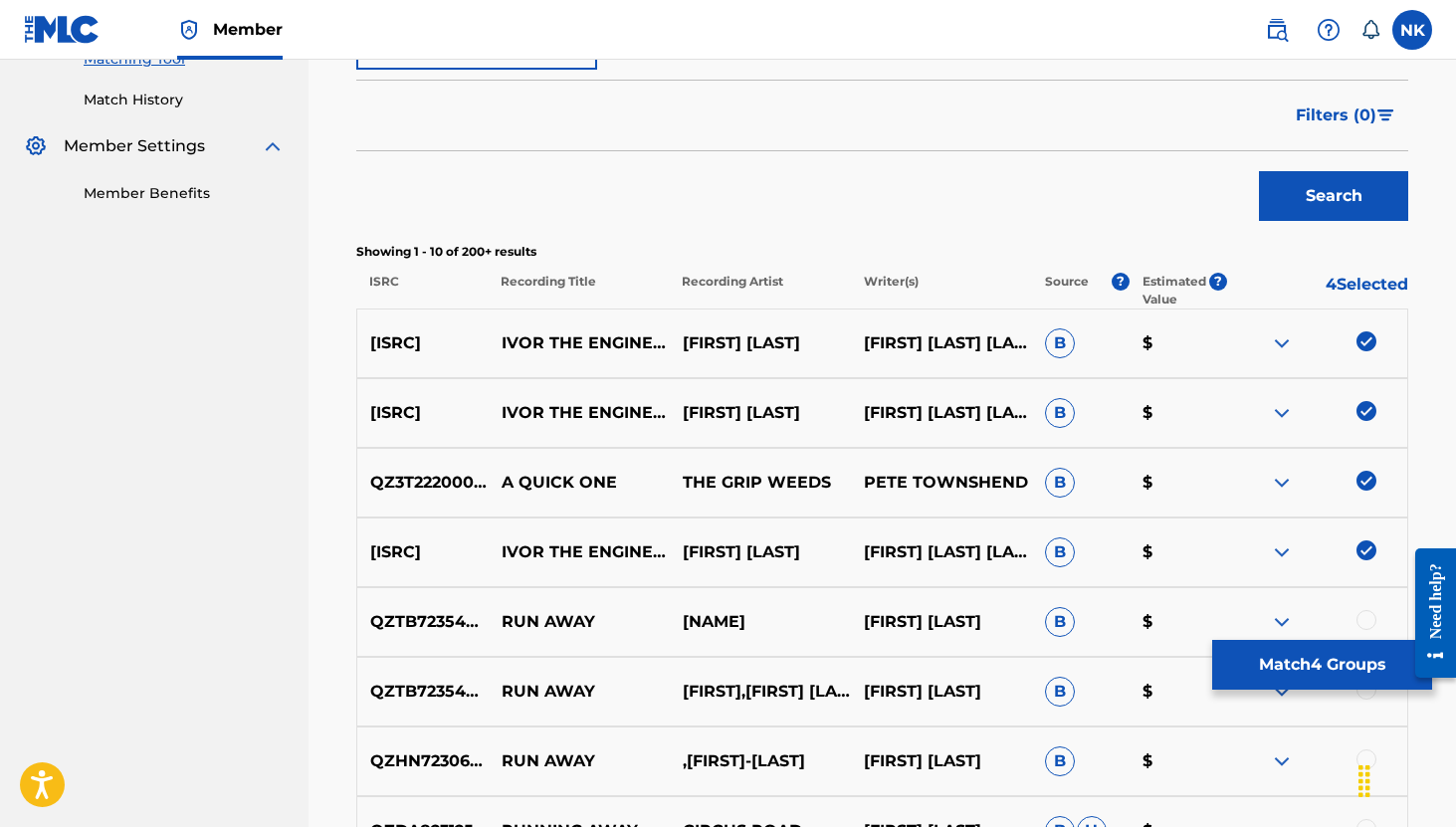 scroll, scrollTop: 539, scrollLeft: 0, axis: vertical 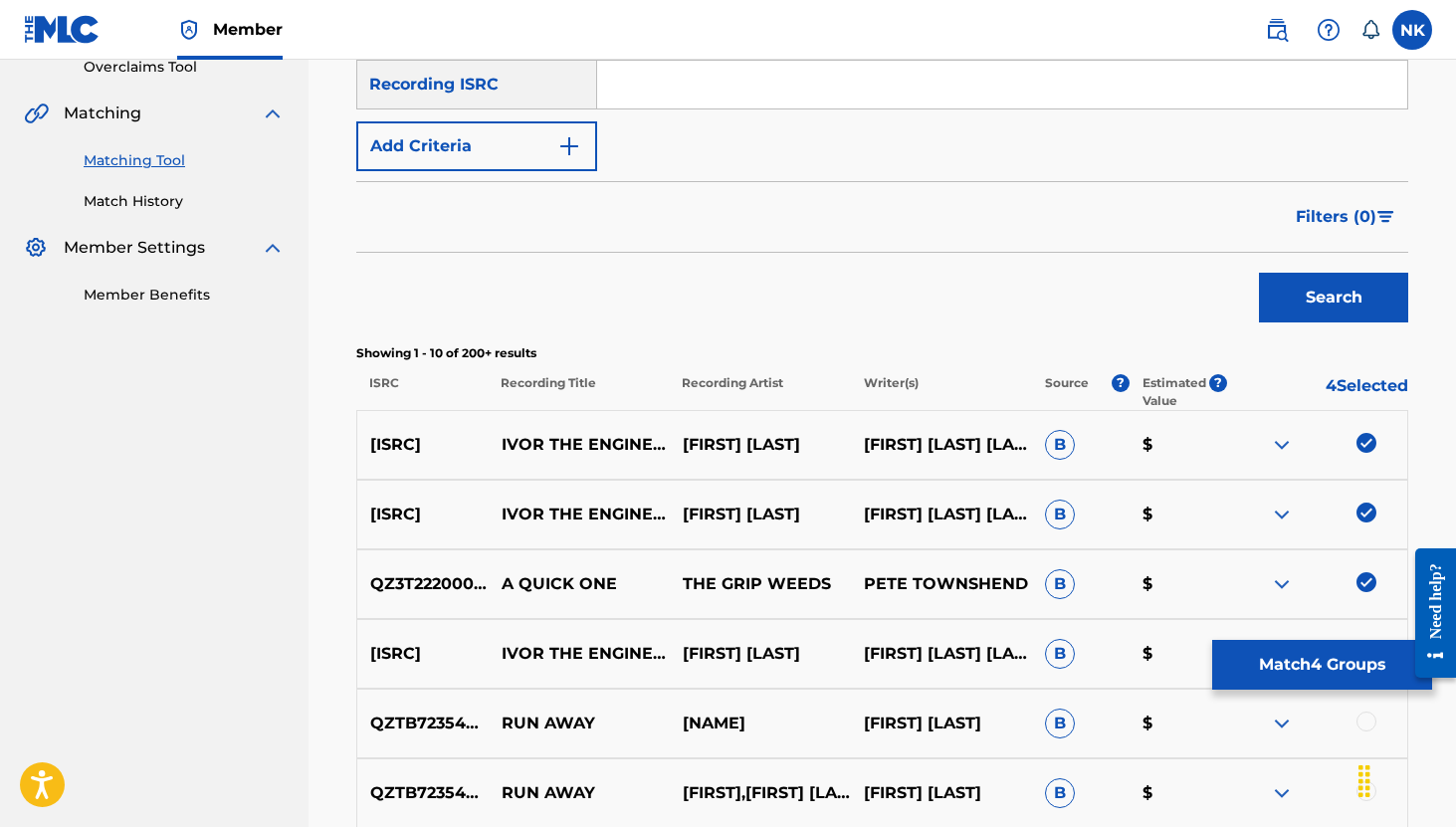 click on "Search" at bounding box center [1334, 298] 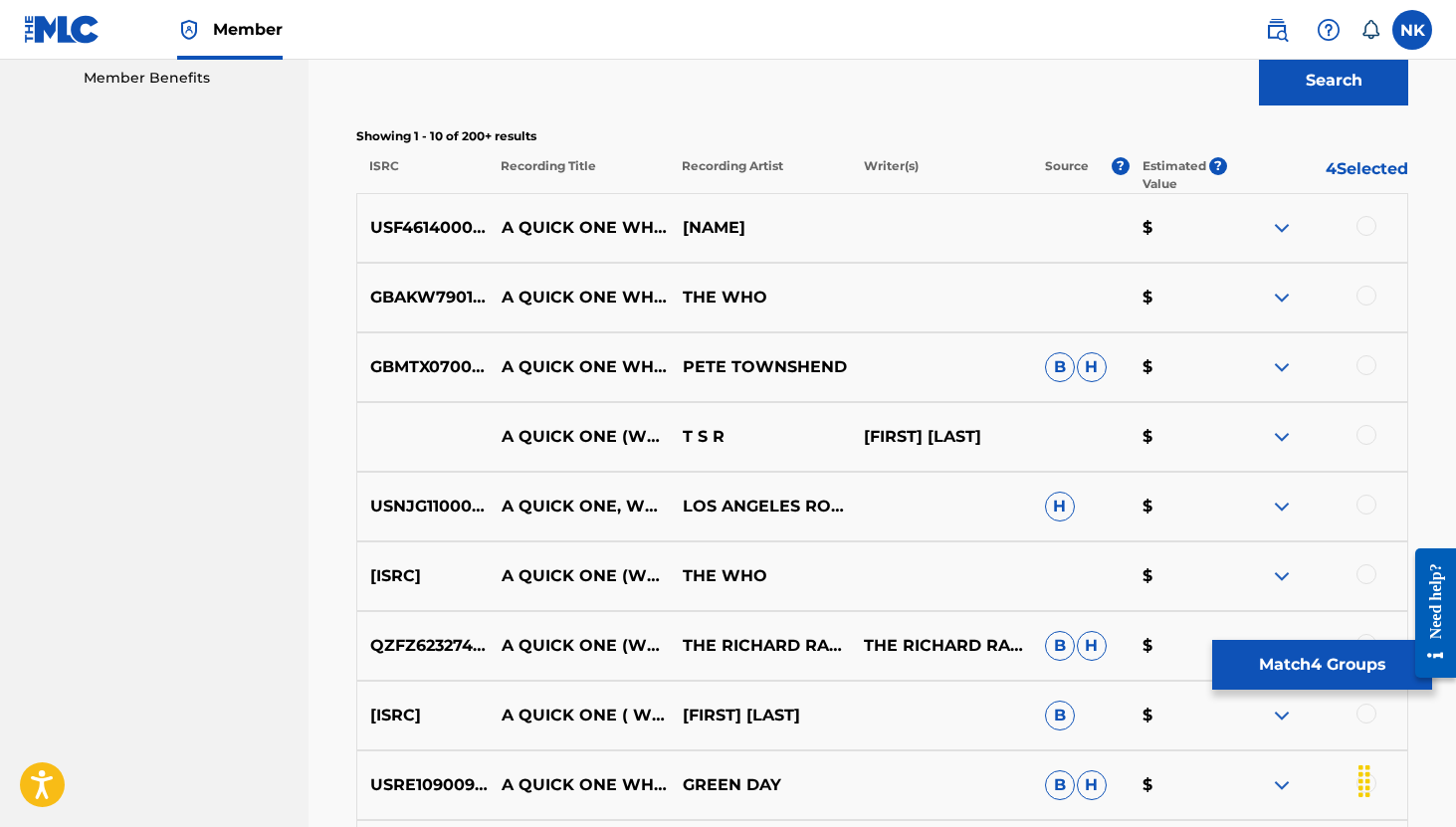 scroll, scrollTop: 649, scrollLeft: 0, axis: vertical 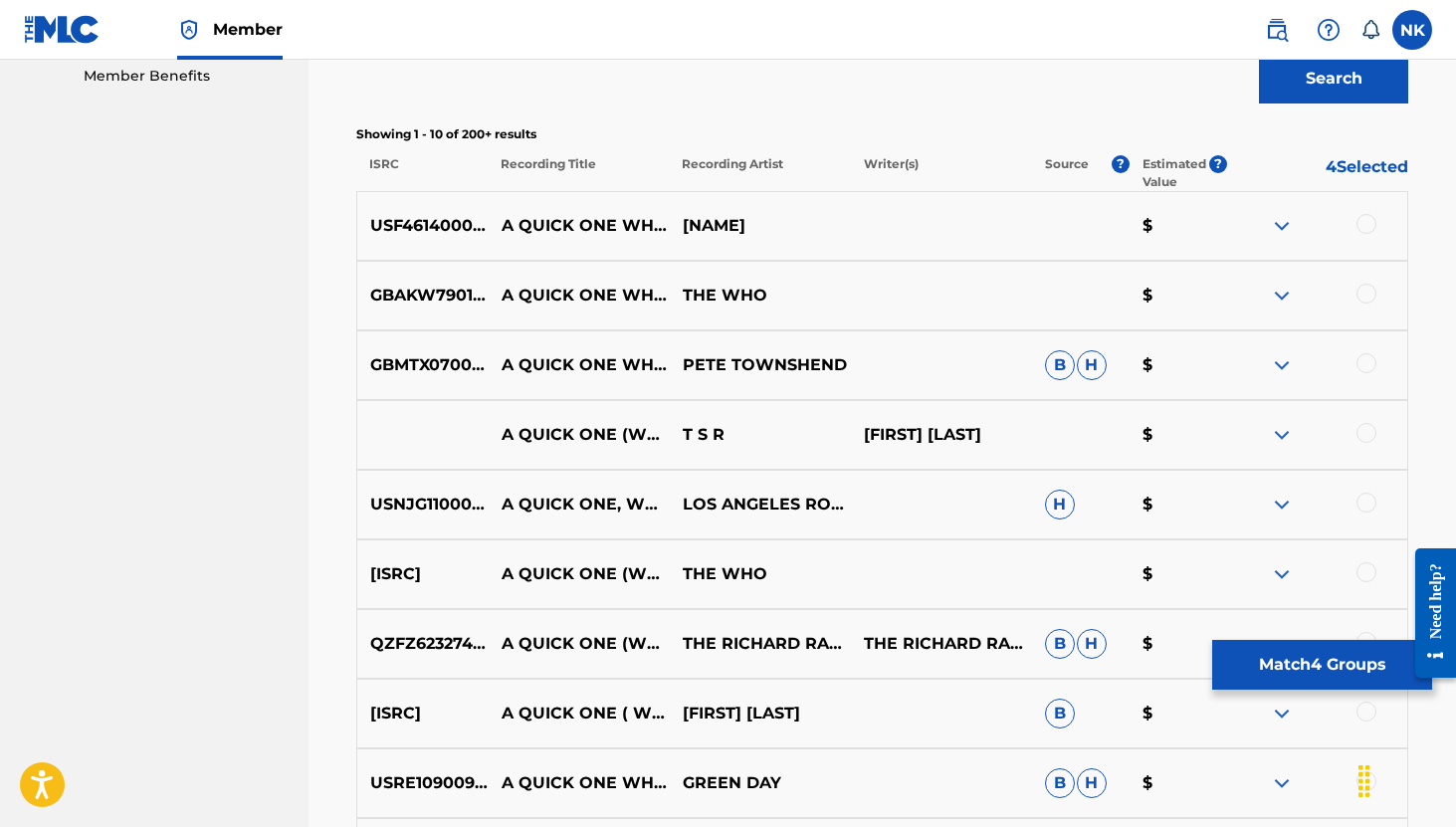 click at bounding box center (1366, 294) 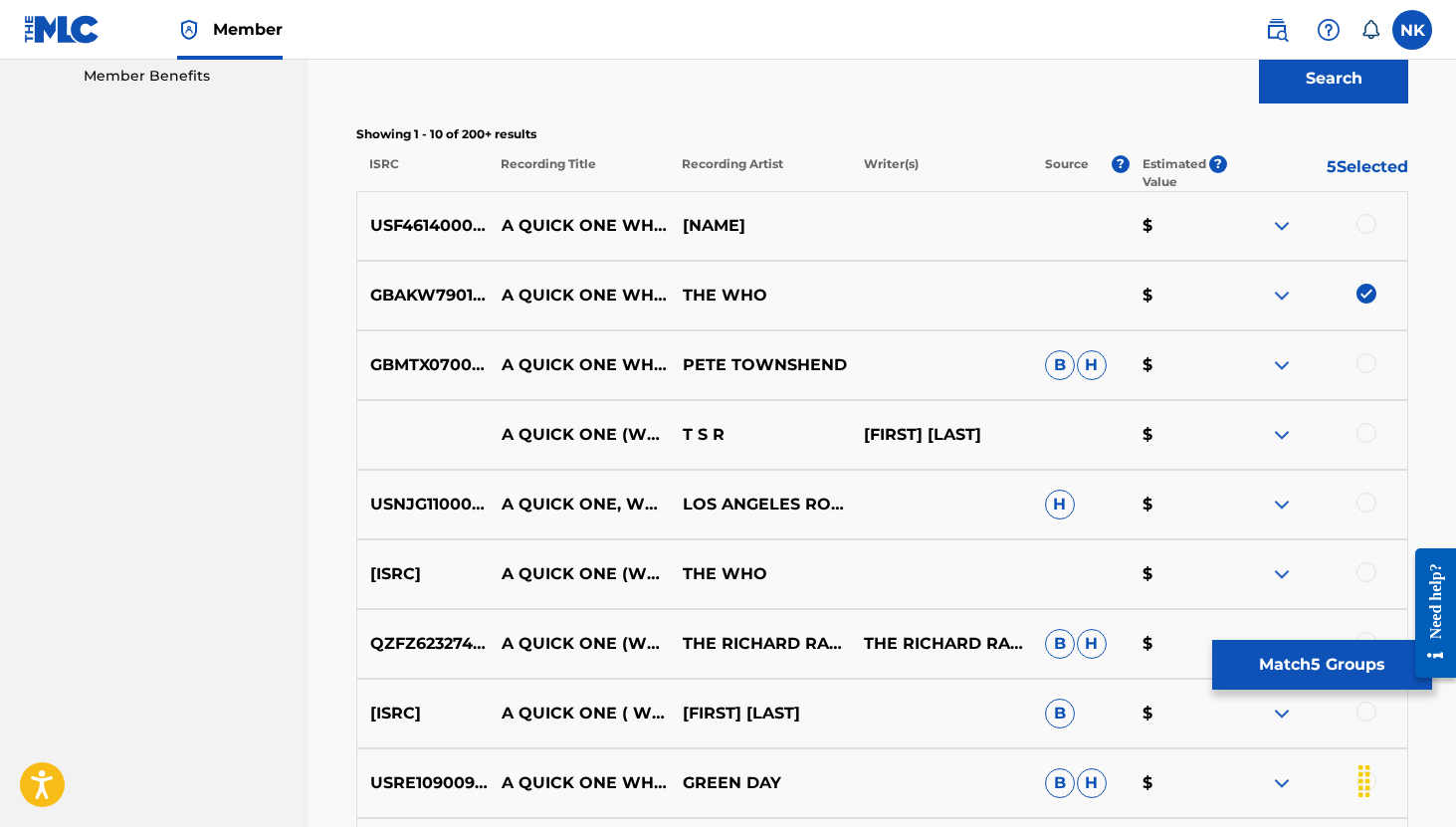 click at bounding box center (1282, 226) 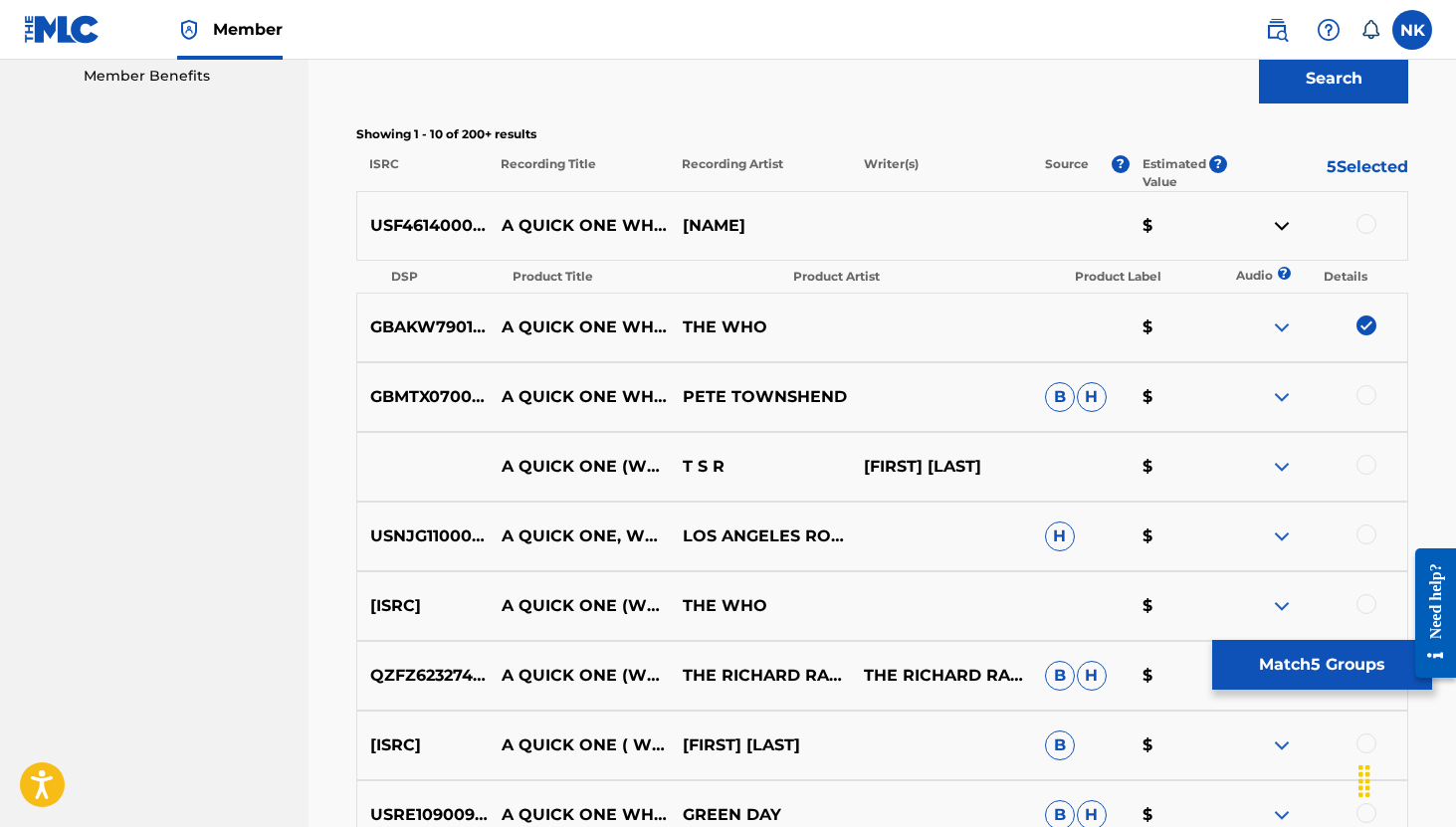 click at bounding box center (1282, 226) 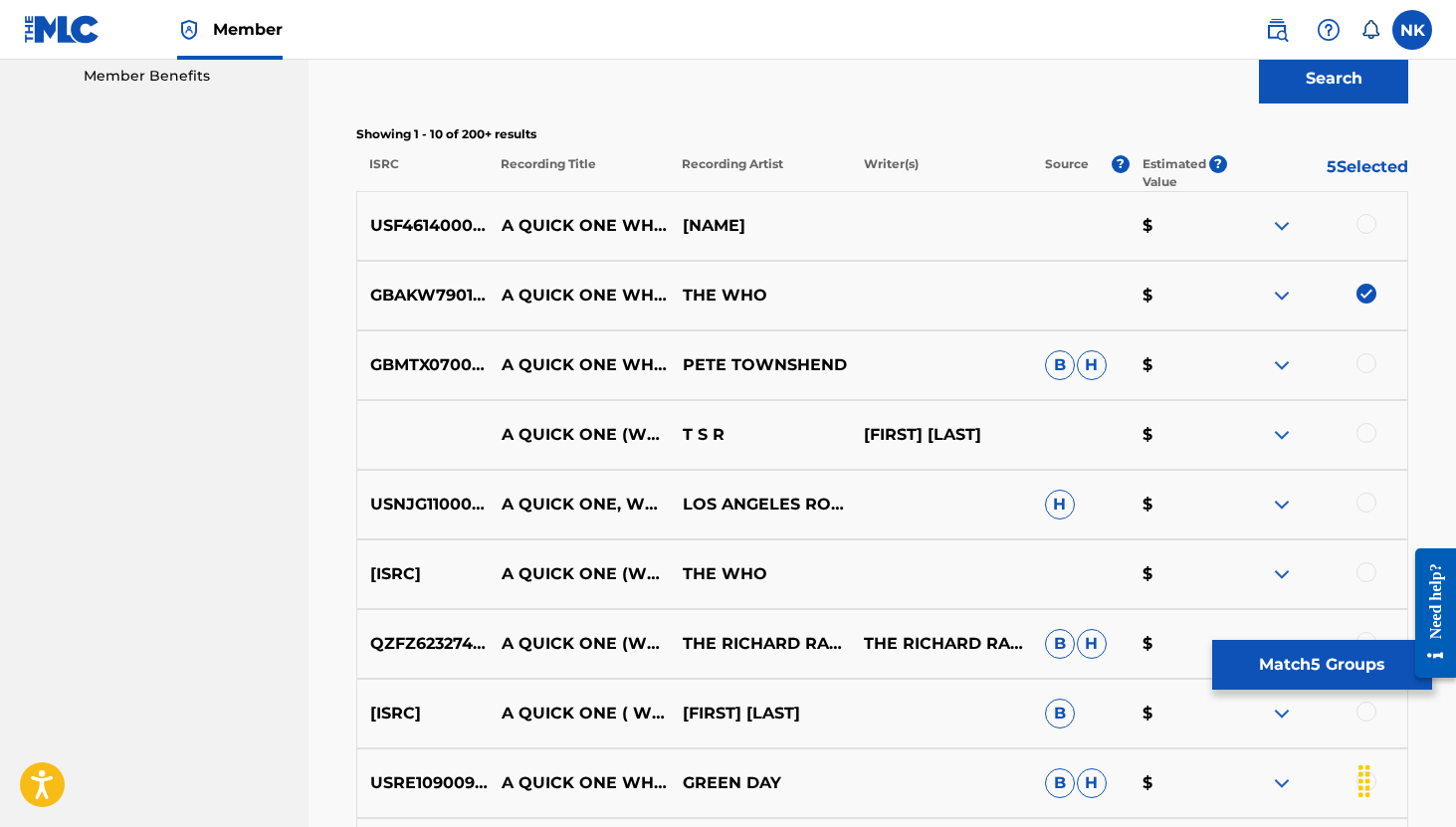 click at bounding box center [1366, 363] 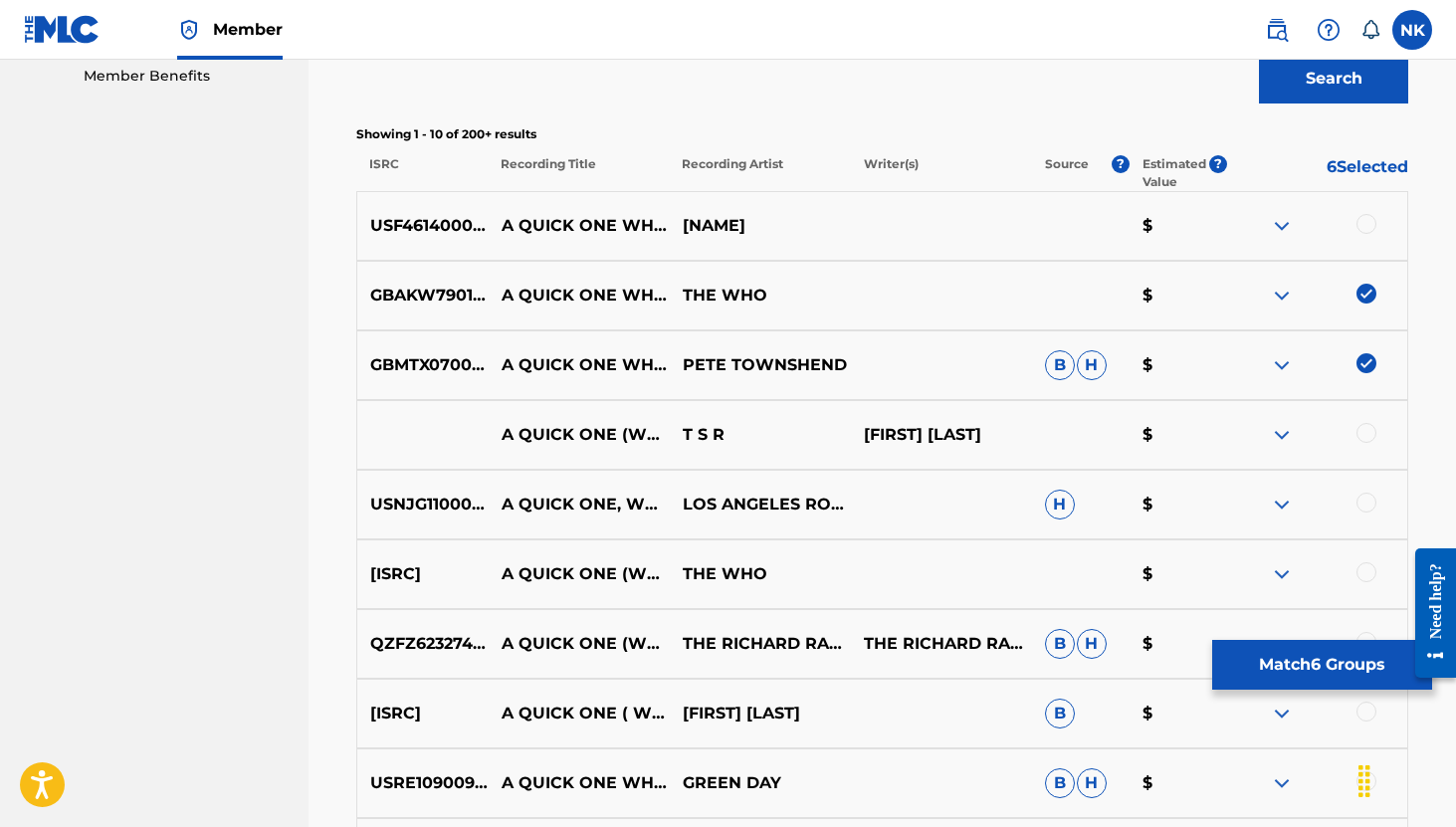 scroll, scrollTop: 849, scrollLeft: 0, axis: vertical 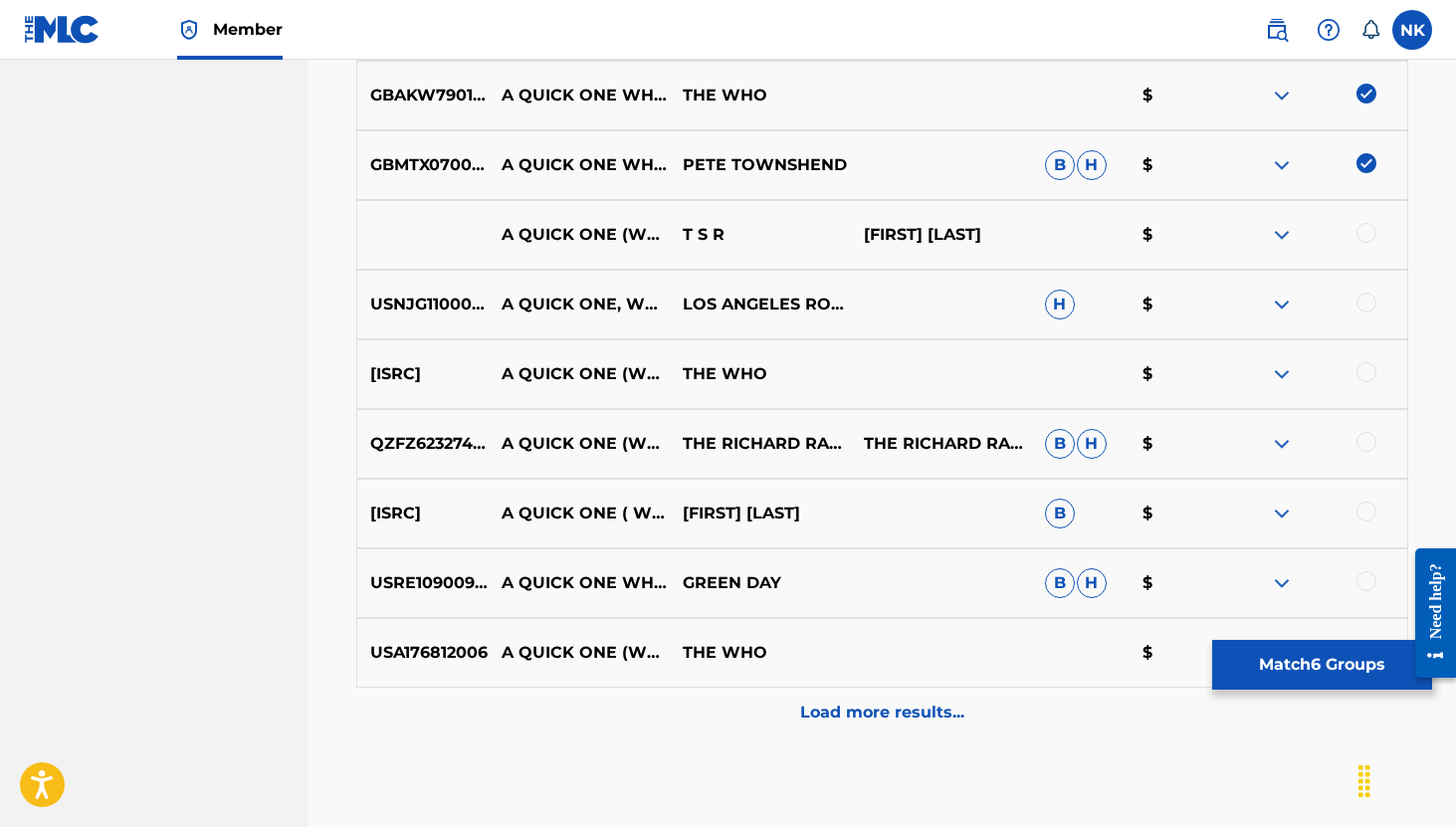 click at bounding box center [1282, 235] 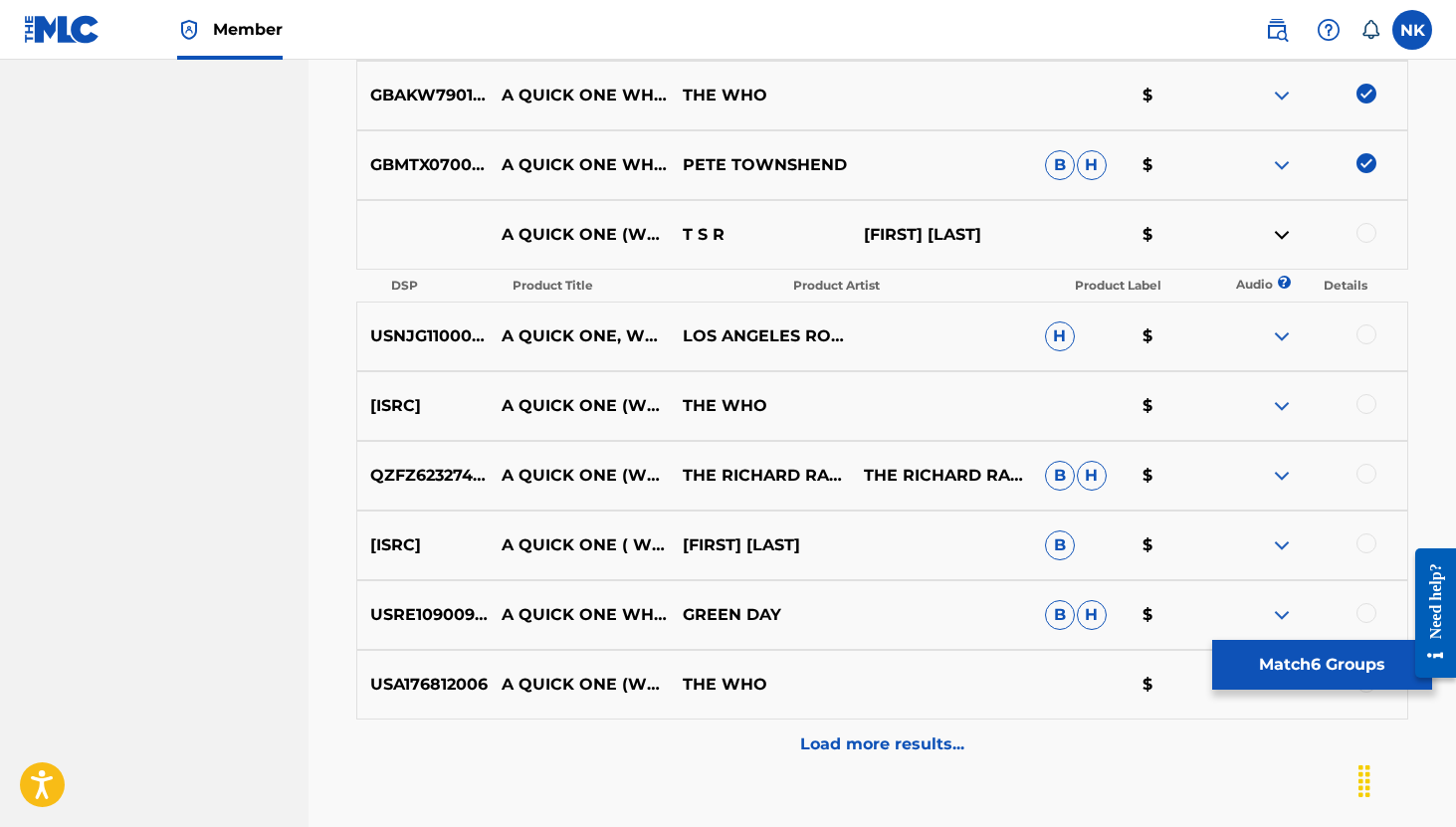 click at bounding box center (1282, 336) 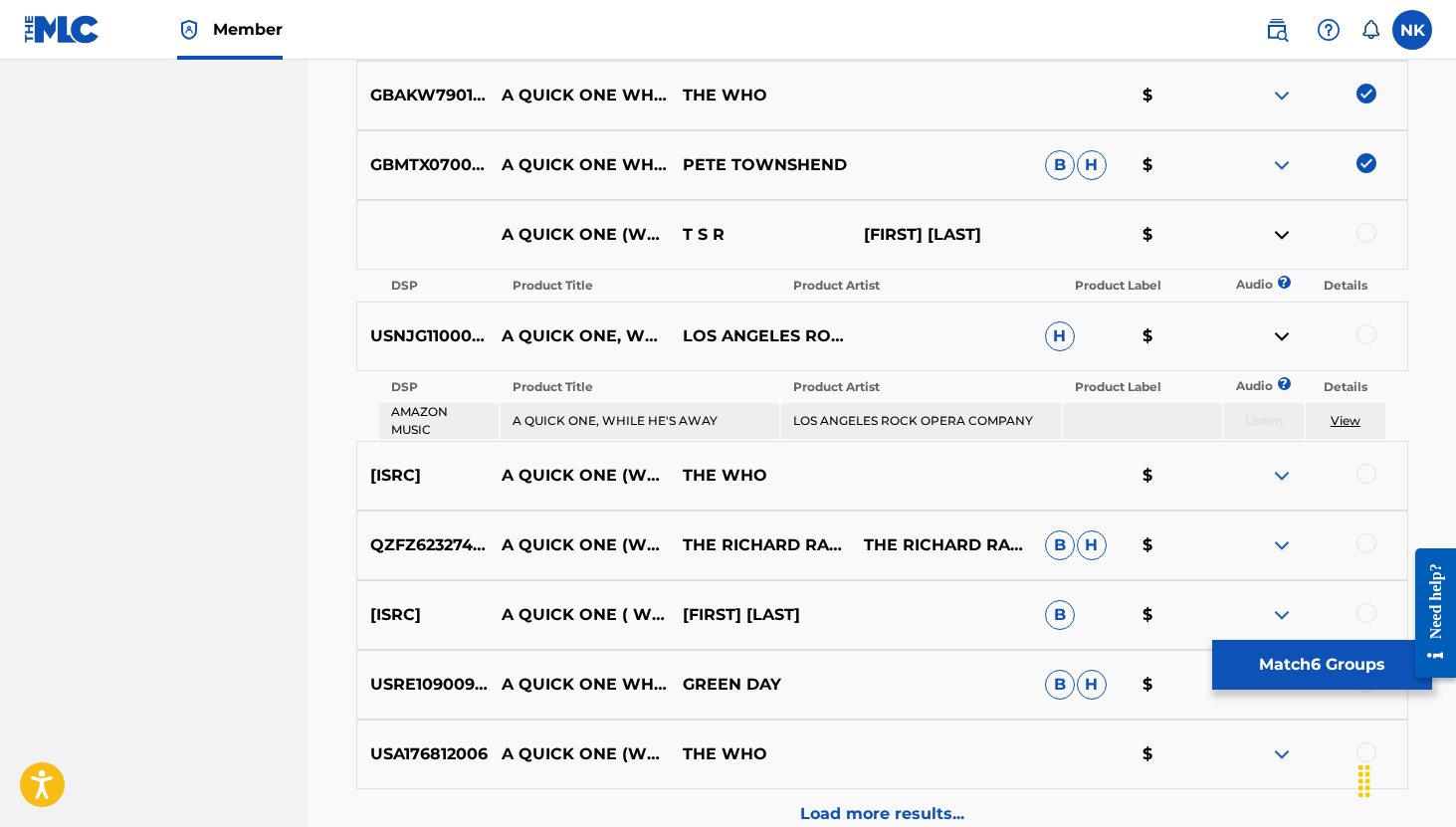 click on "GBAKW9900210 A QUICK ONE (WHILE HE'S AWAY) THE WHO $" at bounding box center [882, 476] 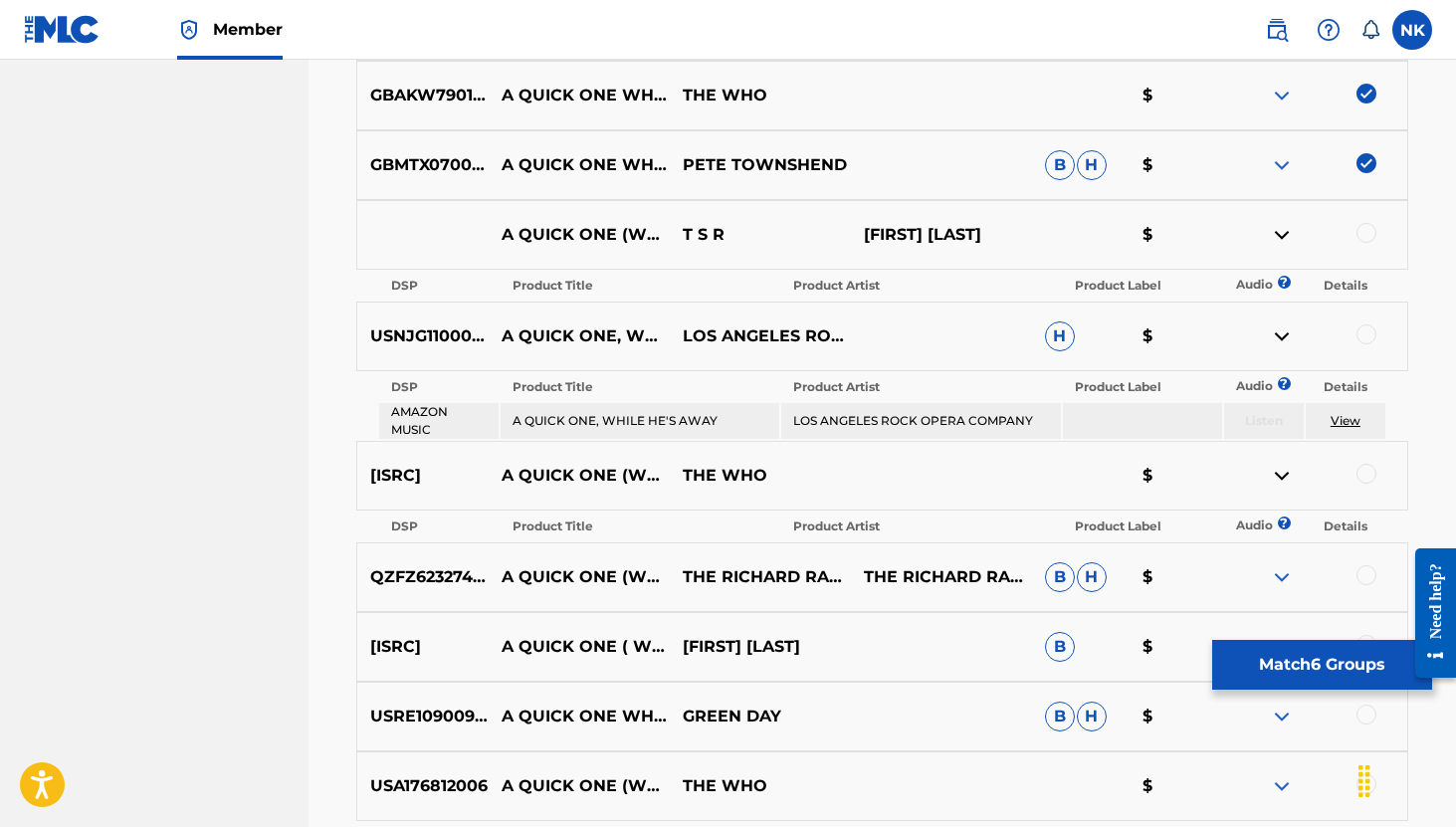 click at bounding box center (1366, 474) 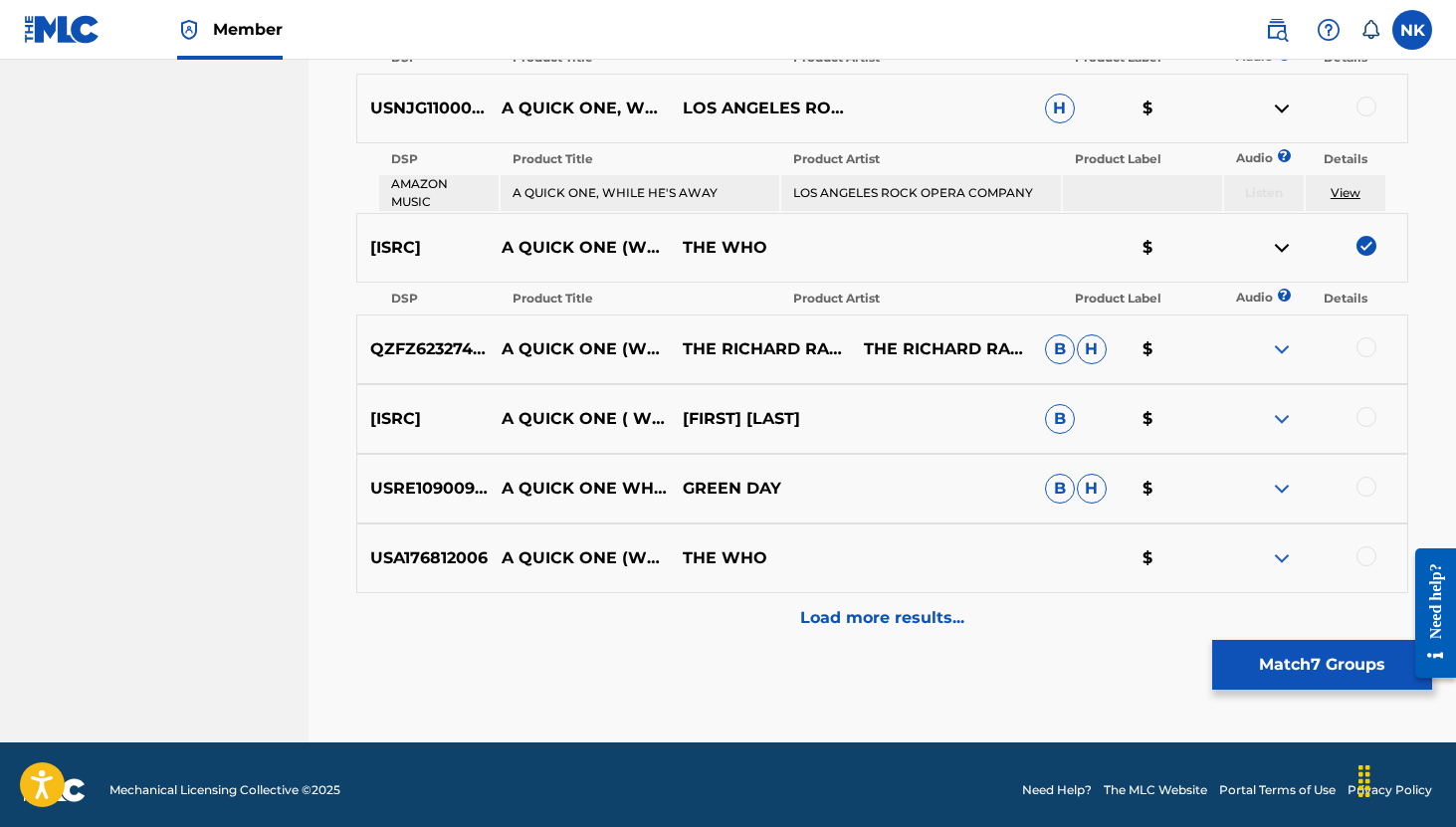 scroll, scrollTop: 1083, scrollLeft: 0, axis: vertical 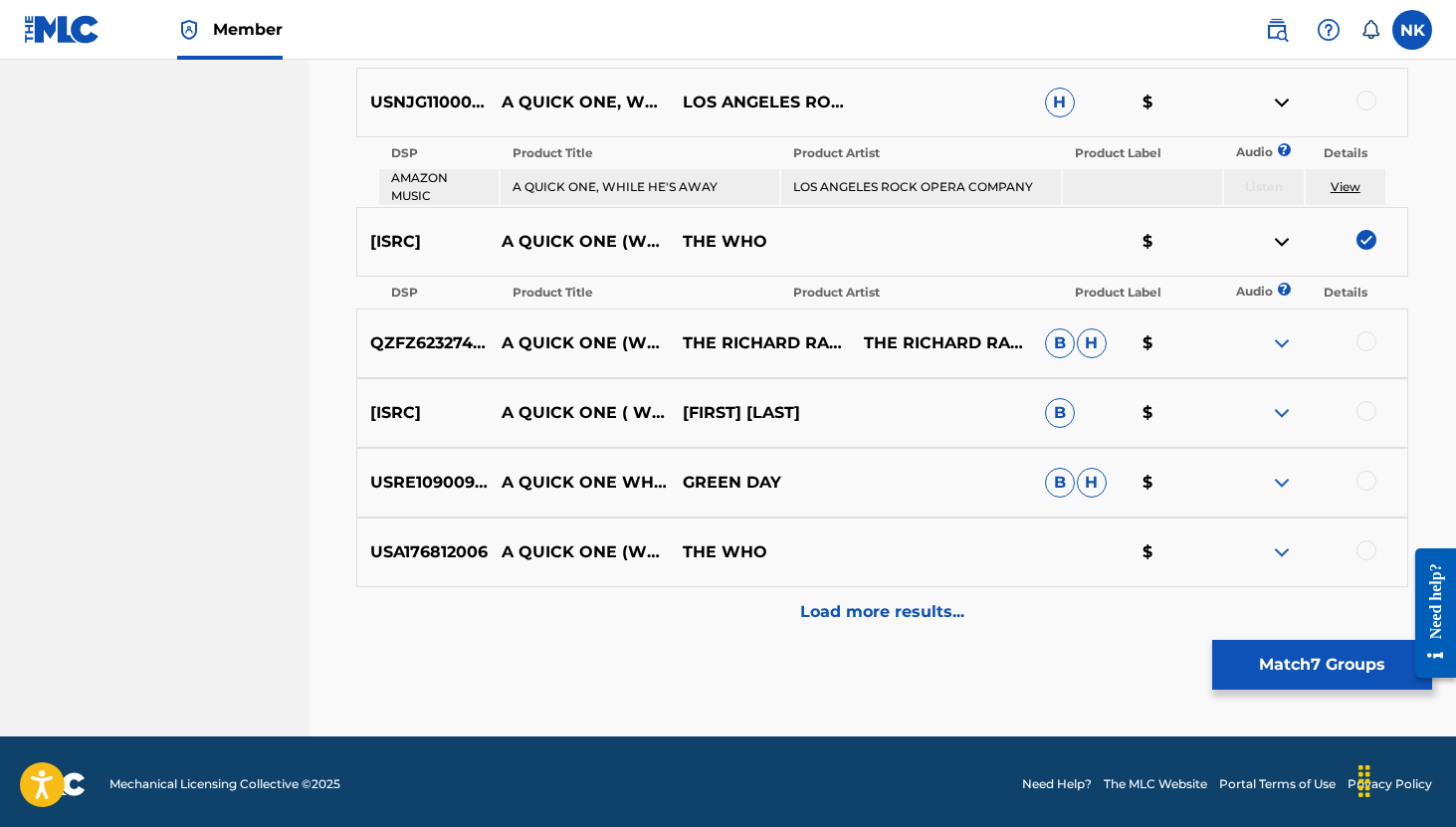 click at bounding box center (1282, 413) 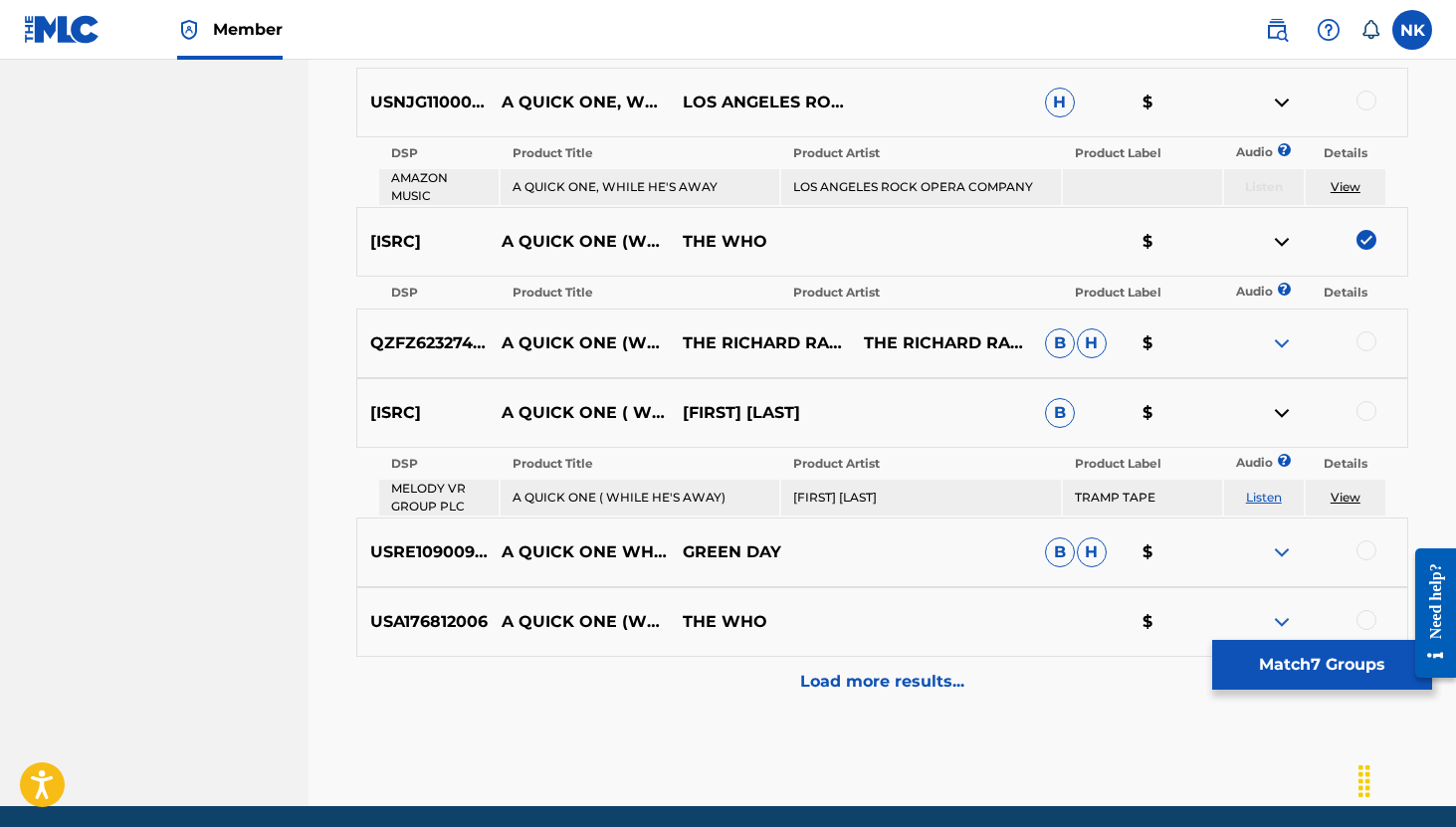 click at bounding box center [1282, 552] 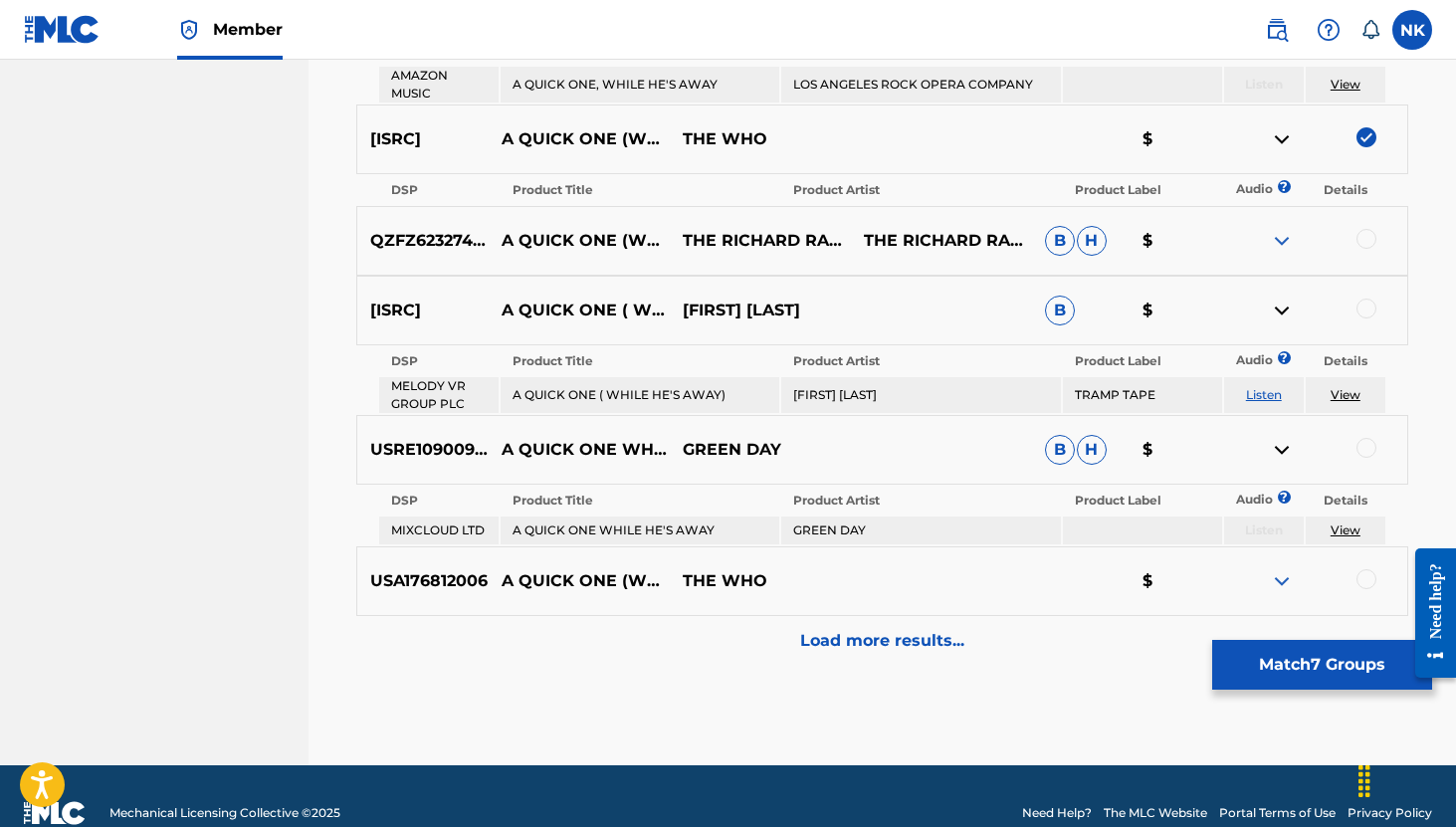 scroll, scrollTop: 1219, scrollLeft: 0, axis: vertical 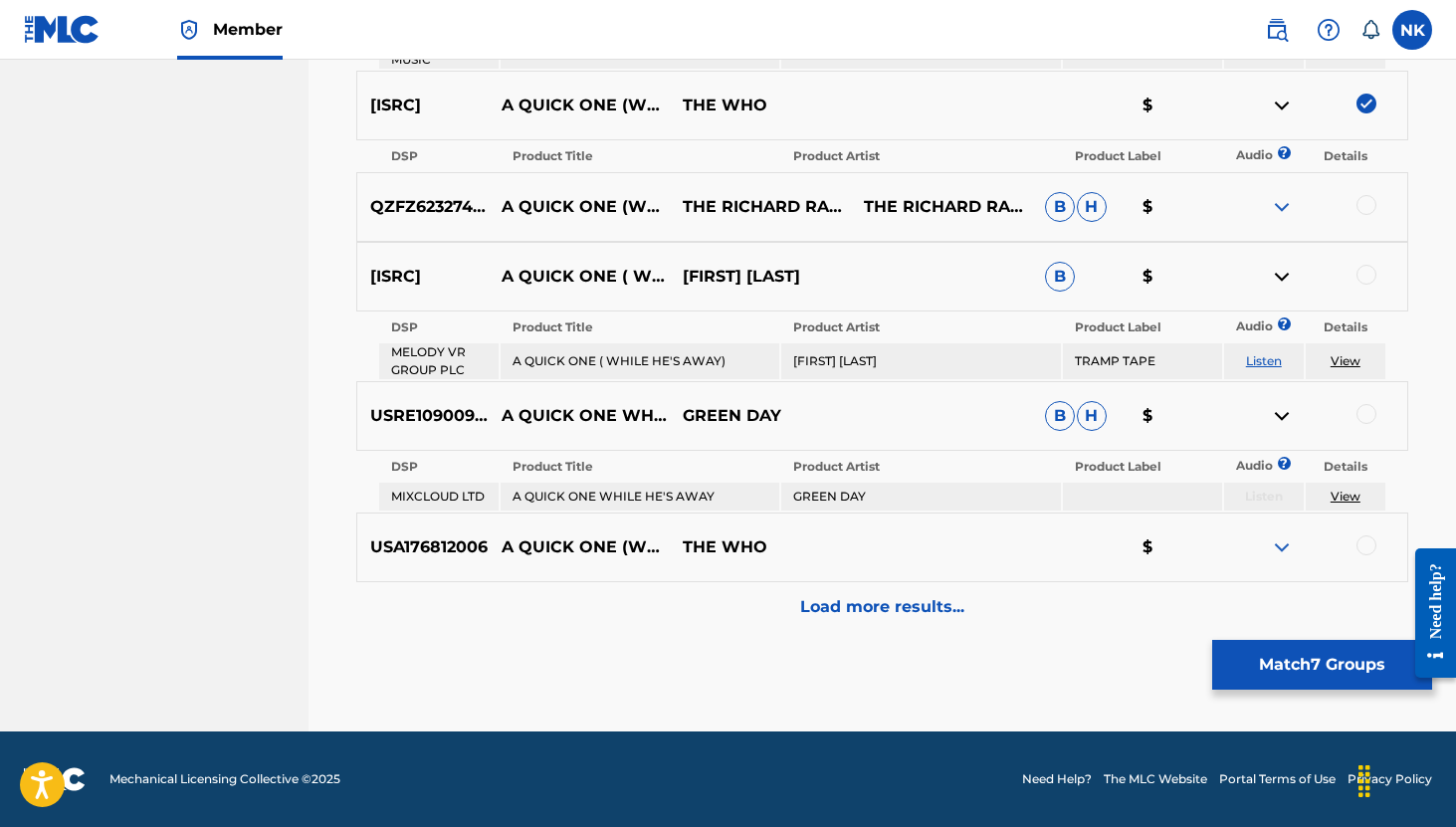 click on "USA176812006 A QUICK ONE (WHILE HE'S AWAY) THE WHO $" at bounding box center [882, 547] 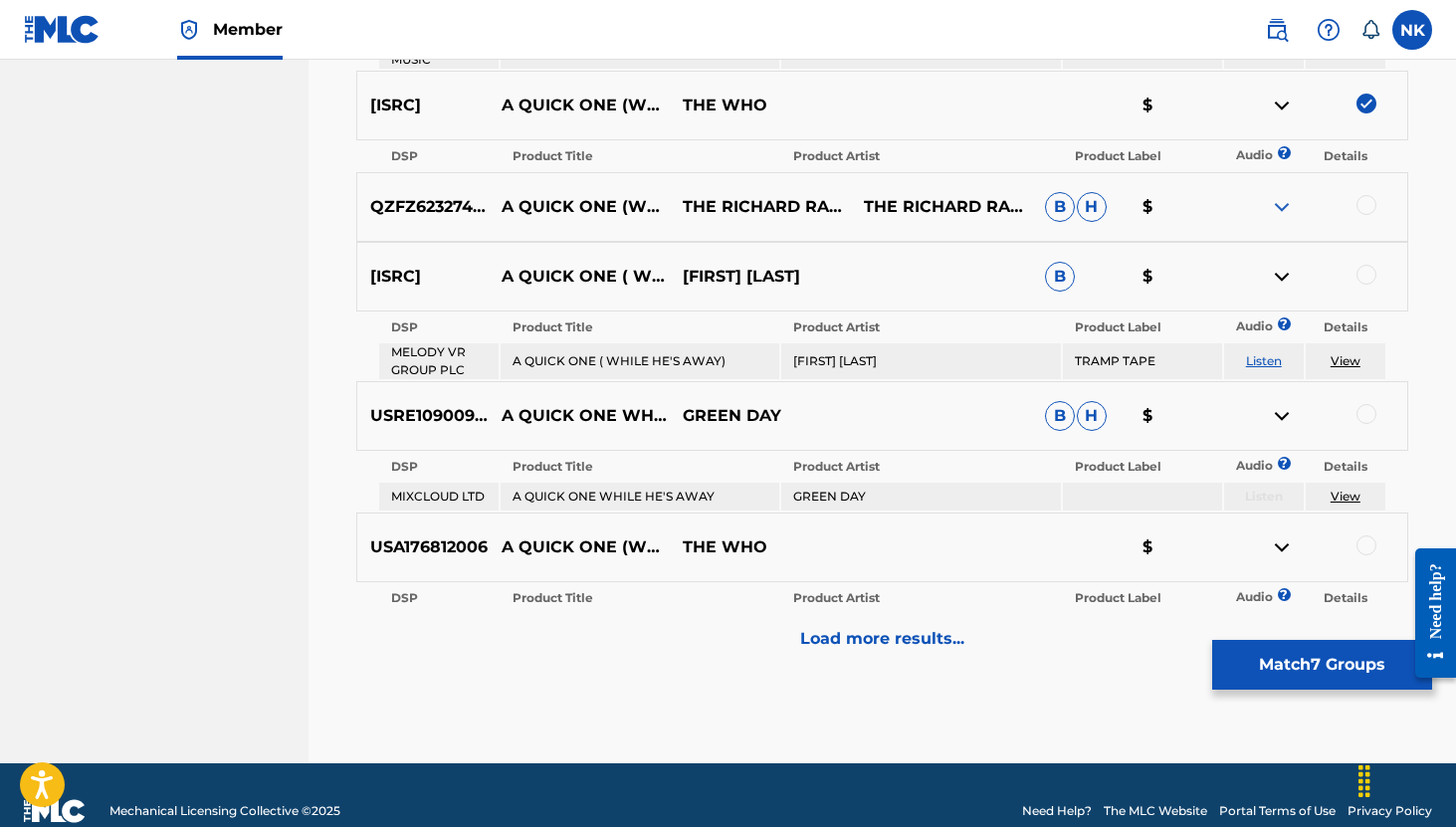 click at bounding box center [1317, 547] 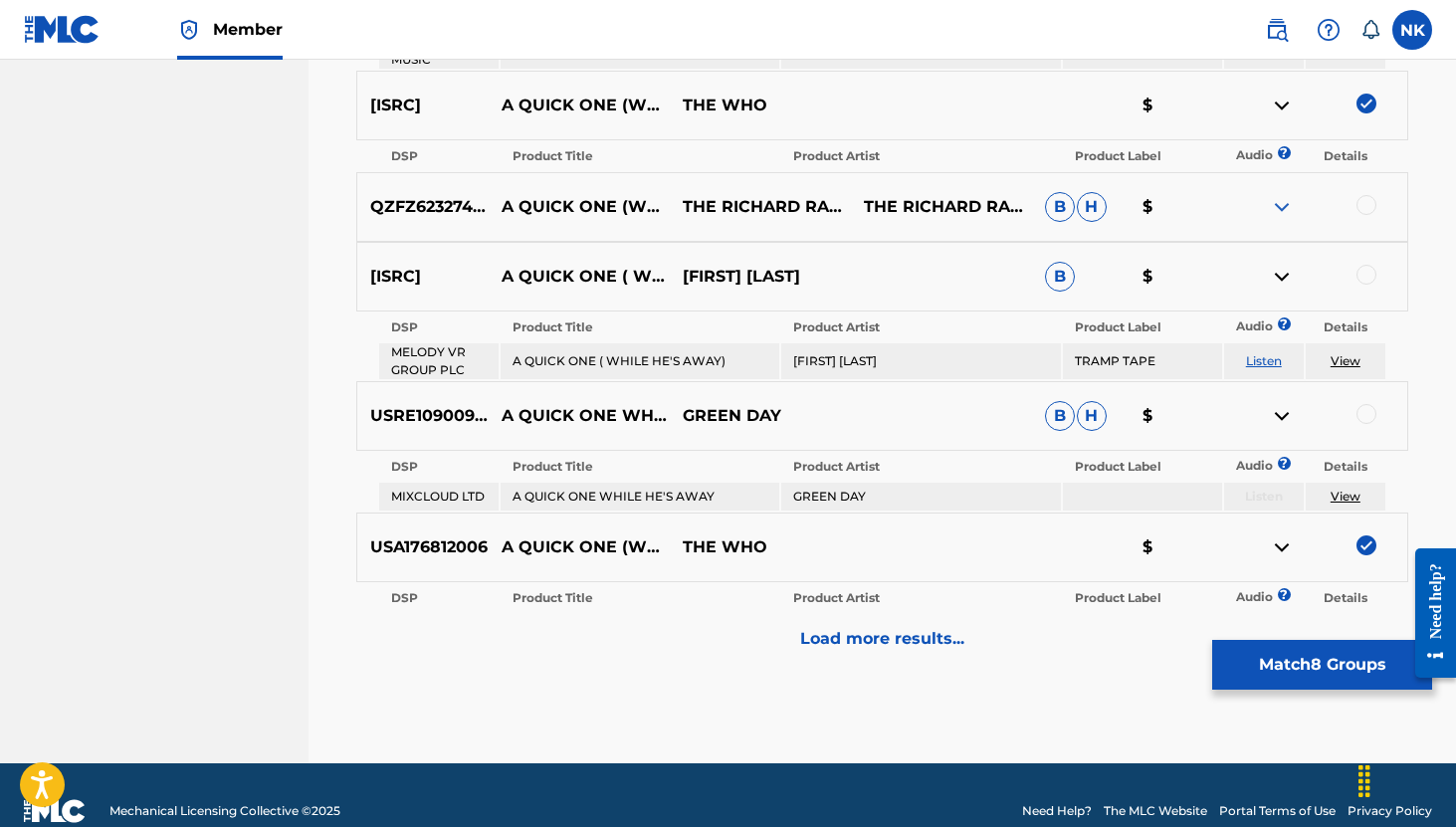 click on "Load more results..." at bounding box center [882, 639] 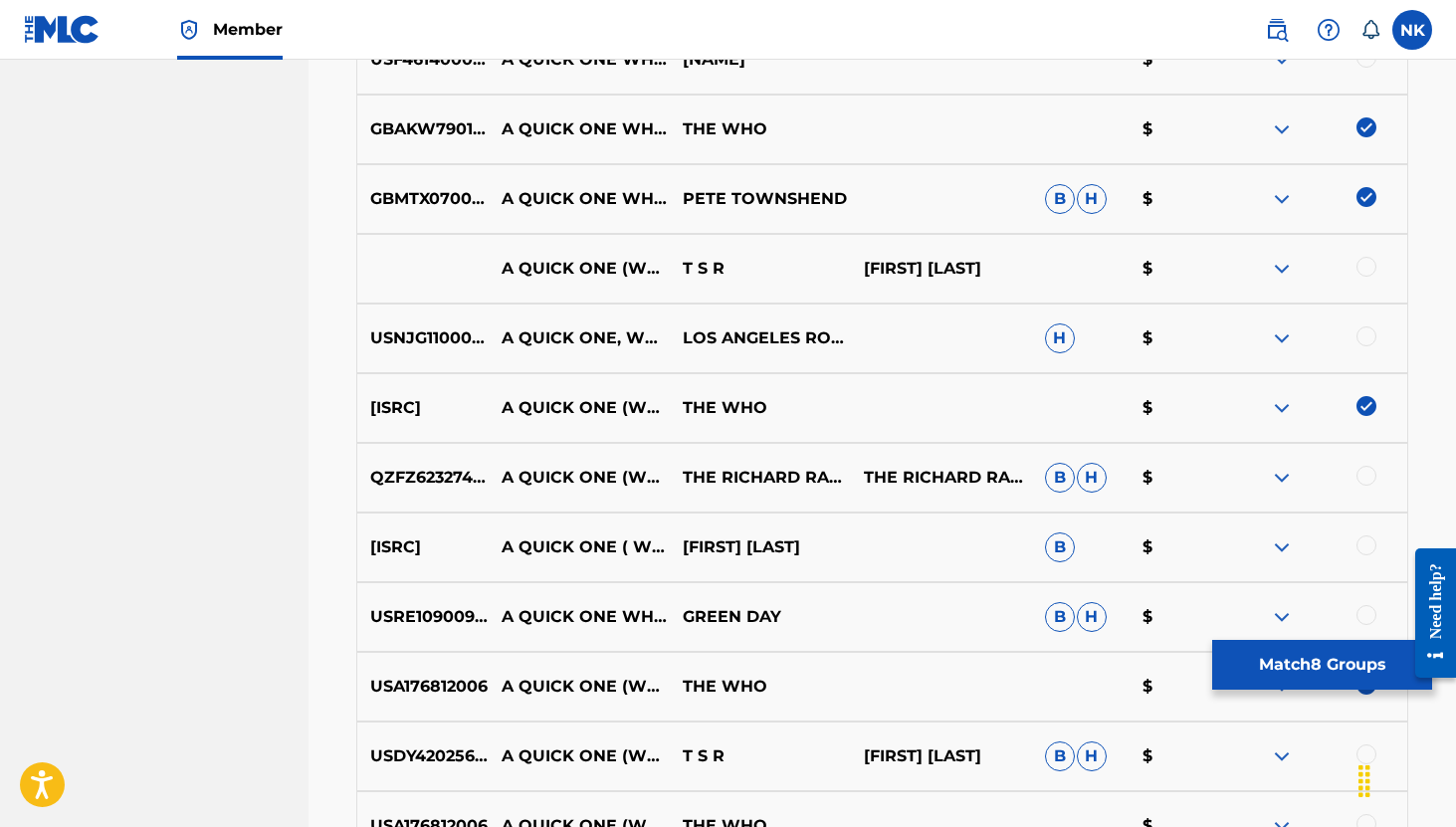 scroll, scrollTop: 1236, scrollLeft: 0, axis: vertical 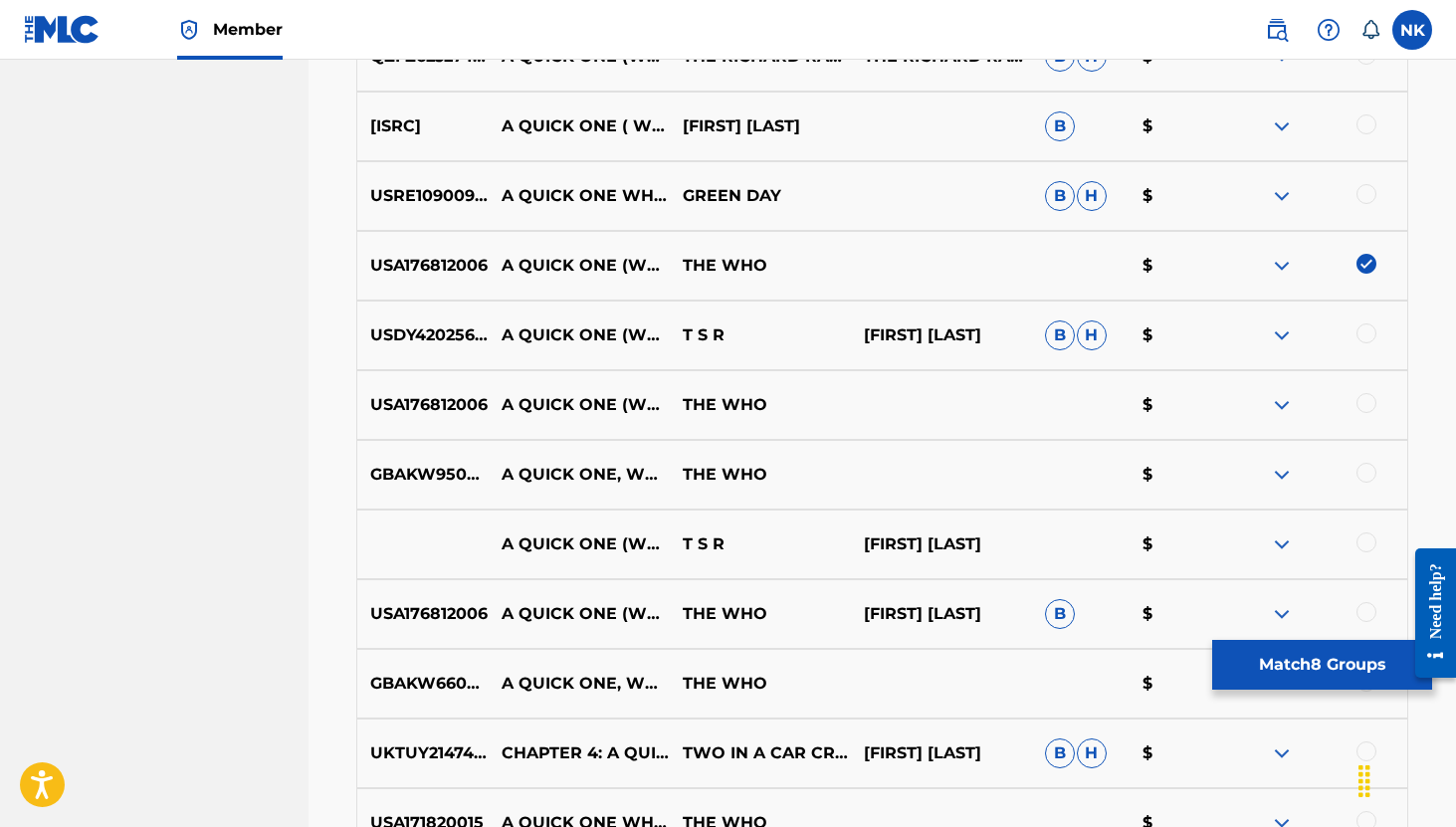 click at bounding box center [1366, 403] 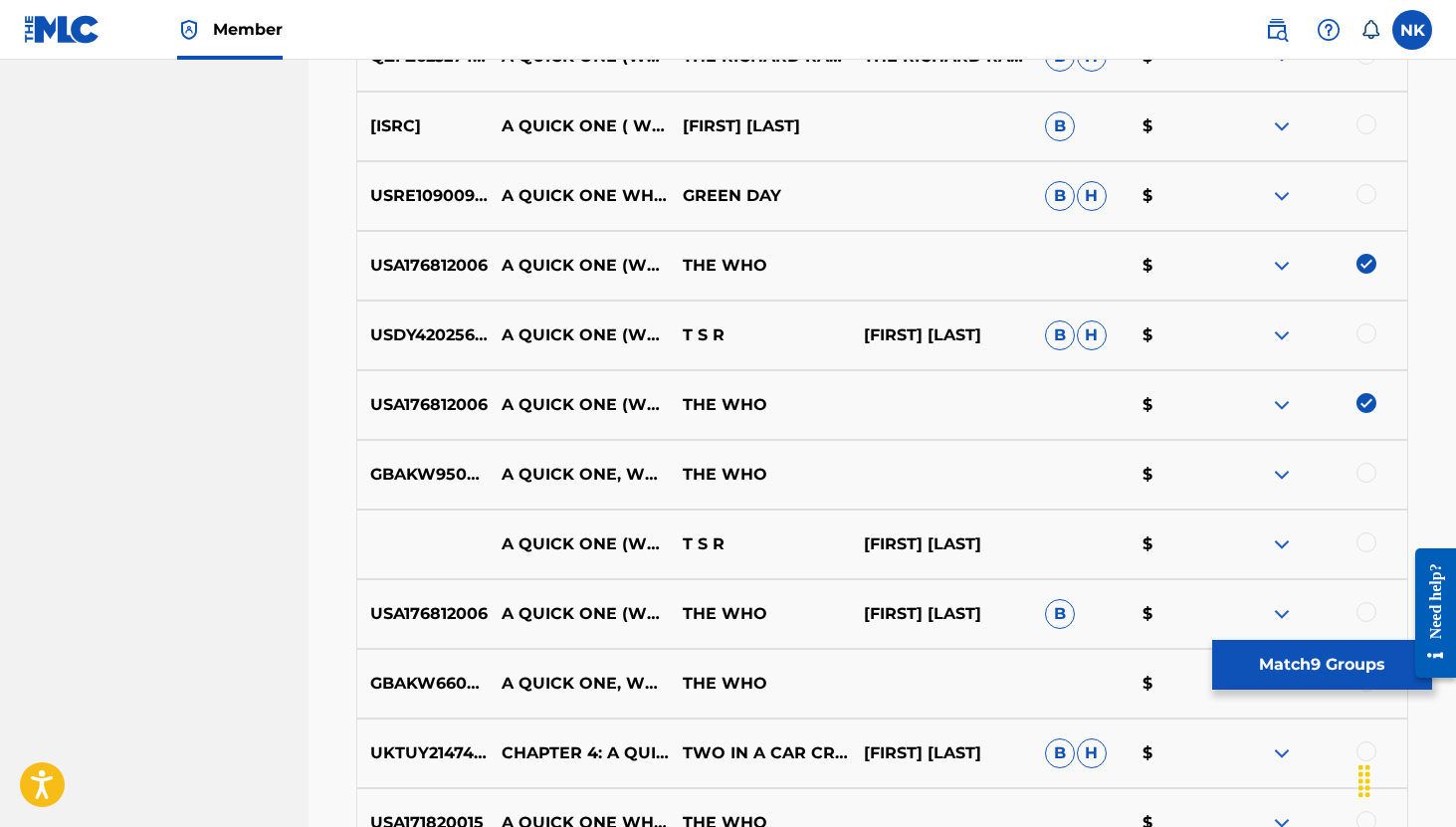 click at bounding box center [1366, 473] 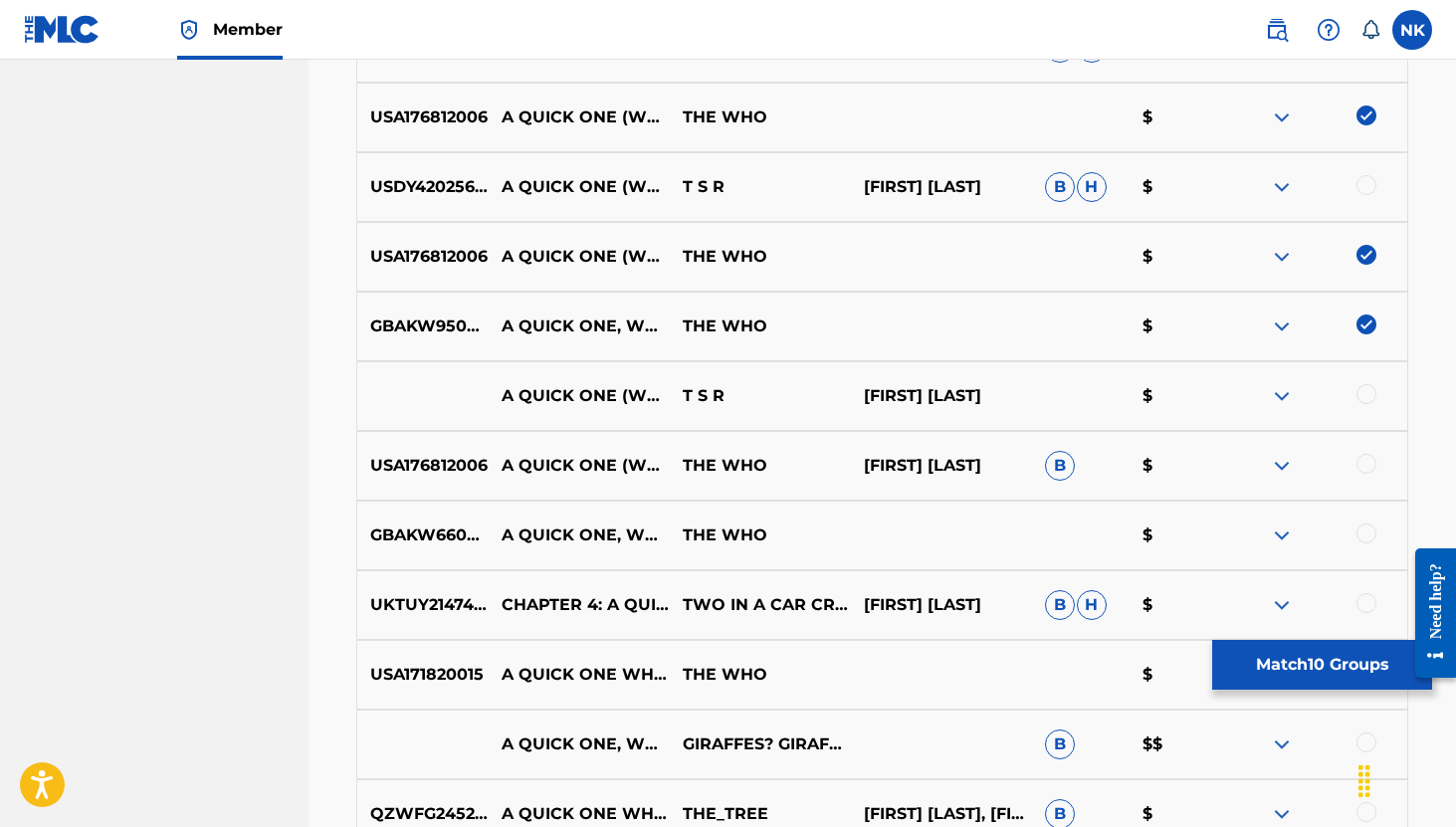 scroll, scrollTop: 1386, scrollLeft: 0, axis: vertical 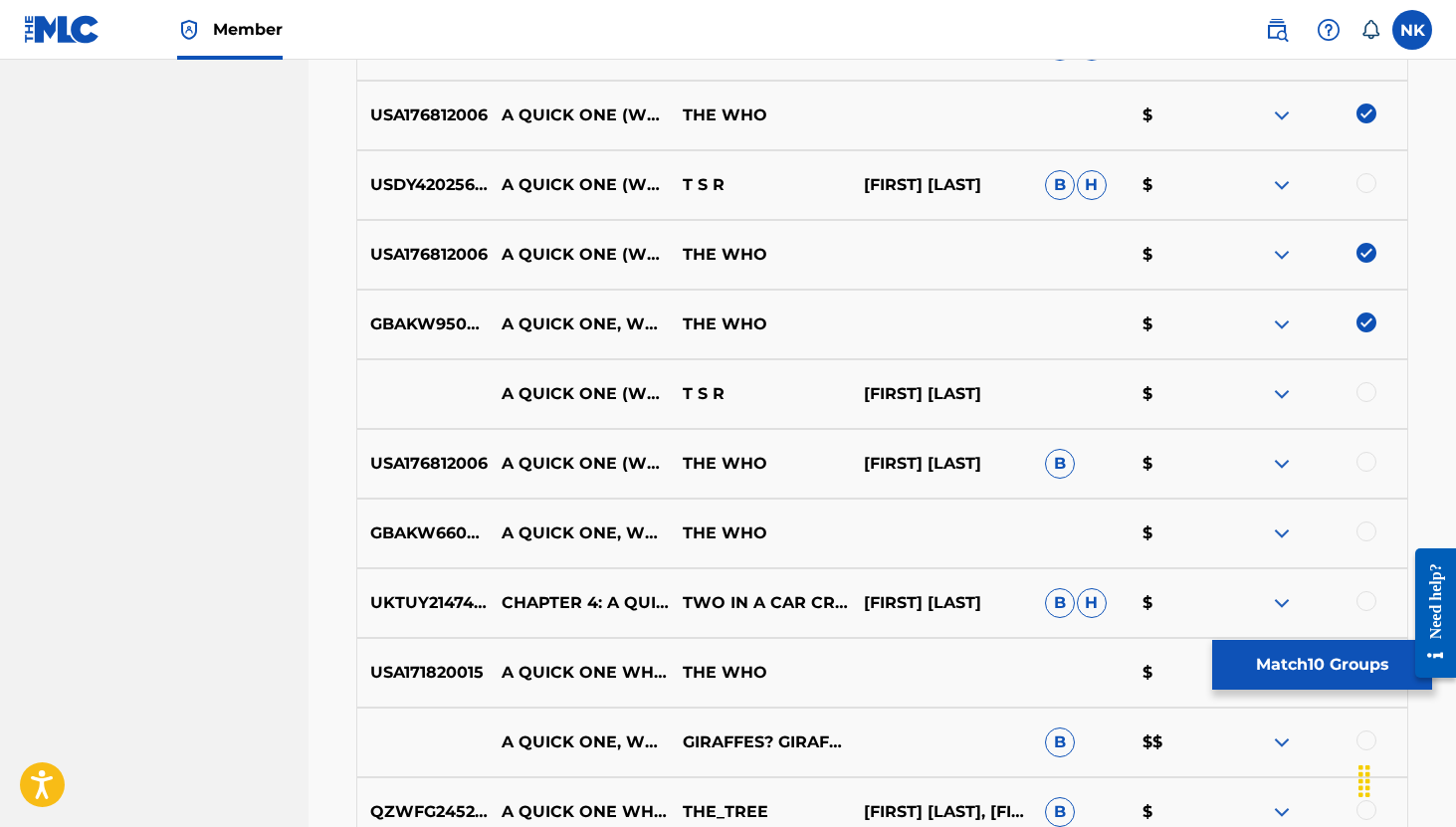 click at bounding box center [1366, 462] 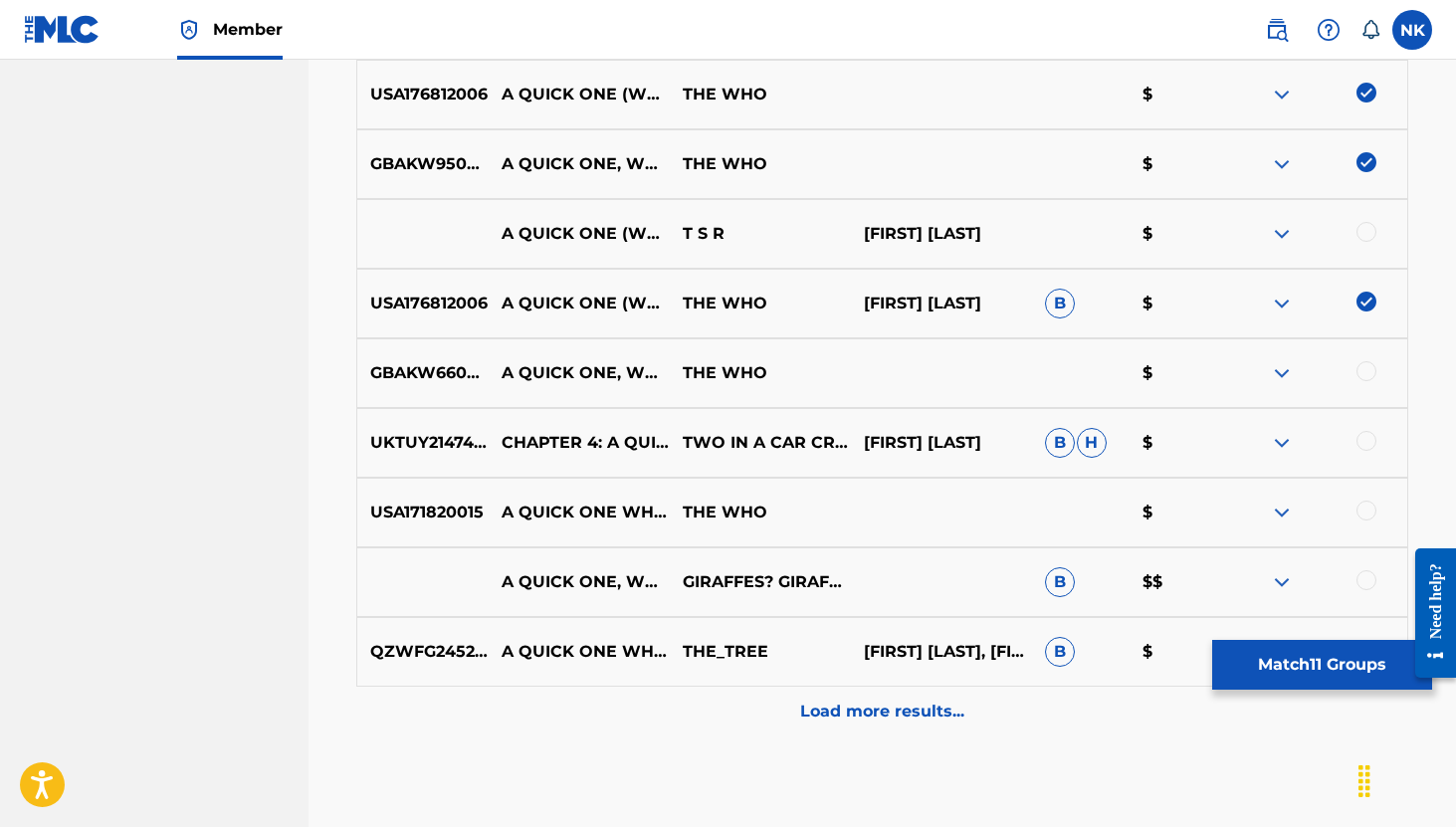 scroll, scrollTop: 1550, scrollLeft: 0, axis: vertical 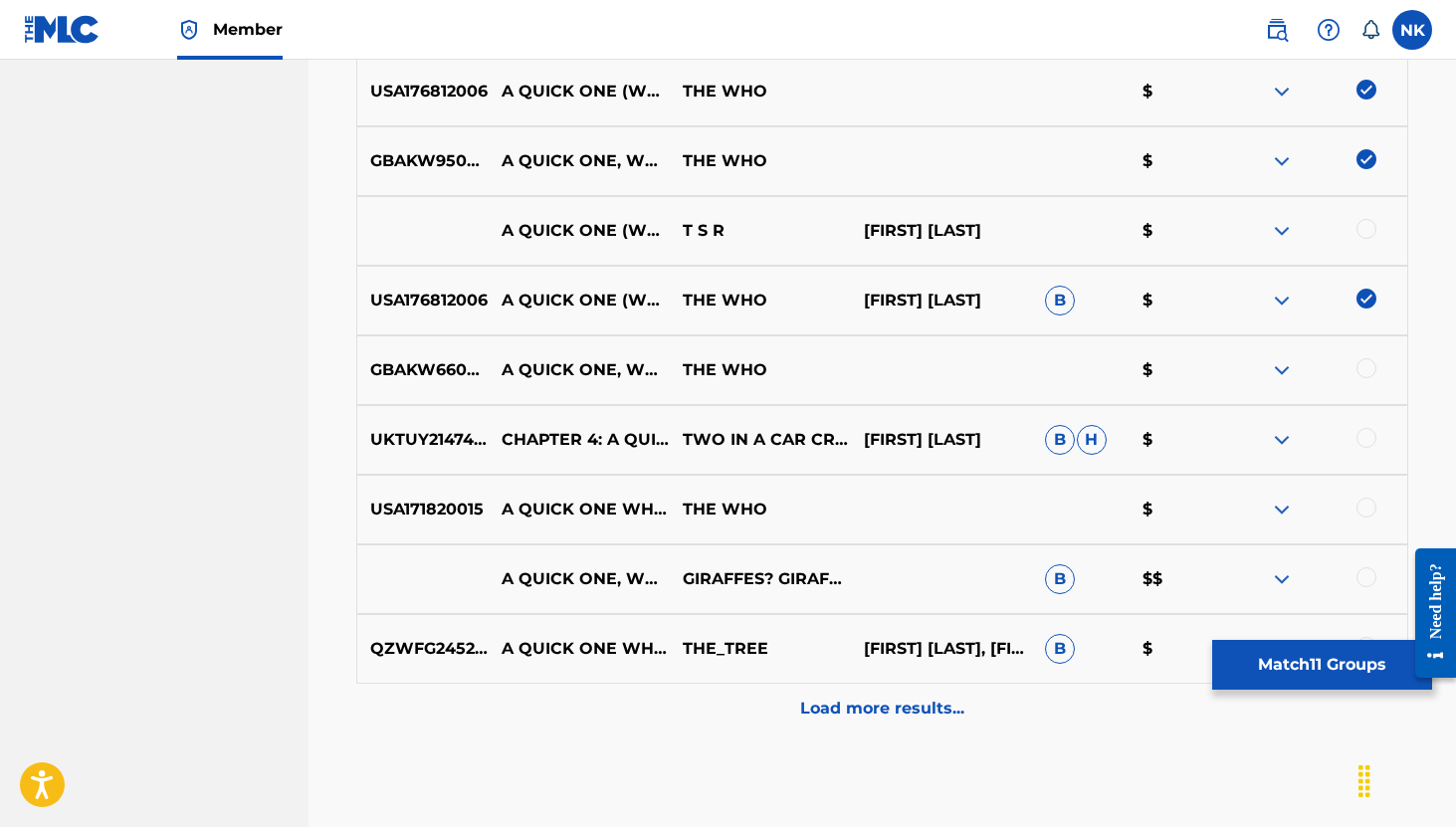 click at bounding box center (1317, 370) 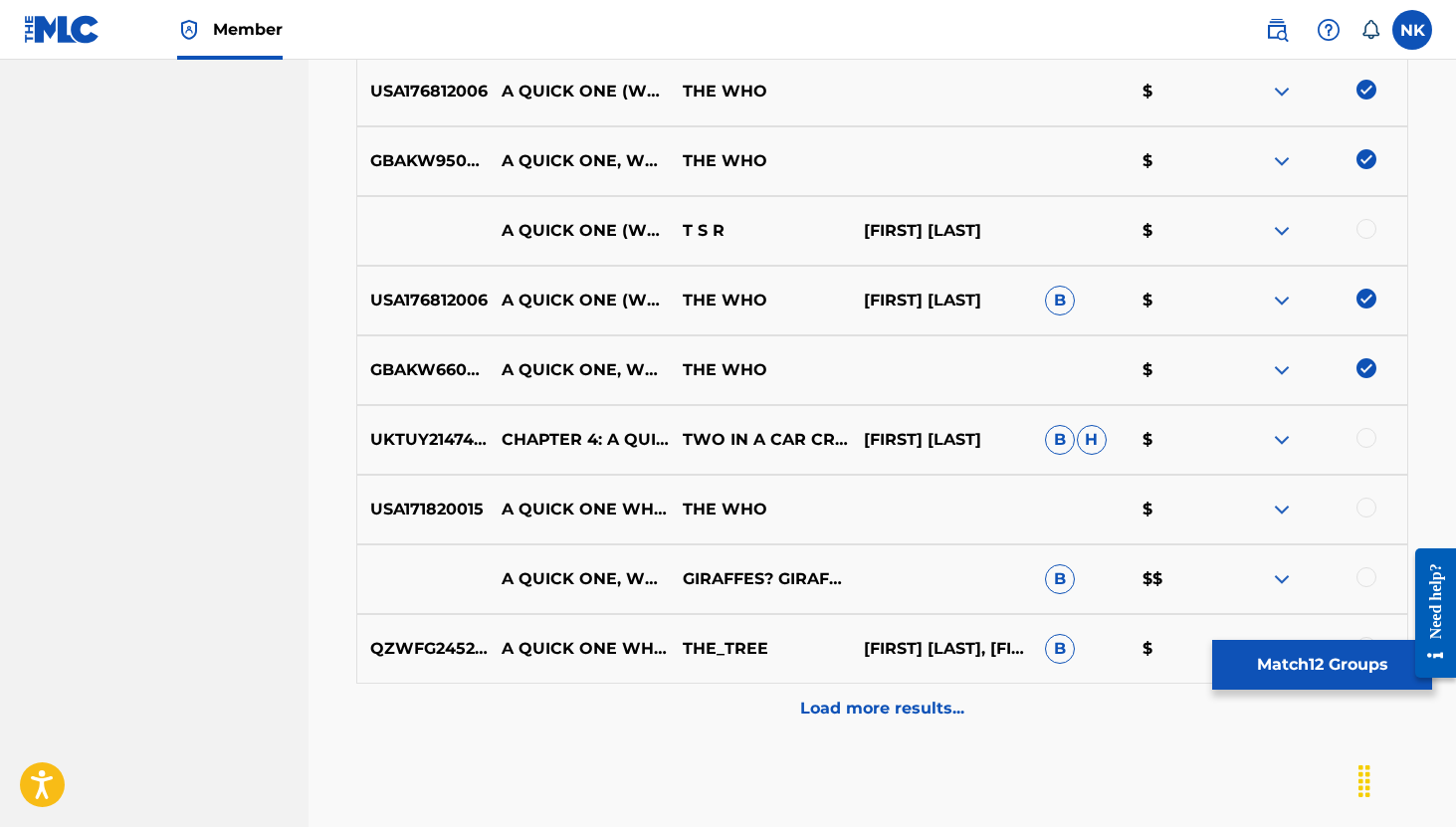 click at bounding box center [1366, 508] 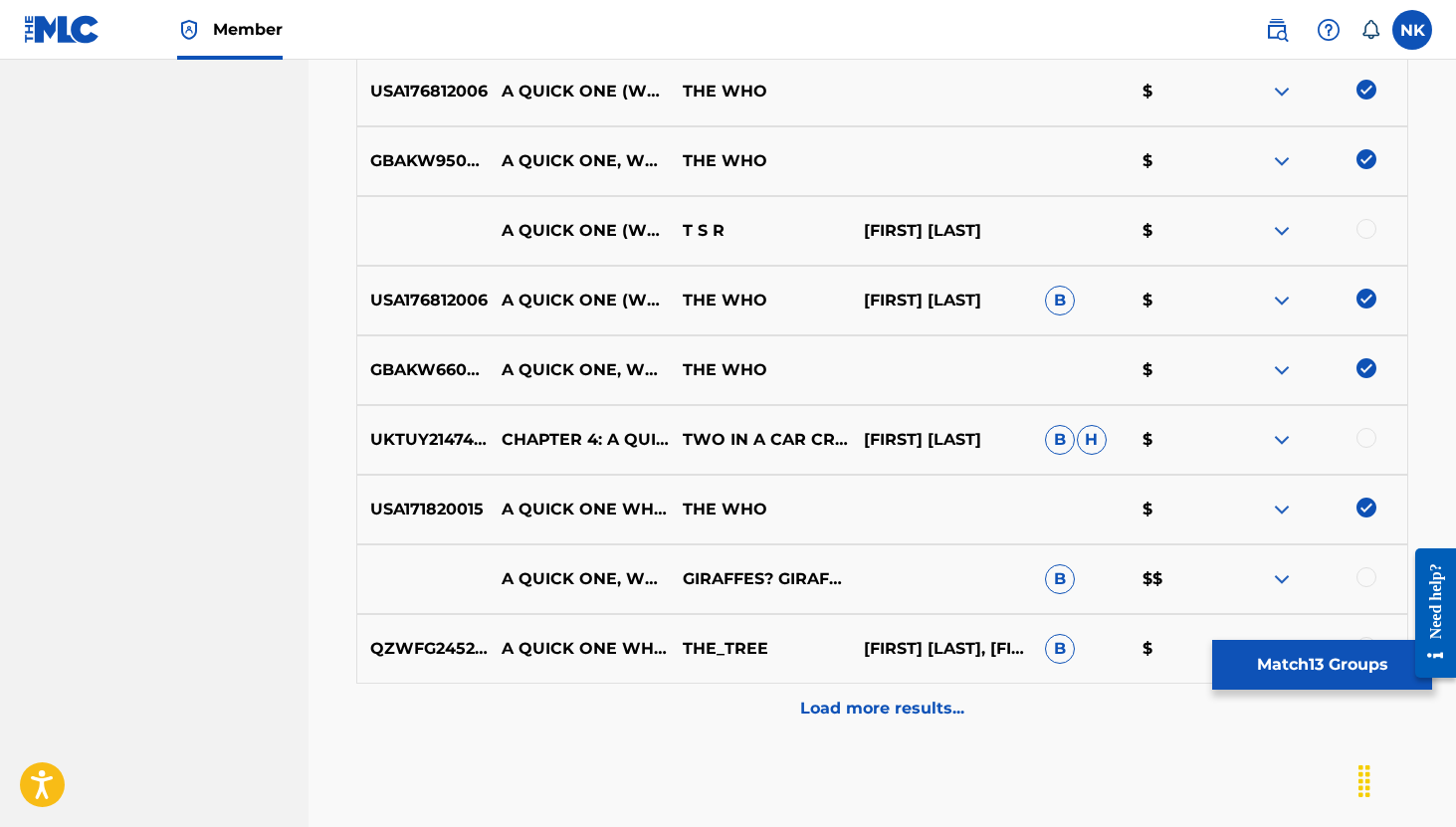 click at bounding box center [1282, 579] 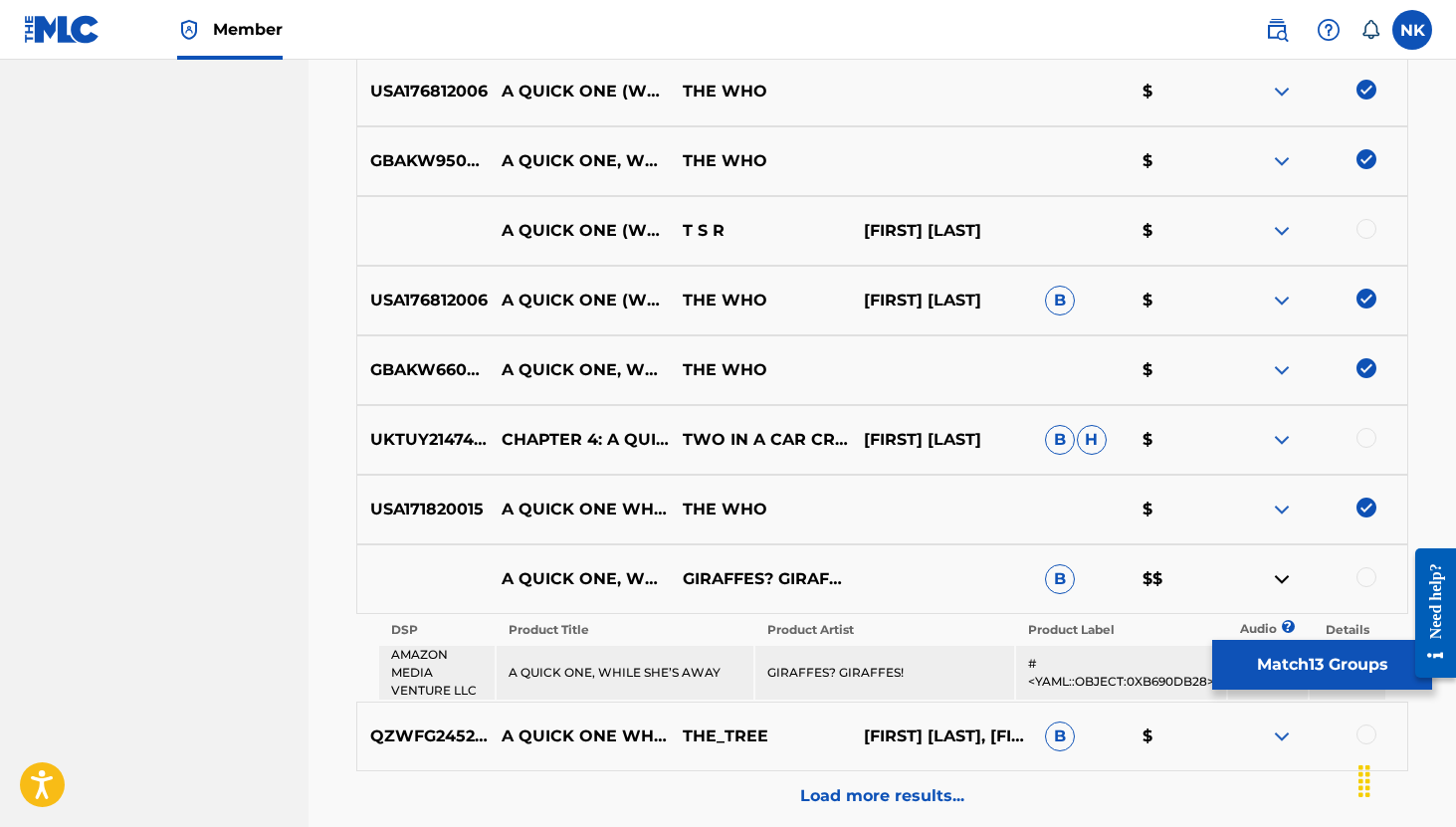 scroll, scrollTop: 1739, scrollLeft: 0, axis: vertical 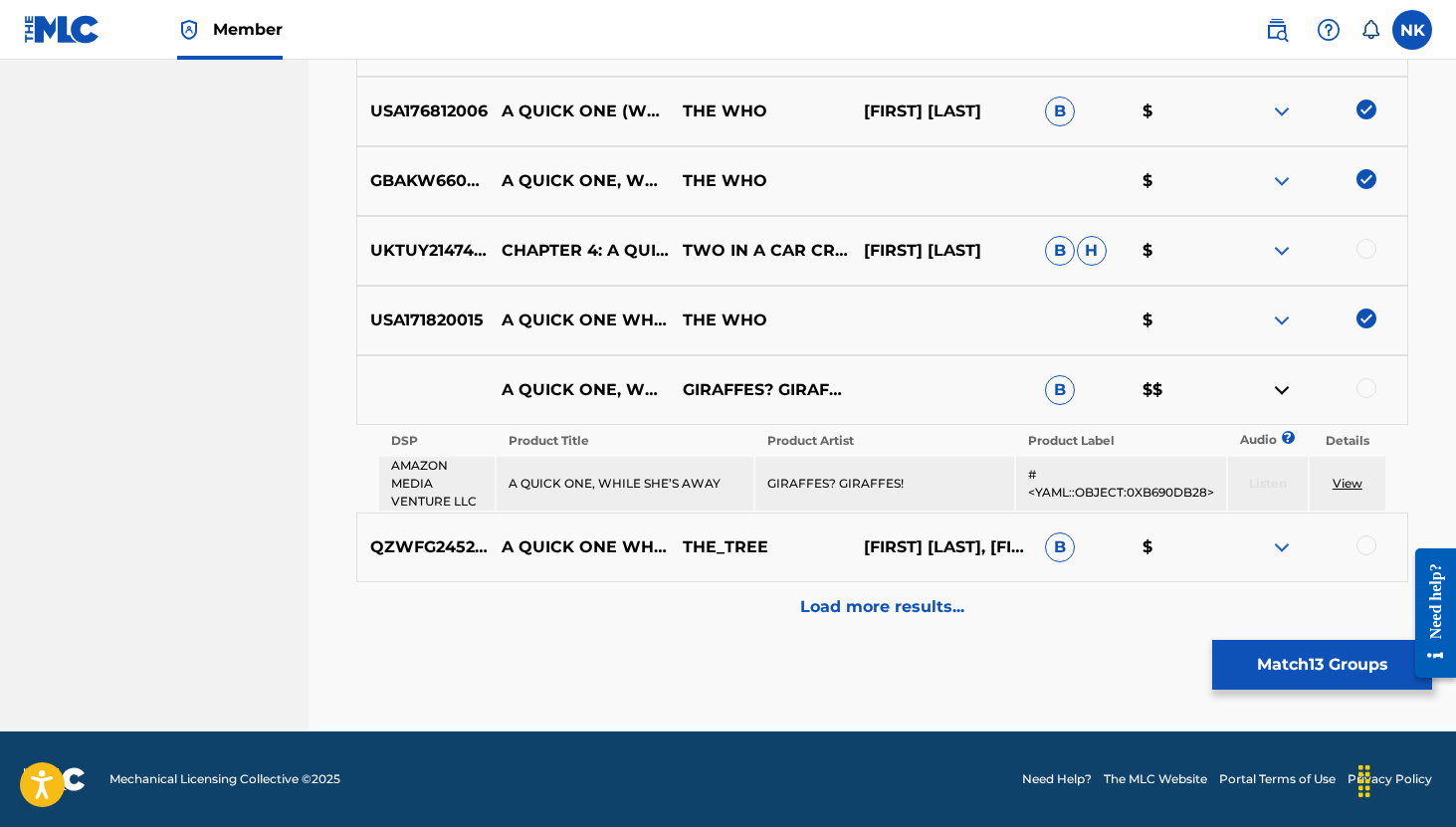 click on "Load more results..." at bounding box center [882, 607] 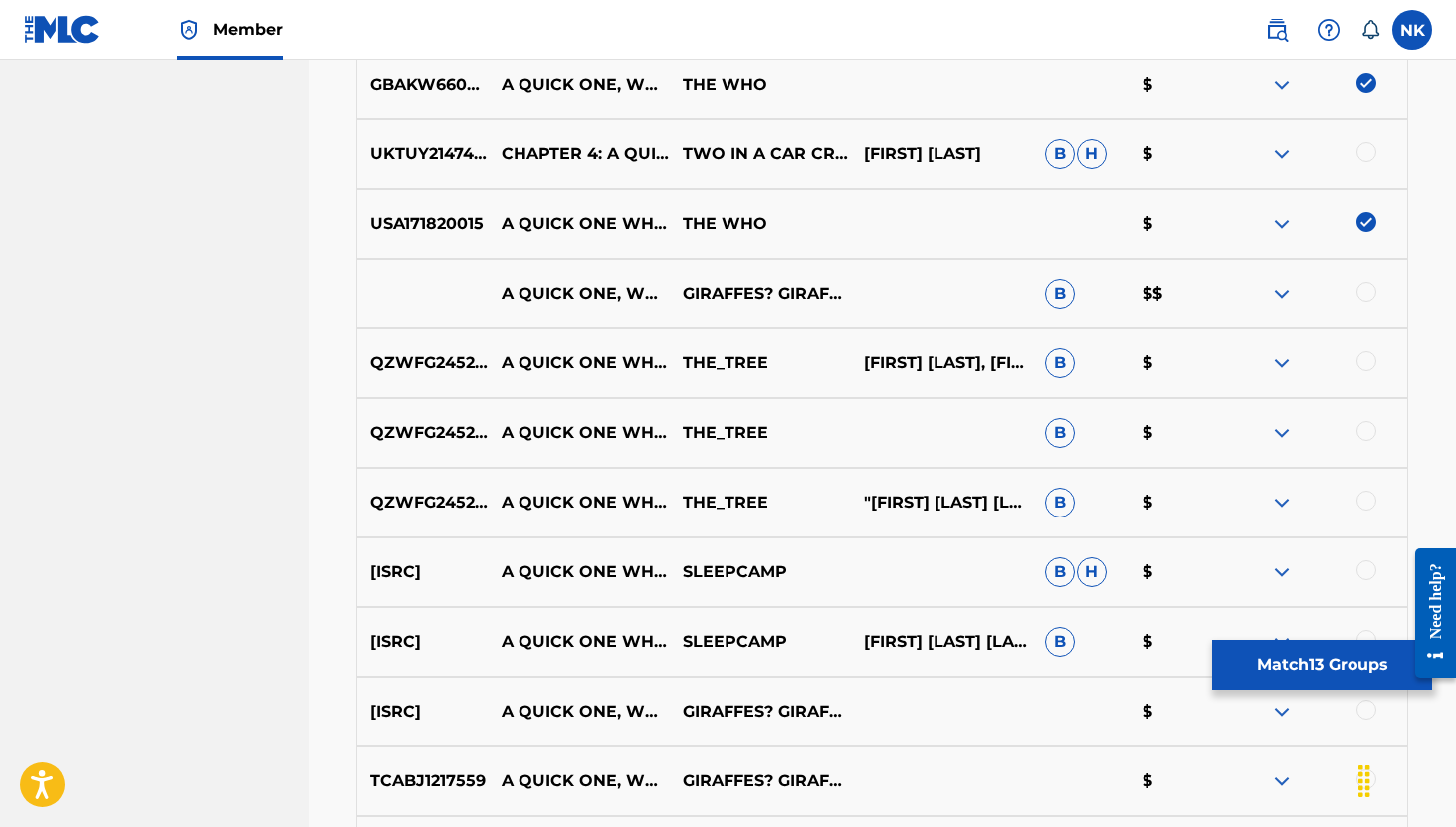 scroll, scrollTop: 1870, scrollLeft: 0, axis: vertical 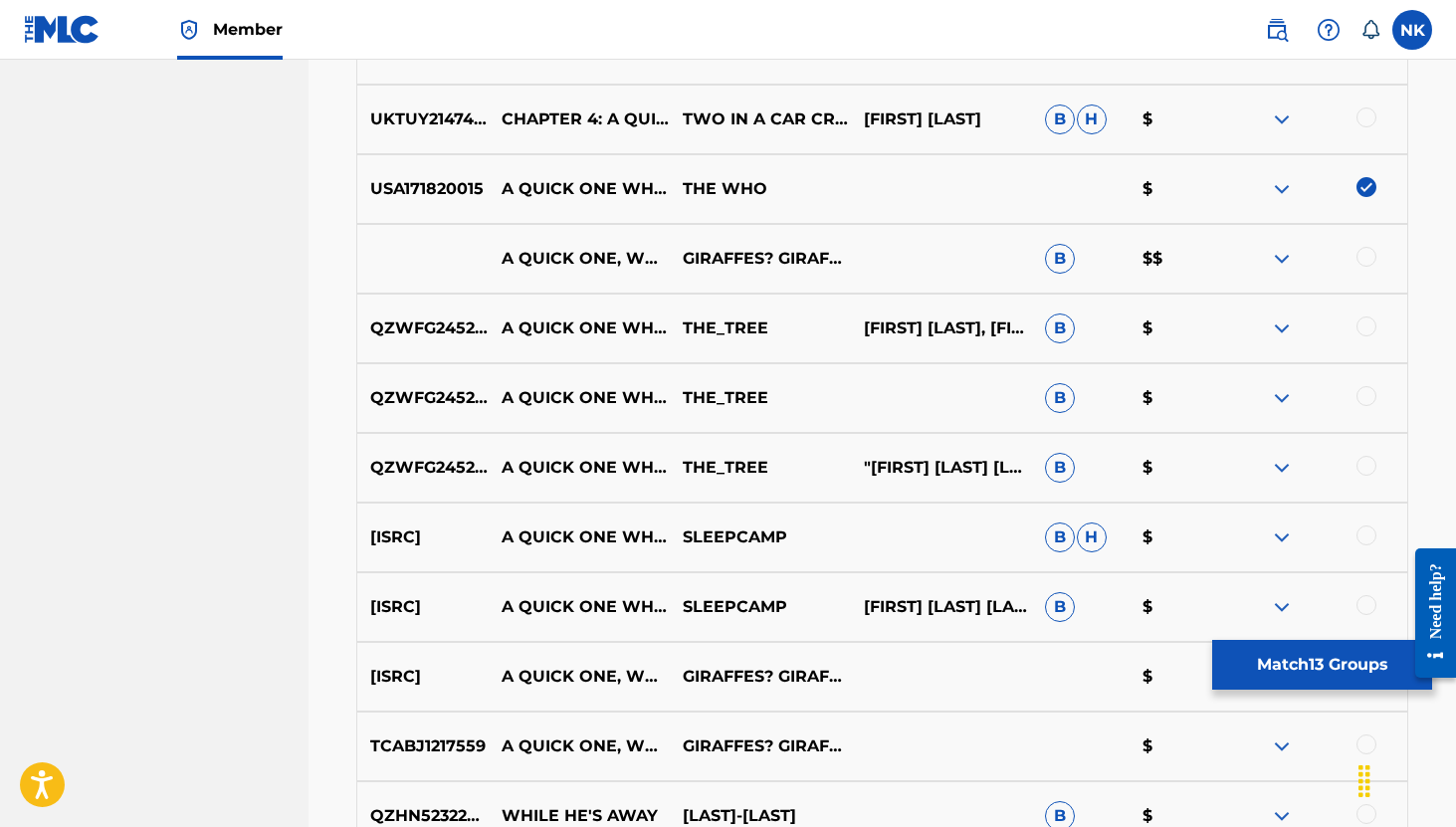 click at bounding box center (1282, 537) 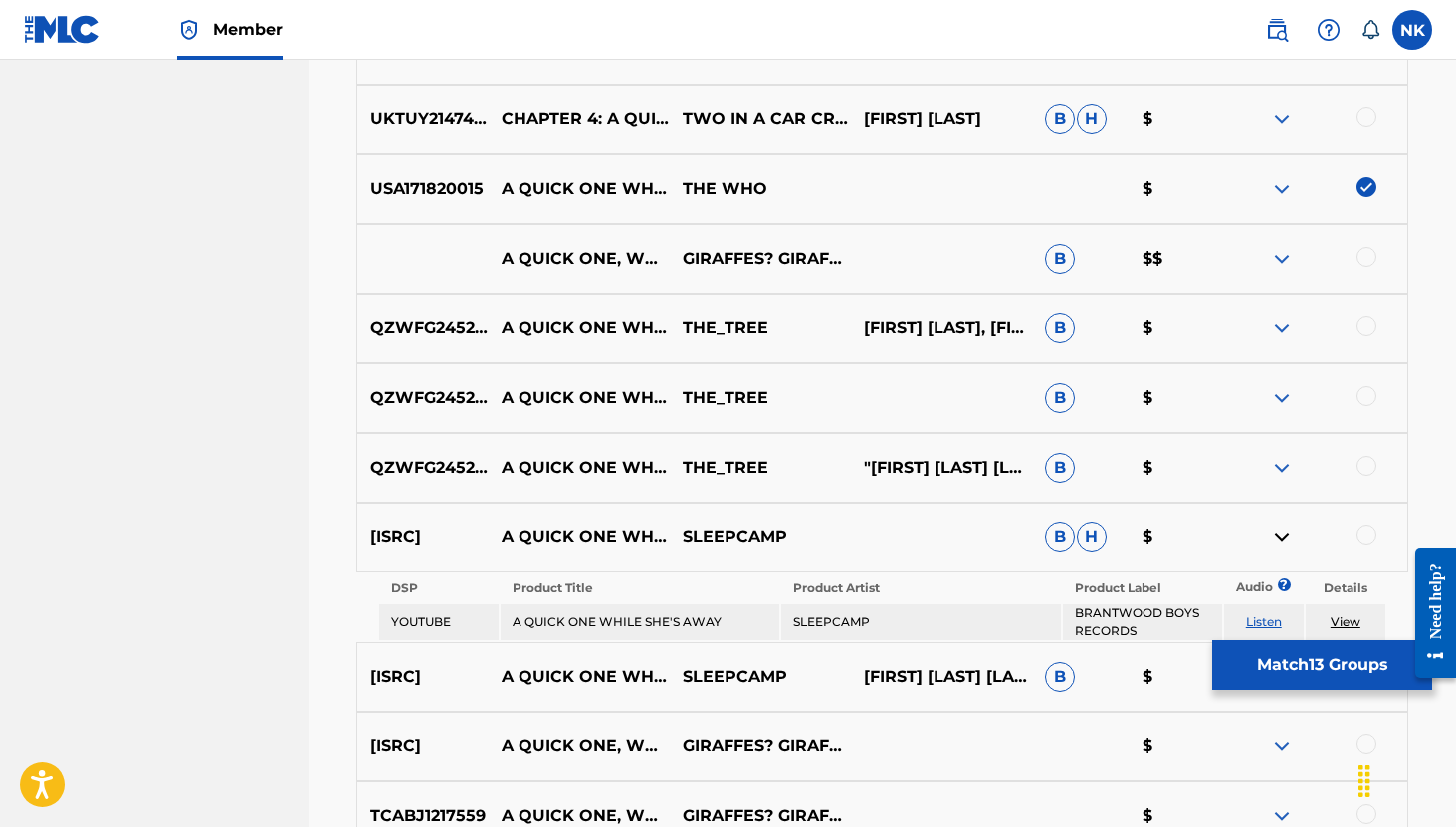 scroll, scrollTop: 2018, scrollLeft: 0, axis: vertical 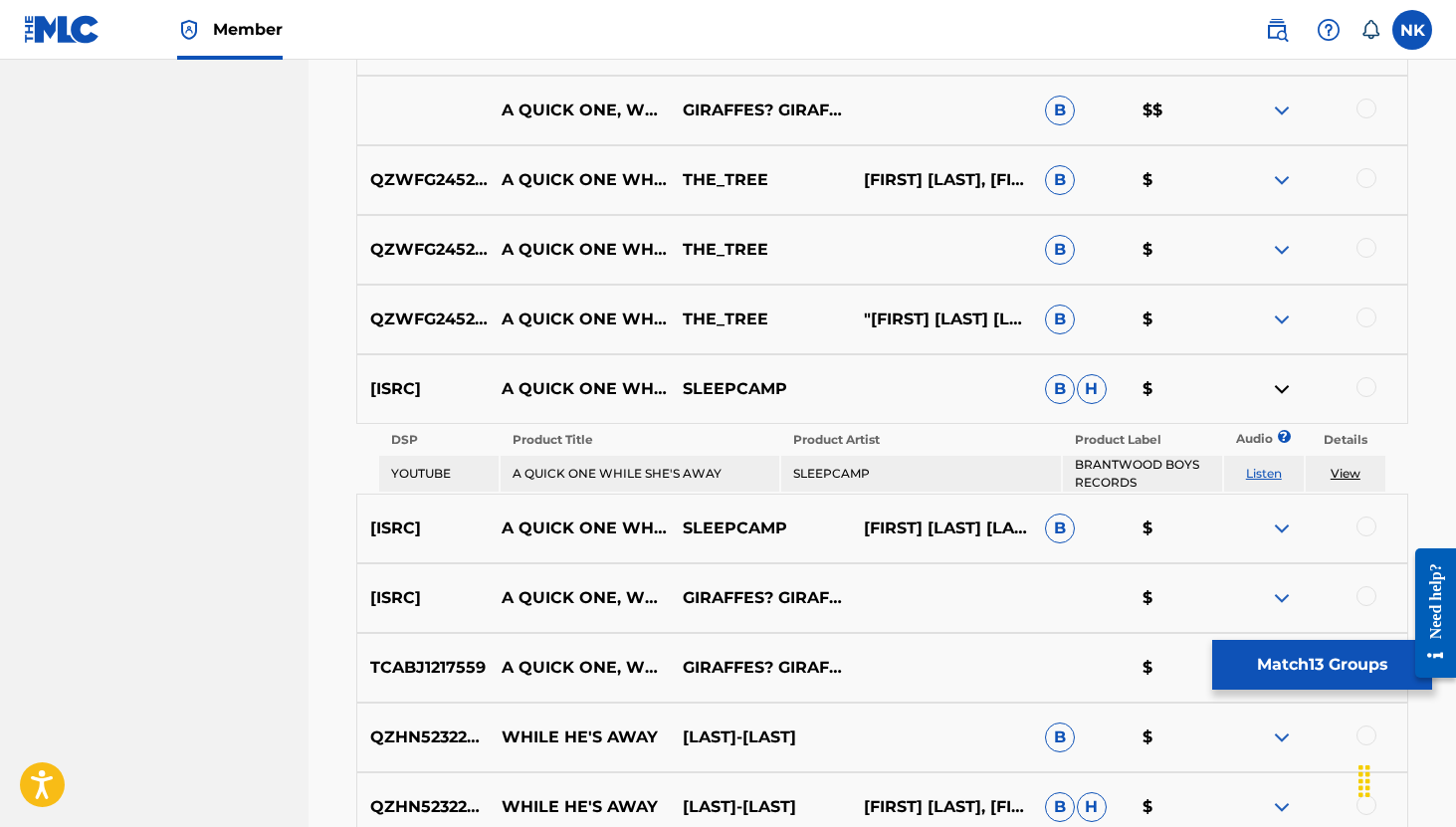 click on "Listen" at bounding box center (1264, 473) 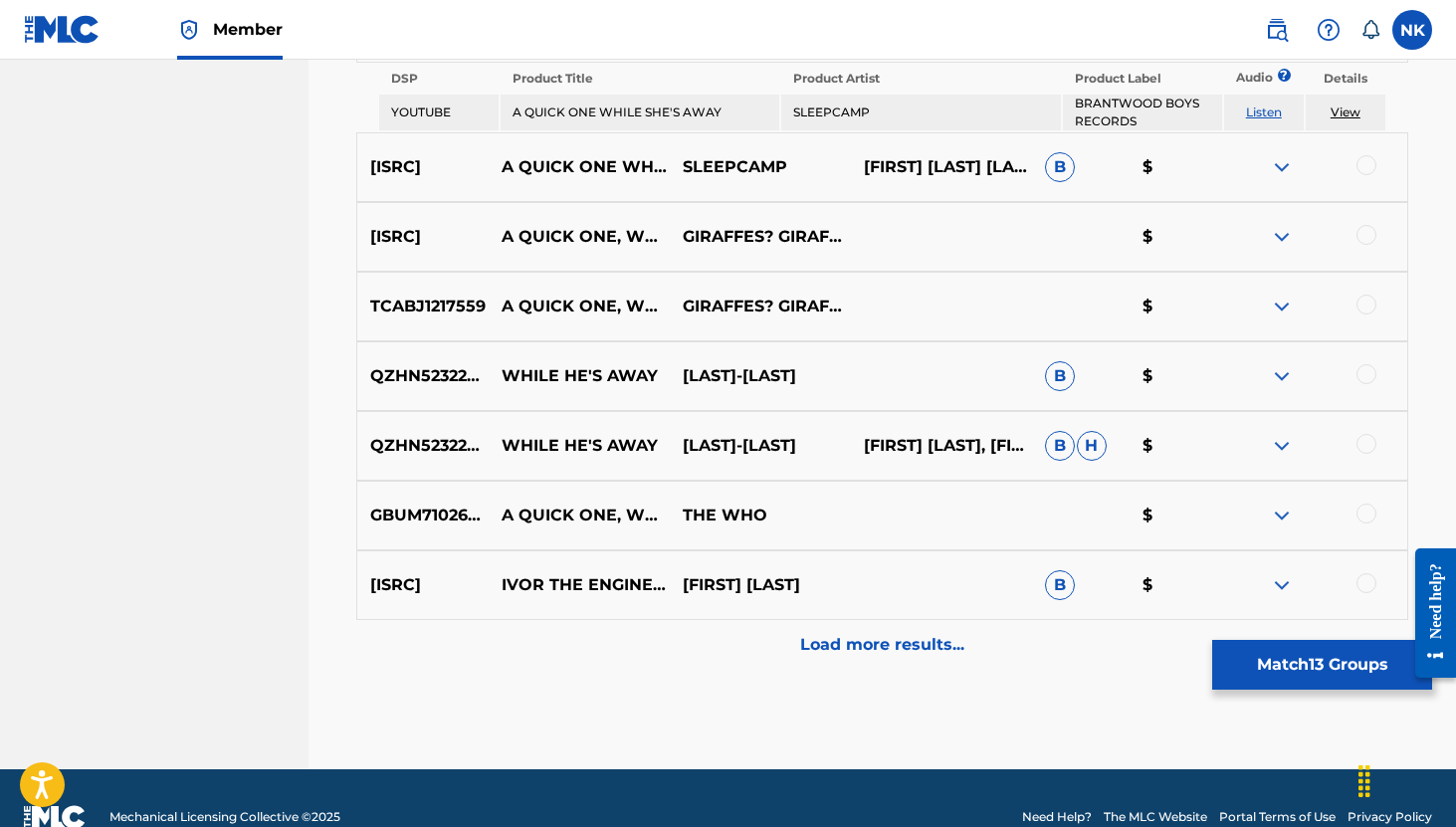 scroll, scrollTop: 2417, scrollLeft: 0, axis: vertical 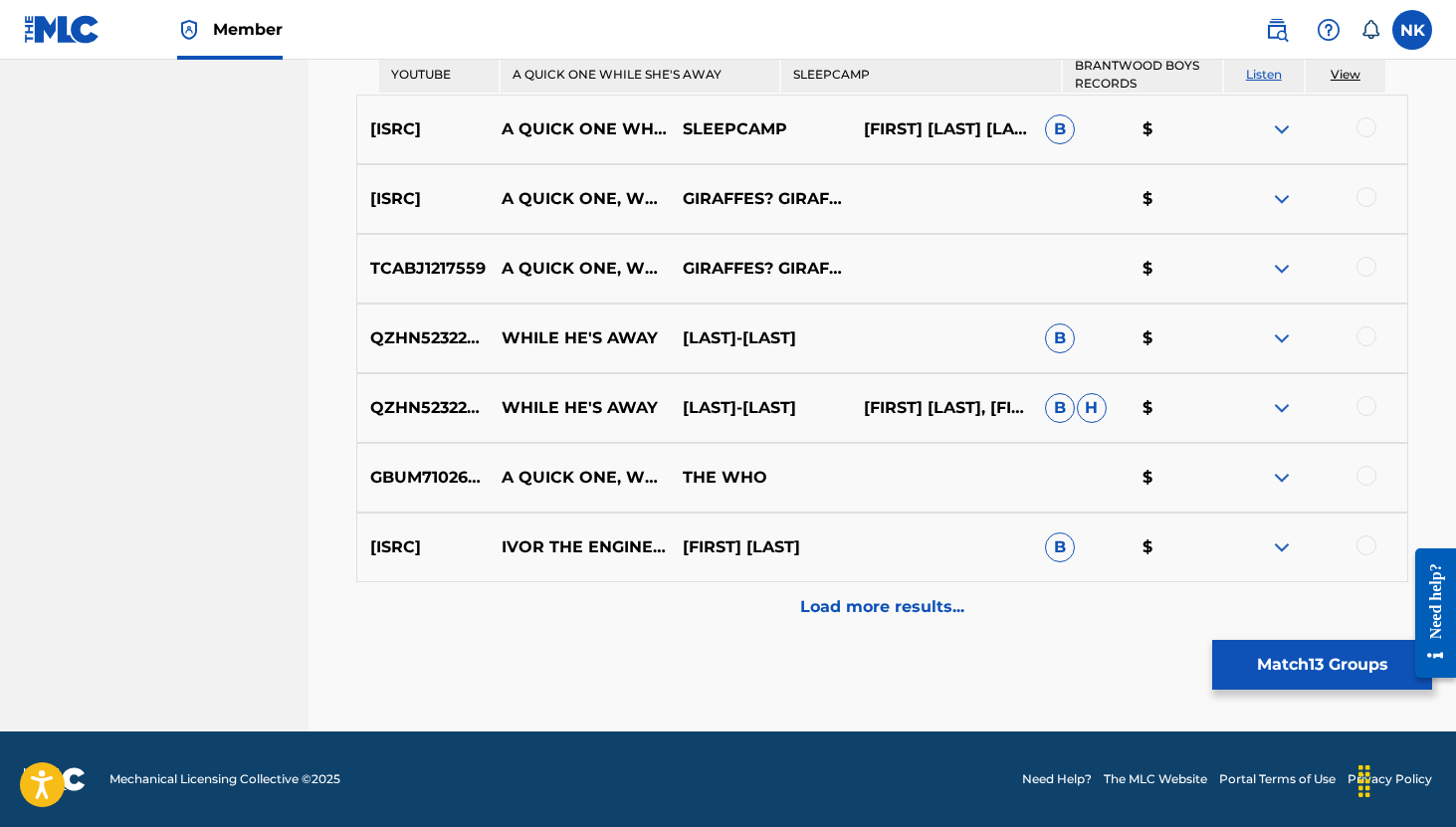 click at bounding box center (1366, 476) 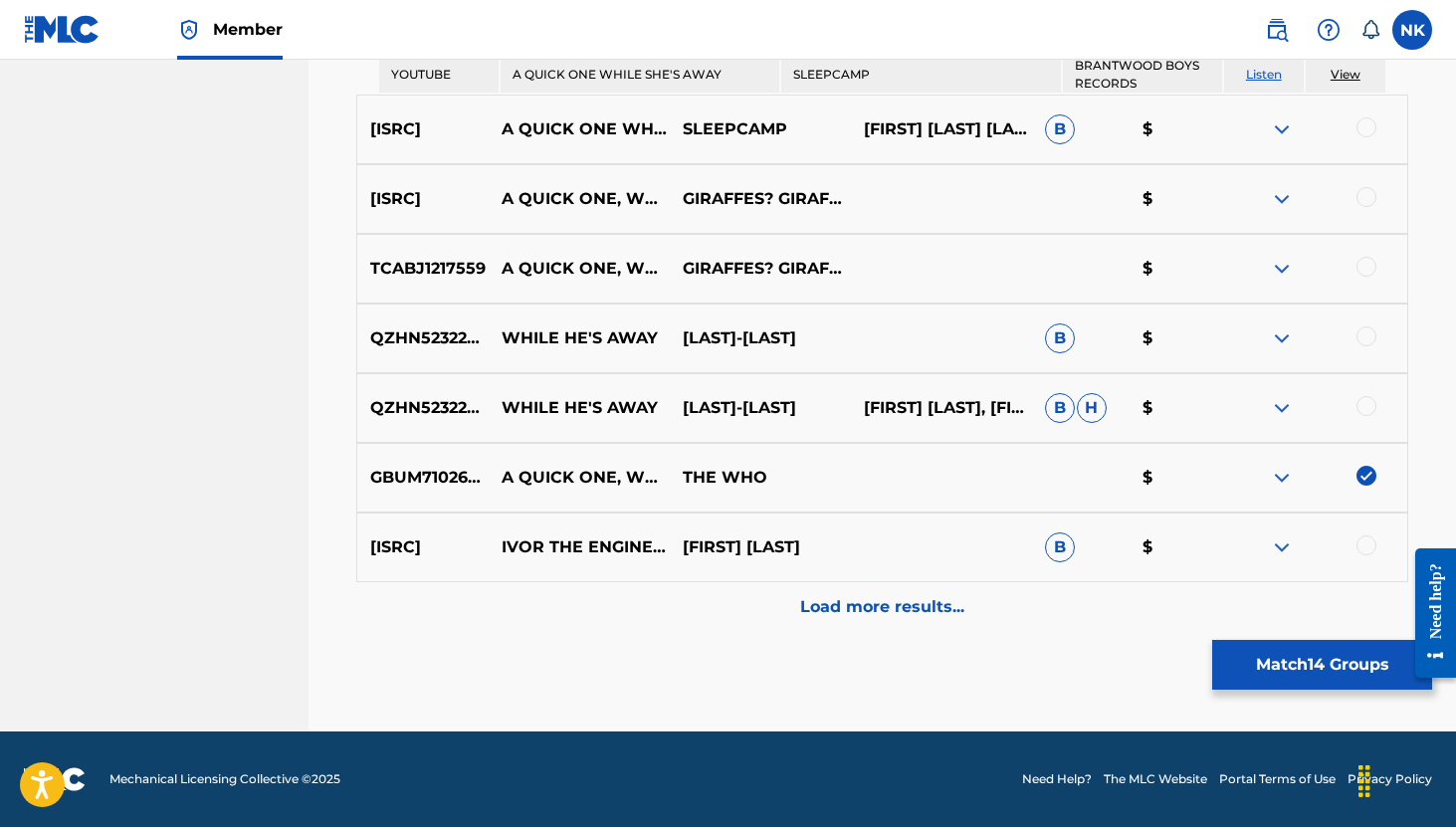 click on "Load more results..." at bounding box center [882, 607] 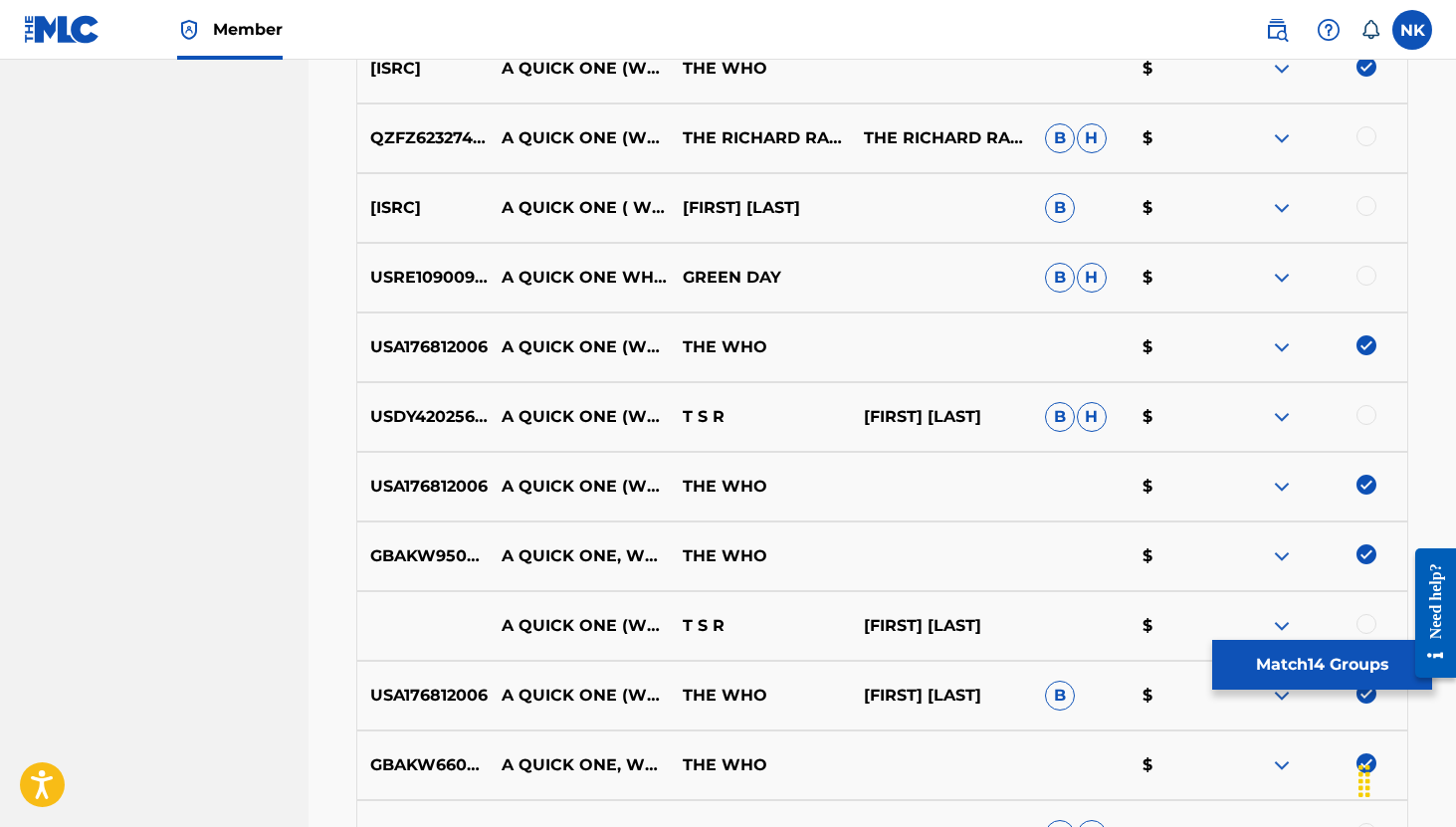 scroll, scrollTop: 699, scrollLeft: 0, axis: vertical 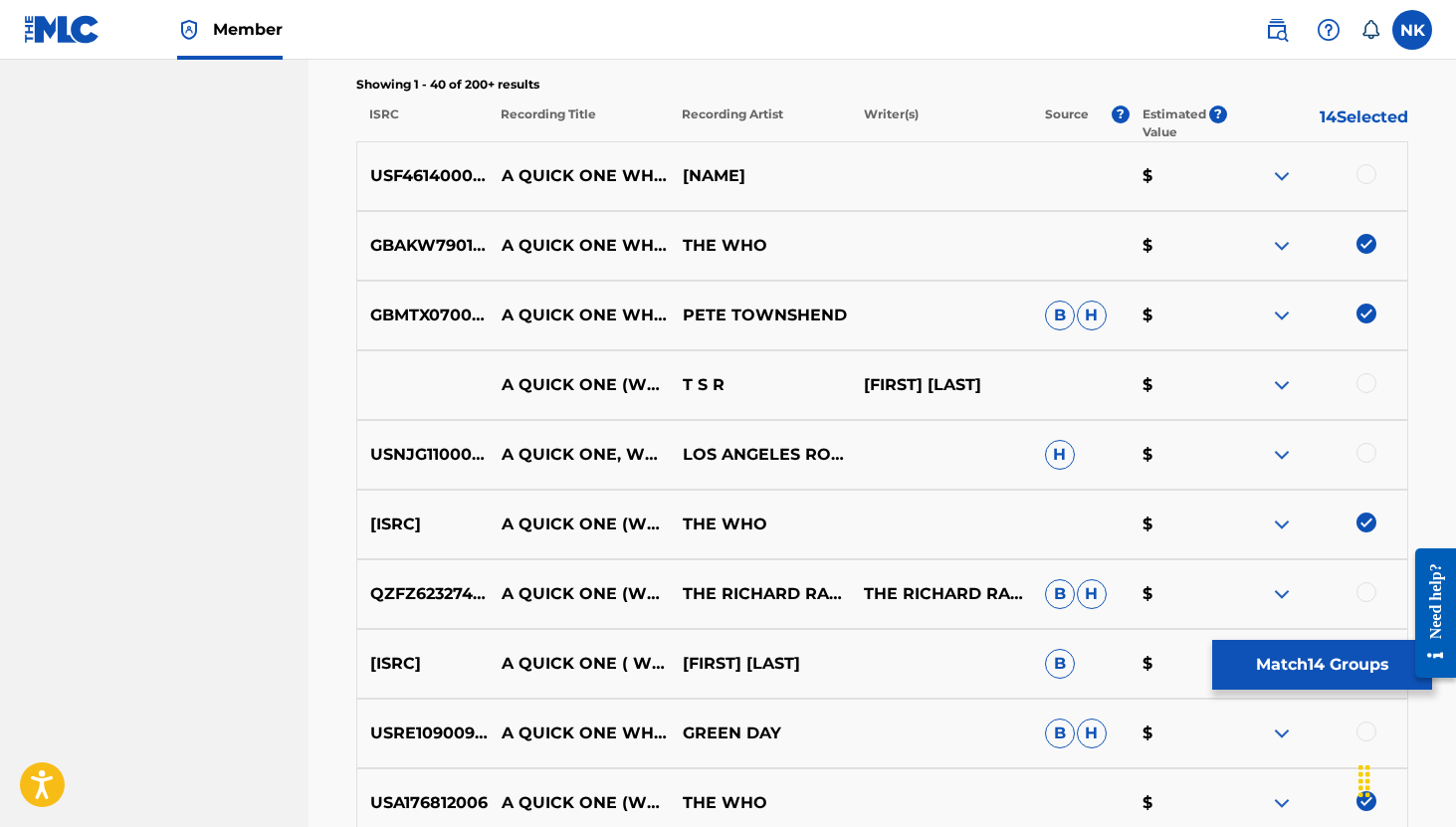 click on "Match  14 Groups" at bounding box center (1322, 665) 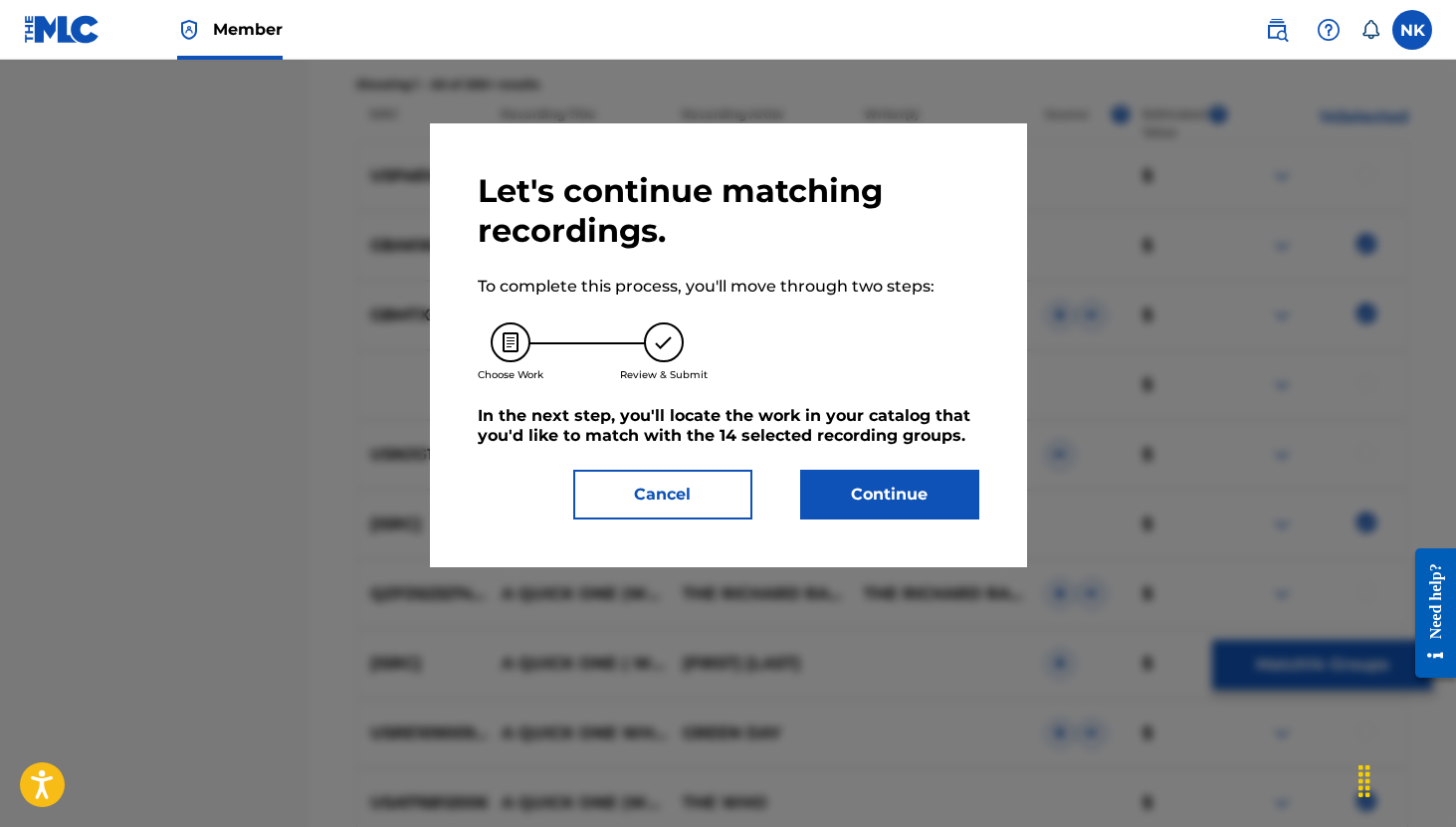 click on "Continue" at bounding box center (890, 495) 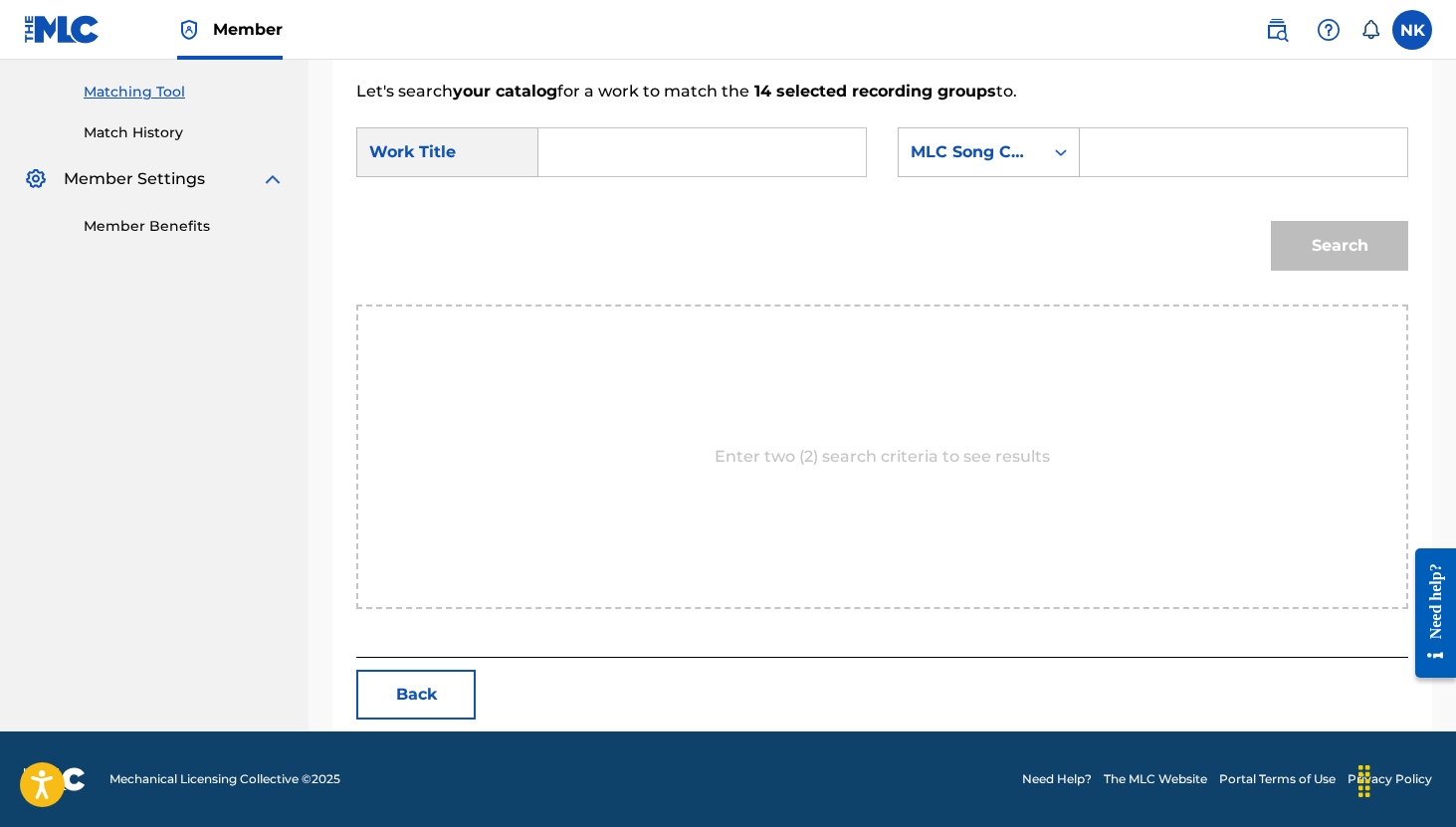 click at bounding box center [702, 152] 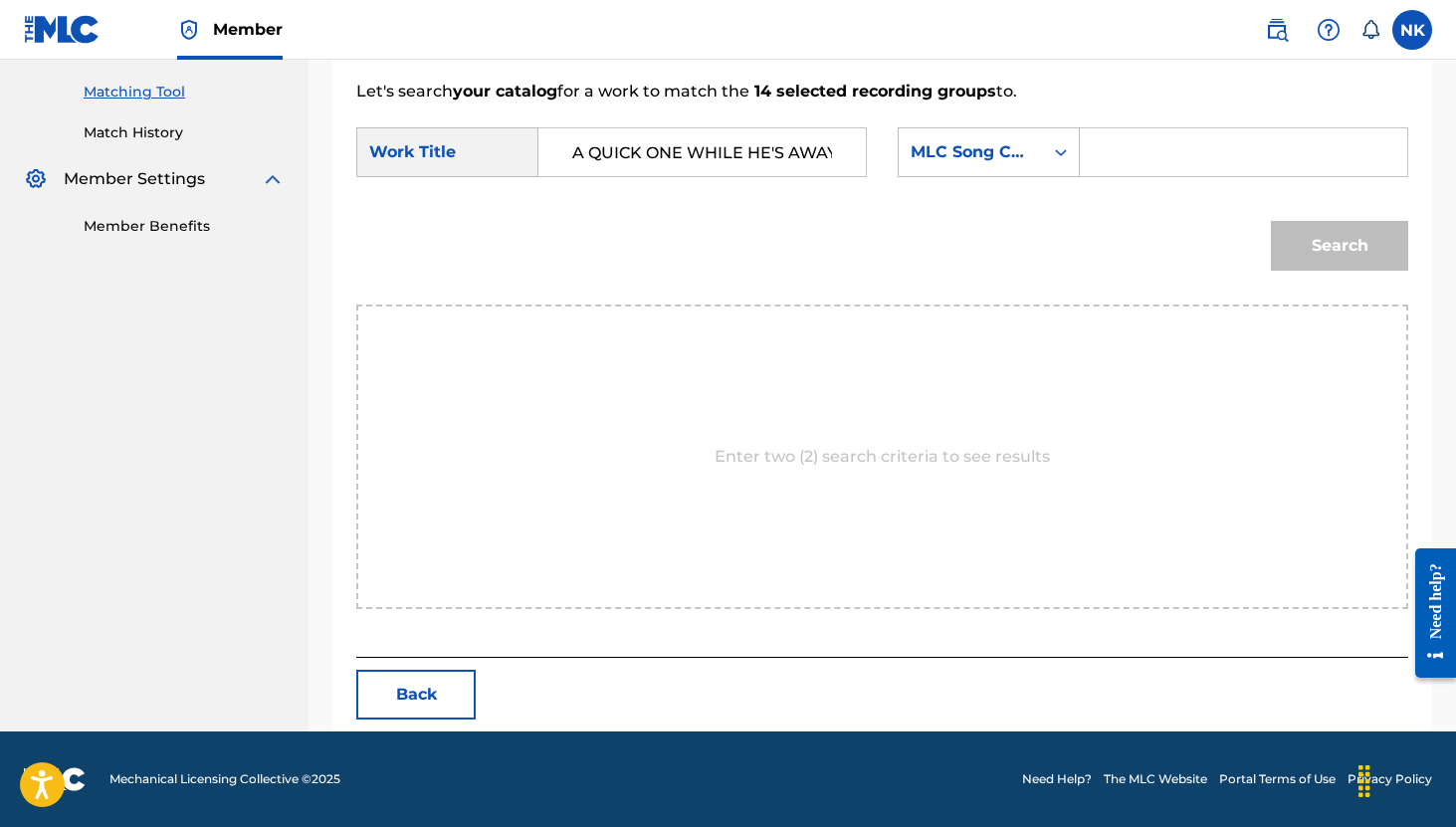 scroll, scrollTop: 0, scrollLeft: 104, axis: horizontal 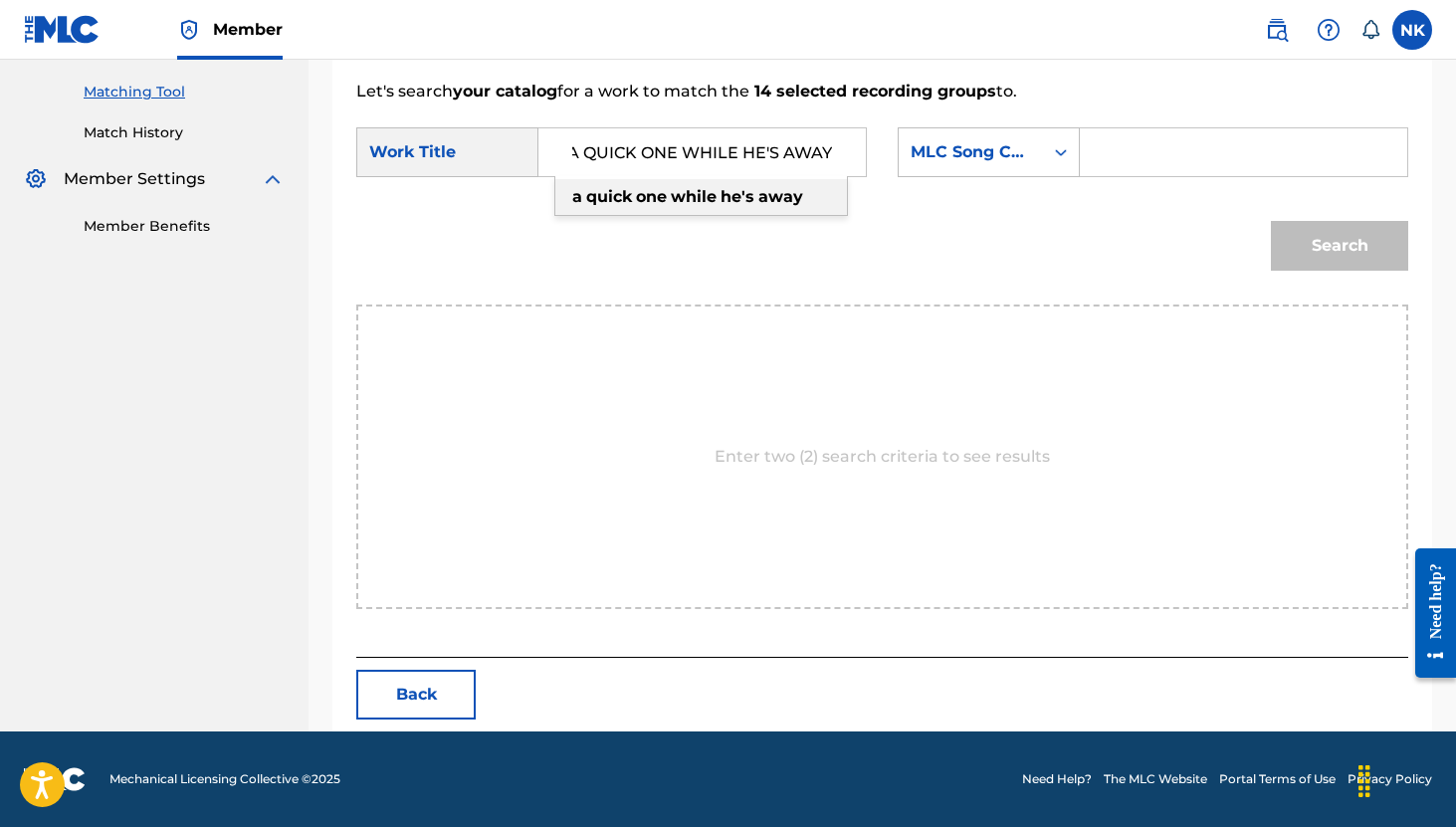 click on "he's" at bounding box center [737, 196] 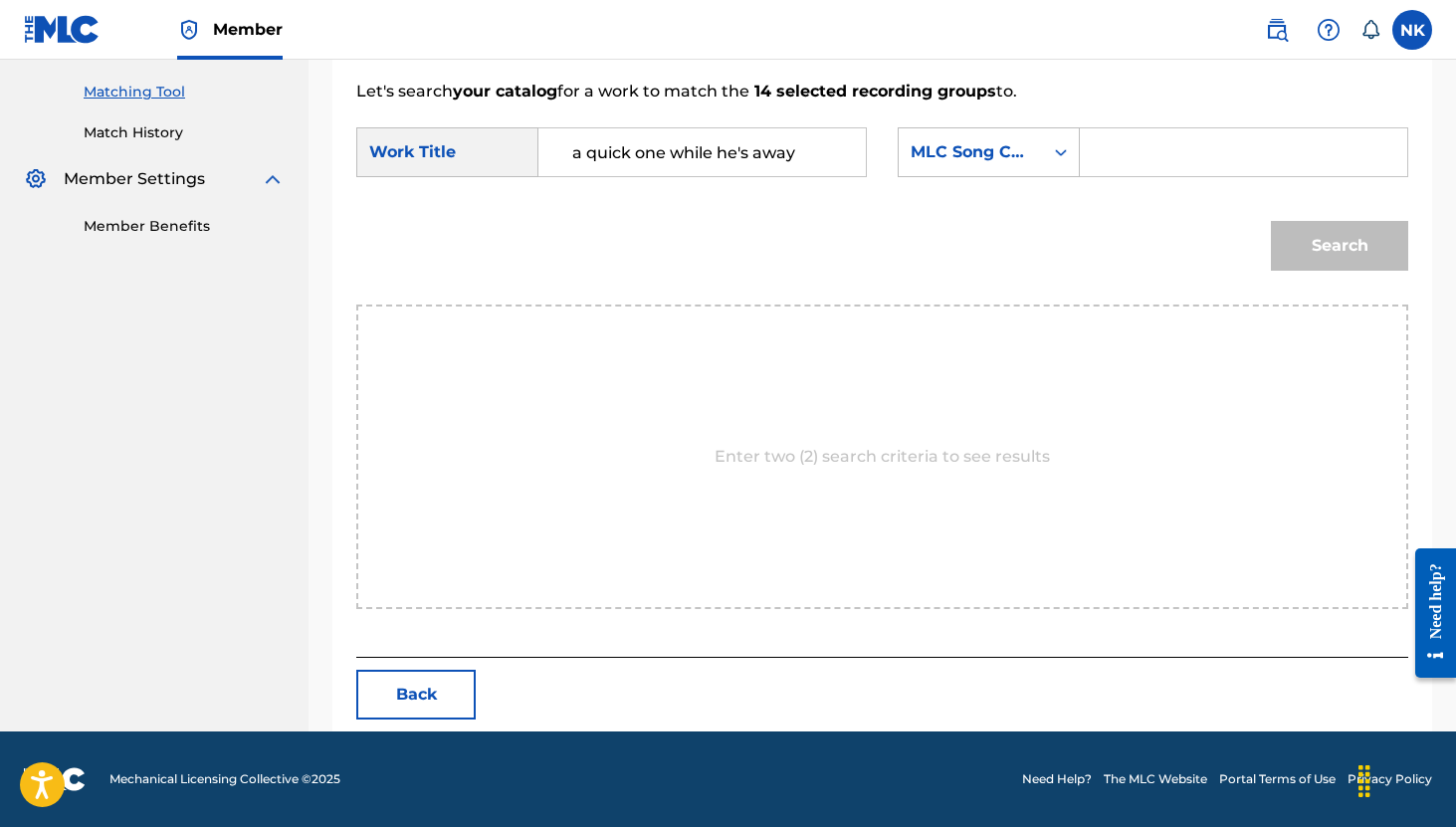 click at bounding box center [1243, 152] 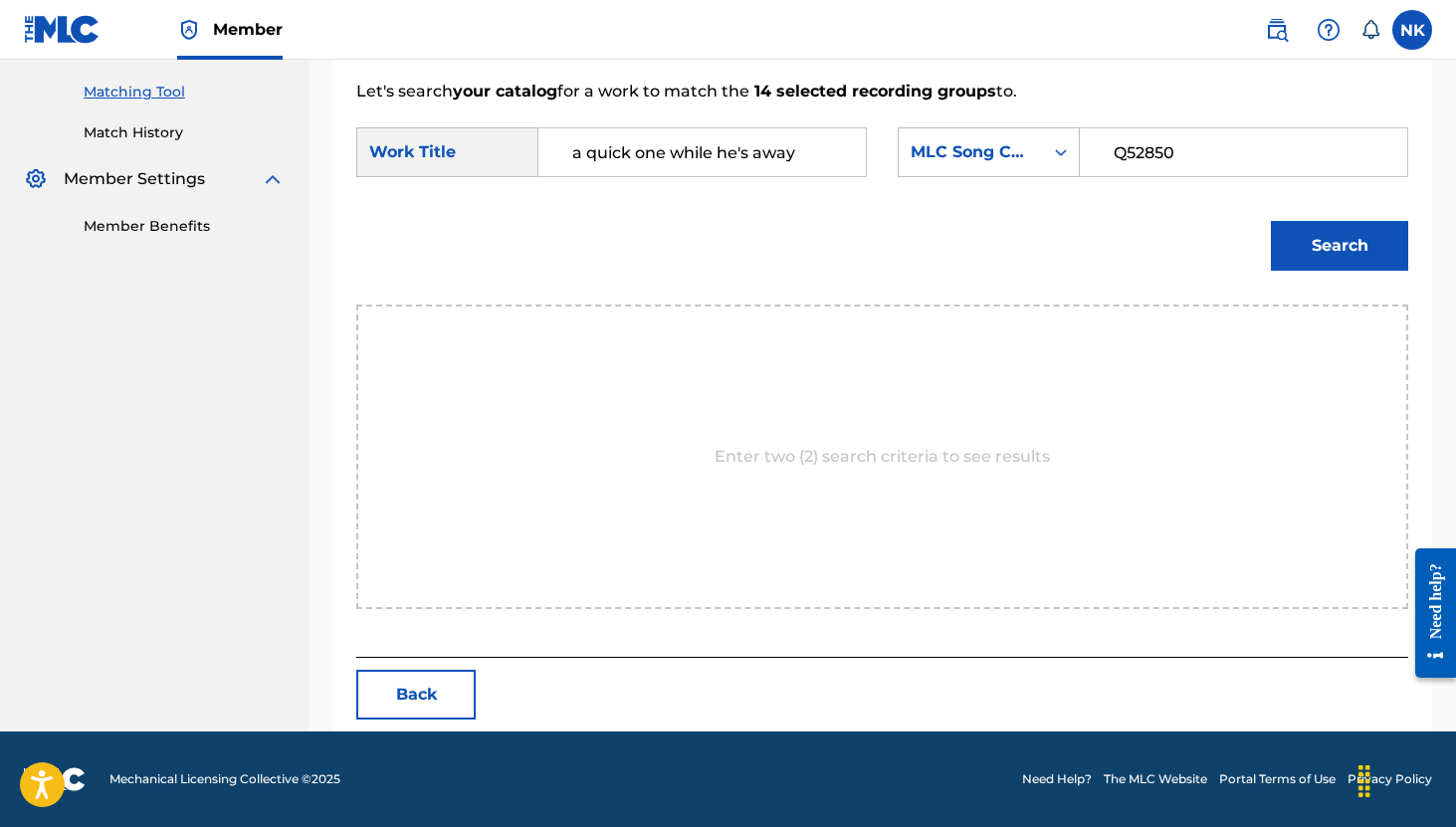type on "Q52850" 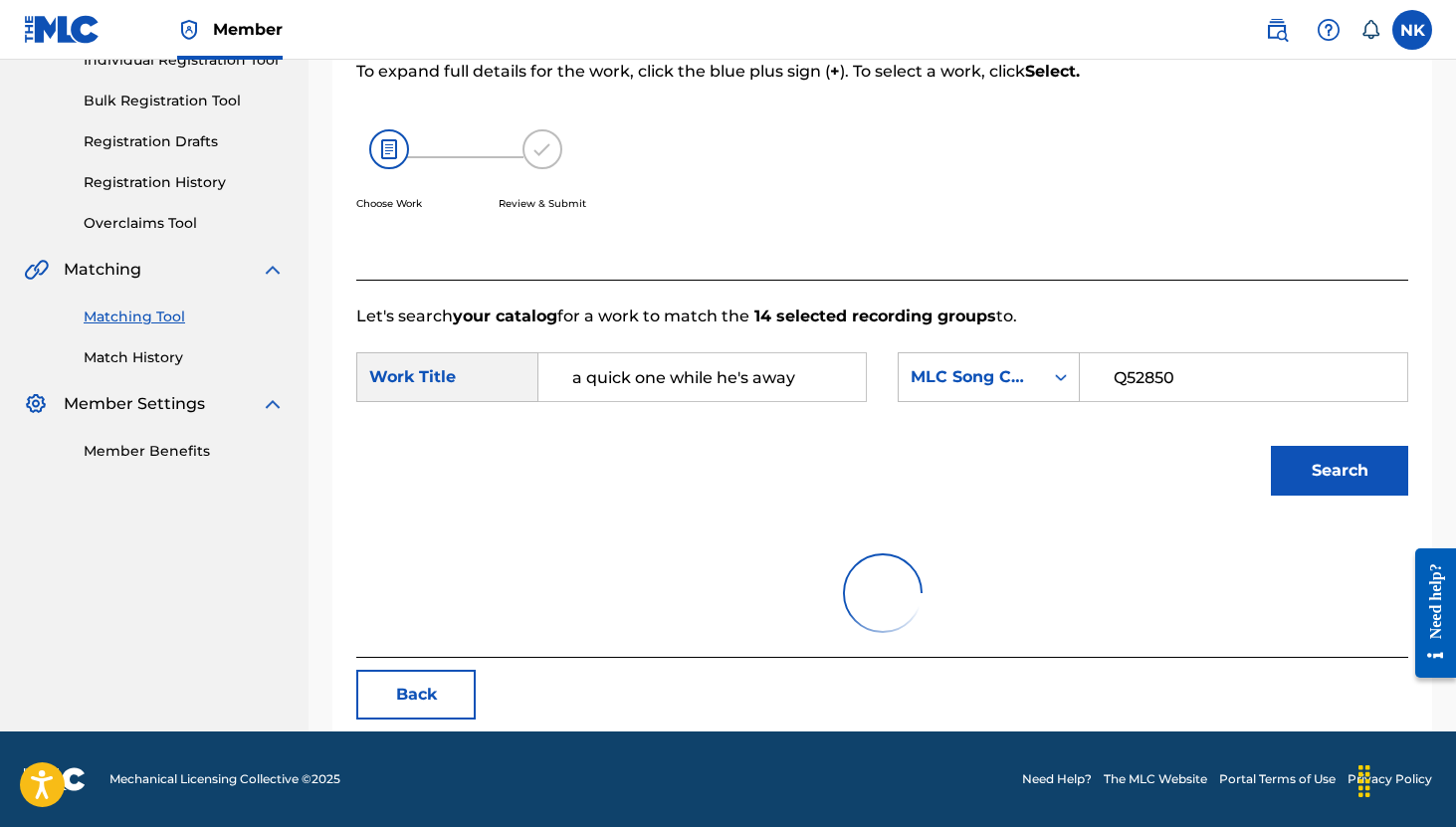 scroll, scrollTop: 440, scrollLeft: 0, axis: vertical 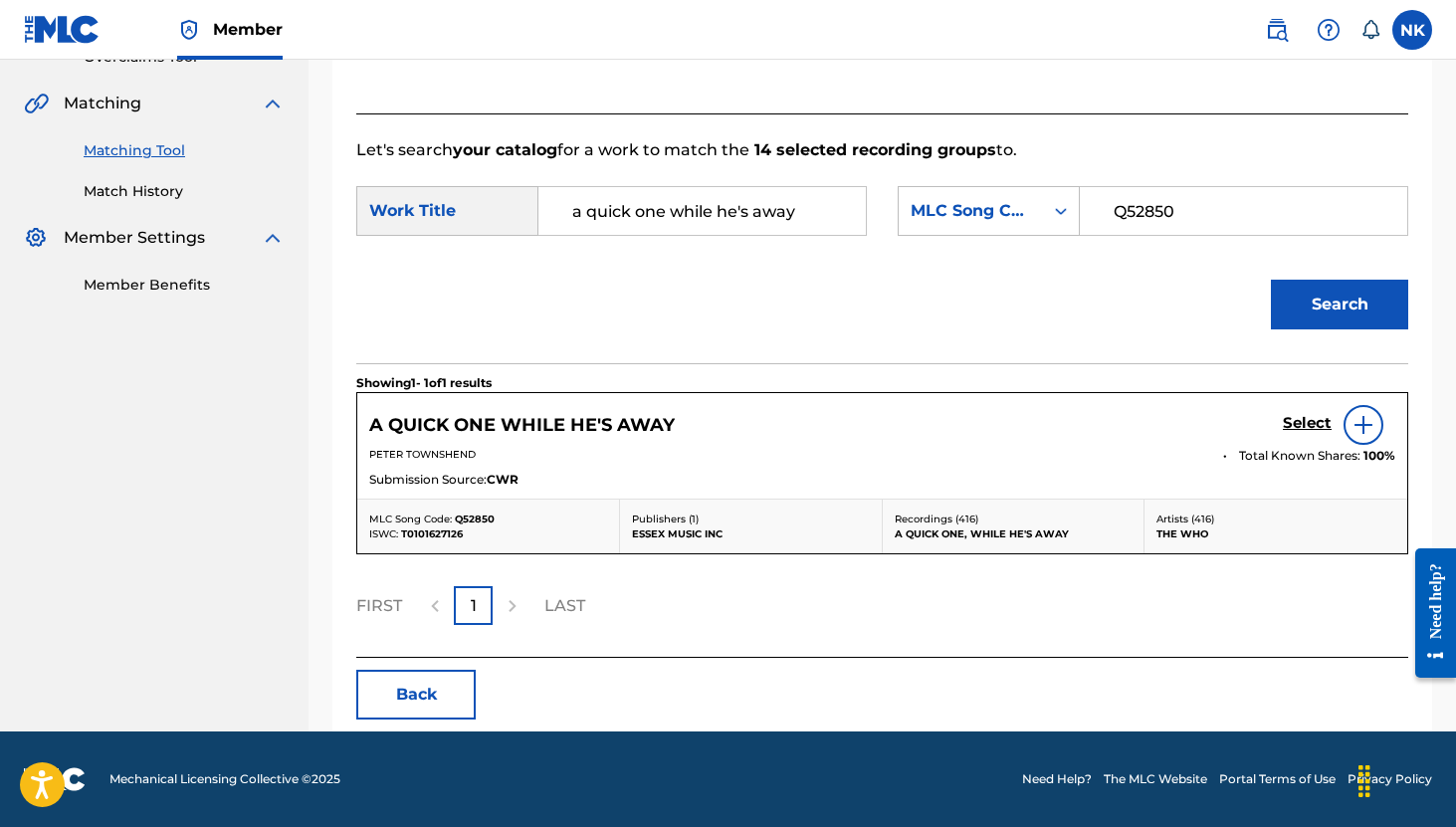 click on "Select" at bounding box center [1307, 423] 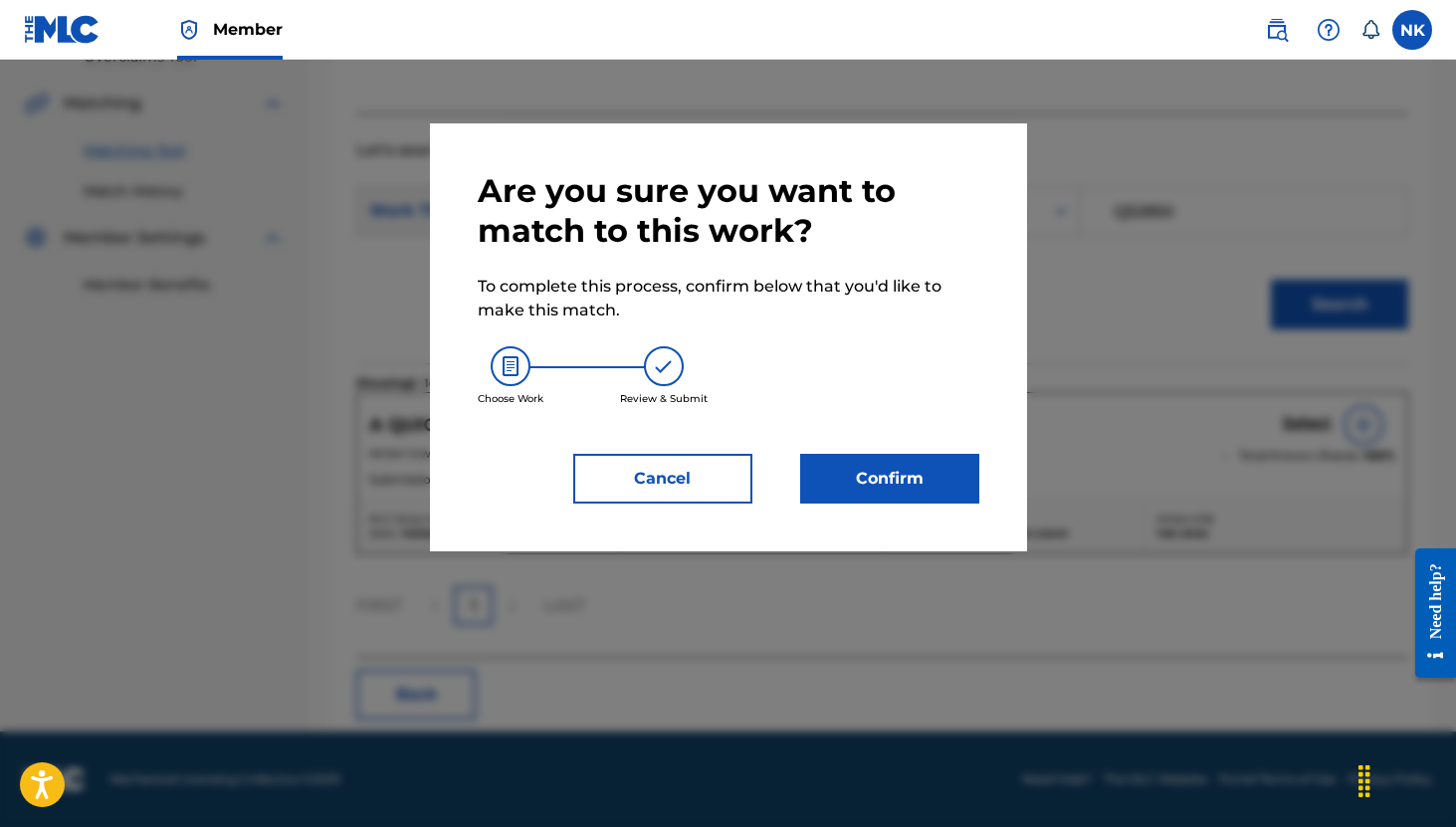 click on "Confirm" at bounding box center (890, 479) 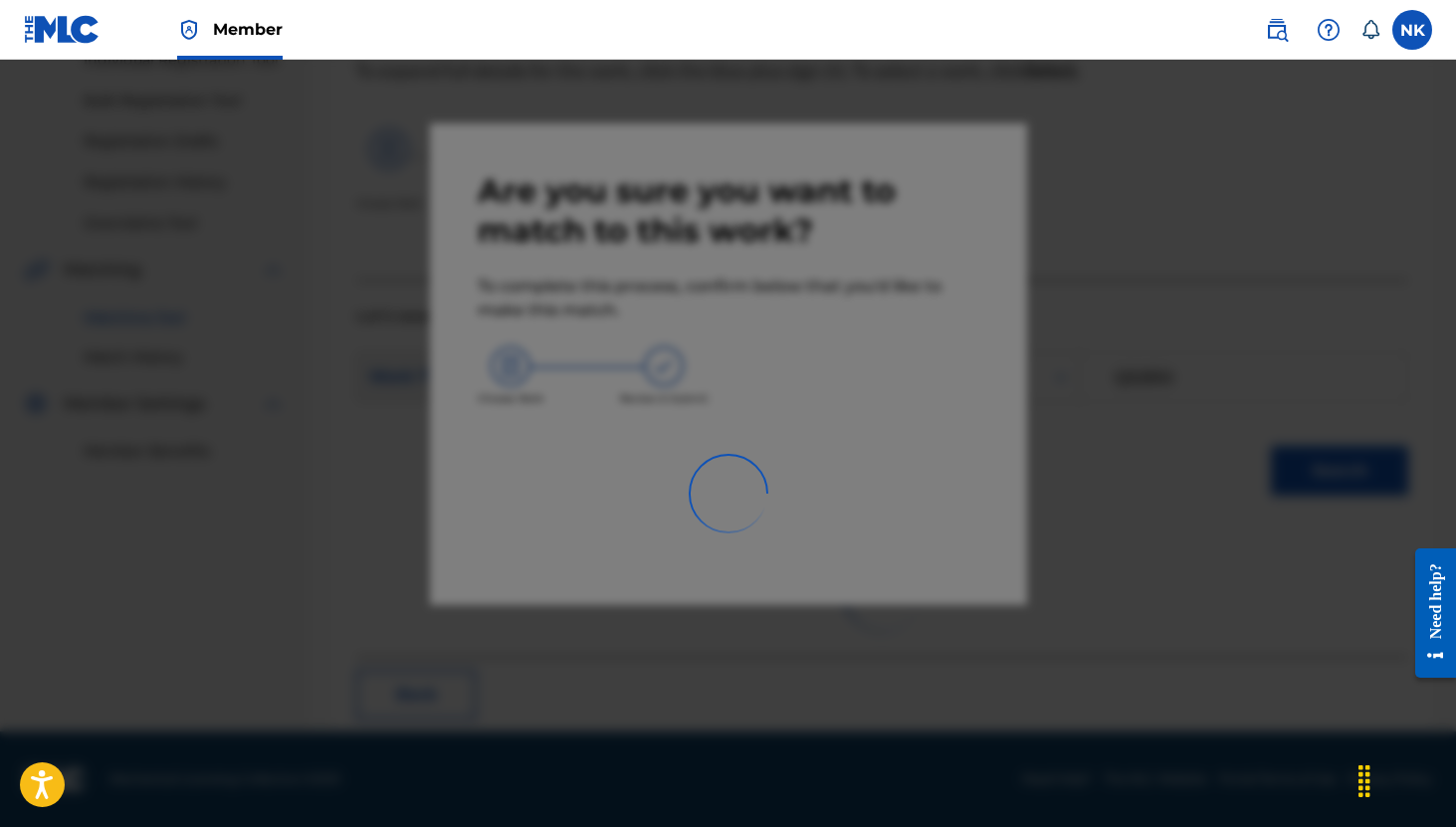 scroll, scrollTop: 73, scrollLeft: 0, axis: vertical 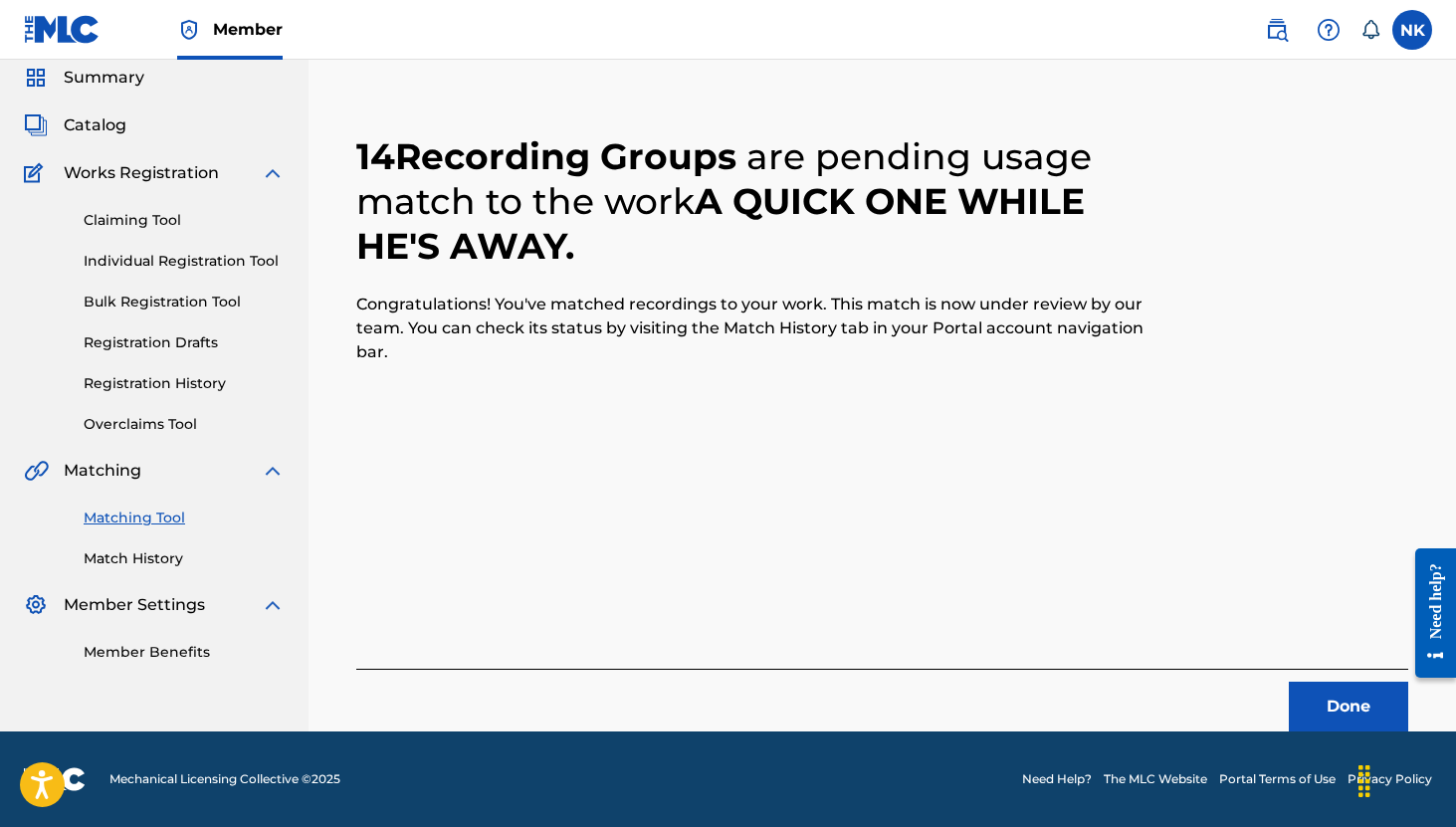 click on "14  Recording Groups   are pending usage match to the work  A QUICK ONE WHILE HE'S AWAY ." at bounding box center [750, 201] 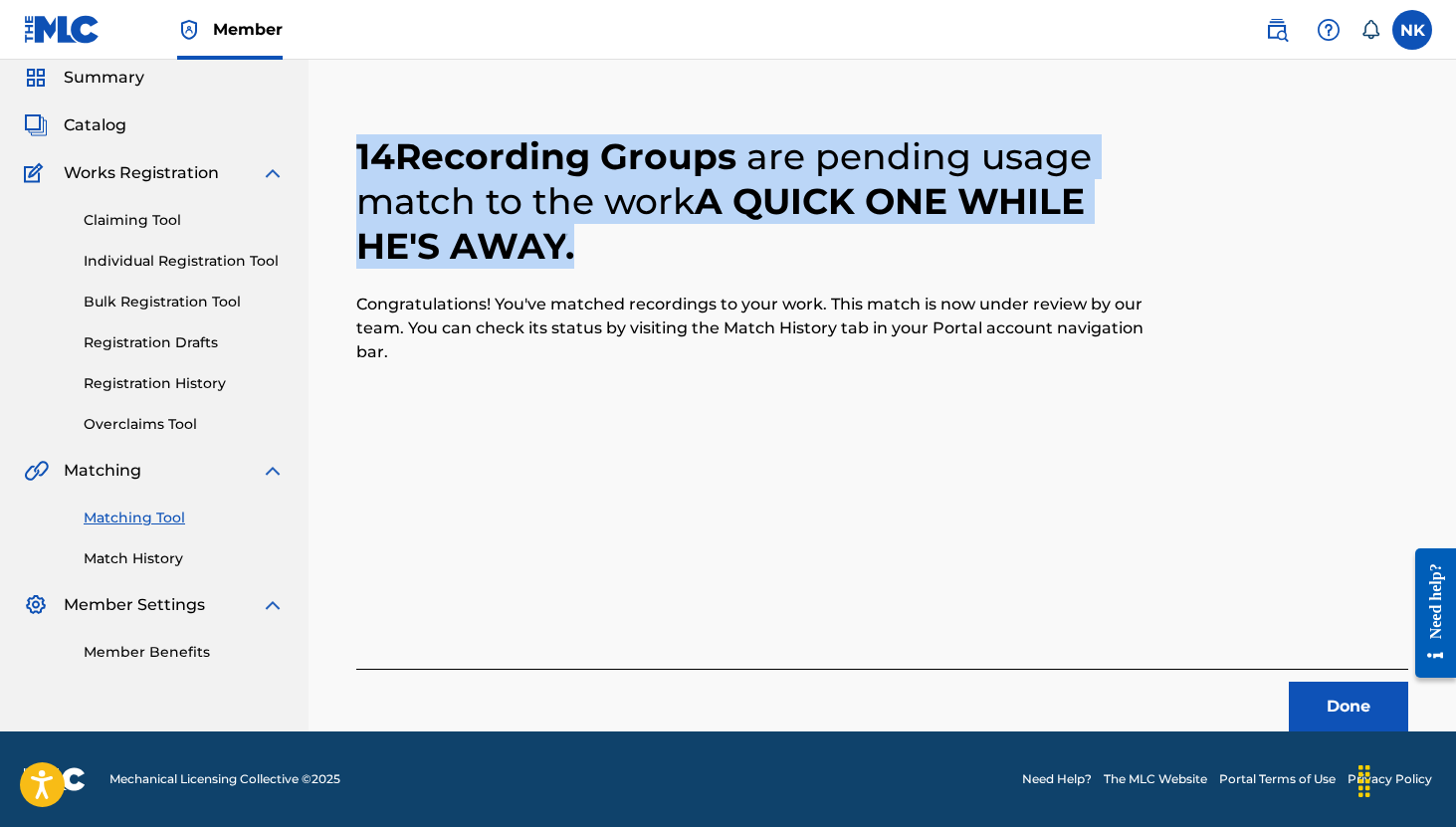 drag, startPoint x: 602, startPoint y: 250, endPoint x: 315, endPoint y: 164, distance: 299.60808 